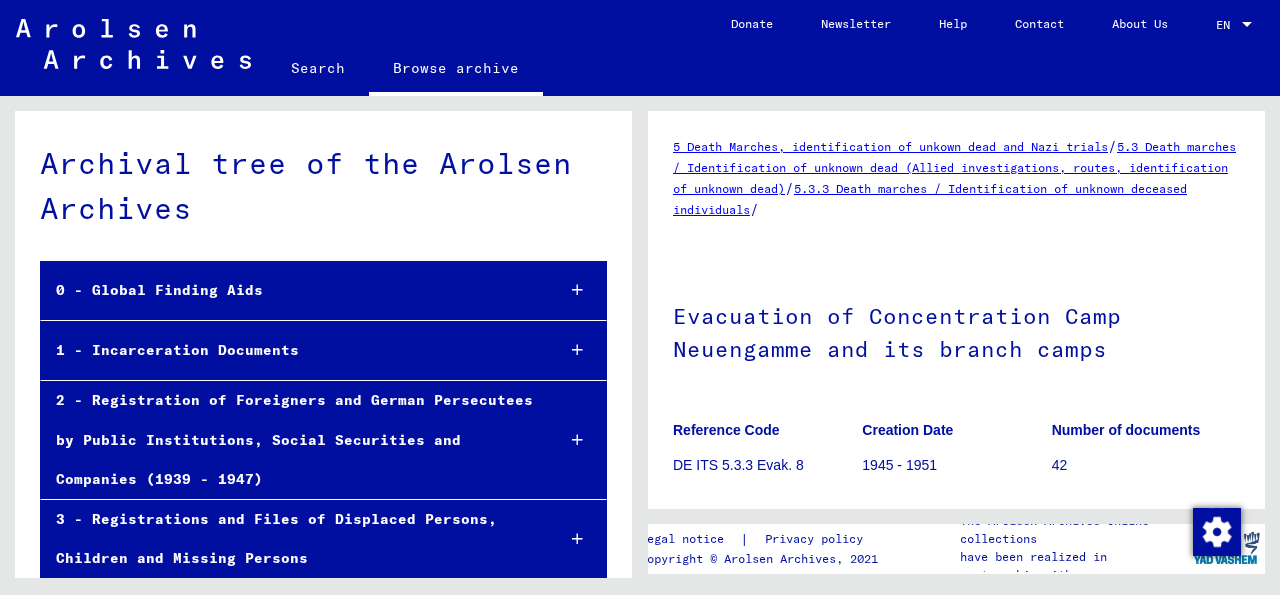 scroll, scrollTop: 0, scrollLeft: 0, axis: both 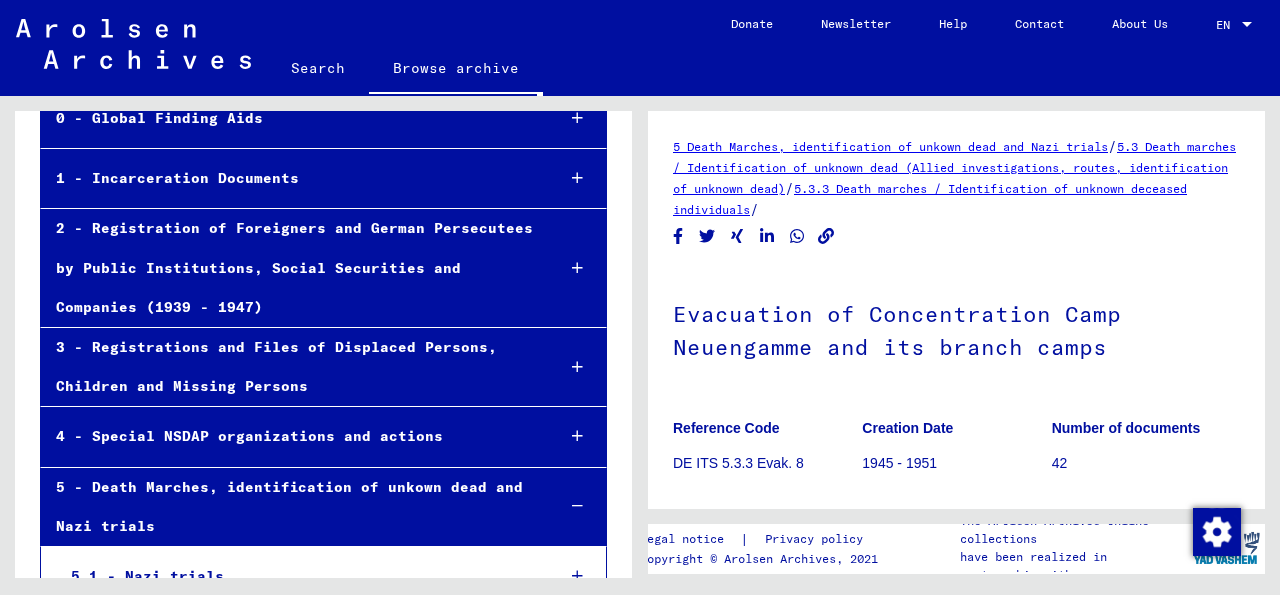 click at bounding box center (577, 367) 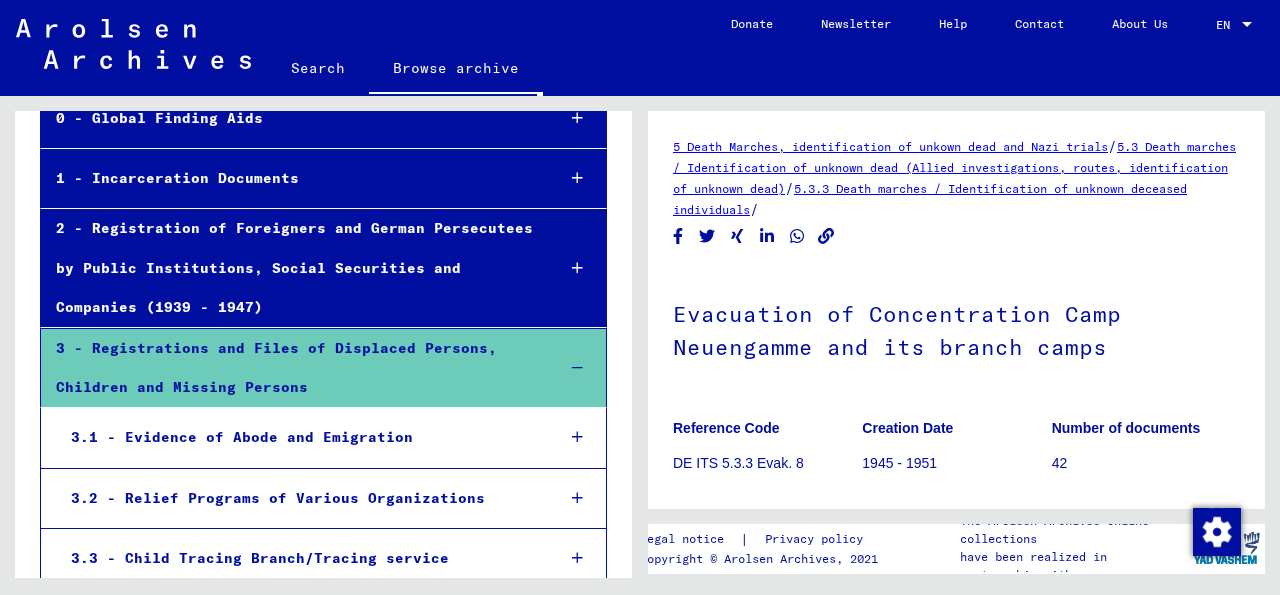 click at bounding box center (577, 368) 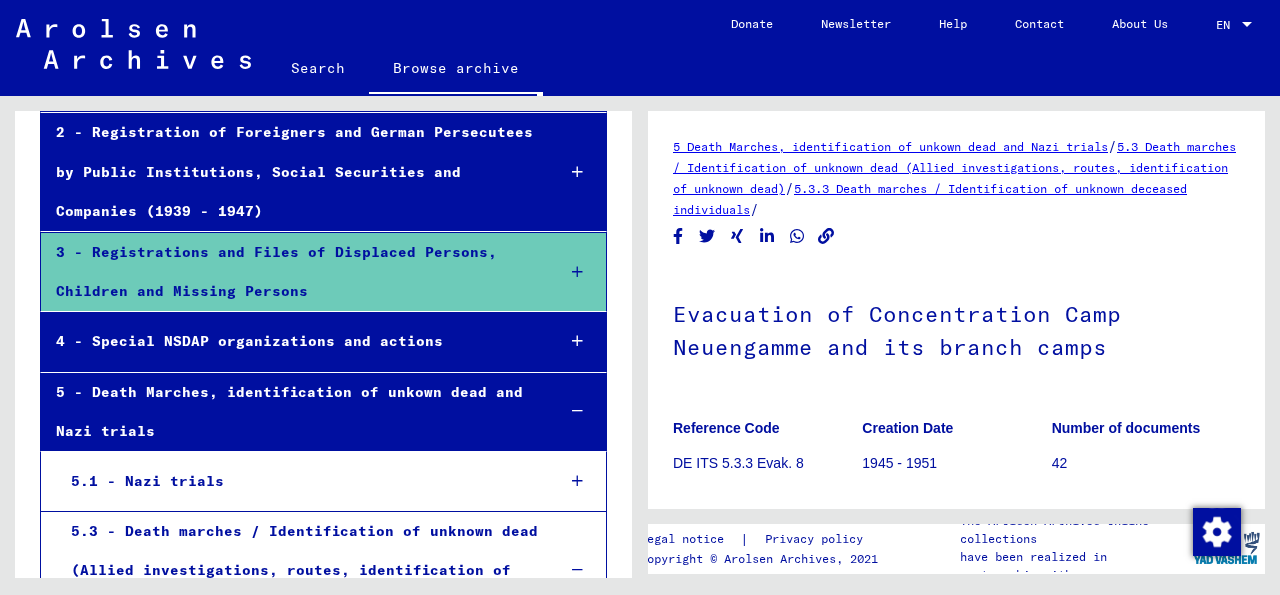 scroll, scrollTop: 269, scrollLeft: 0, axis: vertical 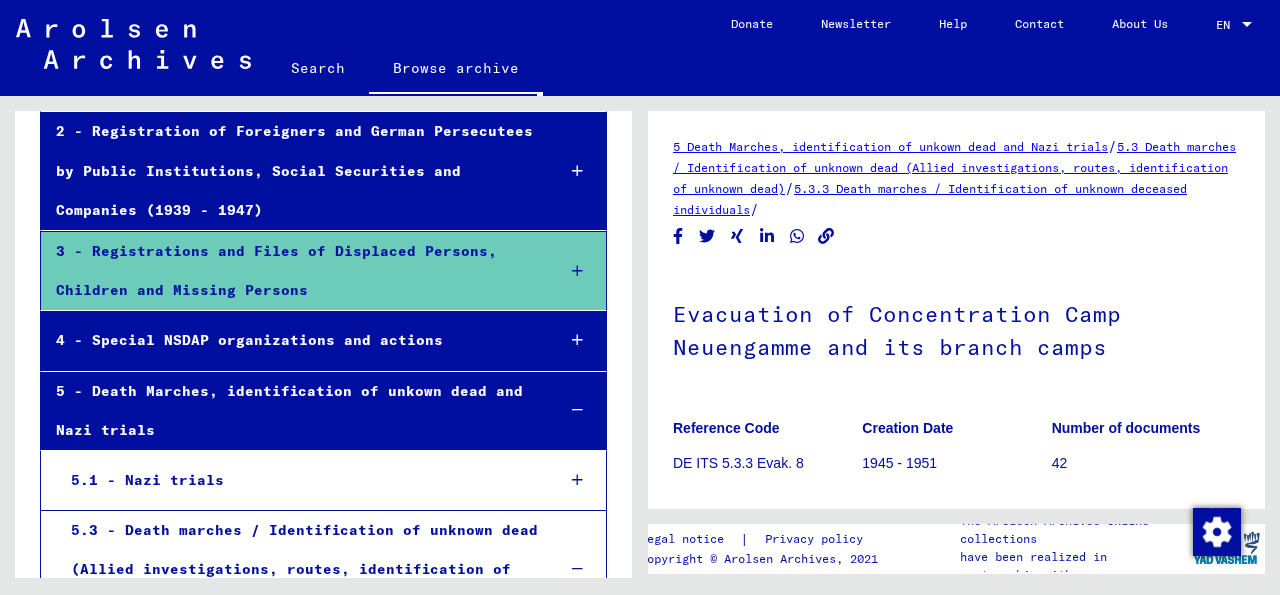 click at bounding box center (577, 271) 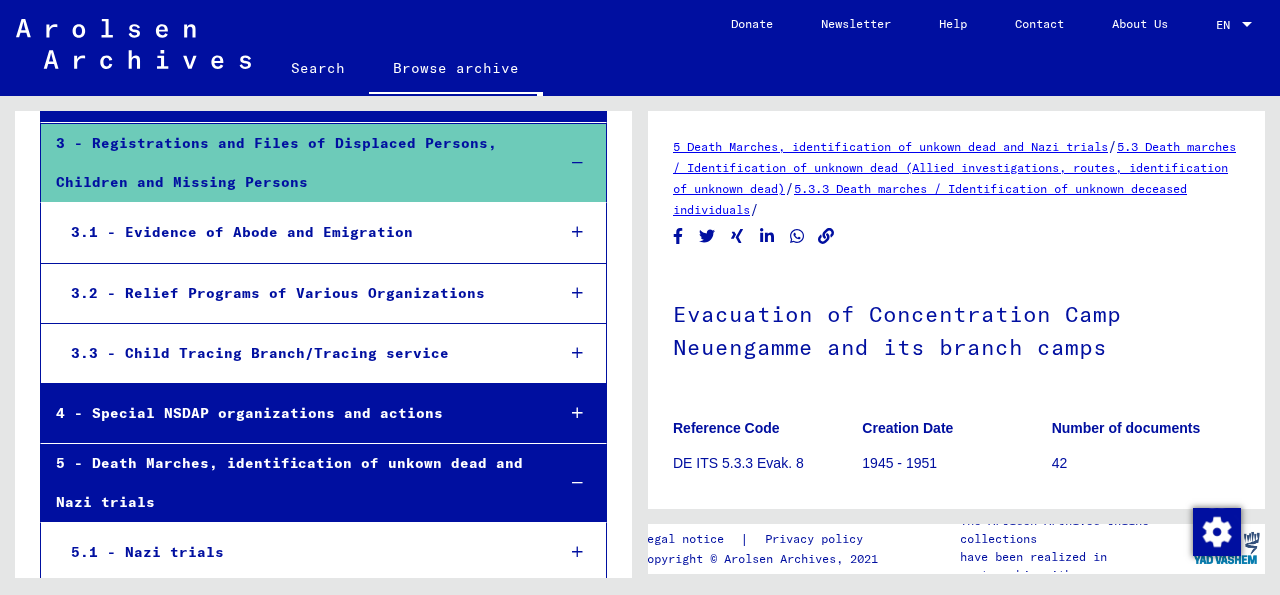 scroll, scrollTop: 385, scrollLeft: 0, axis: vertical 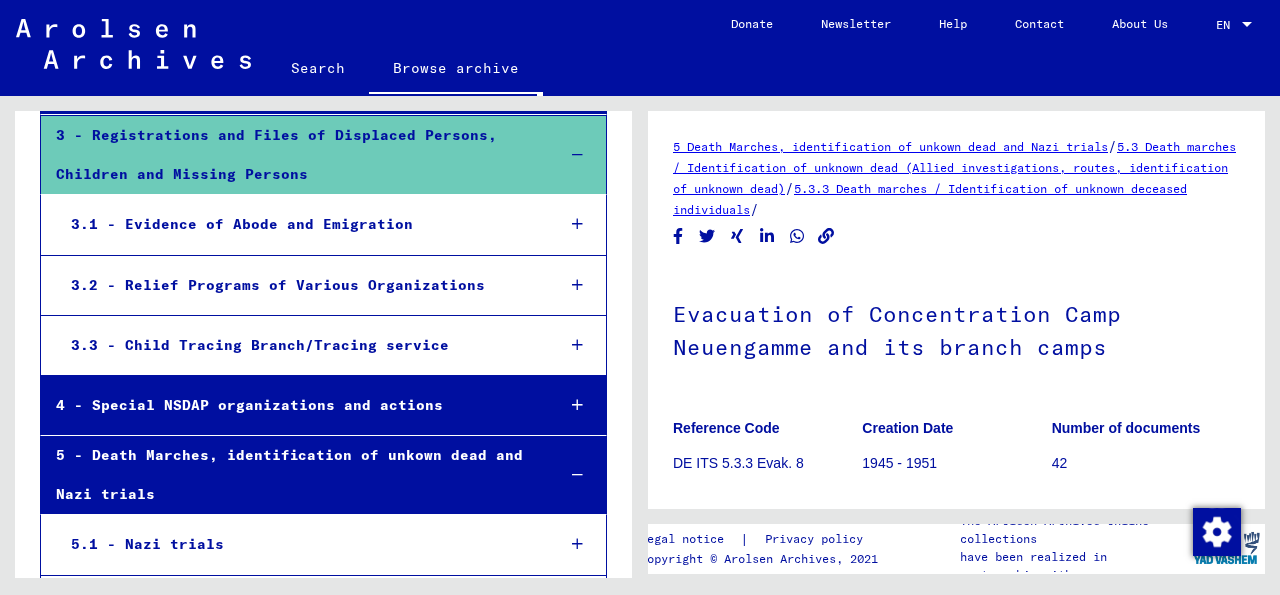 click on "3.3 - Child Tracing Branch/Tracing service" at bounding box center [323, 346] 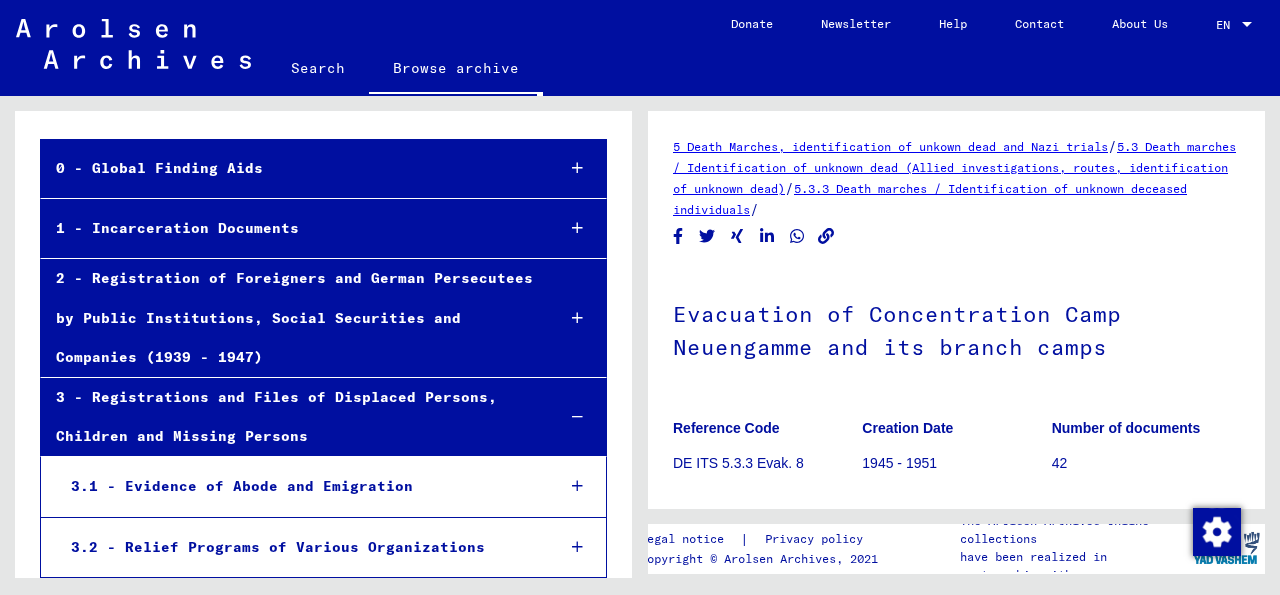 scroll, scrollTop: 121, scrollLeft: 0, axis: vertical 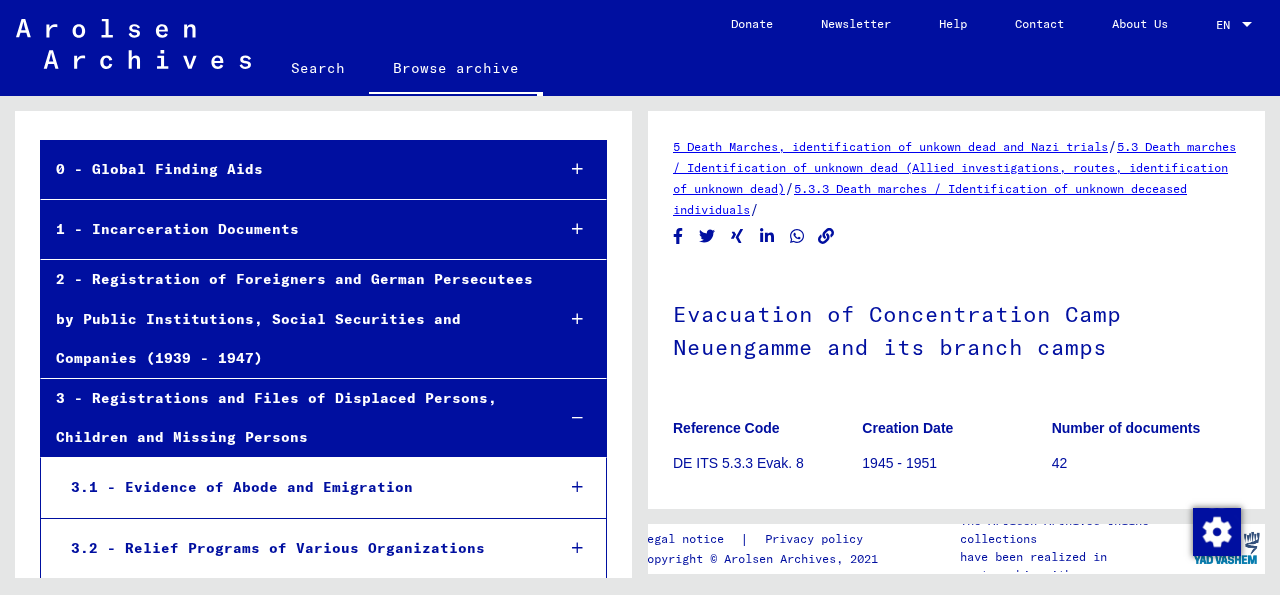 click at bounding box center (577, 319) 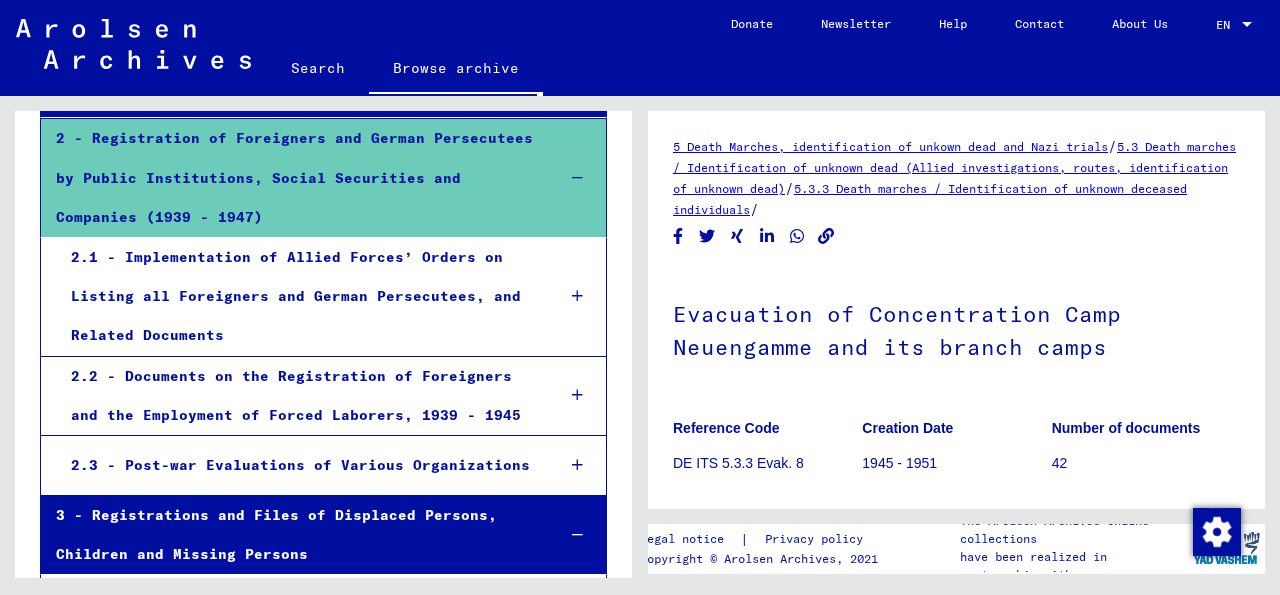 scroll, scrollTop: 260, scrollLeft: 0, axis: vertical 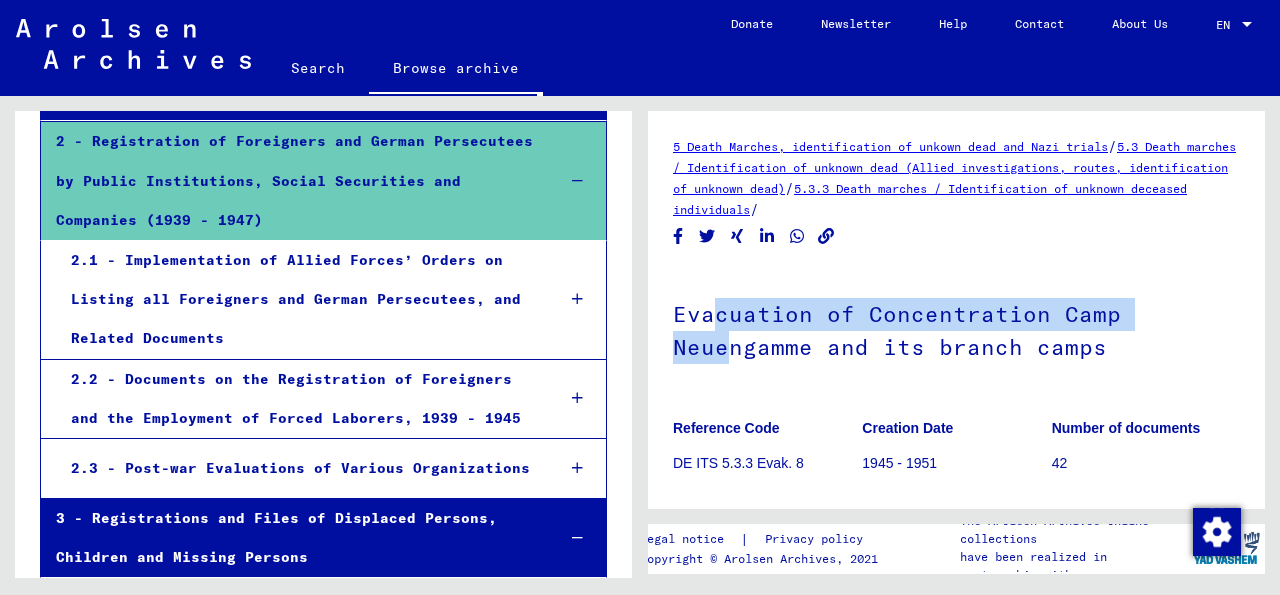drag, startPoint x: 726, startPoint y: 357, endPoint x: 721, endPoint y: 277, distance: 80.1561 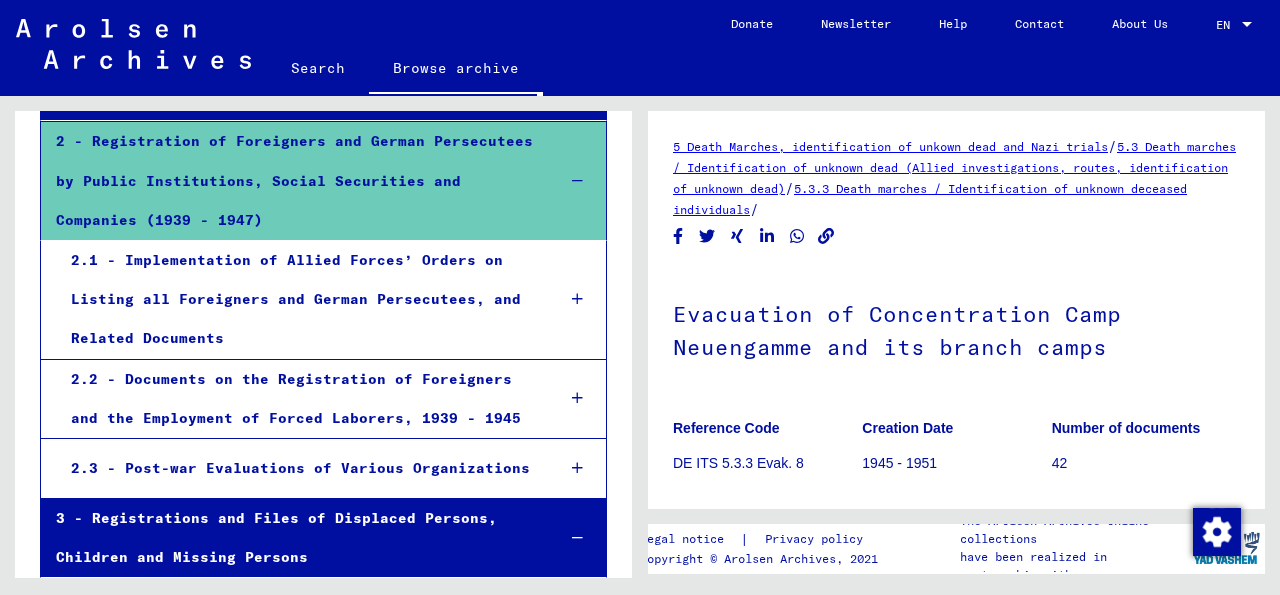 click on "Evacuation of Concentration Camp Neuengamme and its branch camps" 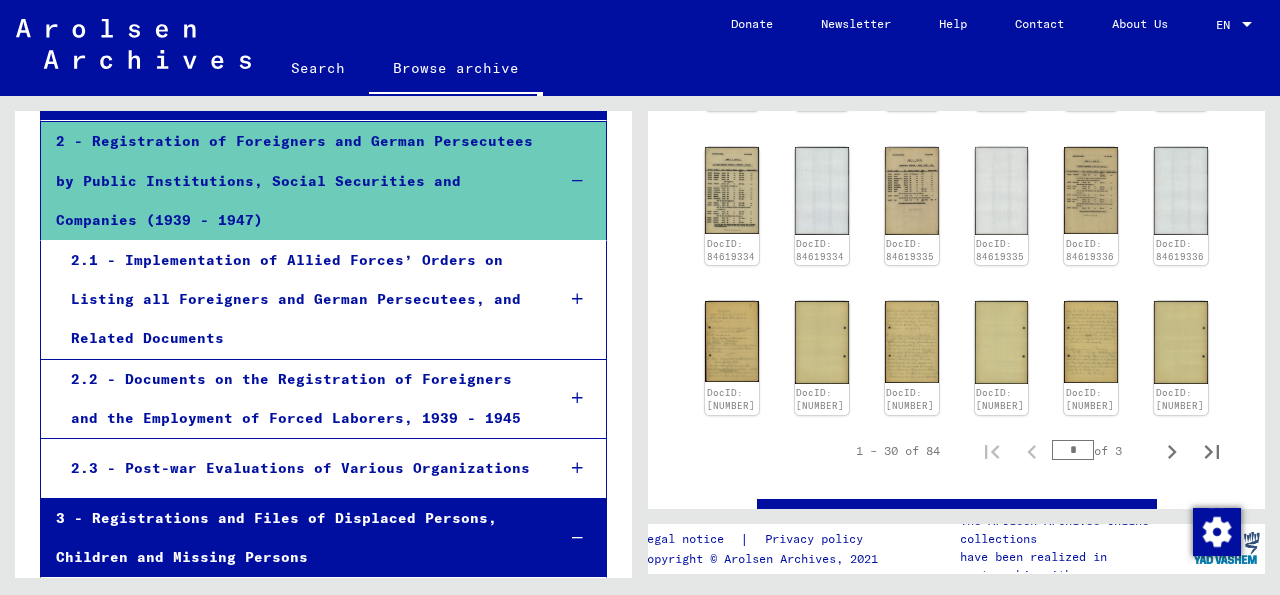 scroll, scrollTop: 1098, scrollLeft: 0, axis: vertical 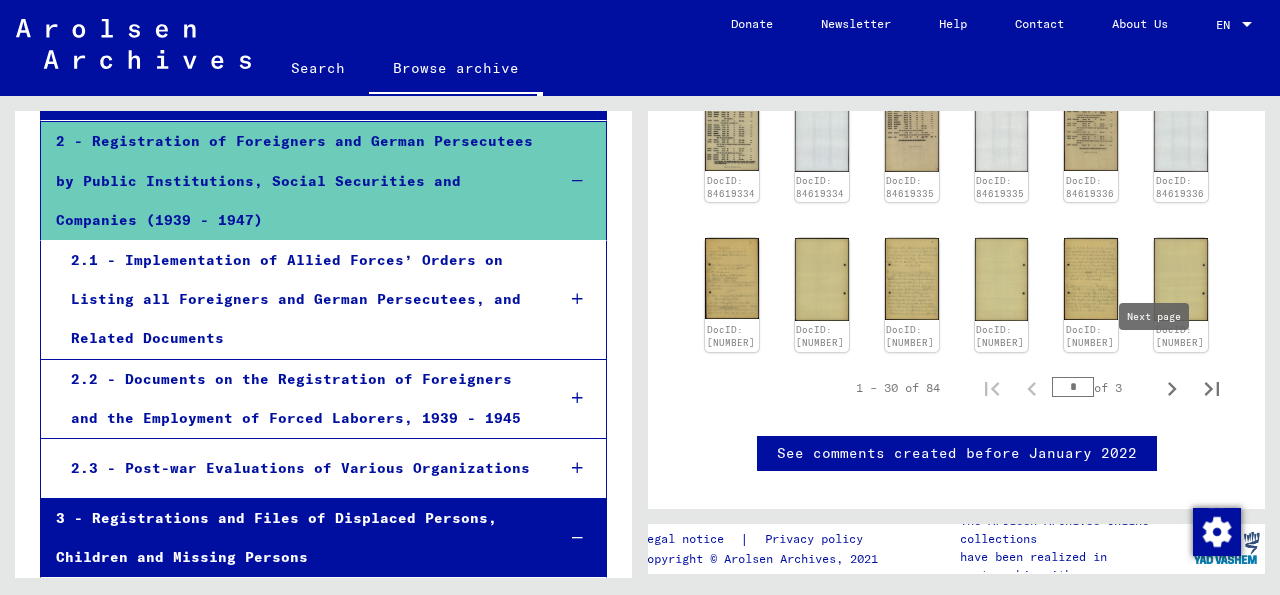 click 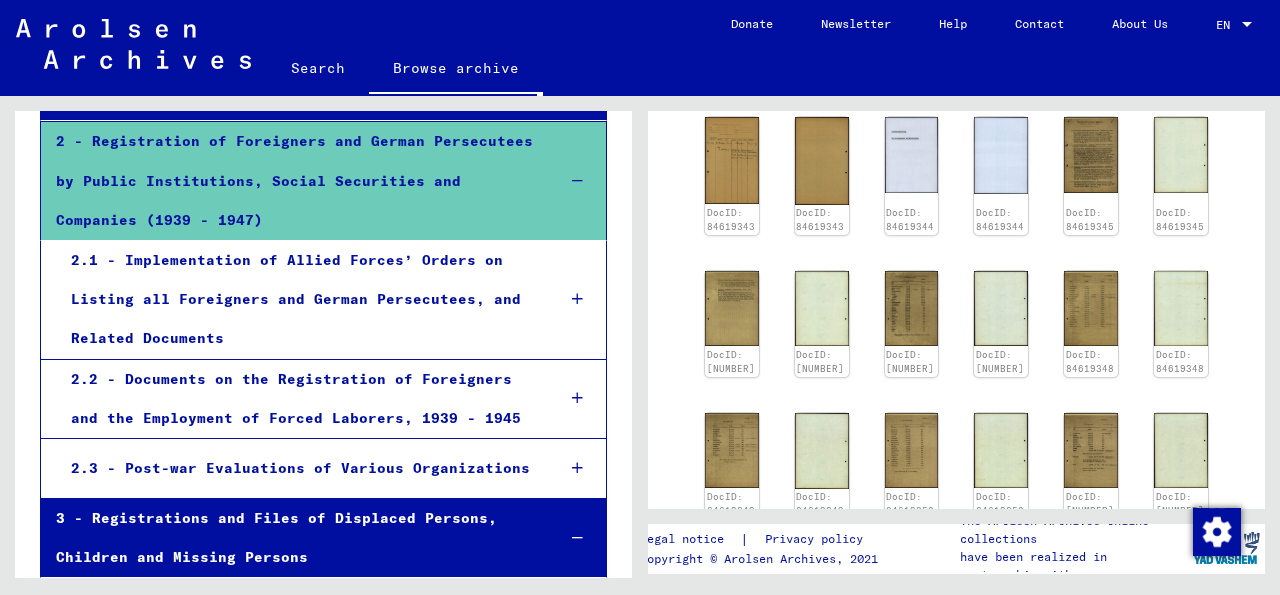 scroll, scrollTop: 763, scrollLeft: 0, axis: vertical 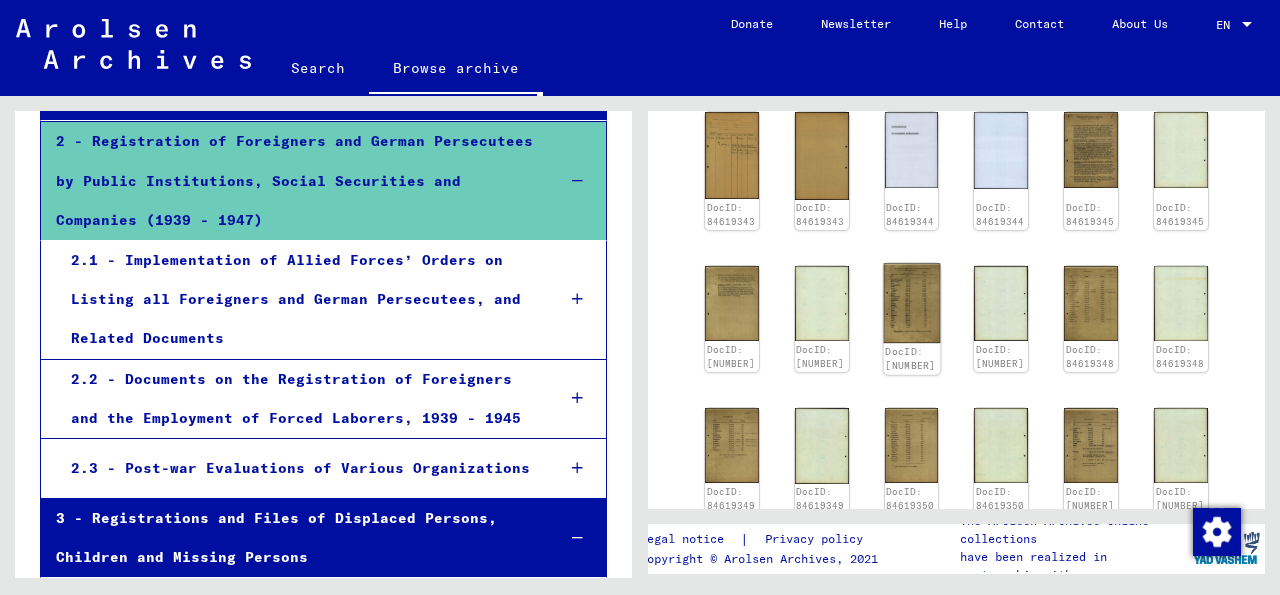 click 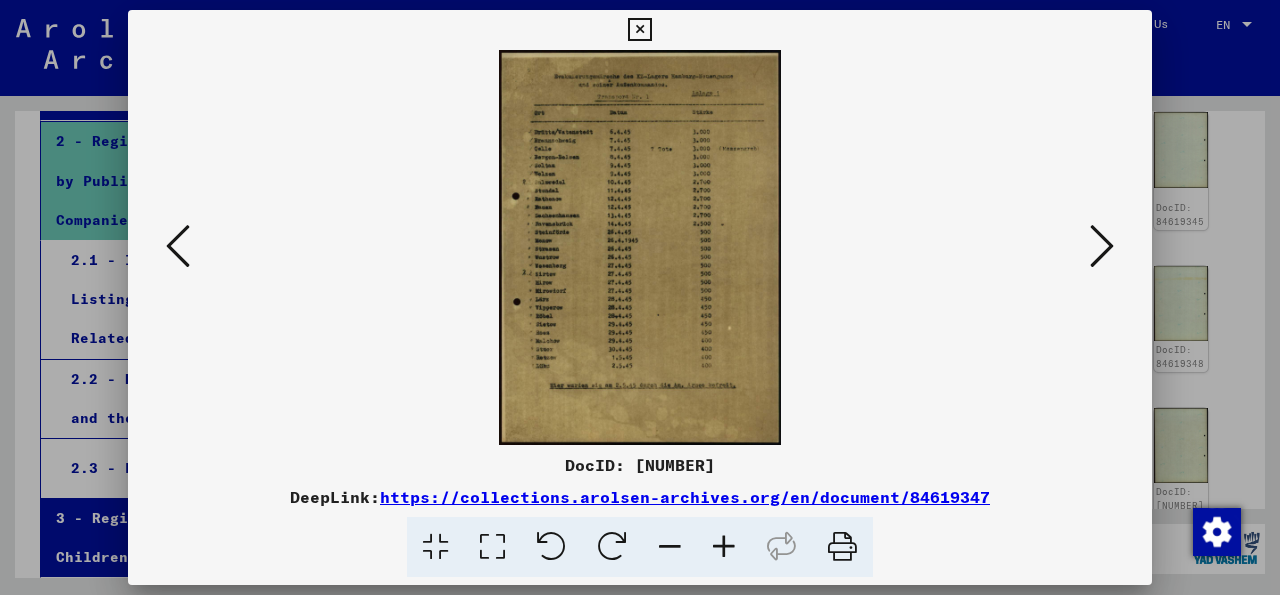 click at bounding box center (492, 547) 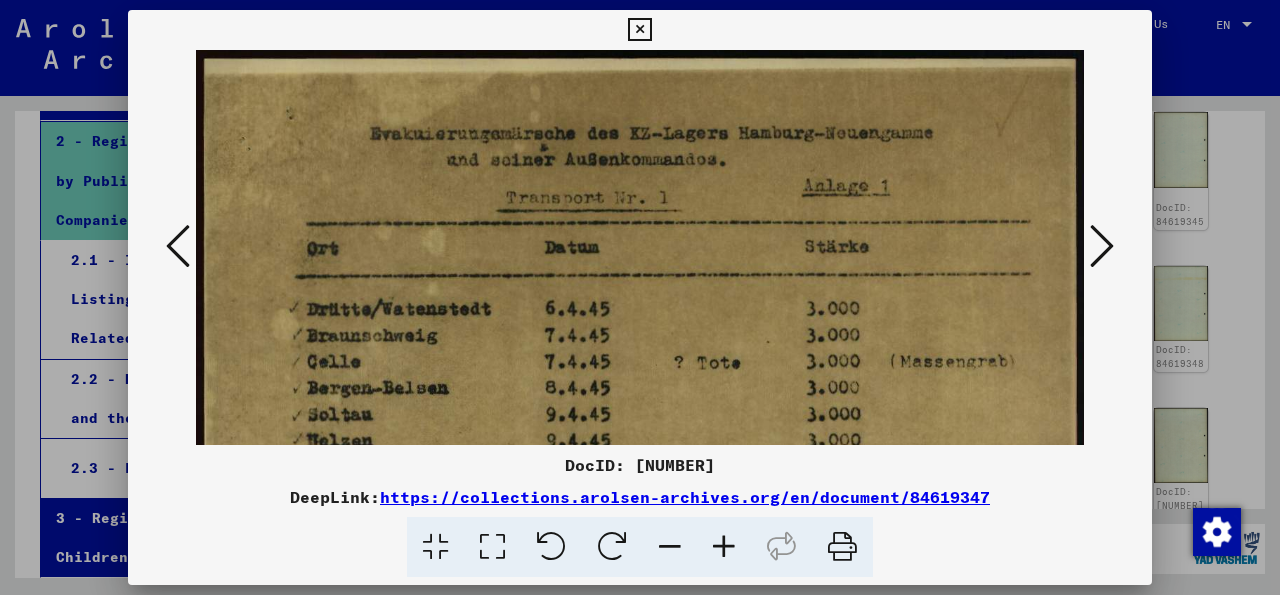 scroll, scrollTop: 61, scrollLeft: 0, axis: vertical 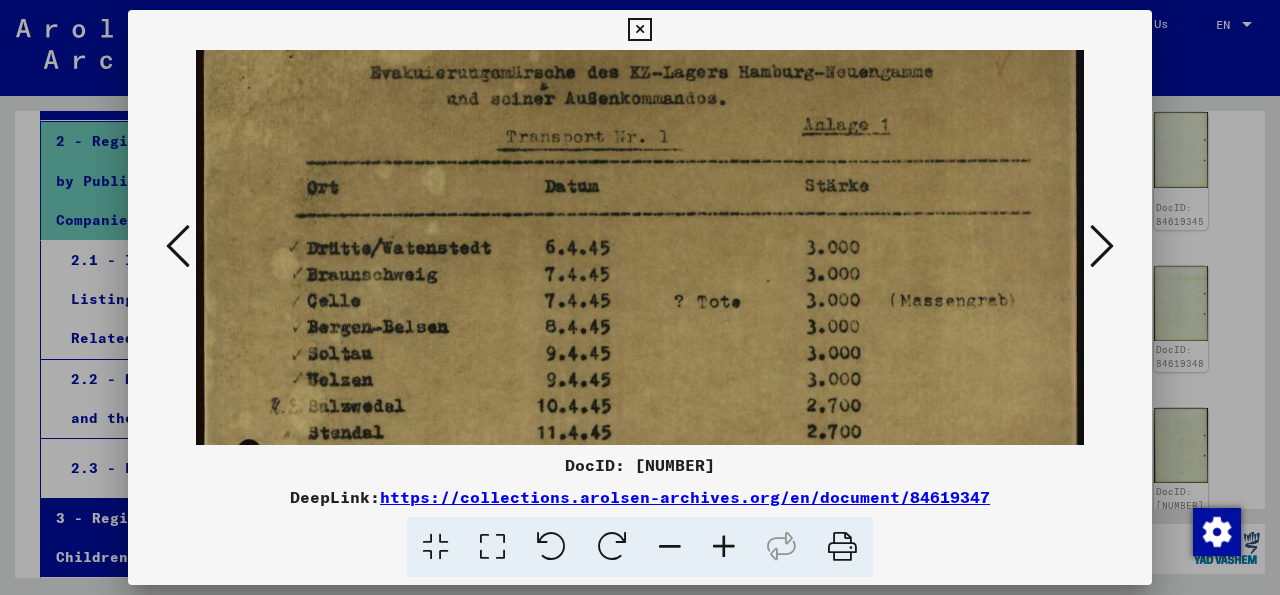 drag, startPoint x: 647, startPoint y: 336, endPoint x: 638, endPoint y: 275, distance: 61.66036 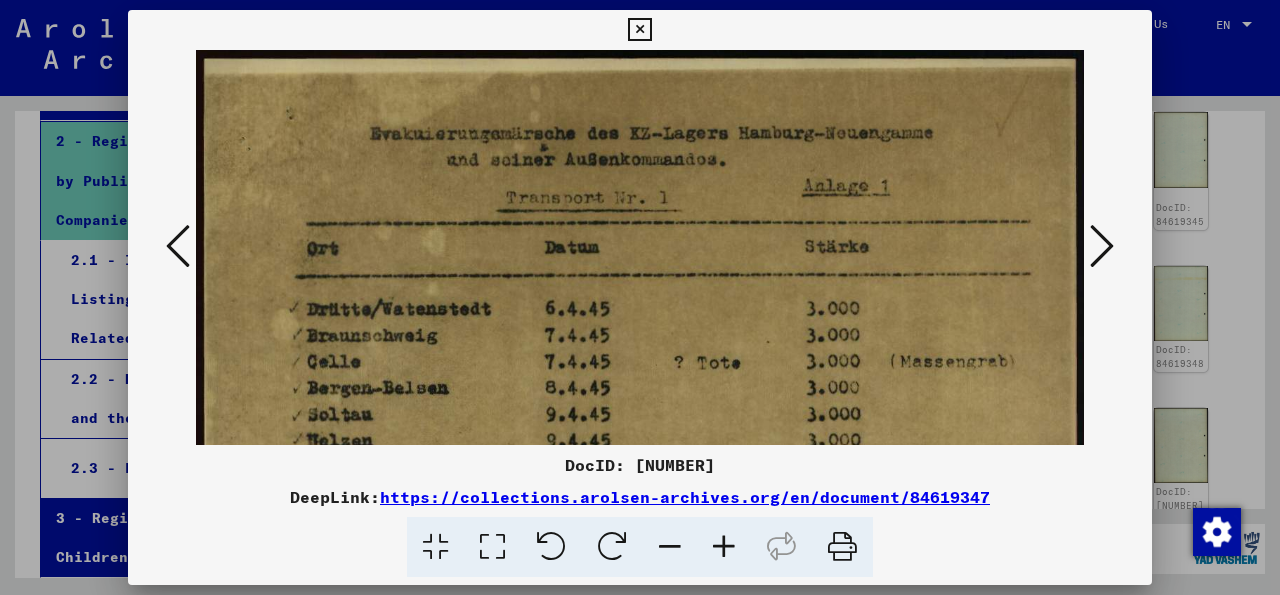 drag, startPoint x: 669, startPoint y: 273, endPoint x: 664, endPoint y: 353, distance: 80.1561 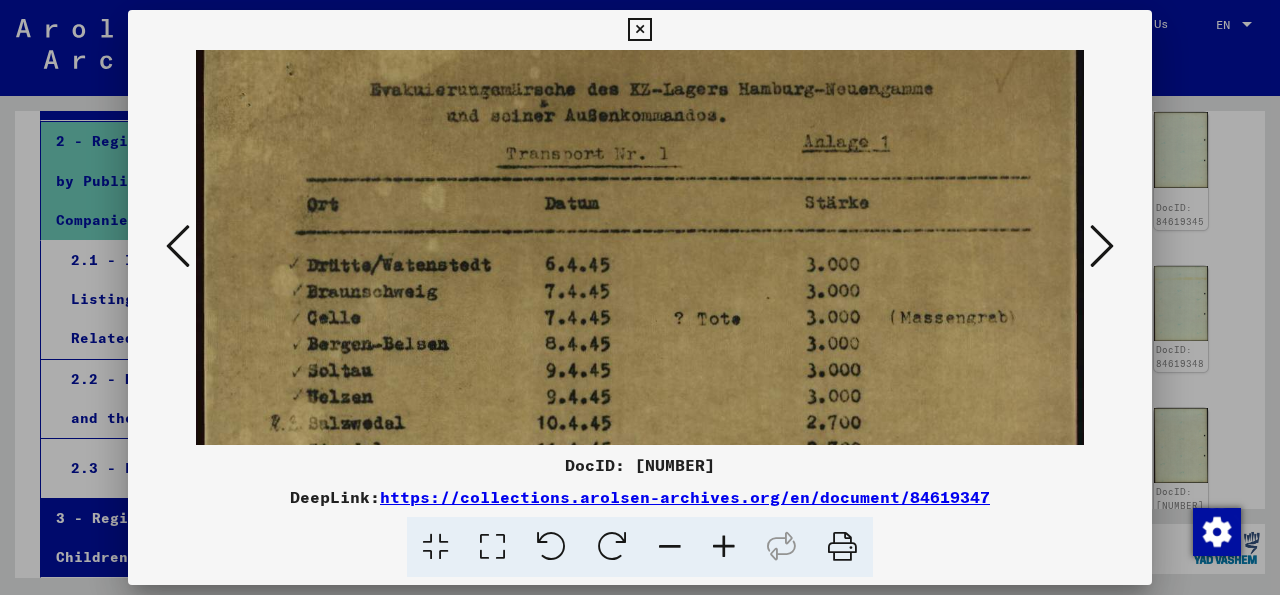 scroll, scrollTop: 60, scrollLeft: 0, axis: vertical 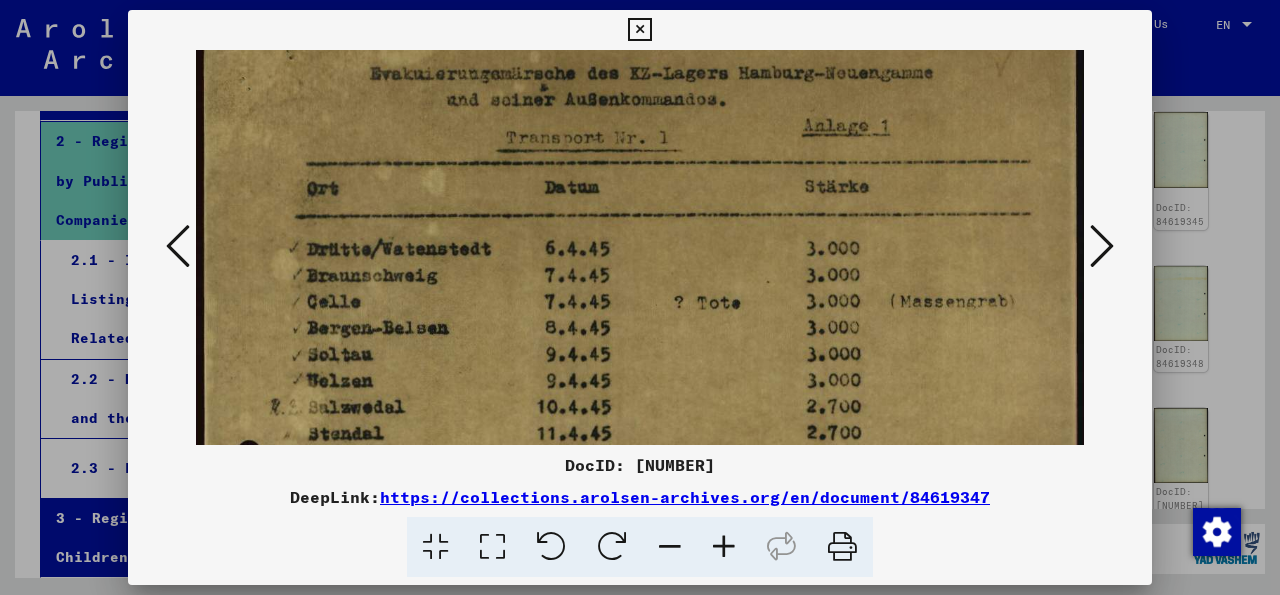 drag, startPoint x: 677, startPoint y: 275, endPoint x: 655, endPoint y: 215, distance: 63.90618 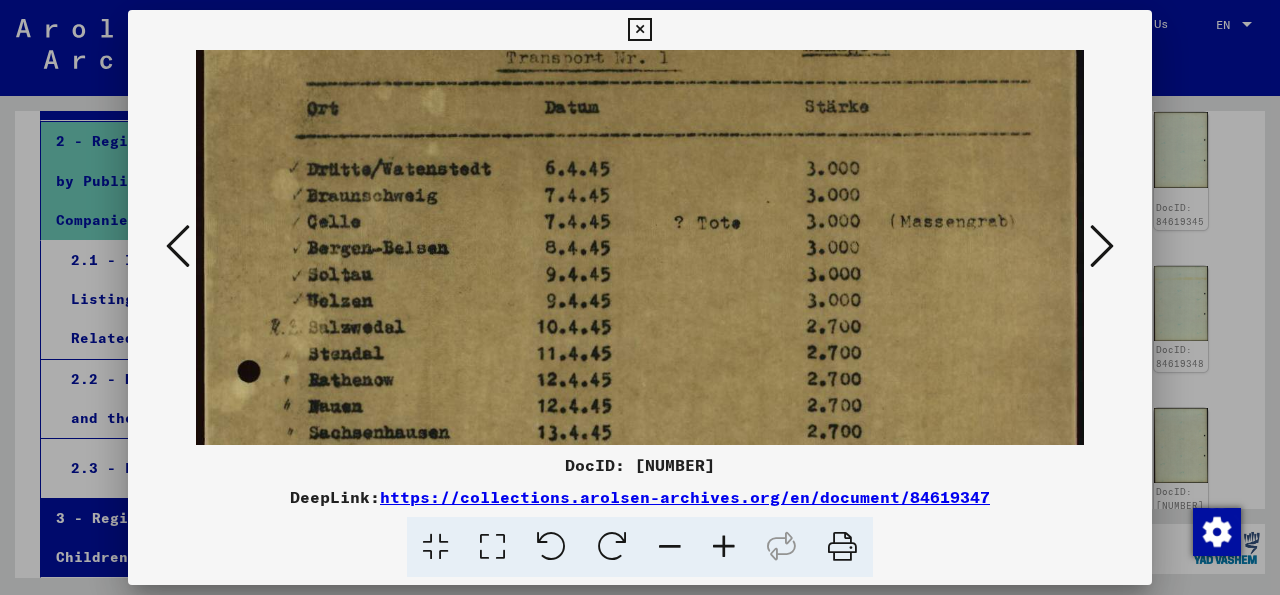 scroll, scrollTop: 168, scrollLeft: 0, axis: vertical 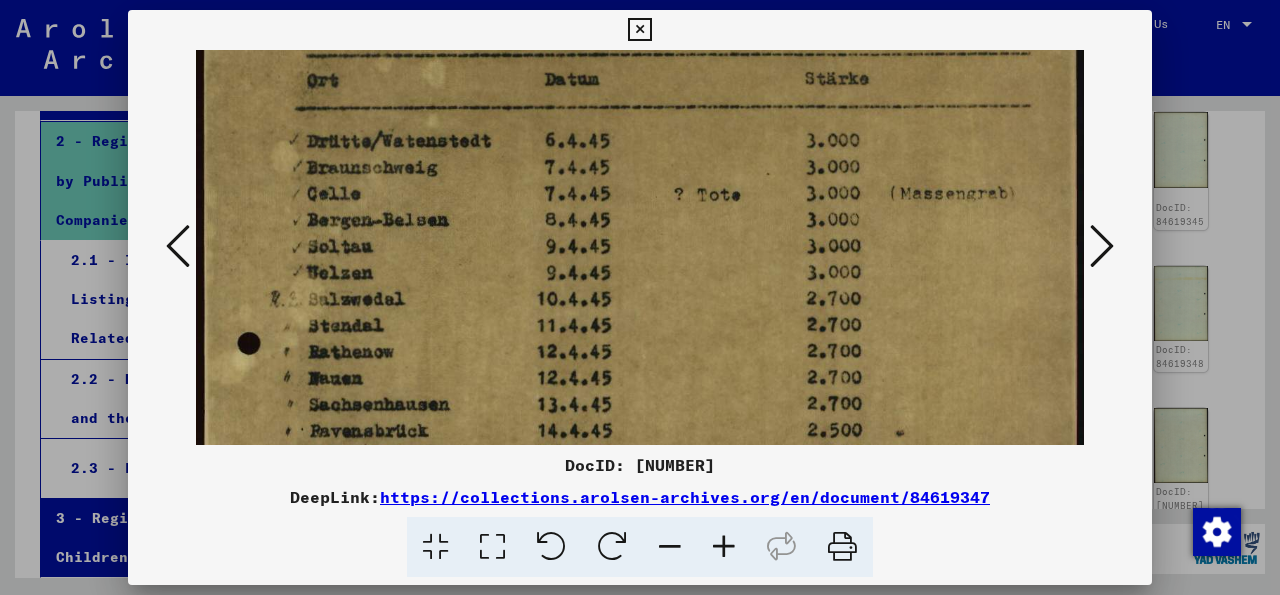 drag, startPoint x: 598, startPoint y: 333, endPoint x: 574, endPoint y: 225, distance: 110.63454 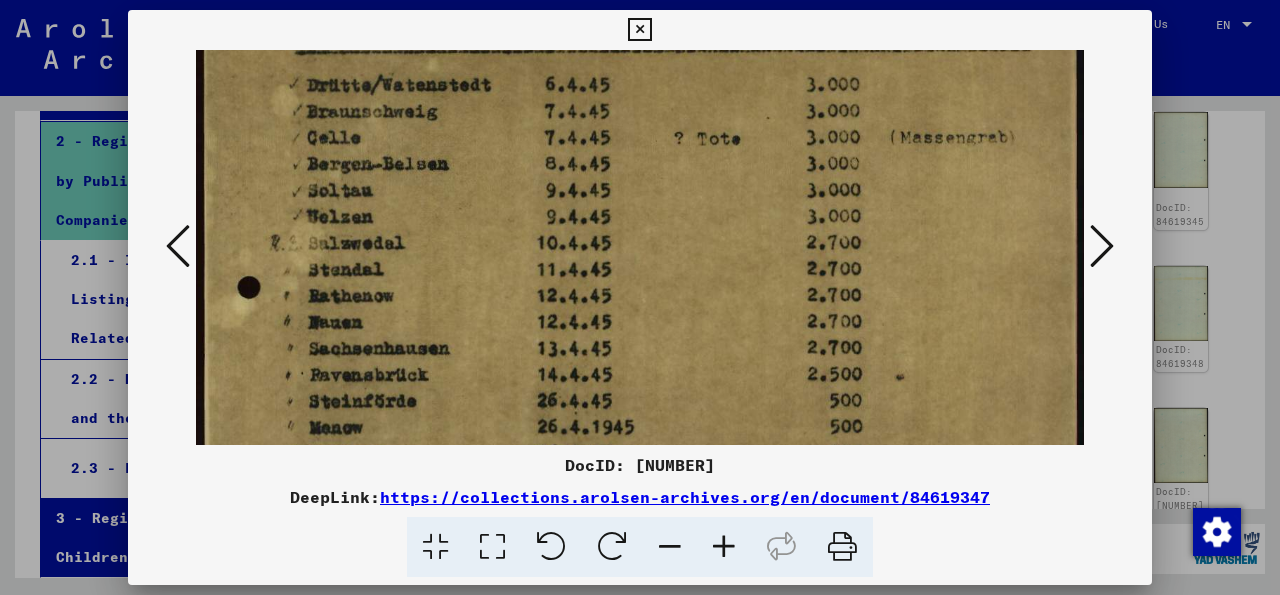 scroll, scrollTop: 229, scrollLeft: 0, axis: vertical 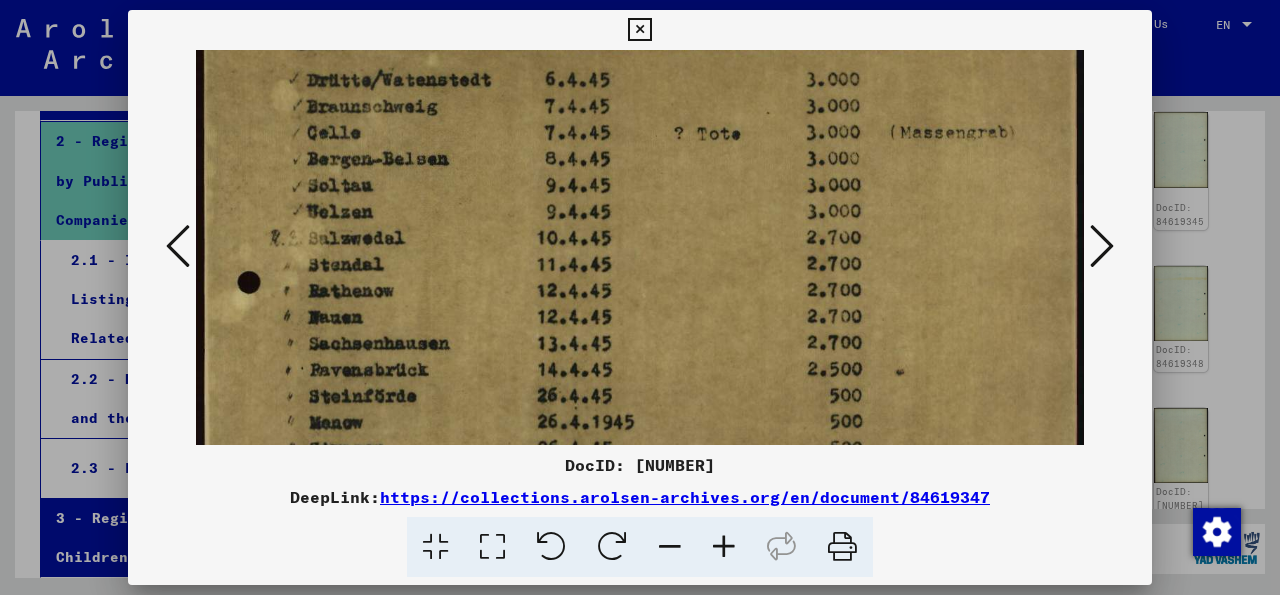 drag, startPoint x: 577, startPoint y: 271, endPoint x: 585, endPoint y: 222, distance: 49.648766 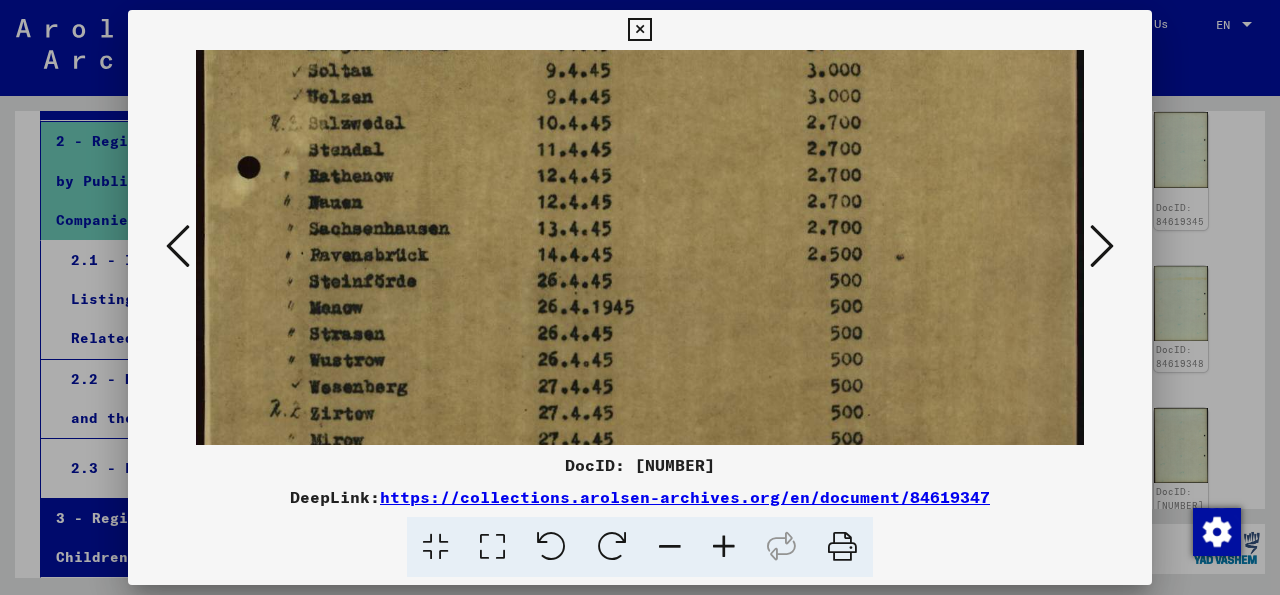 scroll, scrollTop: 365, scrollLeft: 0, axis: vertical 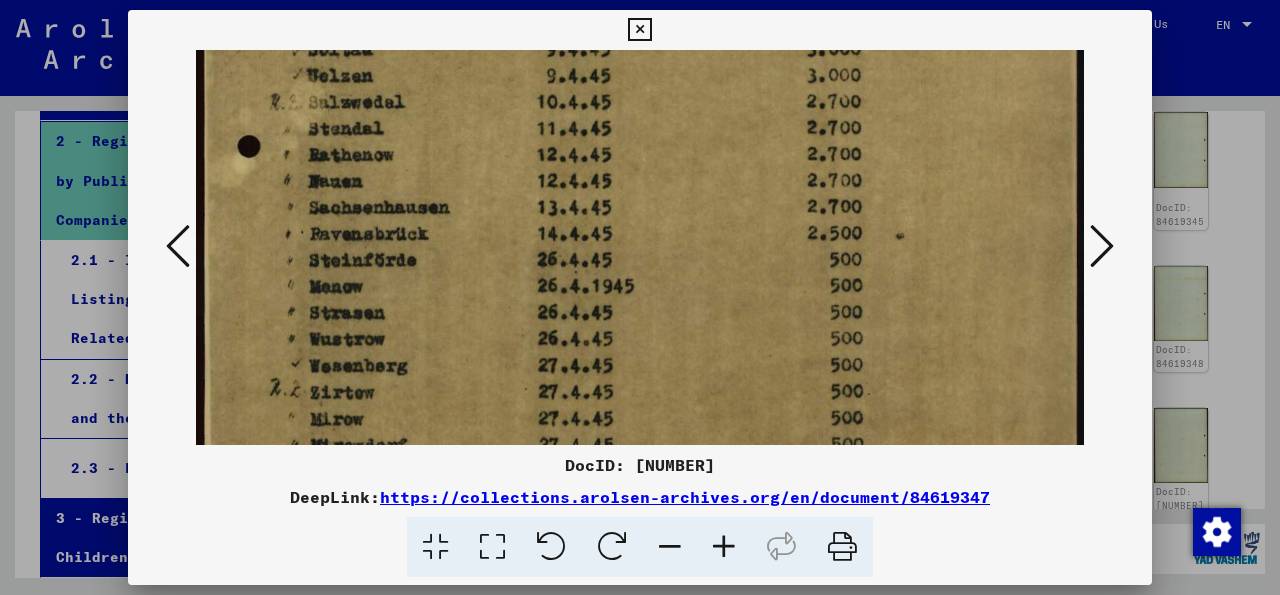 drag, startPoint x: 595, startPoint y: 337, endPoint x: 595, endPoint y: 201, distance: 136 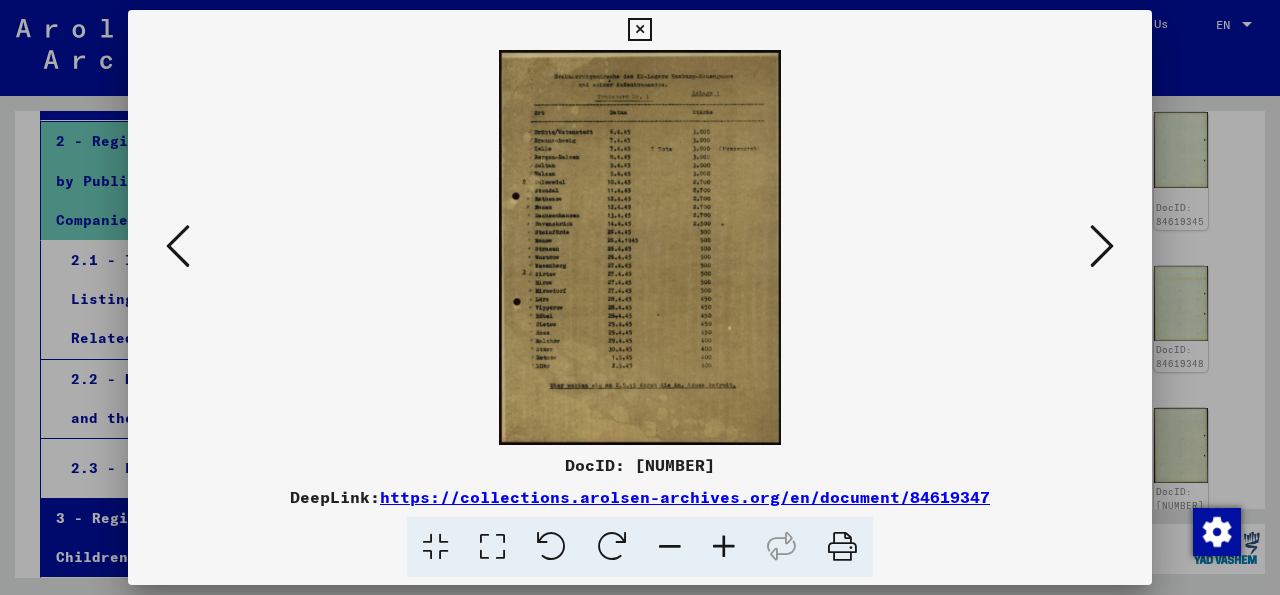 click at bounding box center (639, 30) 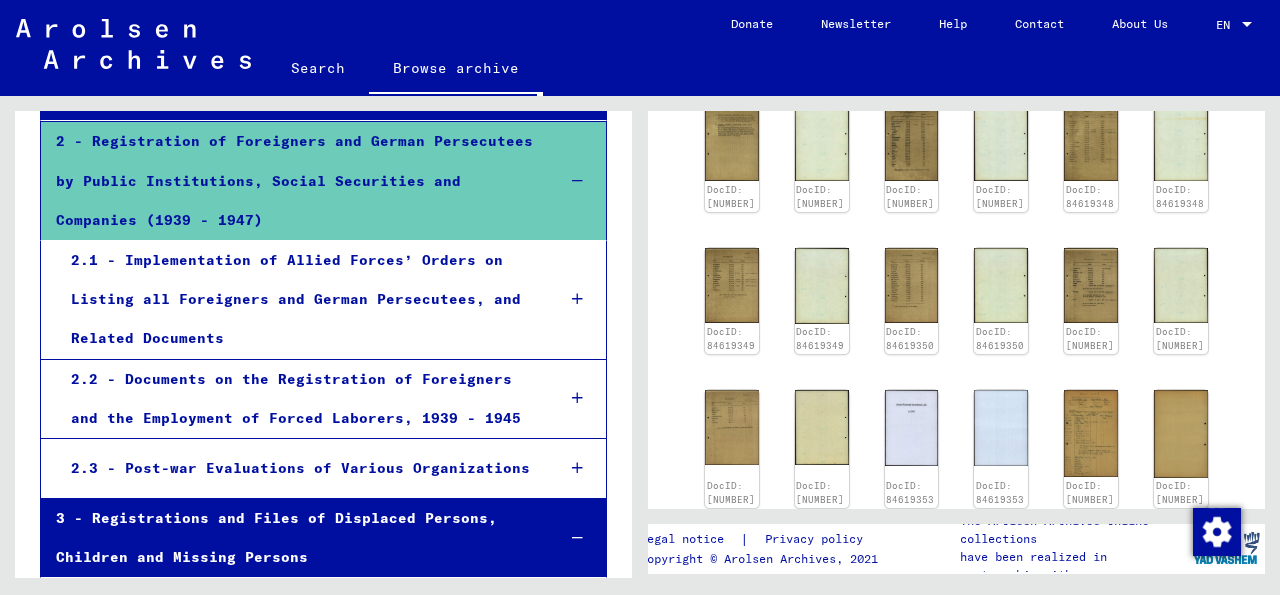scroll, scrollTop: 923, scrollLeft: 0, axis: vertical 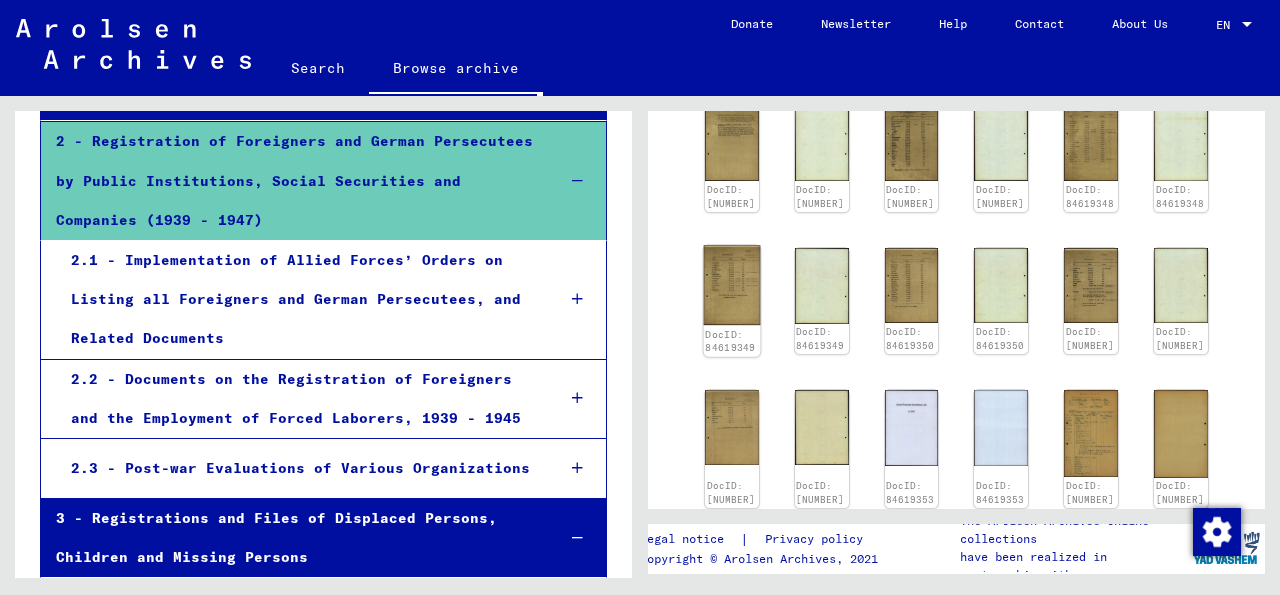 click 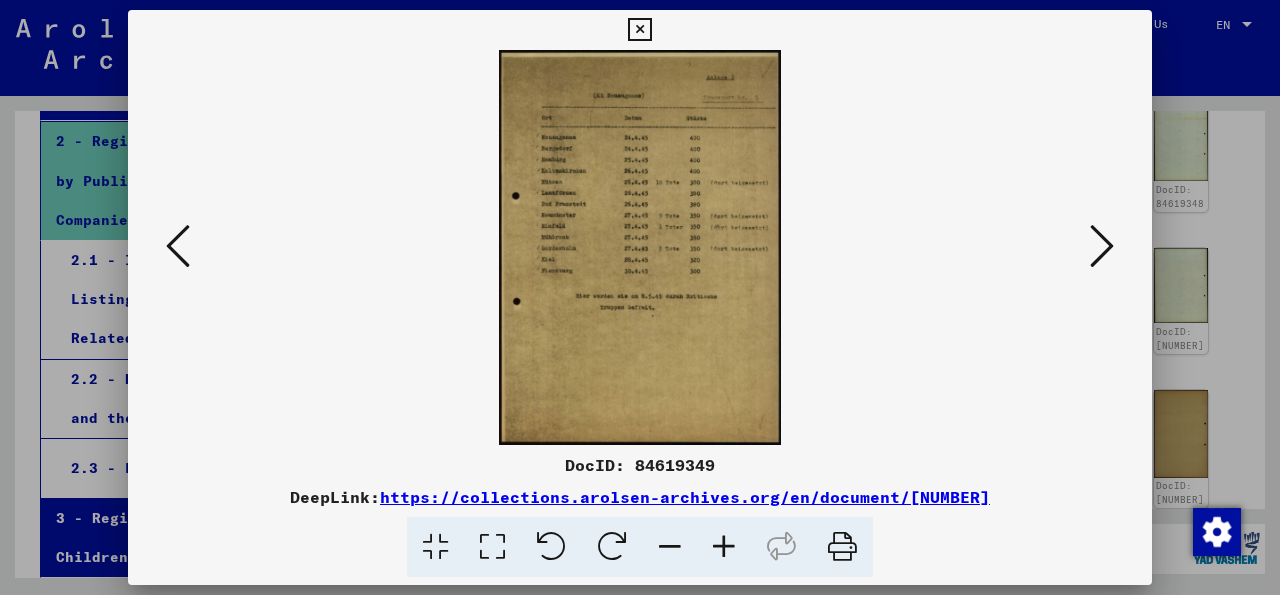 click at bounding box center (492, 547) 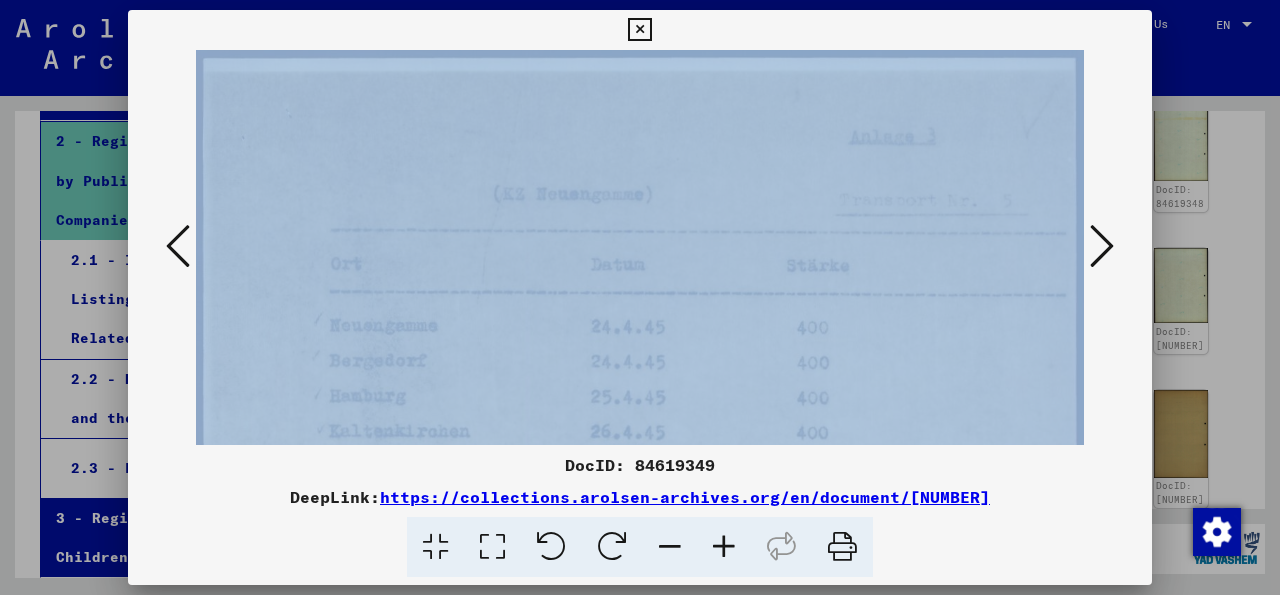drag, startPoint x: 583, startPoint y: 442, endPoint x: 587, endPoint y: 399, distance: 43.185646 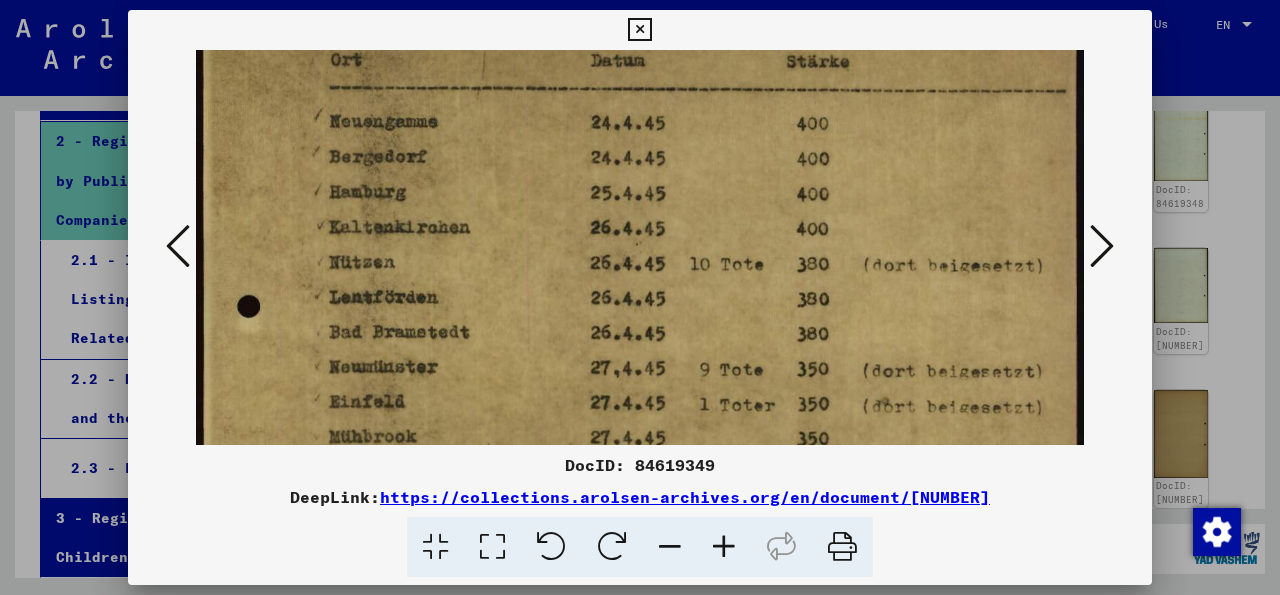 scroll, scrollTop: 206, scrollLeft: 0, axis: vertical 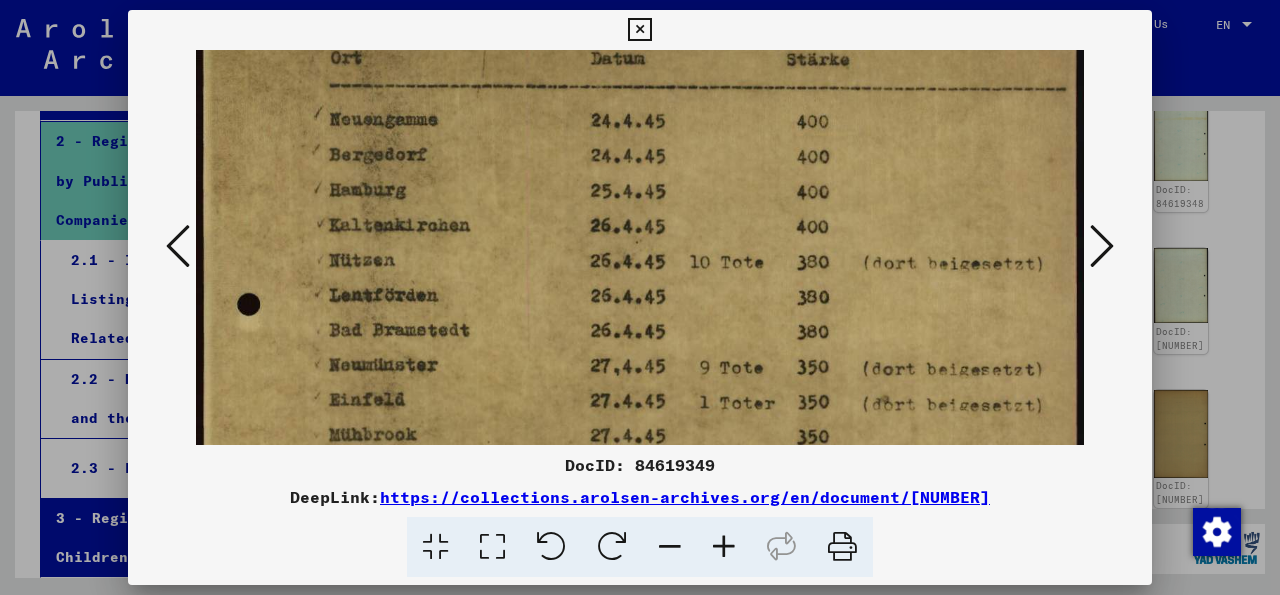 drag, startPoint x: 740, startPoint y: 367, endPoint x: 757, endPoint y: 161, distance: 206.70027 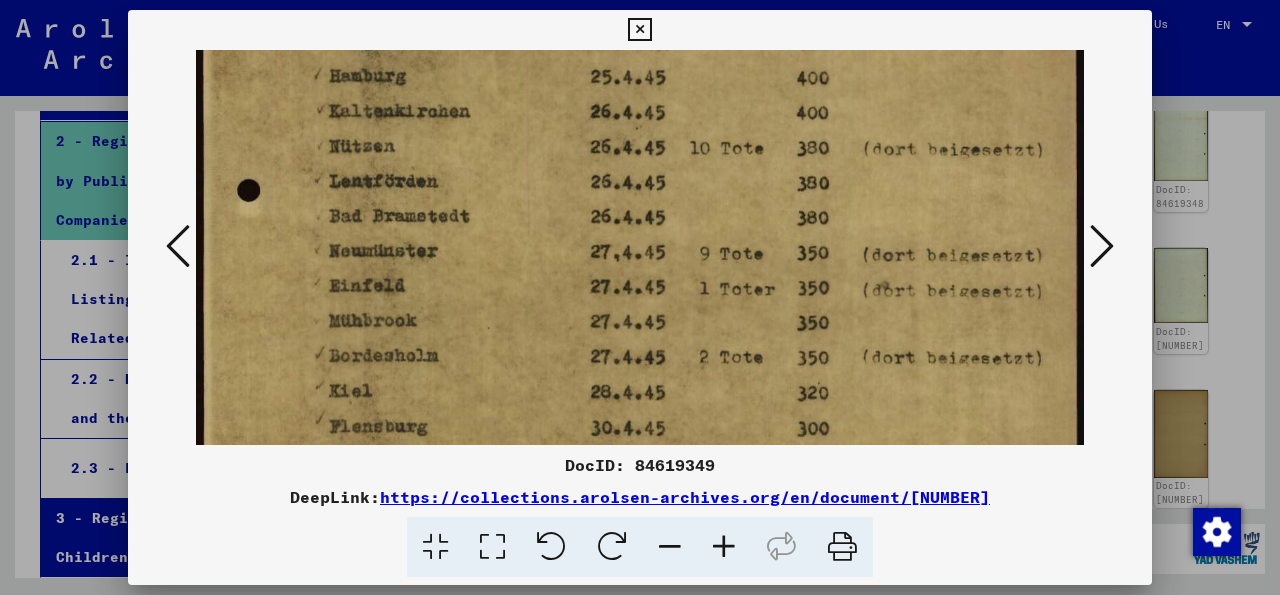 scroll, scrollTop: 336, scrollLeft: 0, axis: vertical 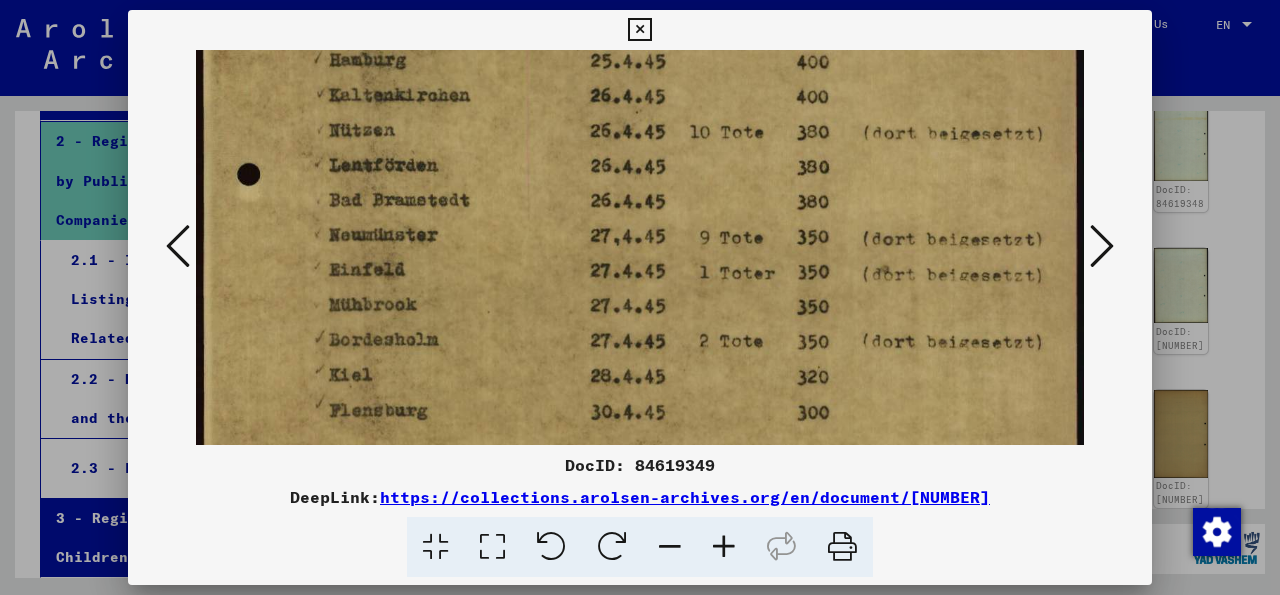 drag, startPoint x: 745, startPoint y: 259, endPoint x: 753, endPoint y: 129, distance: 130.24593 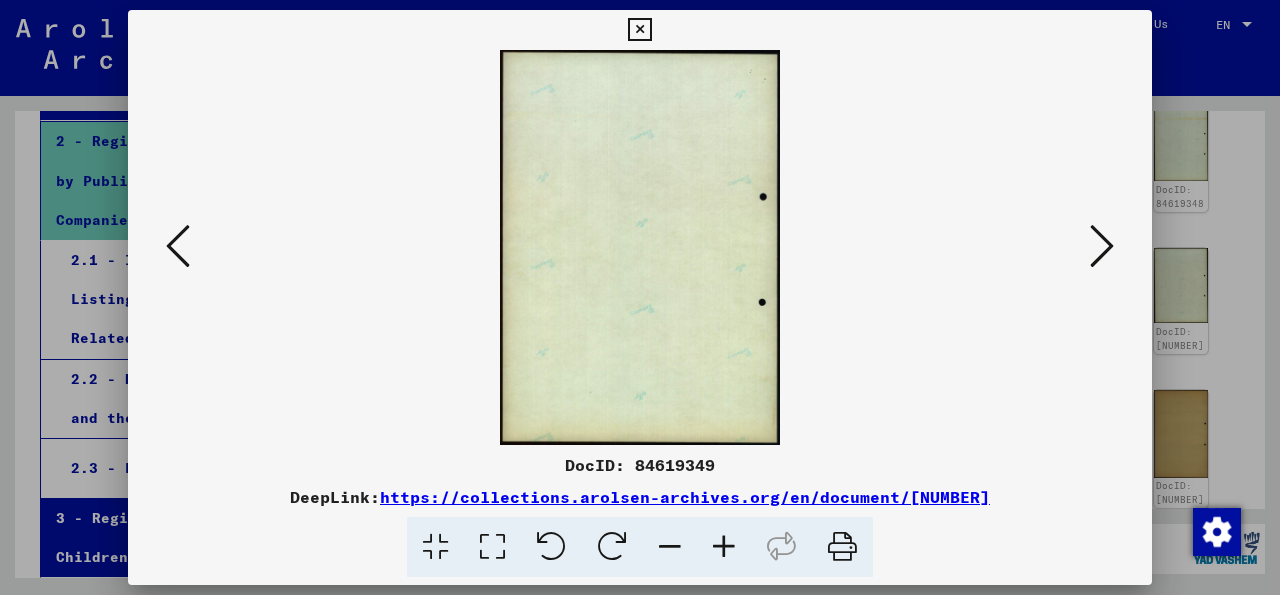 scroll, scrollTop: 0, scrollLeft: 0, axis: both 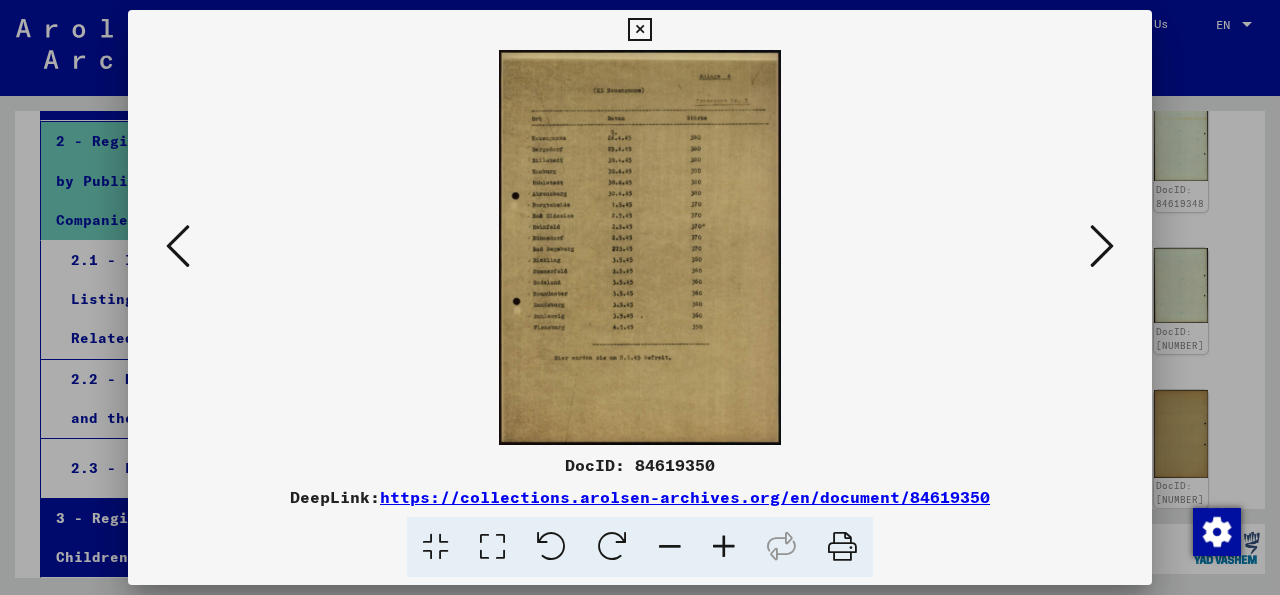 click at bounding box center (492, 547) 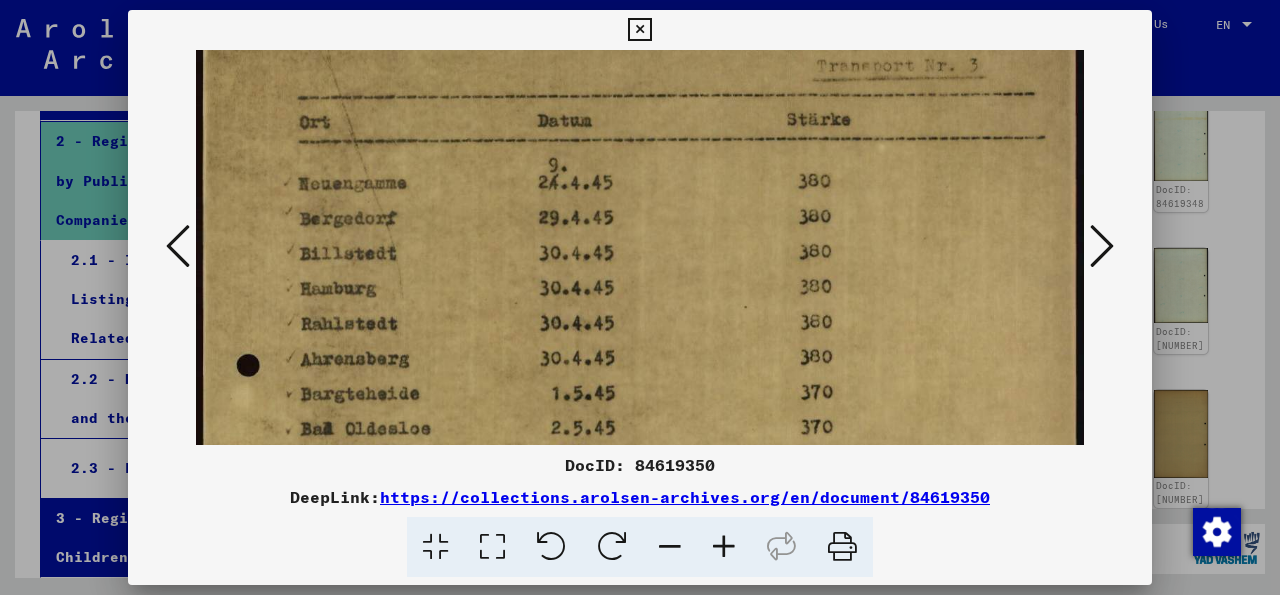 scroll, scrollTop: 163, scrollLeft: 0, axis: vertical 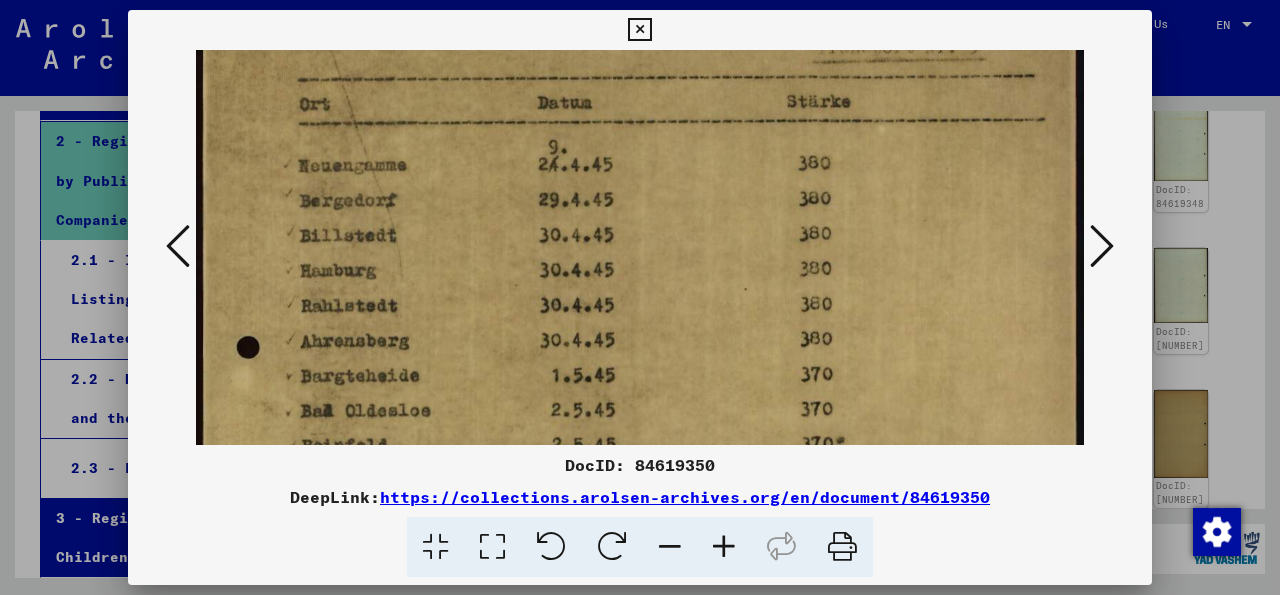 drag, startPoint x: 613, startPoint y: 351, endPoint x: 604, endPoint y: 188, distance: 163.24828 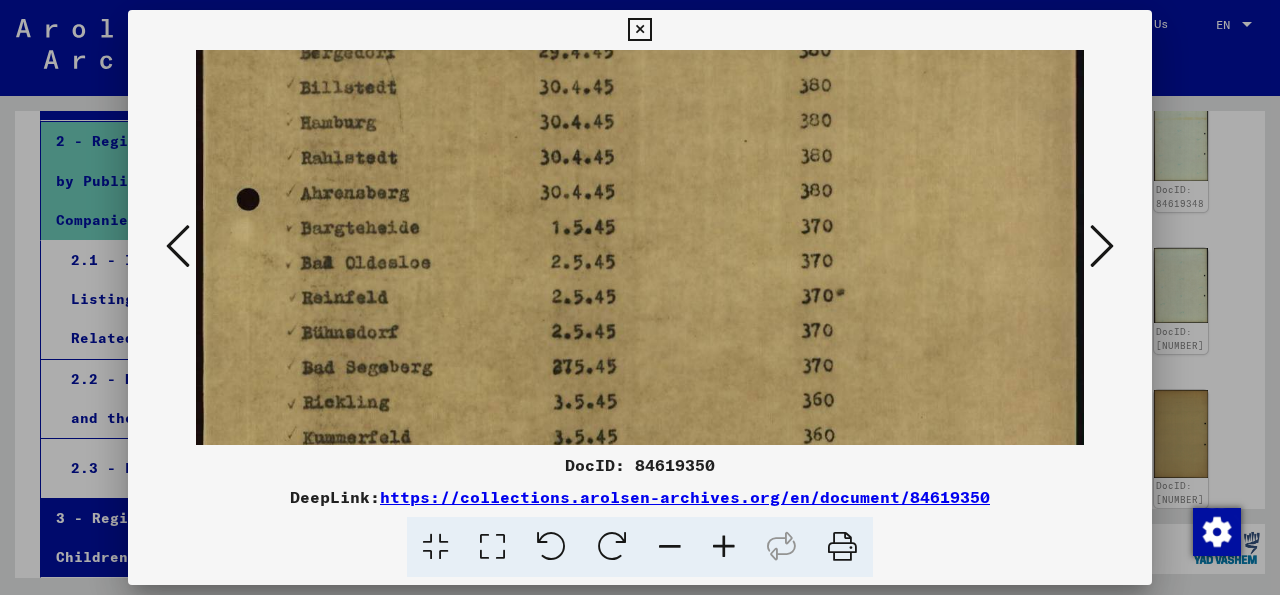 scroll, scrollTop: 321, scrollLeft: 0, axis: vertical 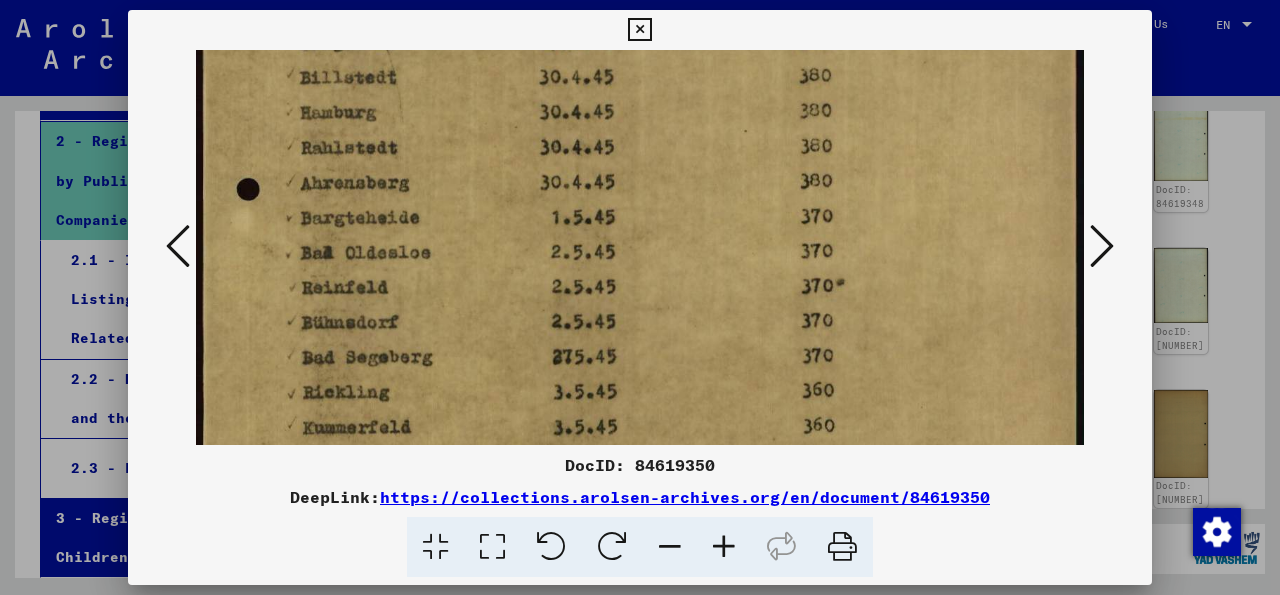 drag, startPoint x: 598, startPoint y: 329, endPoint x: 597, endPoint y: 171, distance: 158.00316 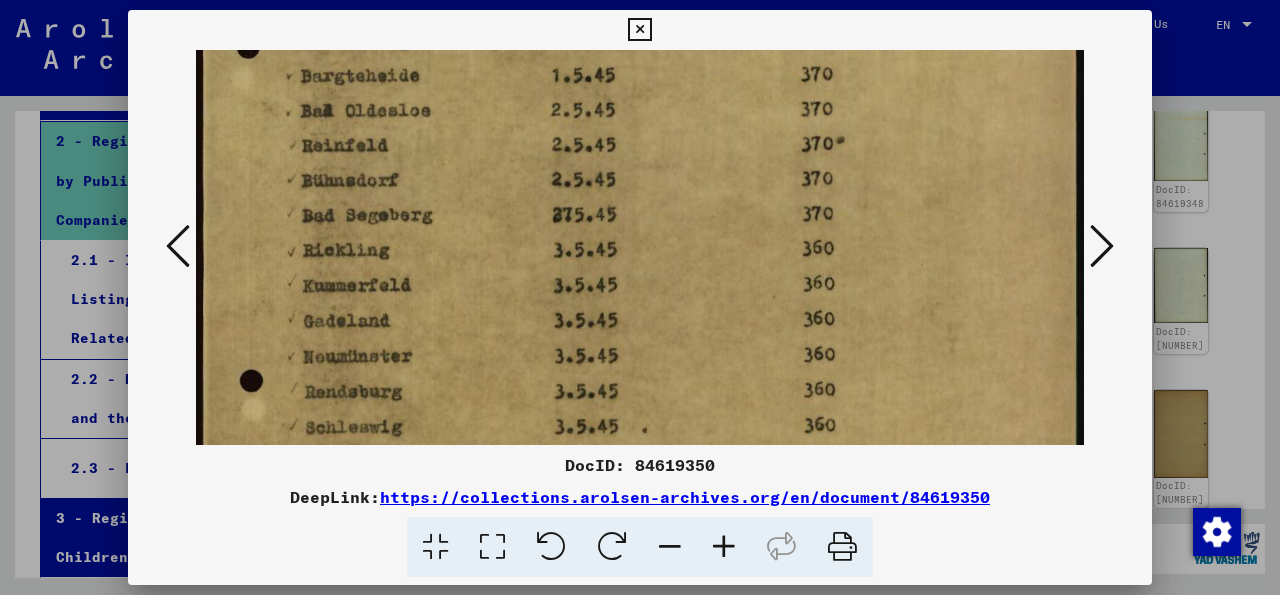 scroll, scrollTop: 468, scrollLeft: 0, axis: vertical 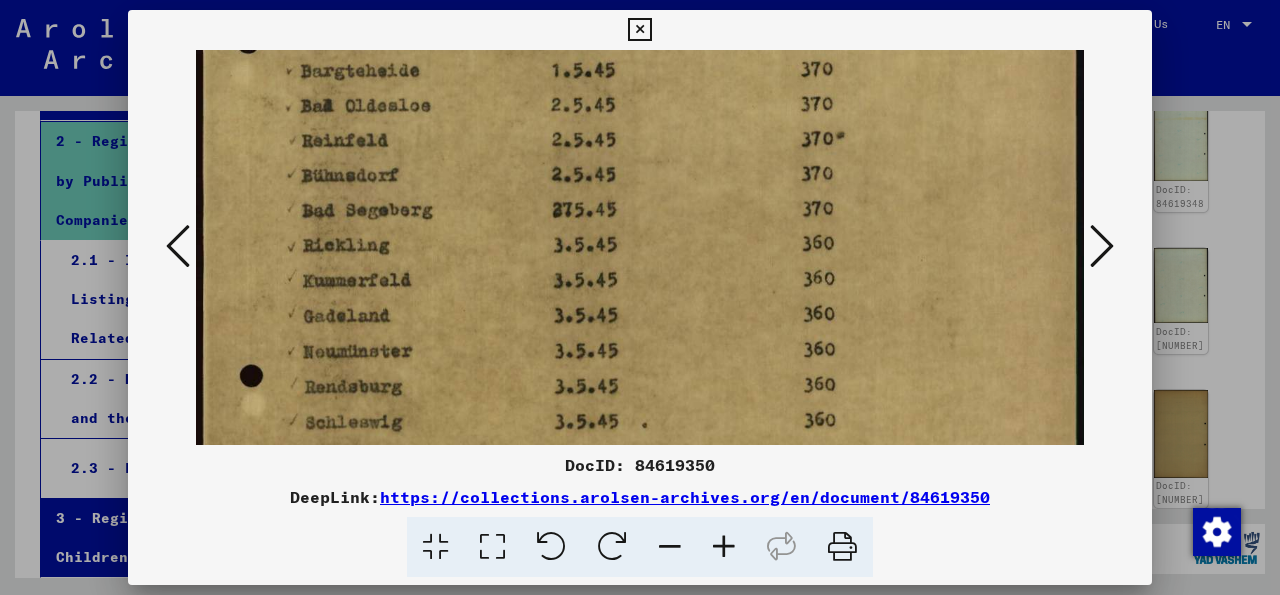 drag, startPoint x: 601, startPoint y: 340, endPoint x: 608, endPoint y: 193, distance: 147.16656 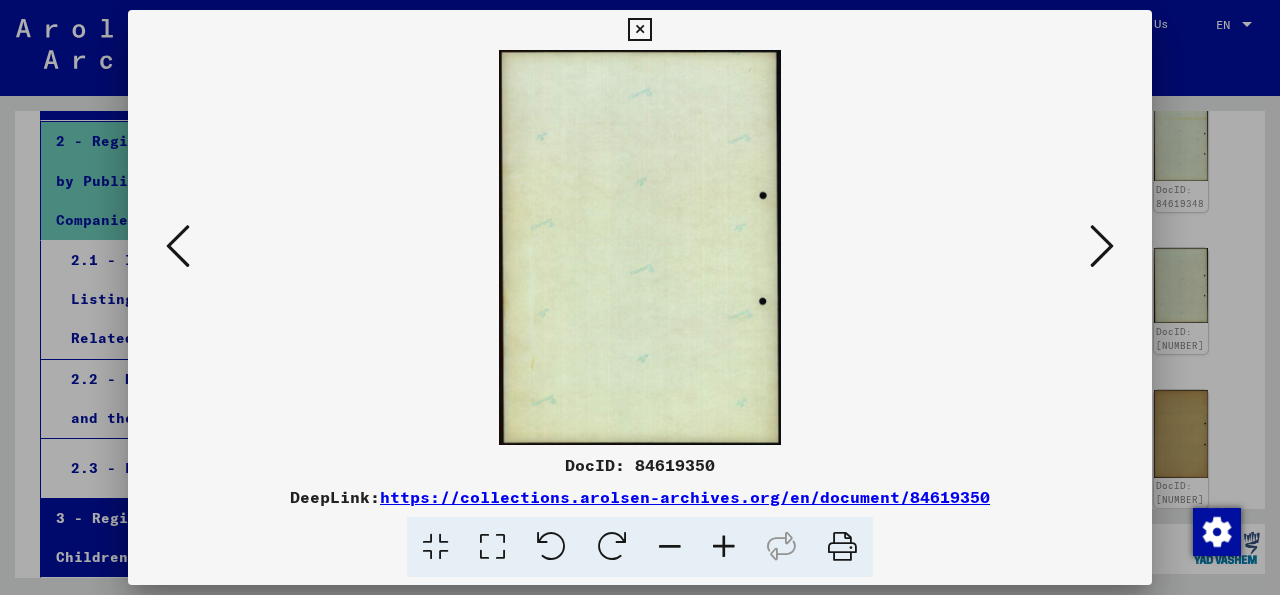 scroll, scrollTop: 0, scrollLeft: 0, axis: both 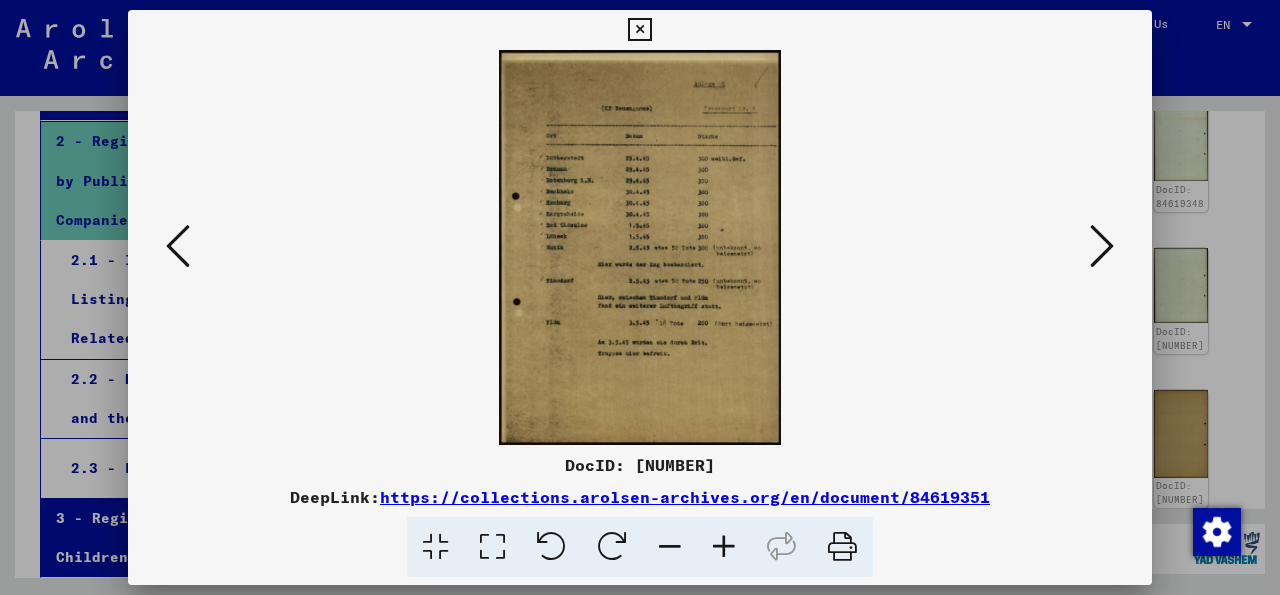 click at bounding box center [492, 547] 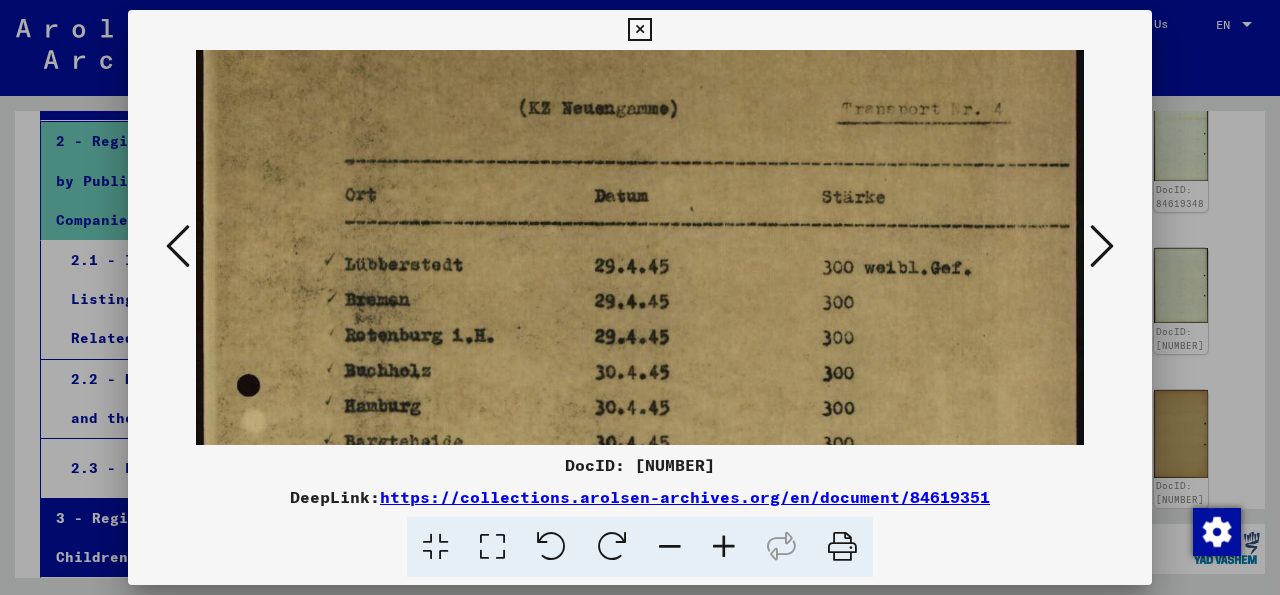 drag, startPoint x: 688, startPoint y: 373, endPoint x: 666, endPoint y: 246, distance: 128.89143 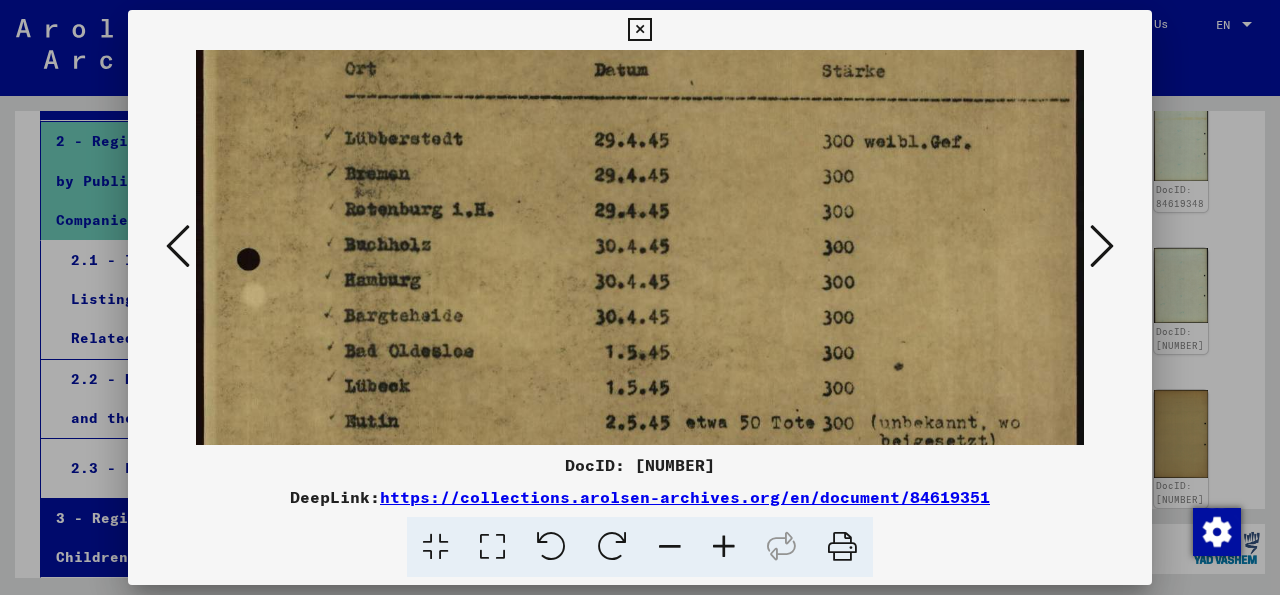 scroll, scrollTop: 275, scrollLeft: 0, axis: vertical 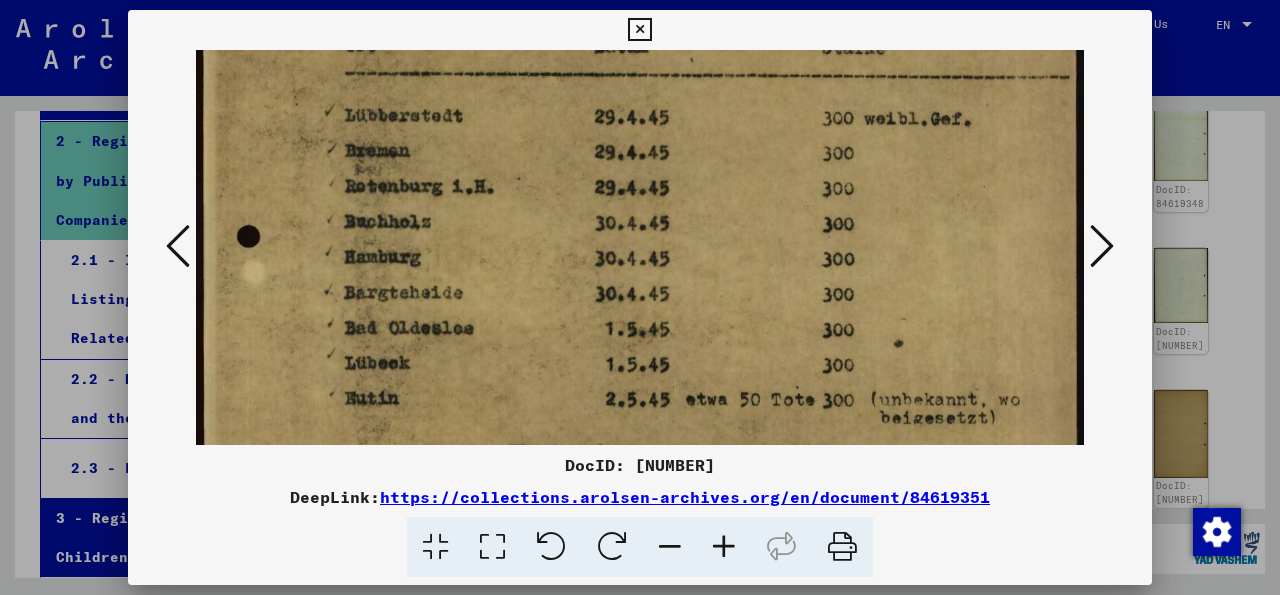 drag, startPoint x: 665, startPoint y: 347, endPoint x: 657, endPoint y: 199, distance: 148.21606 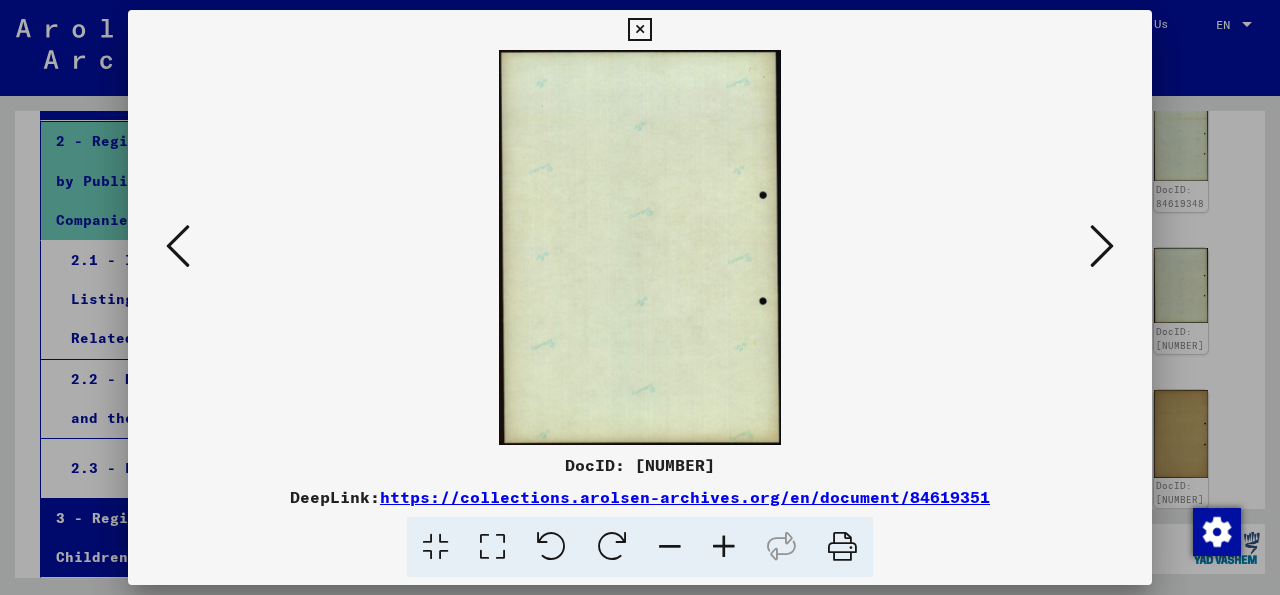scroll, scrollTop: 0, scrollLeft: 0, axis: both 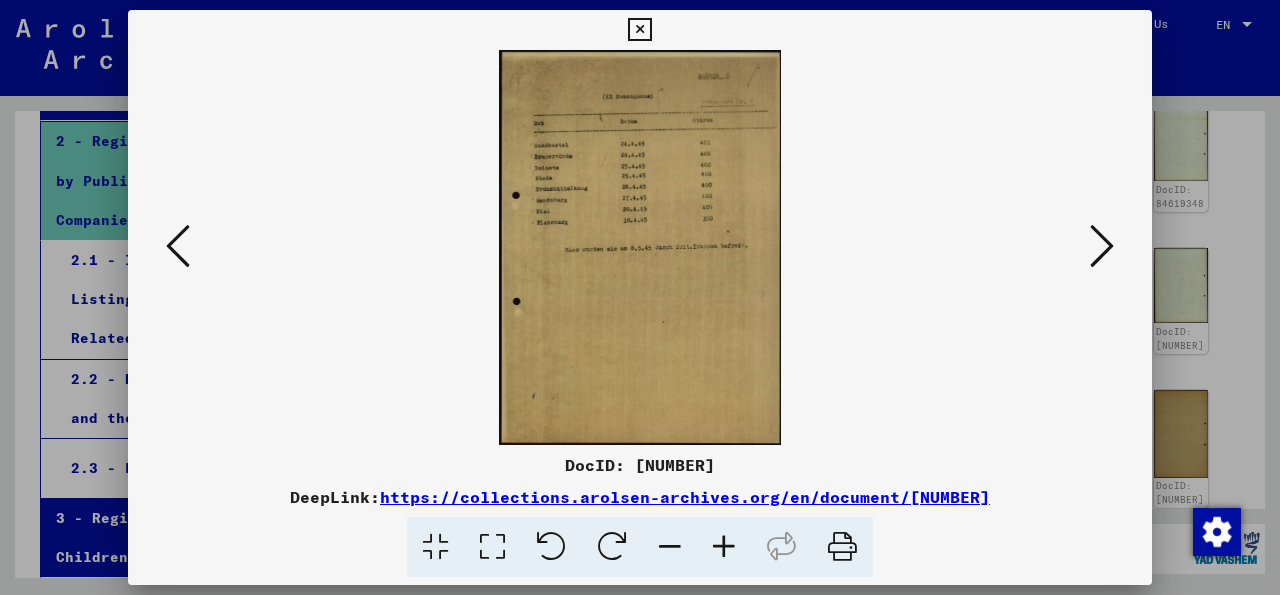 click at bounding box center (1102, 246) 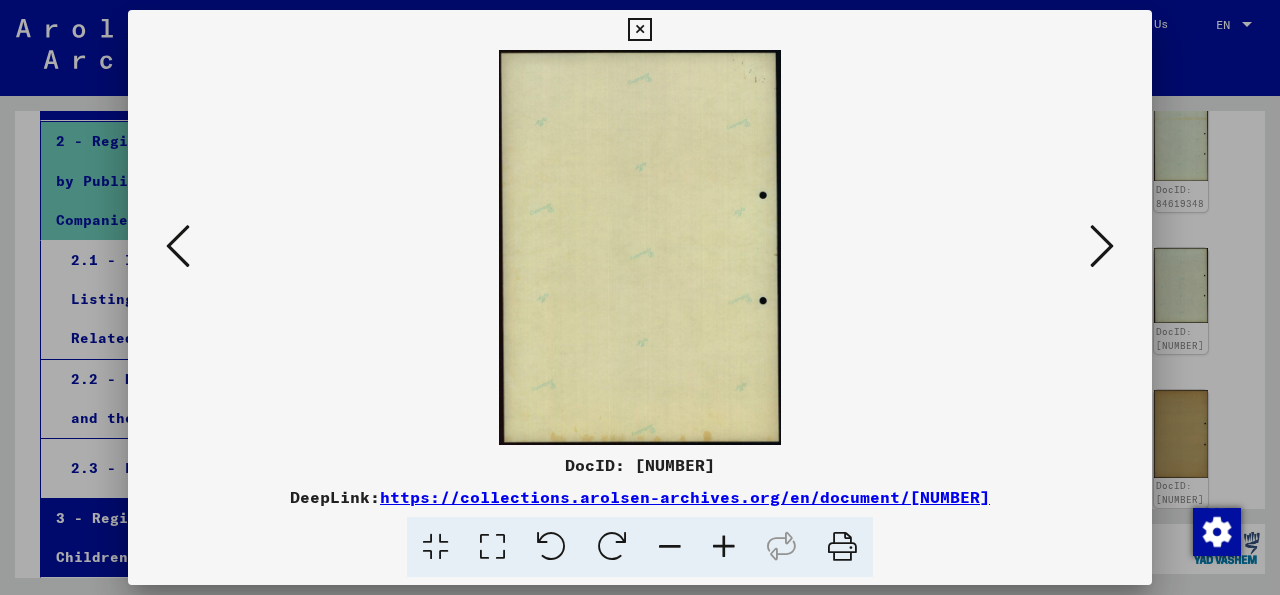 click at bounding box center (1102, 246) 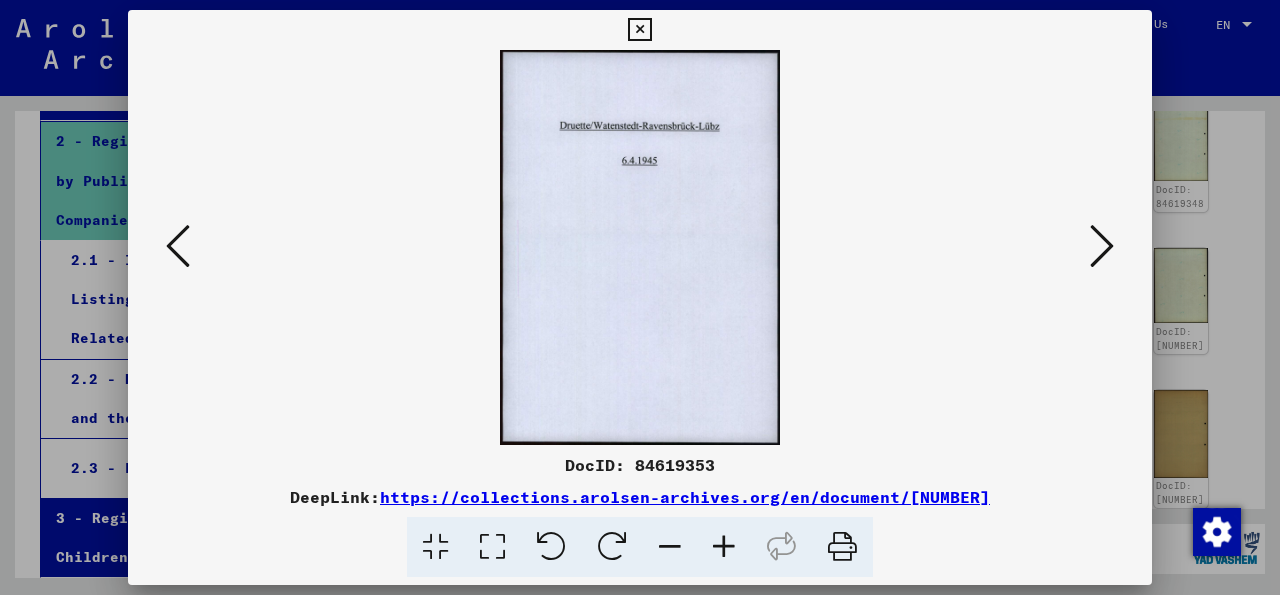 click at bounding box center (1102, 246) 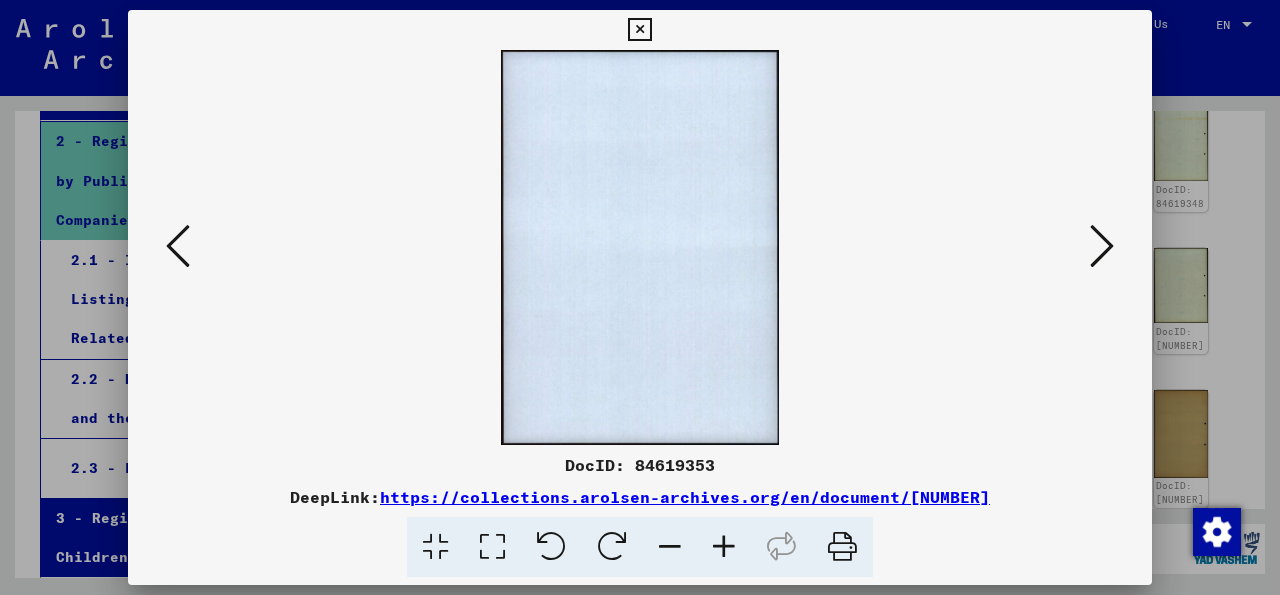 click at bounding box center [1102, 246] 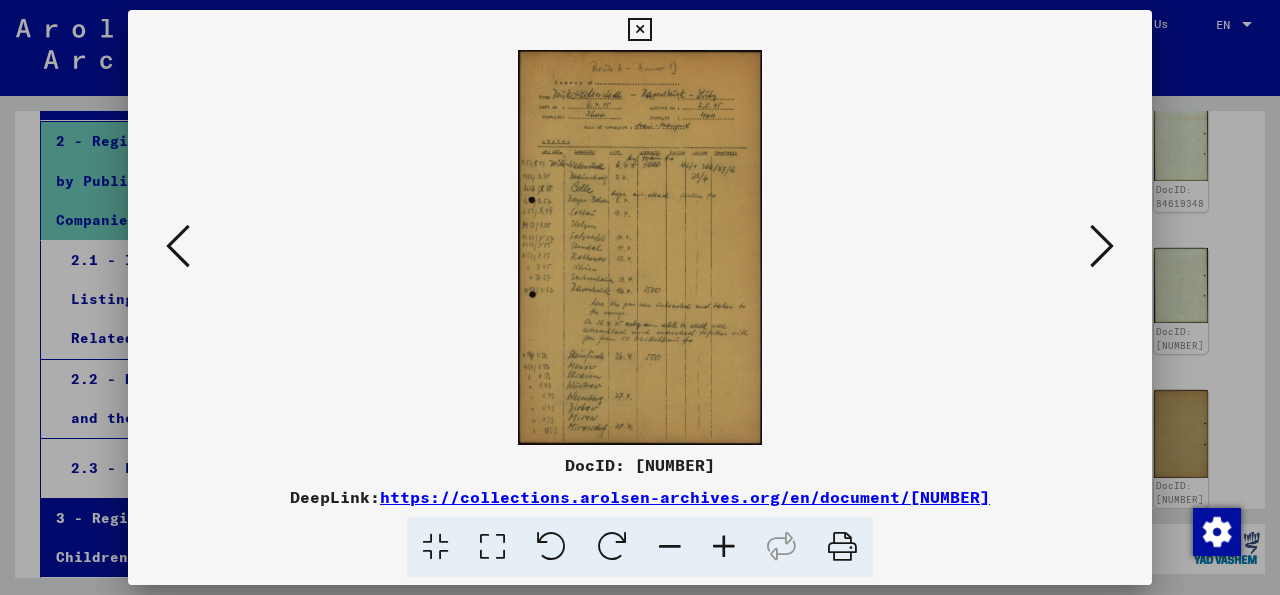 click at bounding box center [492, 547] 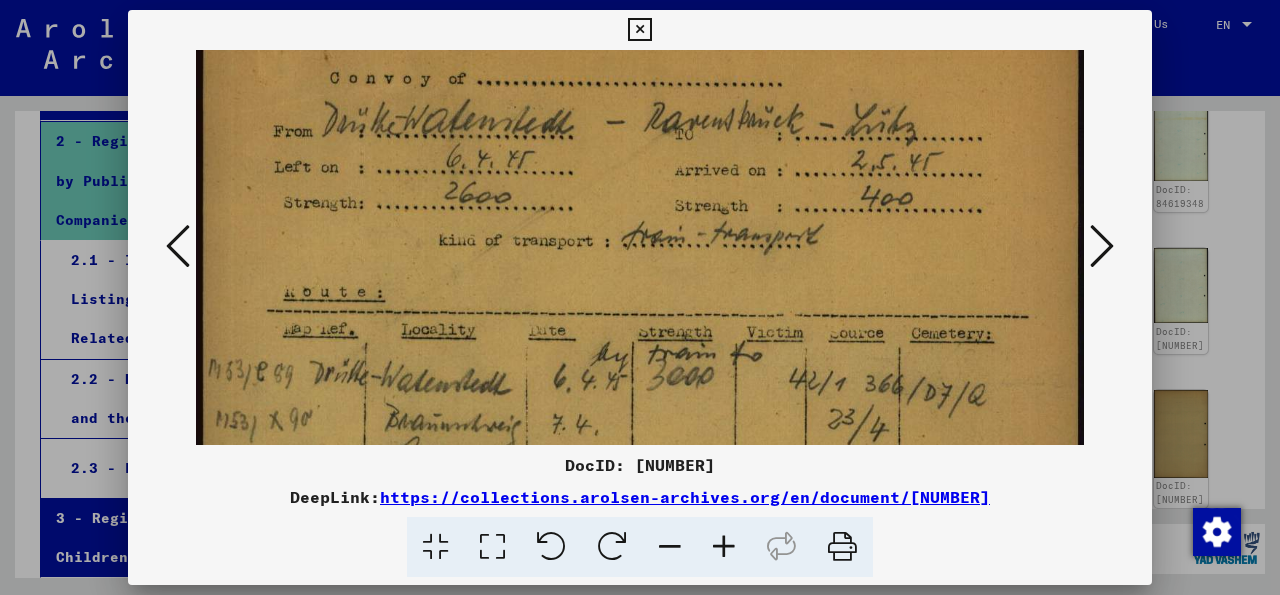 scroll, scrollTop: 98, scrollLeft: 0, axis: vertical 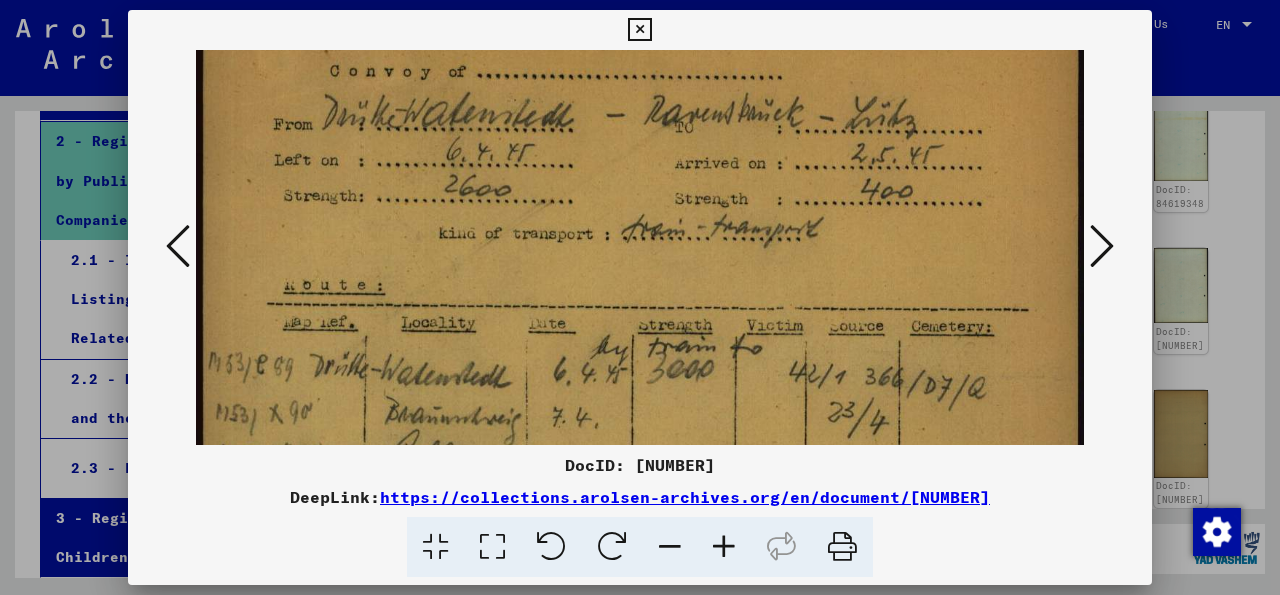 drag, startPoint x: 581, startPoint y: 315, endPoint x: 593, endPoint y: 217, distance: 98.731964 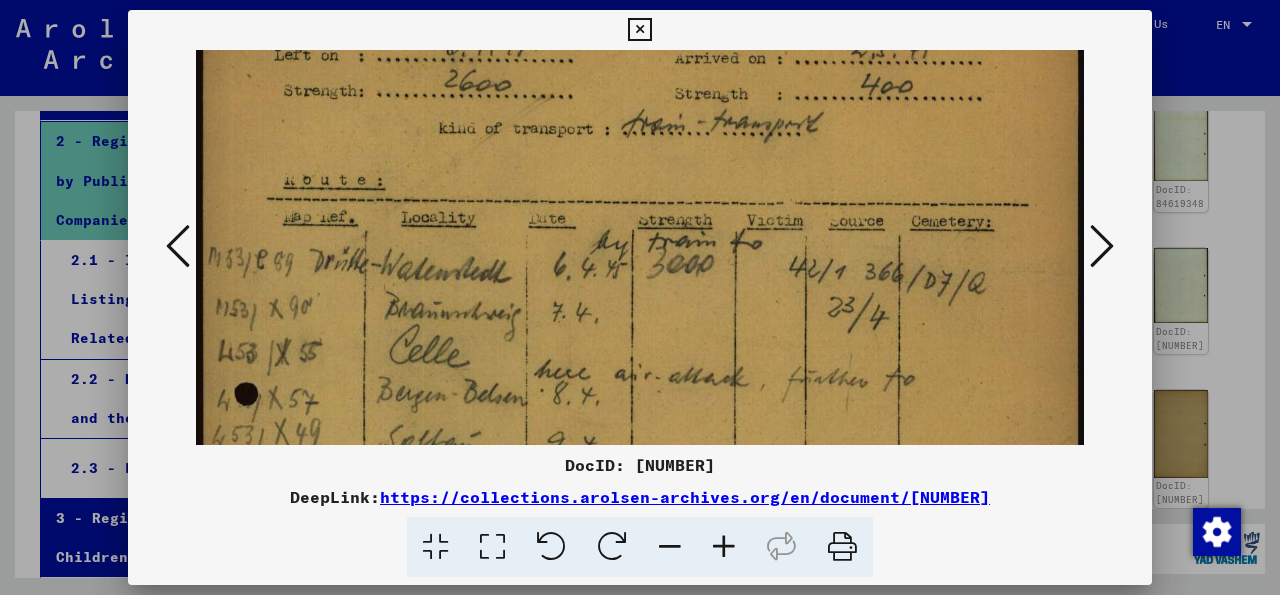 scroll, scrollTop: 204, scrollLeft: 0, axis: vertical 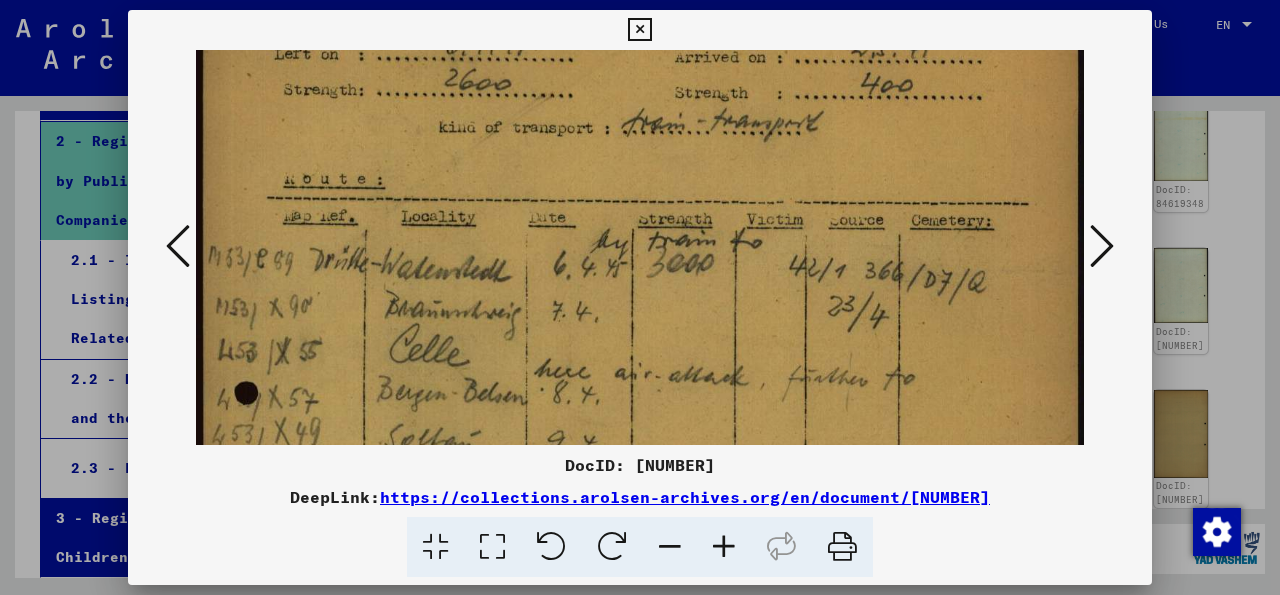 drag, startPoint x: 587, startPoint y: 414, endPoint x: 579, endPoint y: 308, distance: 106.30146 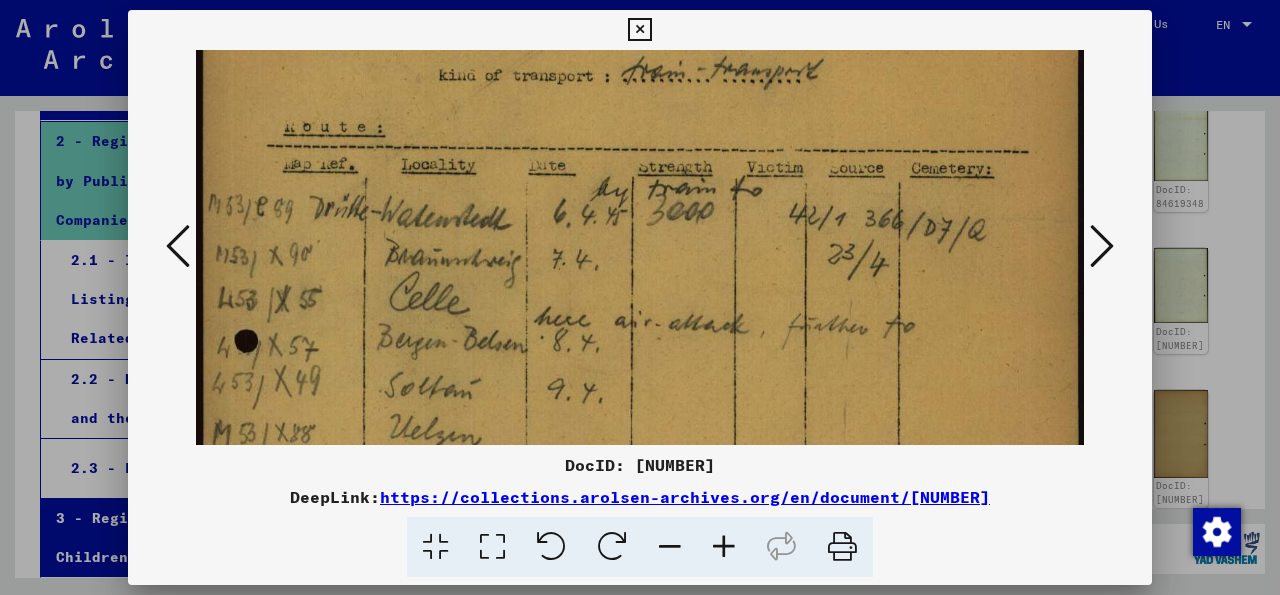 scroll, scrollTop: 258, scrollLeft: 0, axis: vertical 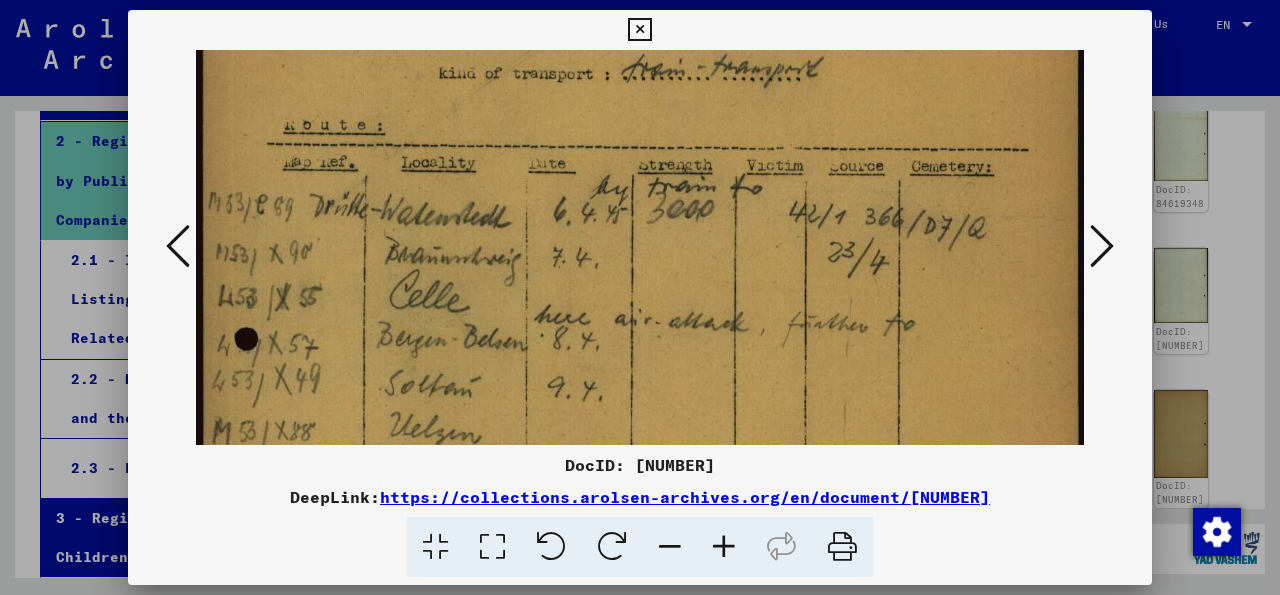 drag, startPoint x: 522, startPoint y: 361, endPoint x: 523, endPoint y: 307, distance: 54.00926 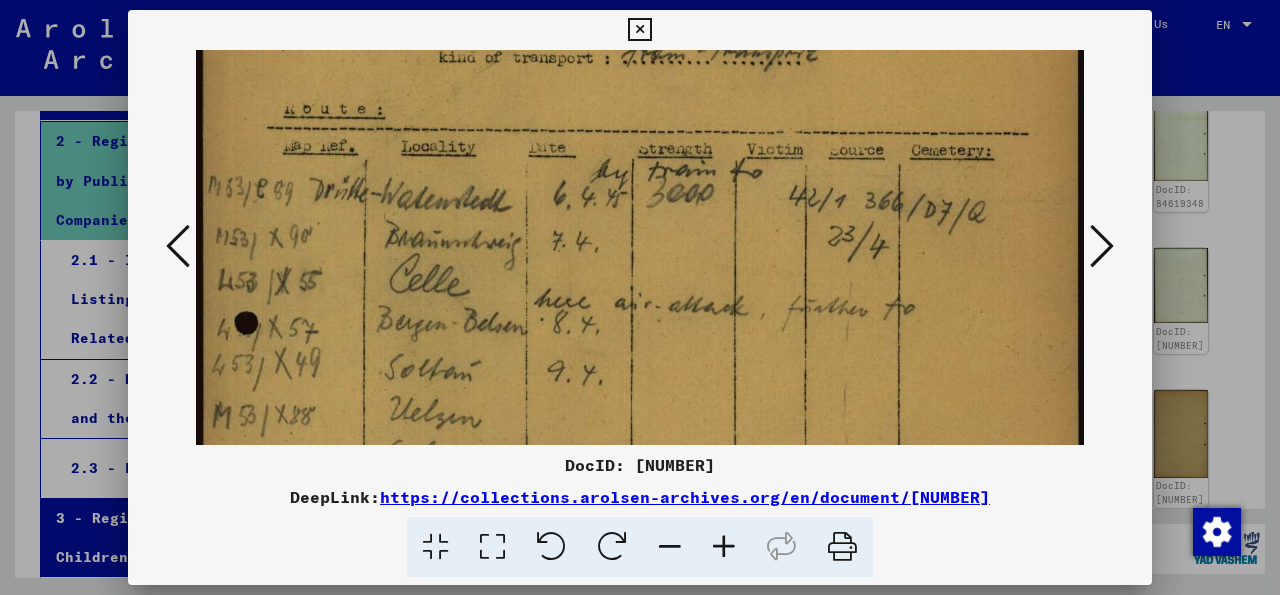 scroll, scrollTop: 328, scrollLeft: 0, axis: vertical 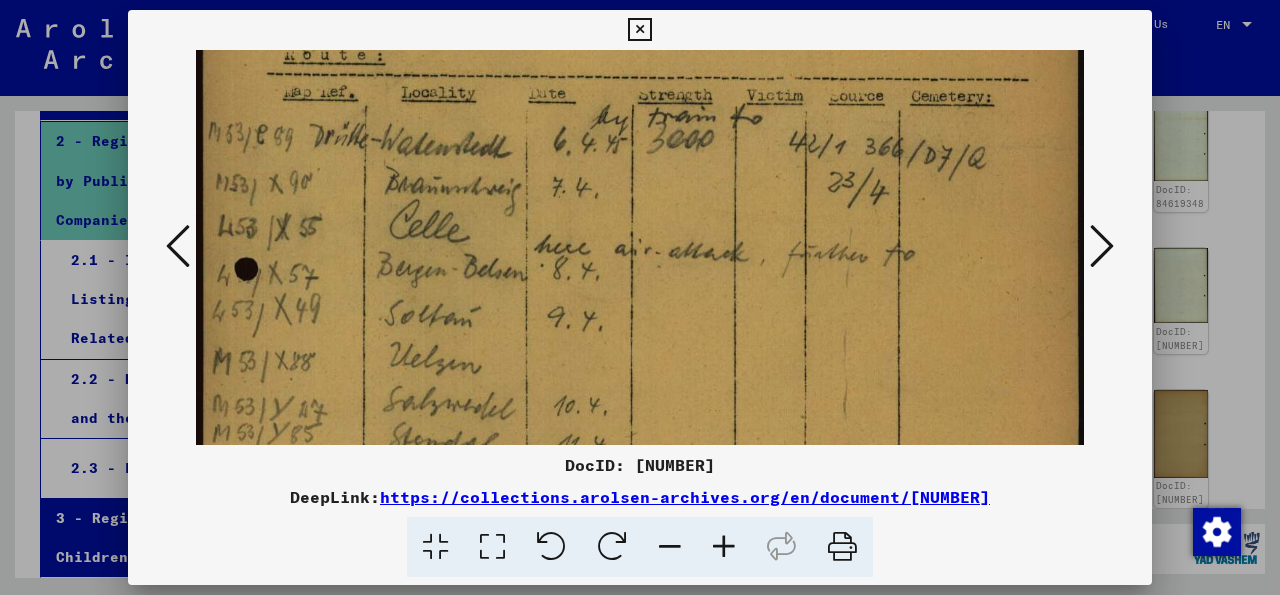 drag, startPoint x: 717, startPoint y: 247, endPoint x: 723, endPoint y: 177, distance: 70.256676 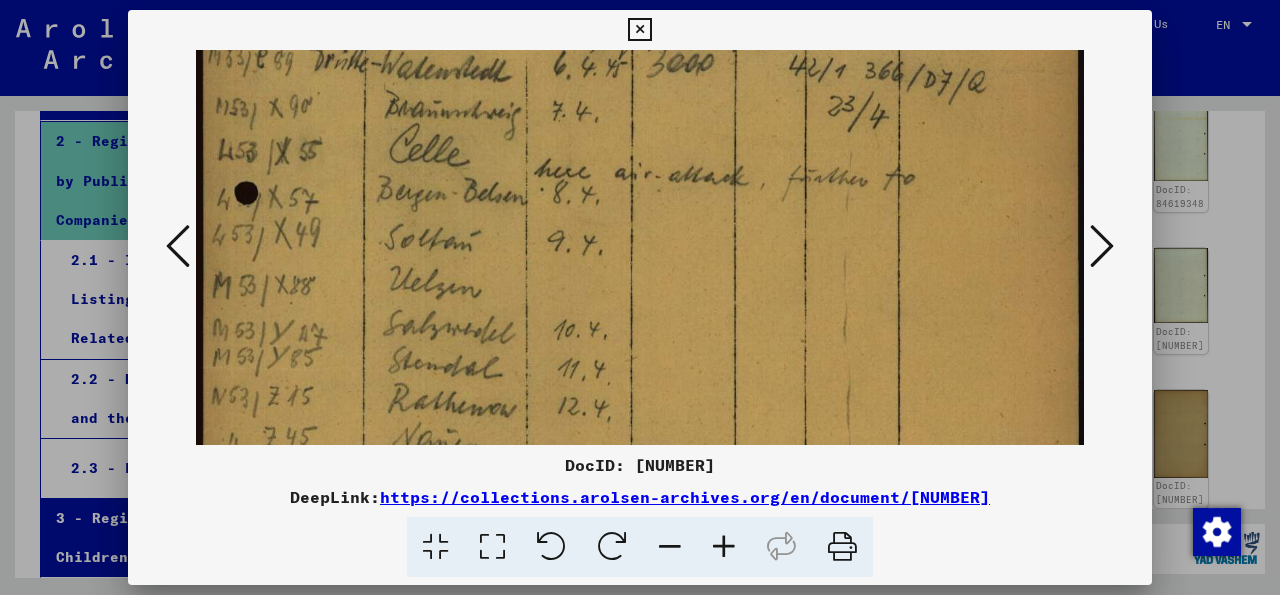 scroll, scrollTop: 406, scrollLeft: 0, axis: vertical 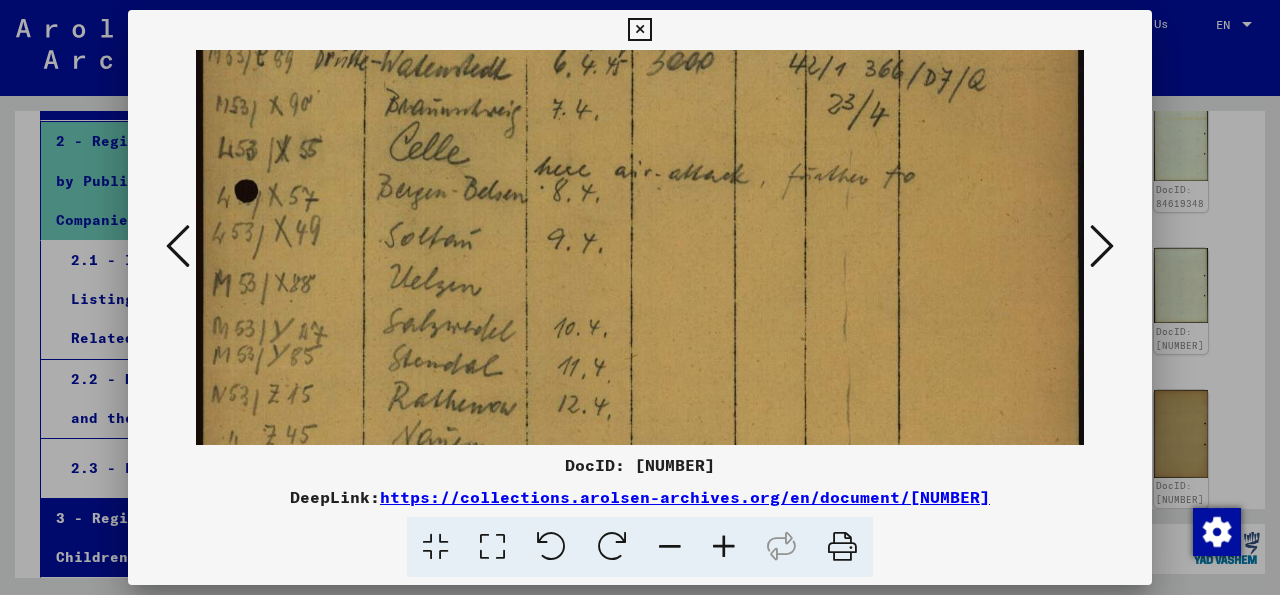 drag, startPoint x: 655, startPoint y: 311, endPoint x: 649, endPoint y: 267, distance: 44.407207 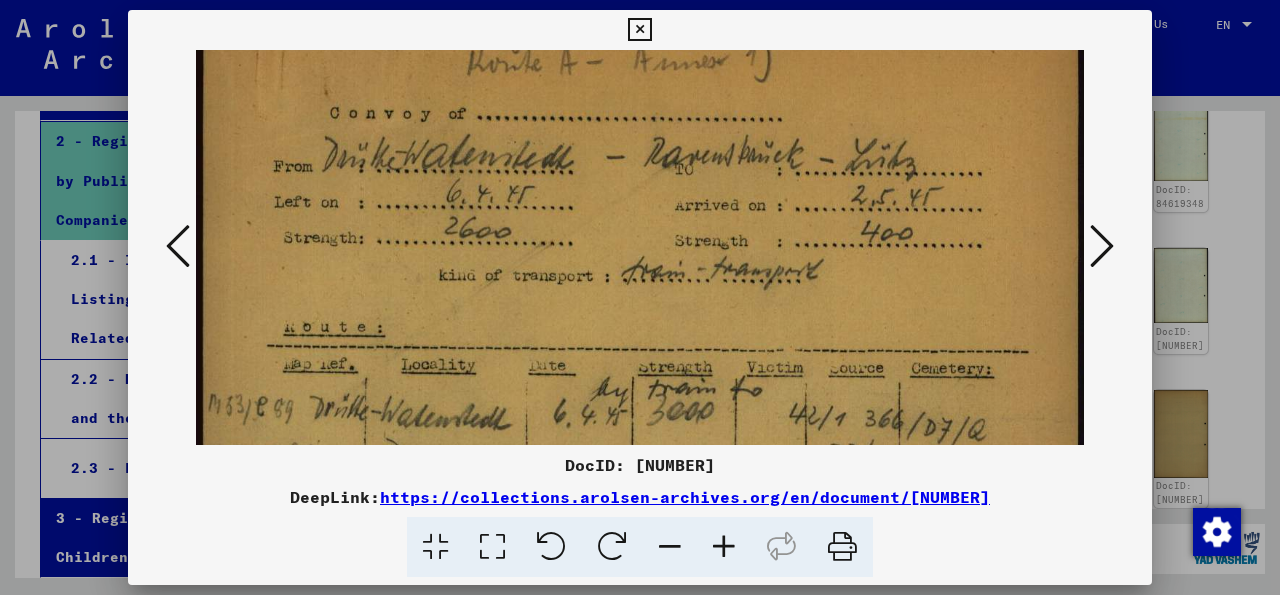 scroll, scrollTop: 57, scrollLeft: 0, axis: vertical 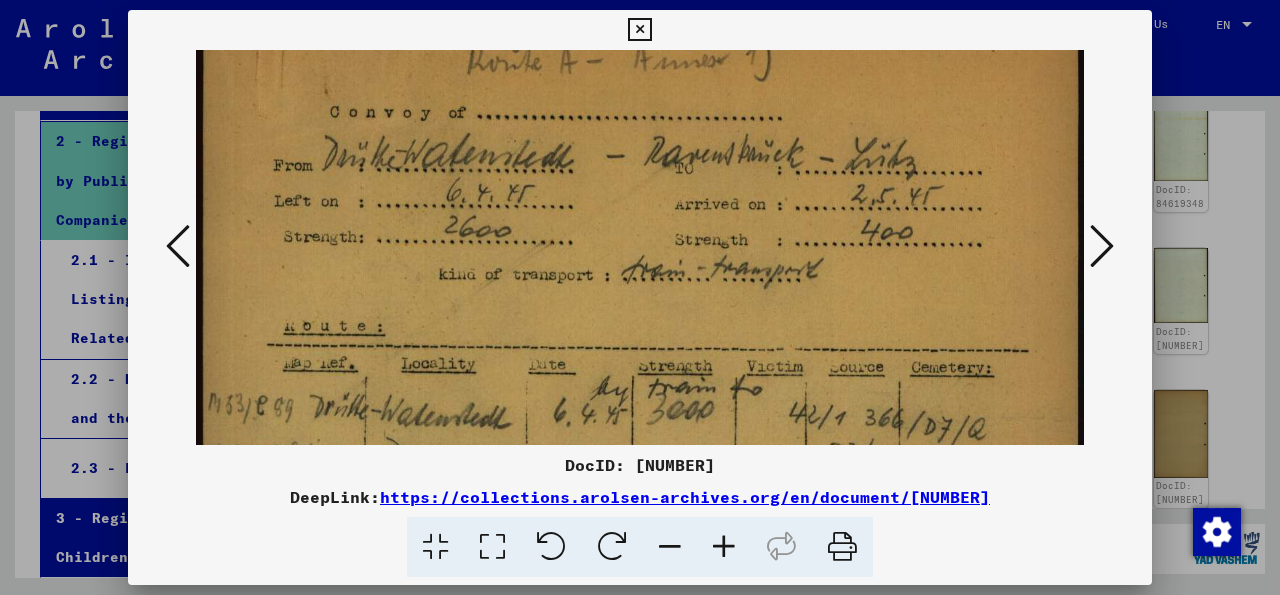 drag, startPoint x: 570, startPoint y: 285, endPoint x: 497, endPoint y: 634, distance: 356.55295 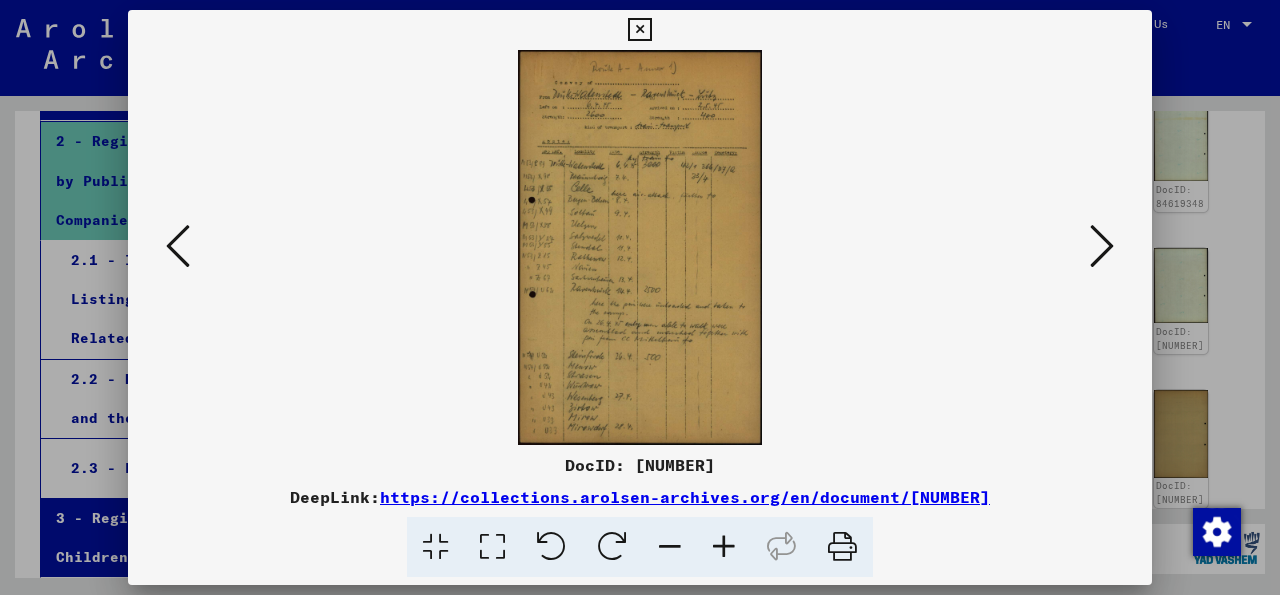 click at bounding box center [640, 247] 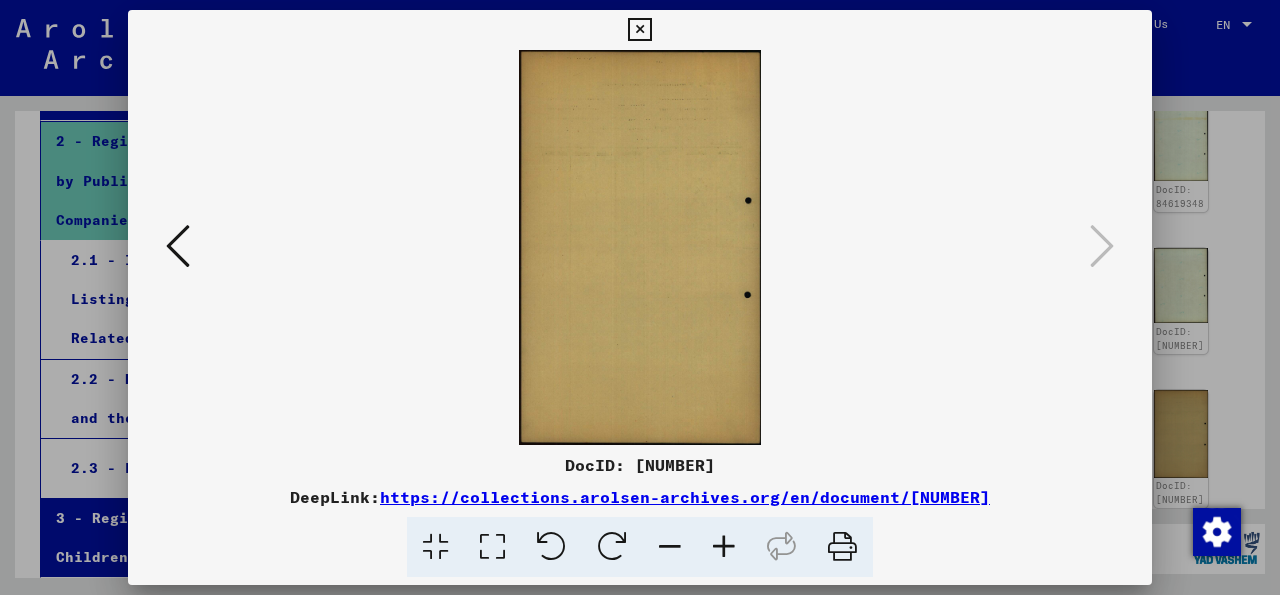 click at bounding box center (639, 30) 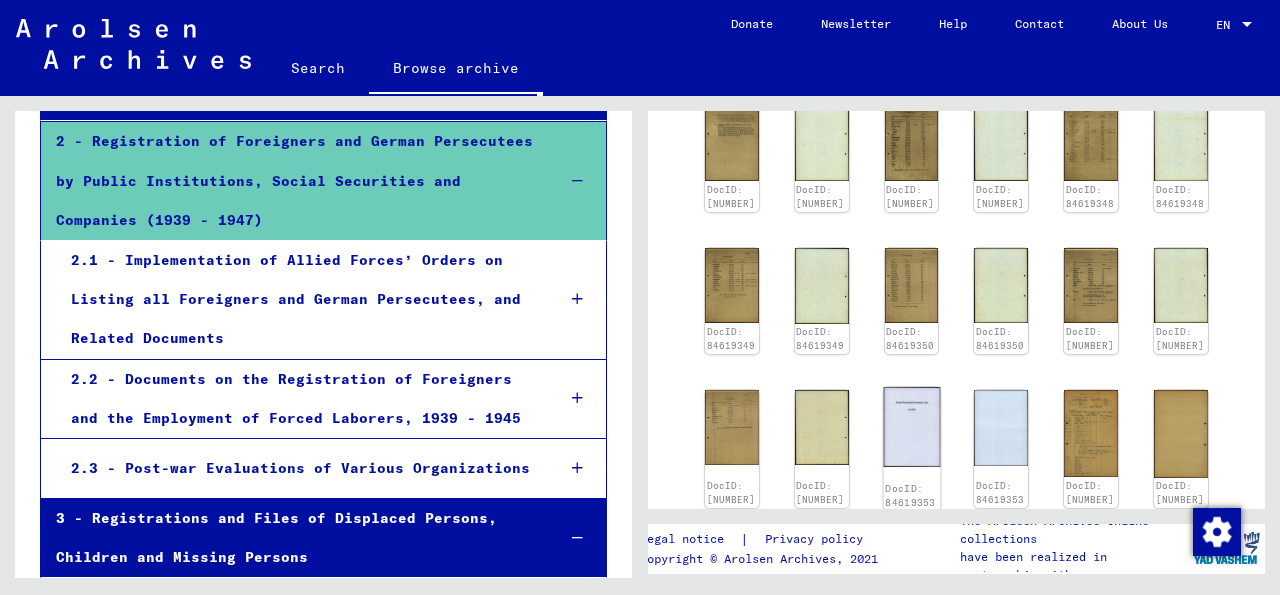 click 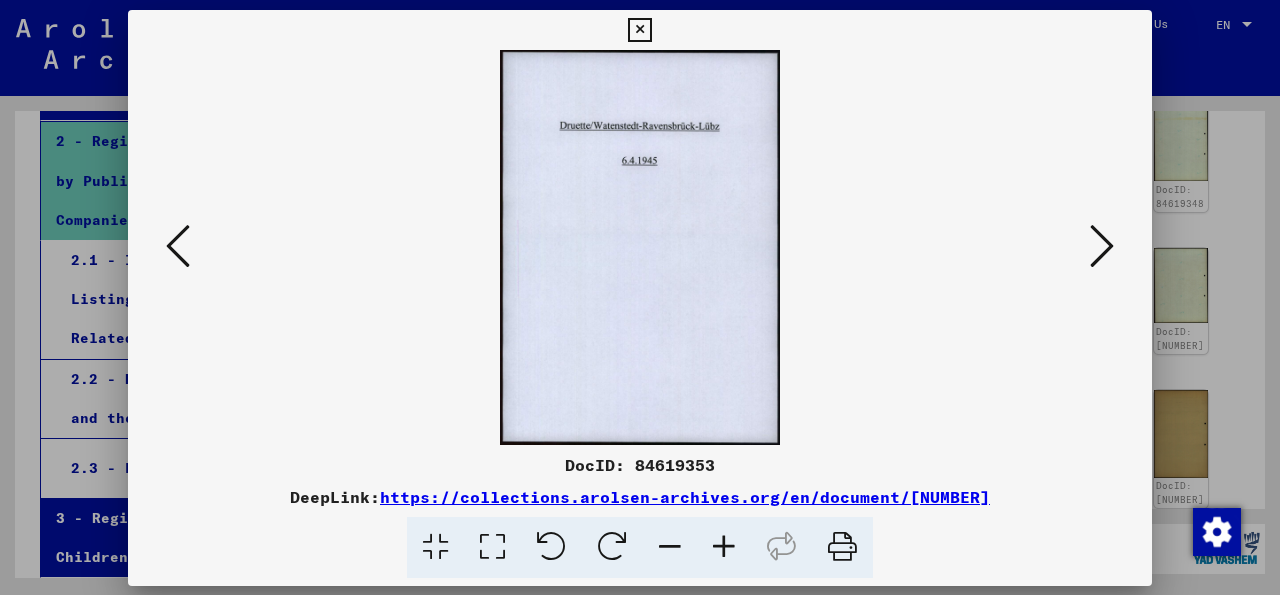 scroll, scrollTop: 923, scrollLeft: 0, axis: vertical 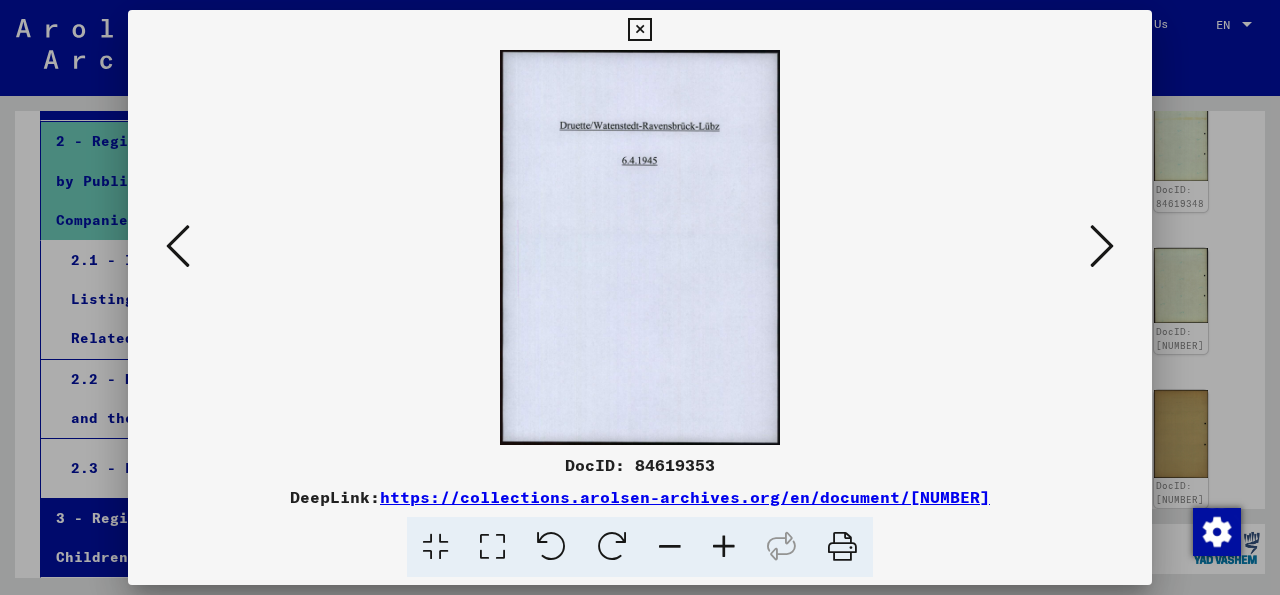 click at bounding box center [1102, 246] 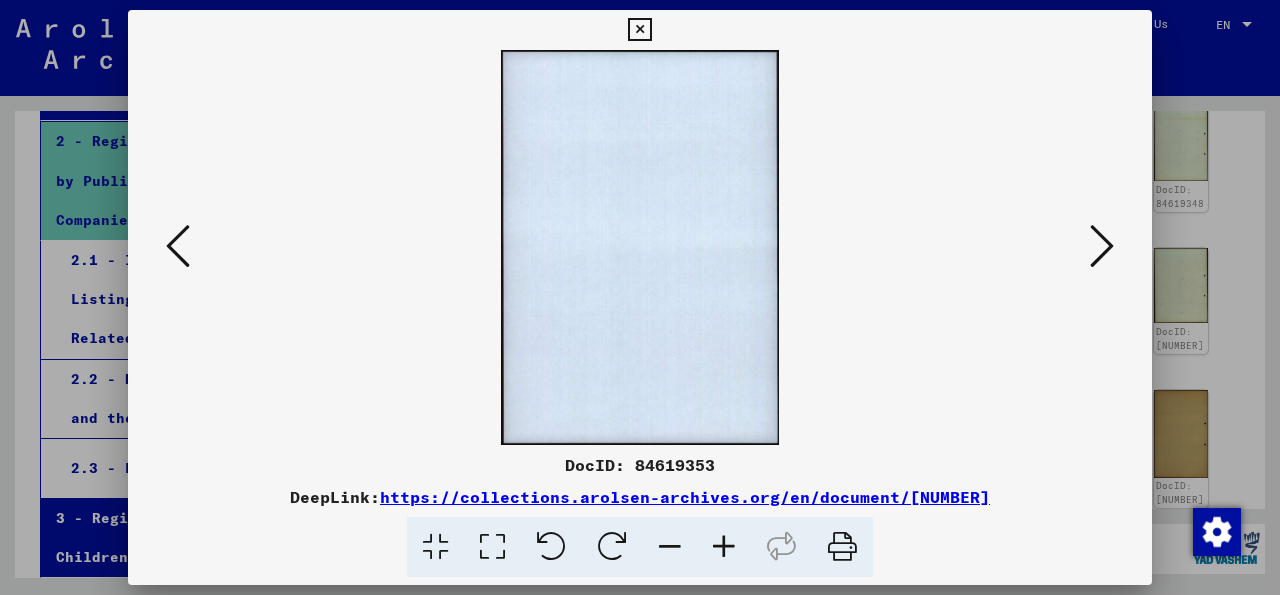 click at bounding box center (1102, 246) 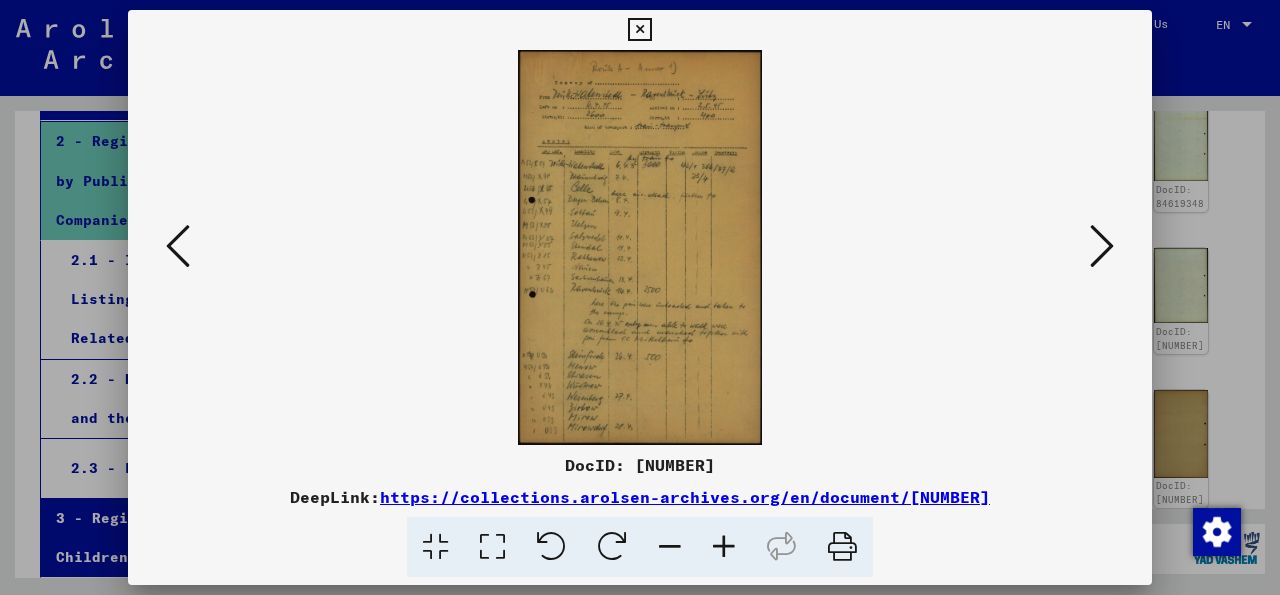 click at bounding box center [1102, 246] 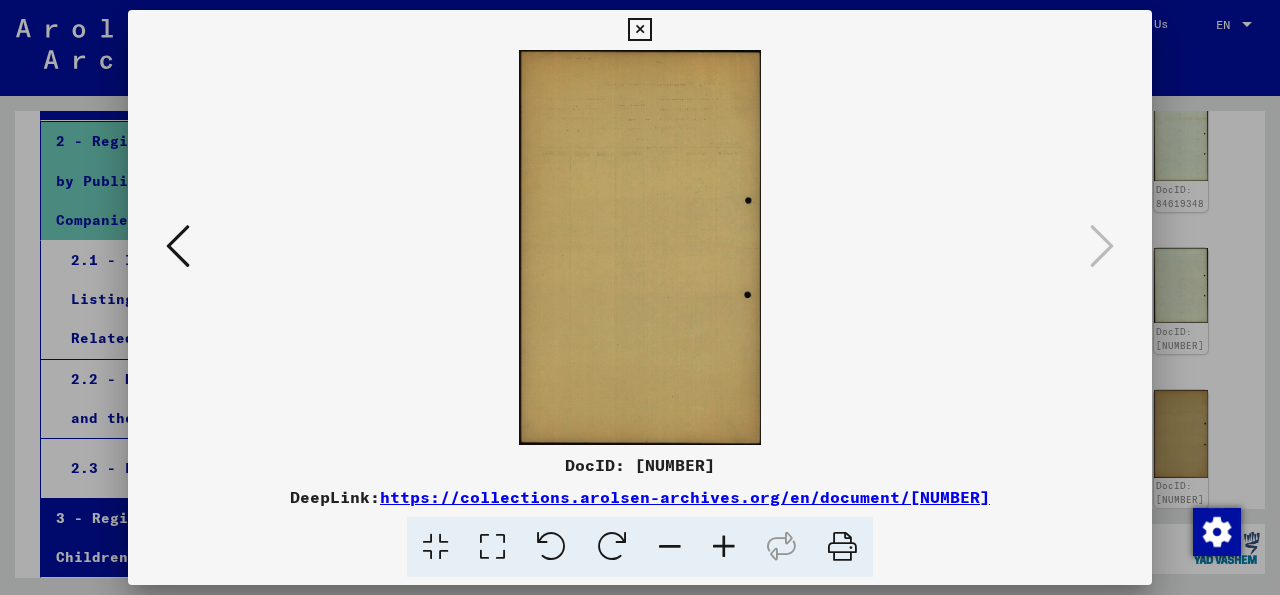click at bounding box center (639, 30) 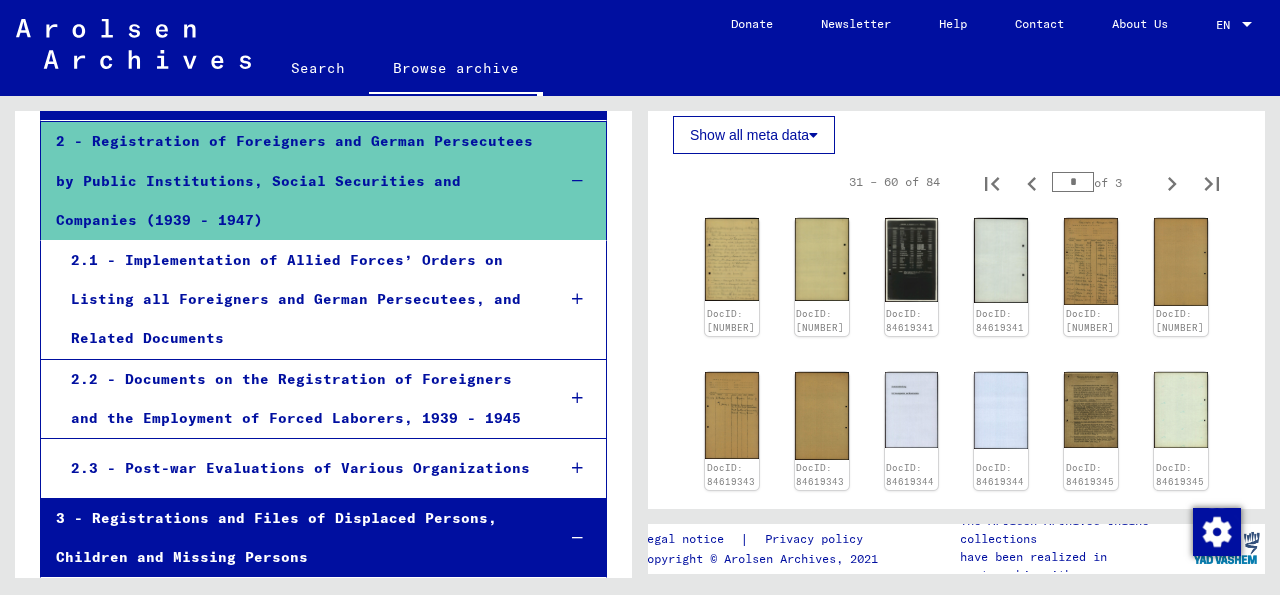scroll, scrollTop: 502, scrollLeft: 0, axis: vertical 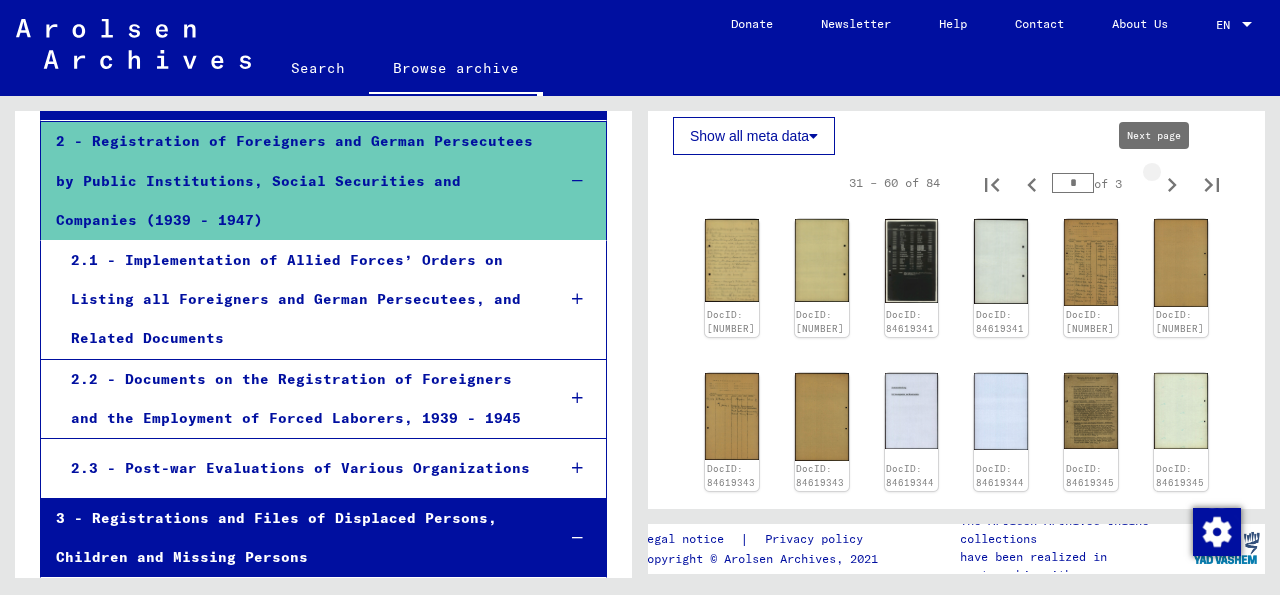 click 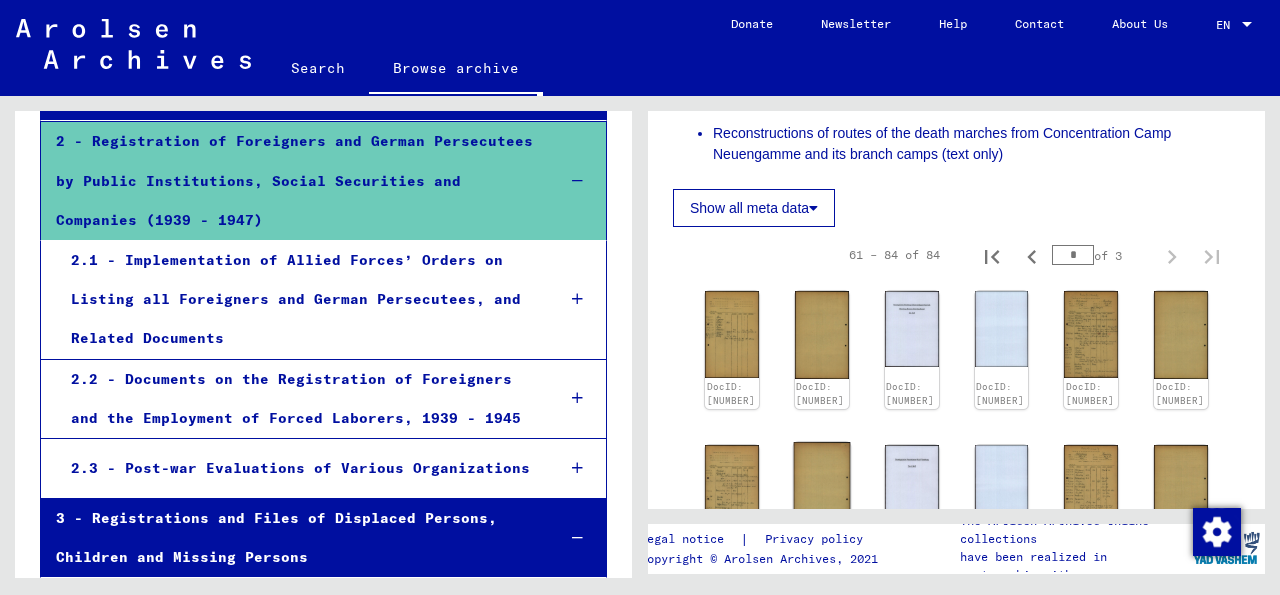 scroll, scrollTop: 433, scrollLeft: 0, axis: vertical 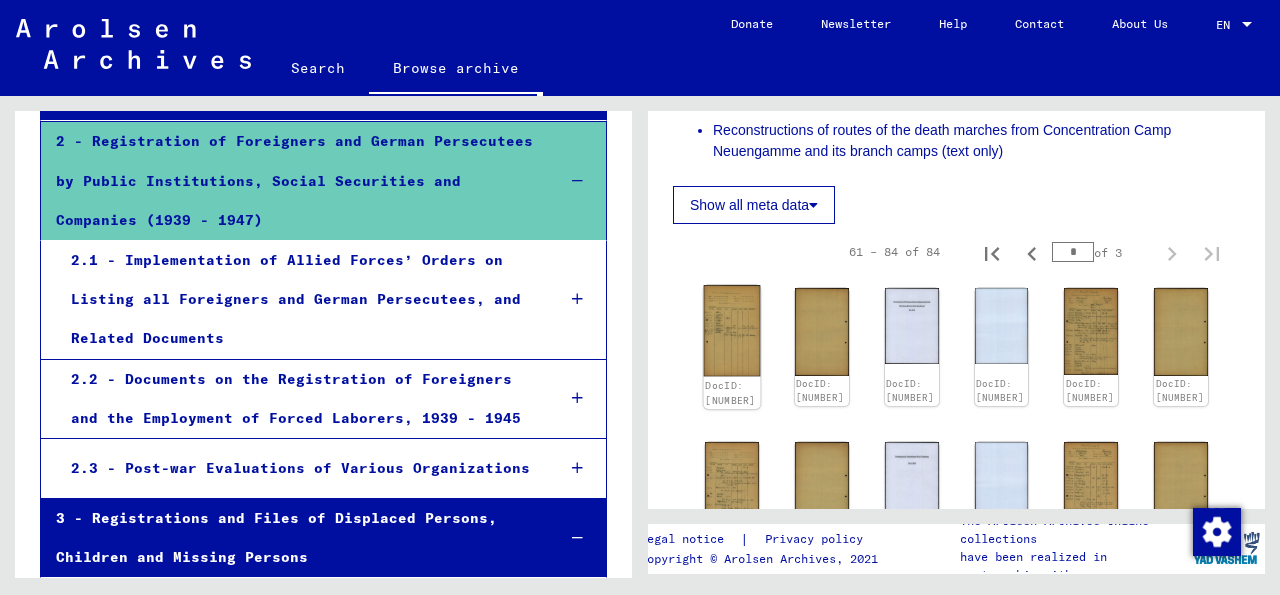 click 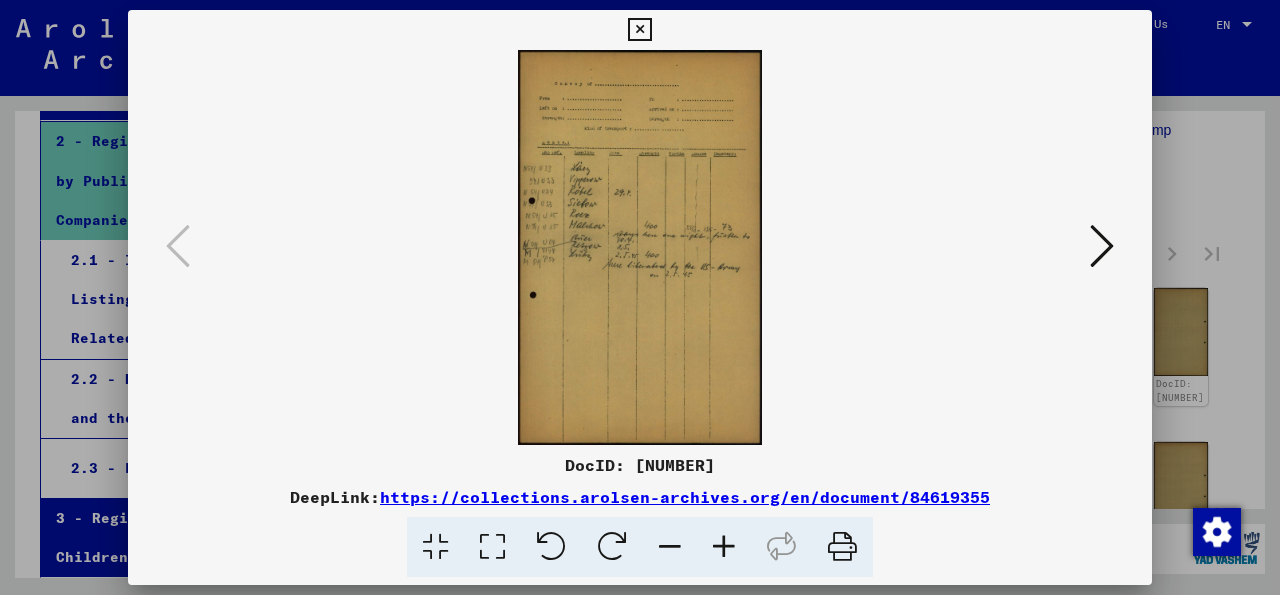click at bounding box center (492, 547) 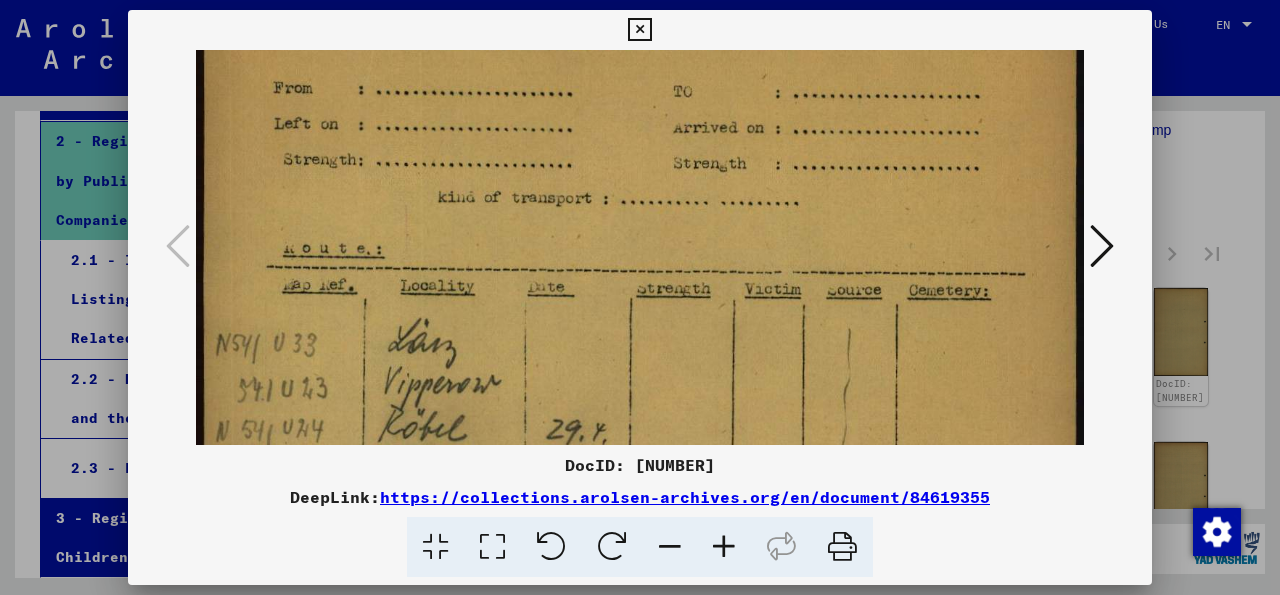 drag, startPoint x: 606, startPoint y: 318, endPoint x: 618, endPoint y: 120, distance: 198.3633 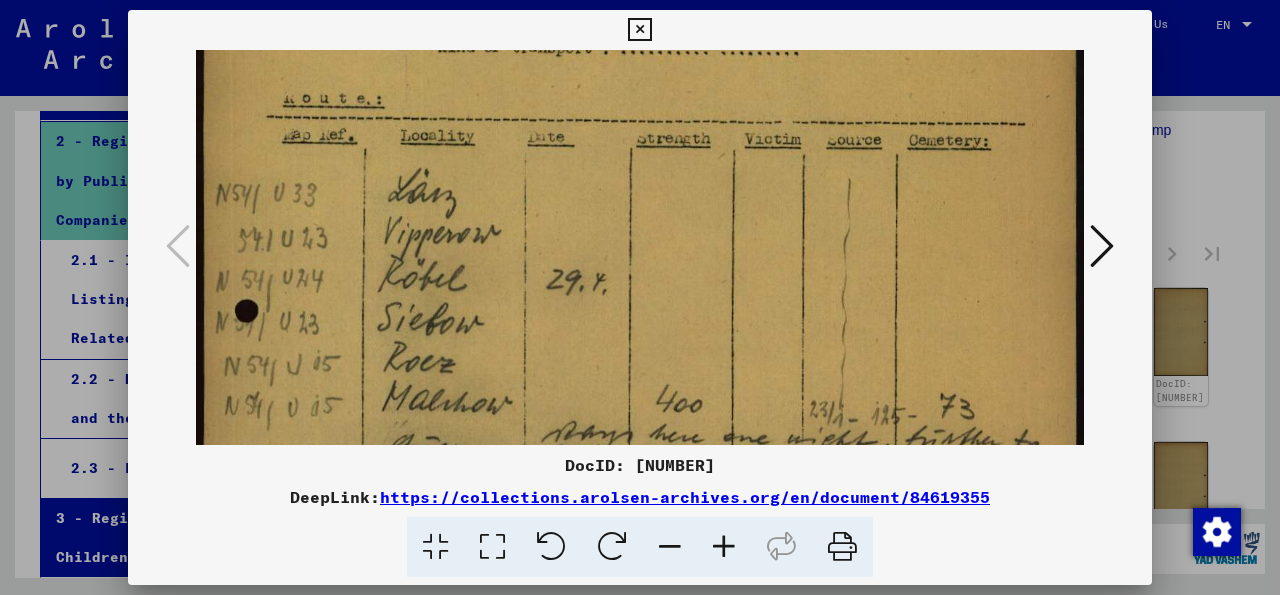 scroll, scrollTop: 299, scrollLeft: 0, axis: vertical 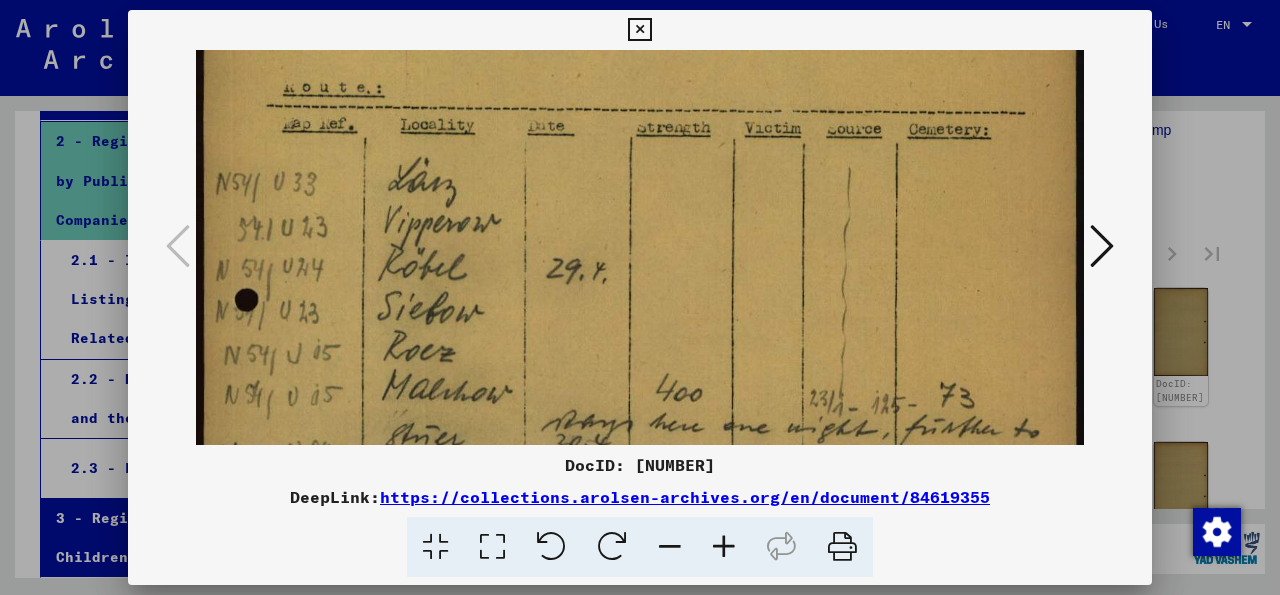 drag, startPoint x: 593, startPoint y: 308, endPoint x: 602, endPoint y: 207, distance: 101.4002 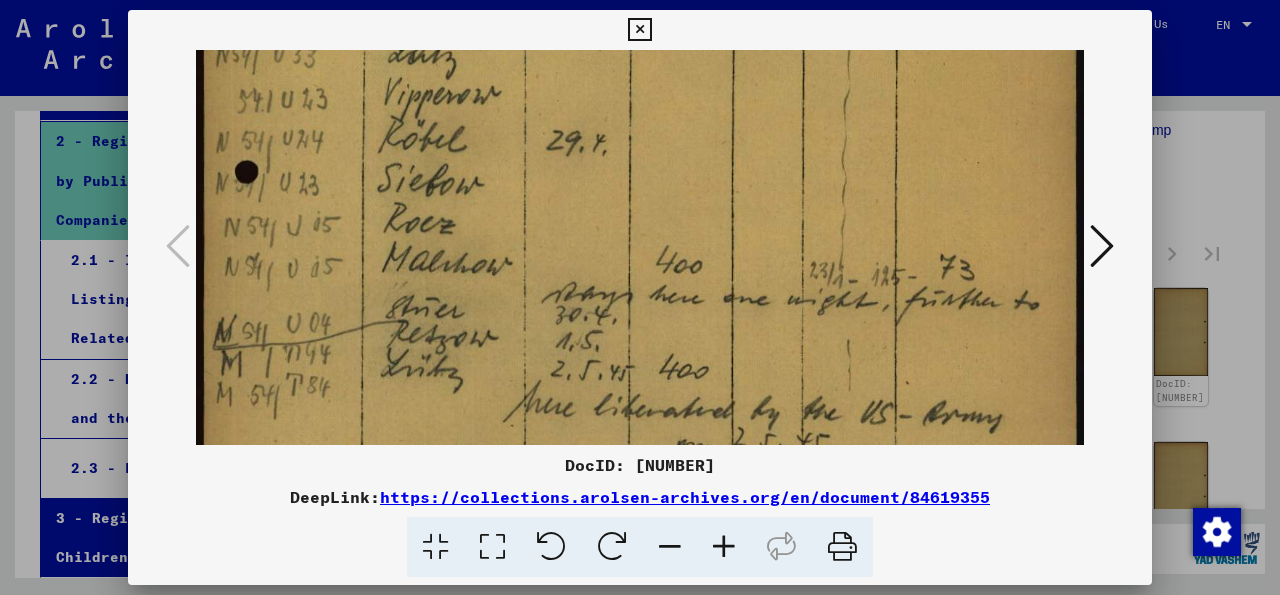 scroll, scrollTop: 459, scrollLeft: 0, axis: vertical 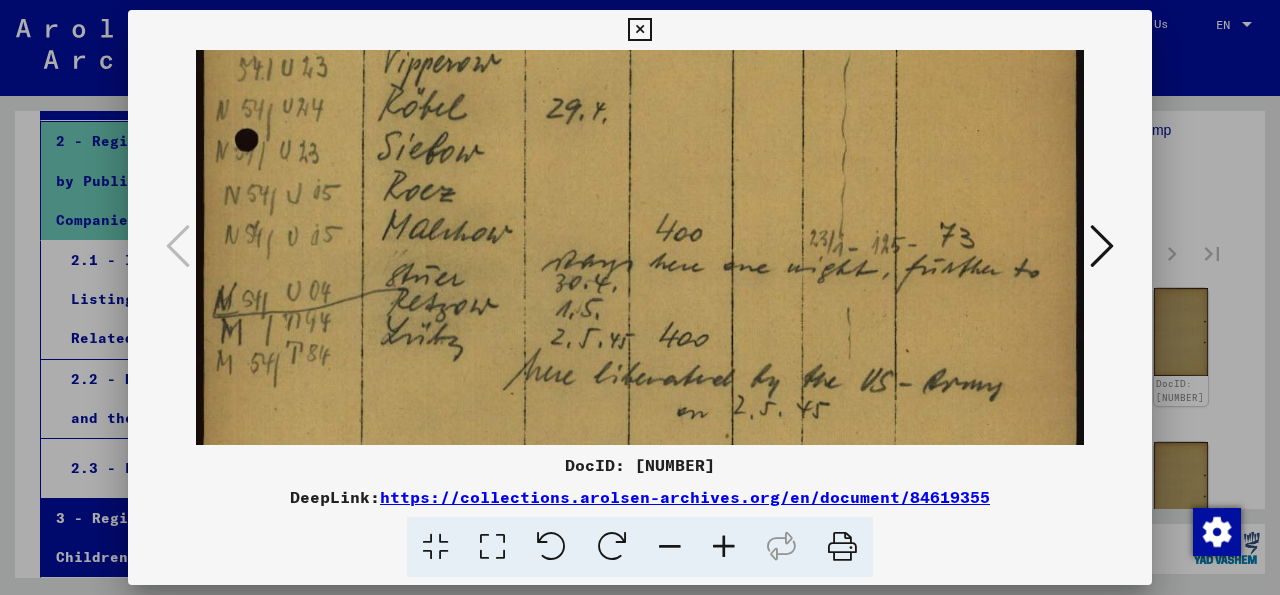 drag, startPoint x: 591, startPoint y: 333, endPoint x: 621, endPoint y: 173, distance: 162.78821 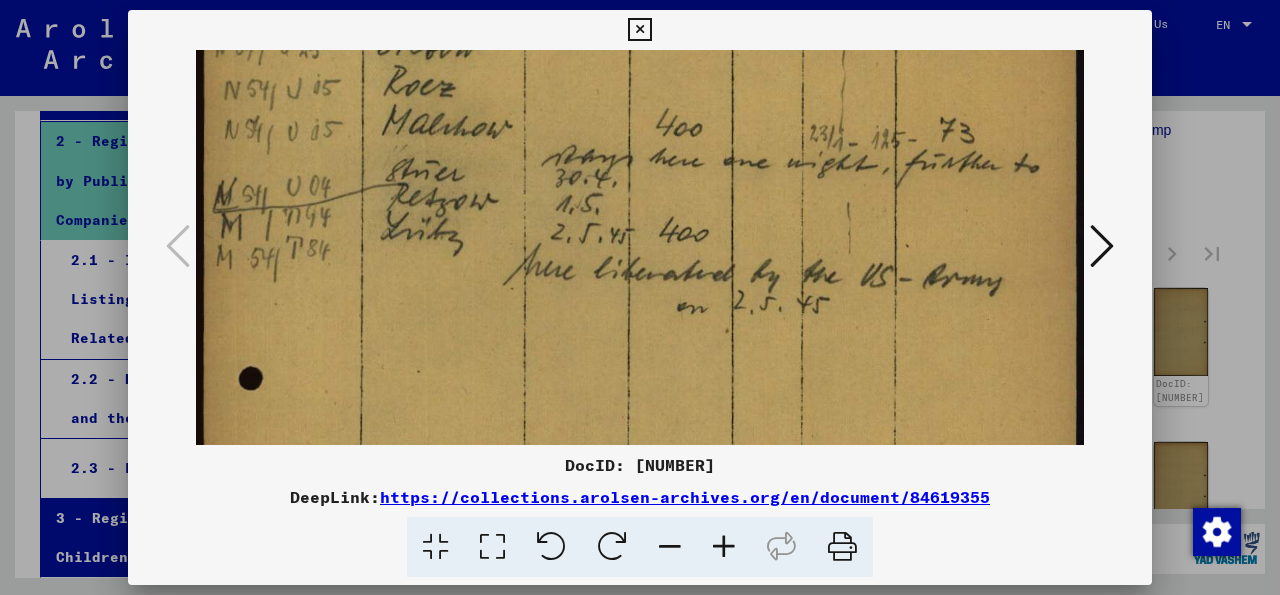 scroll, scrollTop: 613, scrollLeft: 0, axis: vertical 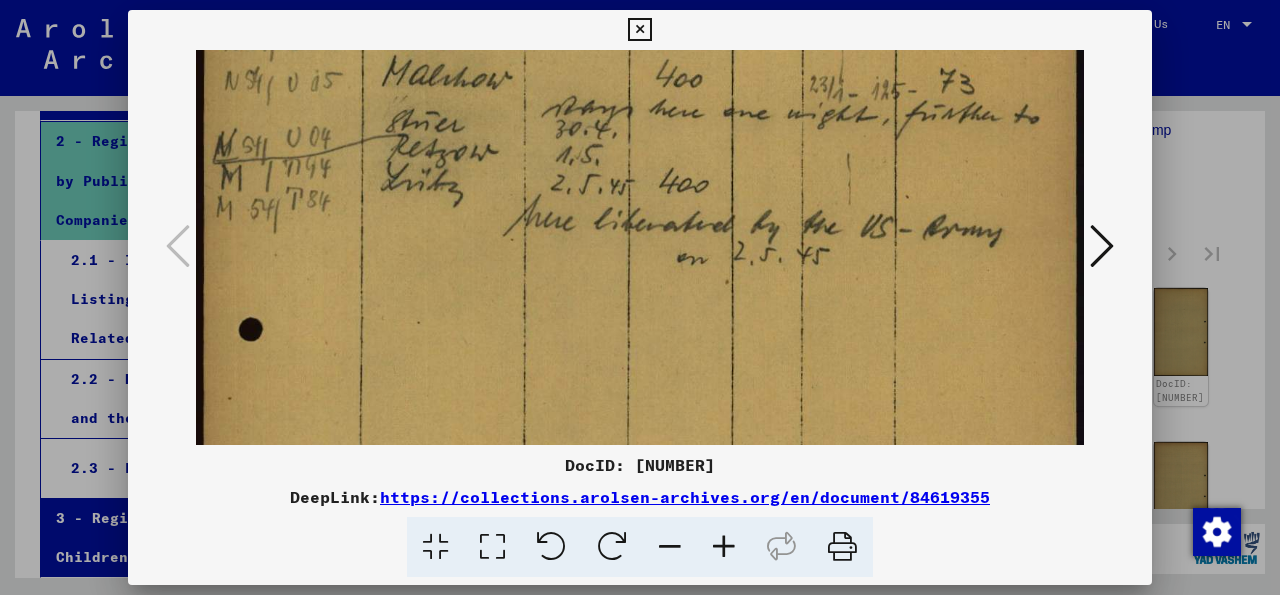 drag, startPoint x: 829, startPoint y: 335, endPoint x: 835, endPoint y: 181, distance: 154.11684 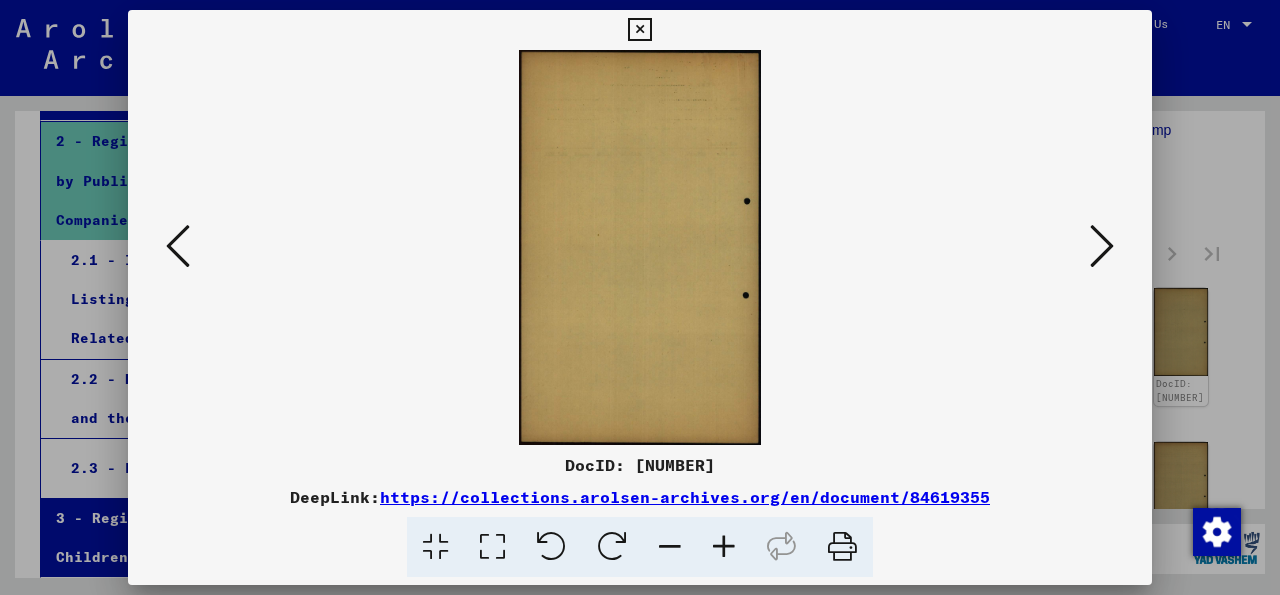 click at bounding box center [1102, 246] 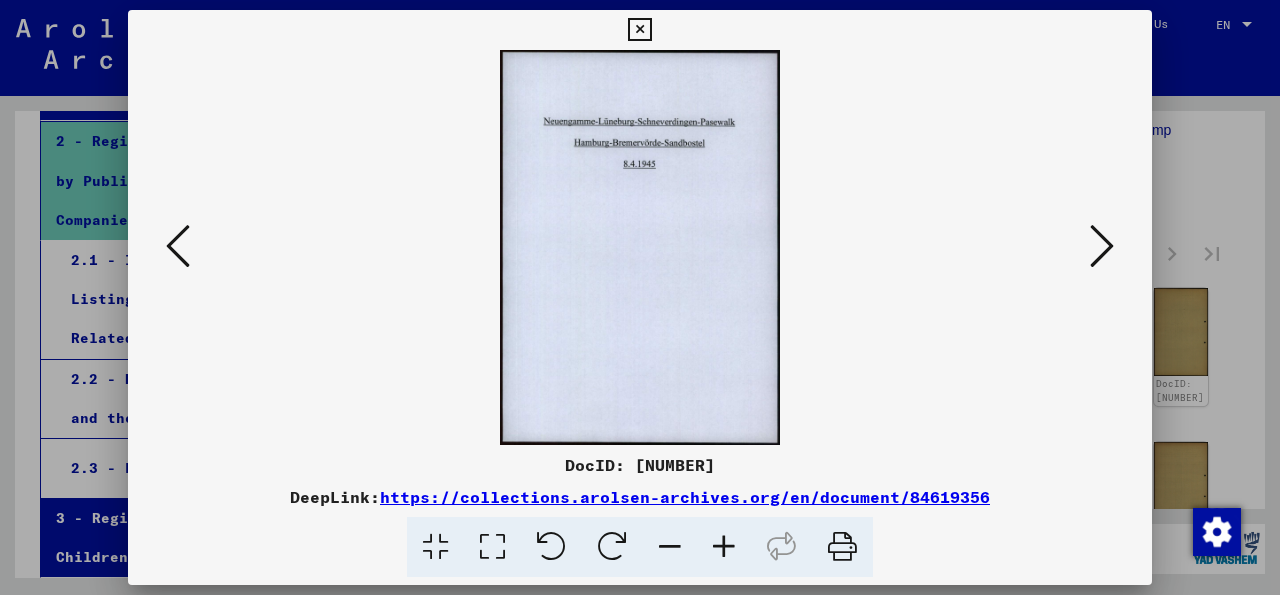 click at bounding box center (1102, 246) 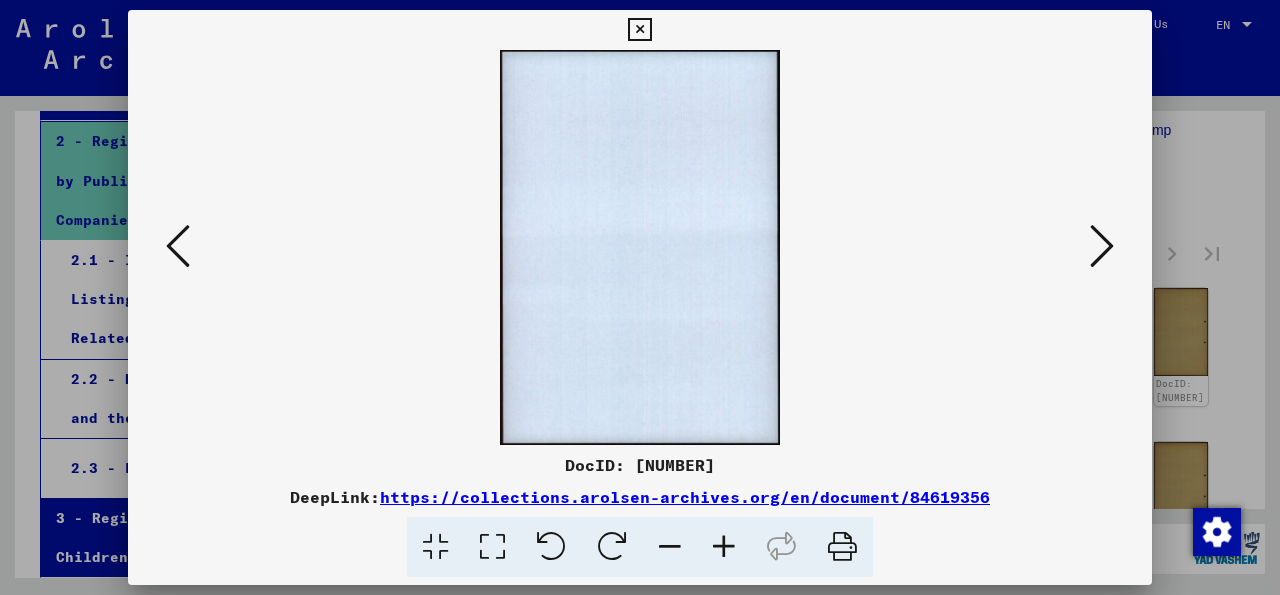 click at bounding box center [1102, 246] 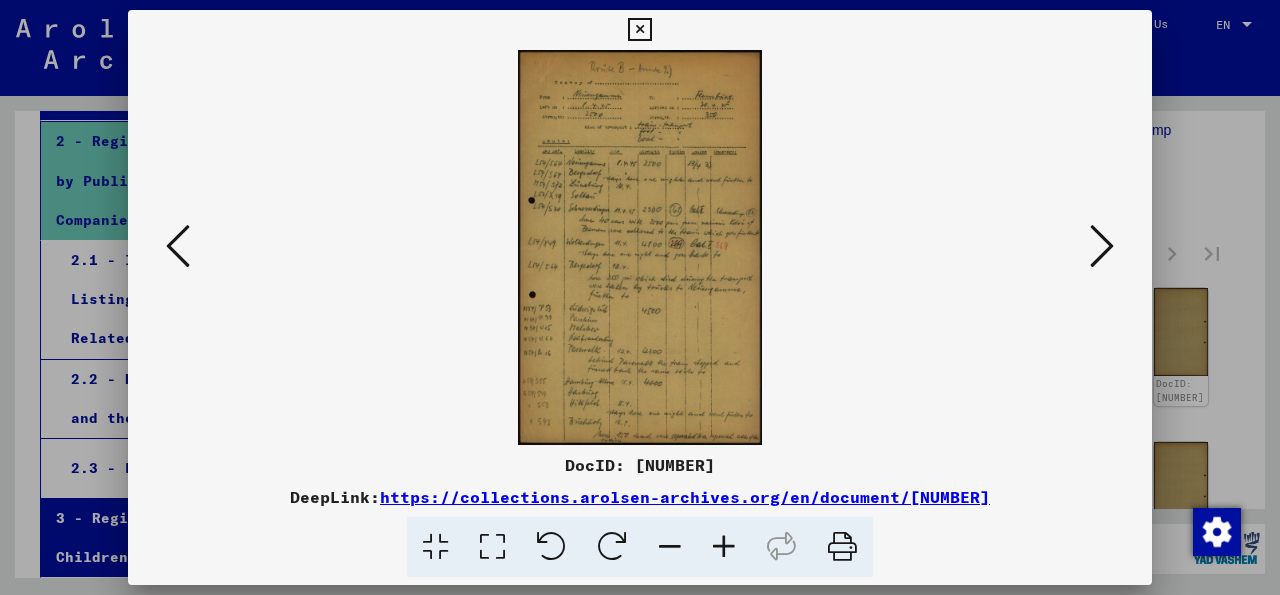click at bounding box center (1102, 246) 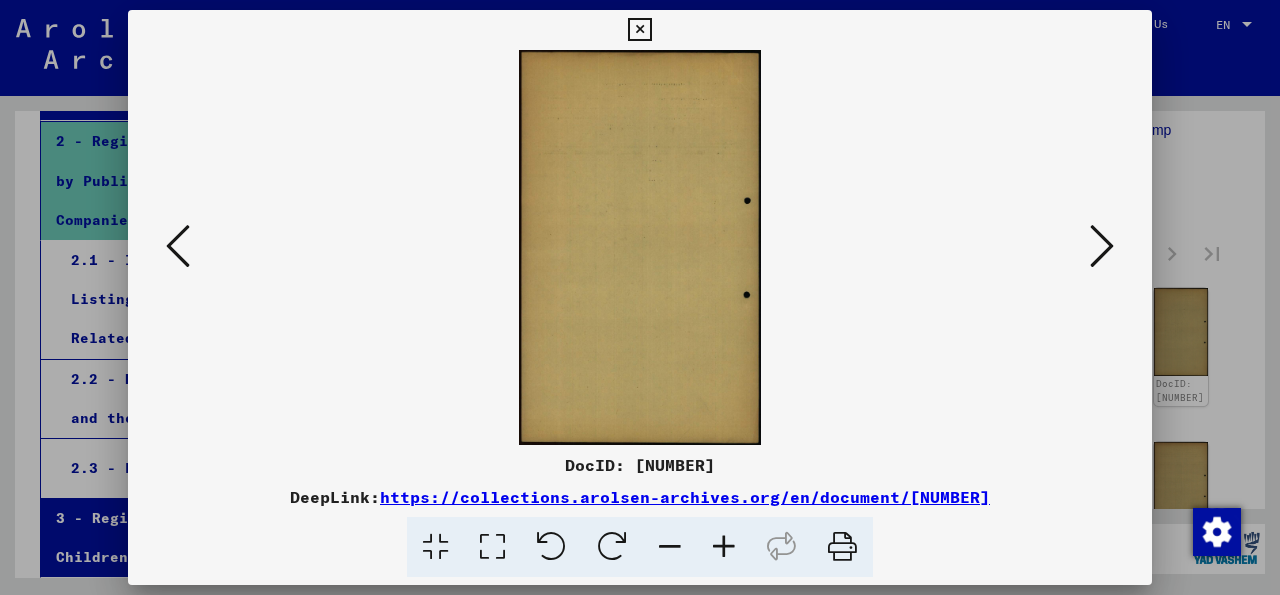 click at bounding box center [1102, 246] 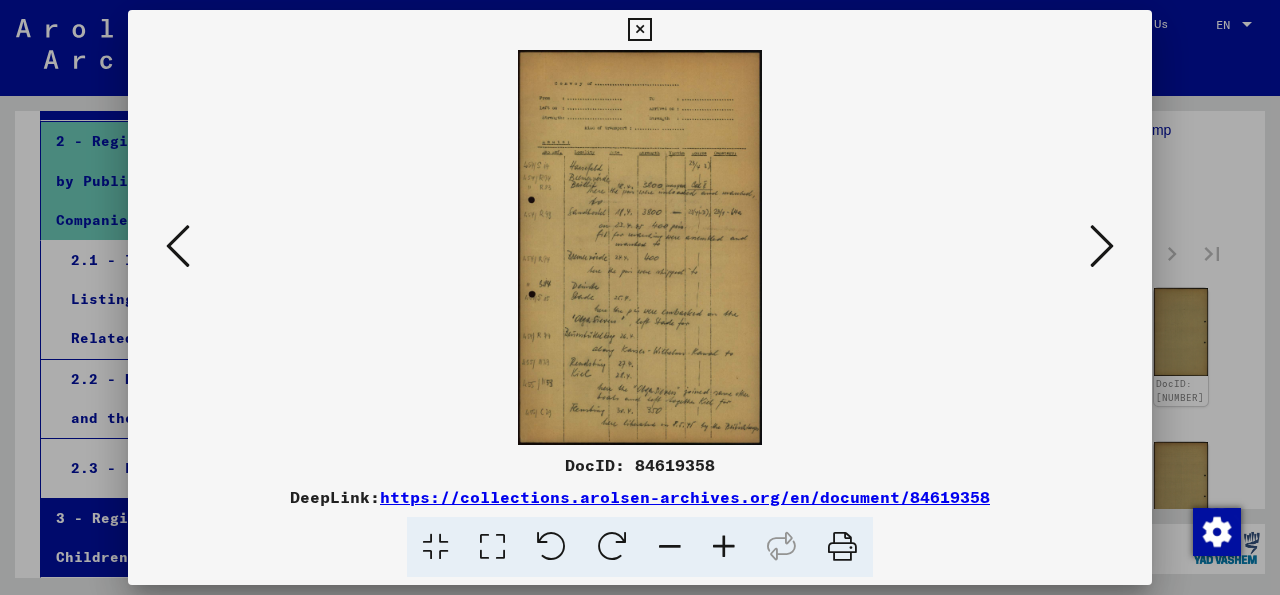 click at bounding box center (1102, 246) 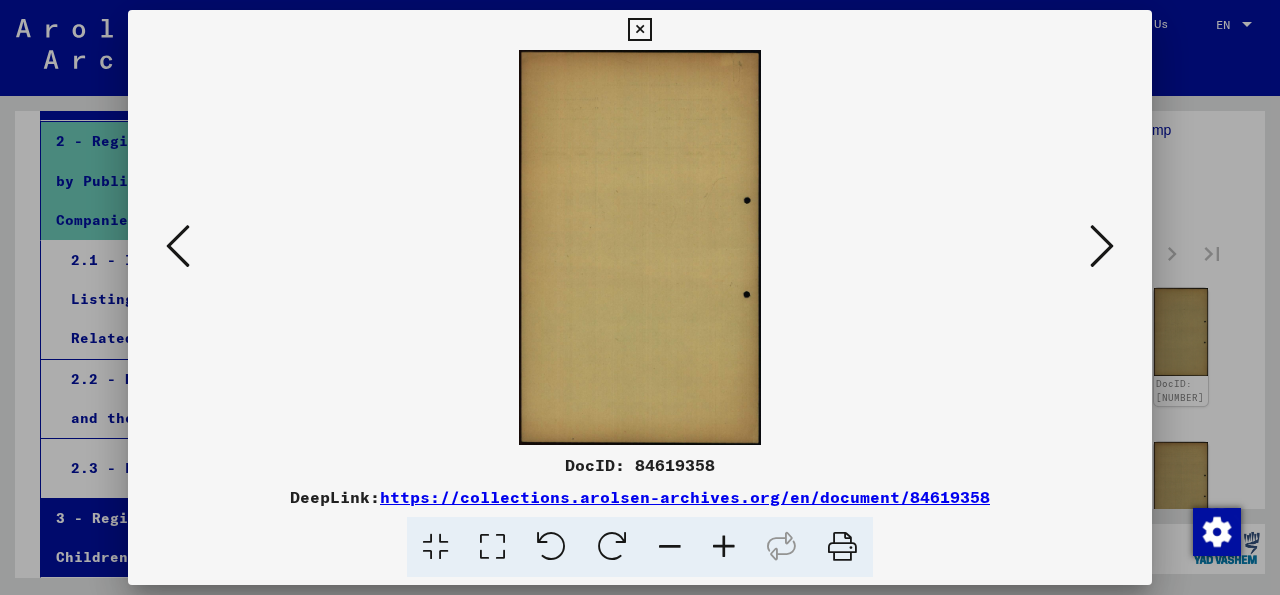 click at bounding box center (1102, 246) 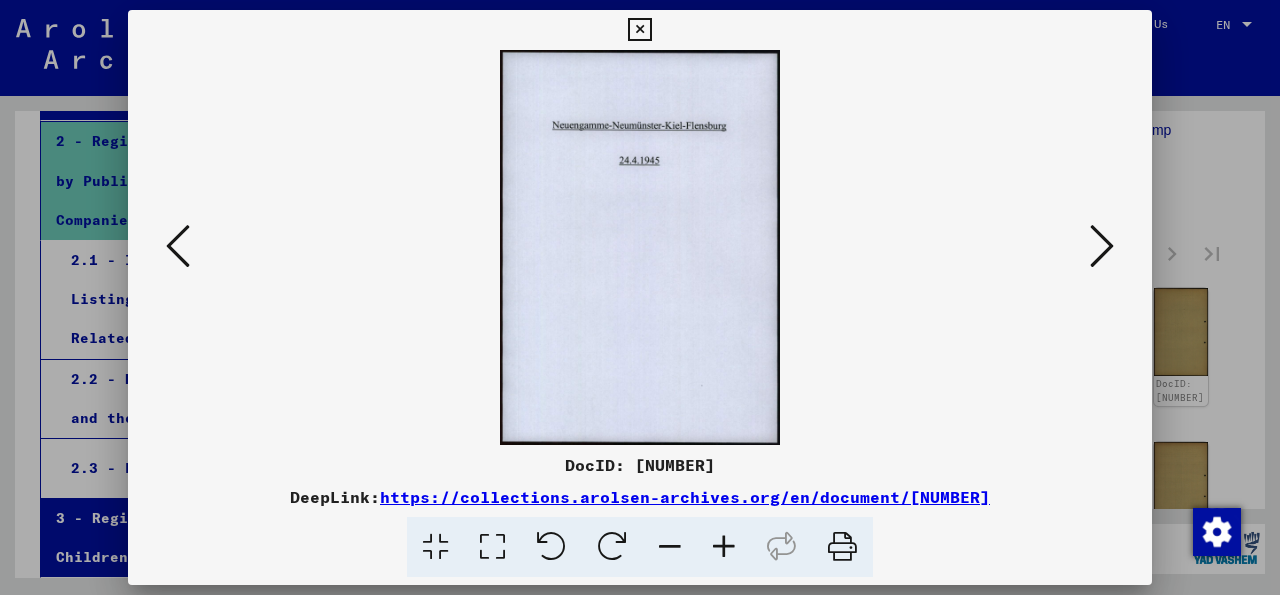 click at bounding box center (1102, 246) 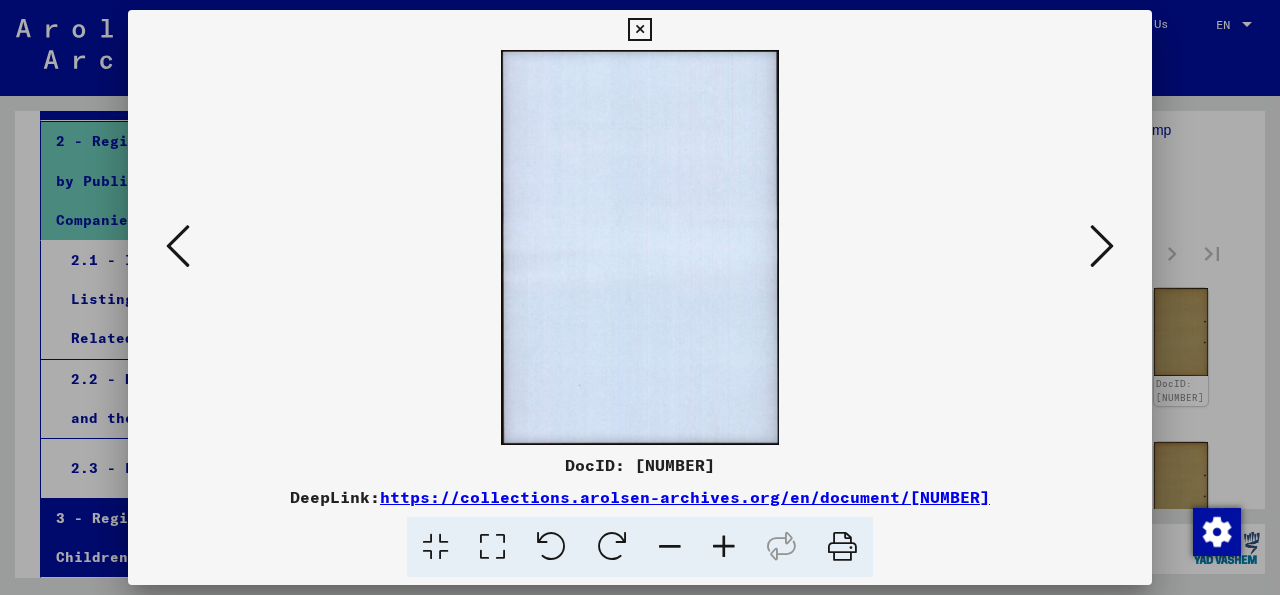 click at bounding box center (1102, 246) 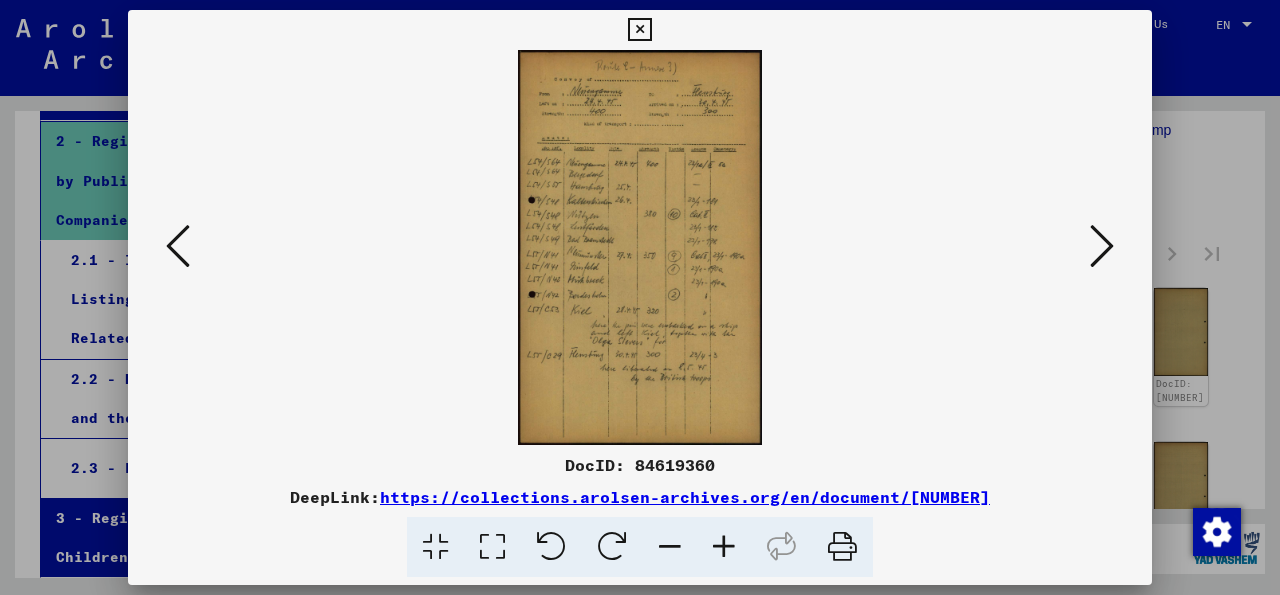 click at bounding box center [1102, 246] 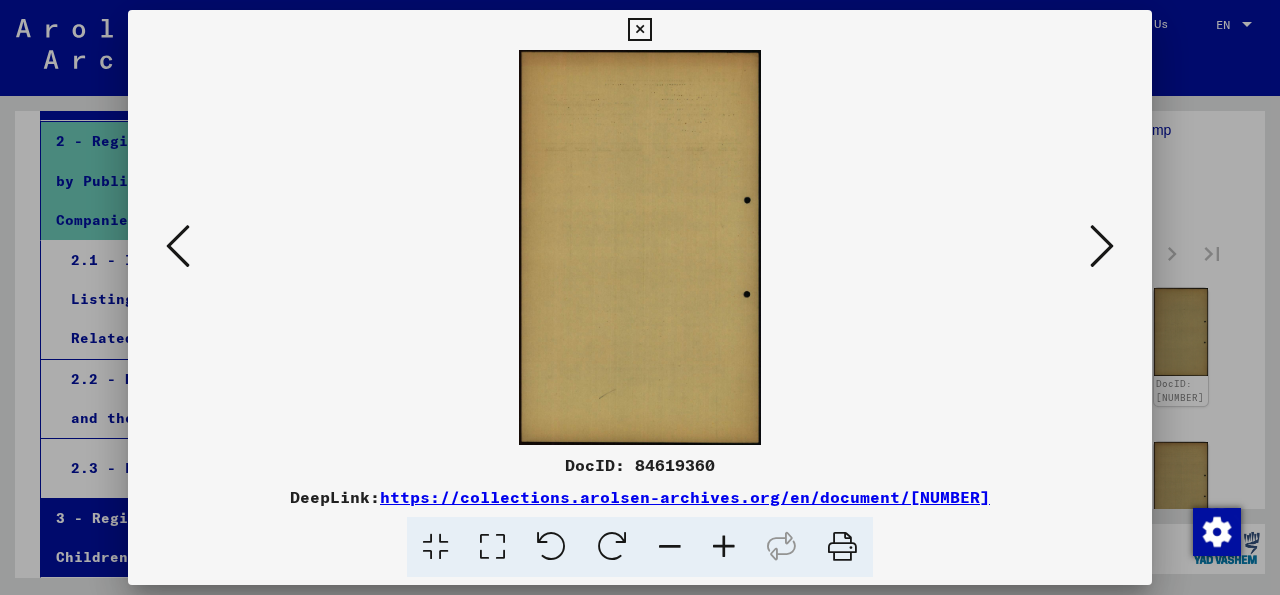 click at bounding box center [178, 247] 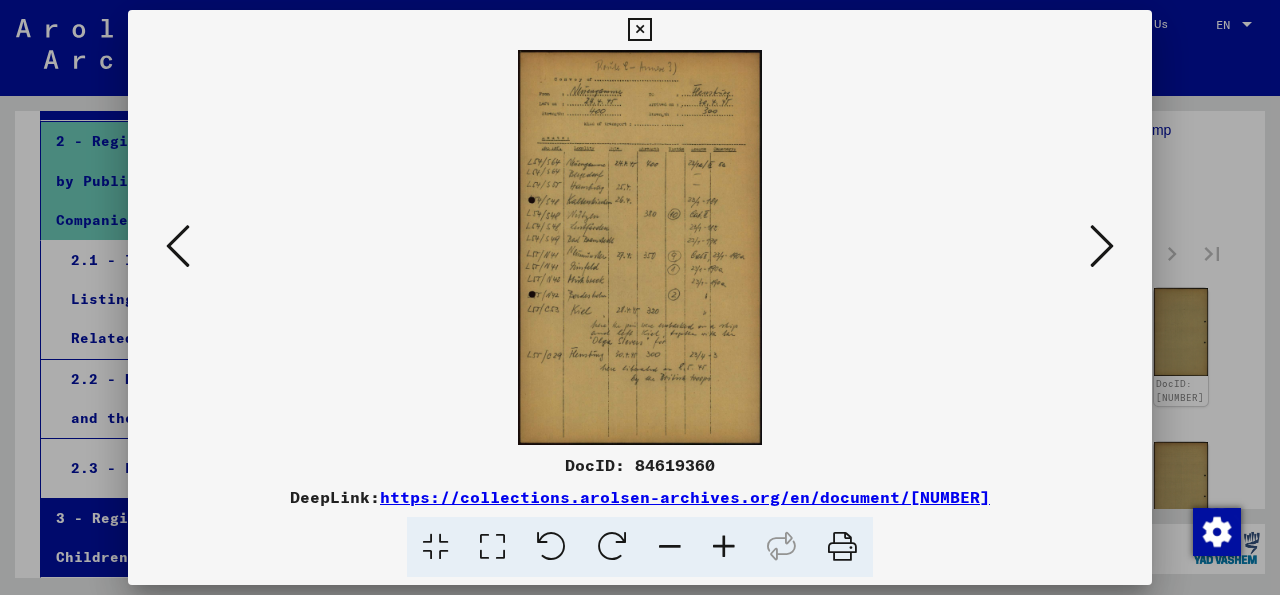click at bounding box center [1102, 246] 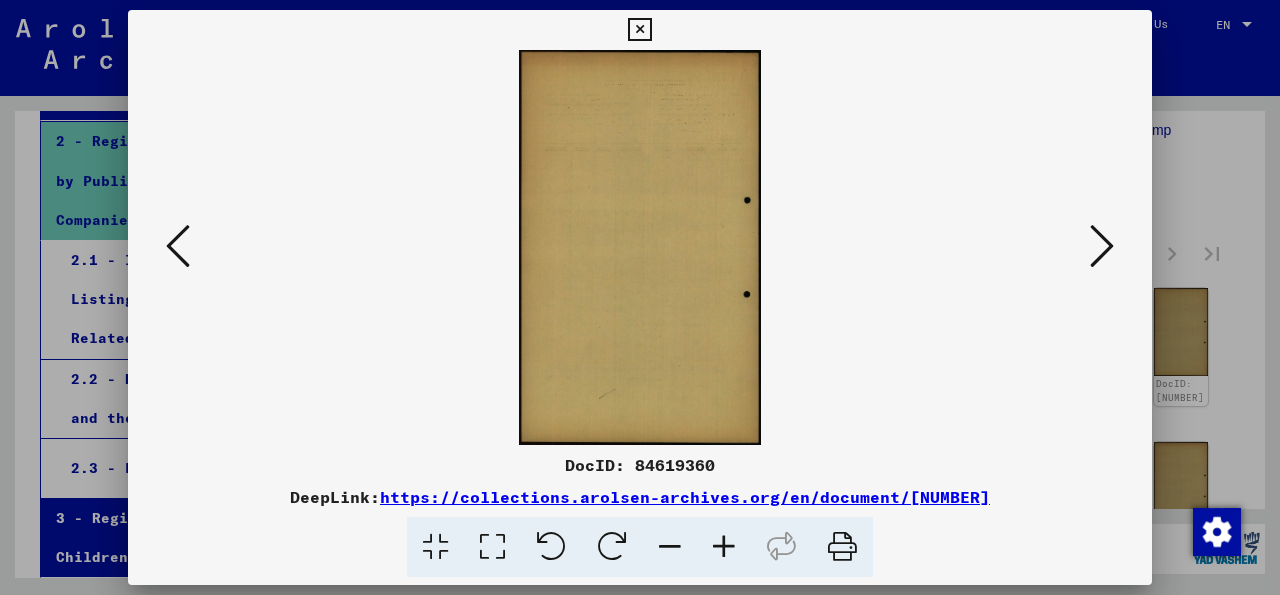 drag, startPoint x: 1093, startPoint y: 240, endPoint x: 1106, endPoint y: 245, distance: 13.928389 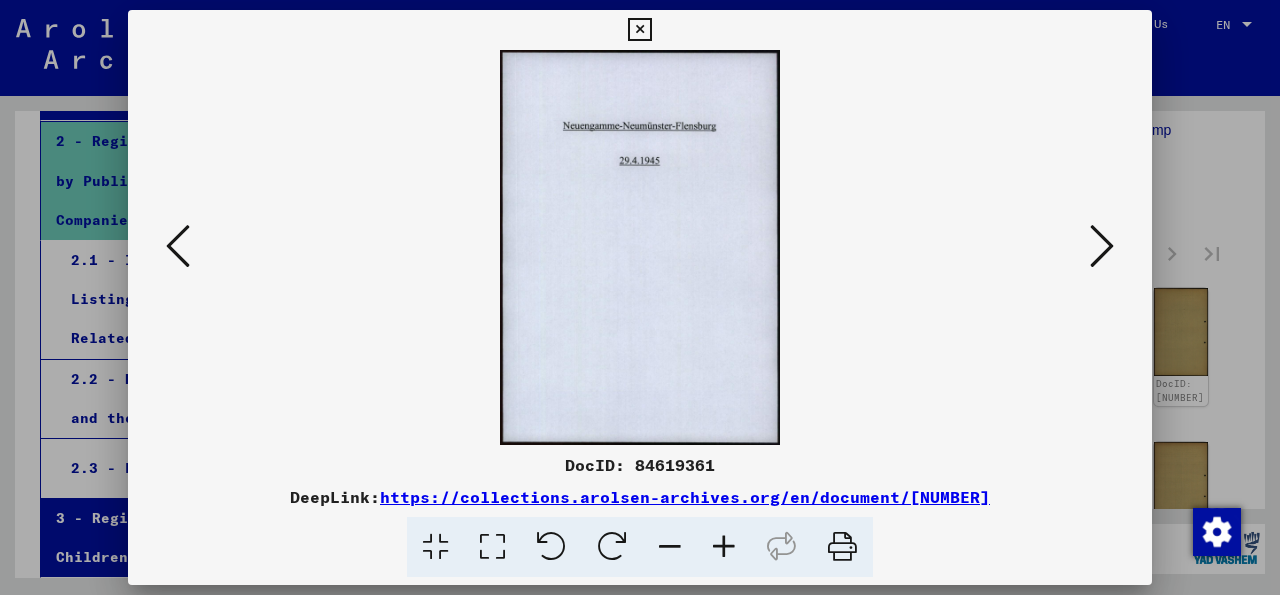 click at bounding box center (1102, 246) 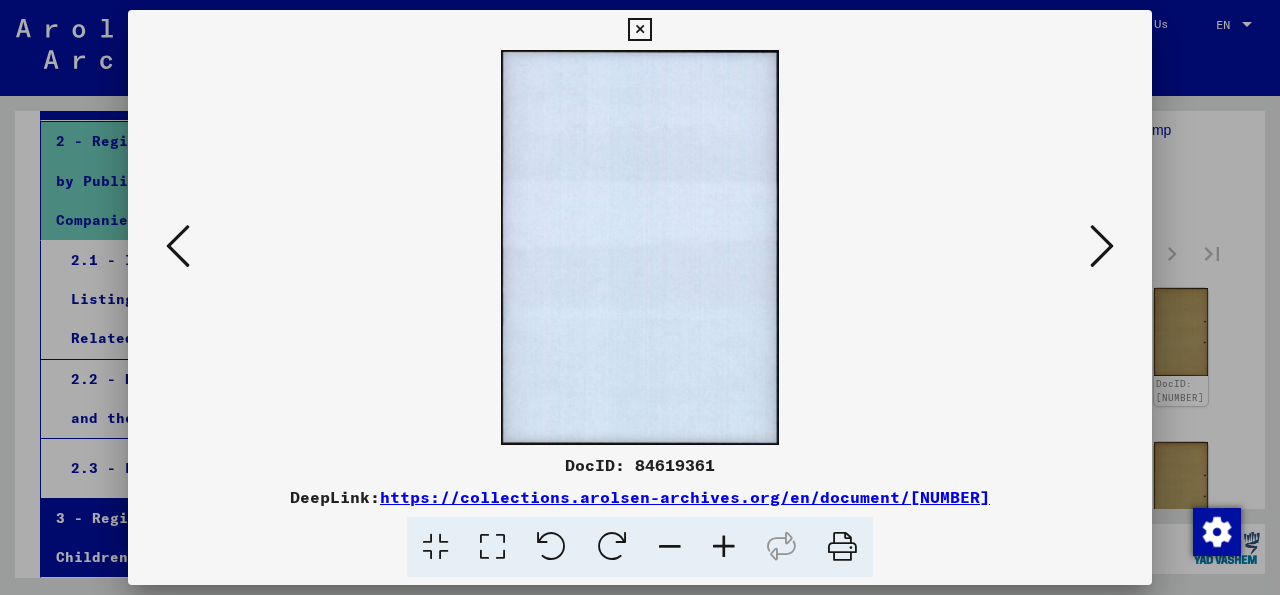click at bounding box center [1102, 246] 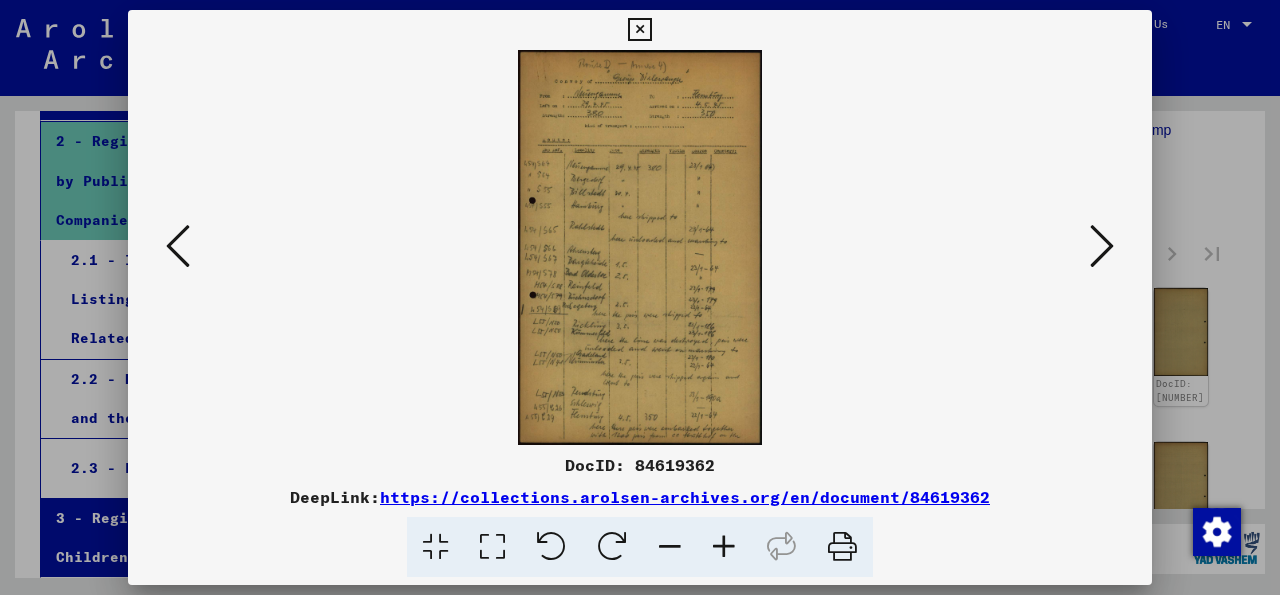 click at bounding box center [1102, 246] 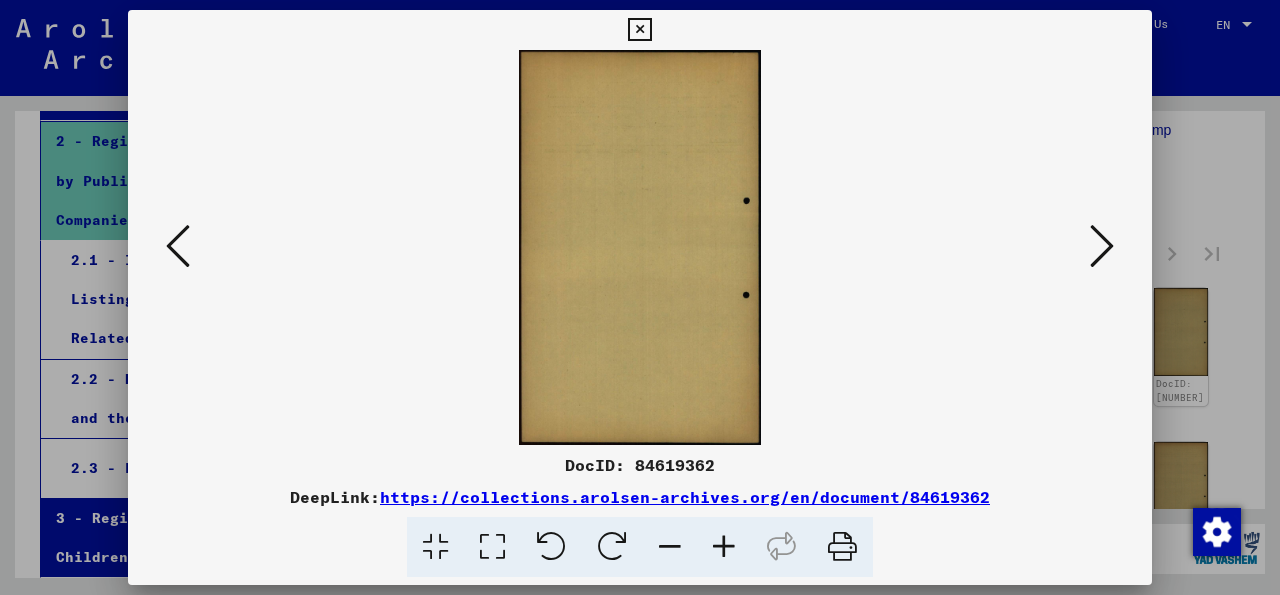 click at bounding box center [1102, 246] 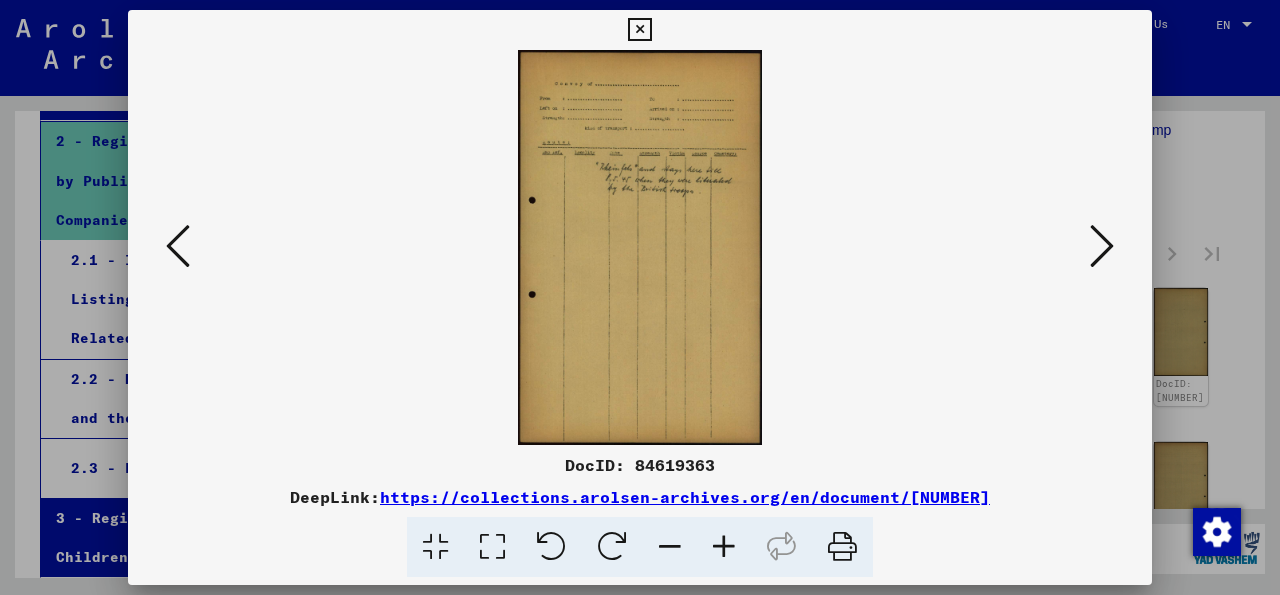 click at bounding box center (1102, 246) 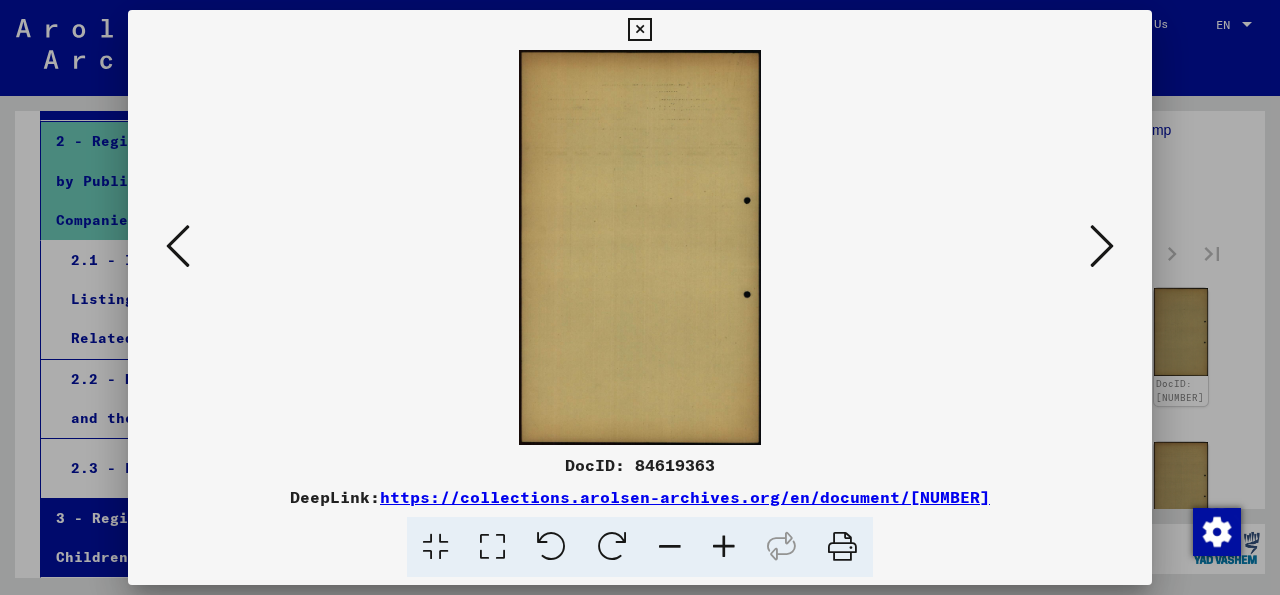 click at bounding box center [1102, 246] 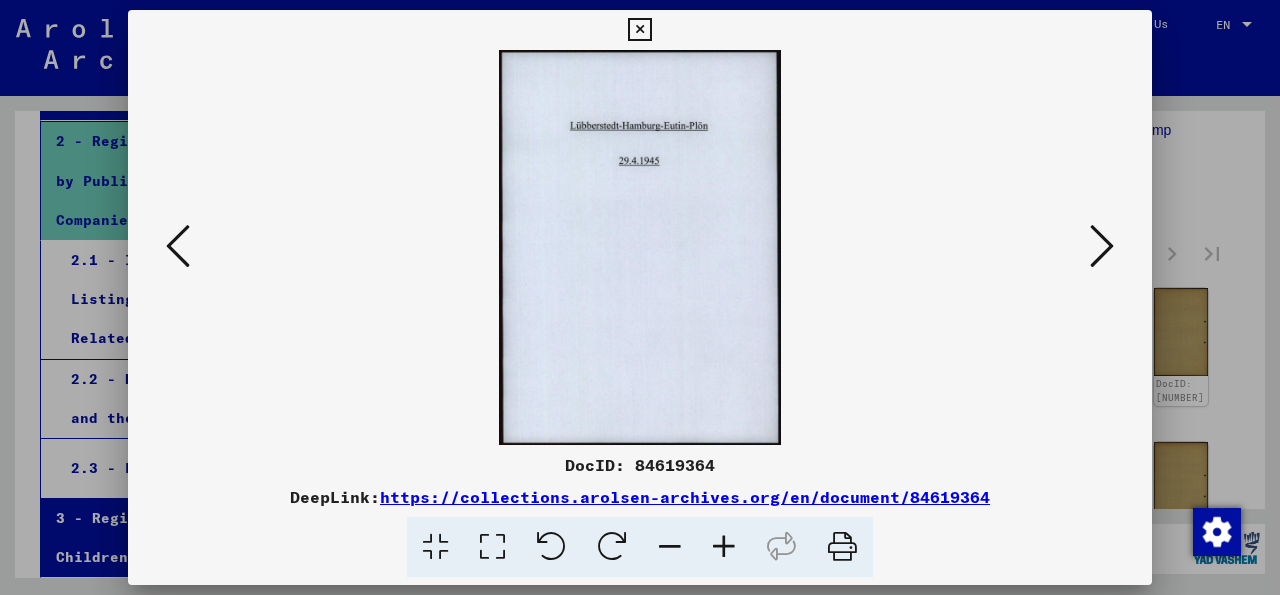 click at bounding box center (1102, 246) 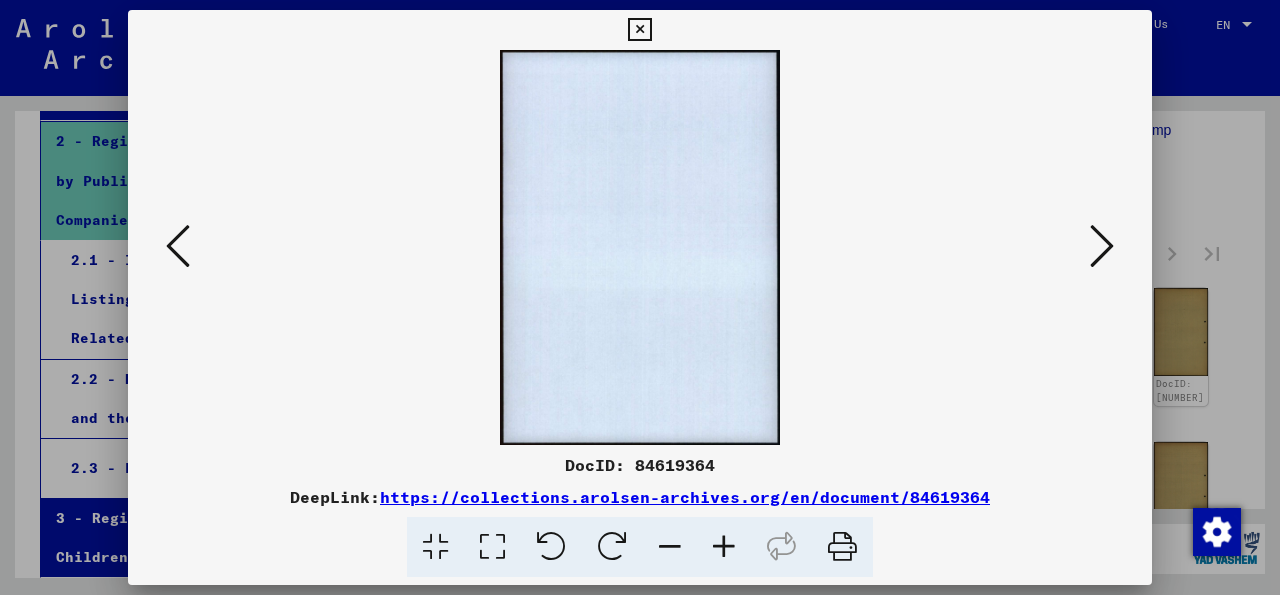 click at bounding box center (1102, 246) 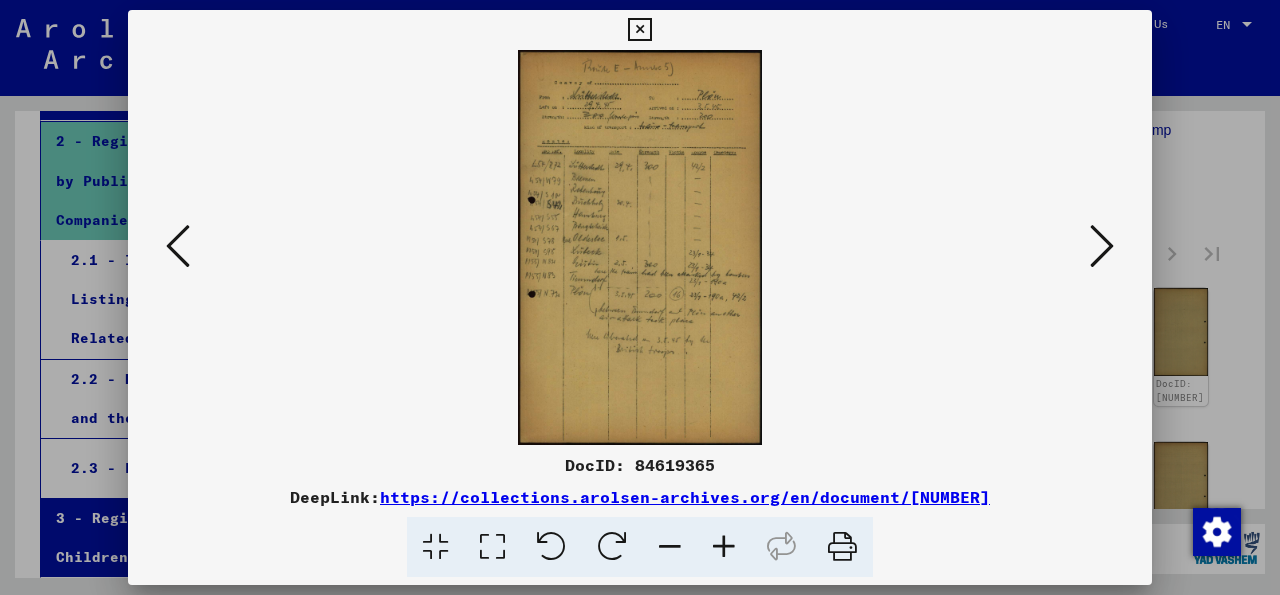 click at bounding box center [1102, 246] 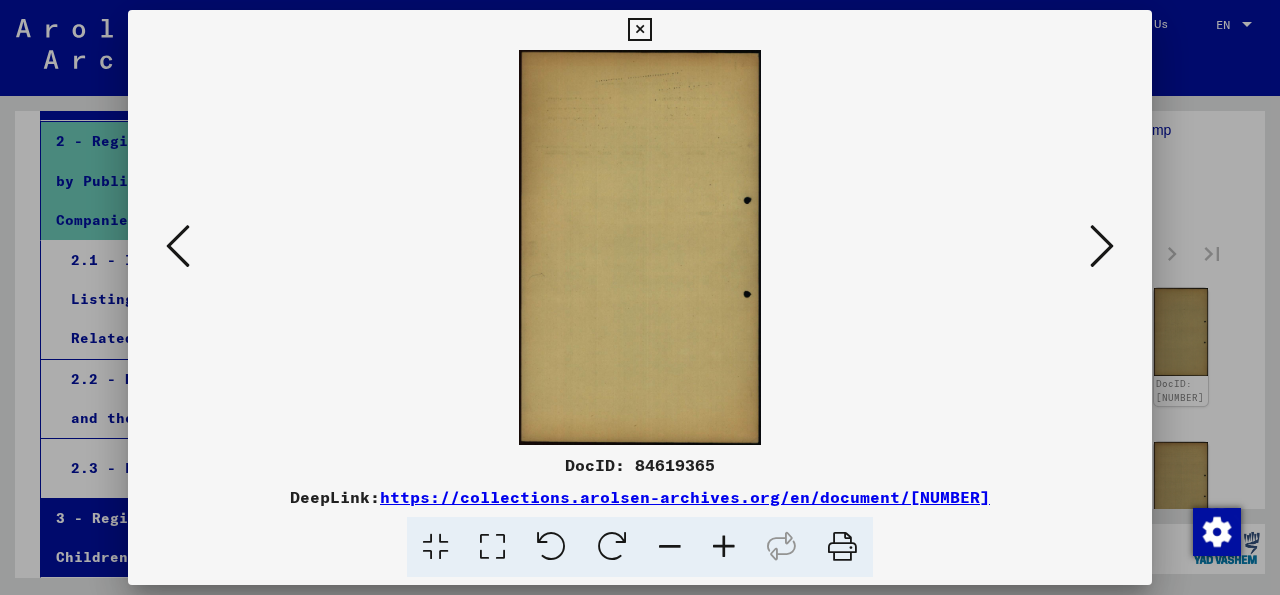 click at bounding box center (1102, 246) 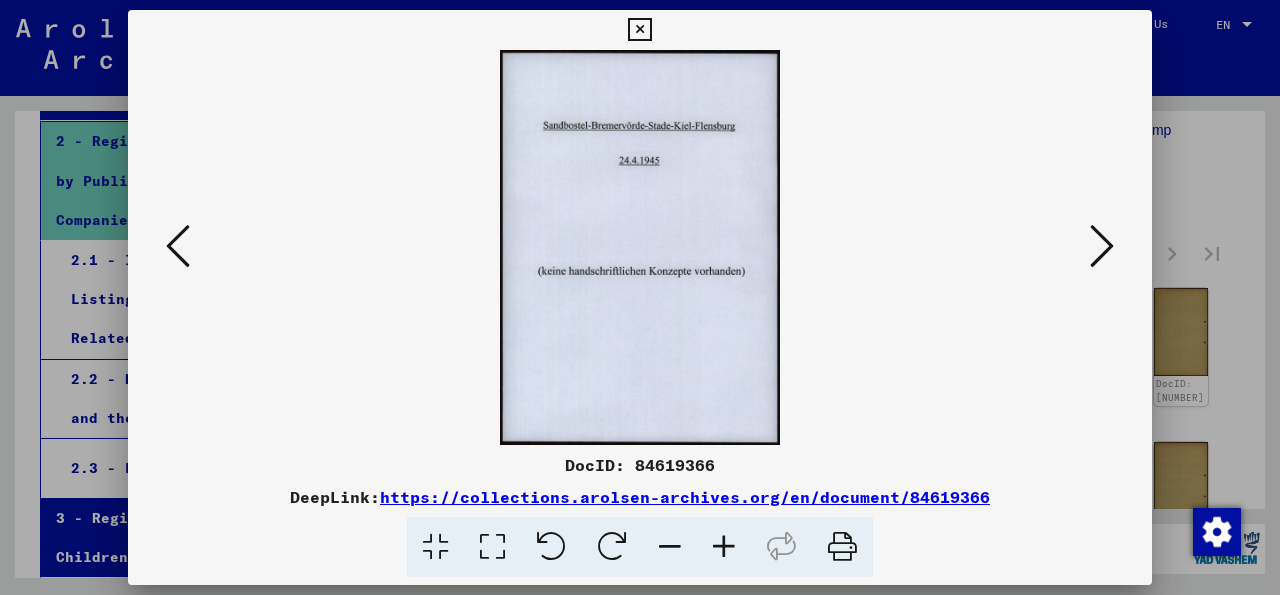 click at bounding box center (1102, 246) 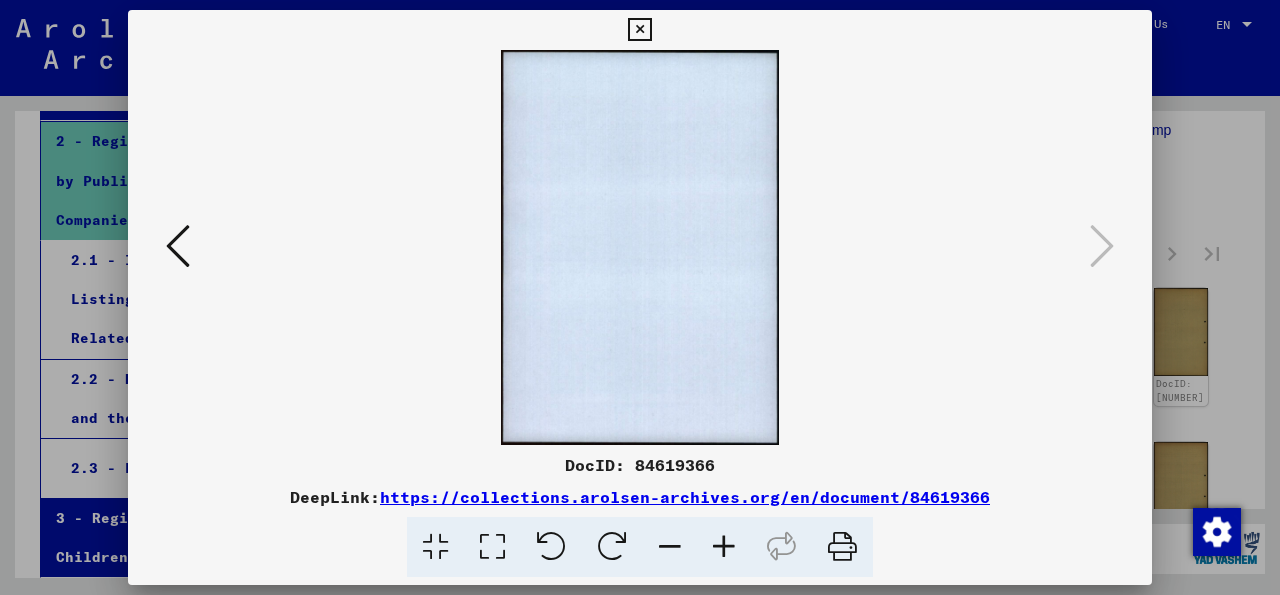 click at bounding box center (639, 30) 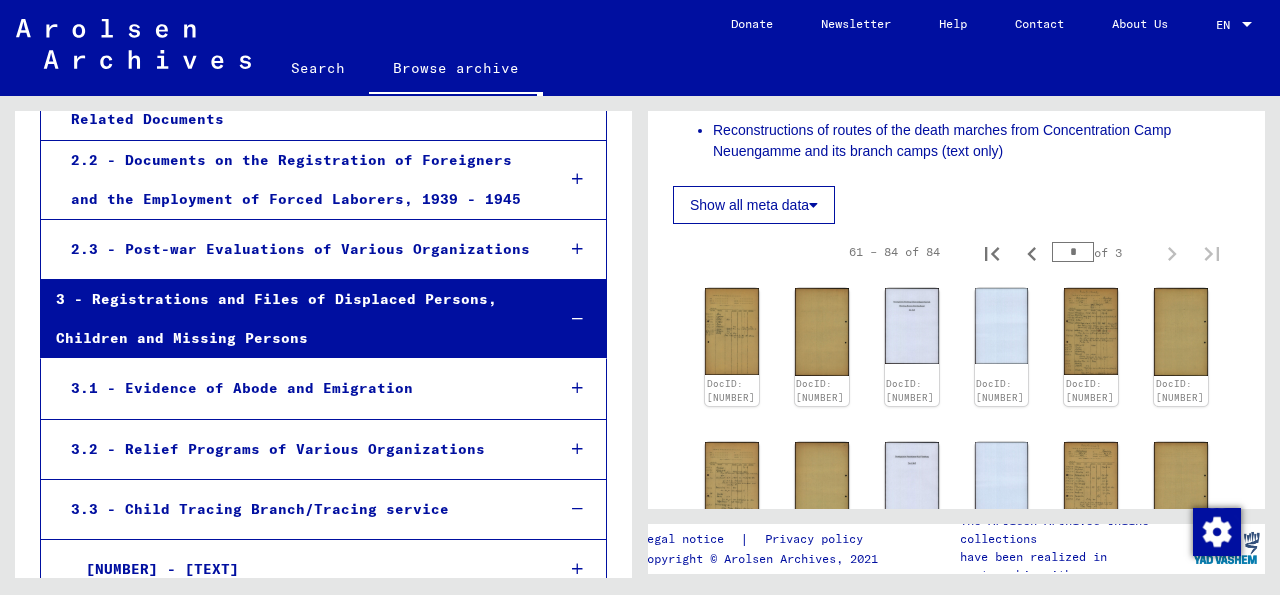 scroll, scrollTop: 565, scrollLeft: 0, axis: vertical 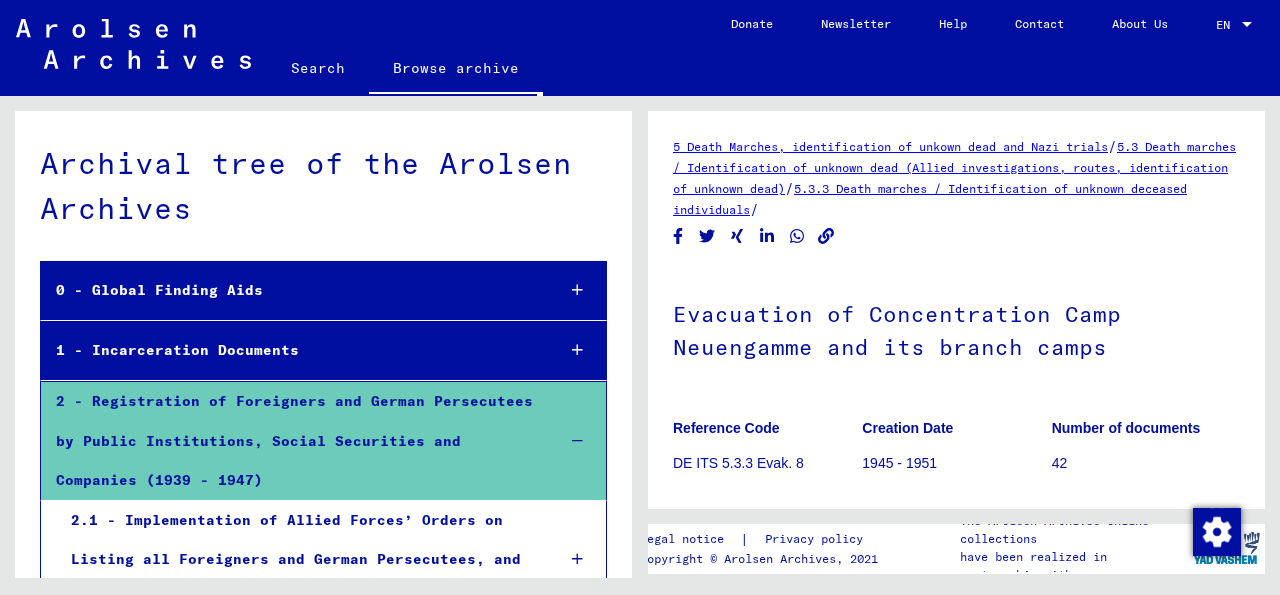click at bounding box center (577, 350) 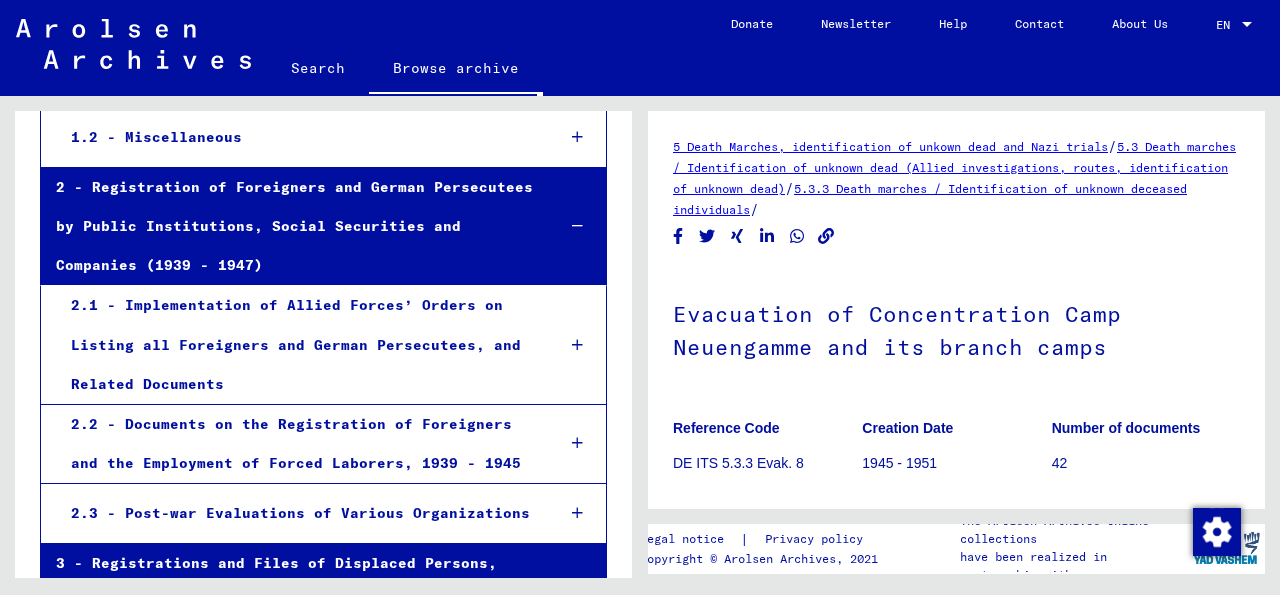 scroll, scrollTop: 341, scrollLeft: 0, axis: vertical 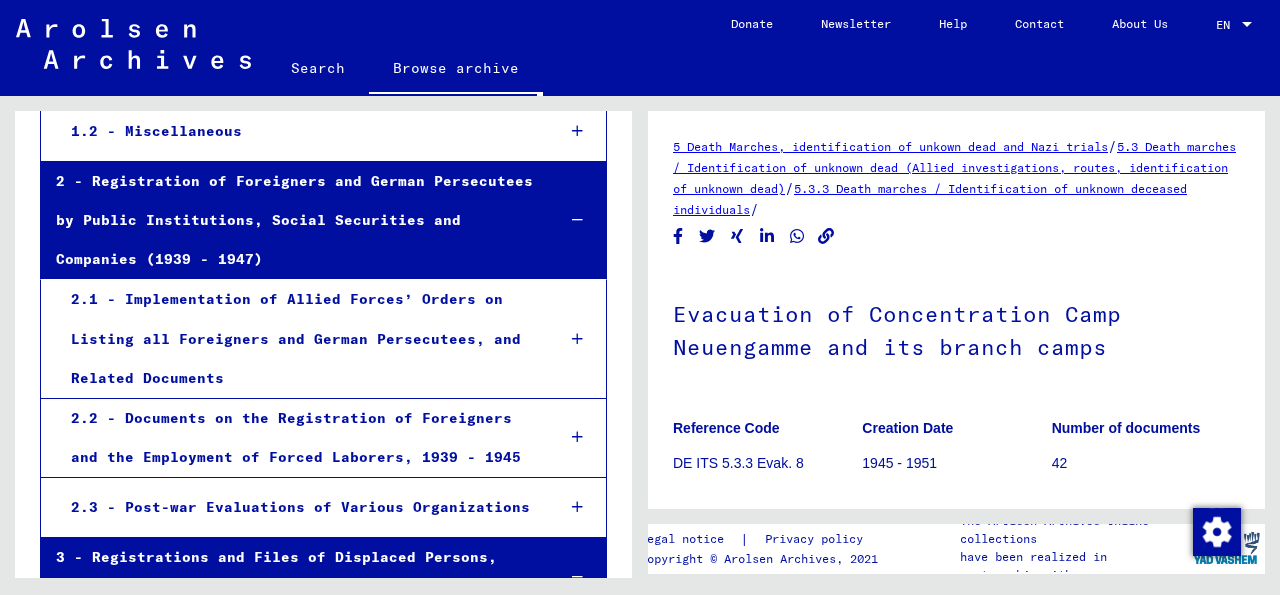 click at bounding box center [577, 220] 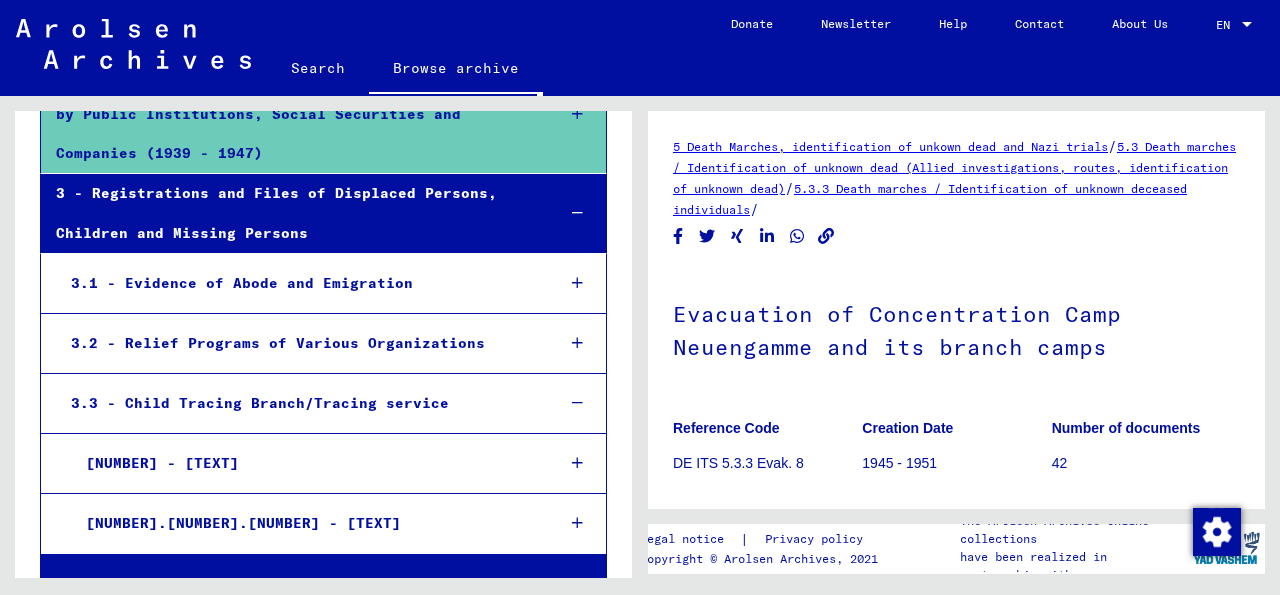 scroll, scrollTop: 449, scrollLeft: 0, axis: vertical 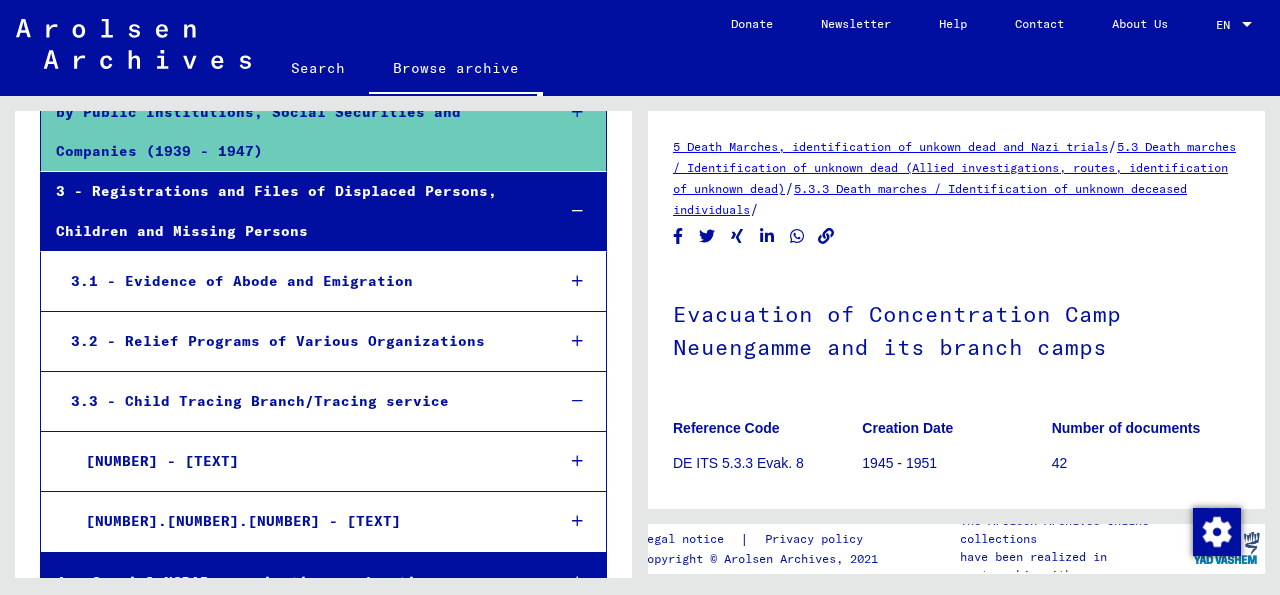 click at bounding box center (577, 211) 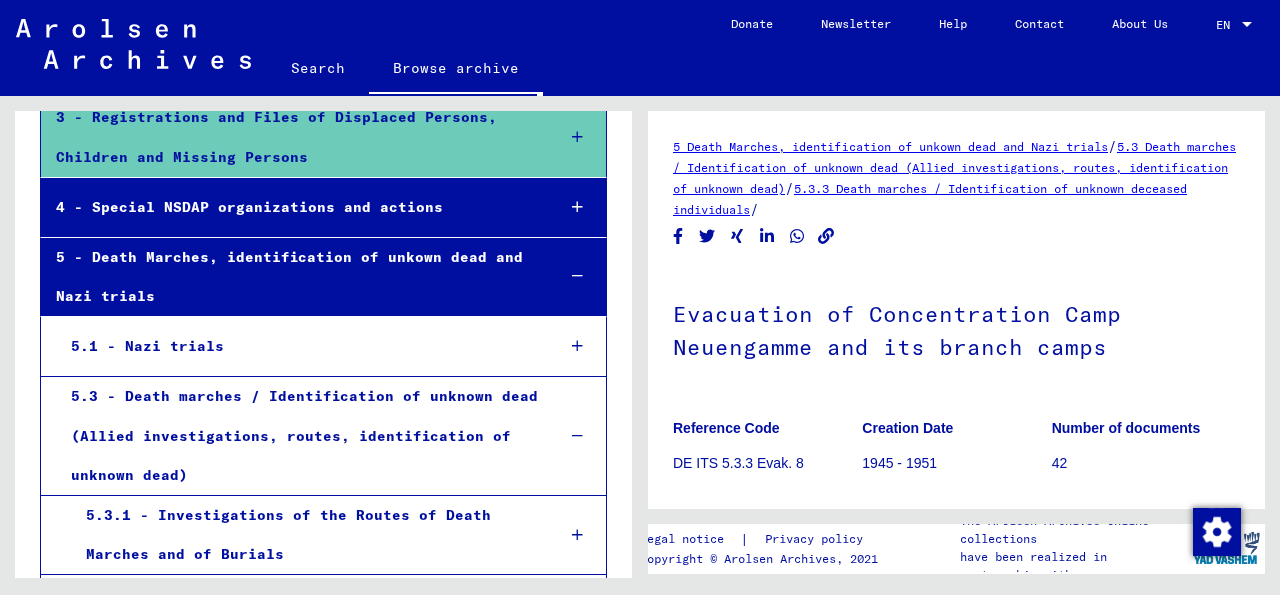 scroll, scrollTop: 525, scrollLeft: 0, axis: vertical 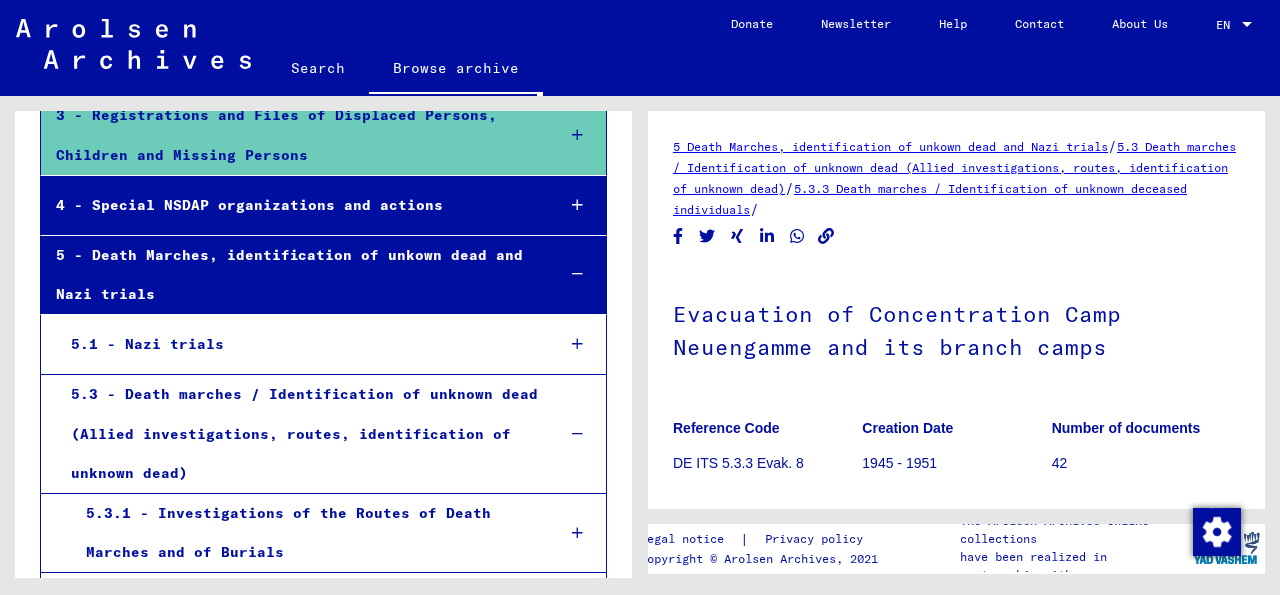 click on "5.3 - Death marches / Identification of unknown dead (Allied investigations,      routes, identification of unknown dead)" at bounding box center (297, 434) 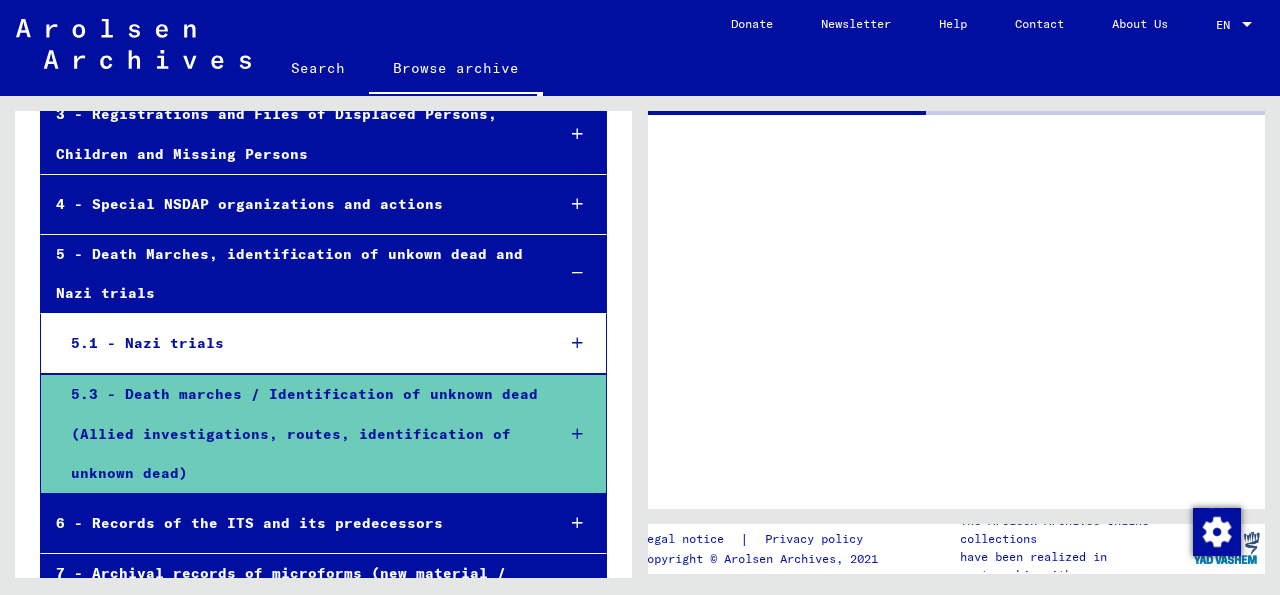 scroll, scrollTop: 524, scrollLeft: 0, axis: vertical 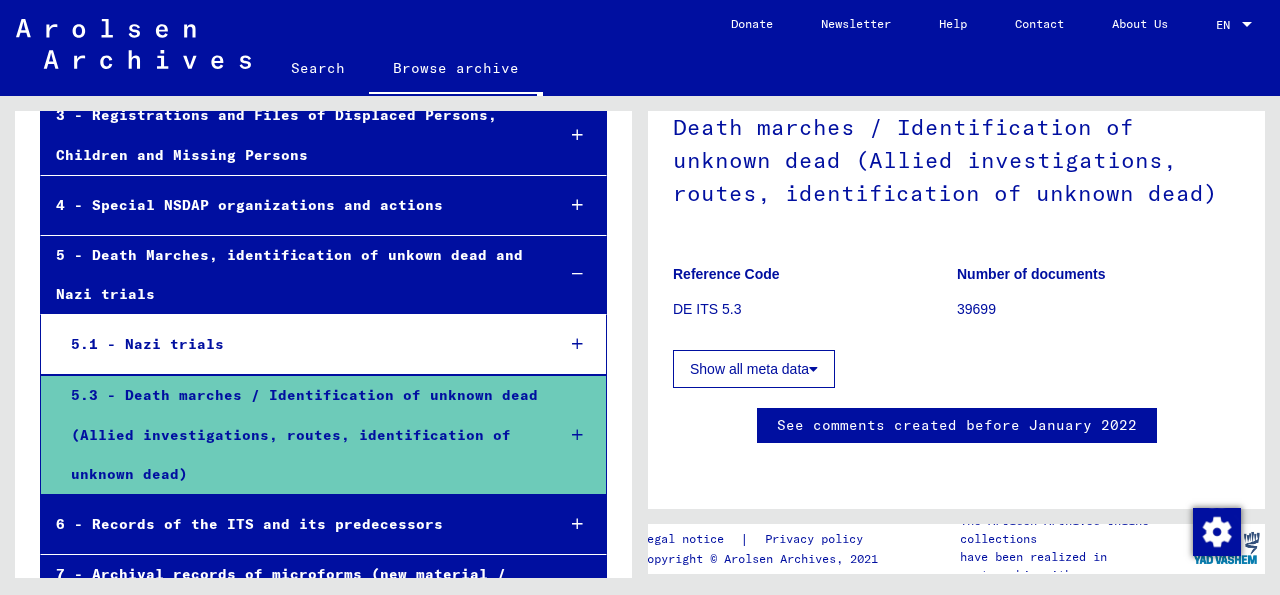 click at bounding box center (577, 435) 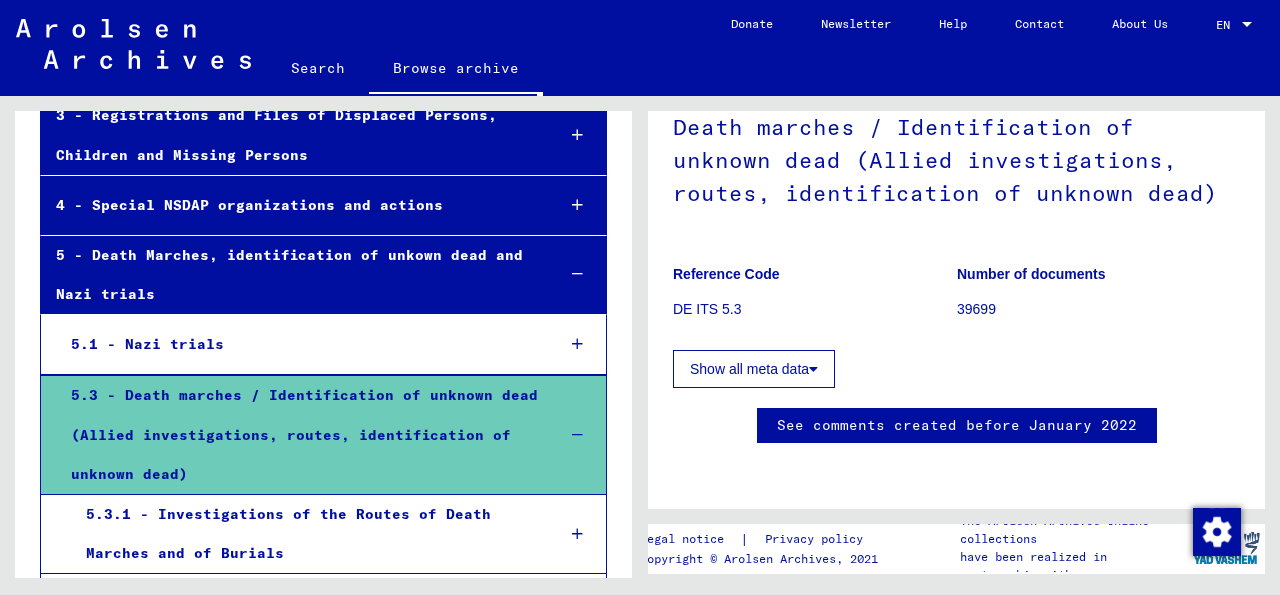 click at bounding box center [577, 435] 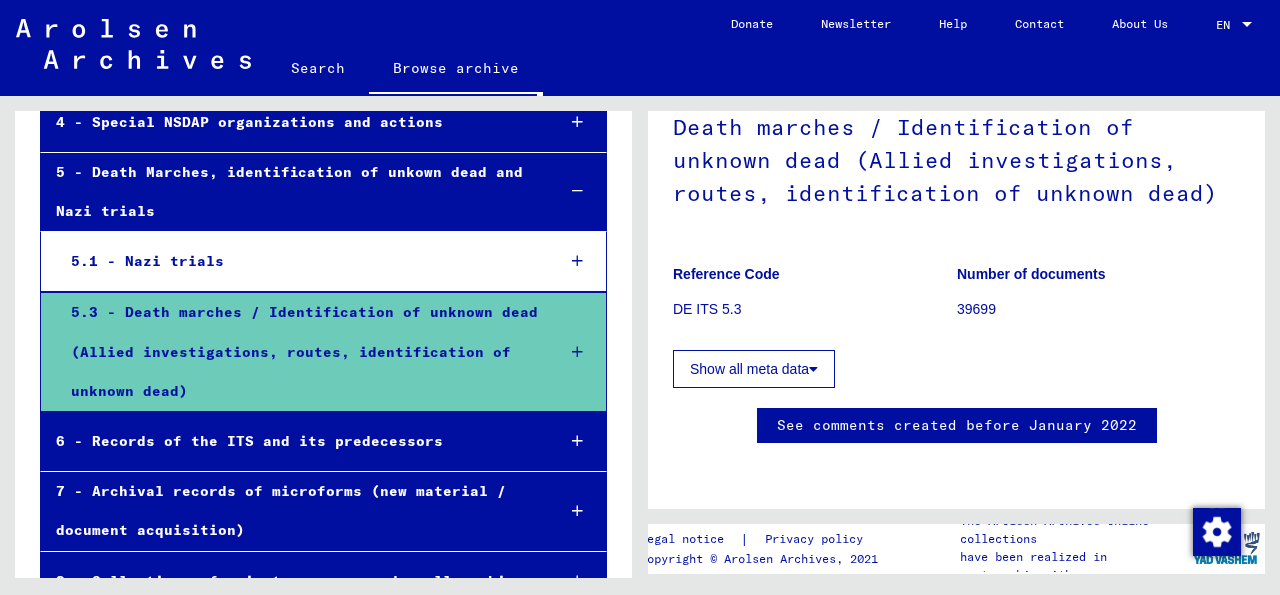 scroll, scrollTop: 646, scrollLeft: 0, axis: vertical 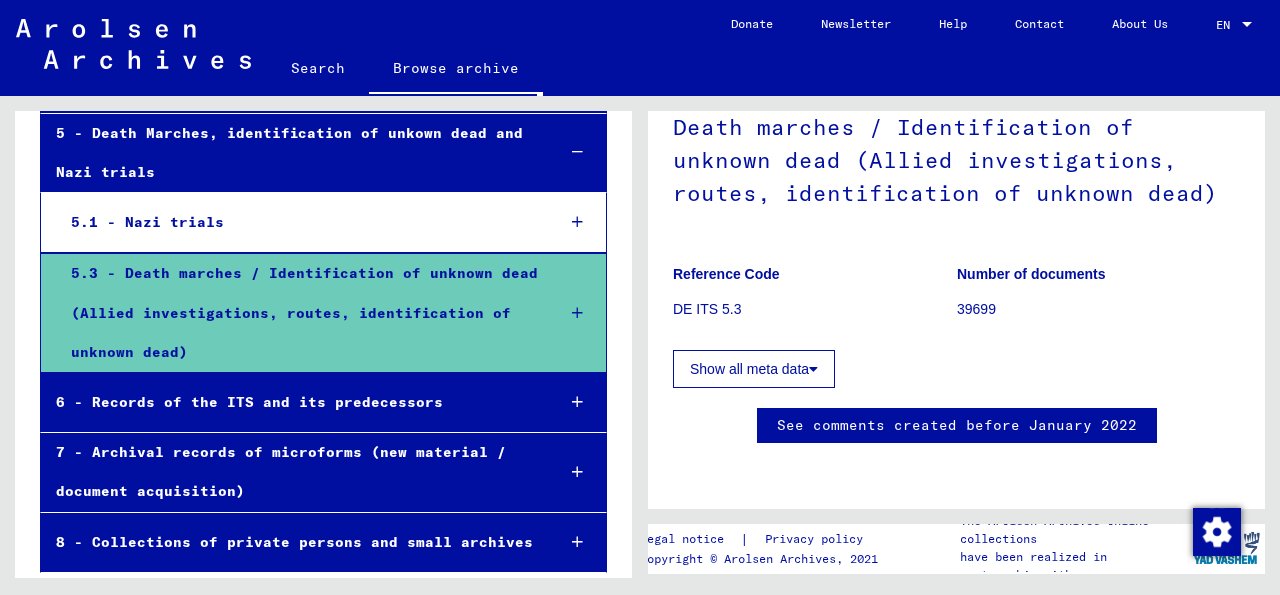 click at bounding box center [577, 542] 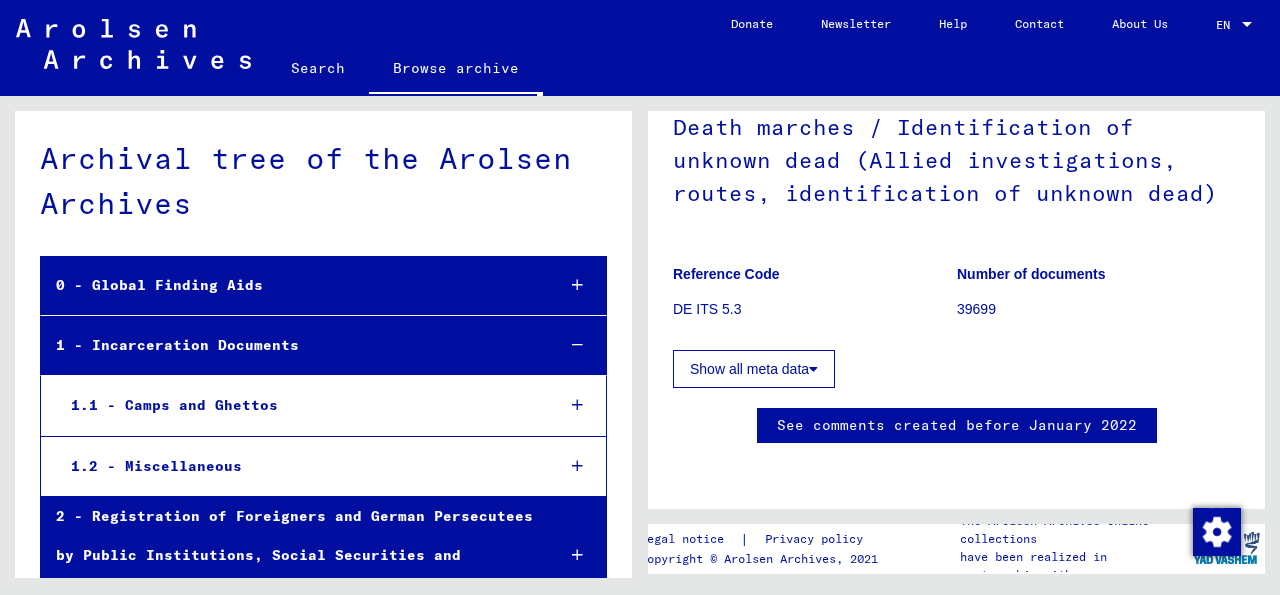 scroll, scrollTop: 0, scrollLeft: 0, axis: both 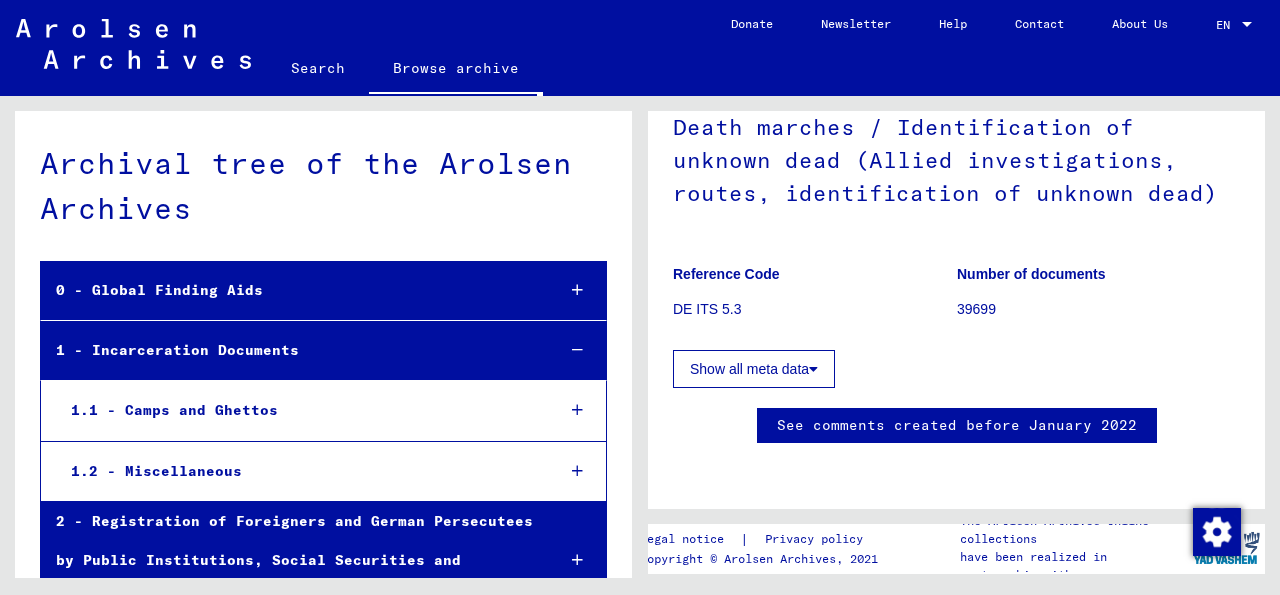 click at bounding box center [577, 290] 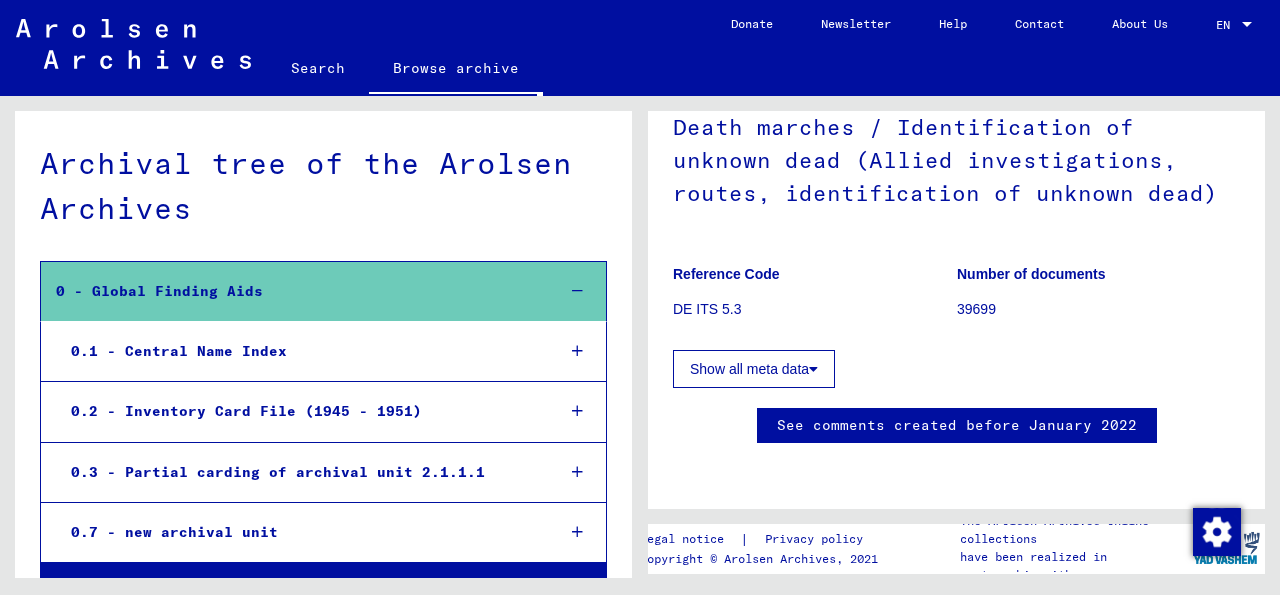 scroll, scrollTop: 101, scrollLeft: 0, axis: vertical 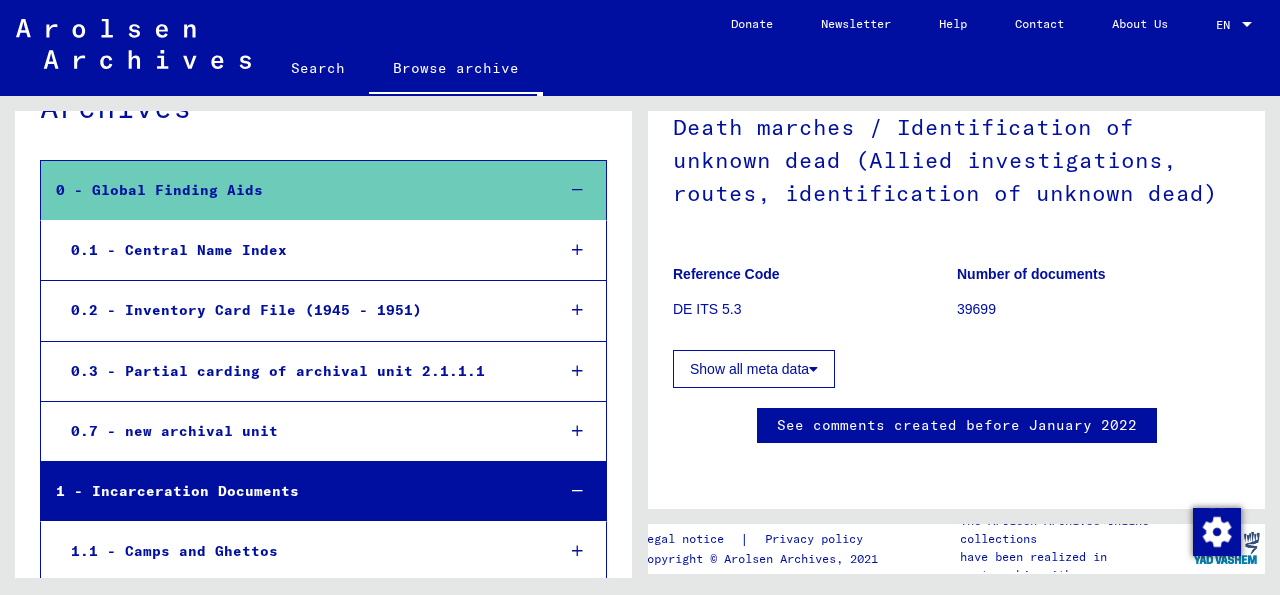 click on "0.2 - Inventory Card File (1945 - 1951)" at bounding box center [297, 310] 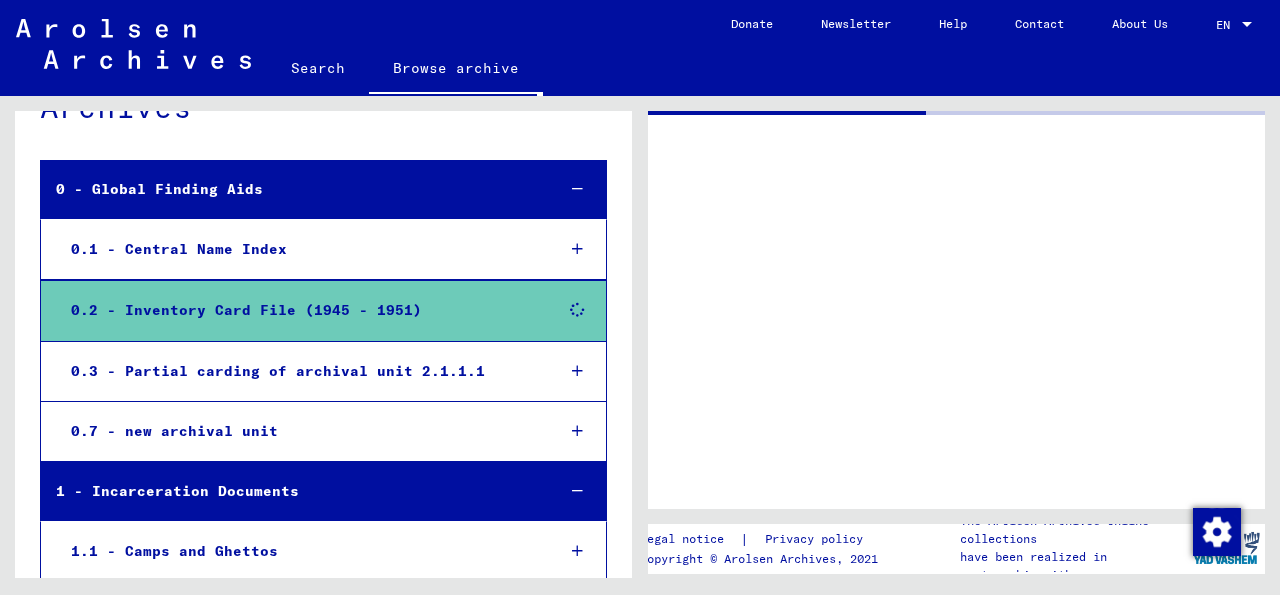 scroll, scrollTop: 0, scrollLeft: 0, axis: both 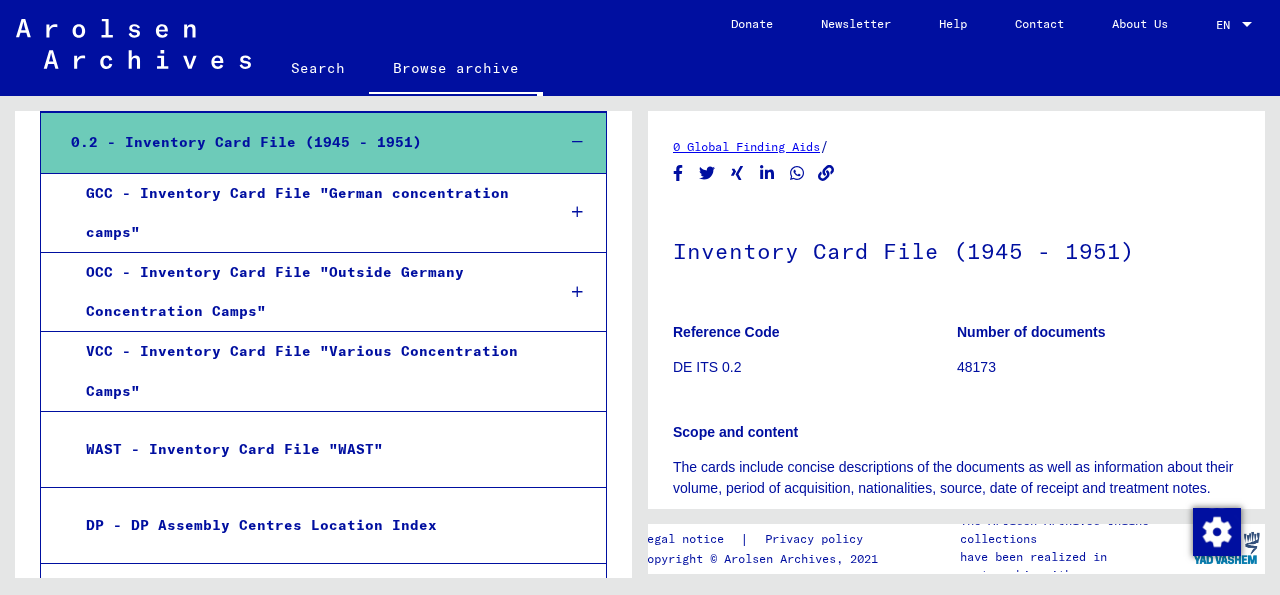 click at bounding box center (577, 212) 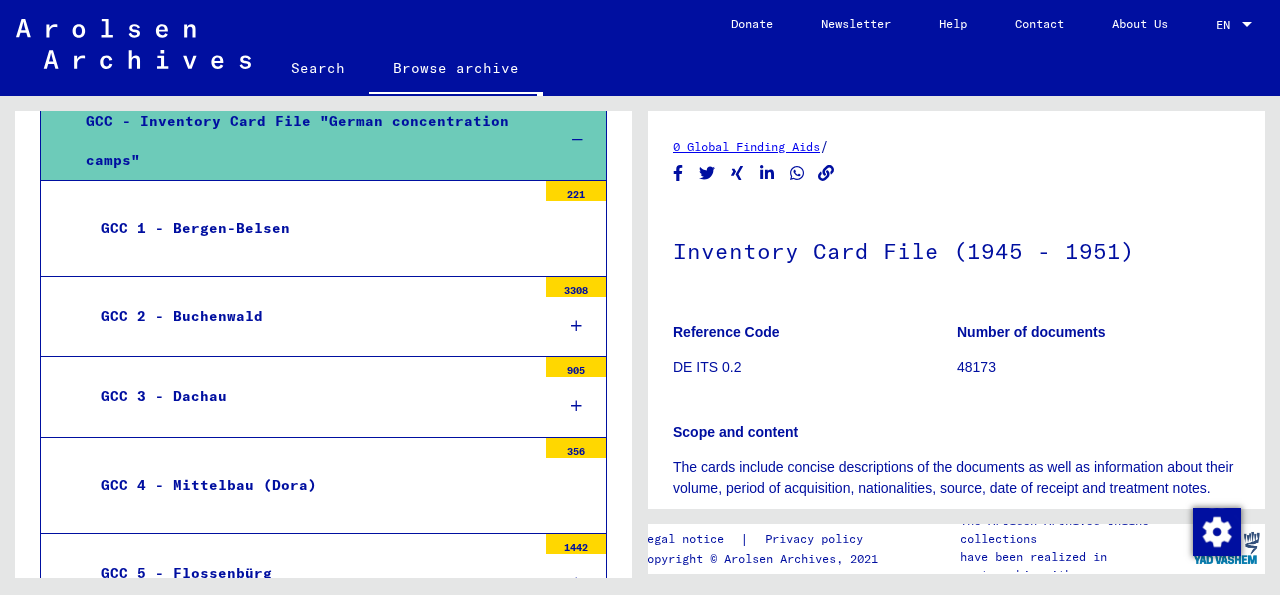 scroll, scrollTop: 343, scrollLeft: 0, axis: vertical 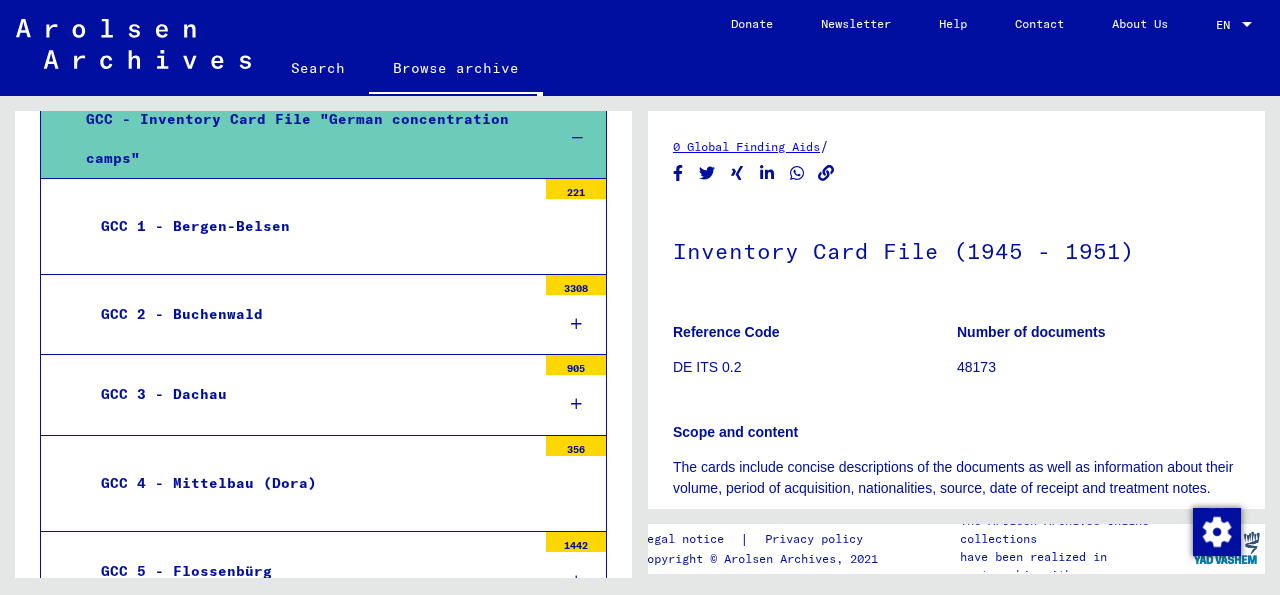 click on "GCC 1 - Bergen-Belsen" at bounding box center [311, 226] 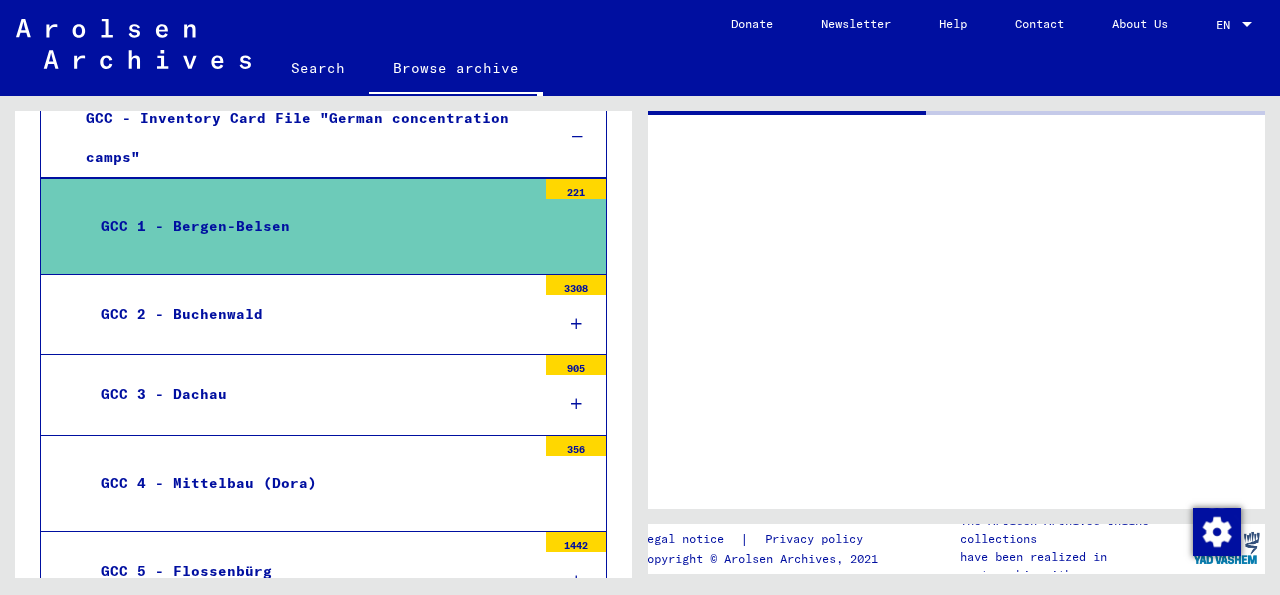 scroll, scrollTop: 343, scrollLeft: 0, axis: vertical 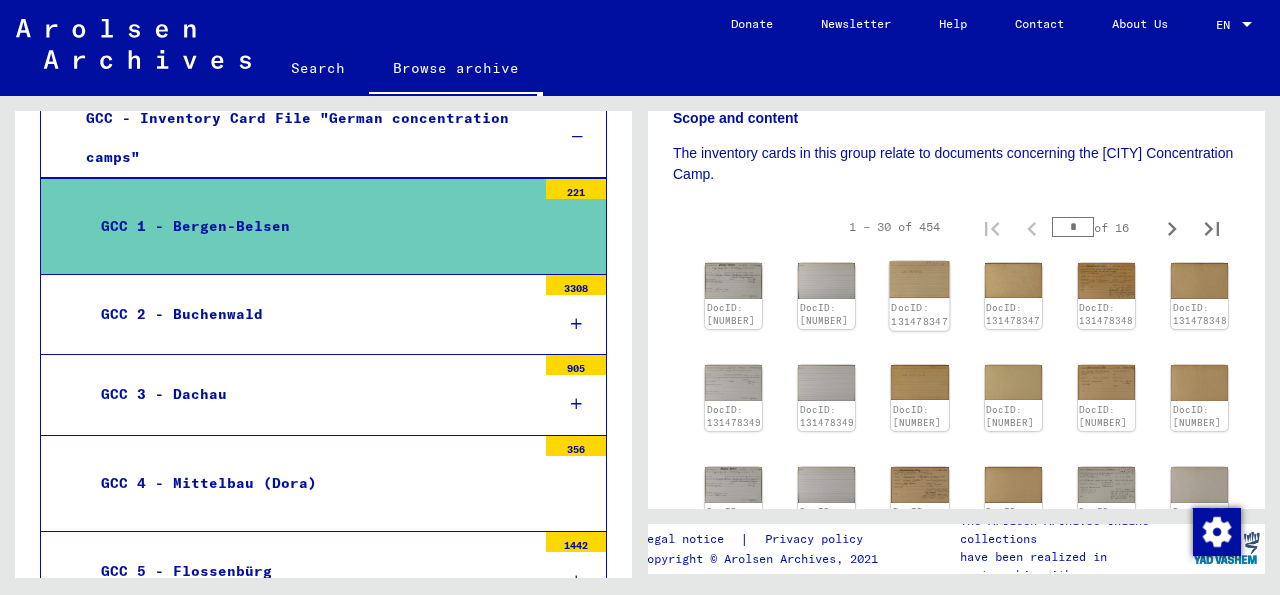 click 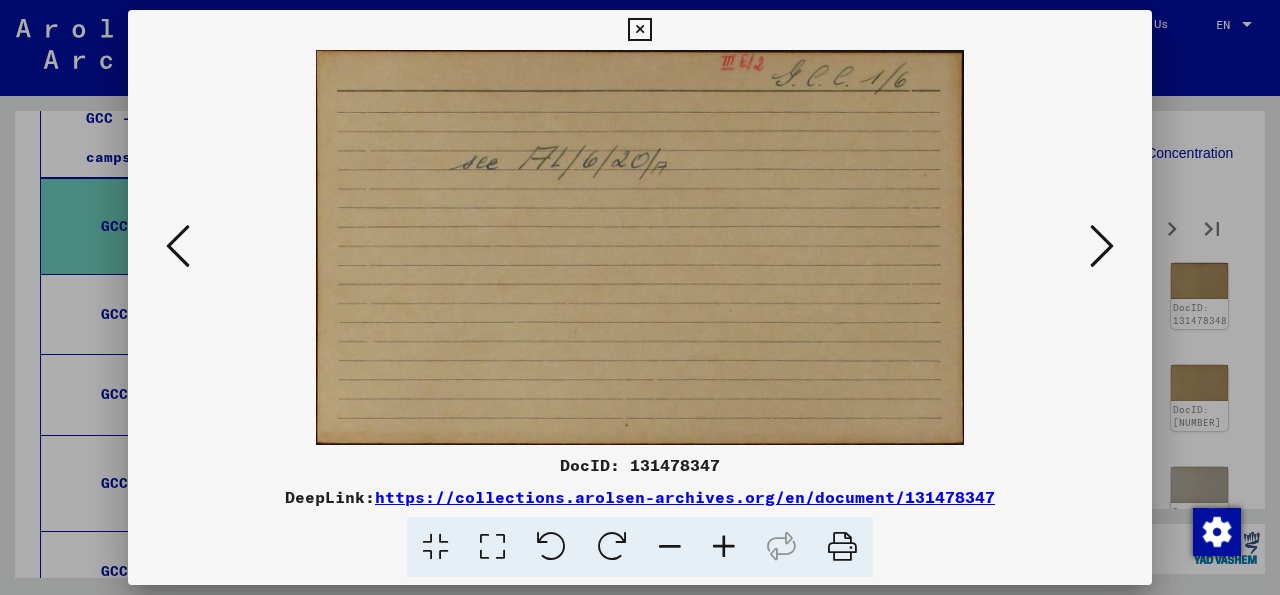 click at bounding box center (1102, 246) 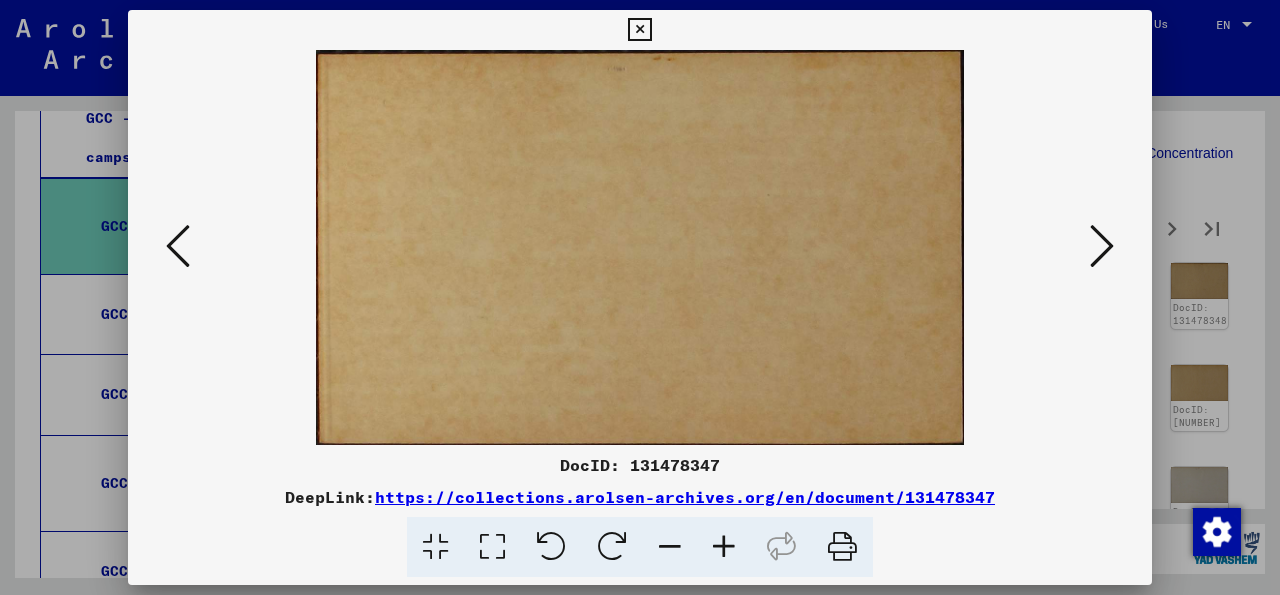 click at bounding box center [1102, 246] 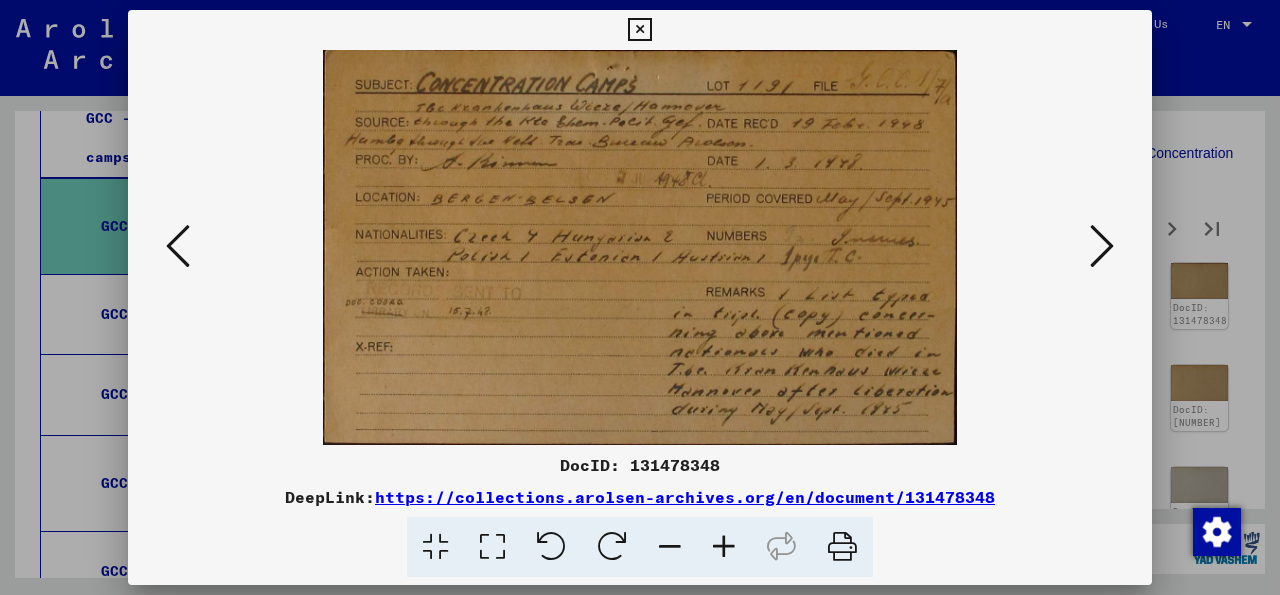 click at bounding box center (1102, 246) 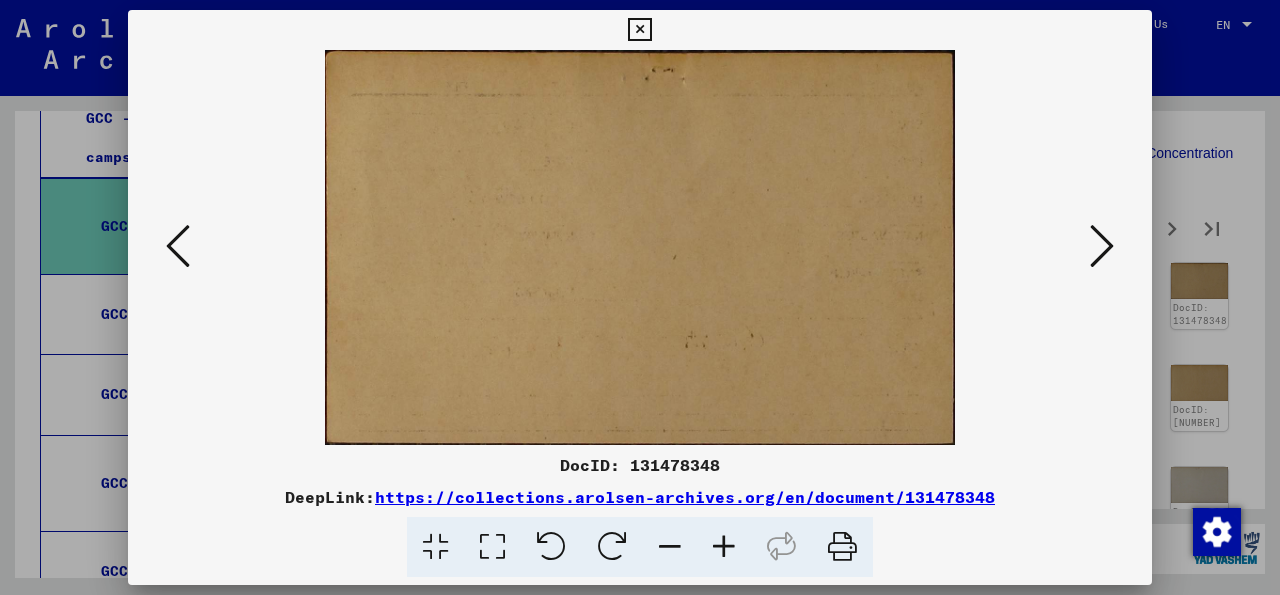 click at bounding box center (1102, 246) 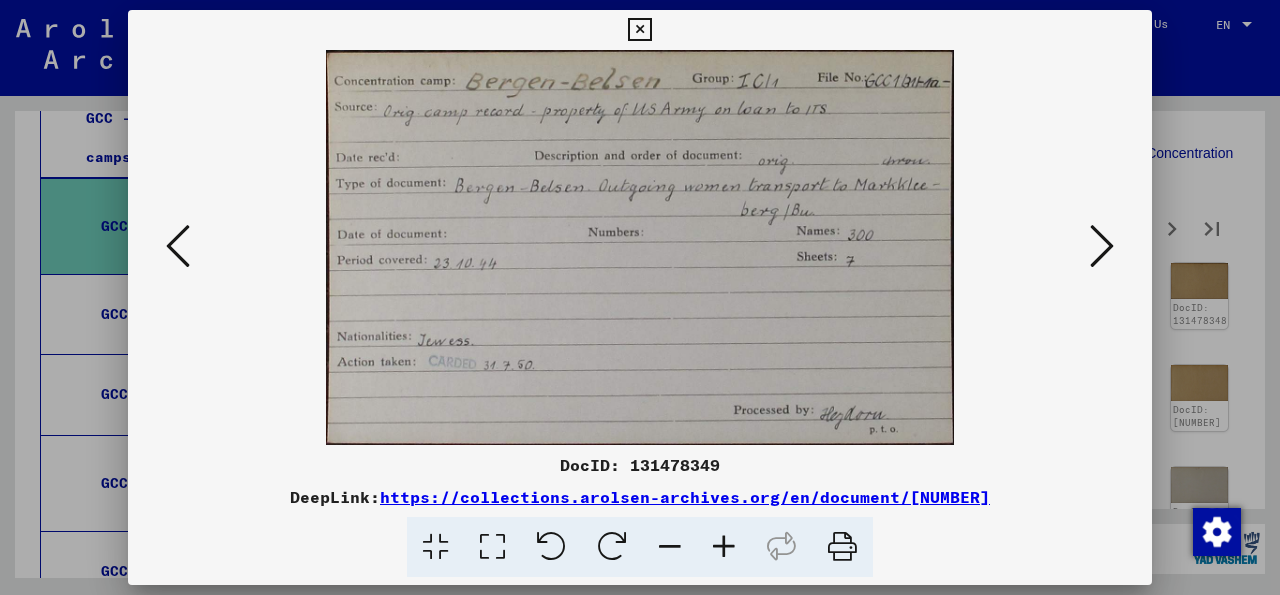 click at bounding box center (1102, 246) 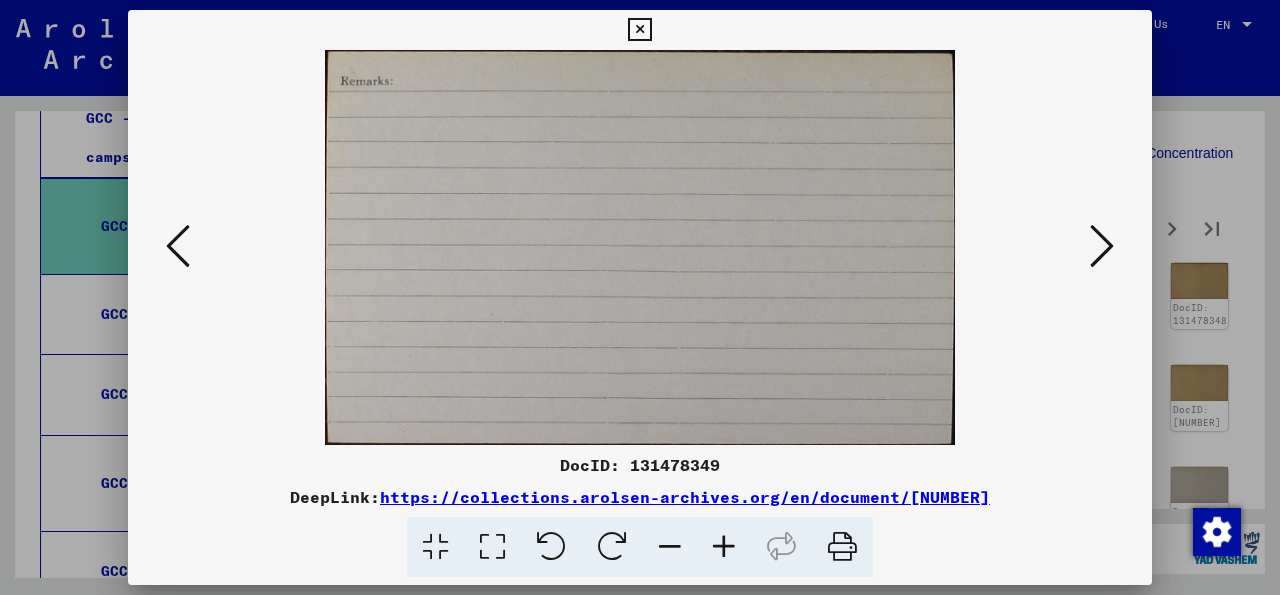 click at bounding box center (1102, 246) 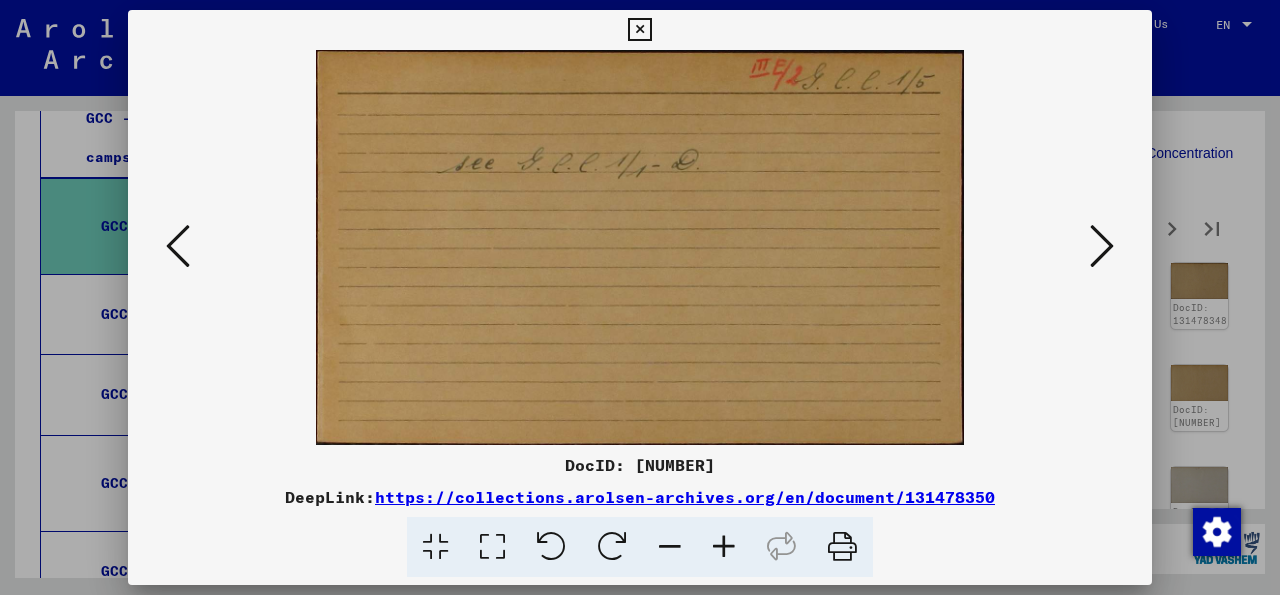 click at bounding box center (1102, 246) 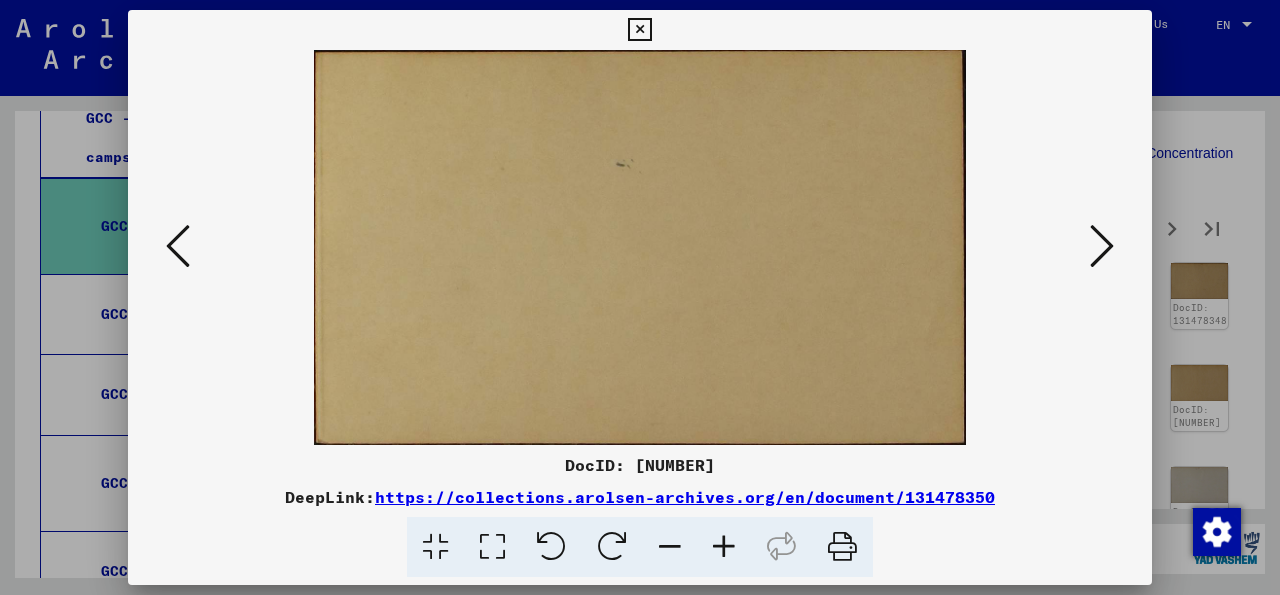 click at bounding box center (1102, 246) 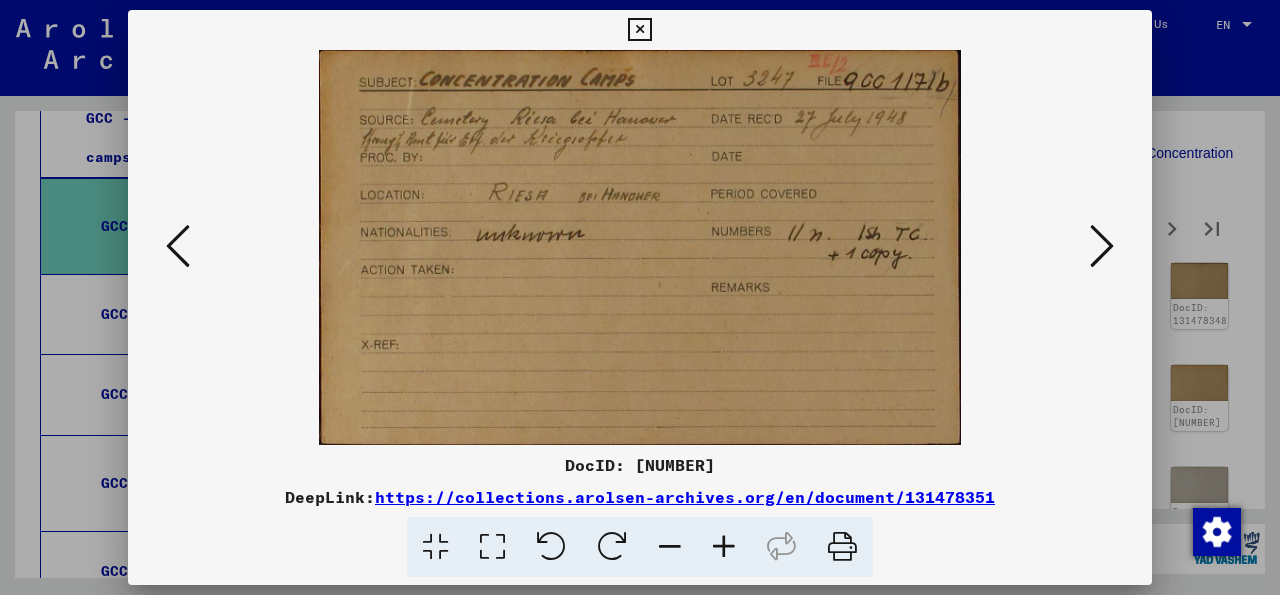 click at bounding box center [1102, 246] 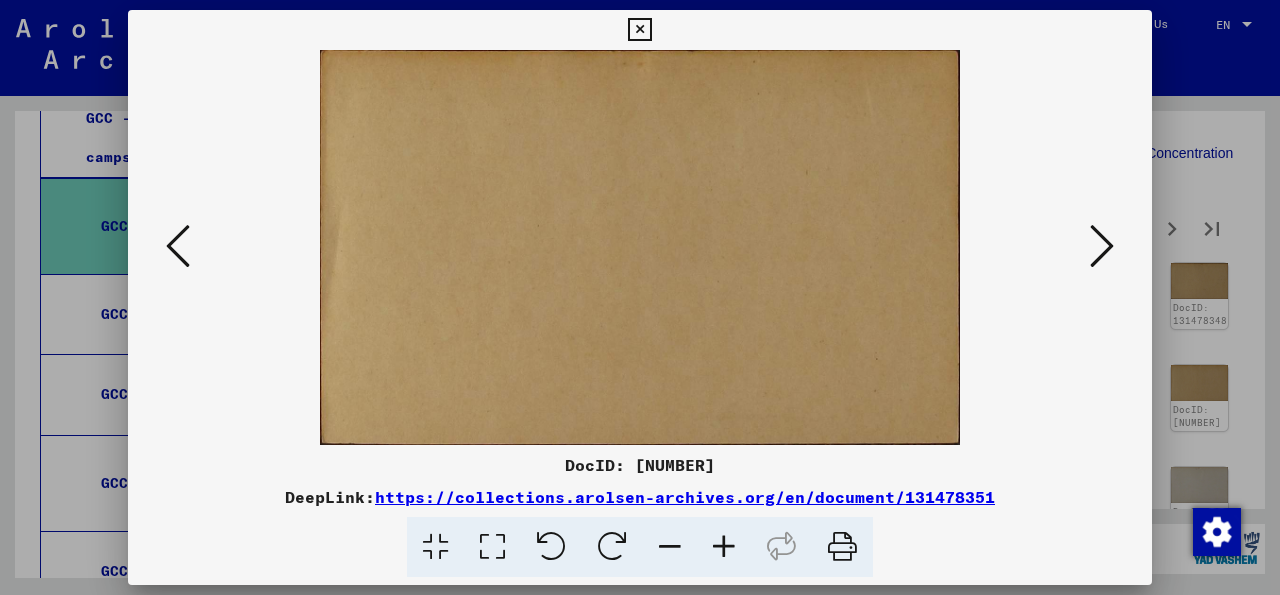 click at bounding box center [1102, 246] 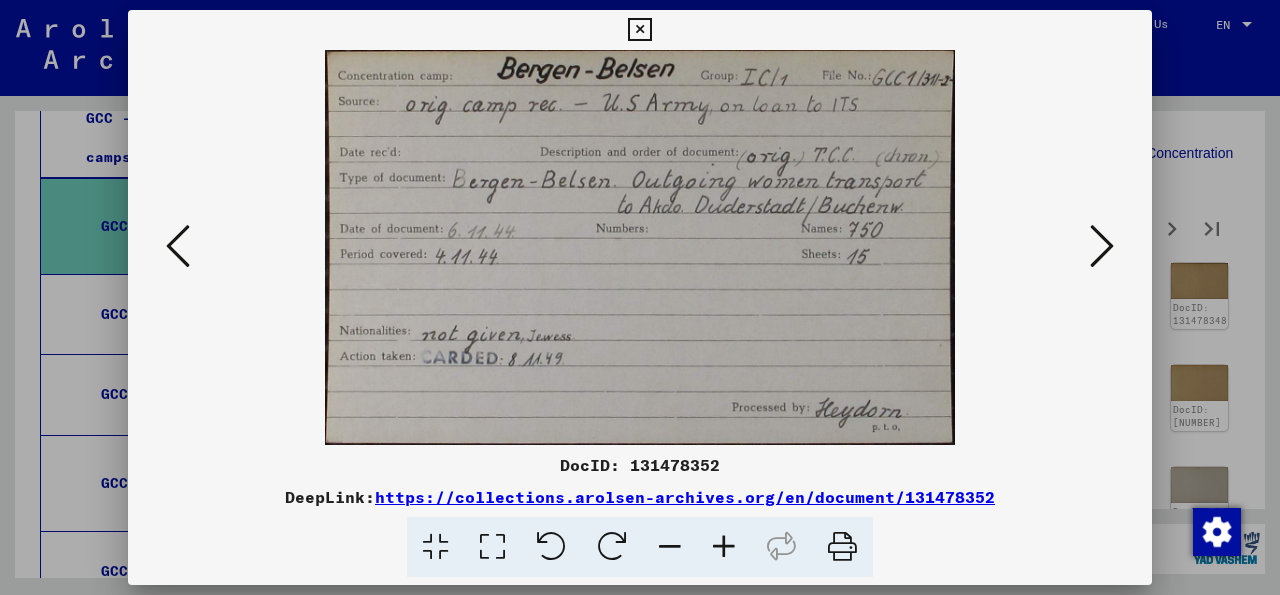click at bounding box center [639, 30] 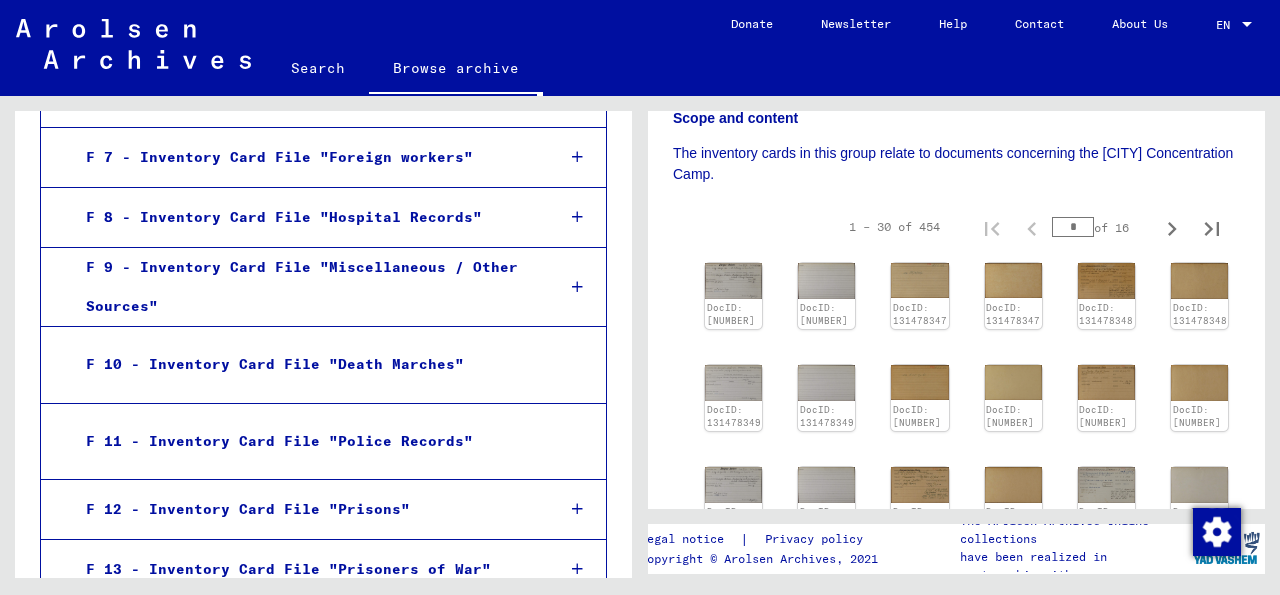 scroll, scrollTop: 2335, scrollLeft: 0, axis: vertical 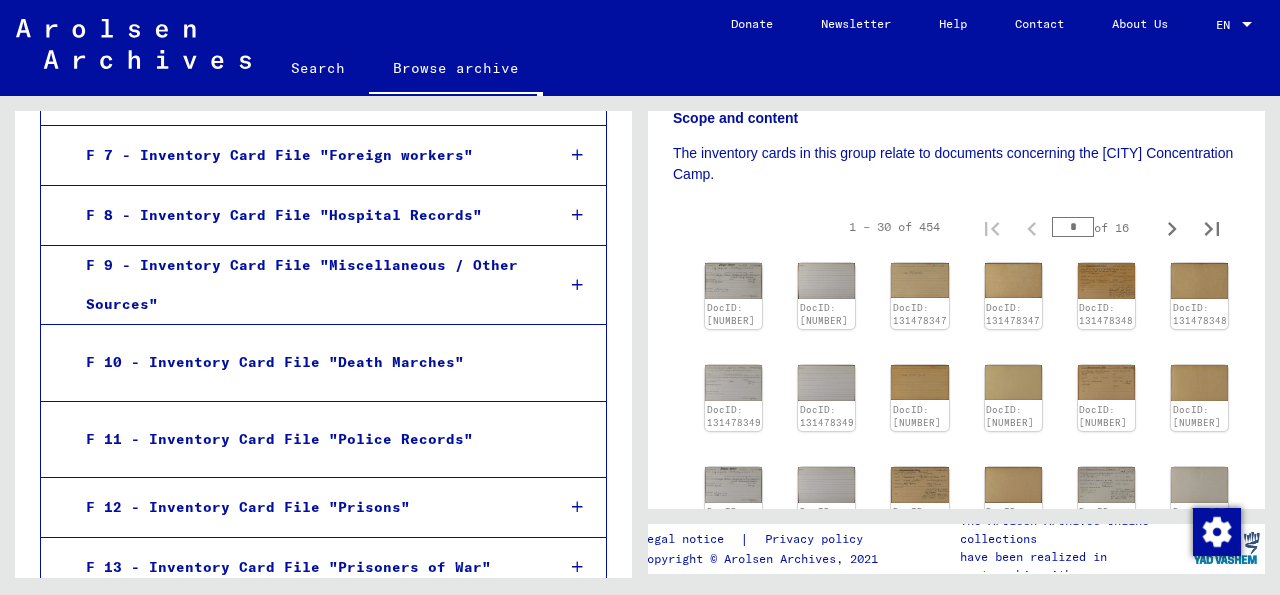 click at bounding box center [577, 567] 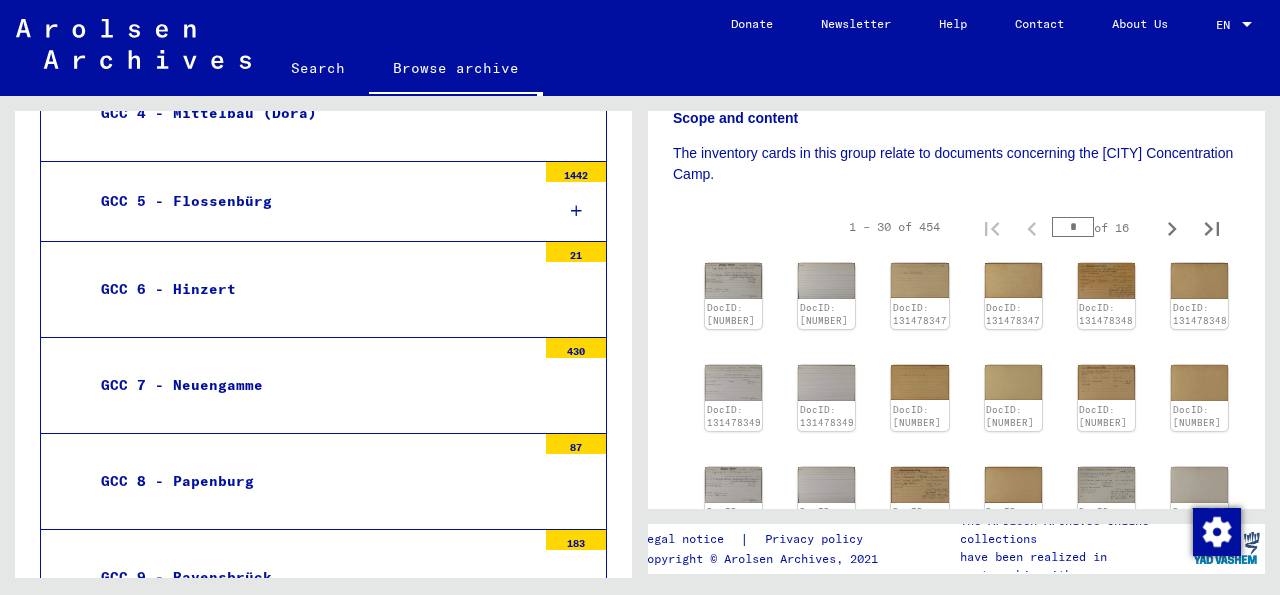 scroll, scrollTop: 711, scrollLeft: 0, axis: vertical 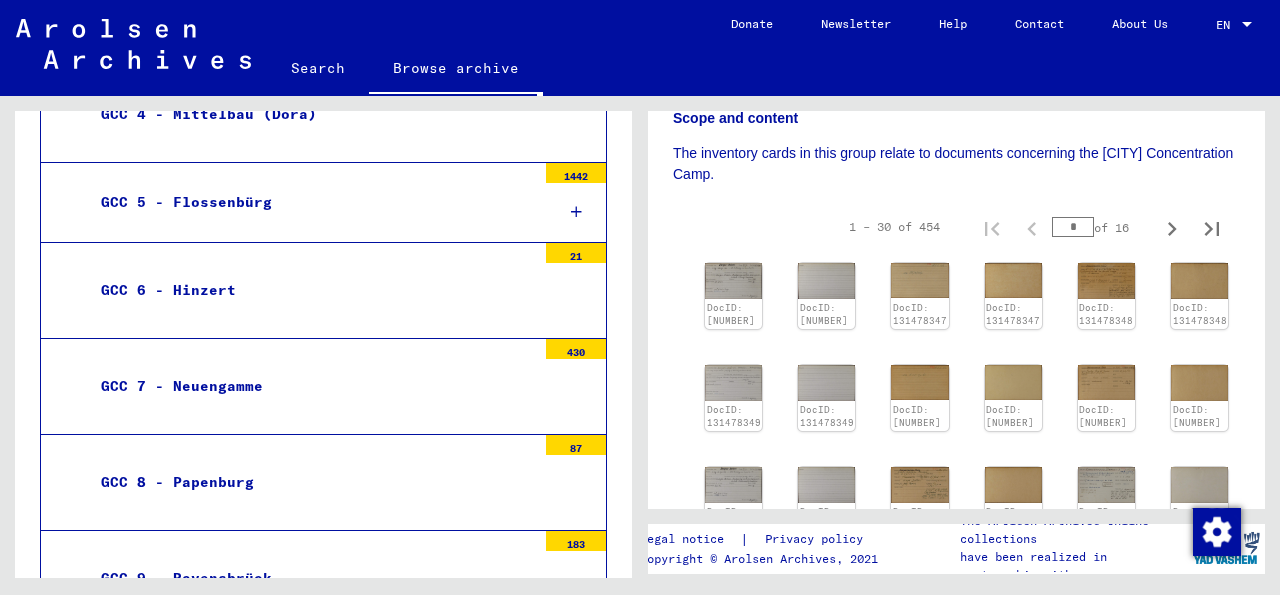 click on "GCC 7 - Neuengamme" at bounding box center [311, 386] 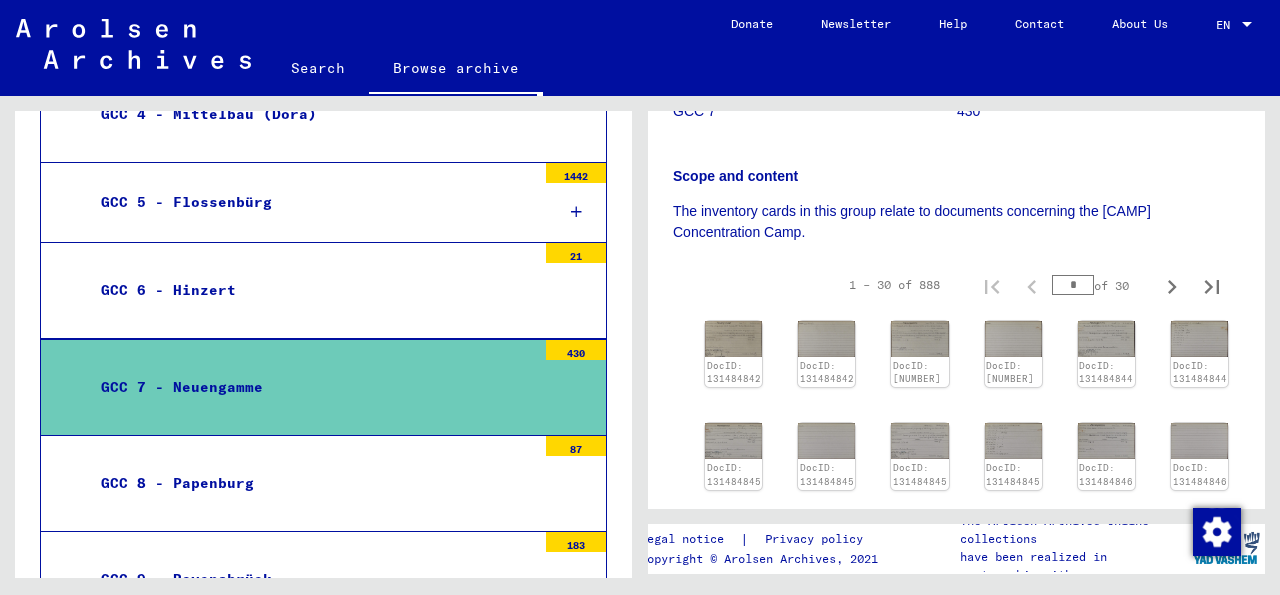 scroll, scrollTop: 373, scrollLeft: 0, axis: vertical 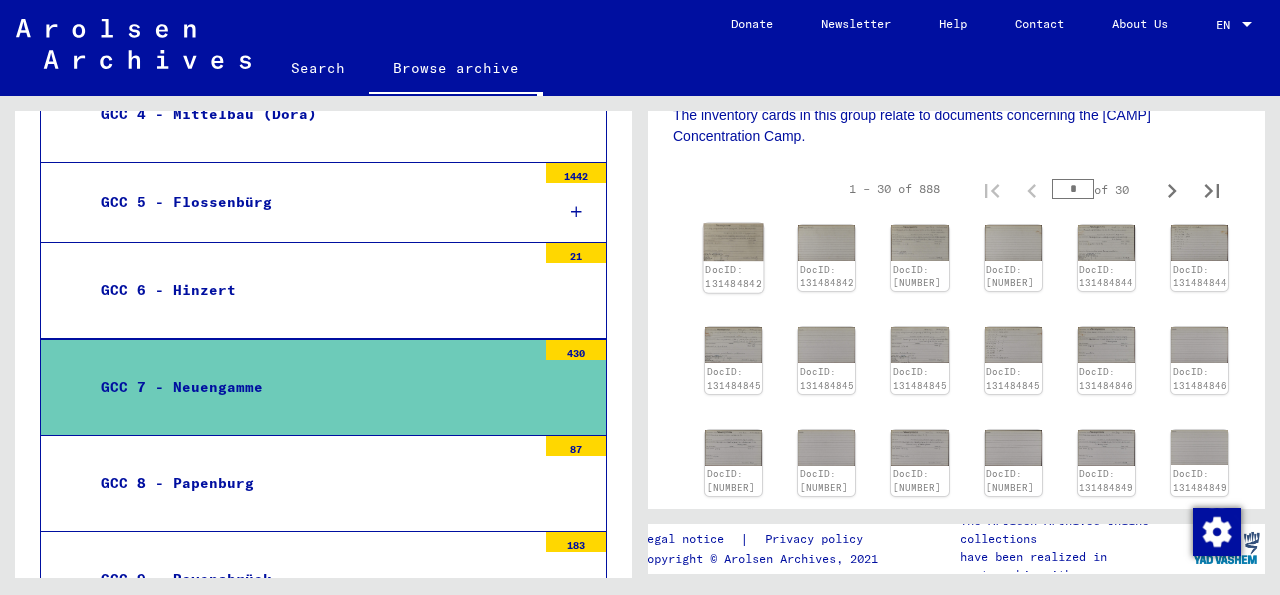 click 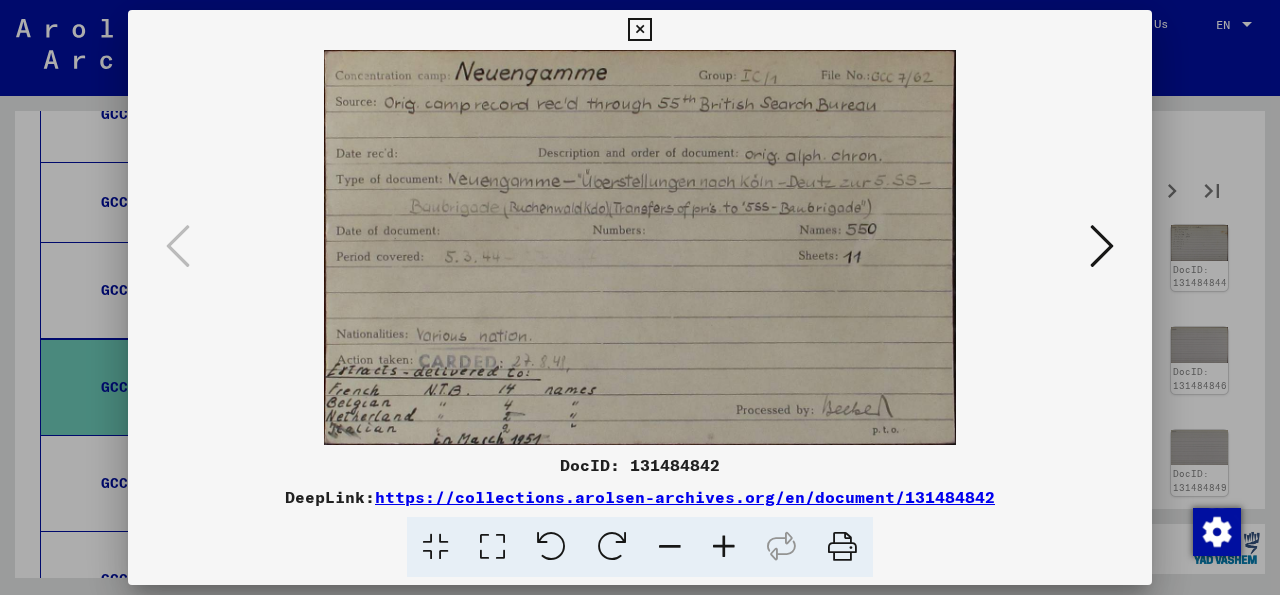 click at bounding box center (640, 247) 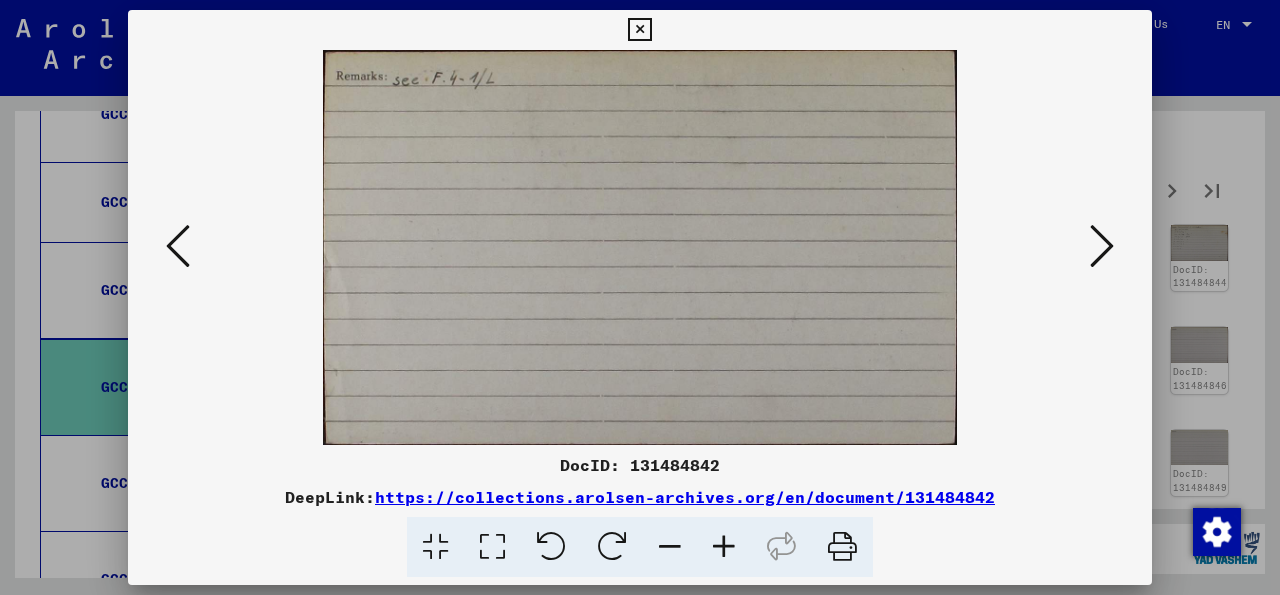 click at bounding box center (1102, 246) 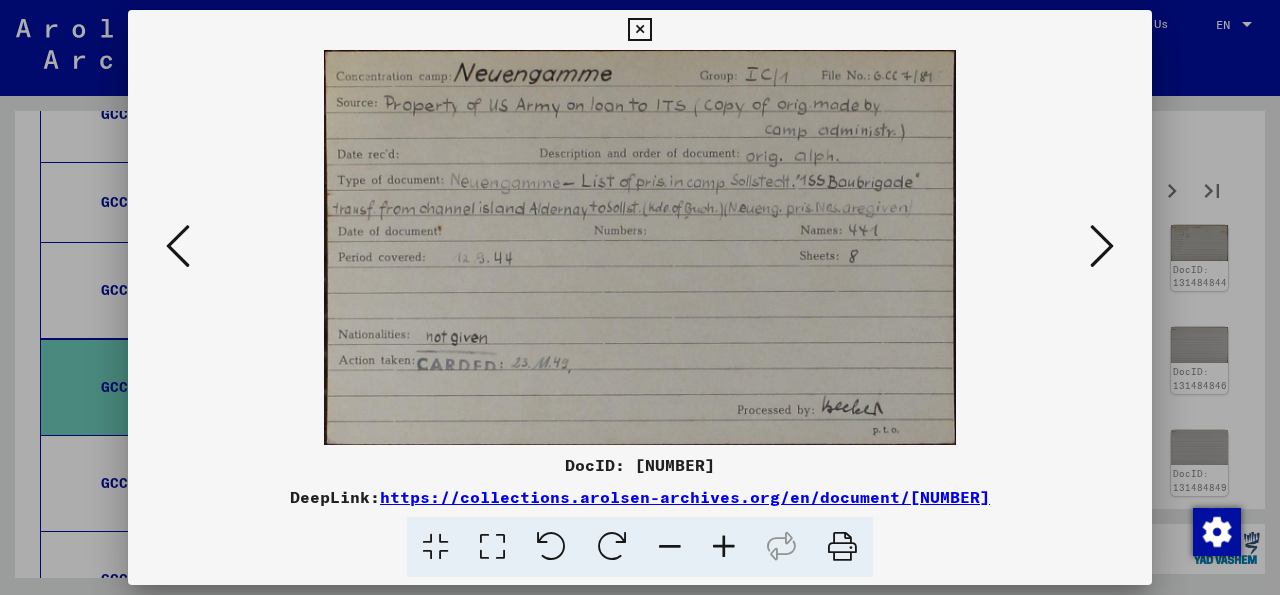 click at bounding box center (1102, 246) 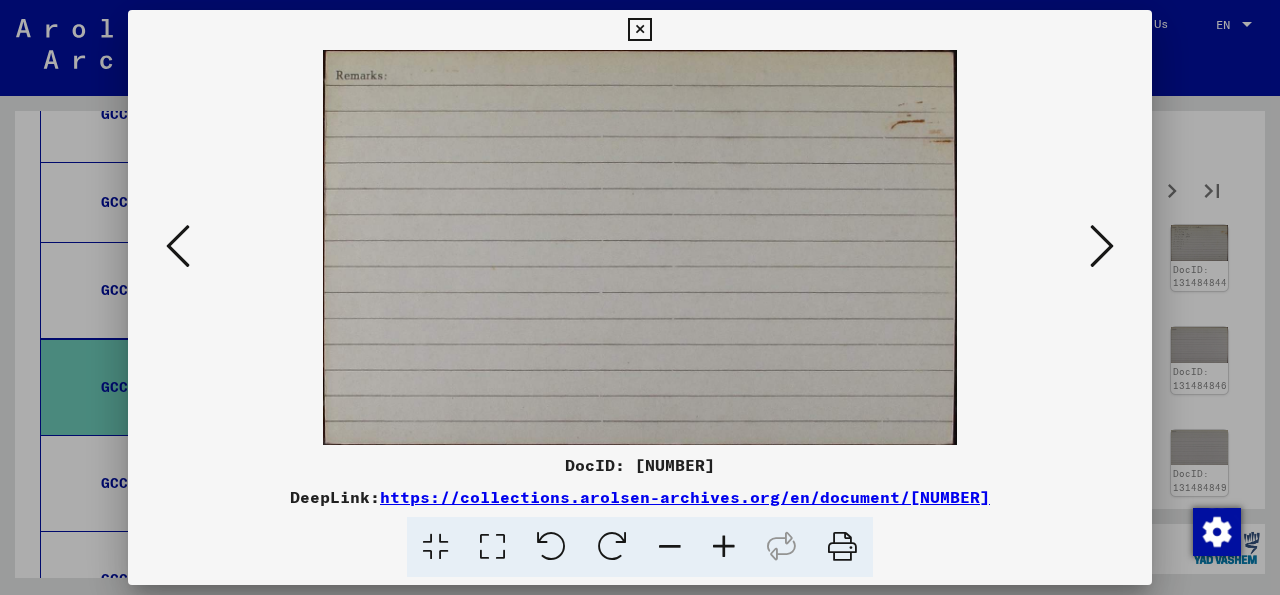 click at bounding box center [1102, 246] 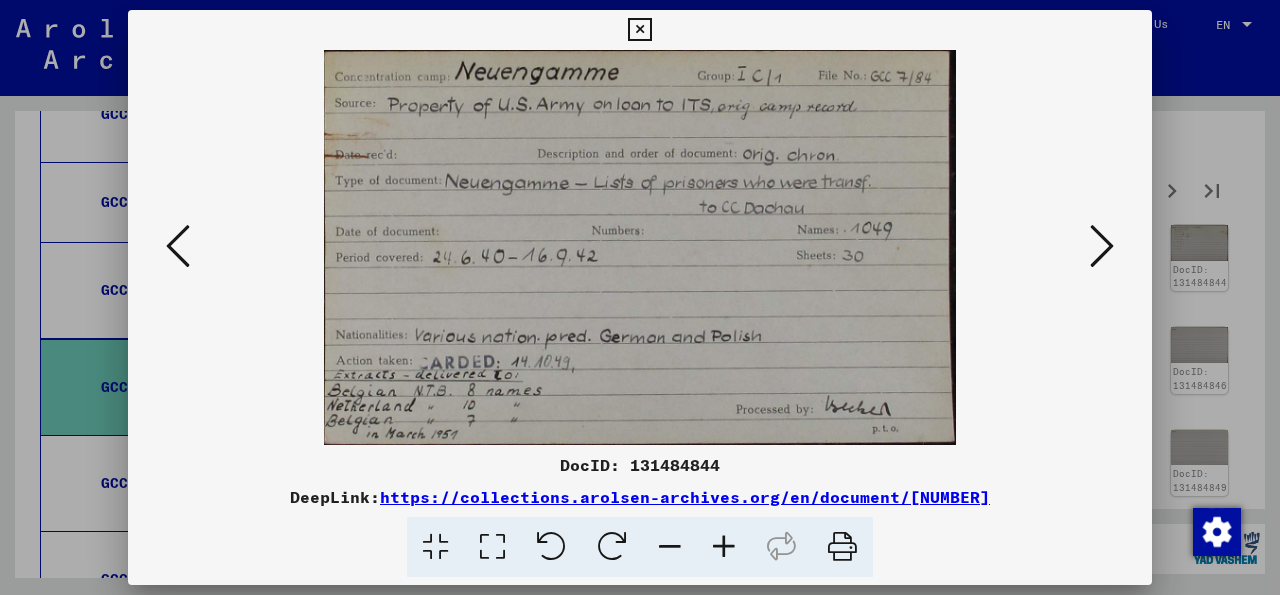 click at bounding box center (1102, 246) 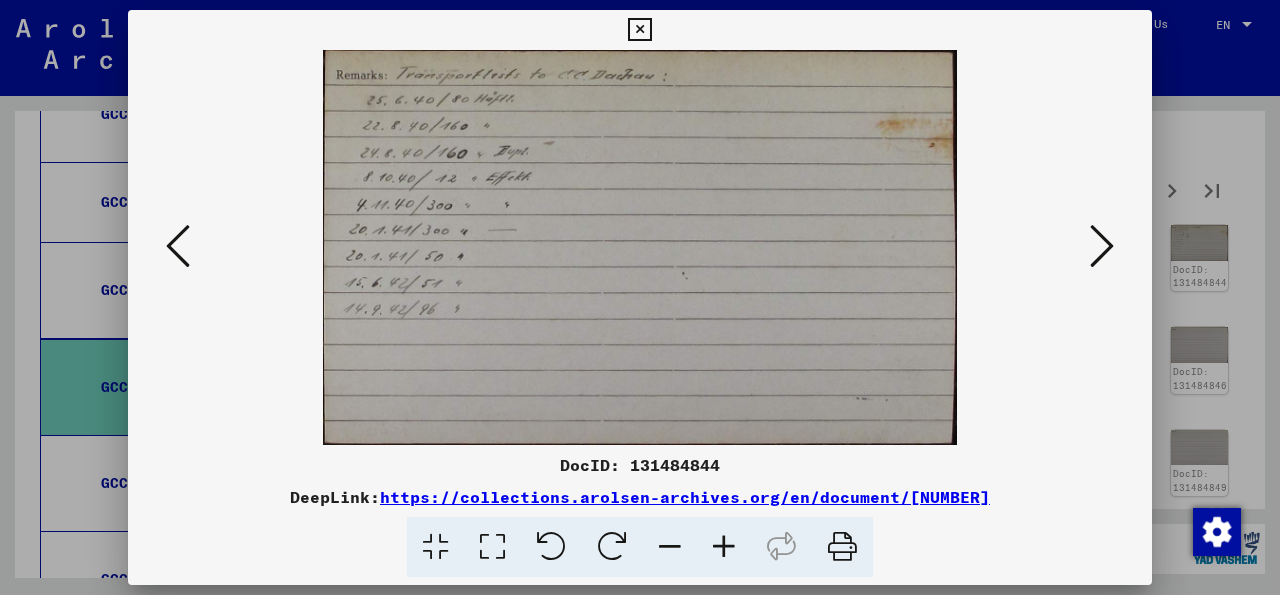 click at bounding box center [1102, 246] 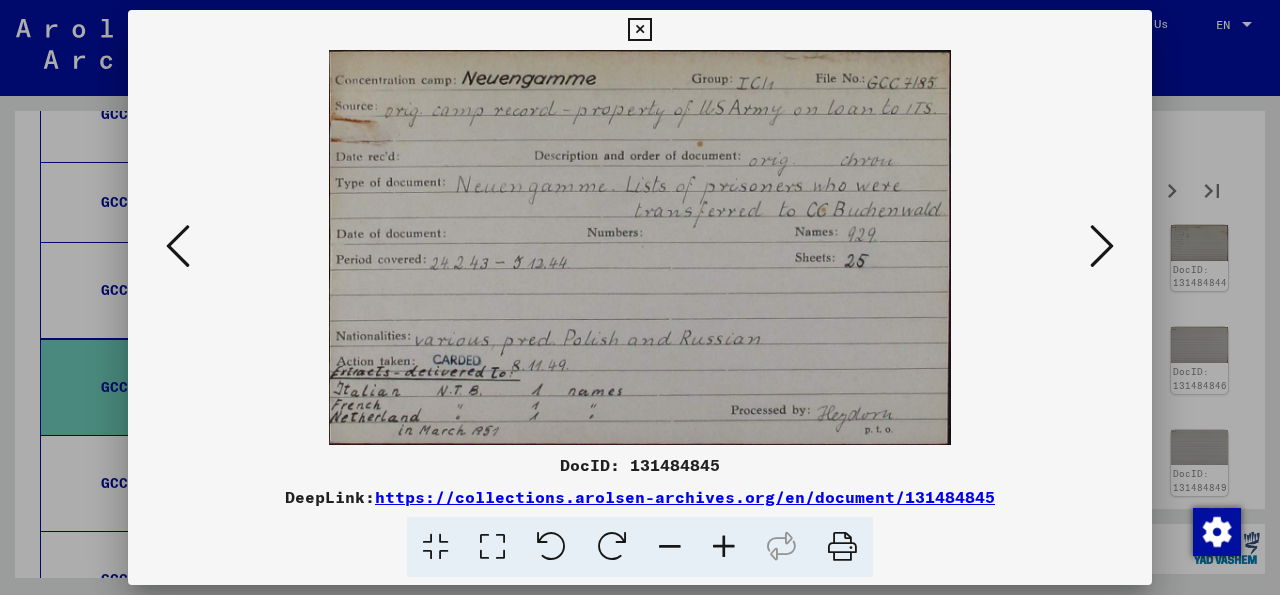 click at bounding box center [1102, 246] 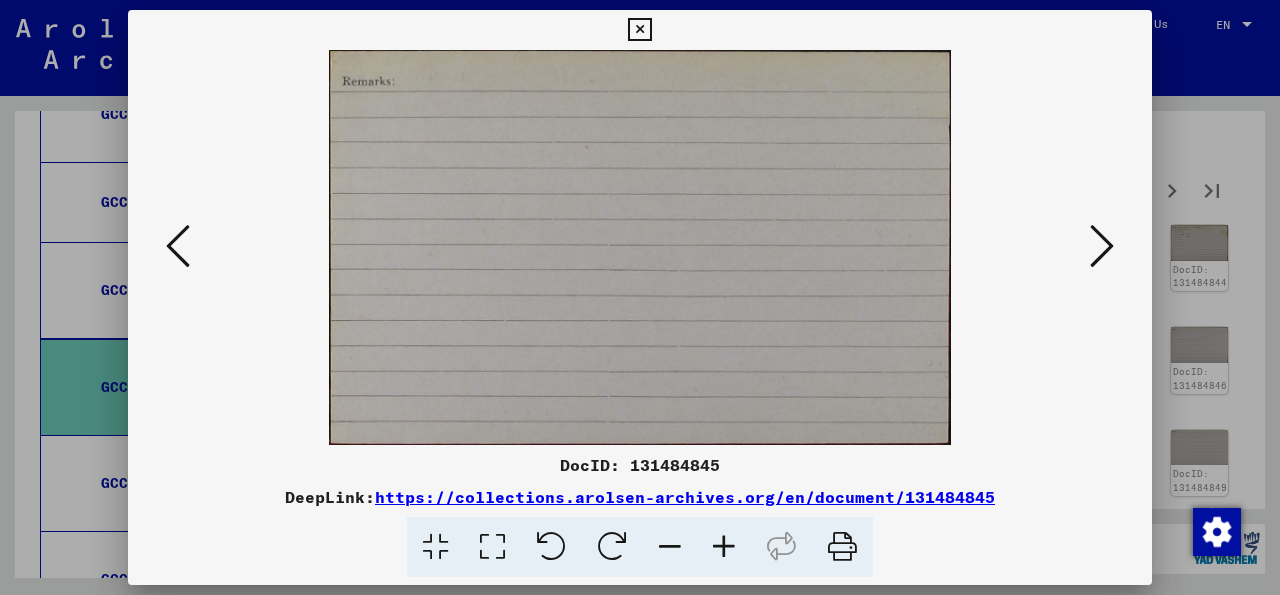 click at bounding box center [1102, 246] 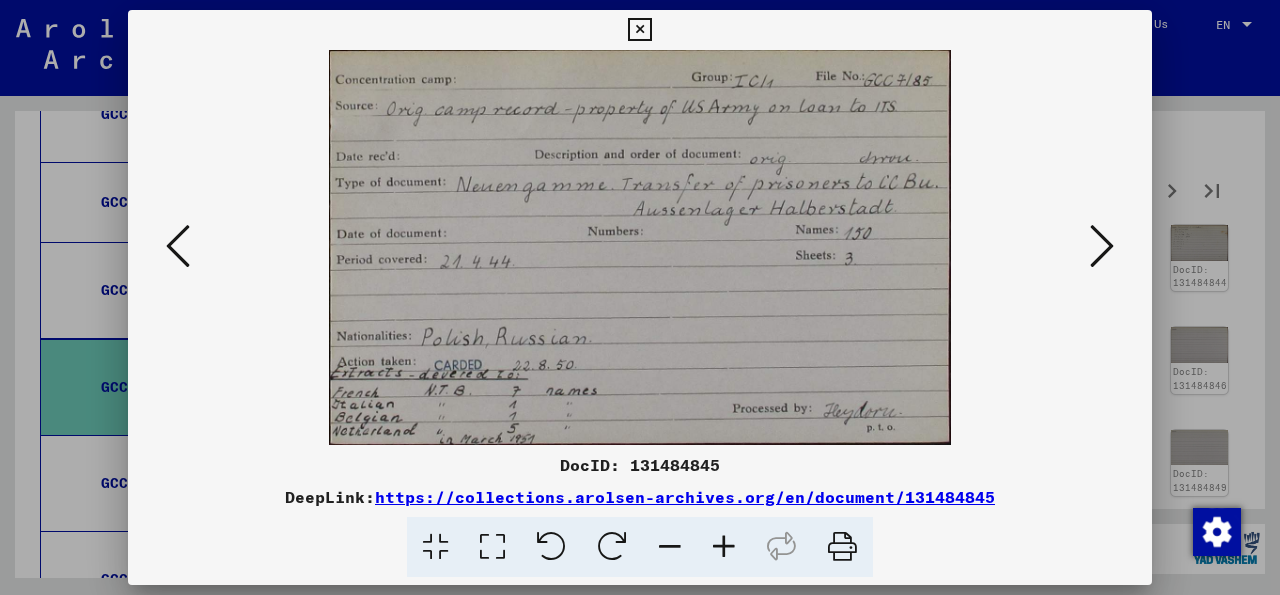 click at bounding box center [1102, 246] 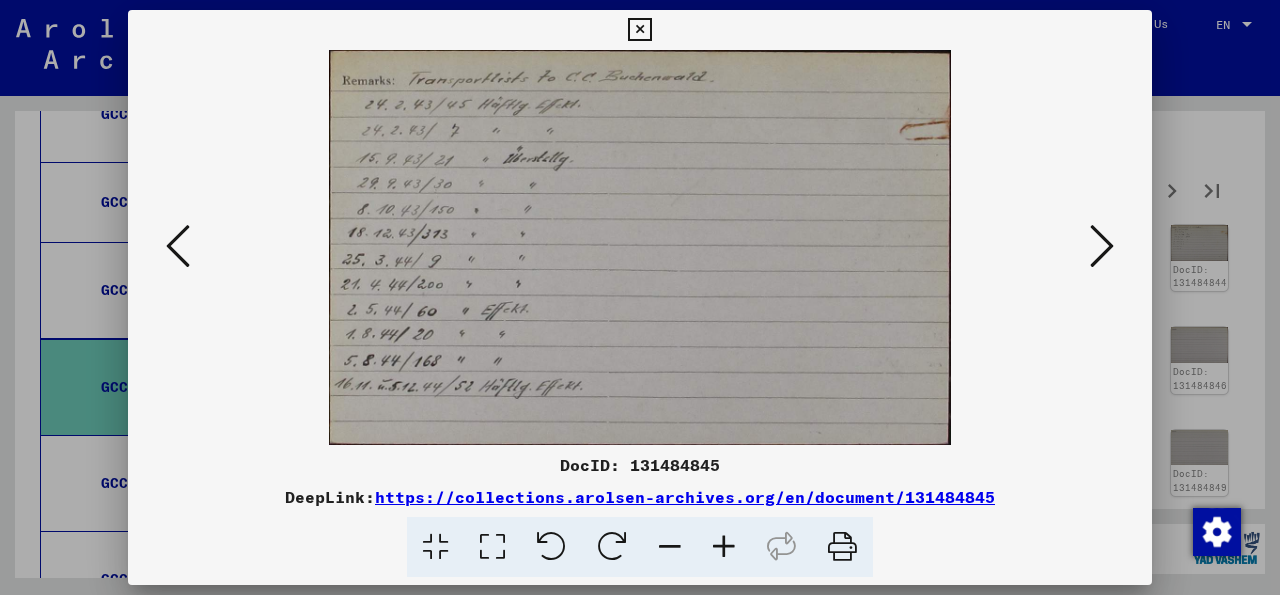click at bounding box center [1102, 246] 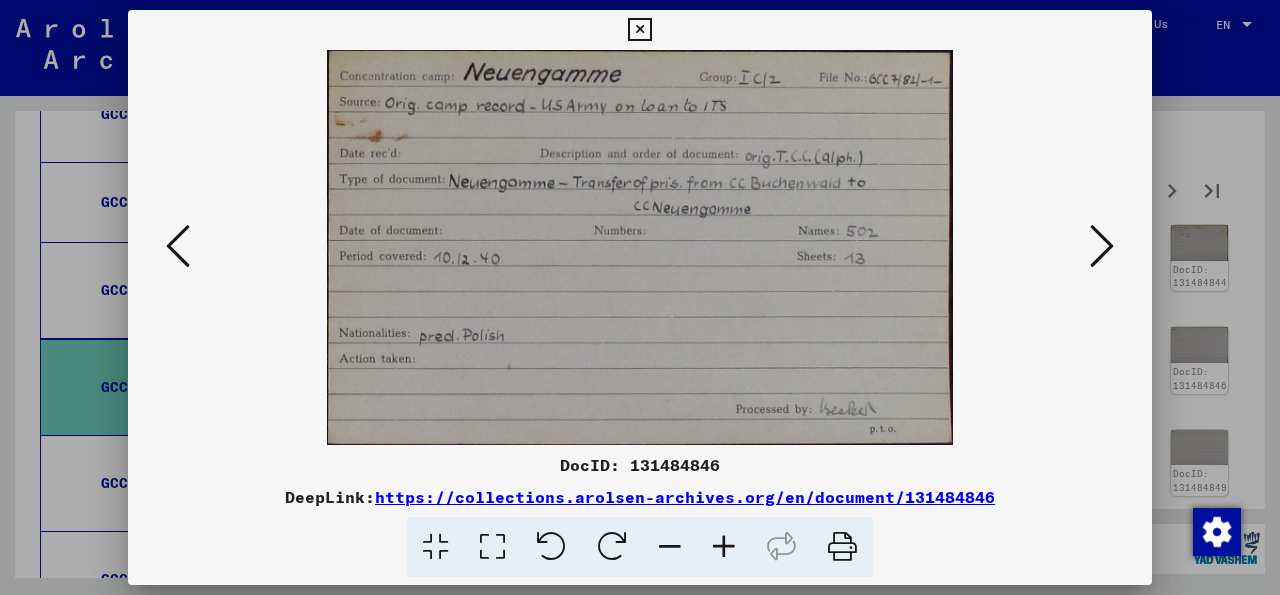 click at bounding box center [1102, 246] 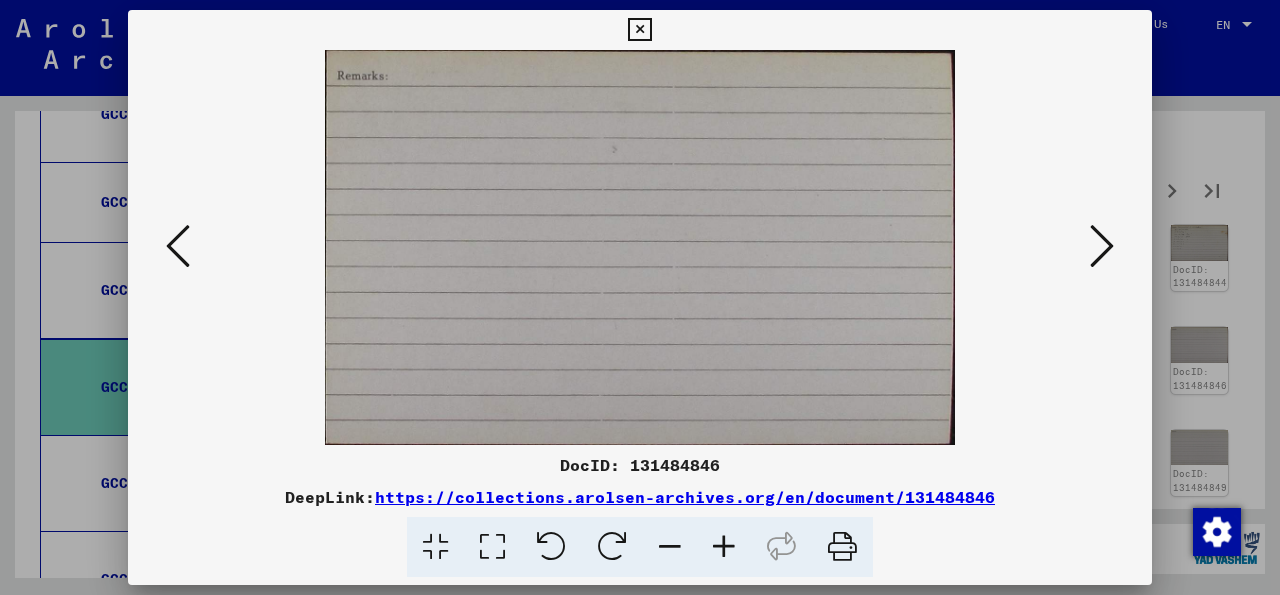 click at bounding box center (1102, 246) 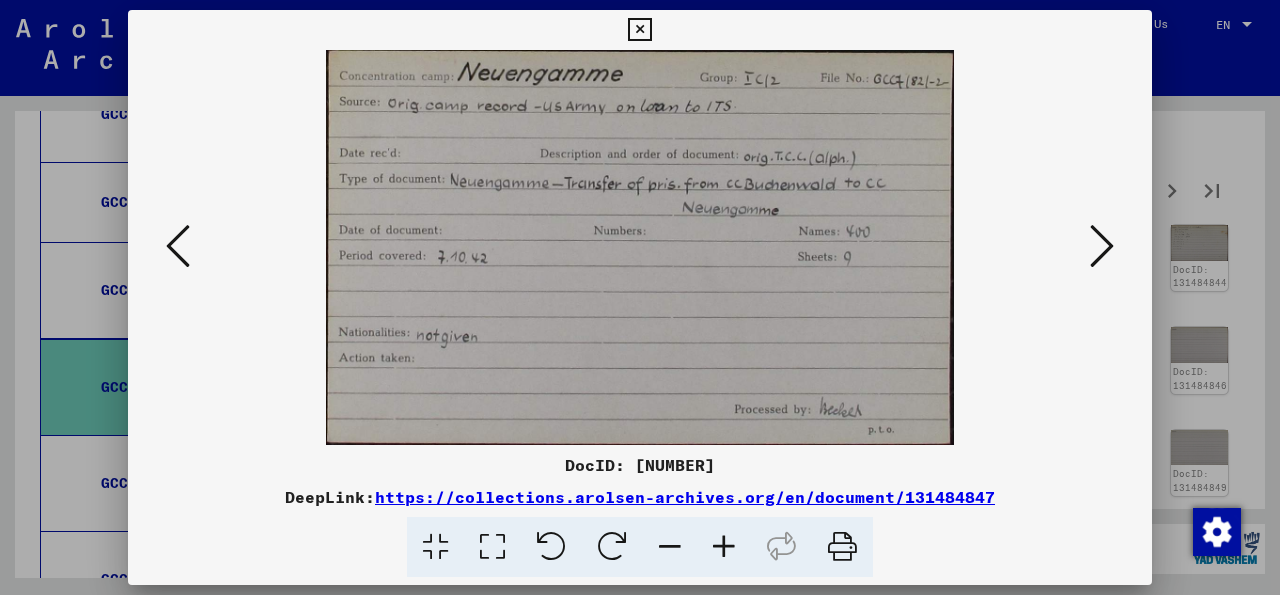click at bounding box center [1102, 246] 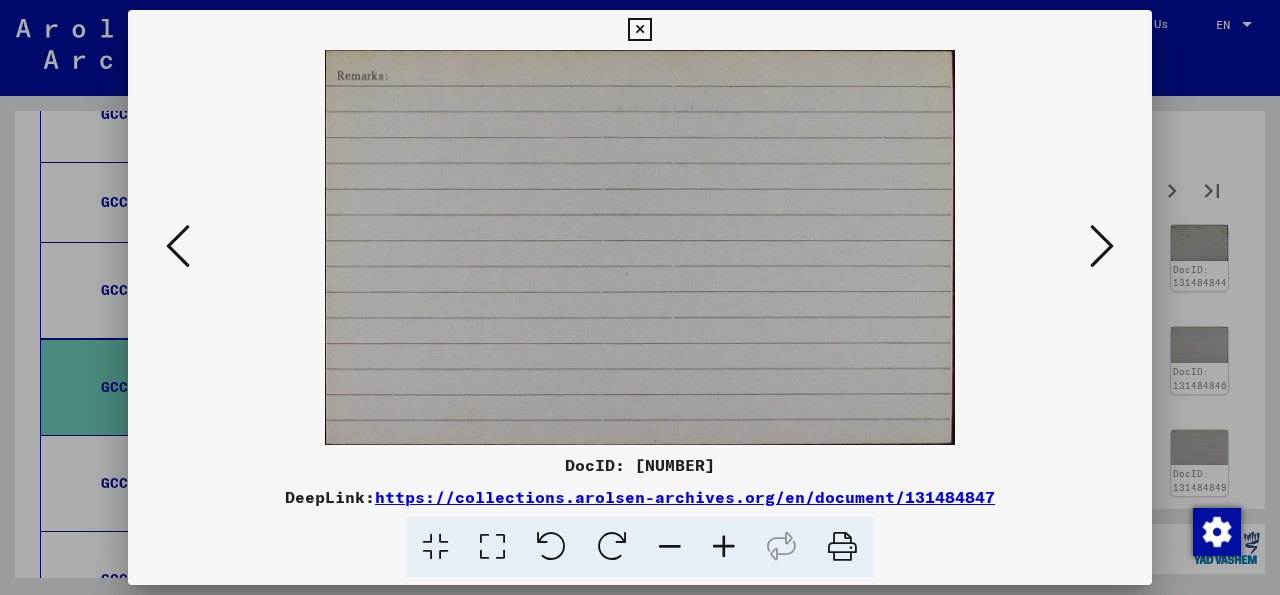 click at bounding box center (1102, 246) 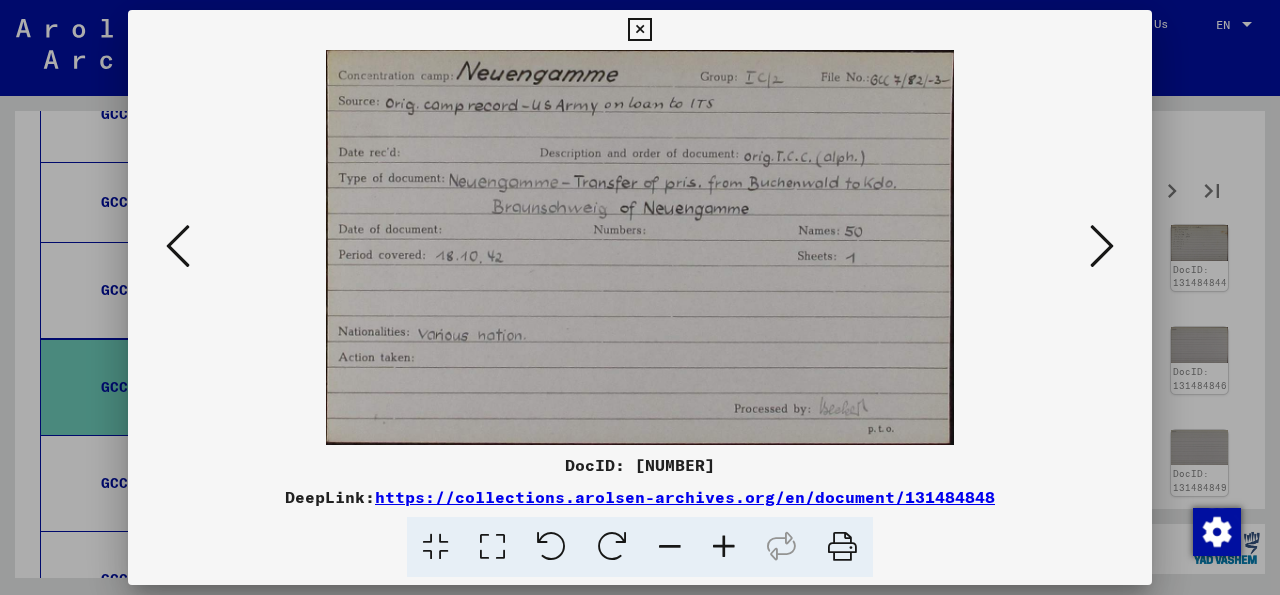 click at bounding box center [1102, 246] 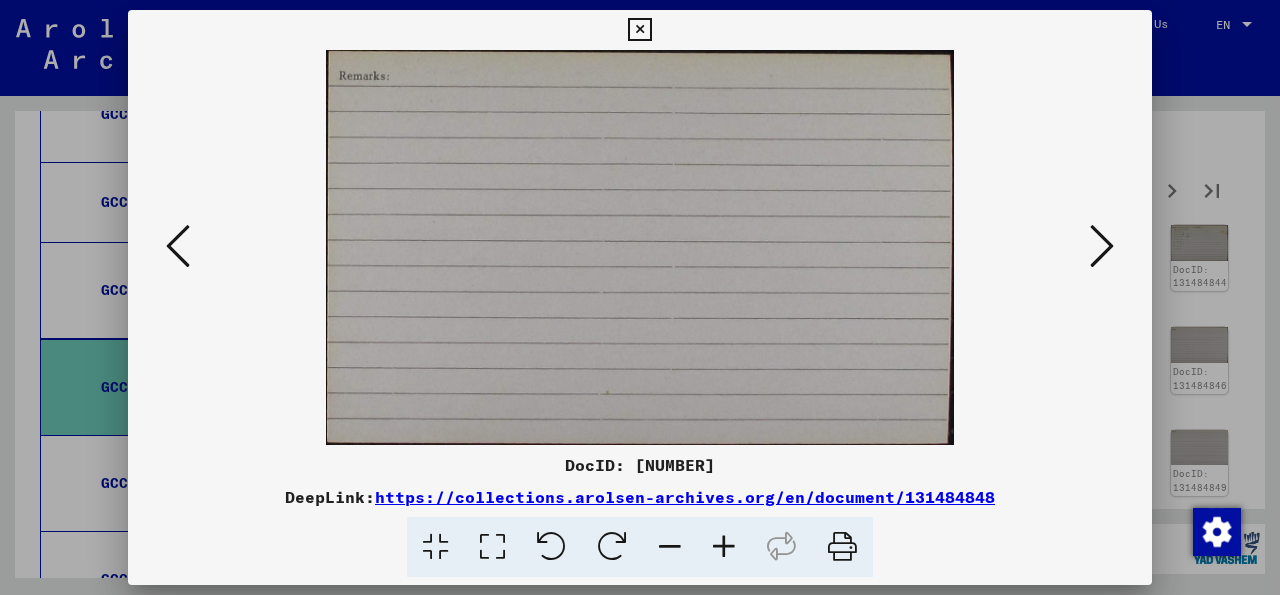 click at bounding box center [1102, 246] 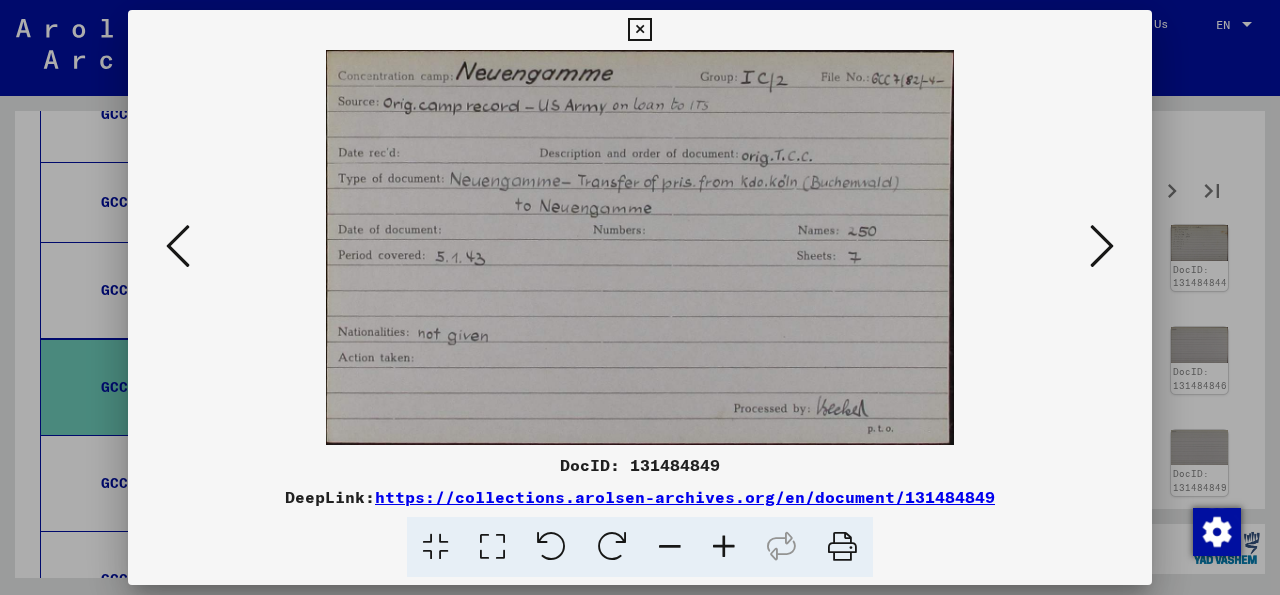 click at bounding box center [1102, 246] 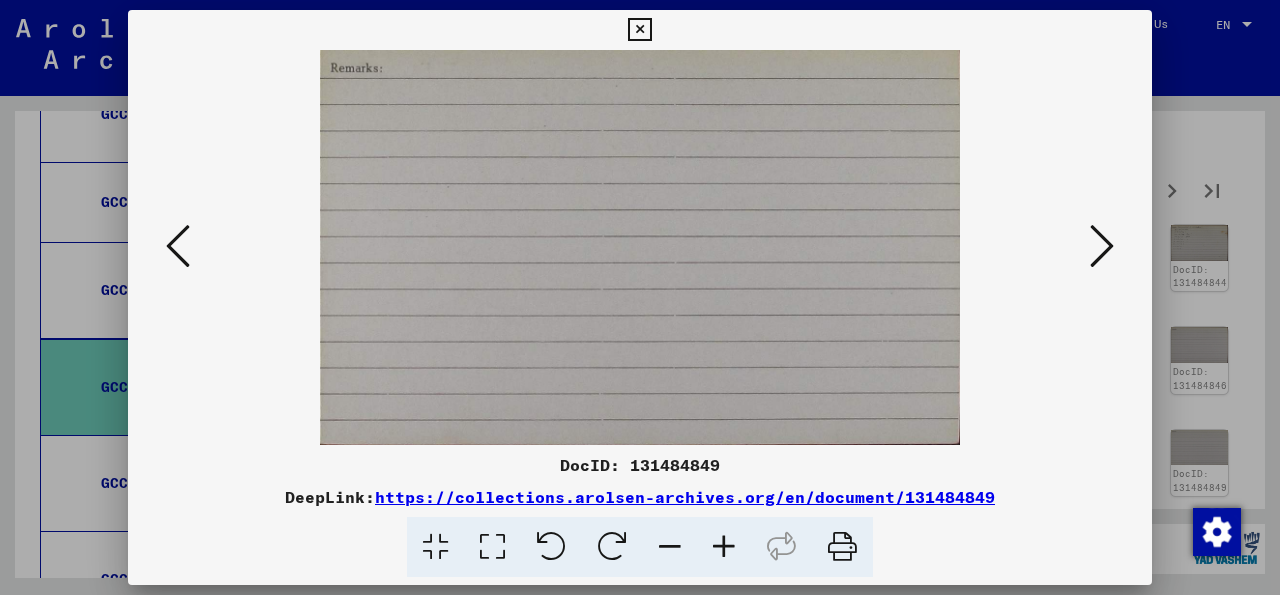 click at bounding box center [1102, 246] 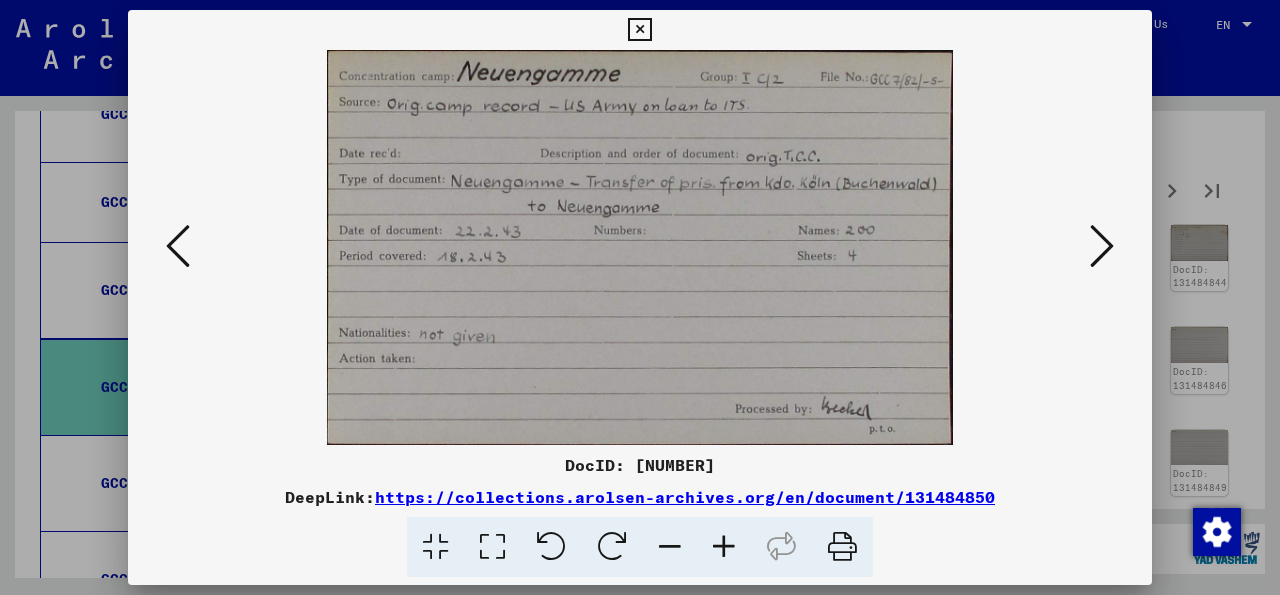 click at bounding box center (1102, 246) 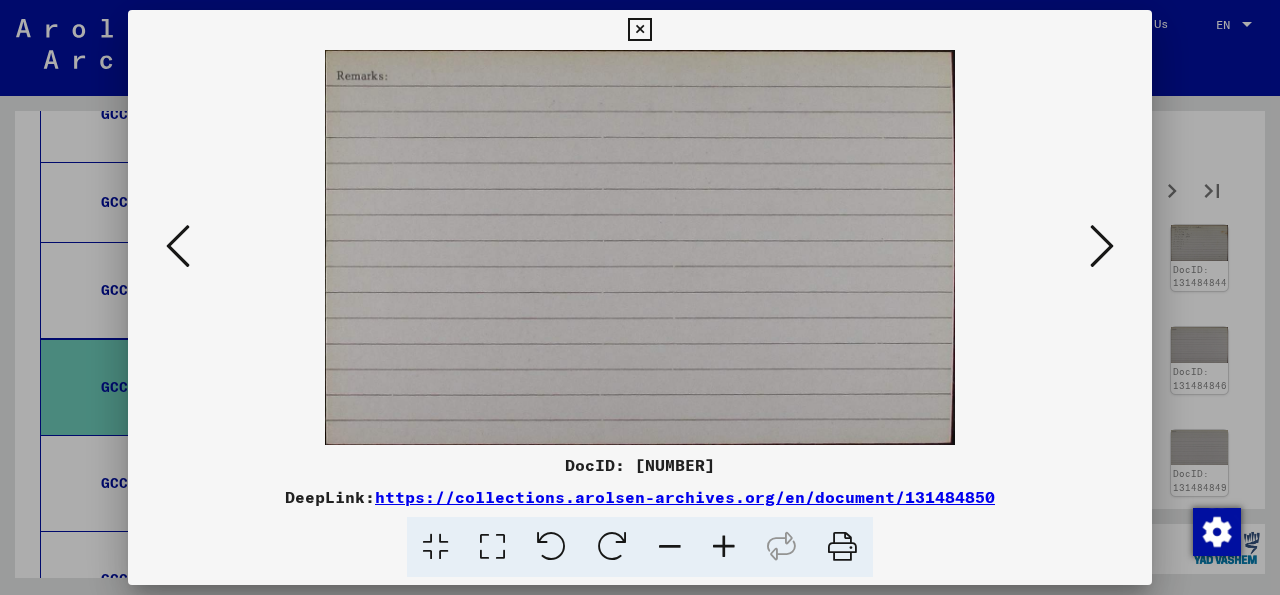 click at bounding box center (1102, 246) 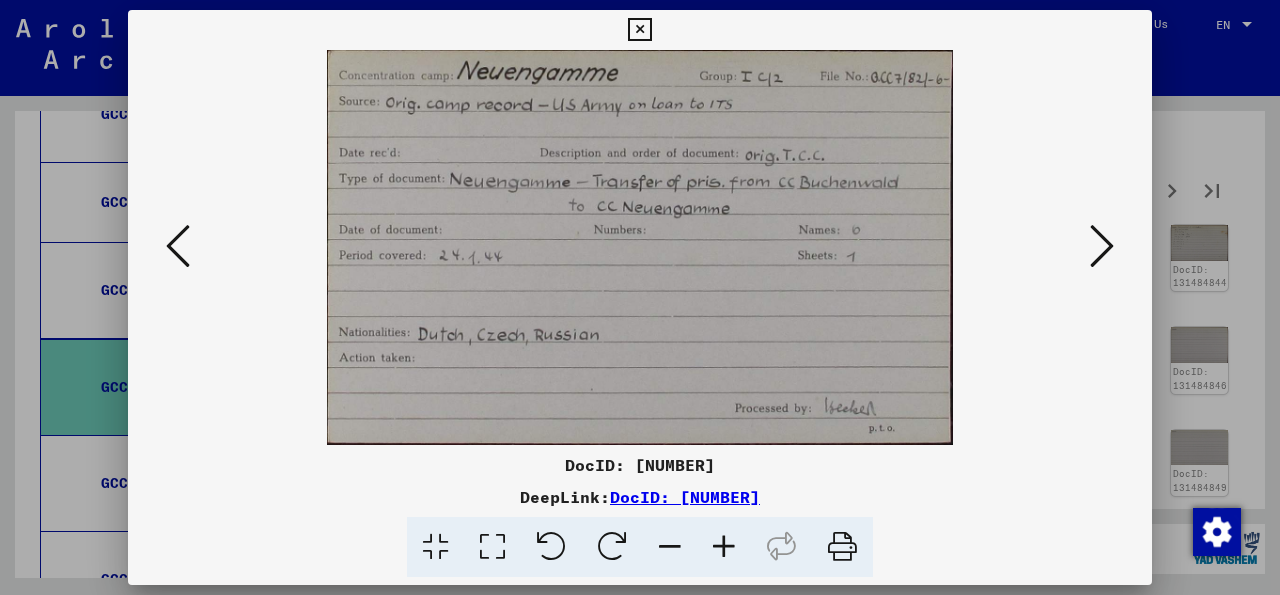 click at bounding box center [639, 30] 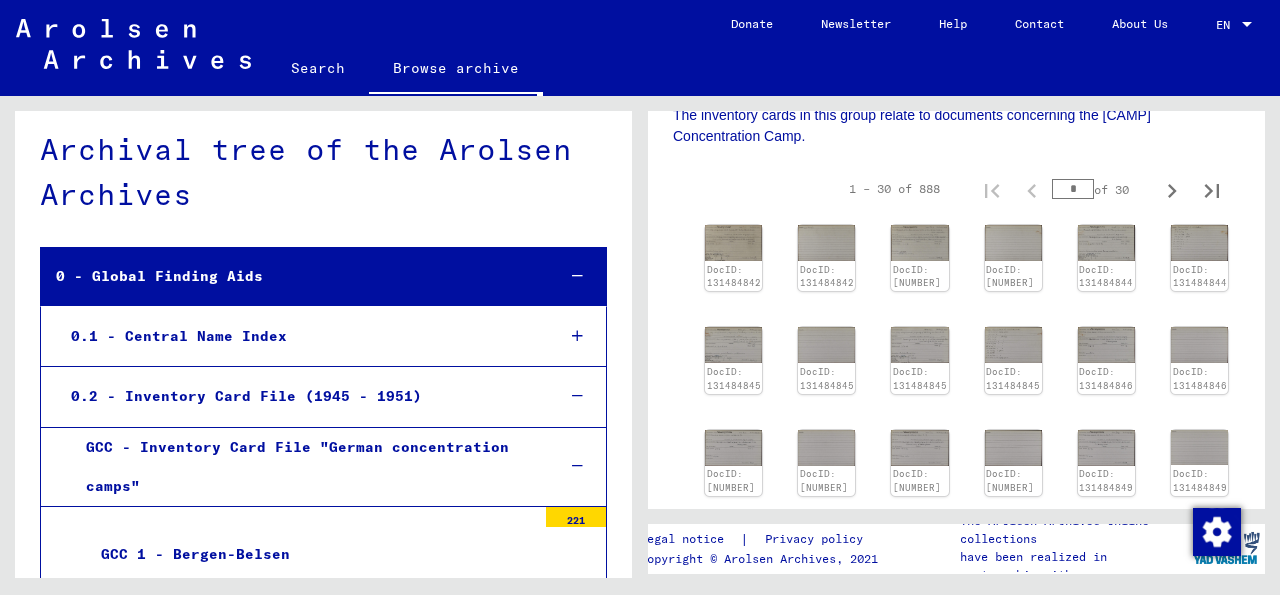scroll, scrollTop: 0, scrollLeft: 0, axis: both 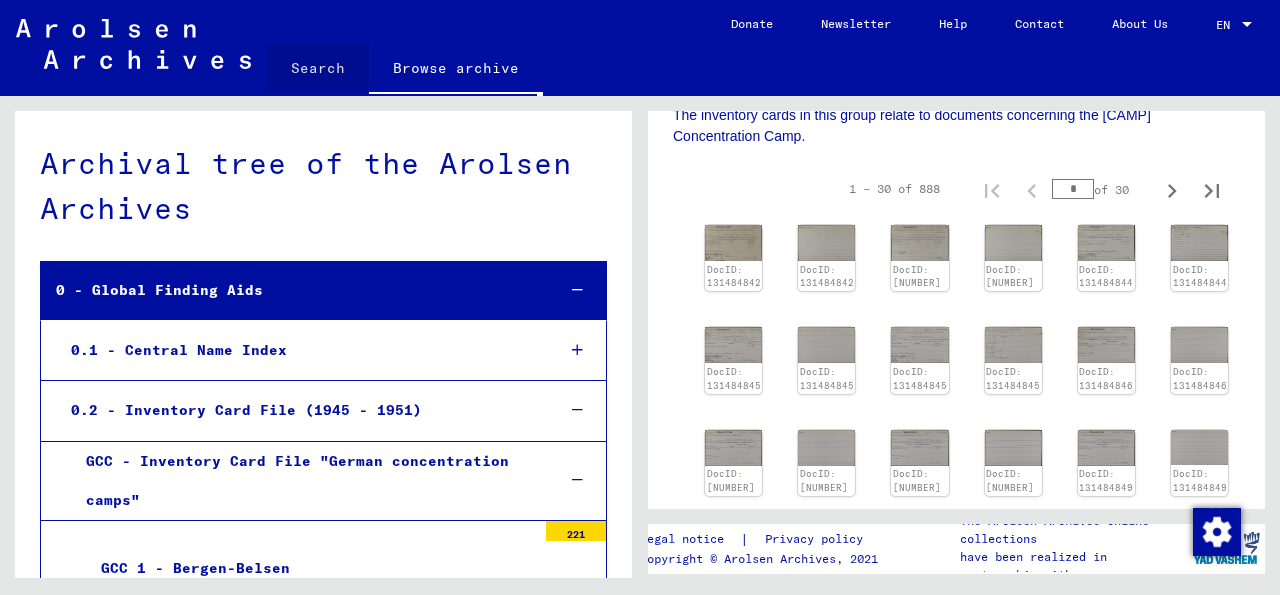 click on "Search" 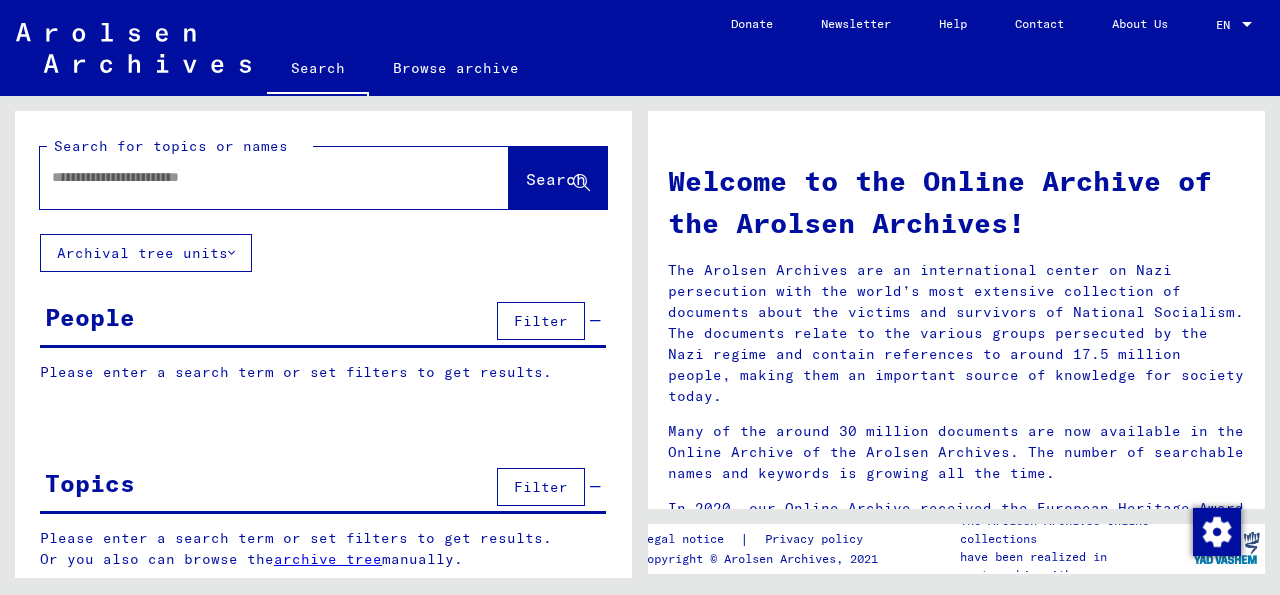 click at bounding box center (250, 177) 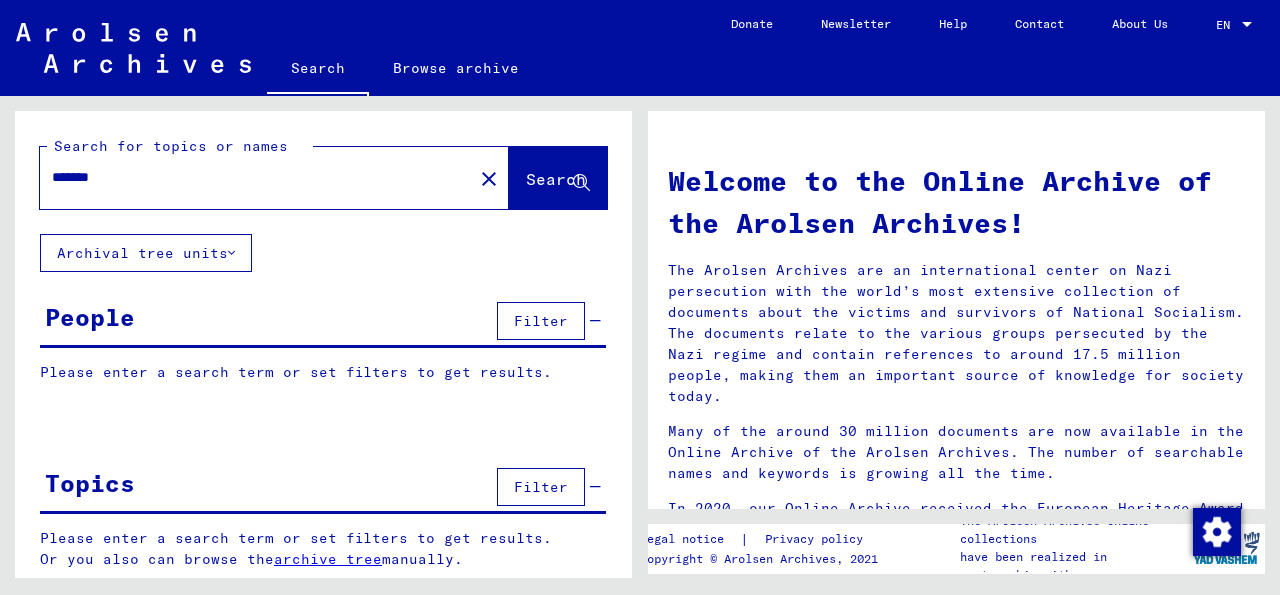 click on "Search" 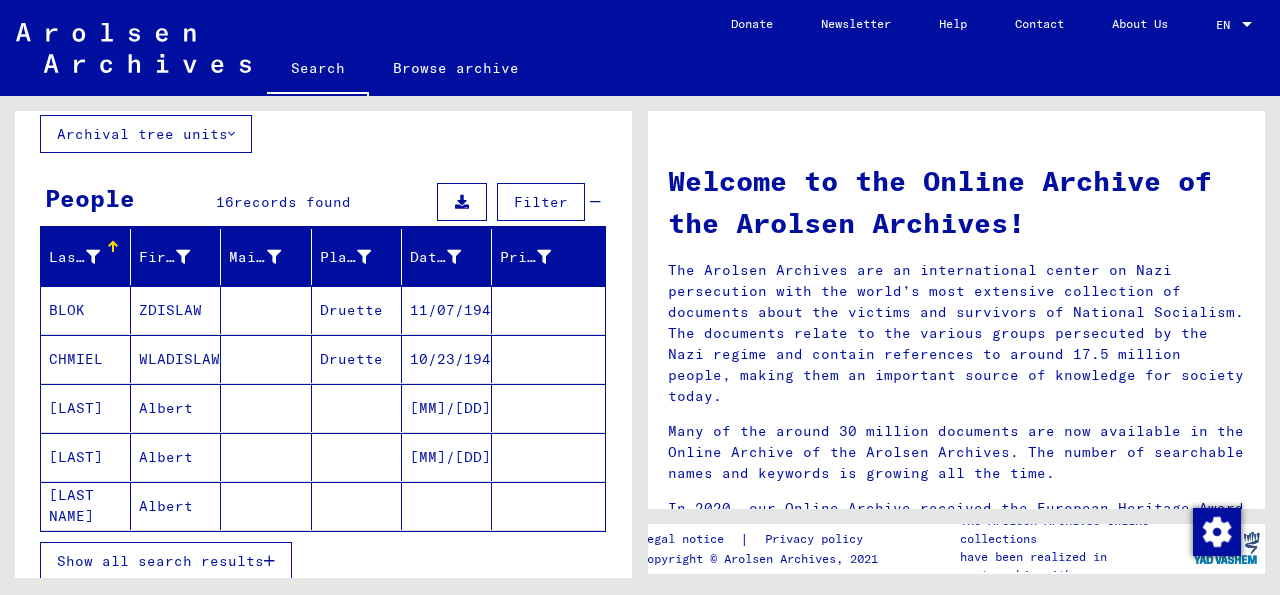 scroll, scrollTop: 0, scrollLeft: 0, axis: both 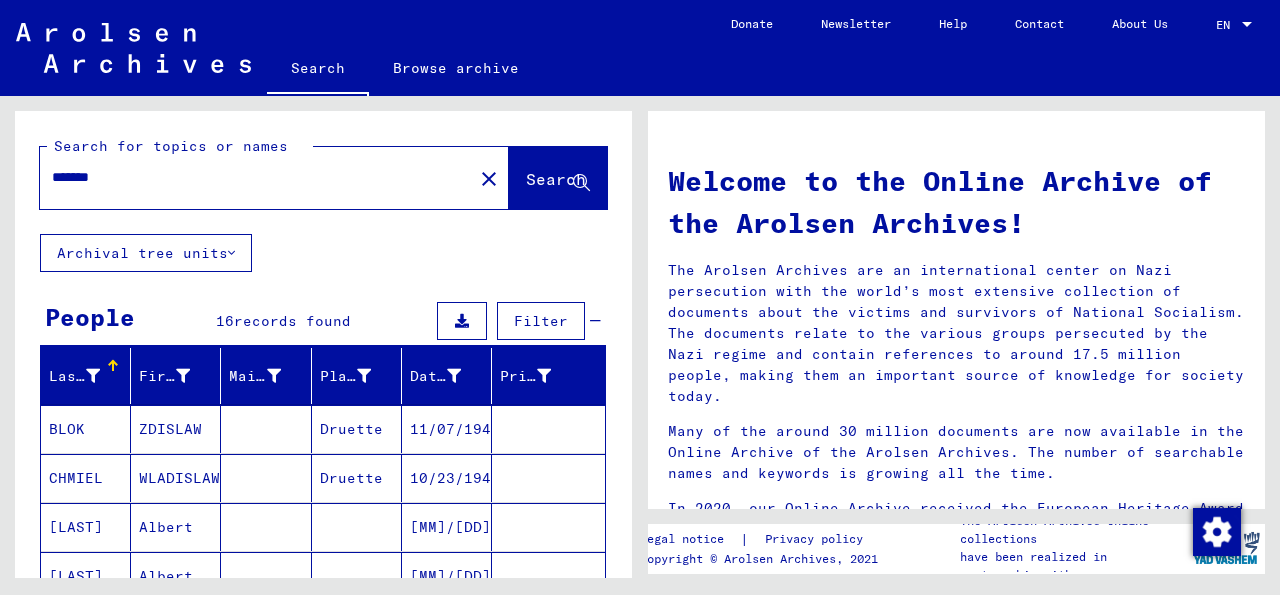 click on "*******" at bounding box center [250, 177] 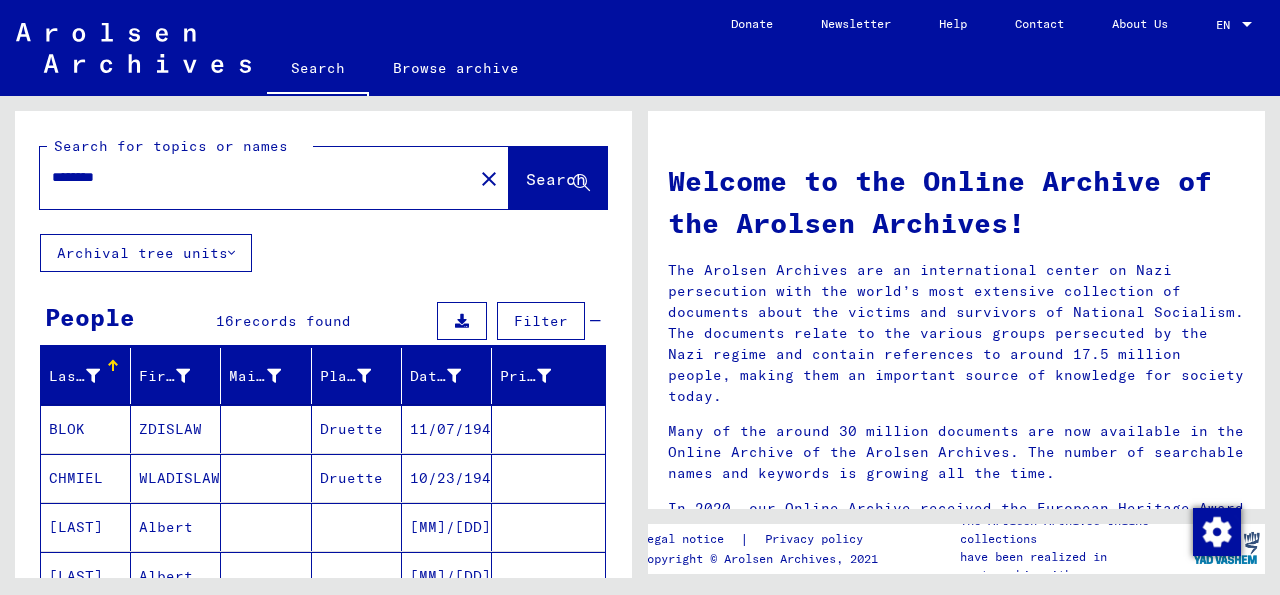 click on "Search for topics or names ******* close  Search     Archival tree units  People 16  records found  Filter   Last Name   First Name   Maiden Name   Place of Birth   Date of Birth   Prisoner #   BLOK   [LAST_NAME]      [FIRST_NAME]   11/07/1949      [LAST_NAME]   [FIRST_NAME]      [FIRST_NAME]   10/23/1949      [LAST_NAME]   [FIRST_NAME]         04/28/1913      [LAST_NAME]   [FIRST_NAME]         04/28/1913      [LAST_NAME]   [FIRST_NAME]              Show all search results  Signature Last Name First Name Maiden Name Place of Birth Date of Birth Prisoner # Father (adoptive father) Mother (adoptive mother) Religion Nationality Occupaton Place of incarceration Date of decease Last residence Last residence (Country) Last residence (District) Last residence (Province) Last residence (Town) Last residence (Part of town) Last residence (Street) Last residence (House number) 3.2.1.4 - Files with names from [LAST_NAME] [LAST_NAME] [FIRST_NAME] 11/07/1949 3.2.1.1 - Files with names from [LAST_NAME] [LAST_NAME] [FIRST_NAME] 10/23/1949 [LAST_NAME] [FIRST_NAME] 04/28/1913 French [LAST_NAME] [FIRST_NAME]" 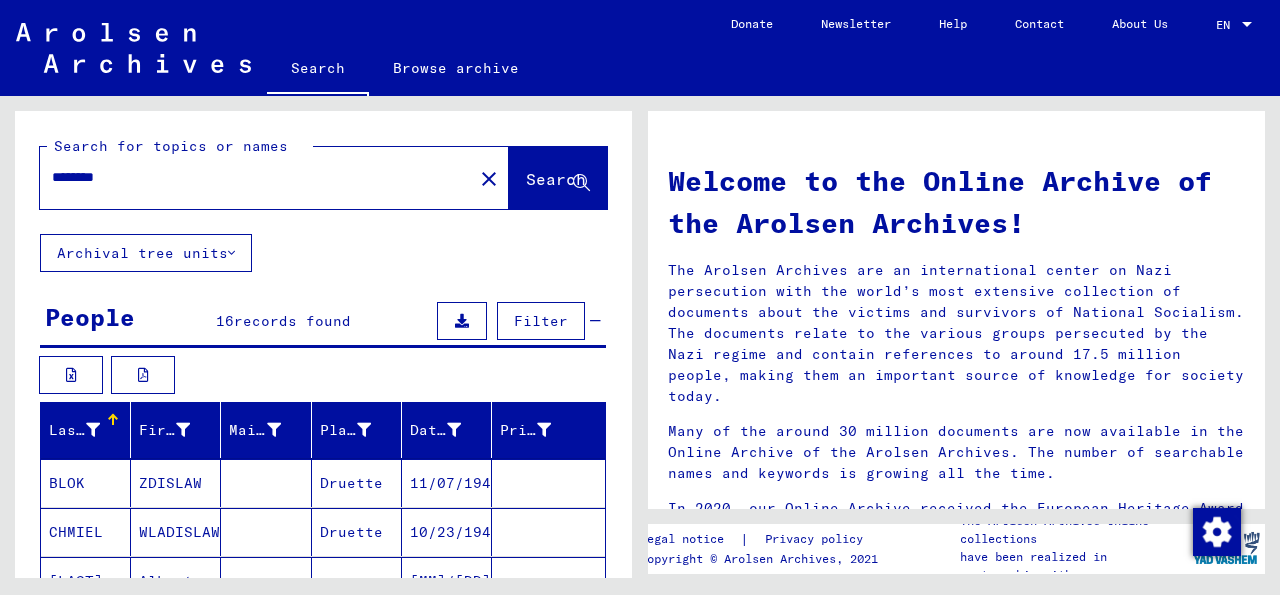 click on "Filter" at bounding box center [541, 321] 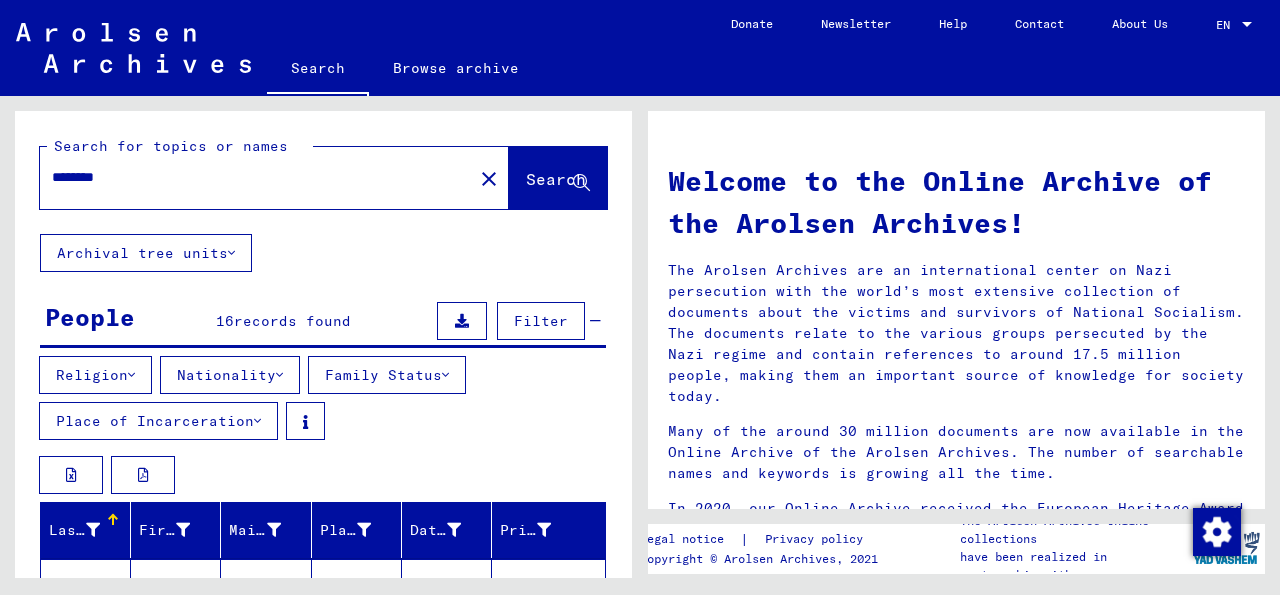 click on "Place of Incarceration" at bounding box center (158, 421) 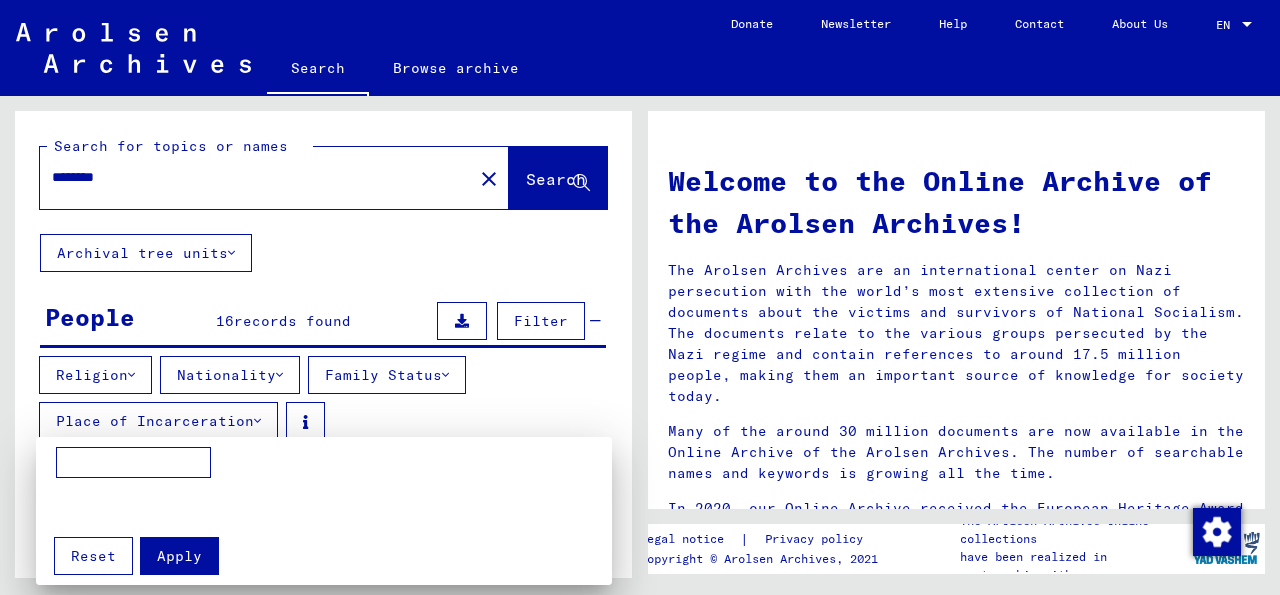 click at bounding box center (133, 463) 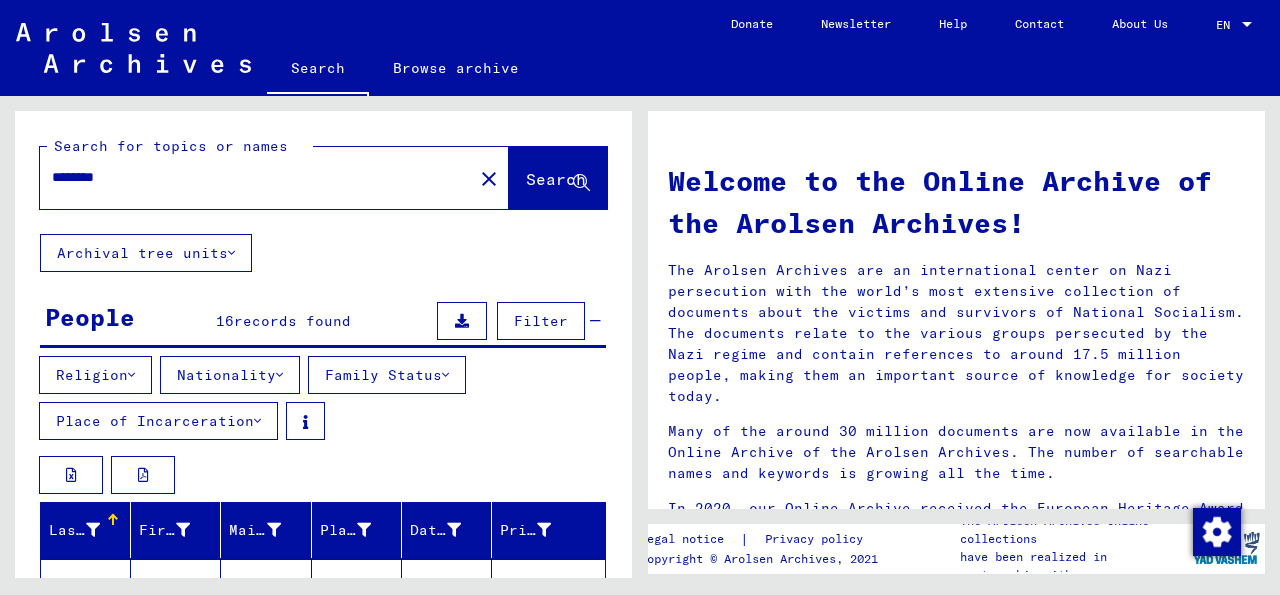 click on "*******" at bounding box center [250, 177] 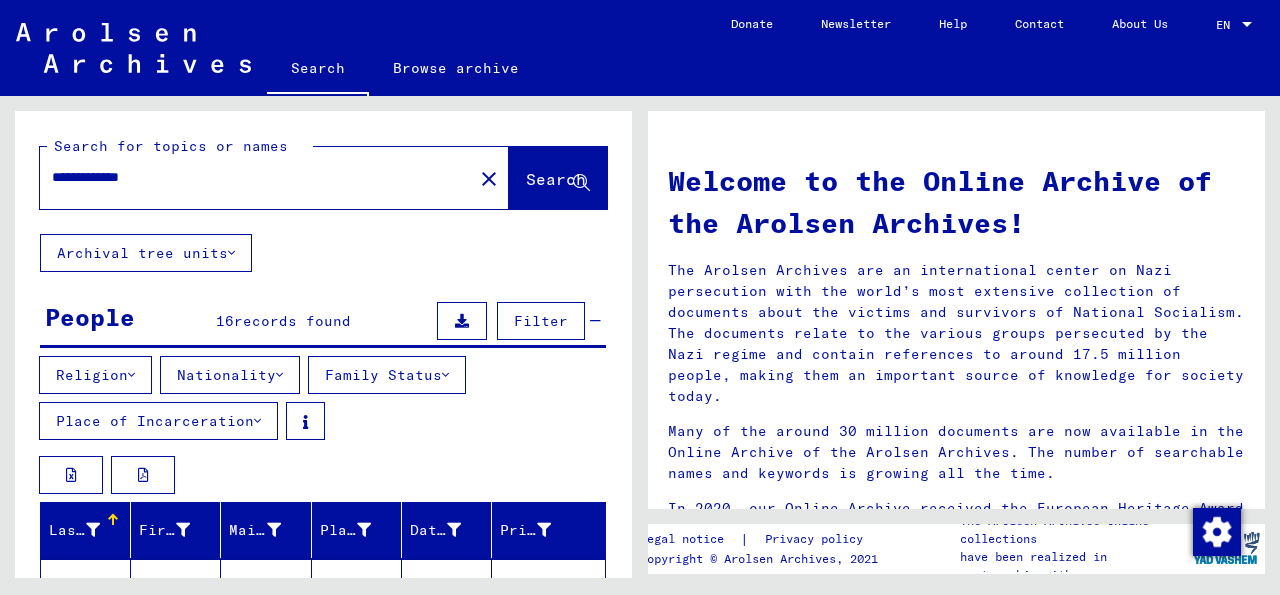 click on "Search" 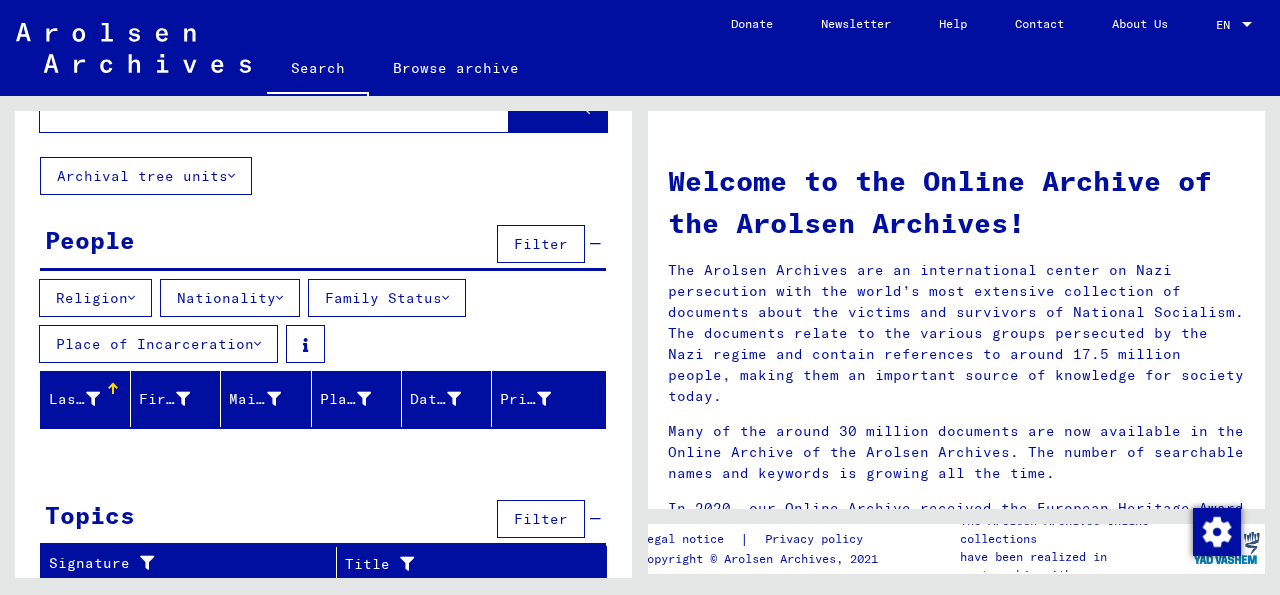 scroll, scrollTop: 0, scrollLeft: 0, axis: both 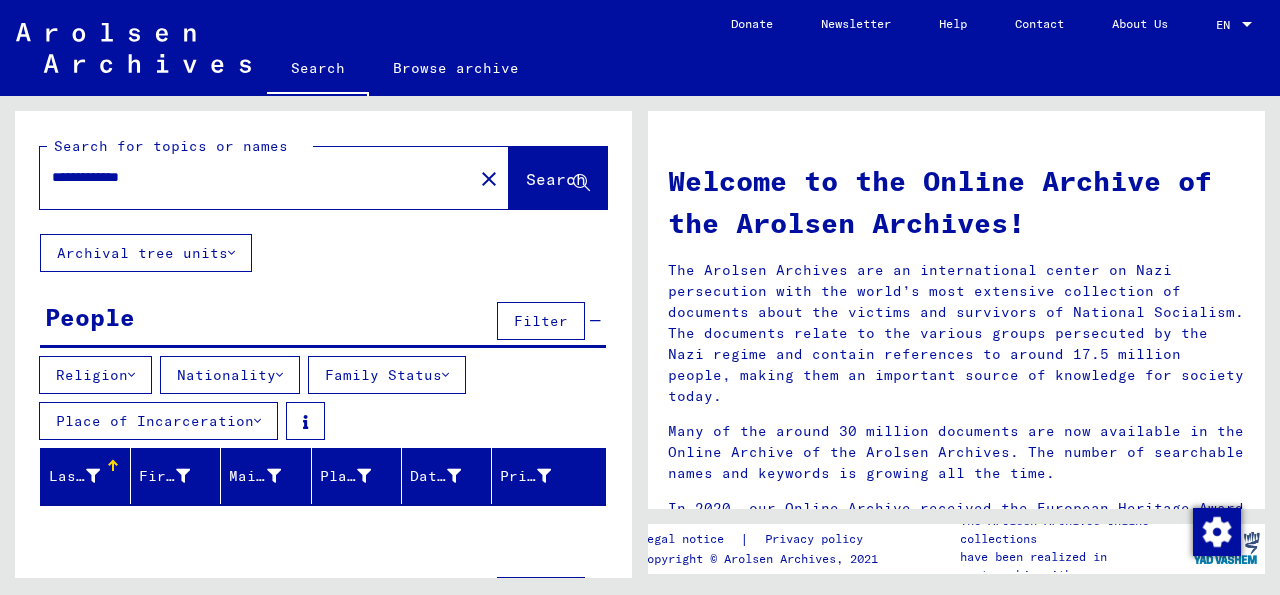 click on "**********" at bounding box center (250, 177) 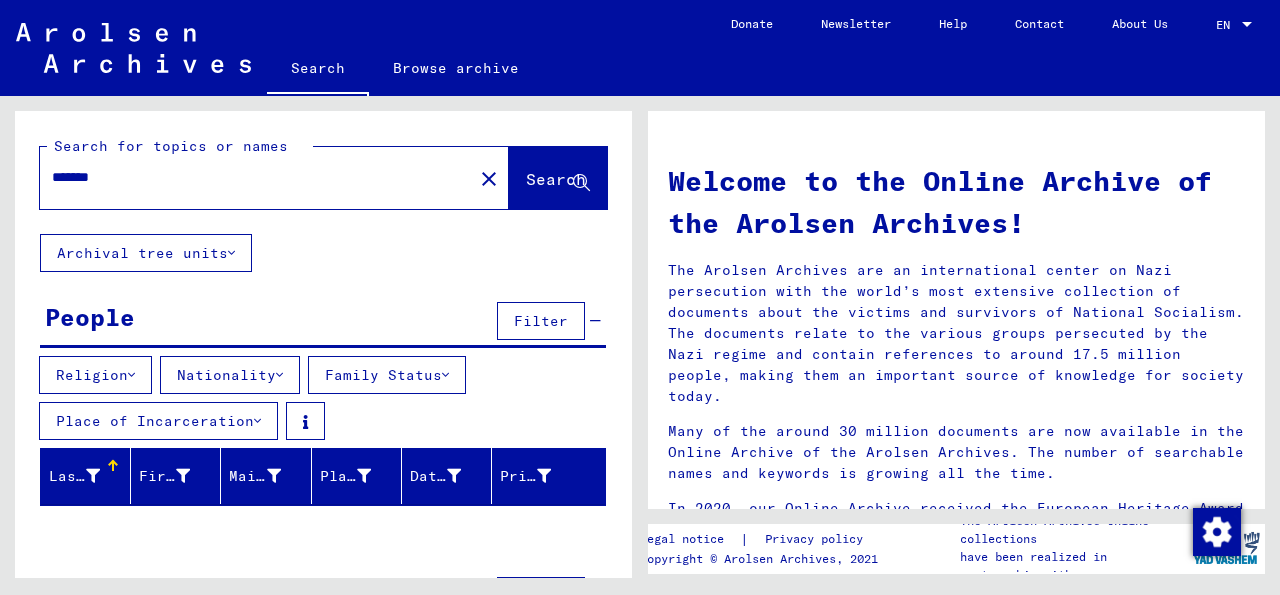 type on "*******" 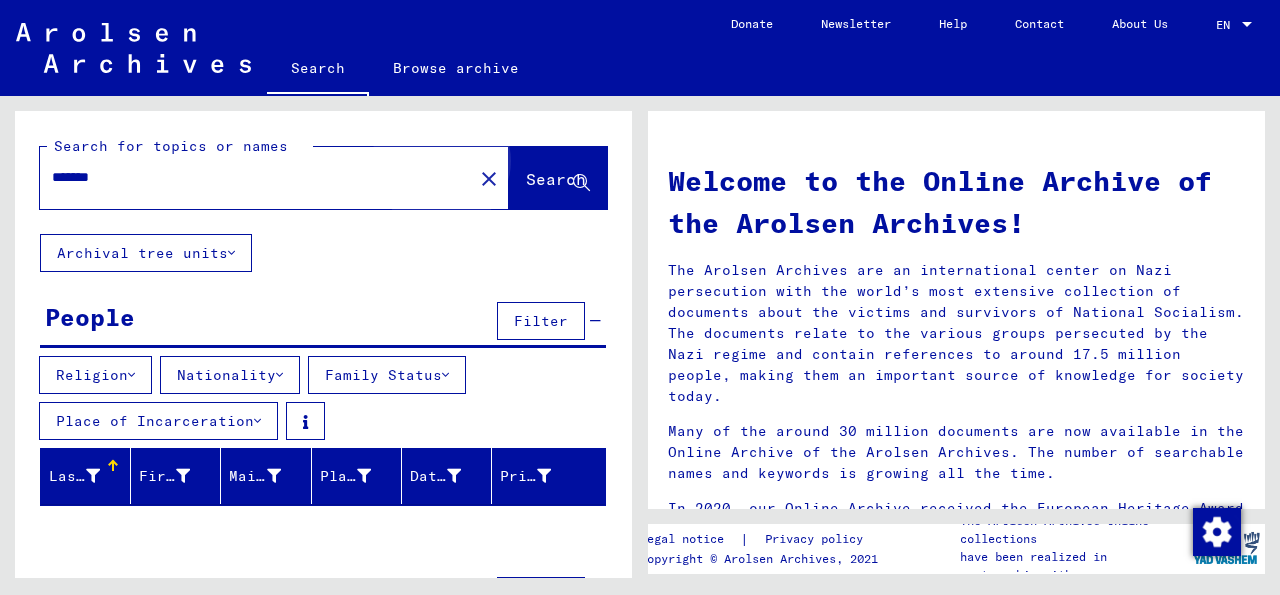 click on "Search" 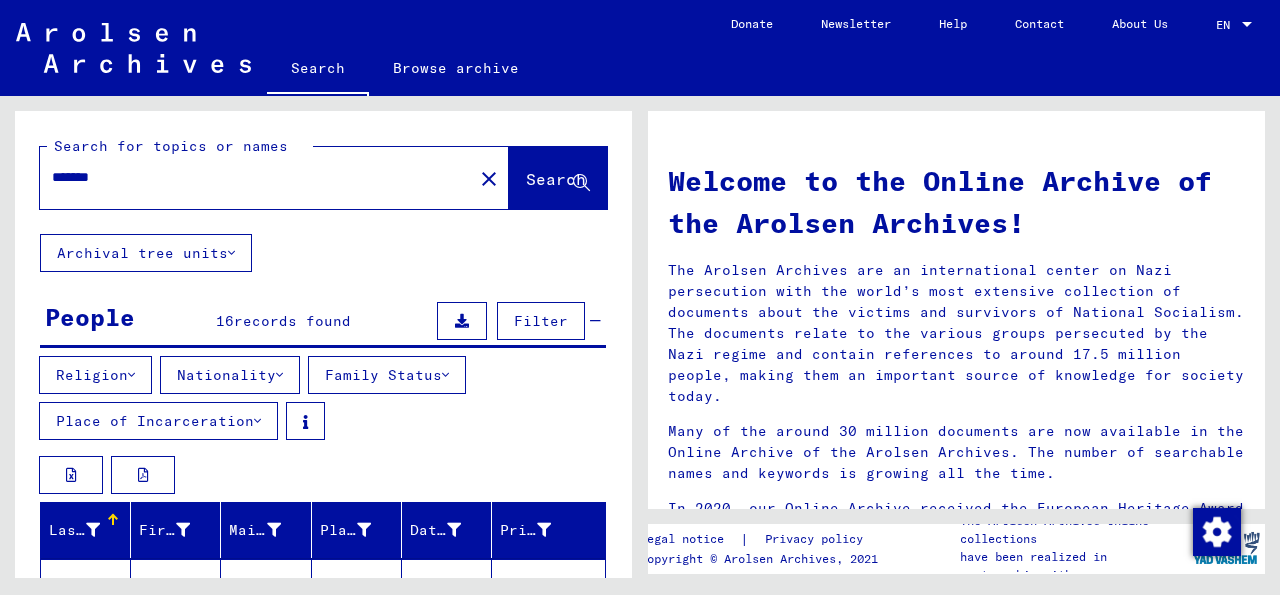 click on "People 16  records found  Filter" at bounding box center [323, 322] 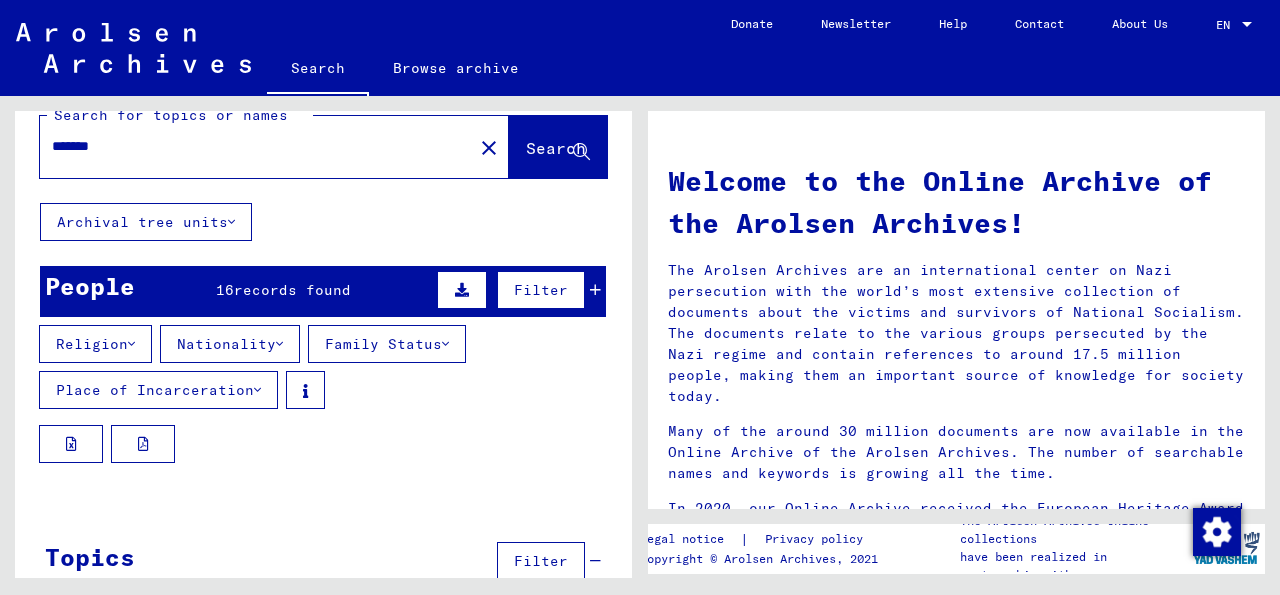 scroll, scrollTop: 0, scrollLeft: 0, axis: both 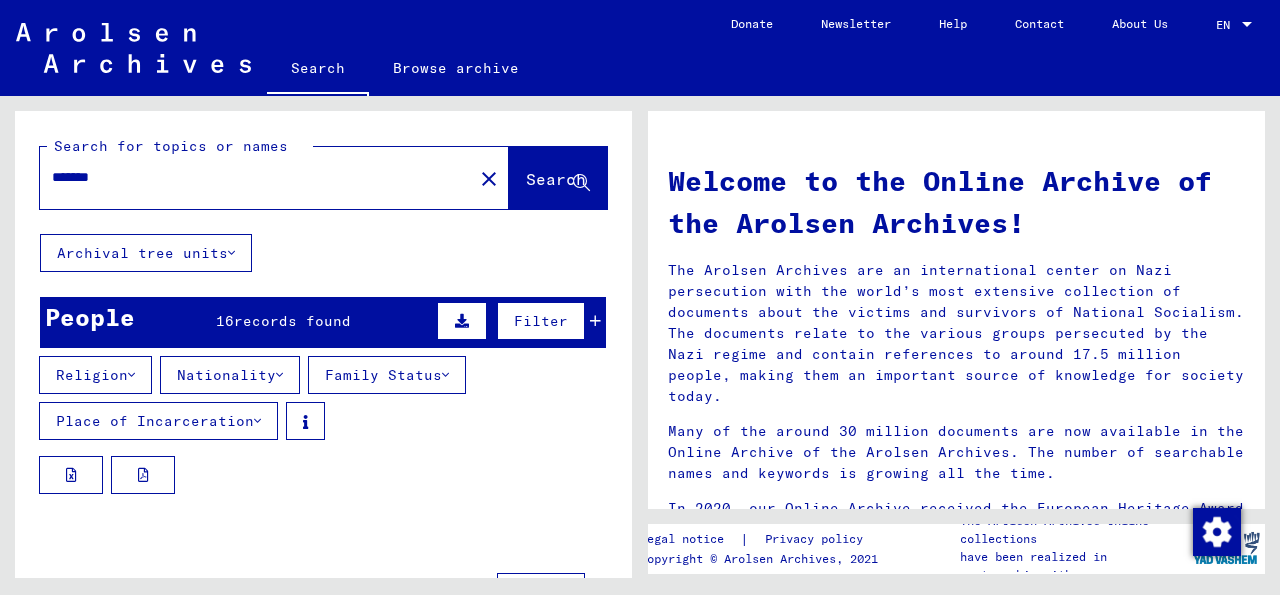 click on "Browse archive" 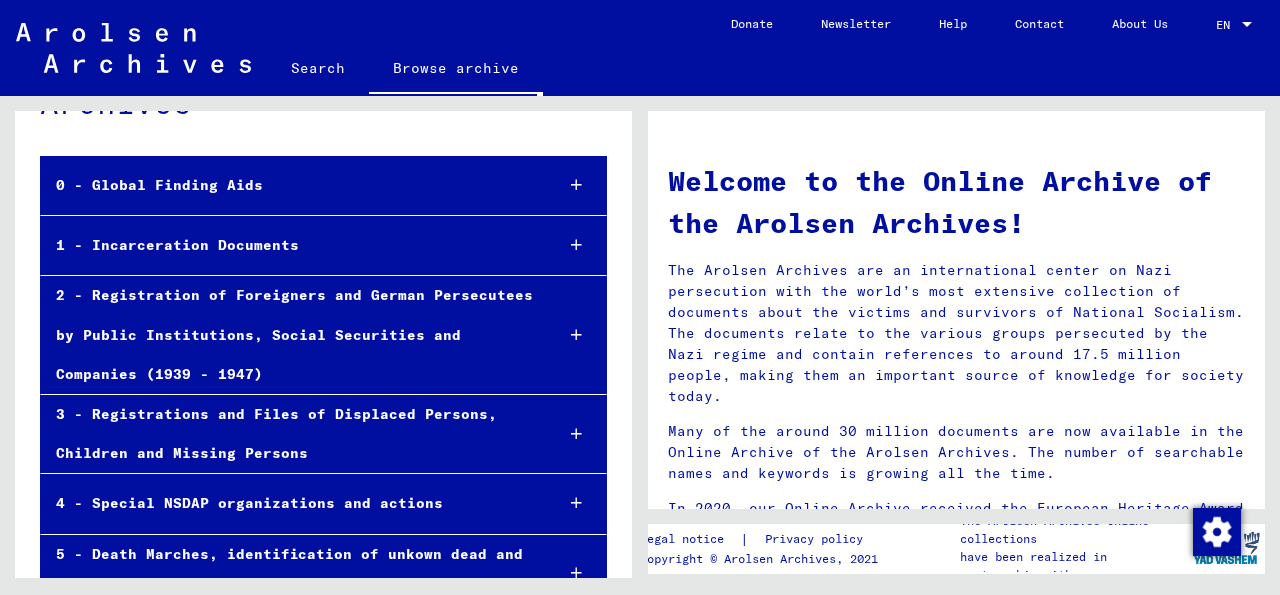 scroll, scrollTop: 237, scrollLeft: 0, axis: vertical 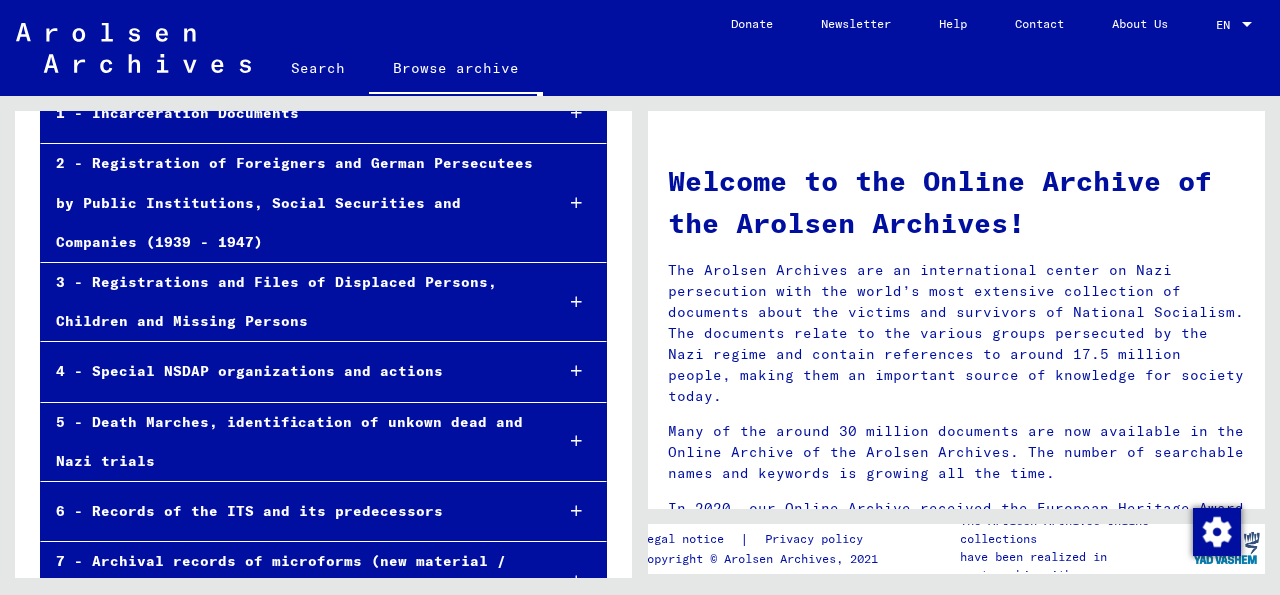 click at bounding box center (576, 302) 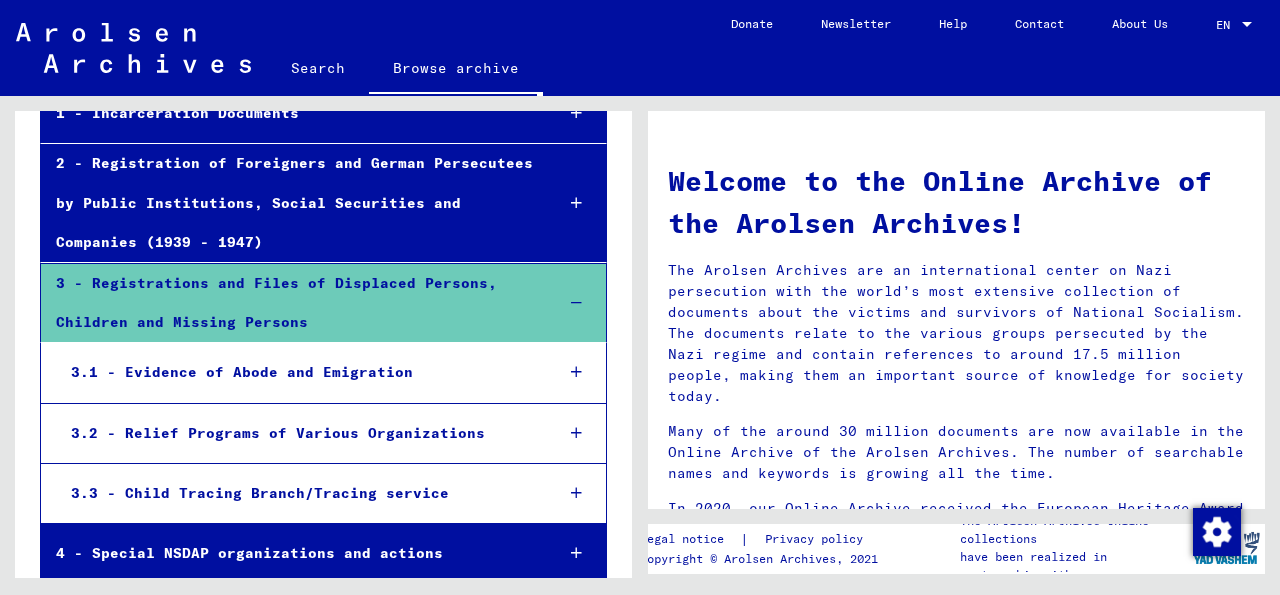 scroll, scrollTop: 355, scrollLeft: 0, axis: vertical 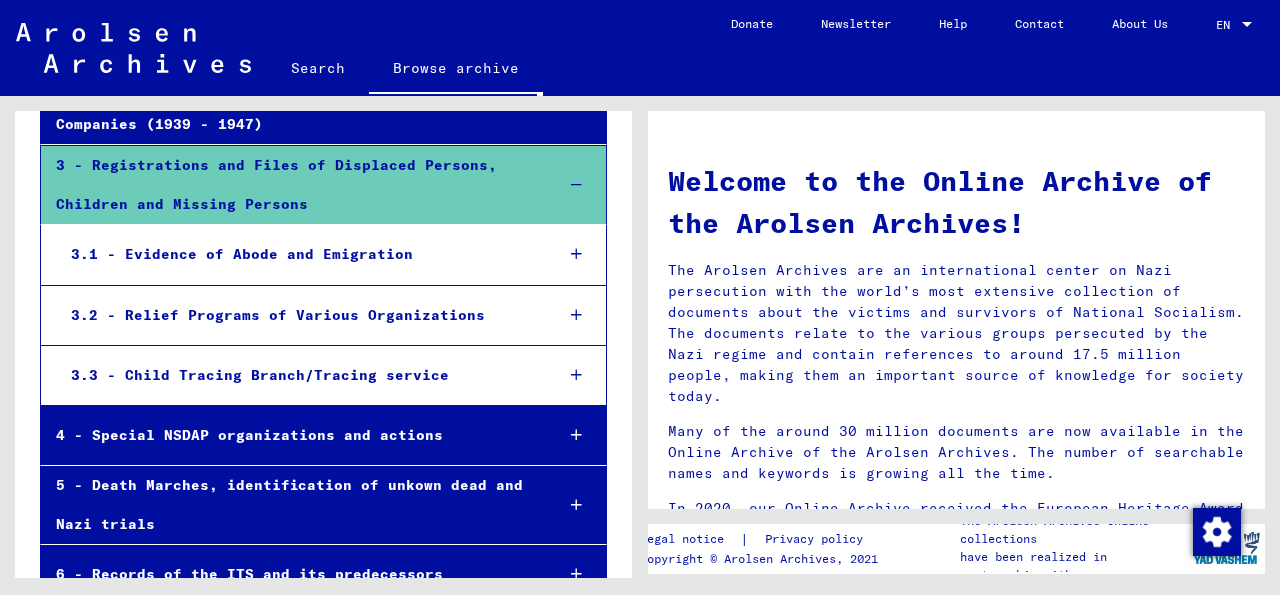 click at bounding box center [576, 254] 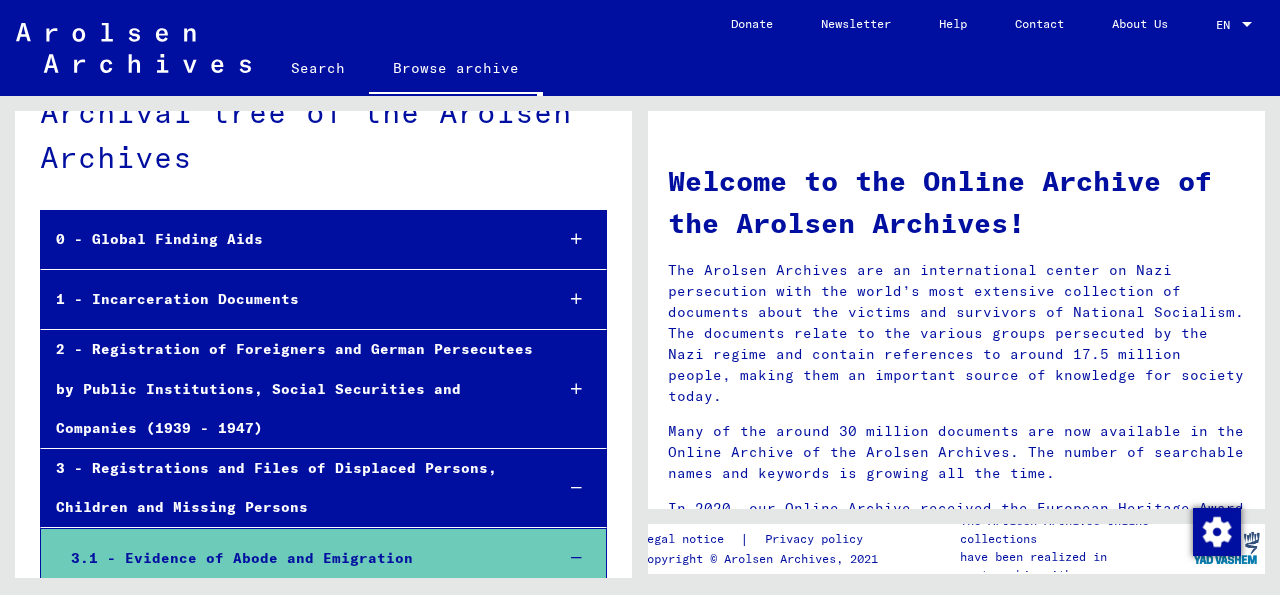 scroll, scrollTop: 47, scrollLeft: 0, axis: vertical 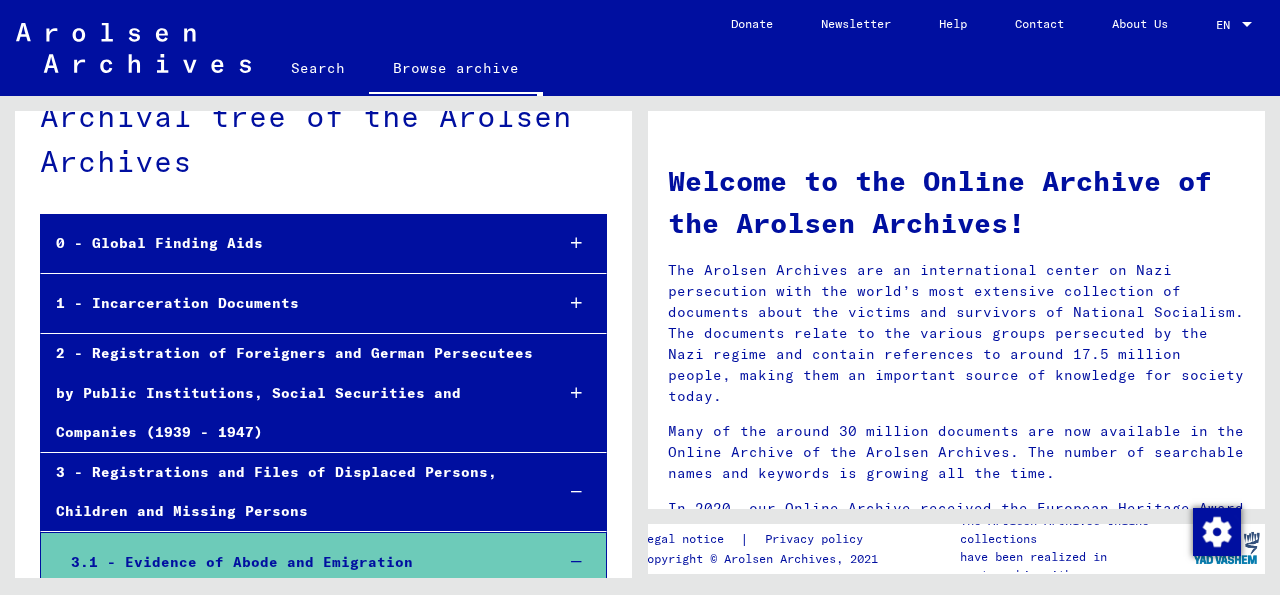 click at bounding box center [576, 303] 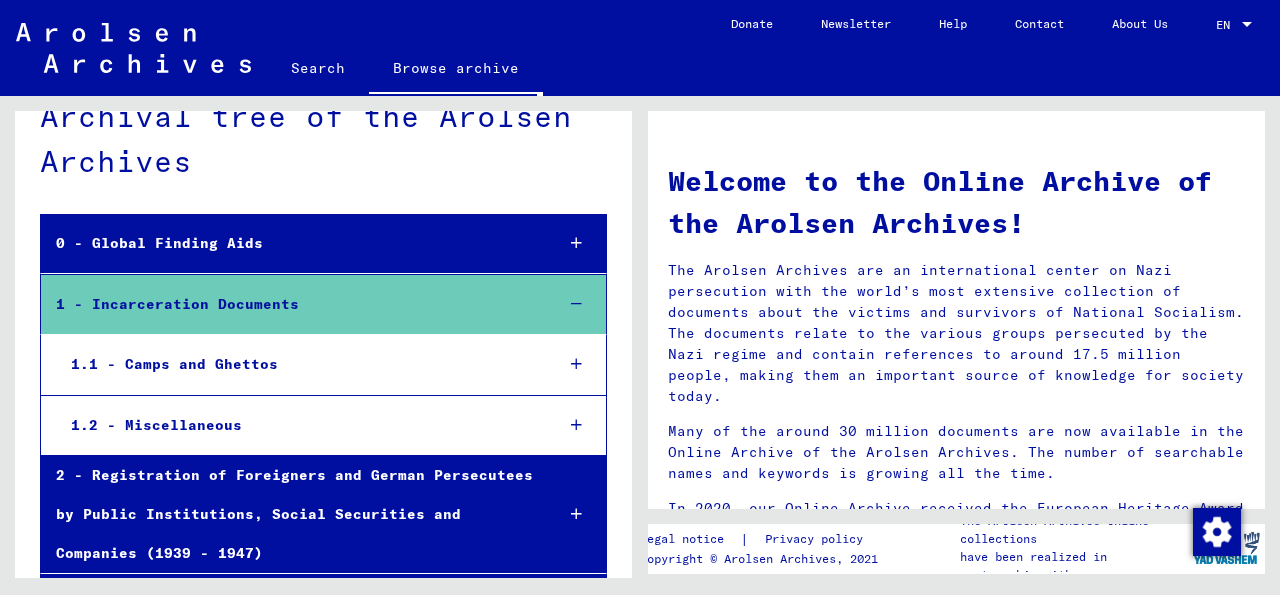 click on "1.1 - Camps and Ghettos" at bounding box center (296, 364) 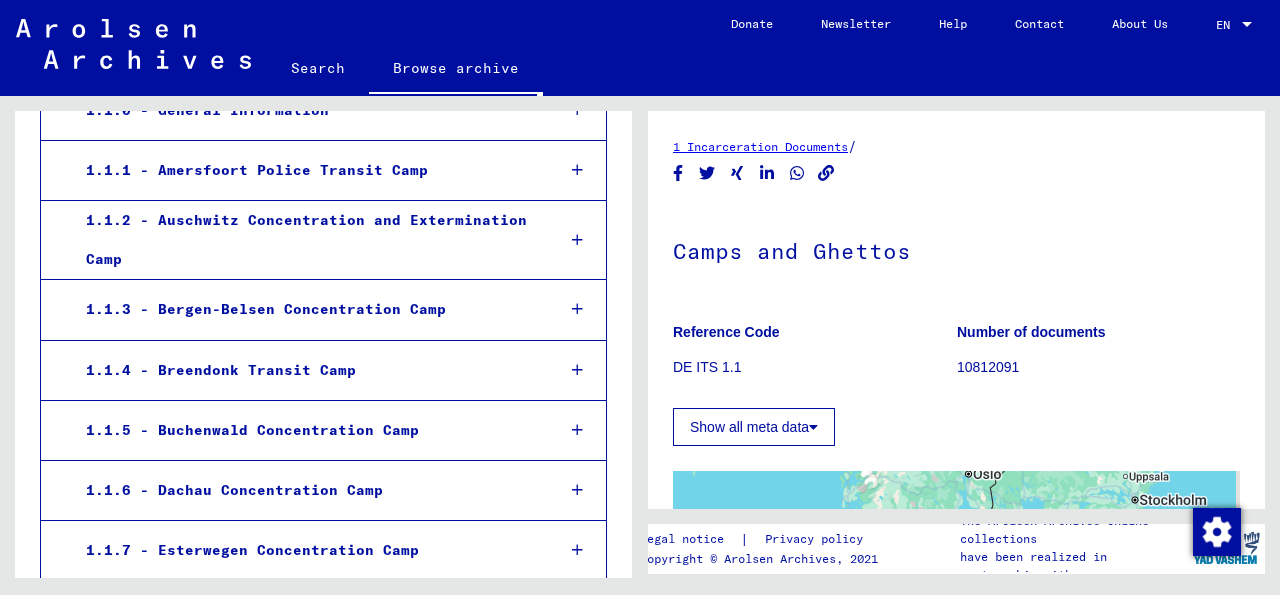 scroll, scrollTop: 408, scrollLeft: 0, axis: vertical 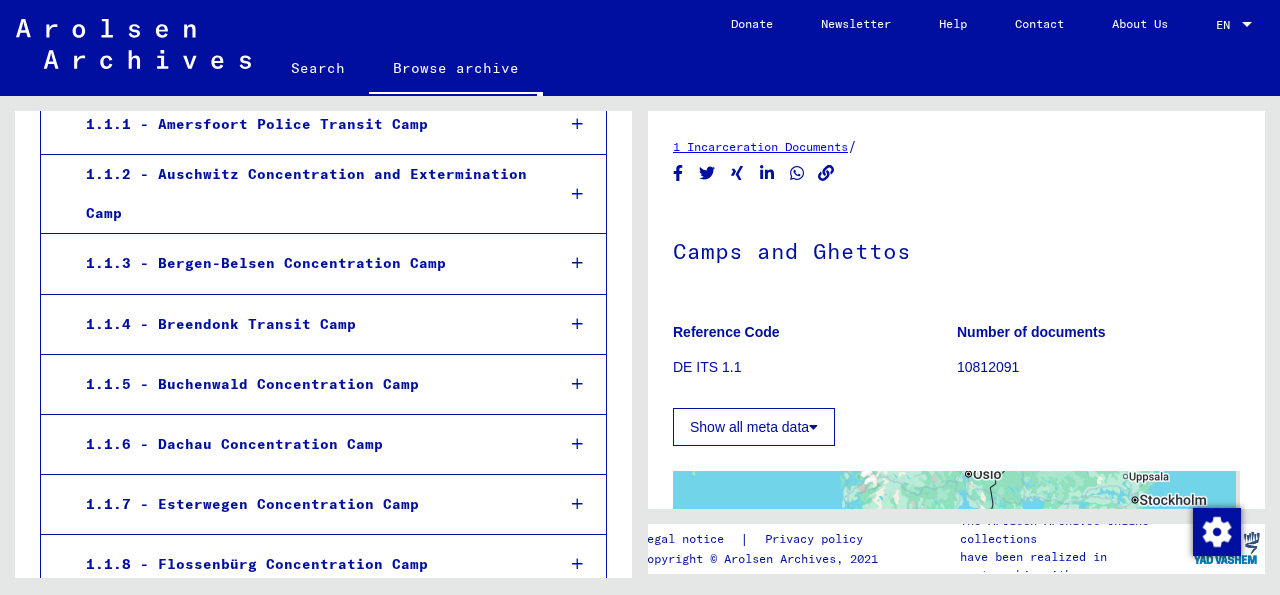 click at bounding box center (577, 263) 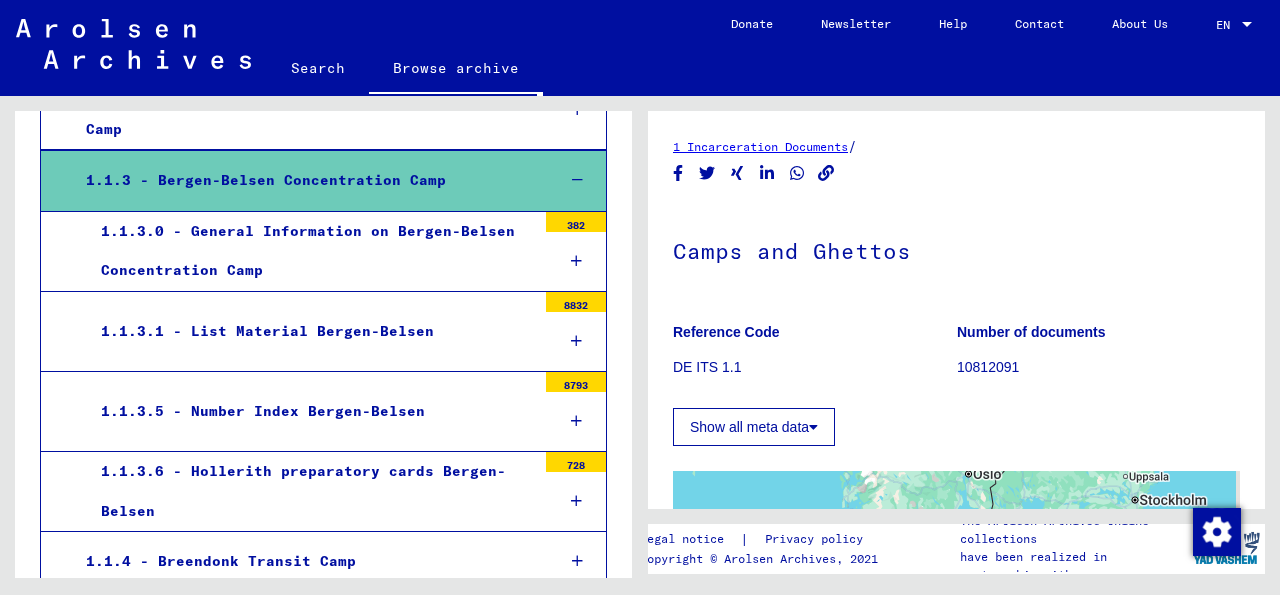scroll, scrollTop: 489, scrollLeft: 0, axis: vertical 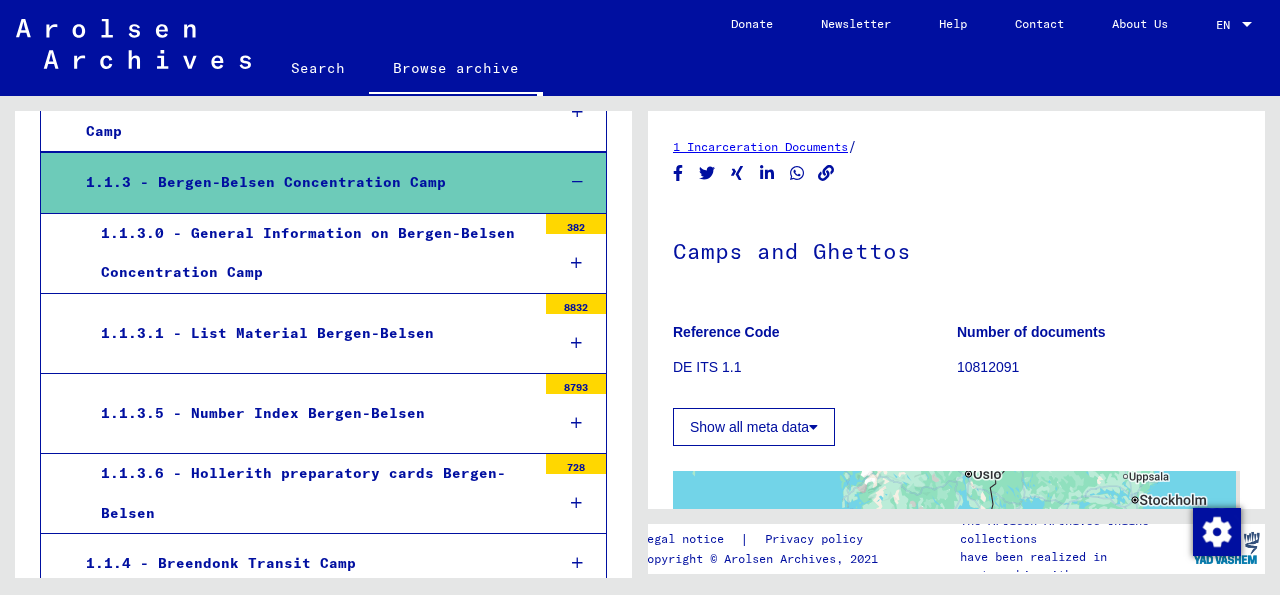 click at bounding box center [577, 182] 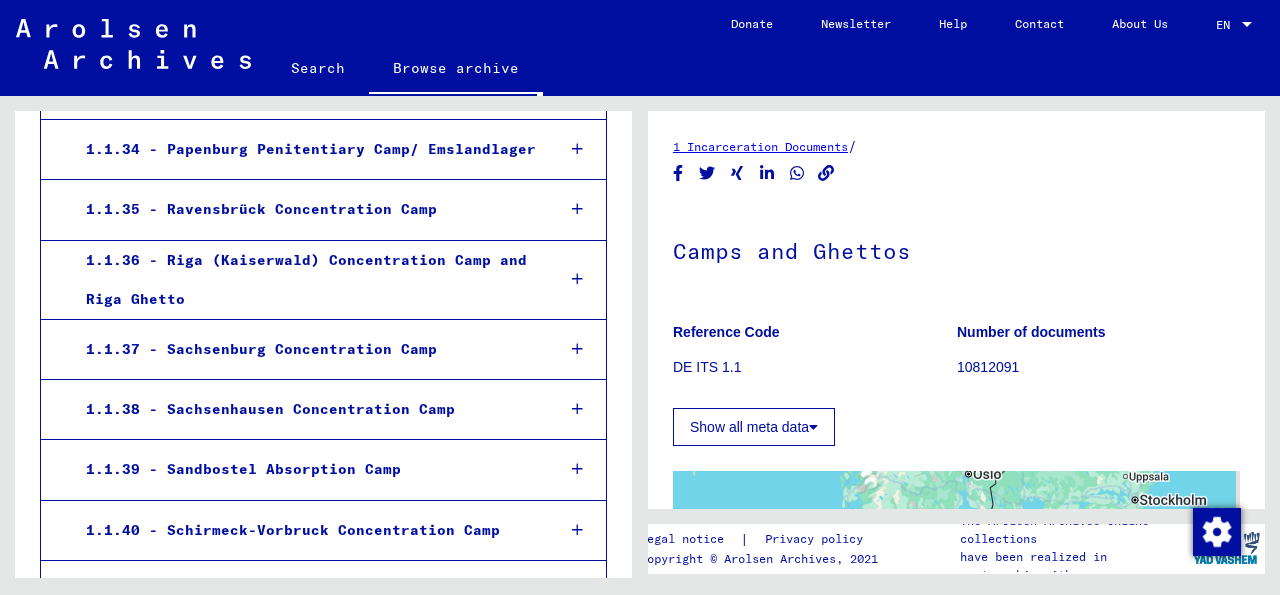 scroll, scrollTop: 2575, scrollLeft: 0, axis: vertical 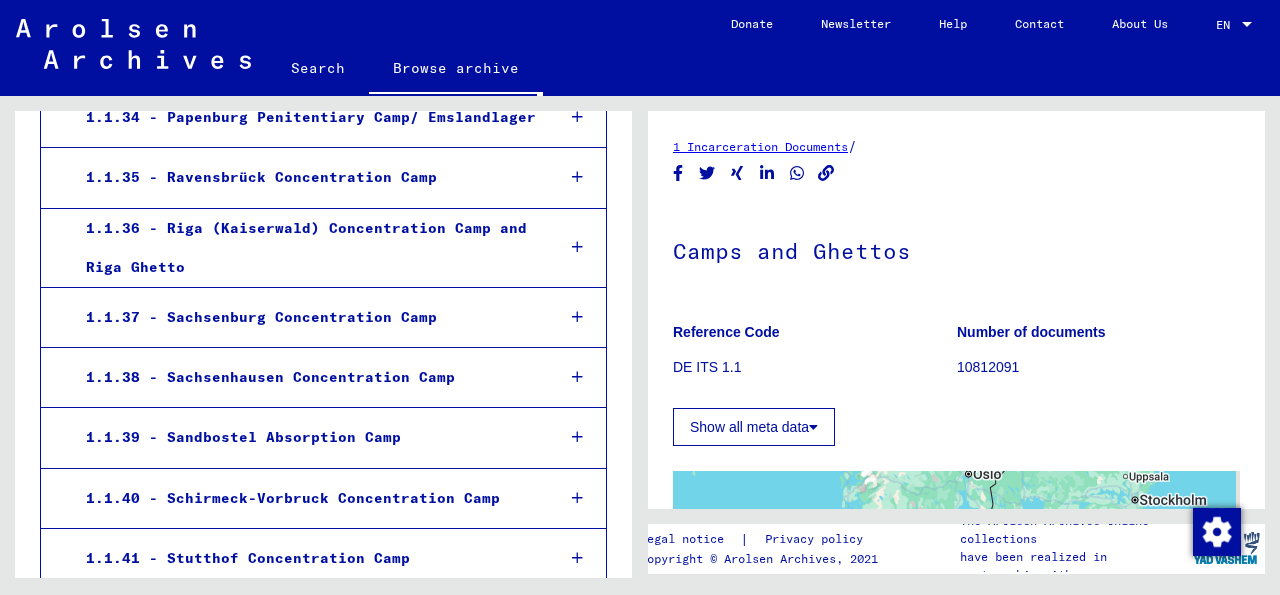 click on "1.1.39 - Sandbostel Absorption Camp" at bounding box center (305, 437) 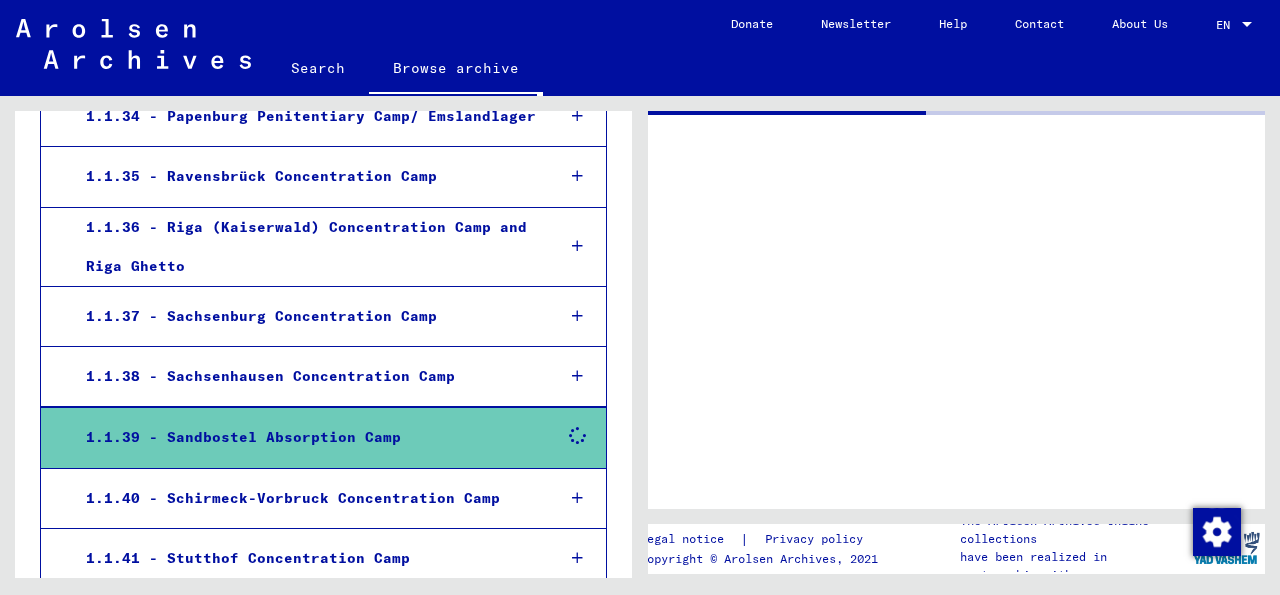 scroll, scrollTop: 2575, scrollLeft: 0, axis: vertical 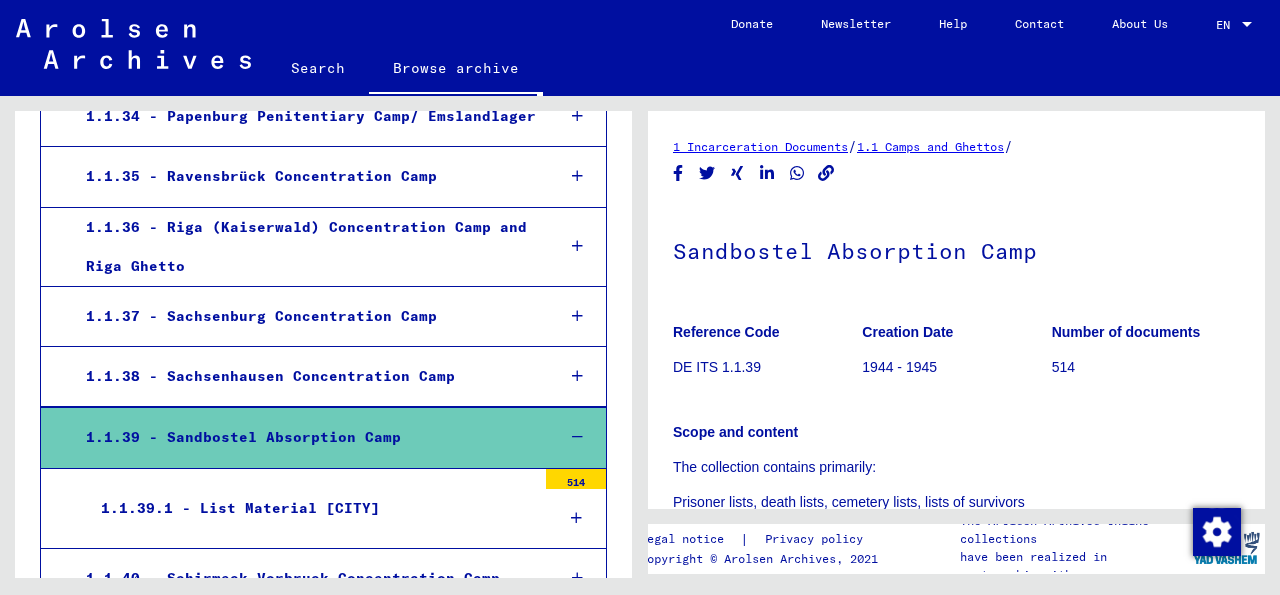 click on "1.1.39 - Sandbostel Absorption Camp" at bounding box center (305, 437) 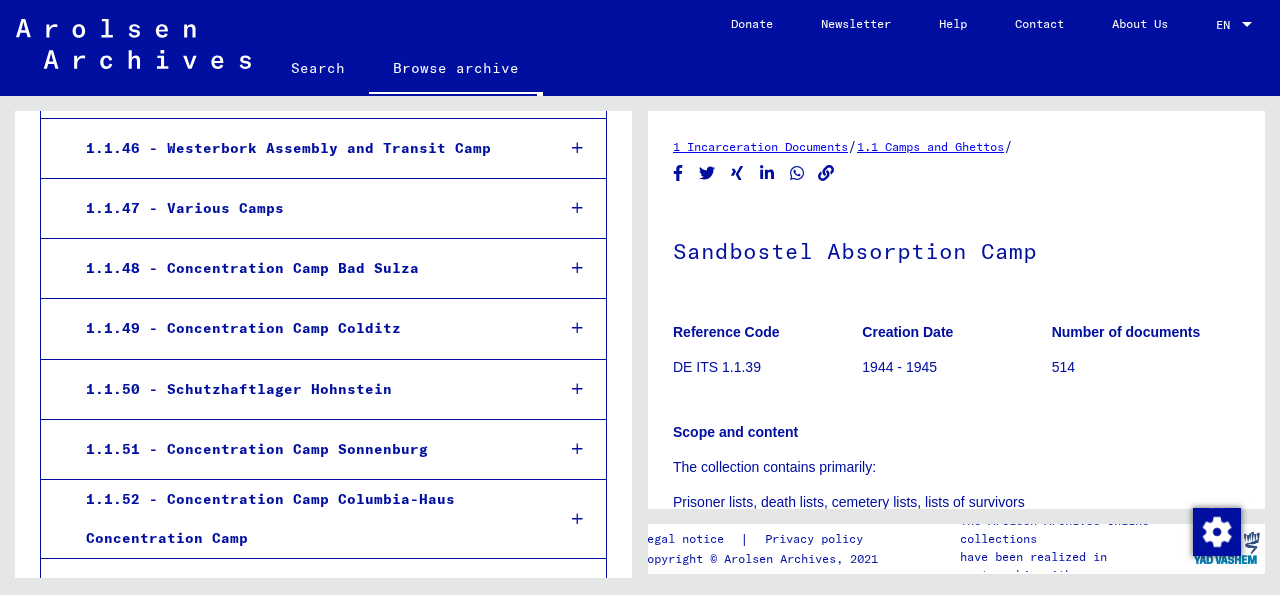 scroll, scrollTop: 3304, scrollLeft: 0, axis: vertical 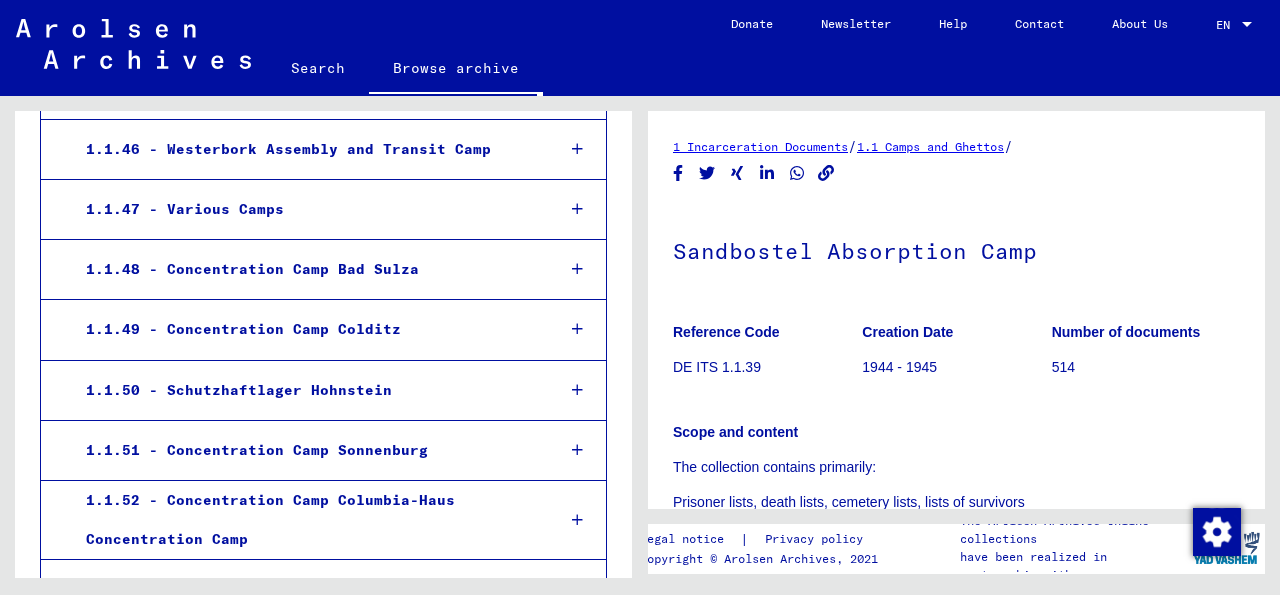 click at bounding box center [577, 209] 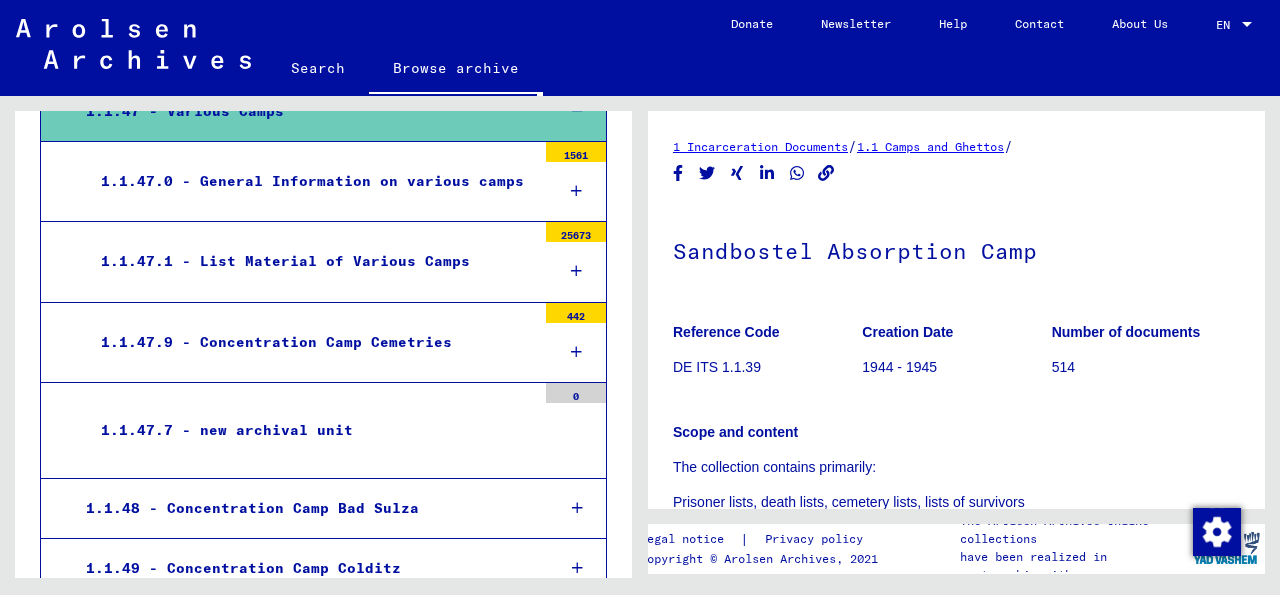 scroll, scrollTop: 3401, scrollLeft: 0, axis: vertical 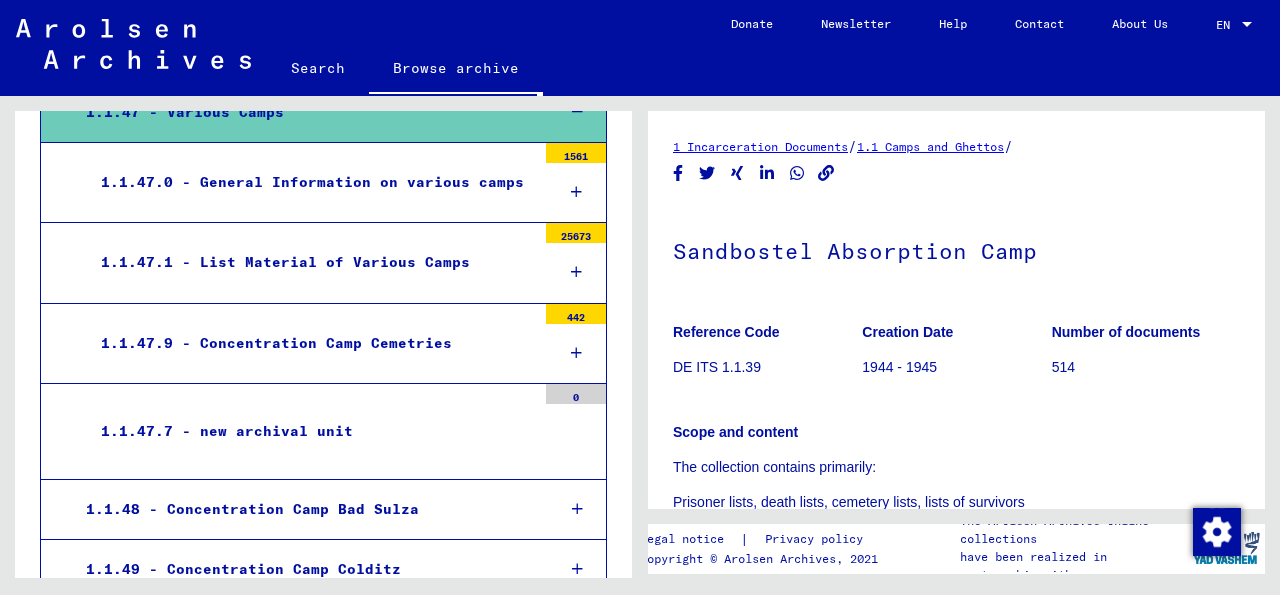 click at bounding box center (576, 192) 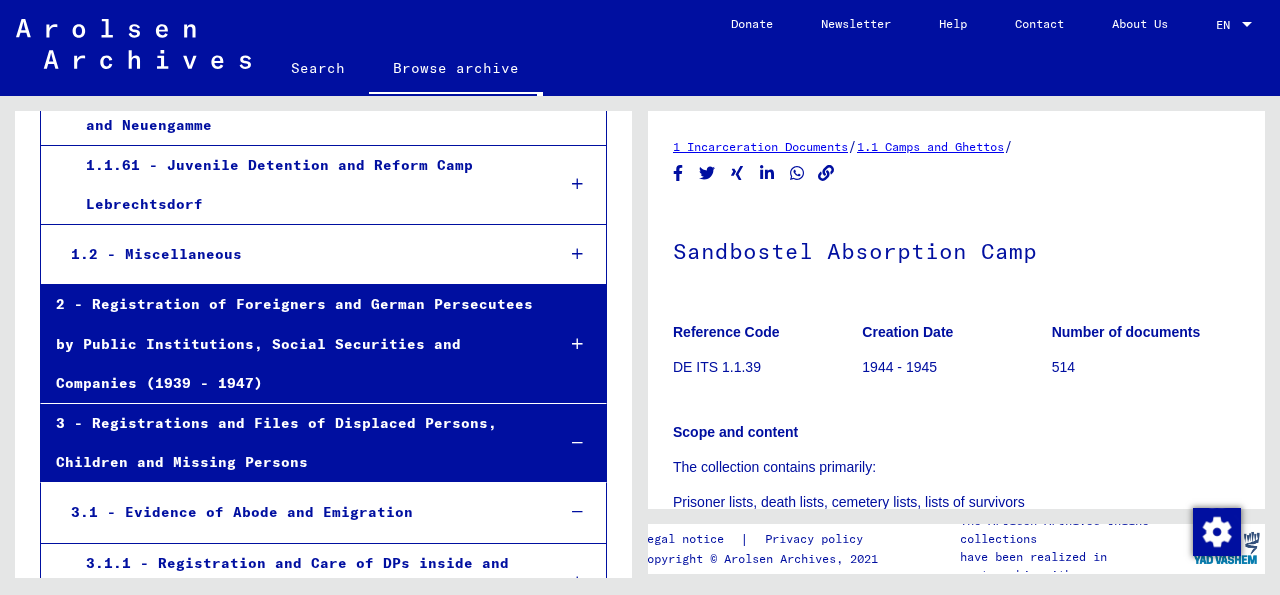 scroll, scrollTop: 5833, scrollLeft: 0, axis: vertical 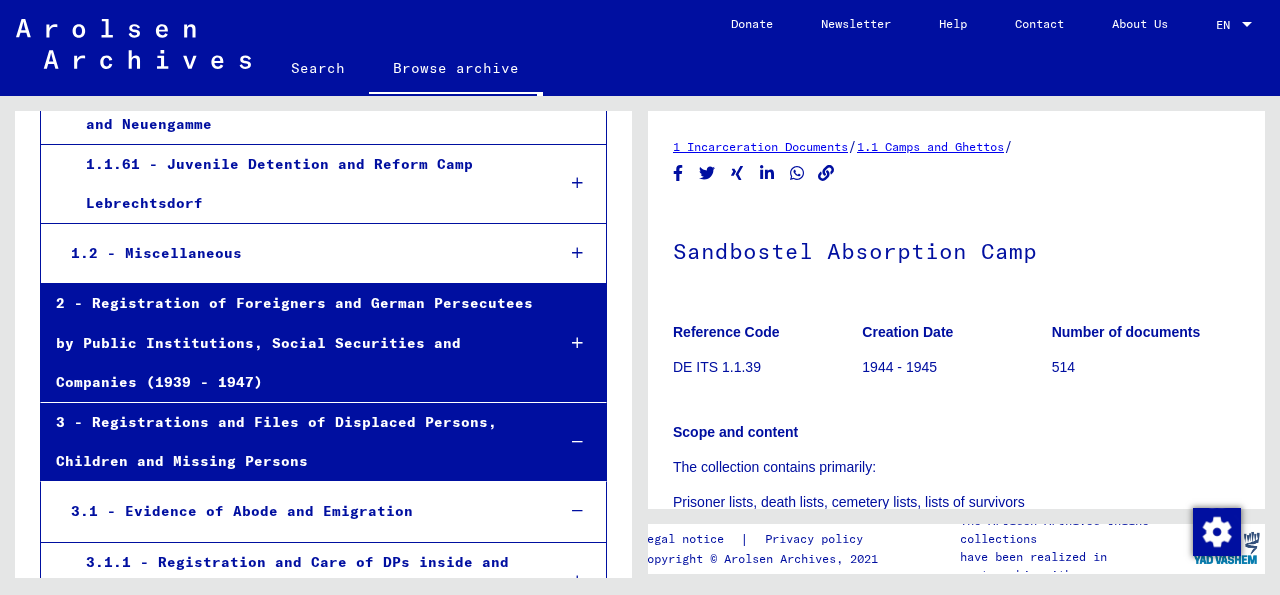 click on "3.1 - Evidence of Abode and Emigration" at bounding box center [297, 511] 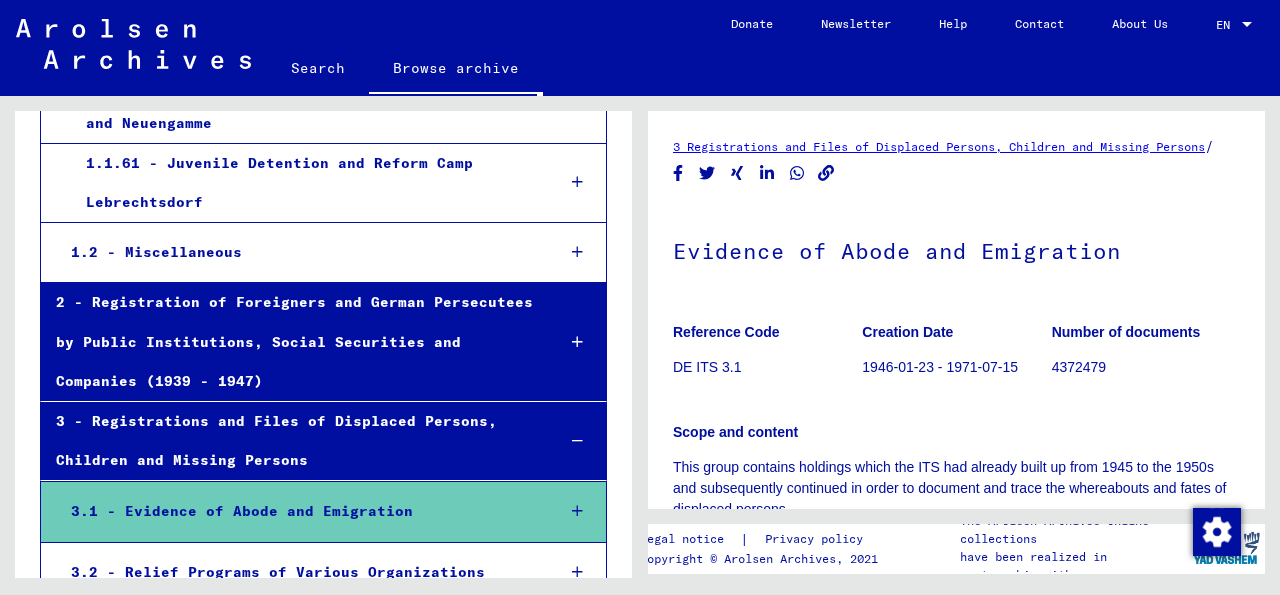 click at bounding box center [577, 441] 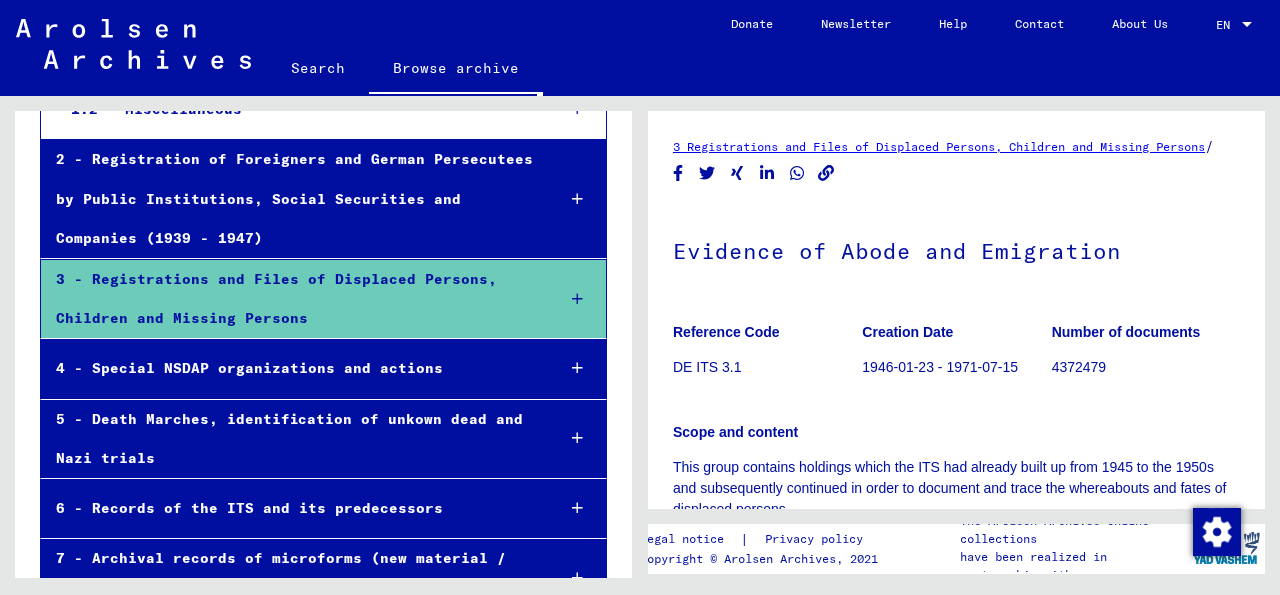scroll, scrollTop: 6017, scrollLeft: 0, axis: vertical 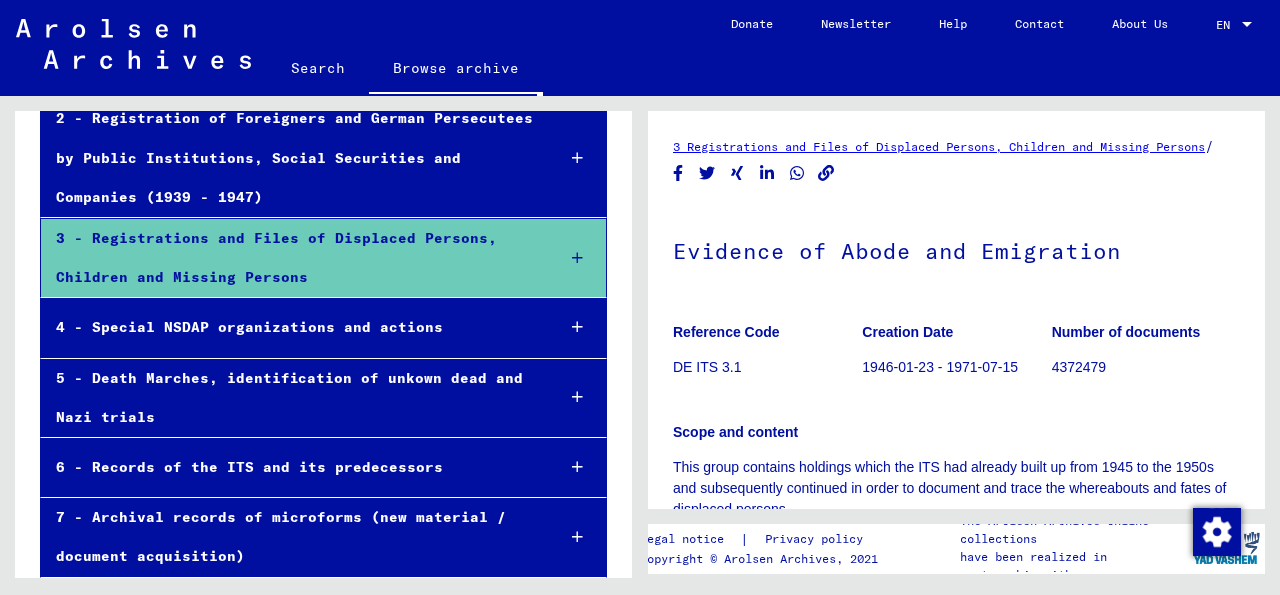 click at bounding box center [577, 467] 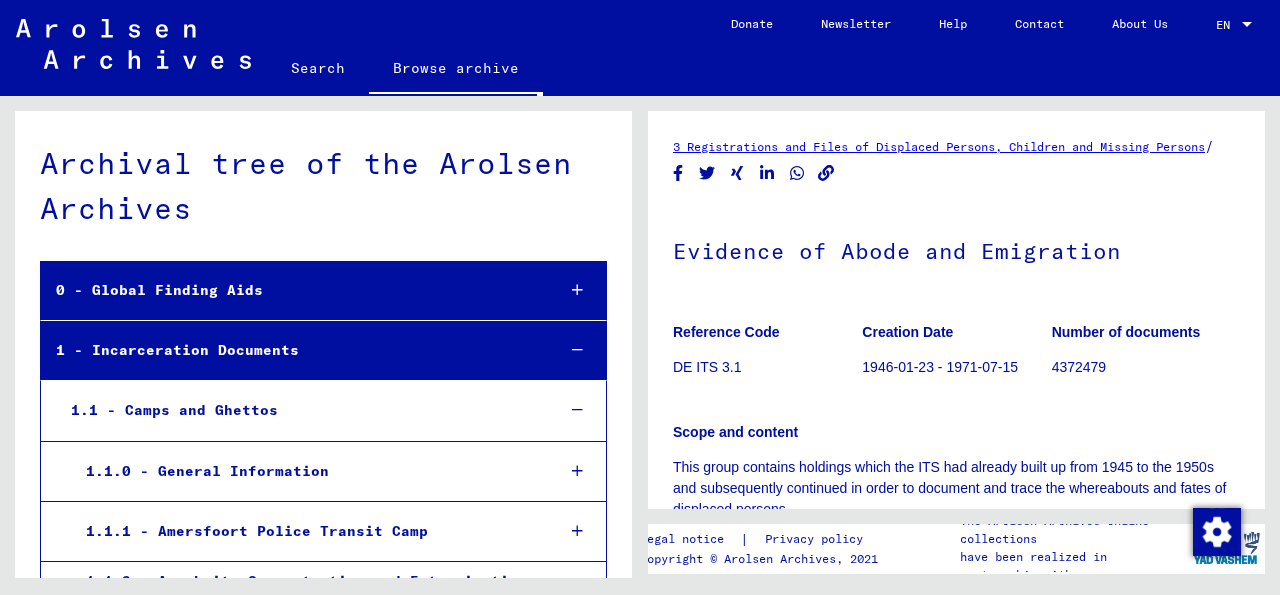 scroll, scrollTop: 107, scrollLeft: 0, axis: vertical 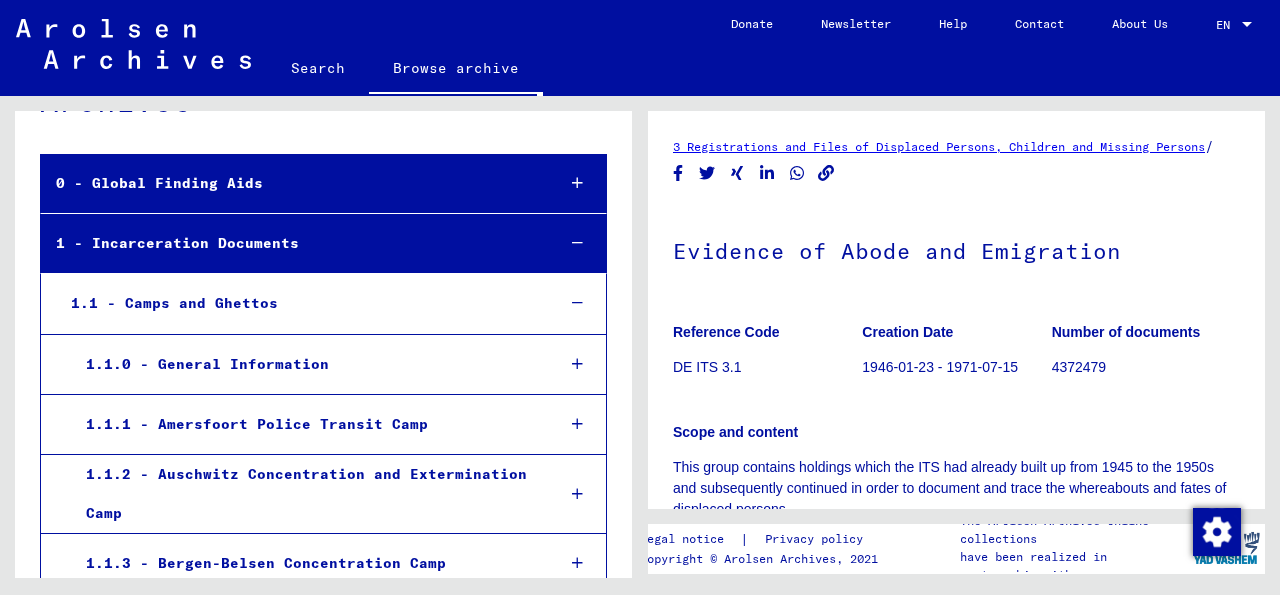 click at bounding box center [577, 303] 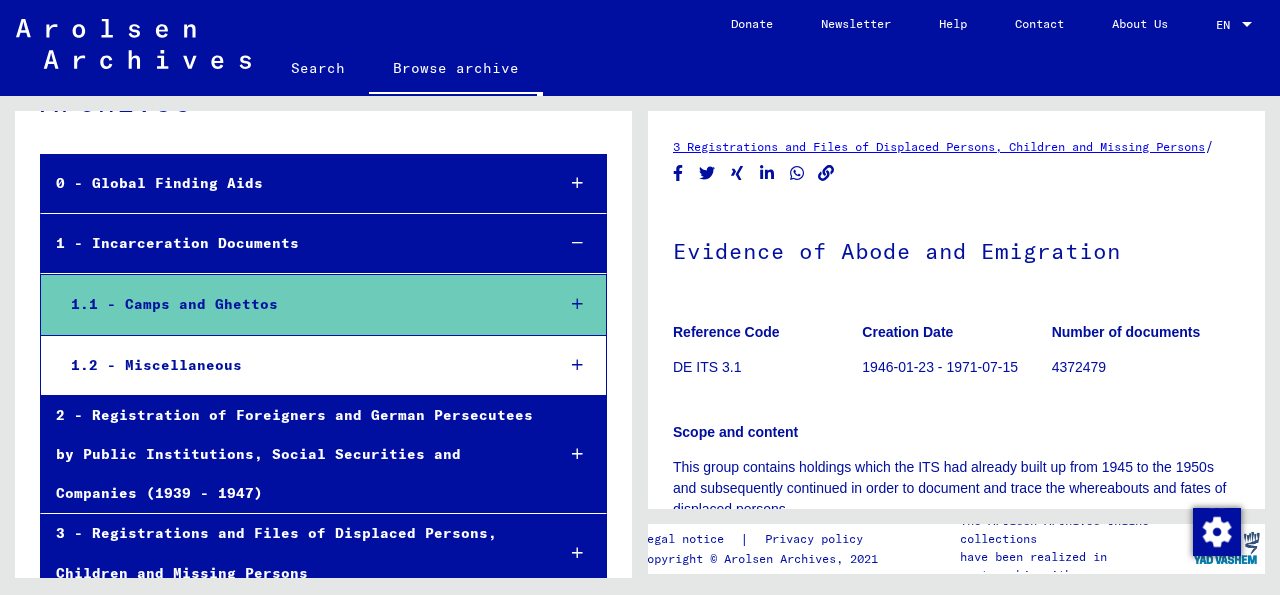 click on "1.2 - Miscellaneous" at bounding box center [297, 365] 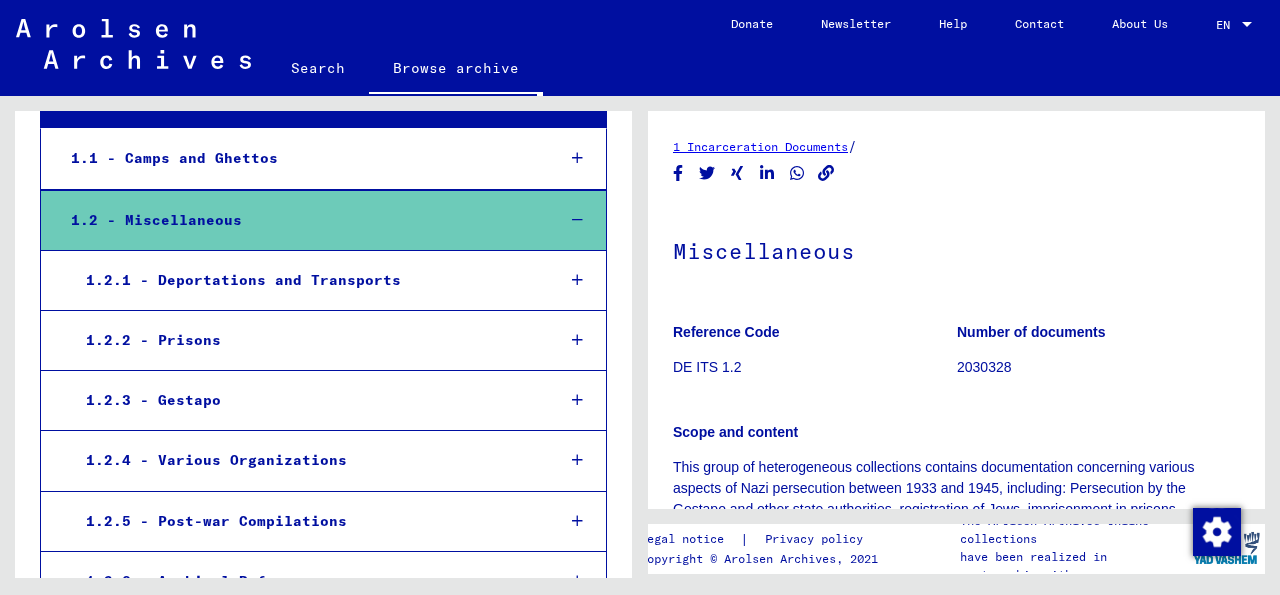 scroll, scrollTop: 251, scrollLeft: 0, axis: vertical 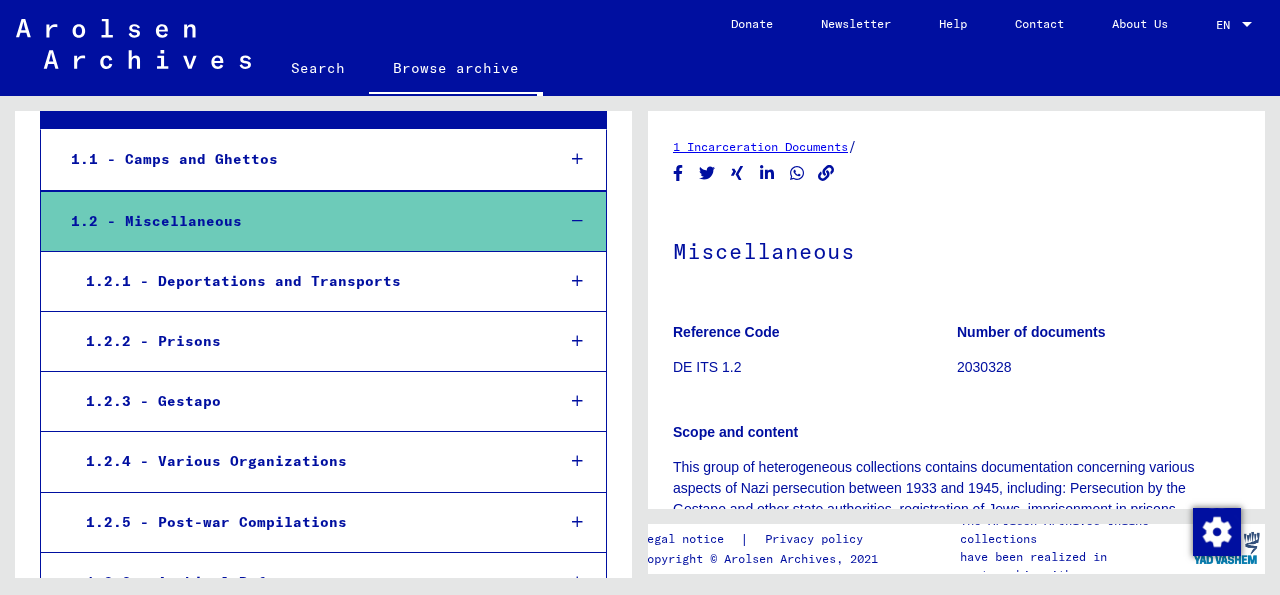 click at bounding box center [577, 281] 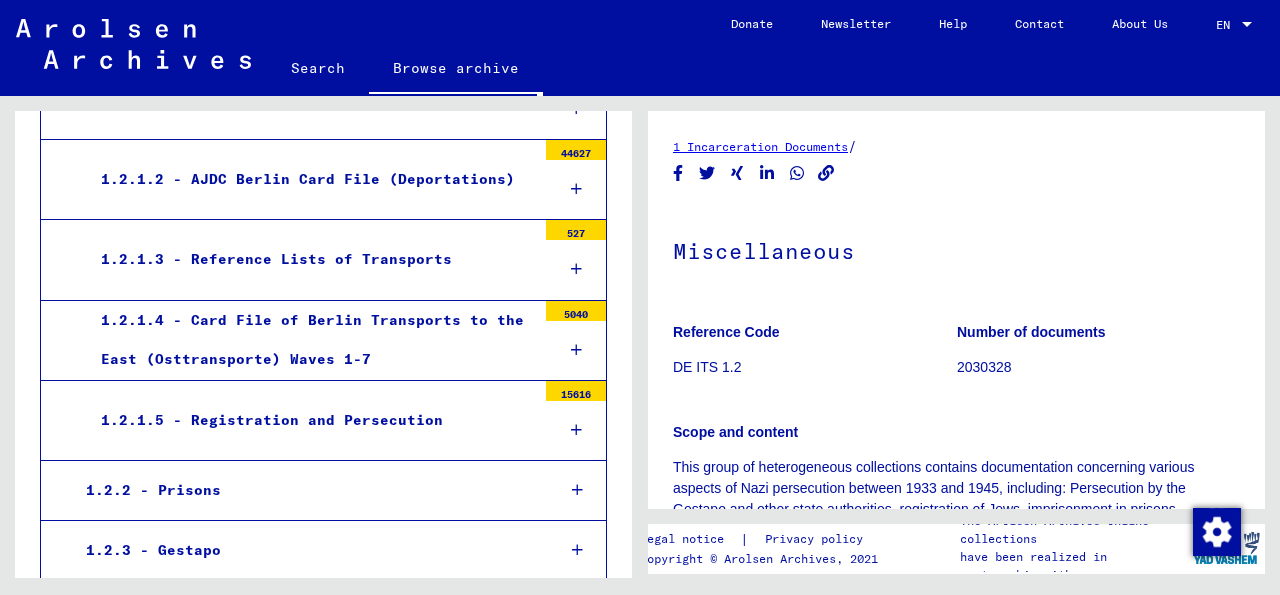 scroll, scrollTop: 505, scrollLeft: 0, axis: vertical 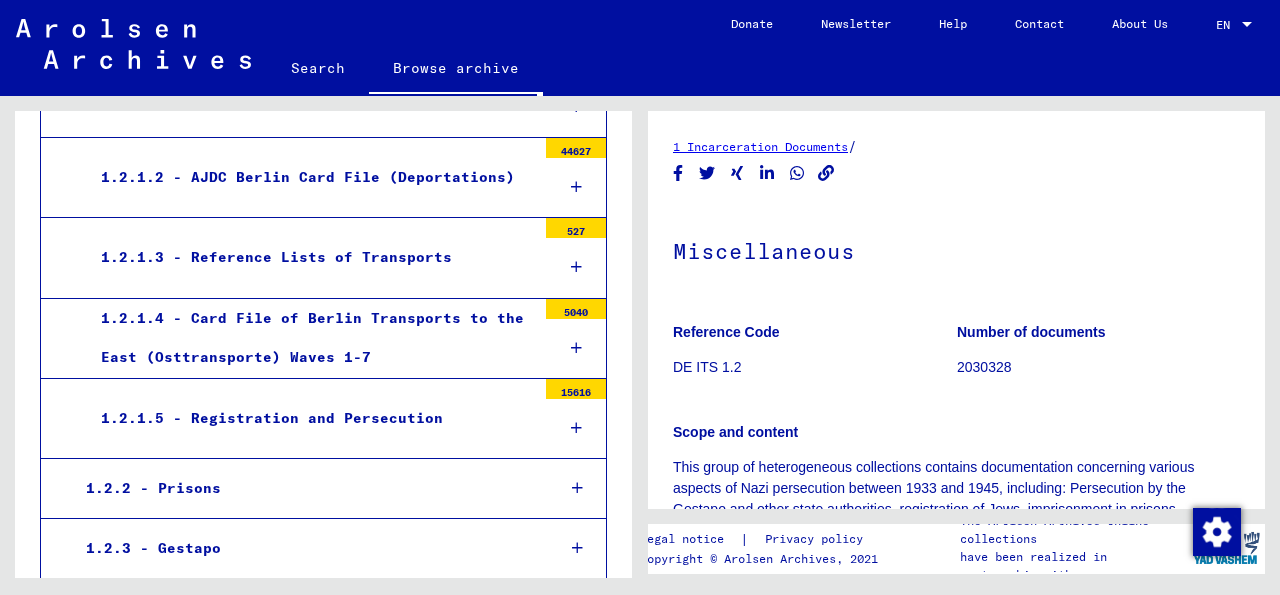 click at bounding box center [576, 428] 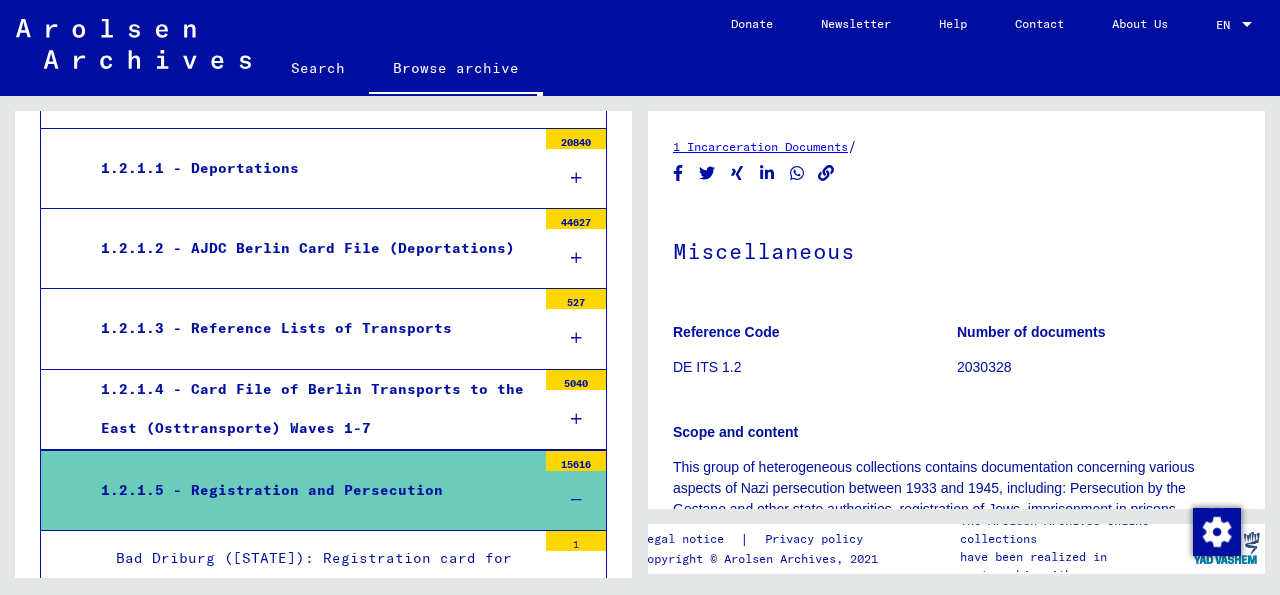 scroll, scrollTop: 428, scrollLeft: 0, axis: vertical 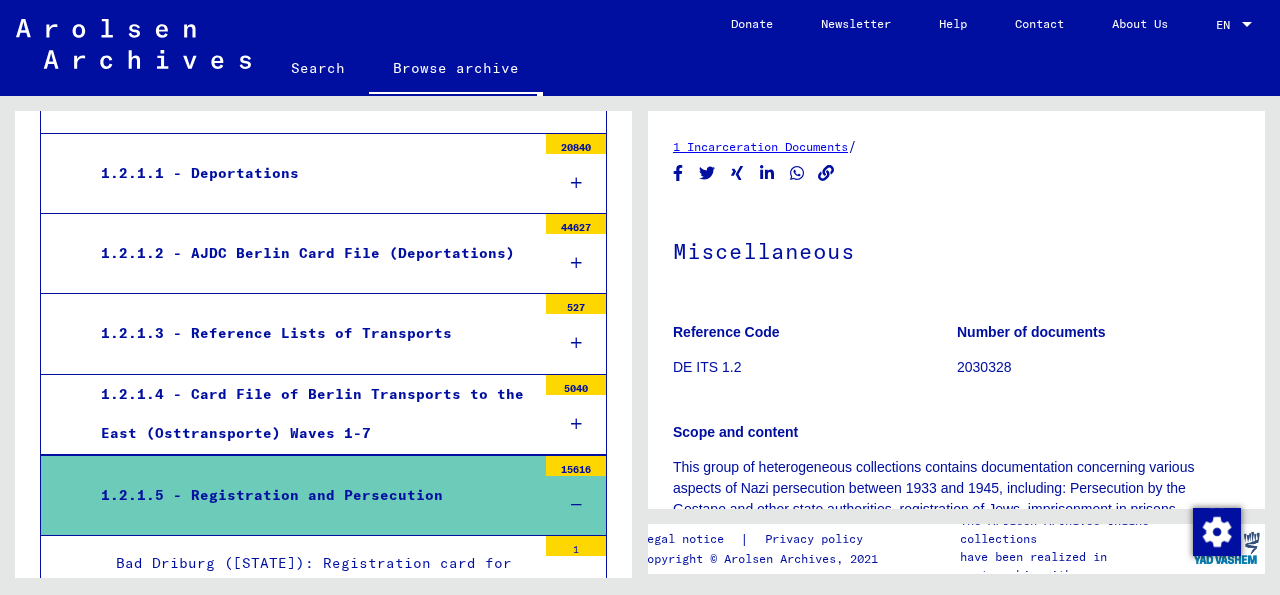 click at bounding box center [576, 505] 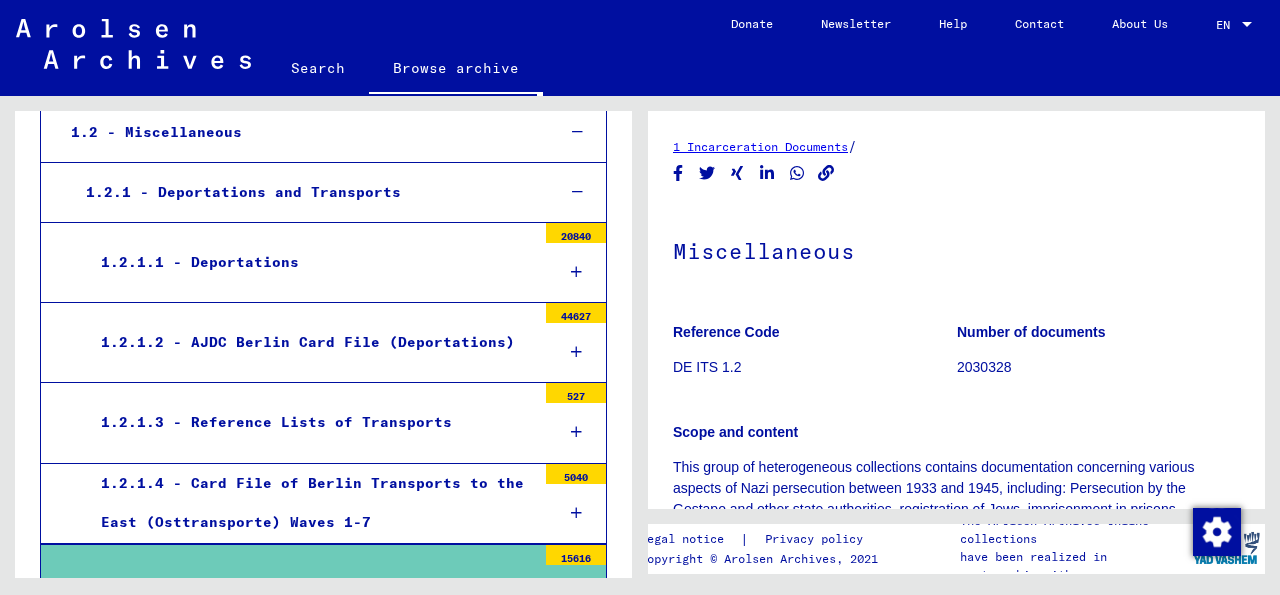 scroll, scrollTop: 334, scrollLeft: 0, axis: vertical 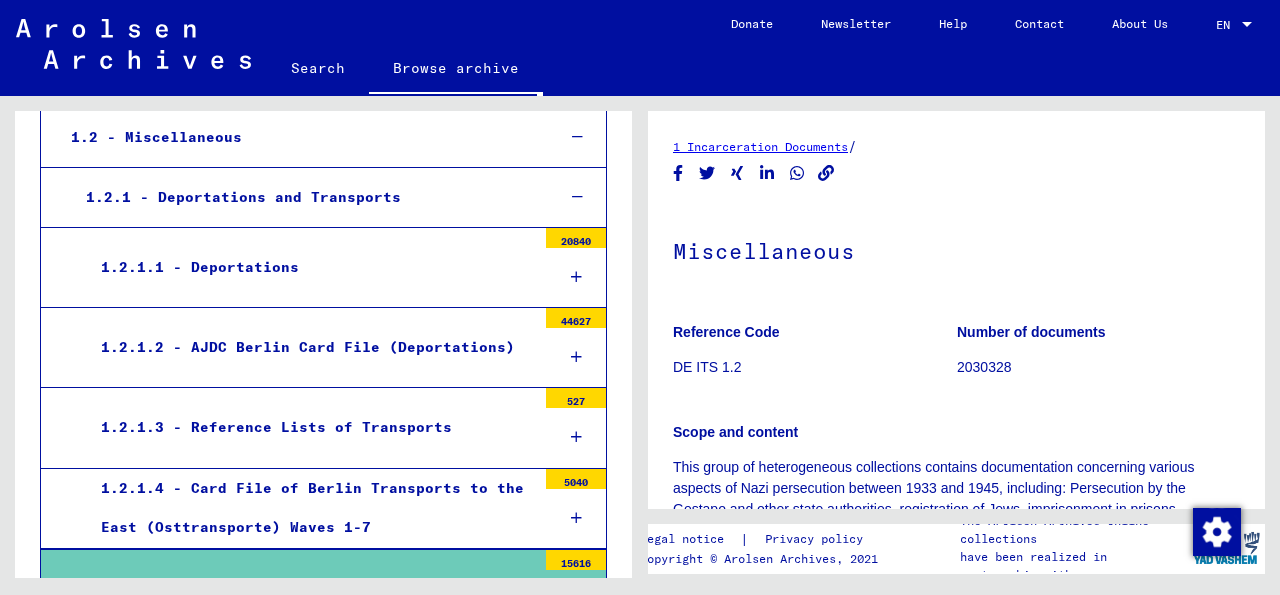 click on "1.2.1.1 - Deportations" at bounding box center [311, 267] 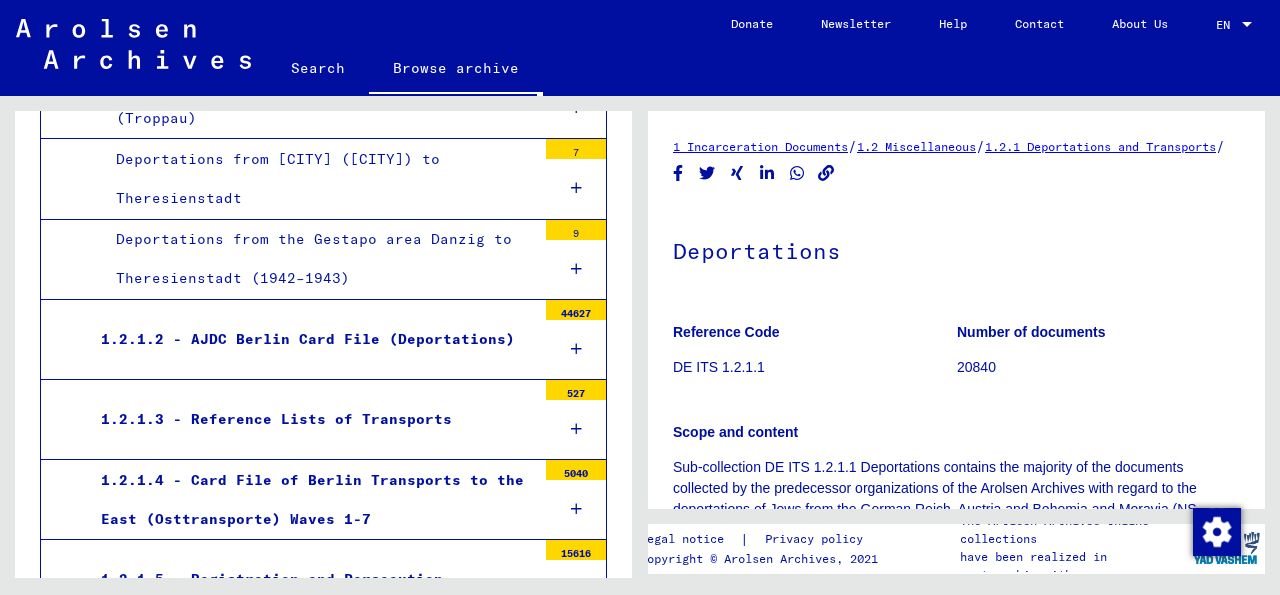 scroll, scrollTop: 2304, scrollLeft: 0, axis: vertical 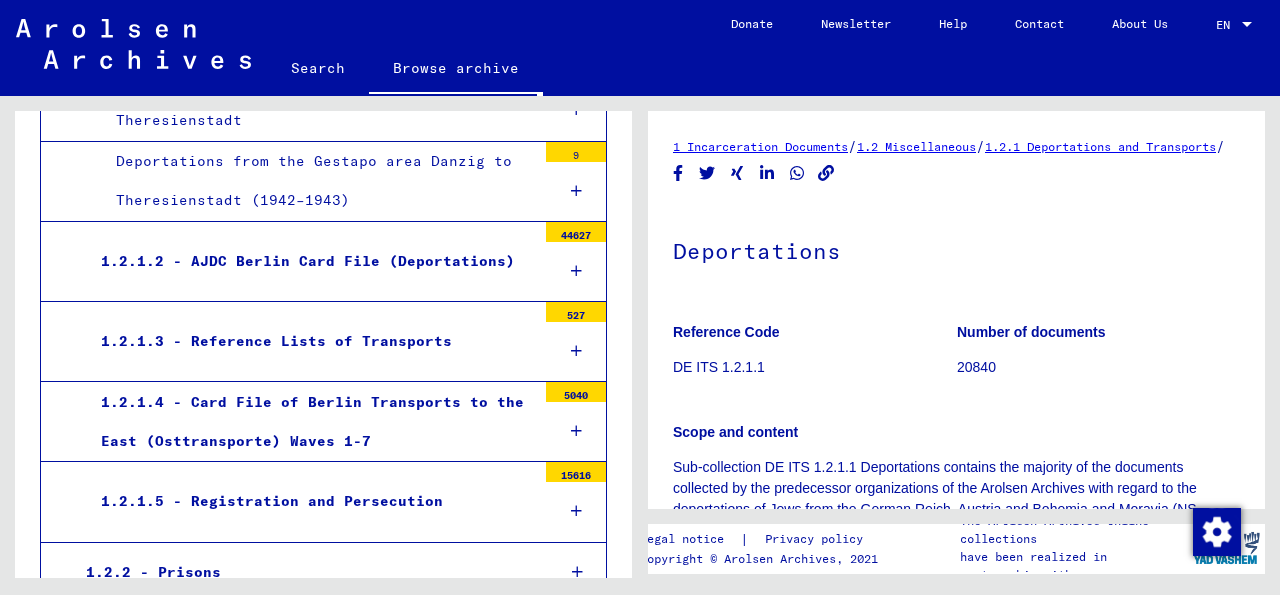 click at bounding box center [576, 351] 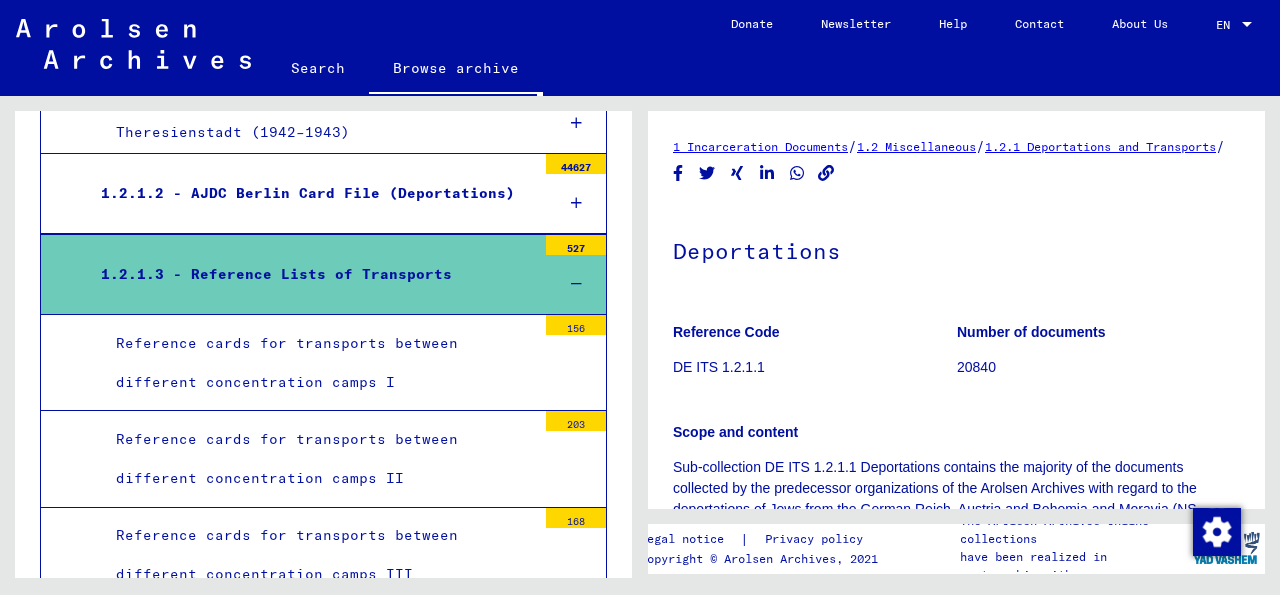 scroll, scrollTop: 2408, scrollLeft: 0, axis: vertical 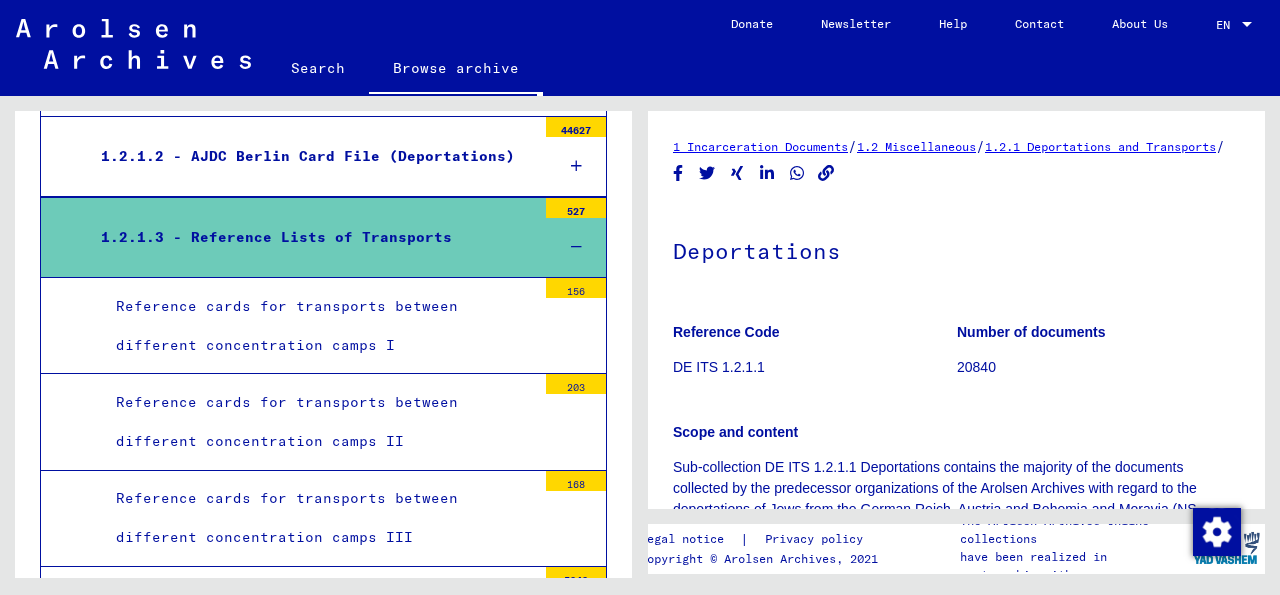 click on "Reference cards for transports between different concentration camps III" at bounding box center [318, 518] 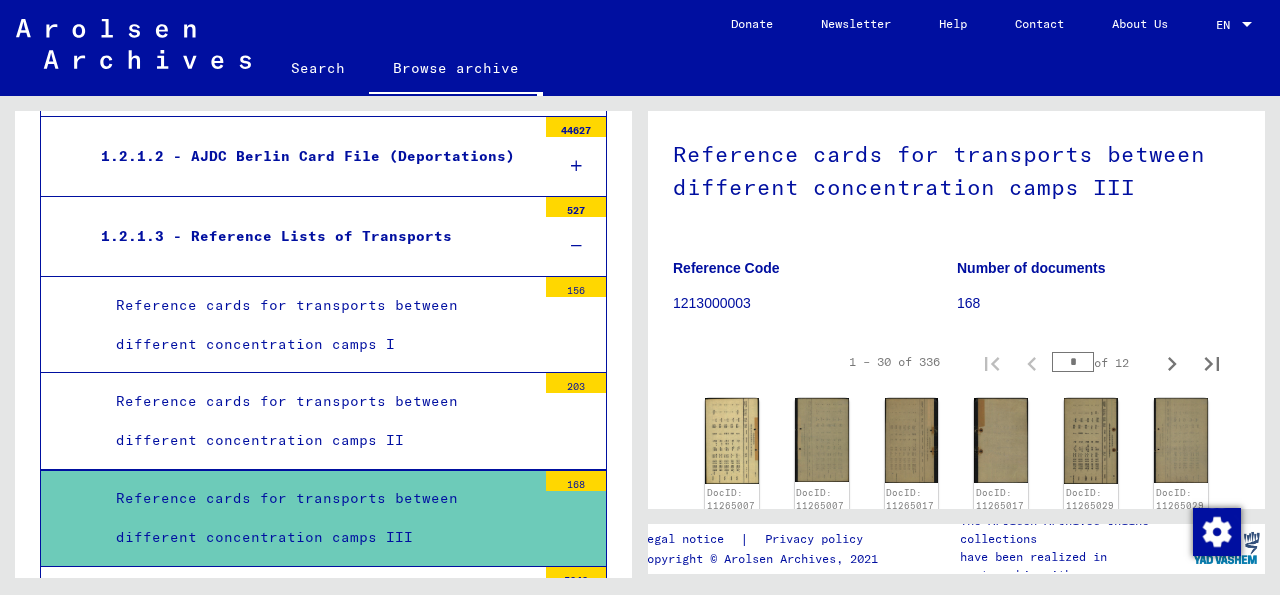 scroll, scrollTop: 97, scrollLeft: 0, axis: vertical 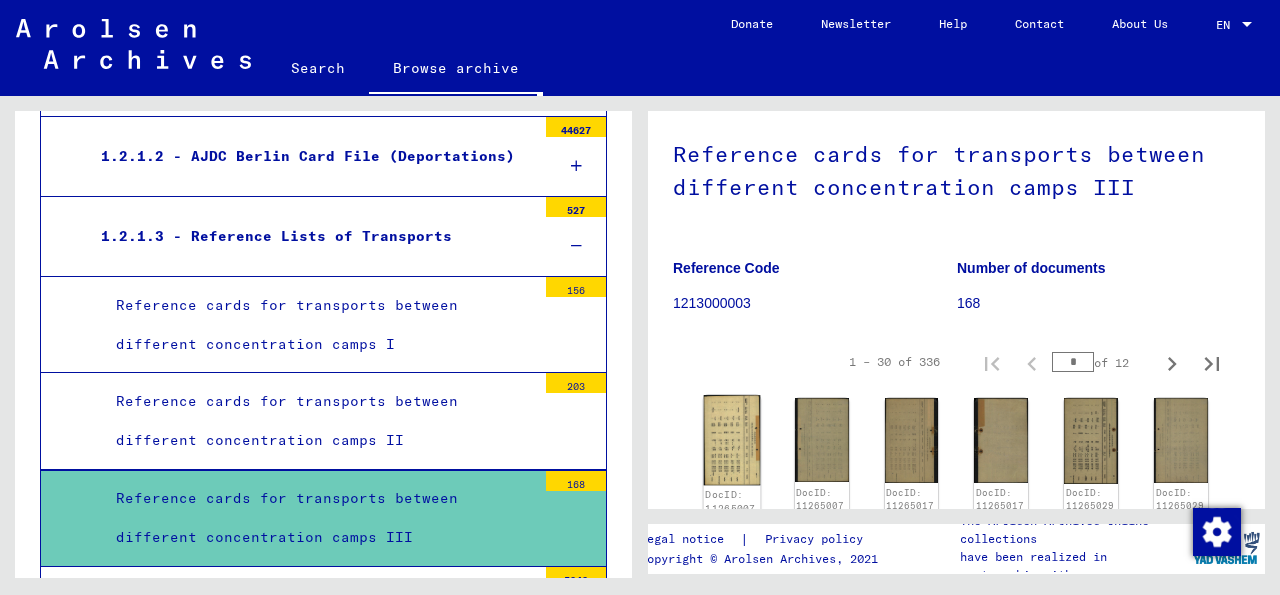 click 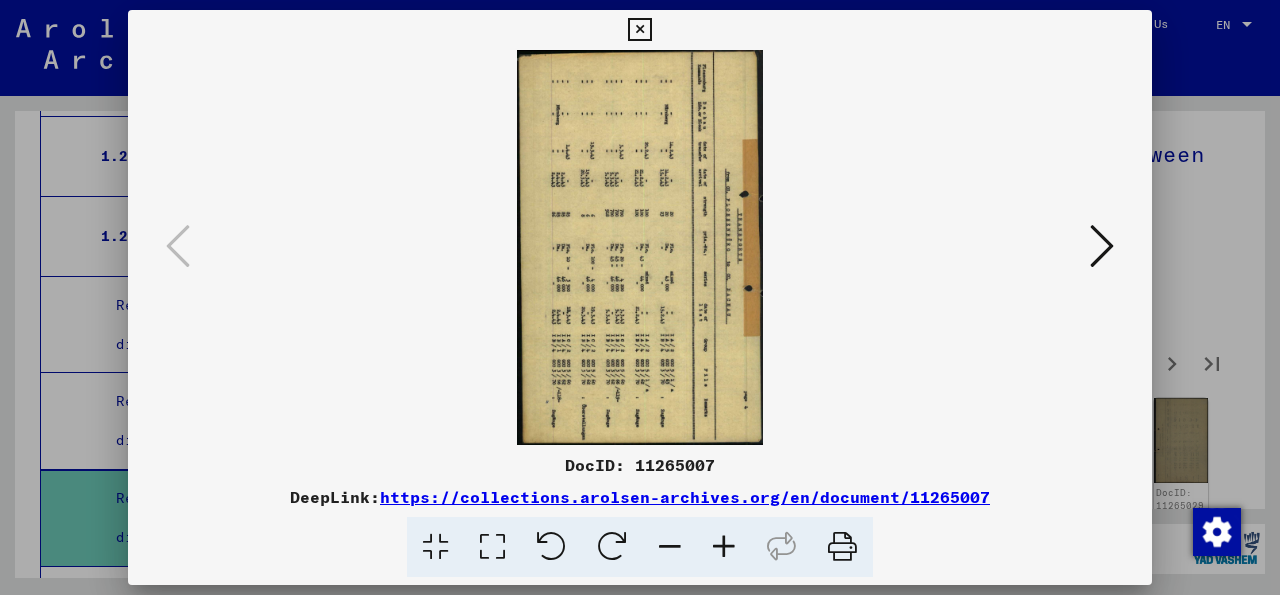 click at bounding box center (551, 547) 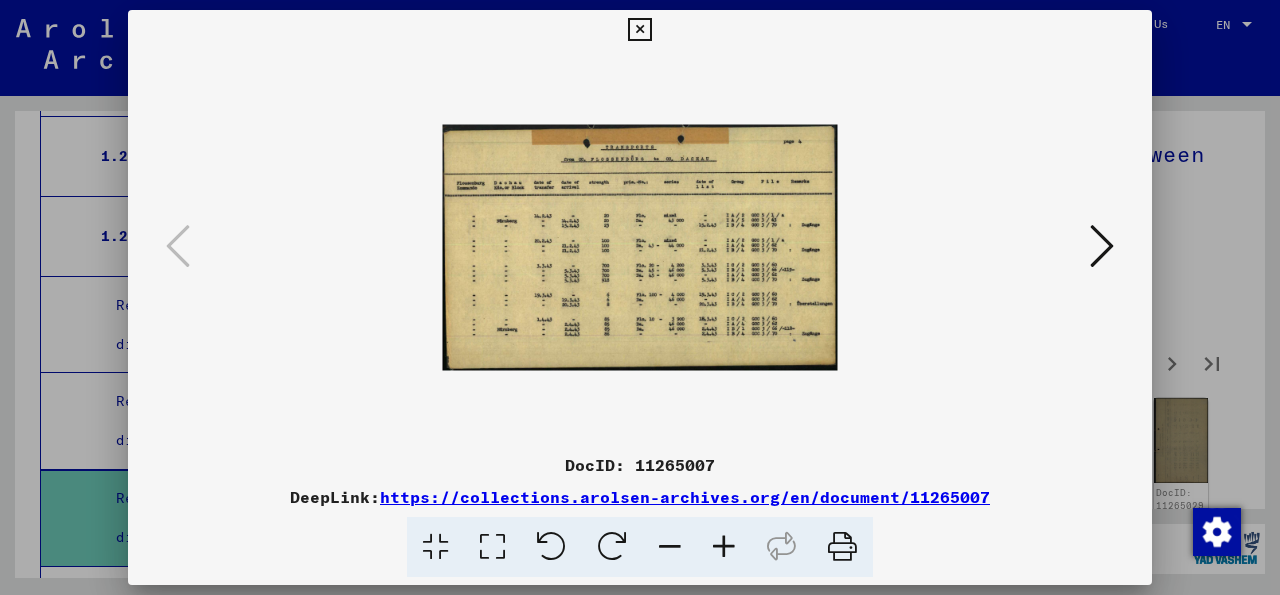 click at bounding box center (492, 547) 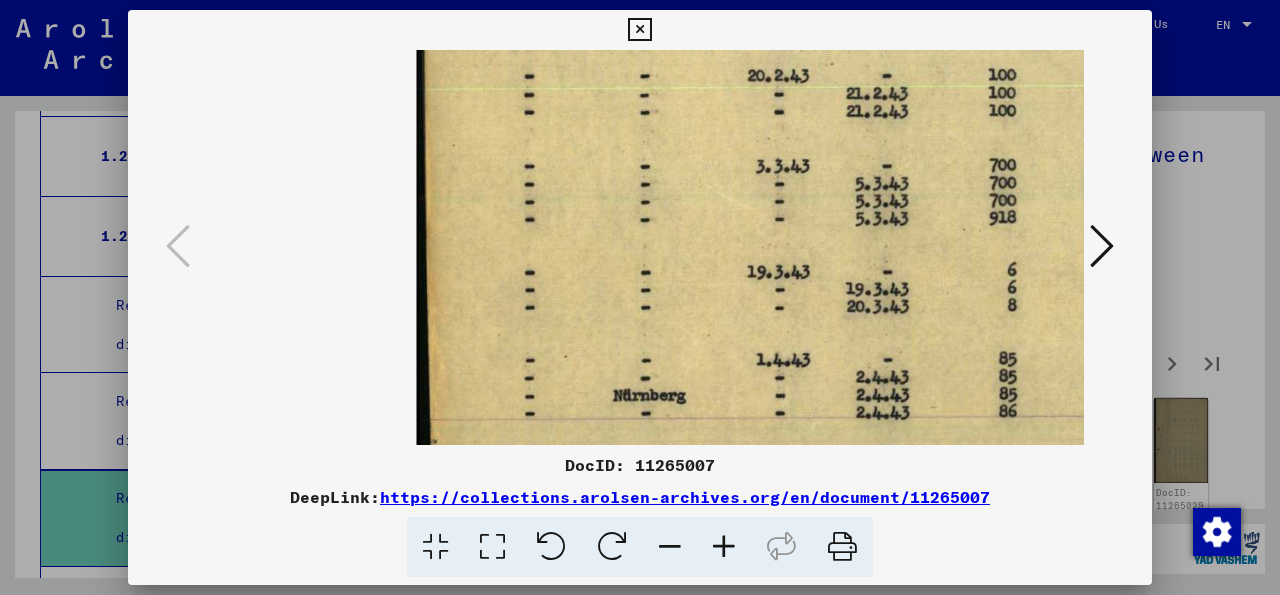 scroll, scrollTop: 226, scrollLeft: 26, axis: both 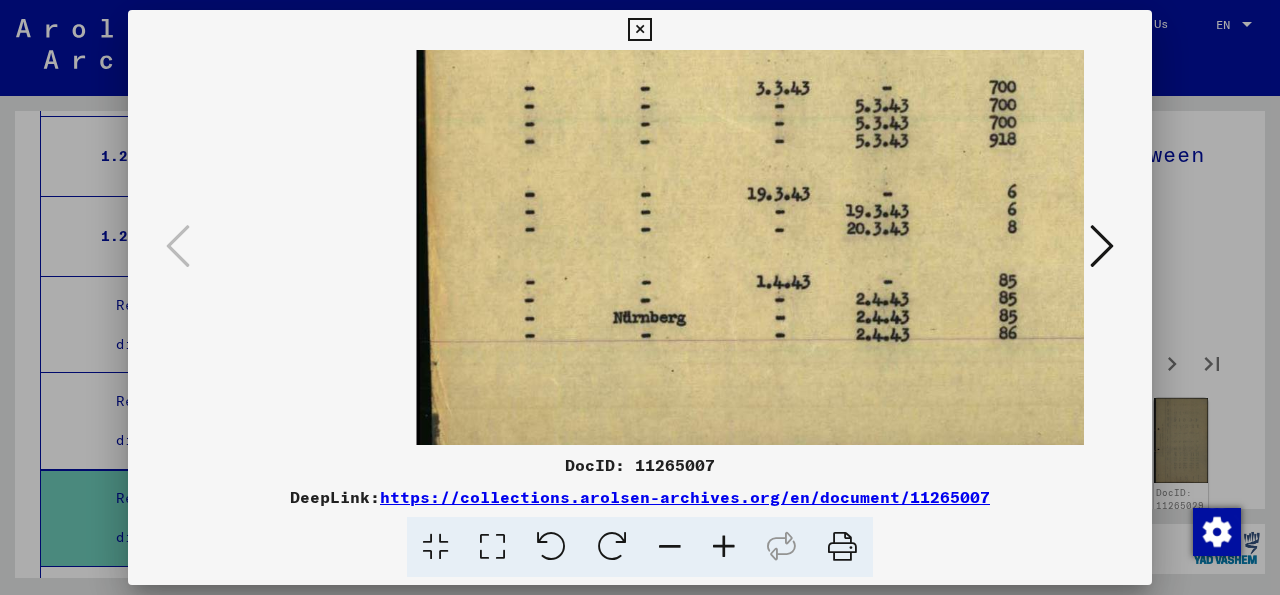 drag, startPoint x: 729, startPoint y: 283, endPoint x: 703, endPoint y: 57, distance: 227.49066 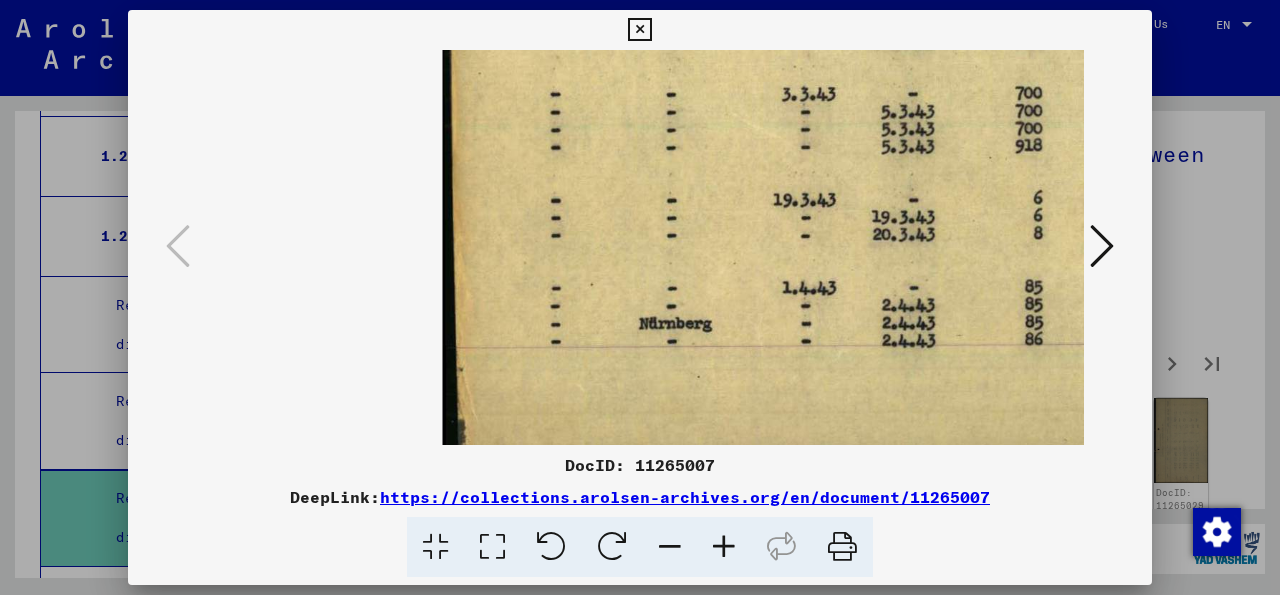 scroll, scrollTop: 145, scrollLeft: 0, axis: vertical 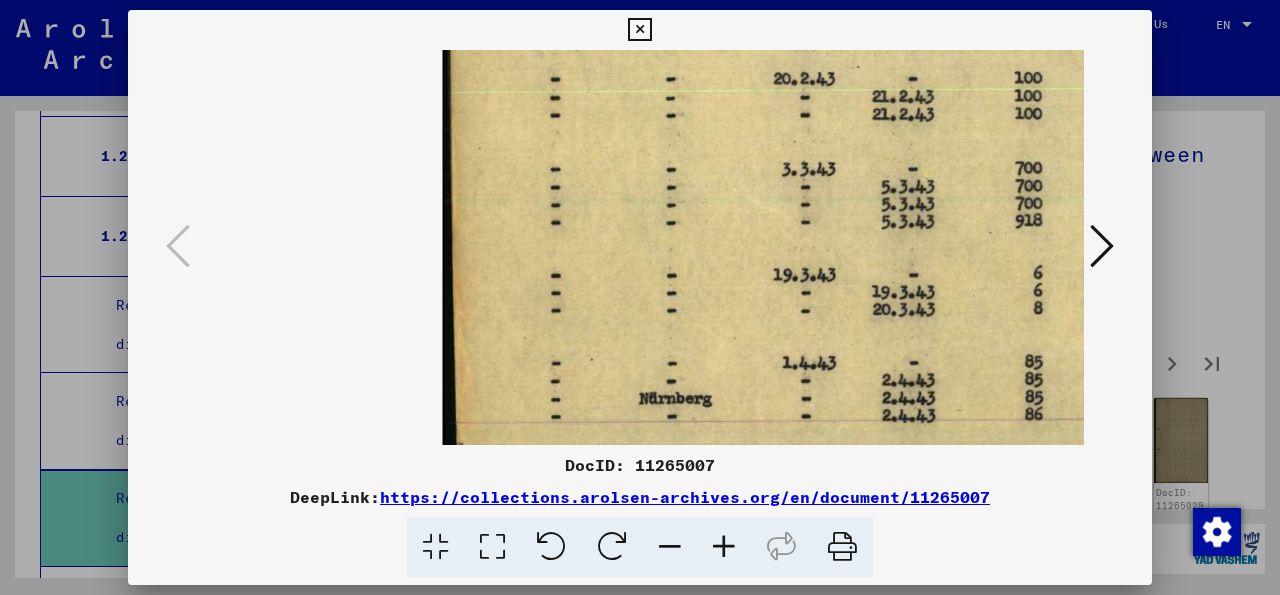 drag, startPoint x: 687, startPoint y: 204, endPoint x: 1235, endPoint y: 21, distance: 577.7482 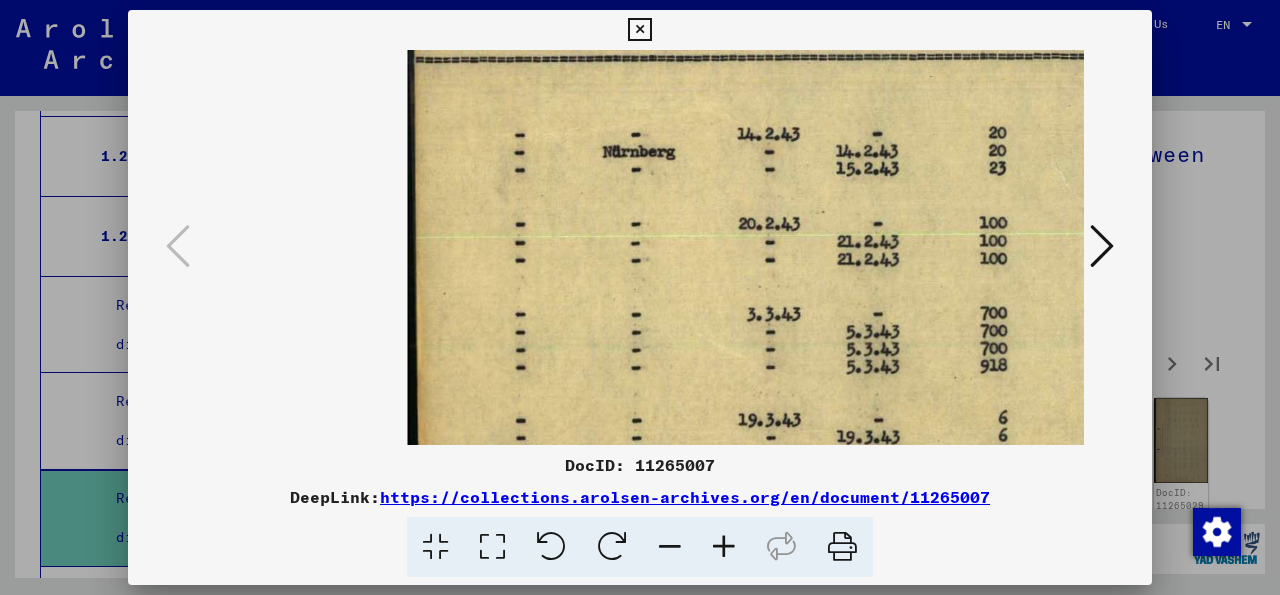 scroll, scrollTop: 0, scrollLeft: 47, axis: horizontal 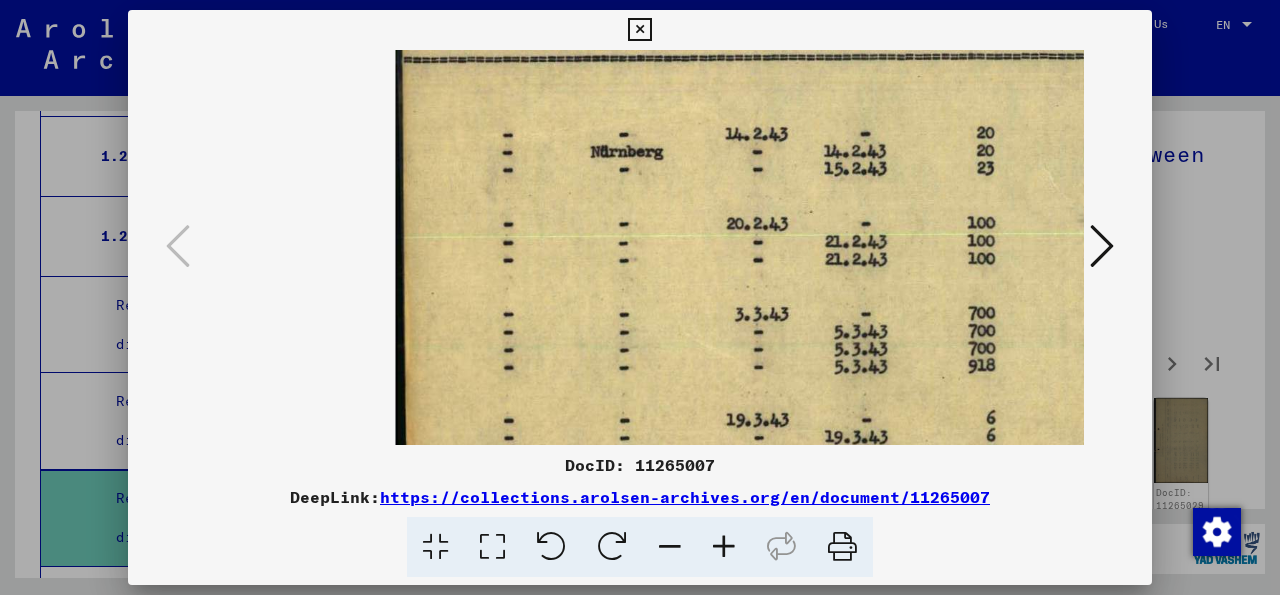 drag, startPoint x: 743, startPoint y: 189, endPoint x: 721, endPoint y: 491, distance: 302.80026 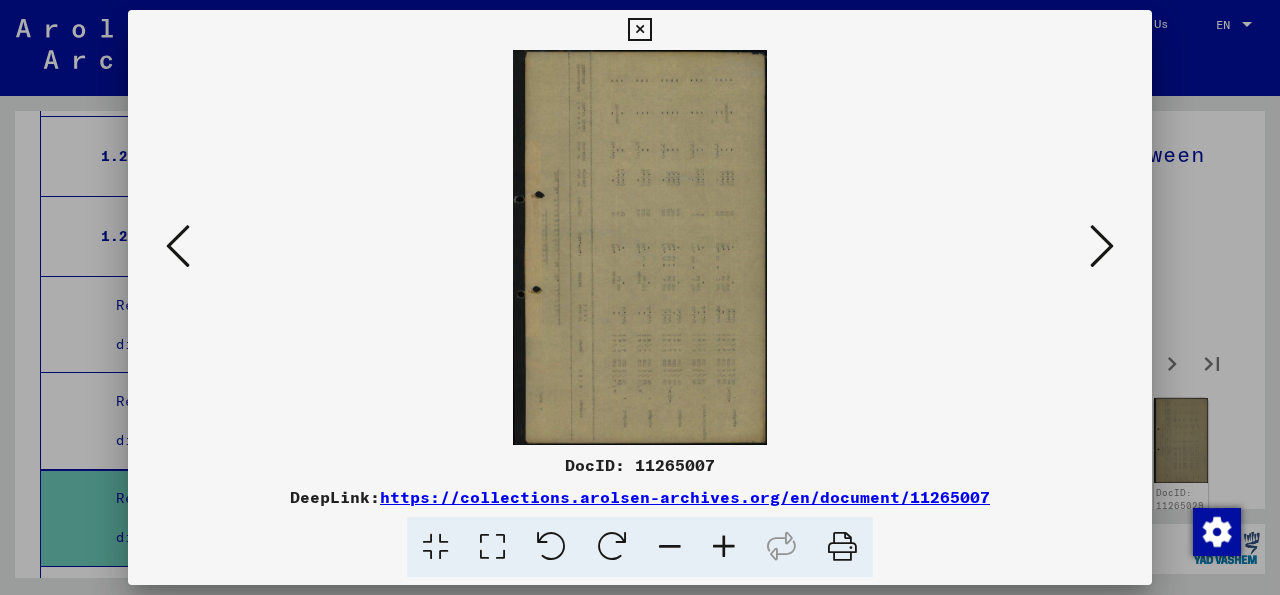 click at bounding box center (1102, 246) 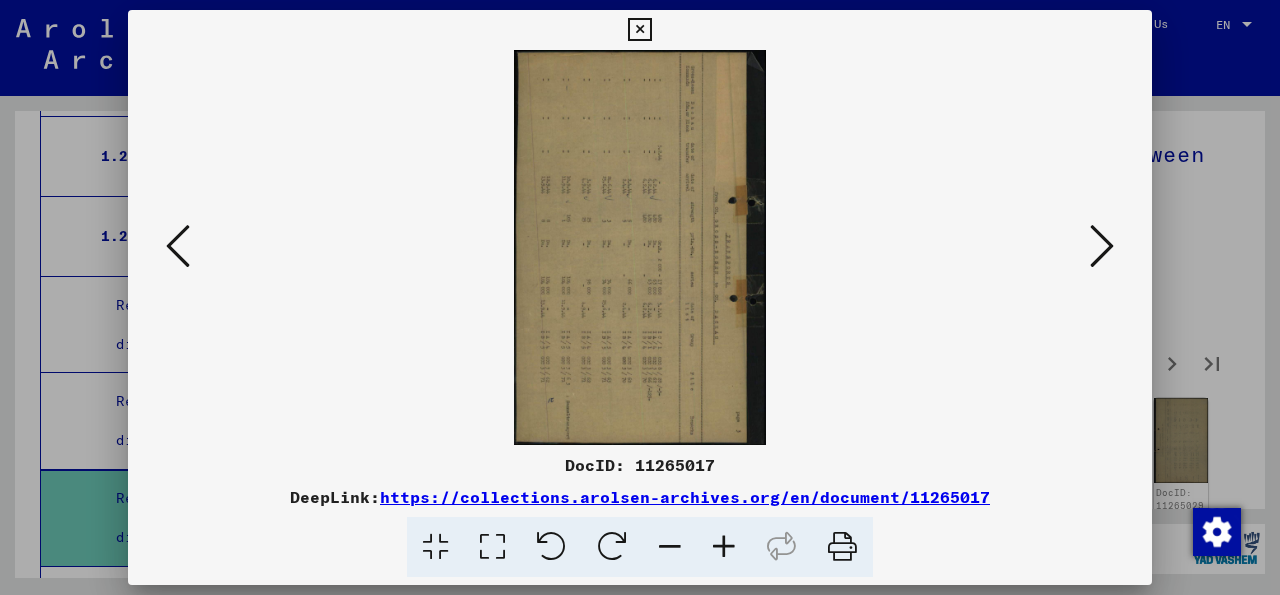 click at bounding box center (1102, 246) 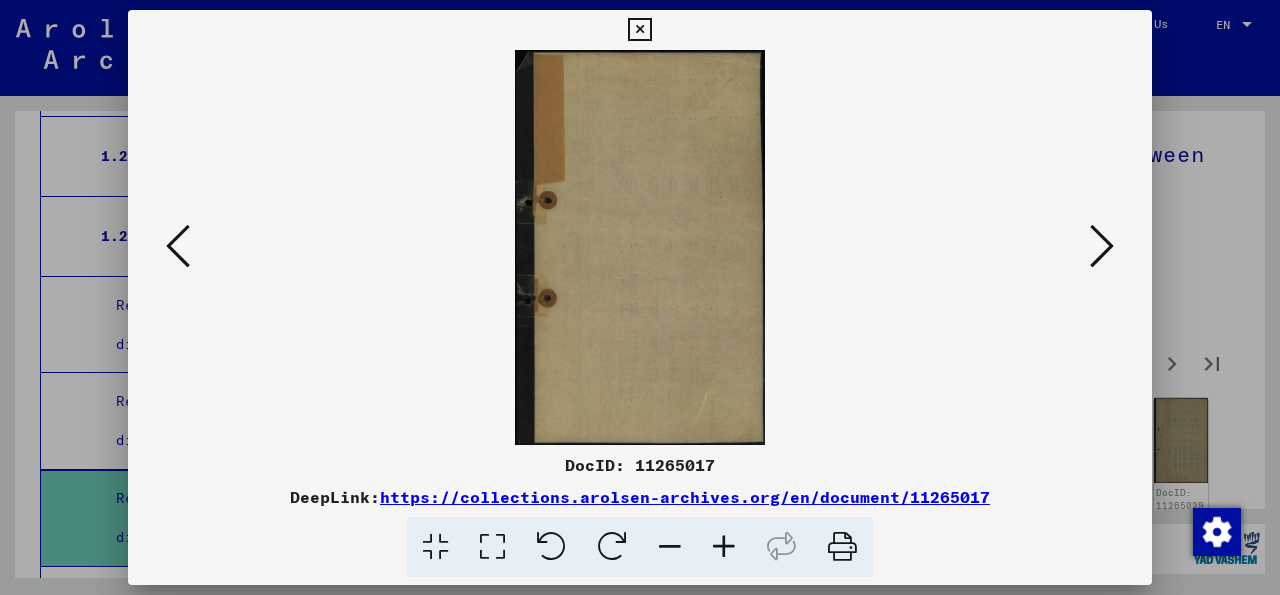 click at bounding box center (1102, 246) 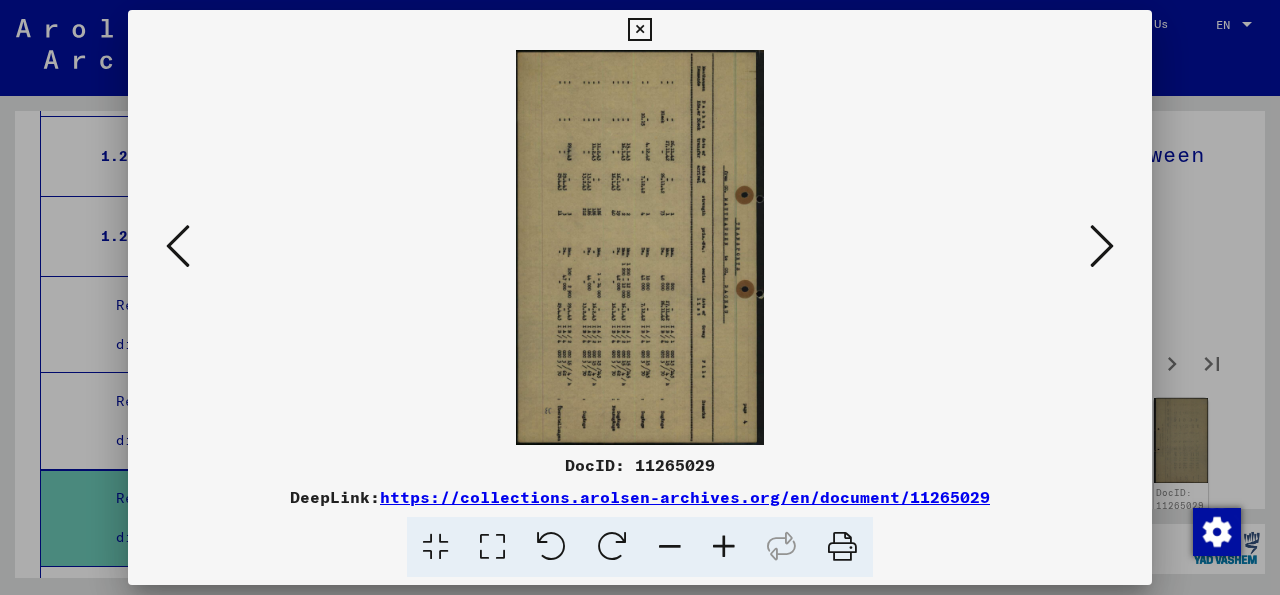 click at bounding box center (1102, 246) 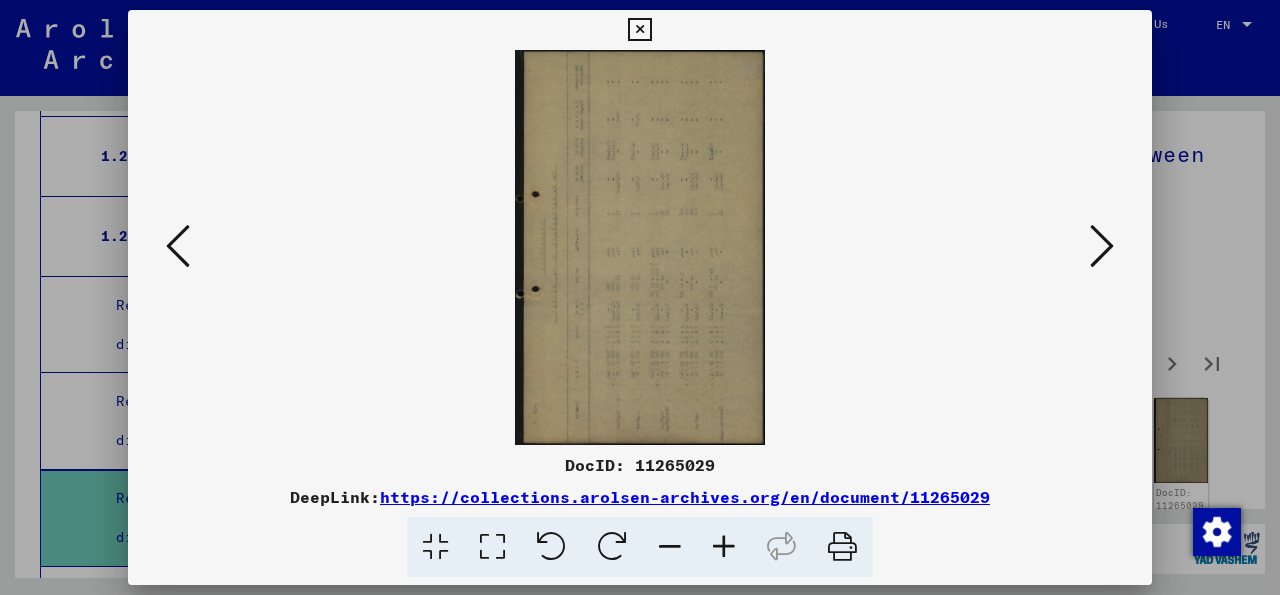 click at bounding box center (639, 30) 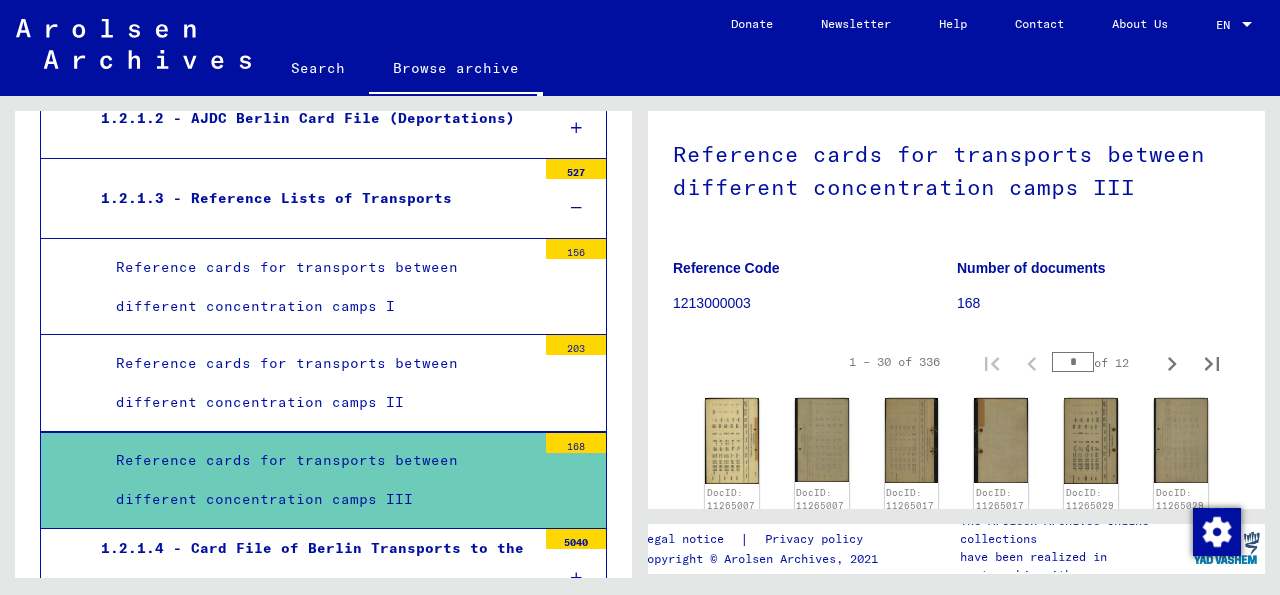 scroll, scrollTop: 2443, scrollLeft: 0, axis: vertical 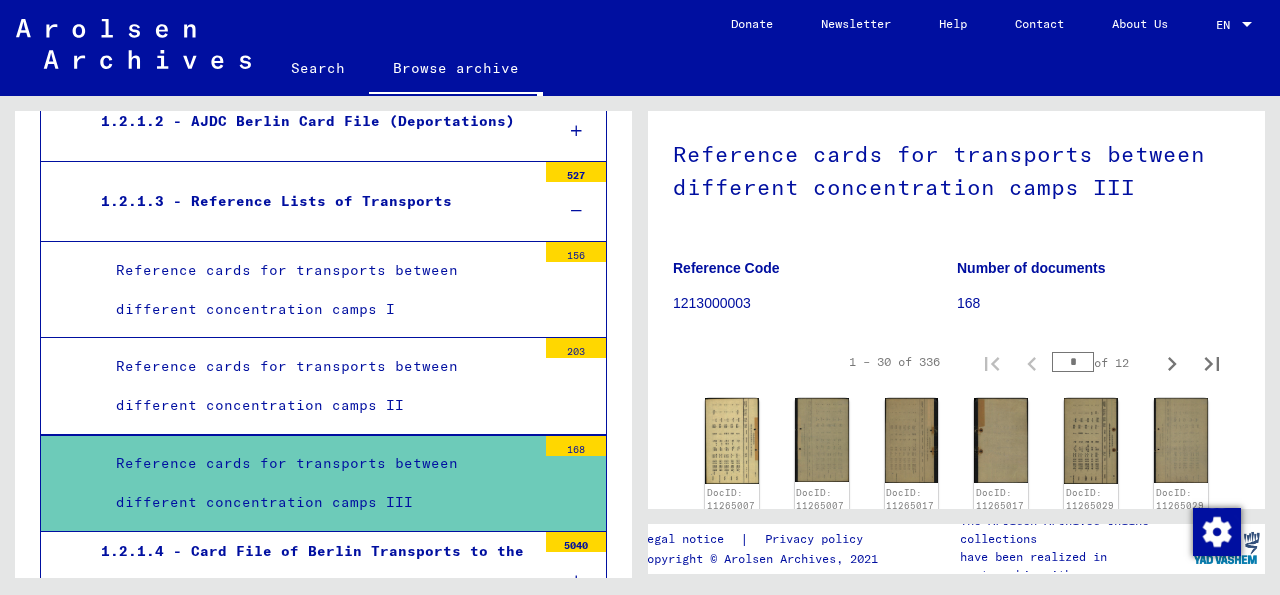 click on "Reference cards for transports between different concentration camps I" at bounding box center (318, 290) 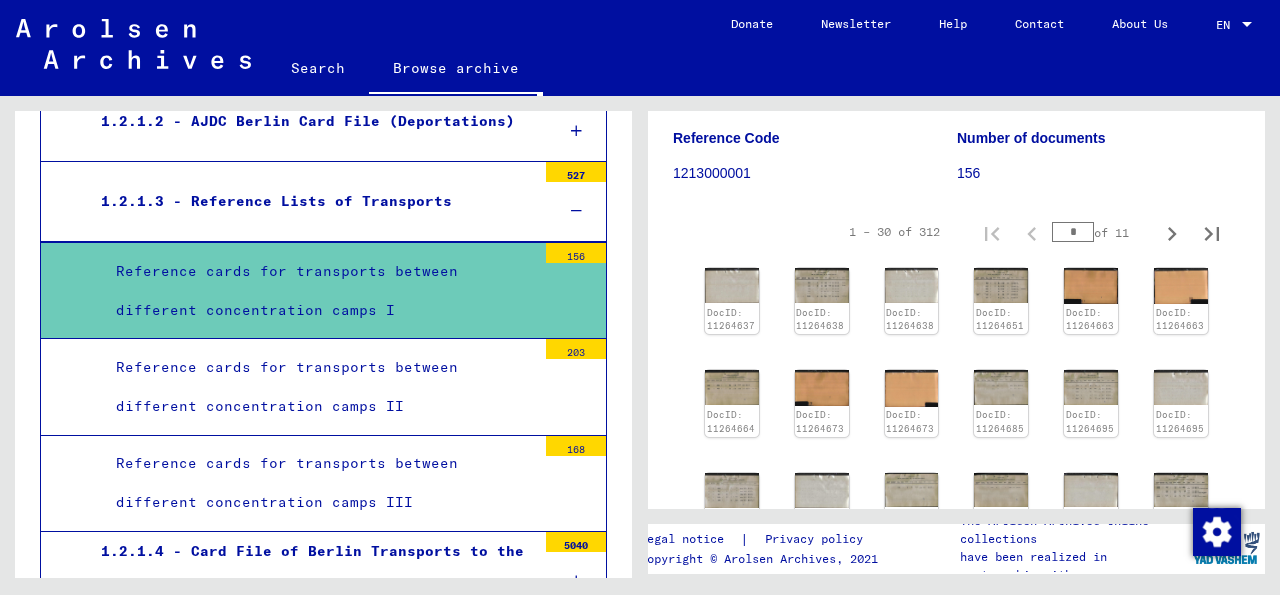 scroll, scrollTop: 250, scrollLeft: 0, axis: vertical 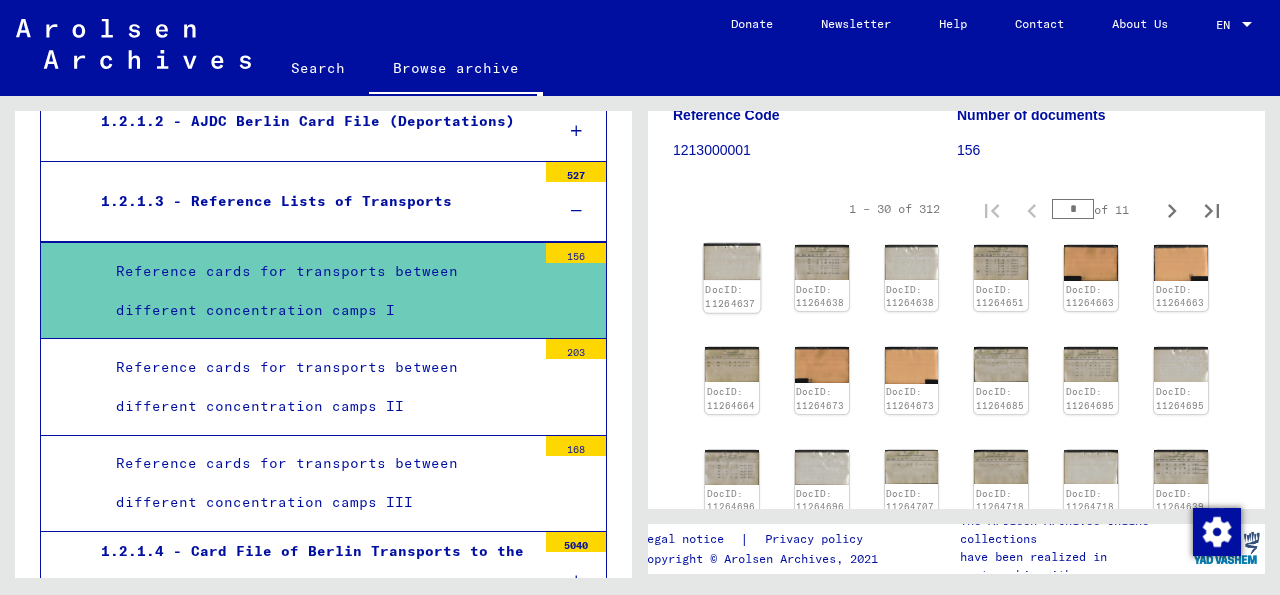 click 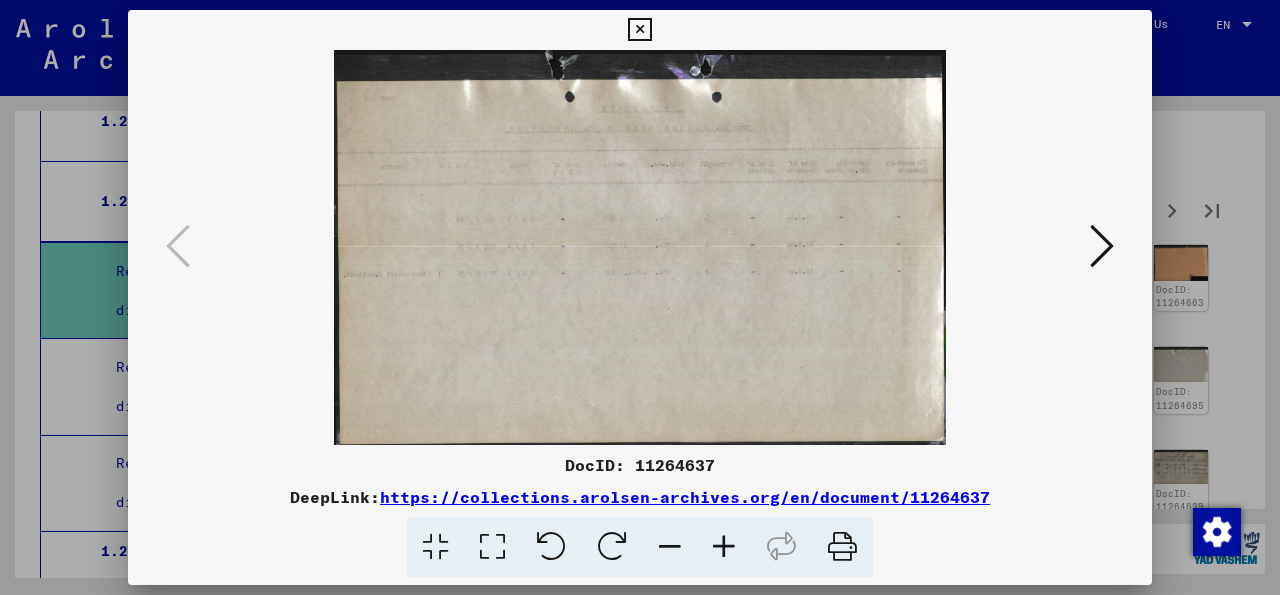 click at bounding box center (1102, 246) 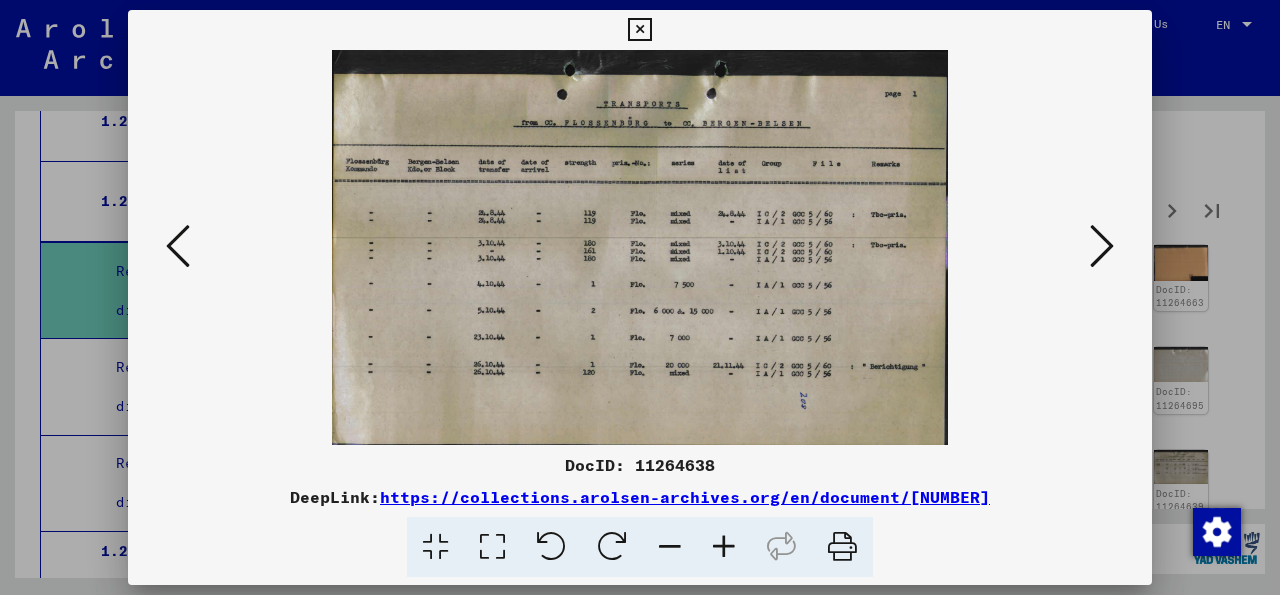 click at bounding box center (492, 547) 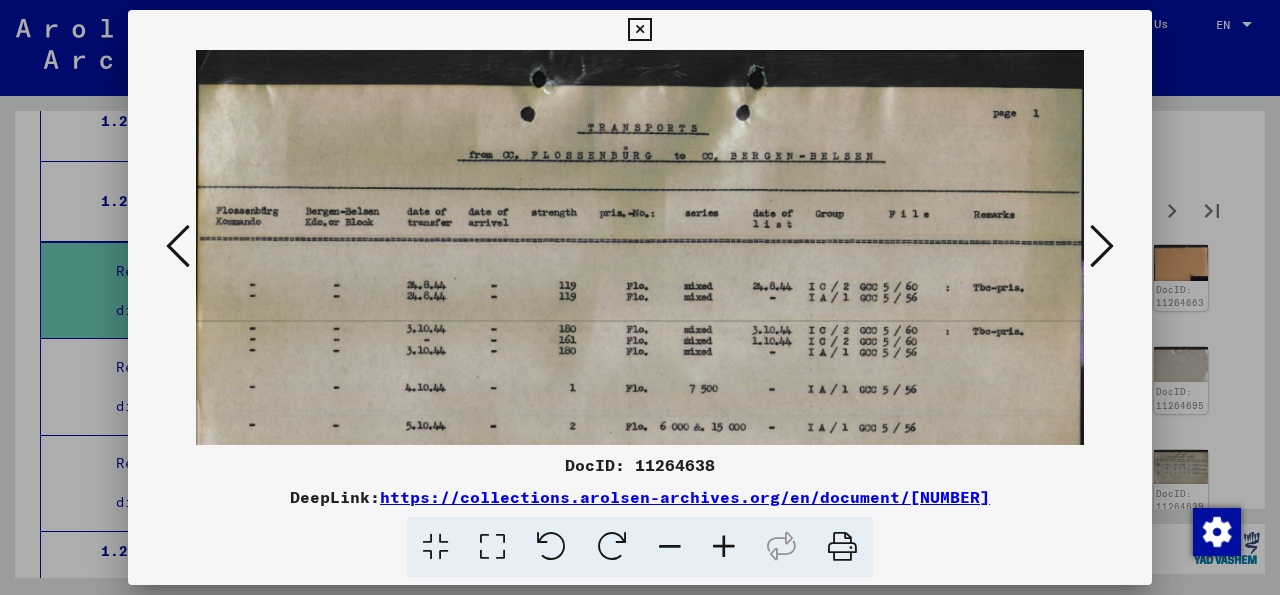 click at bounding box center [1102, 246] 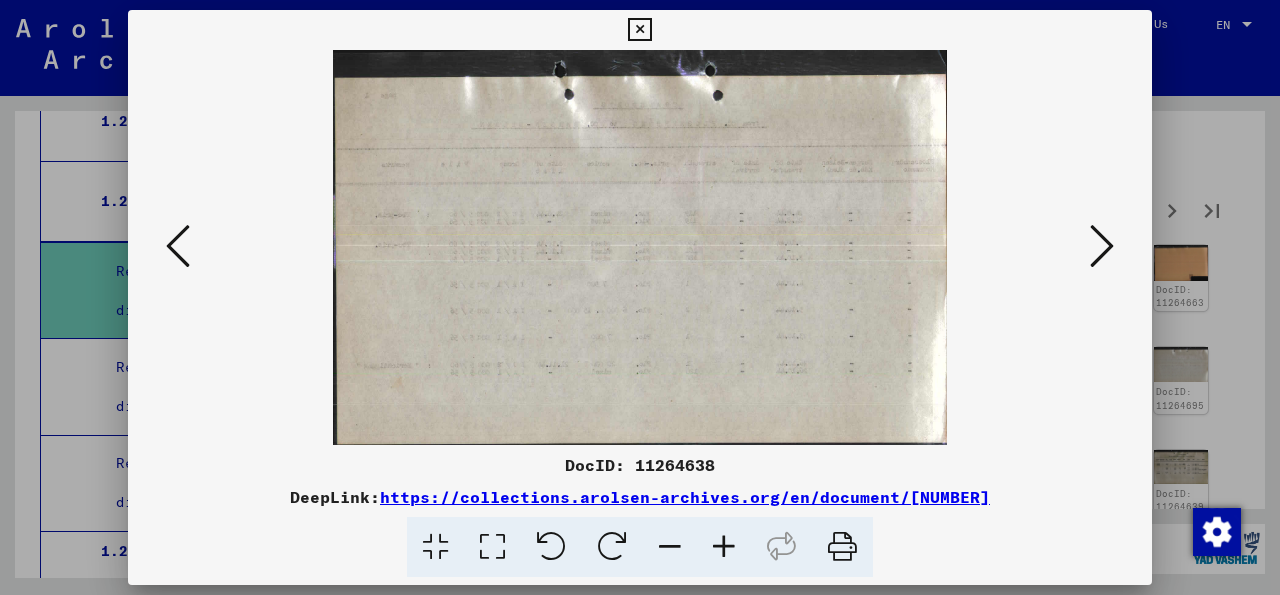 click at bounding box center [1102, 246] 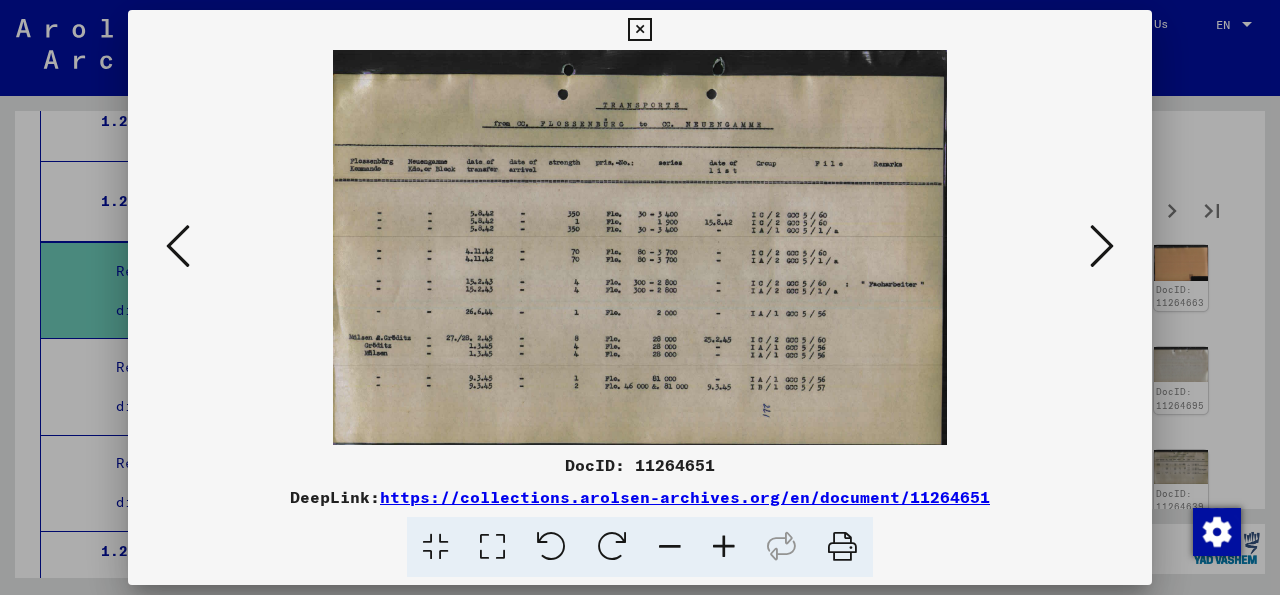 click at bounding box center (1102, 246) 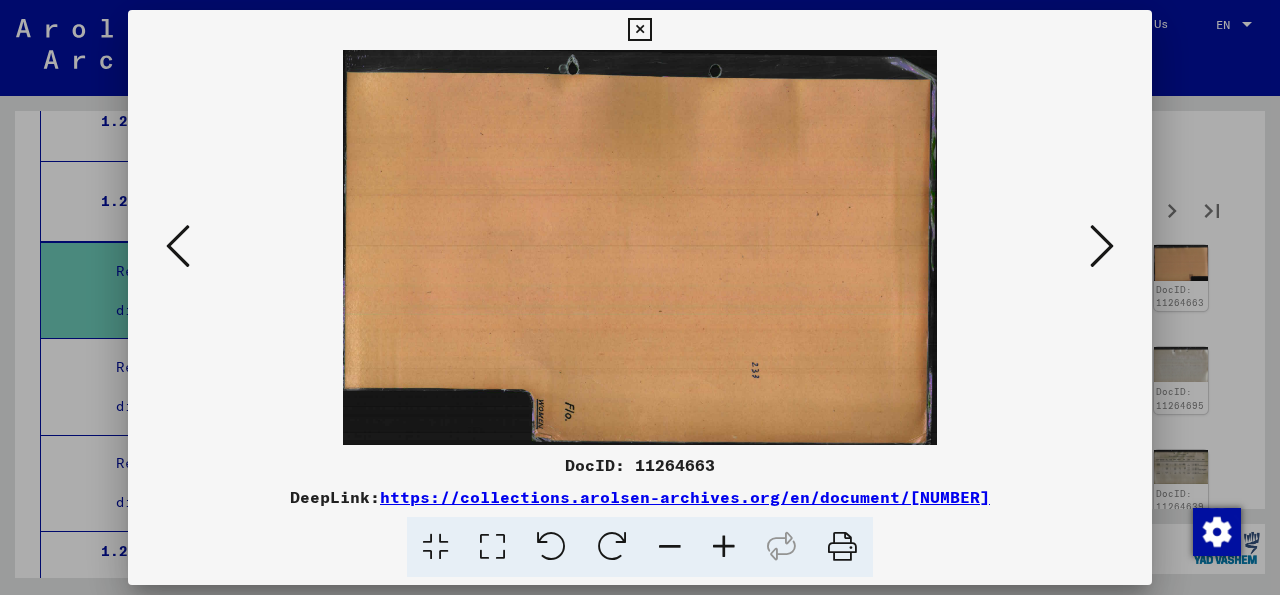 click at bounding box center (1102, 246) 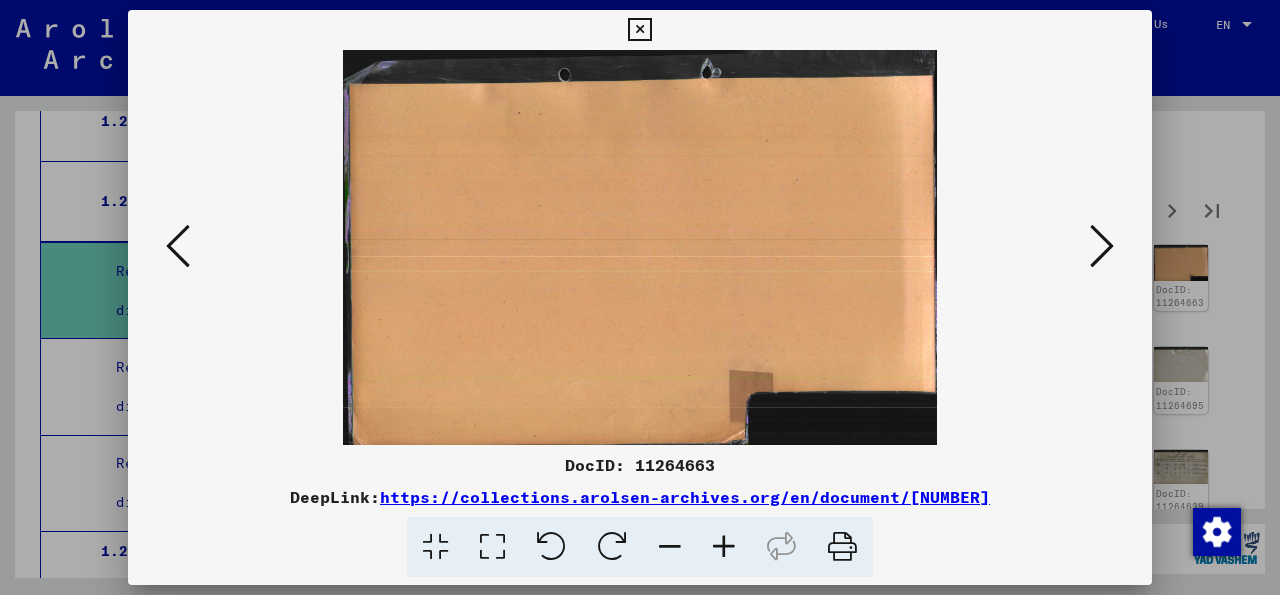 click at bounding box center (1102, 246) 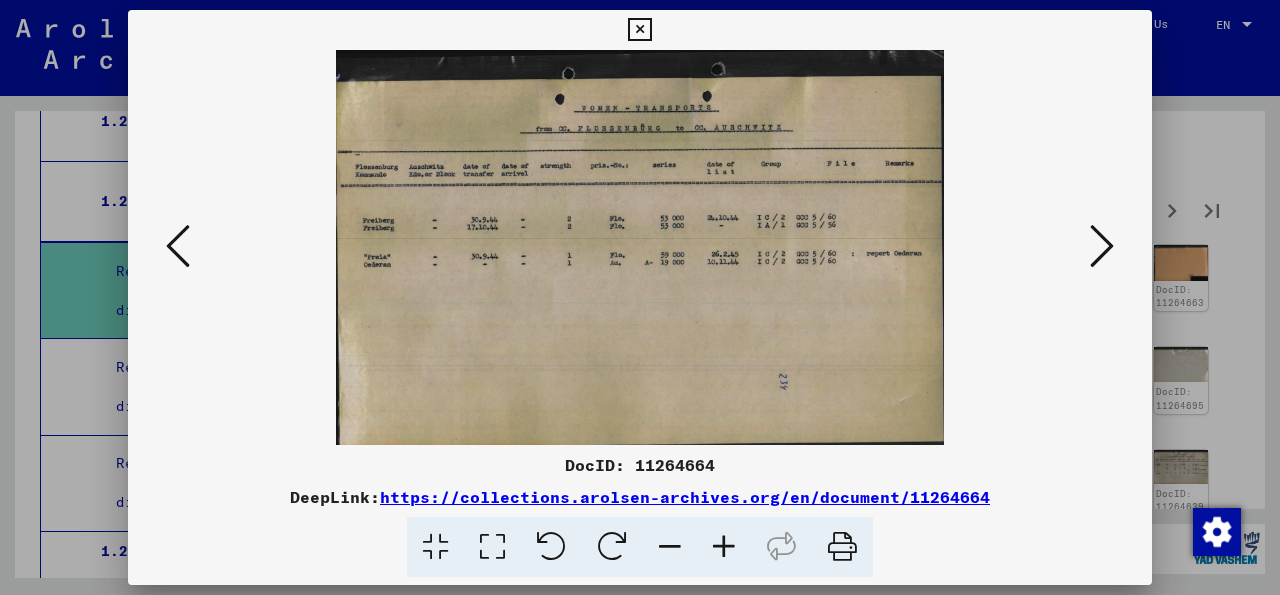 click at bounding box center (1102, 246) 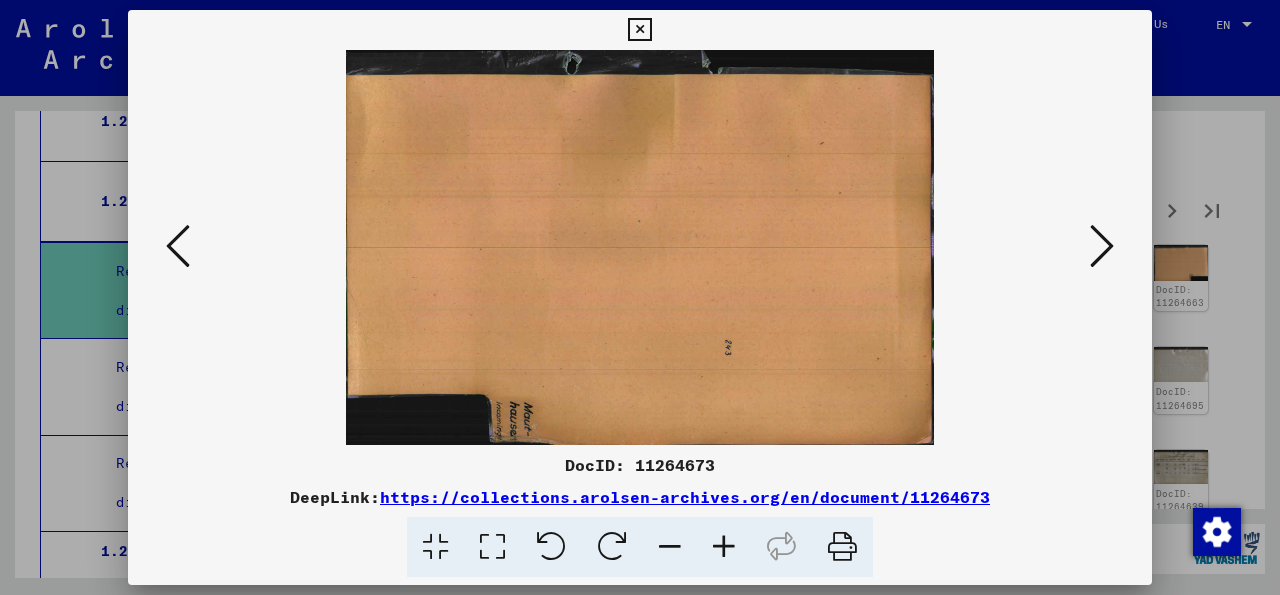 click at bounding box center (1102, 246) 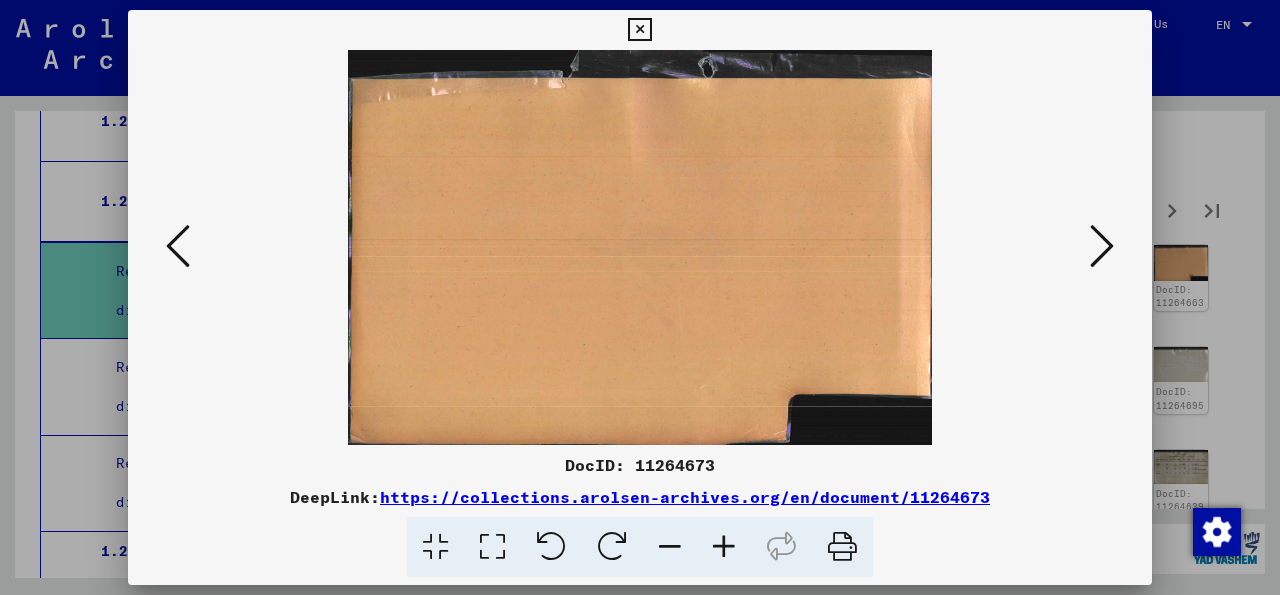click at bounding box center (1102, 246) 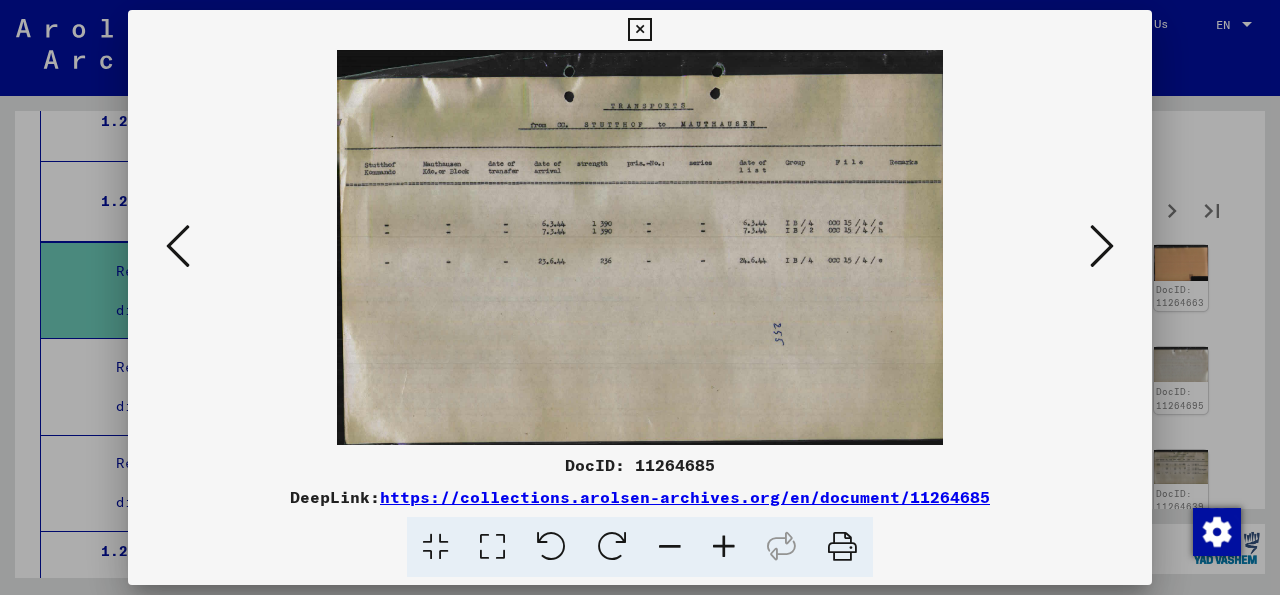 click at bounding box center [1102, 246] 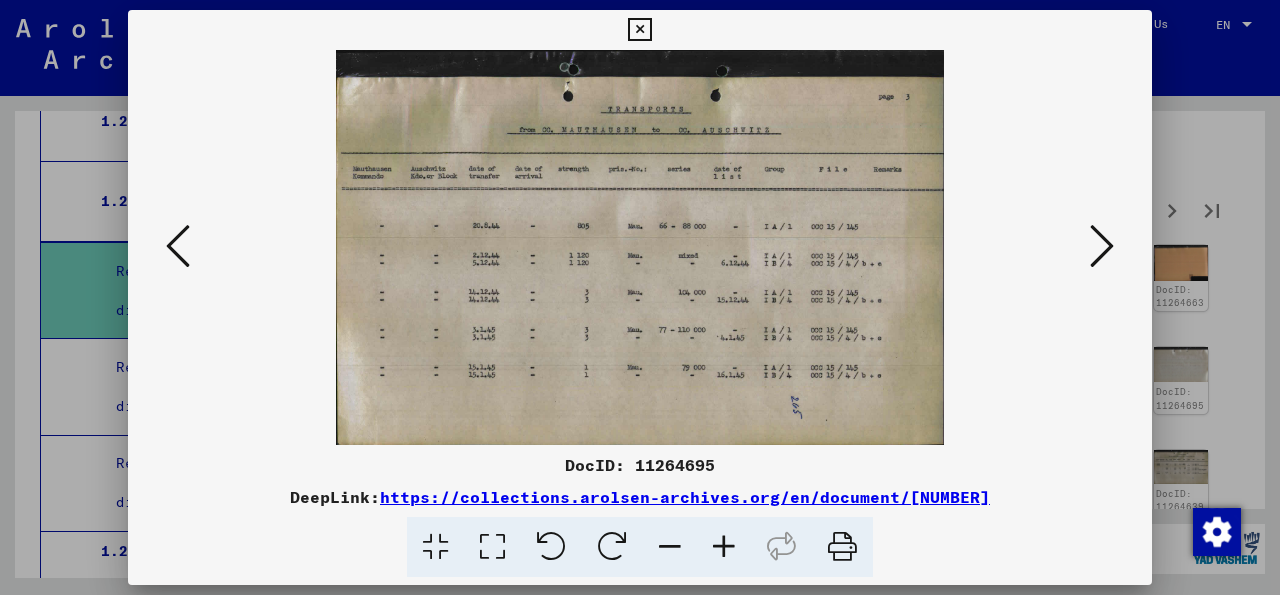 click at bounding box center [1102, 246] 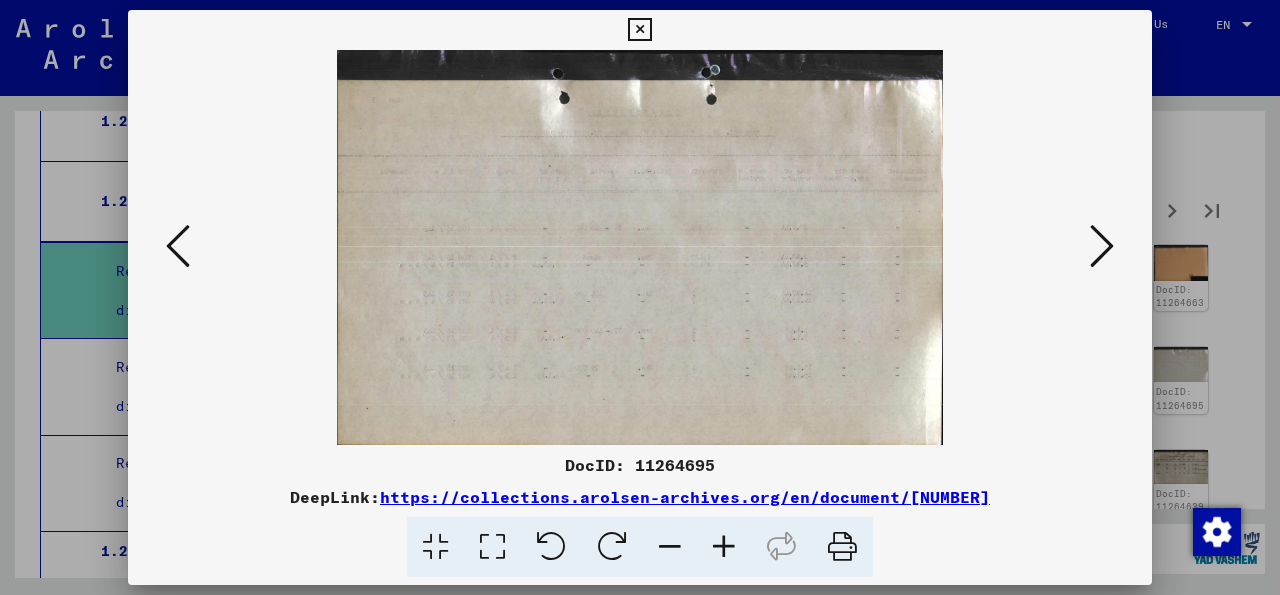 click at bounding box center [178, 246] 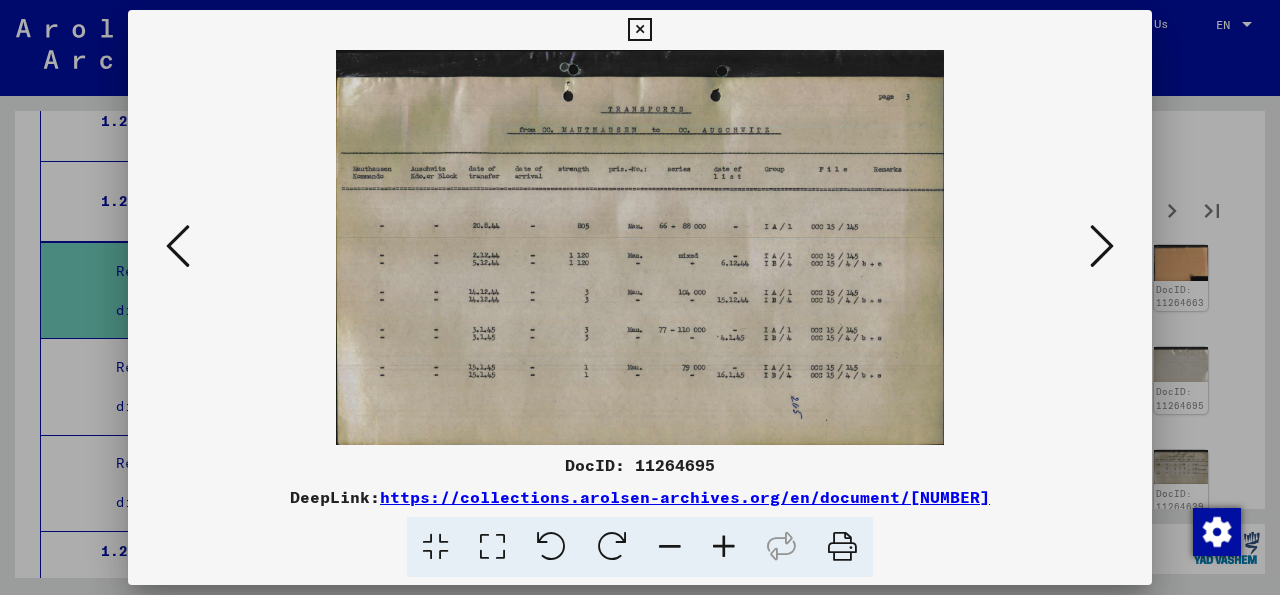 click at bounding box center [1102, 246] 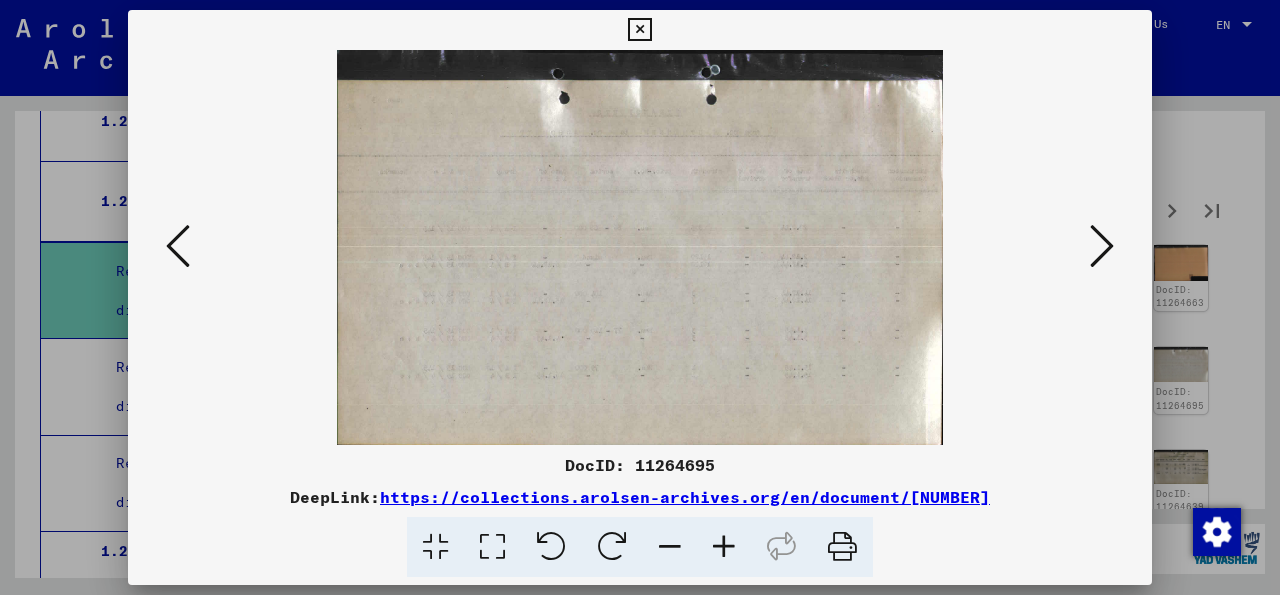click at bounding box center [1102, 246] 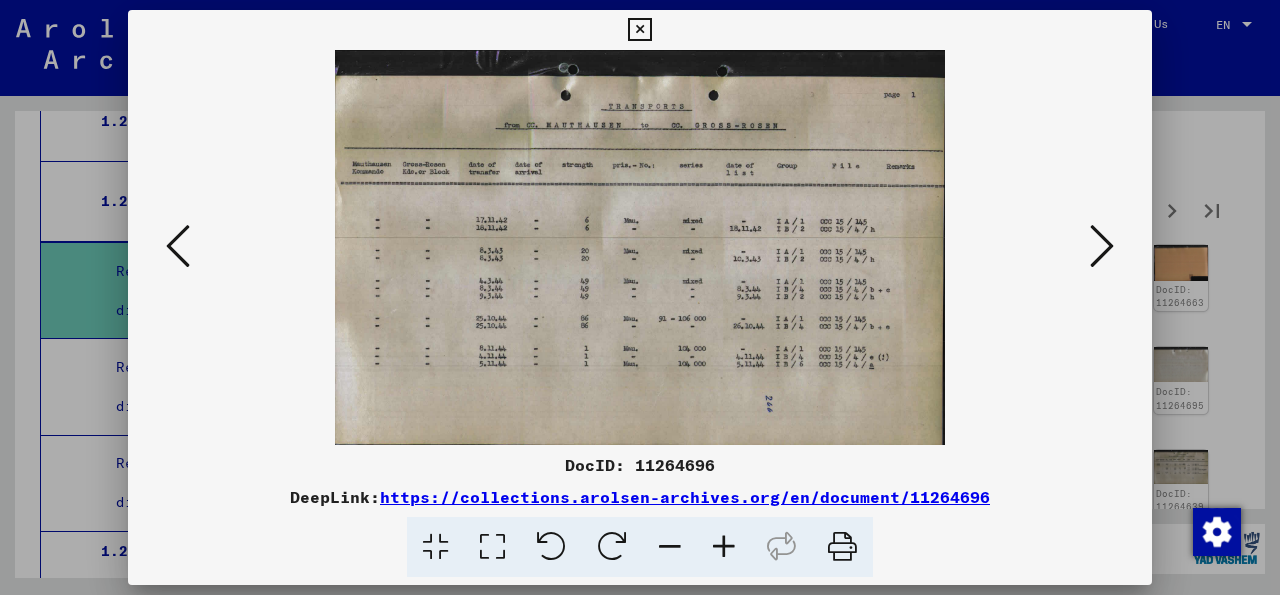 click at bounding box center (1102, 246) 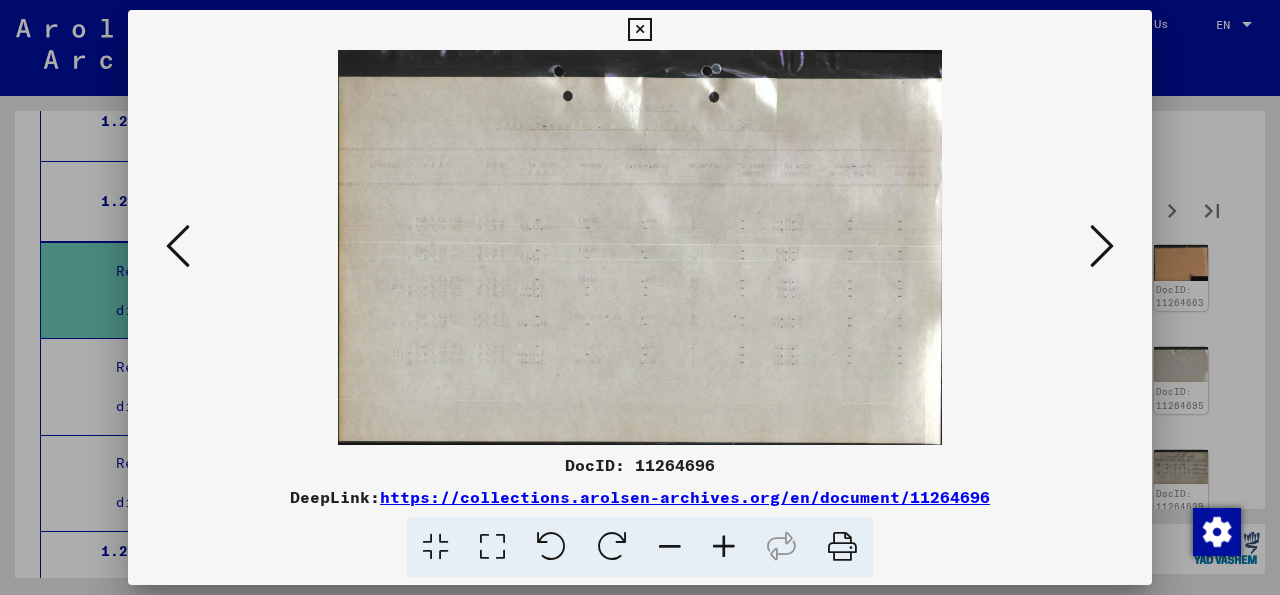 click at bounding box center [1102, 246] 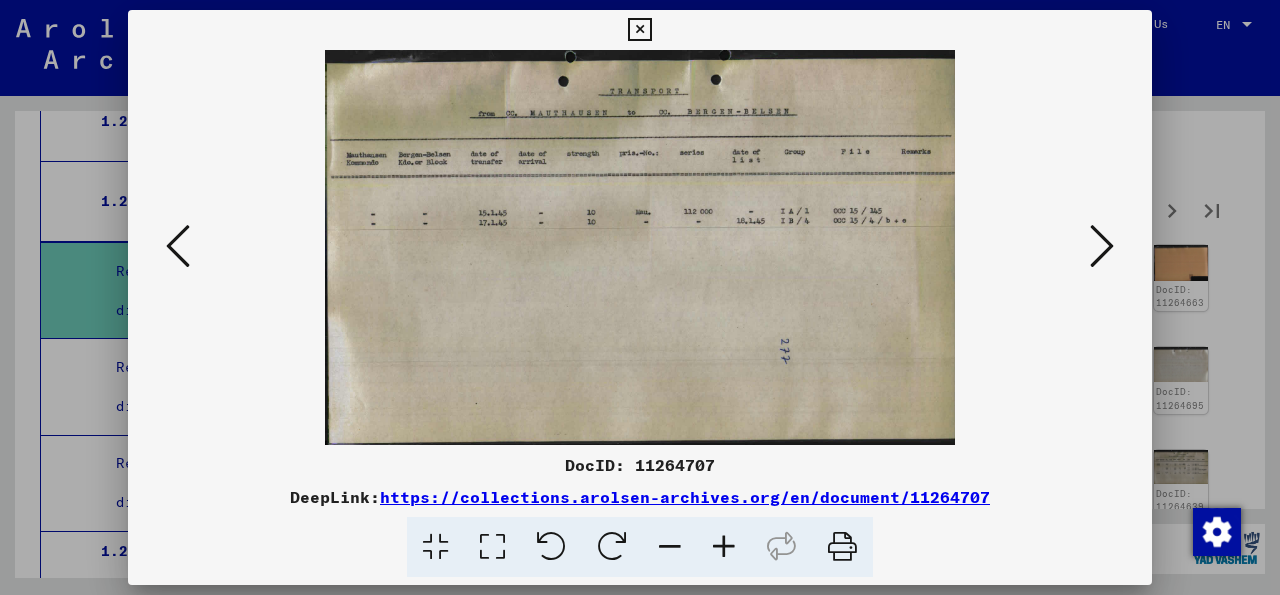 click at bounding box center [1102, 246] 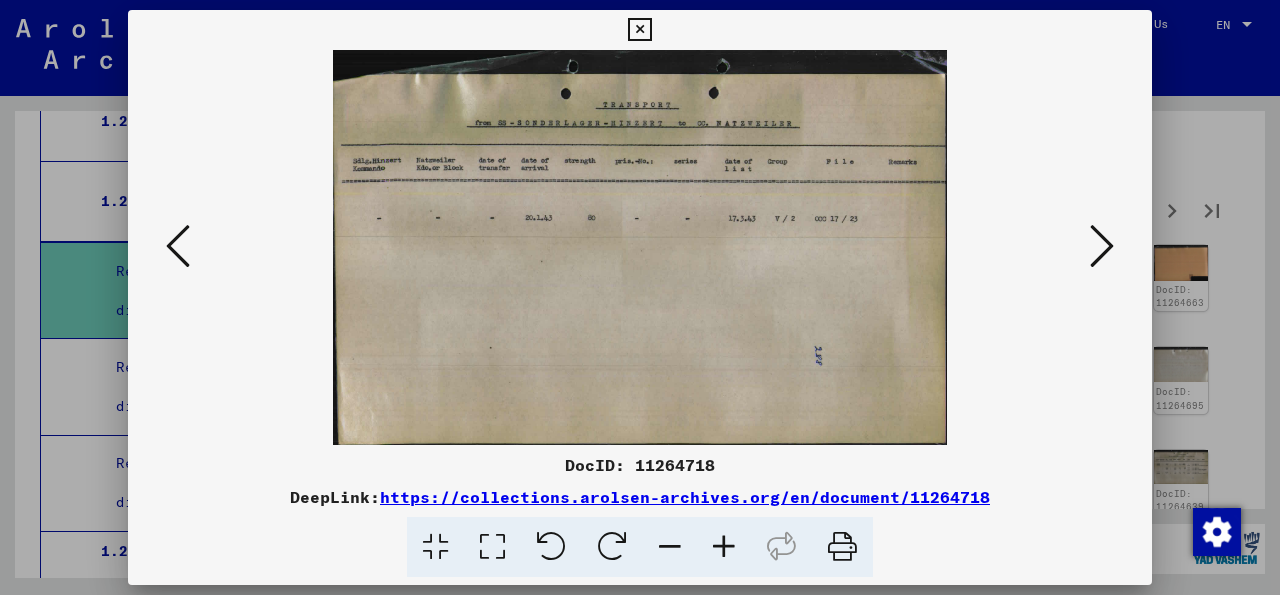 click at bounding box center [1102, 246] 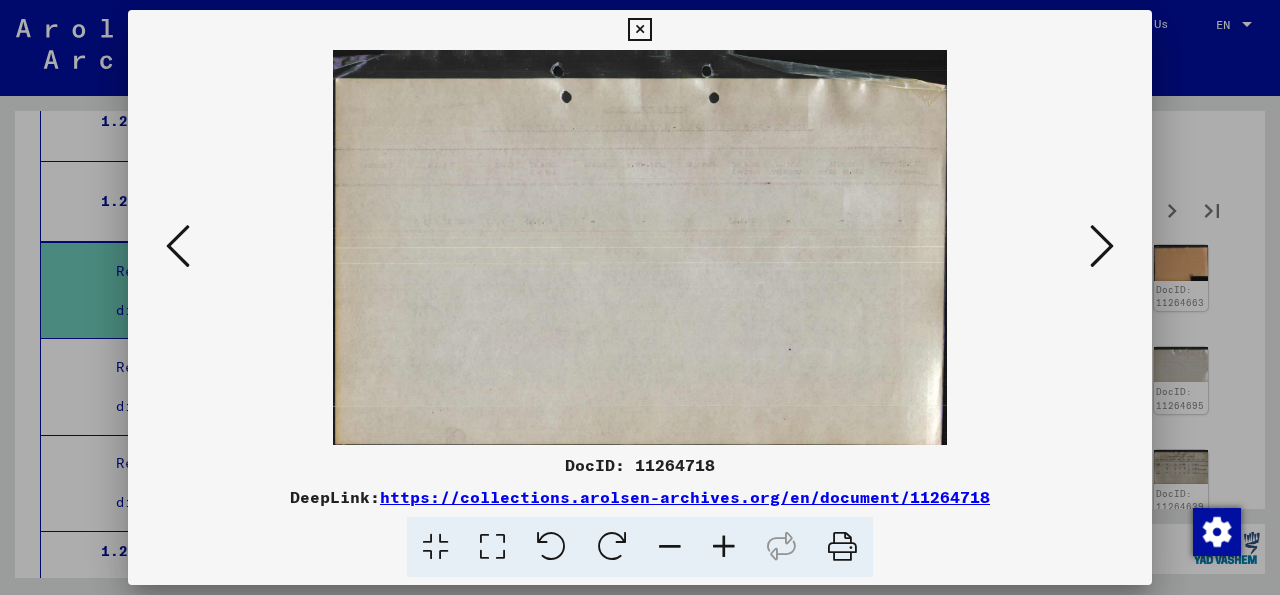 click at bounding box center (178, 246) 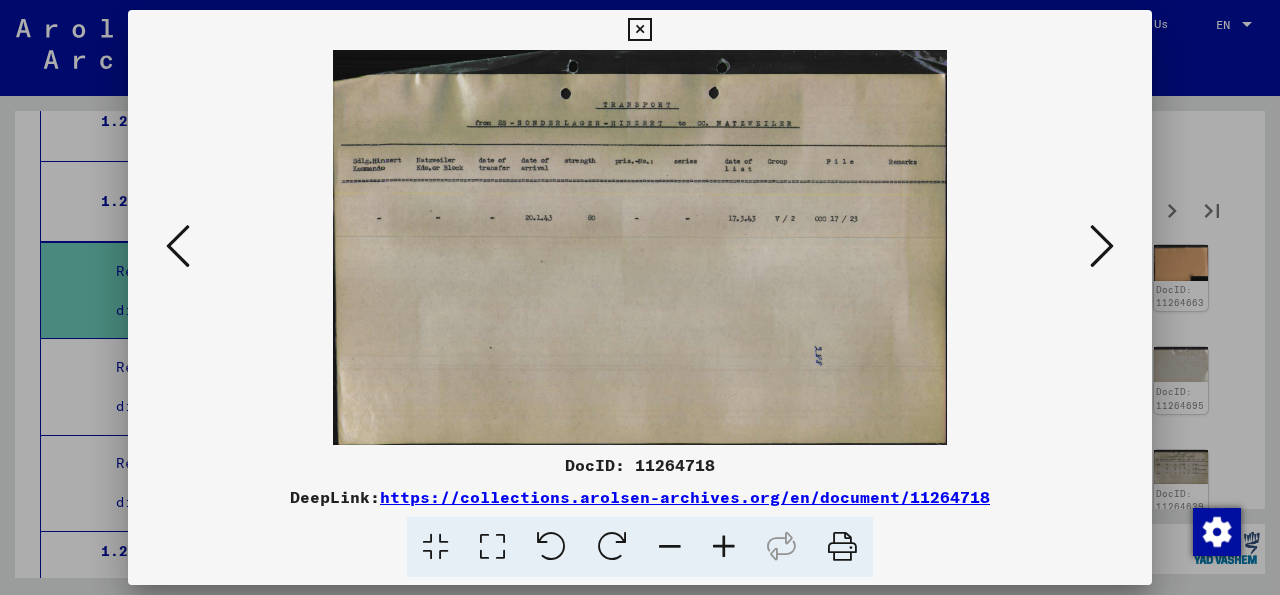 click at bounding box center (1102, 246) 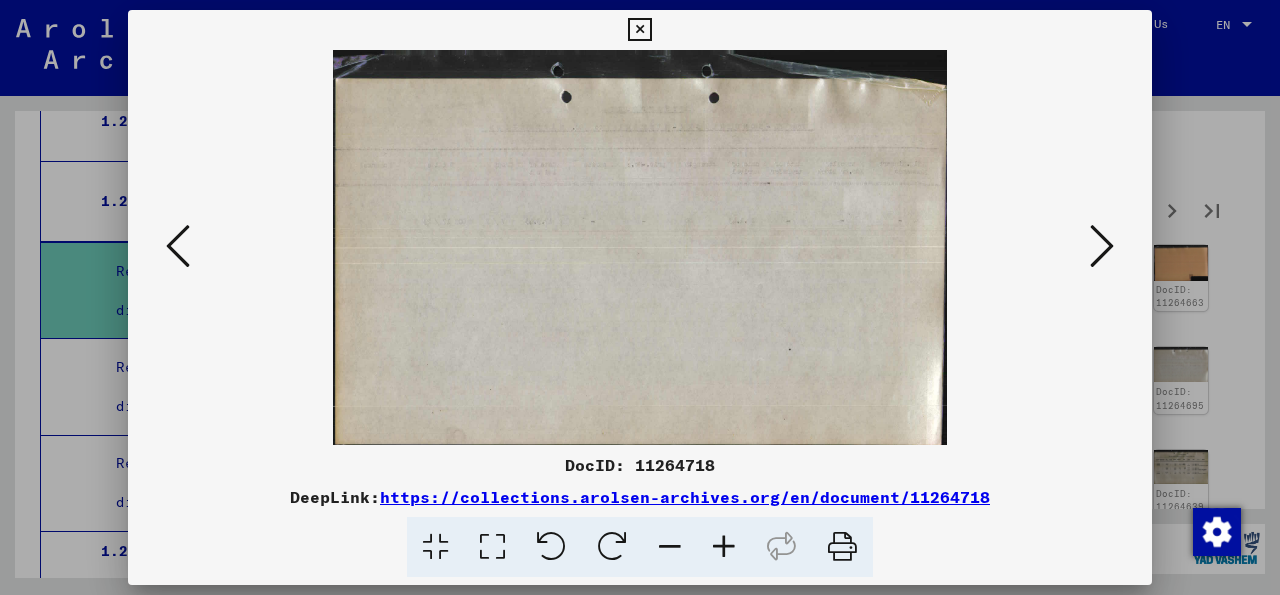 click at bounding box center [1102, 246] 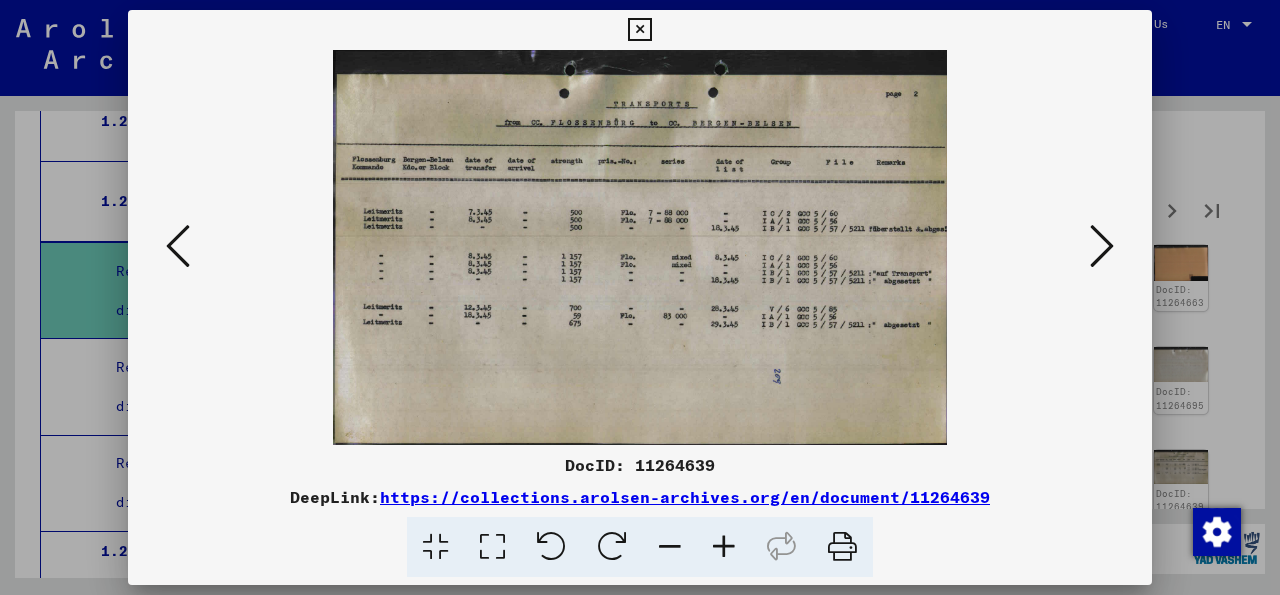 click at bounding box center (1102, 246) 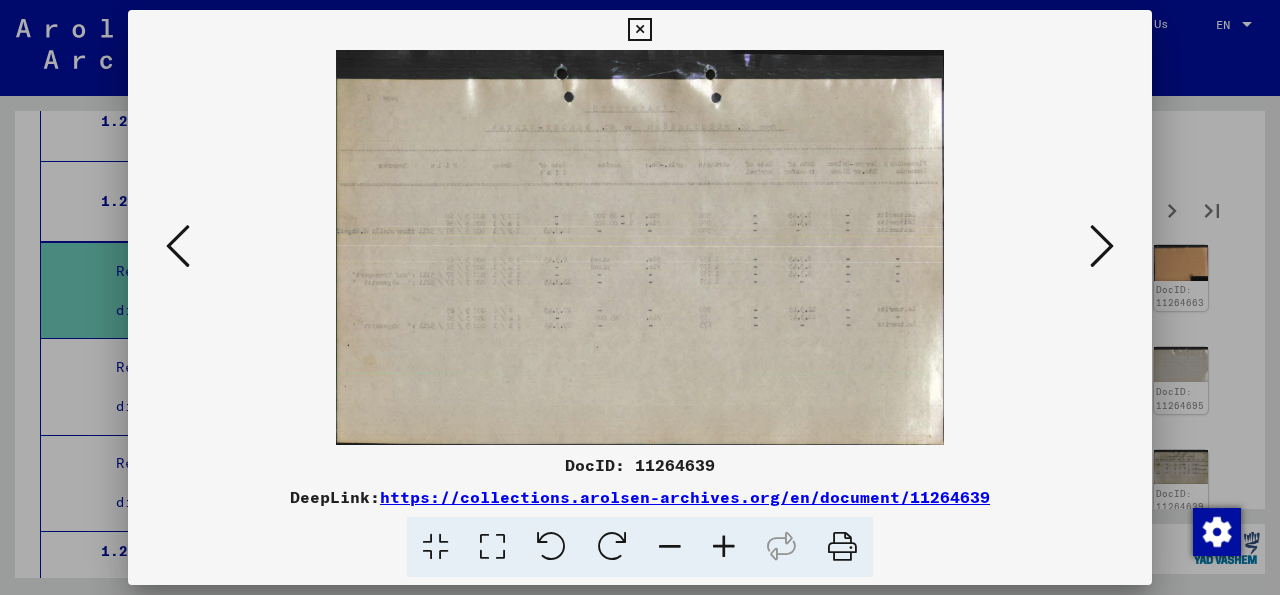 click at bounding box center (1102, 246) 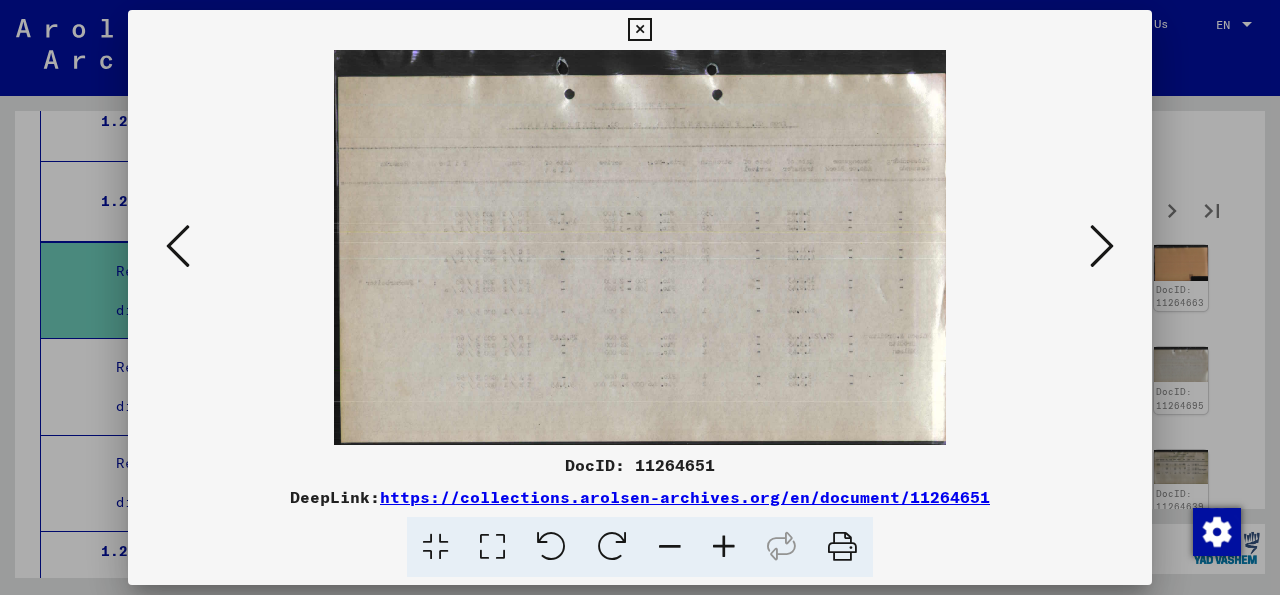 click at bounding box center [1102, 246] 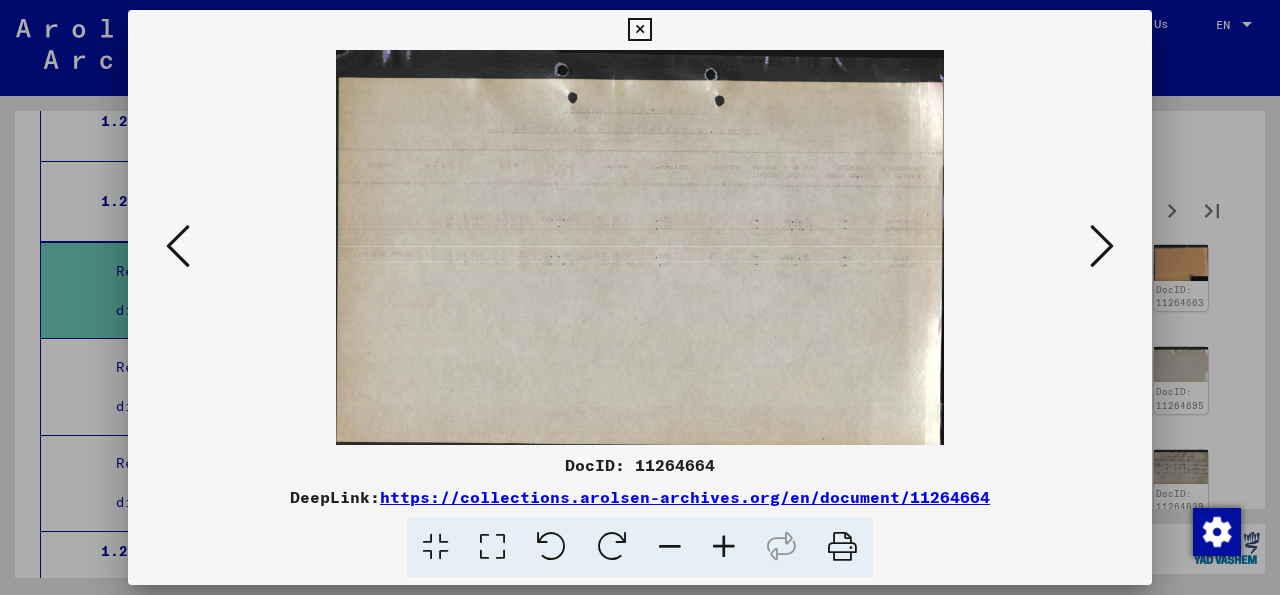 click at bounding box center (1102, 246) 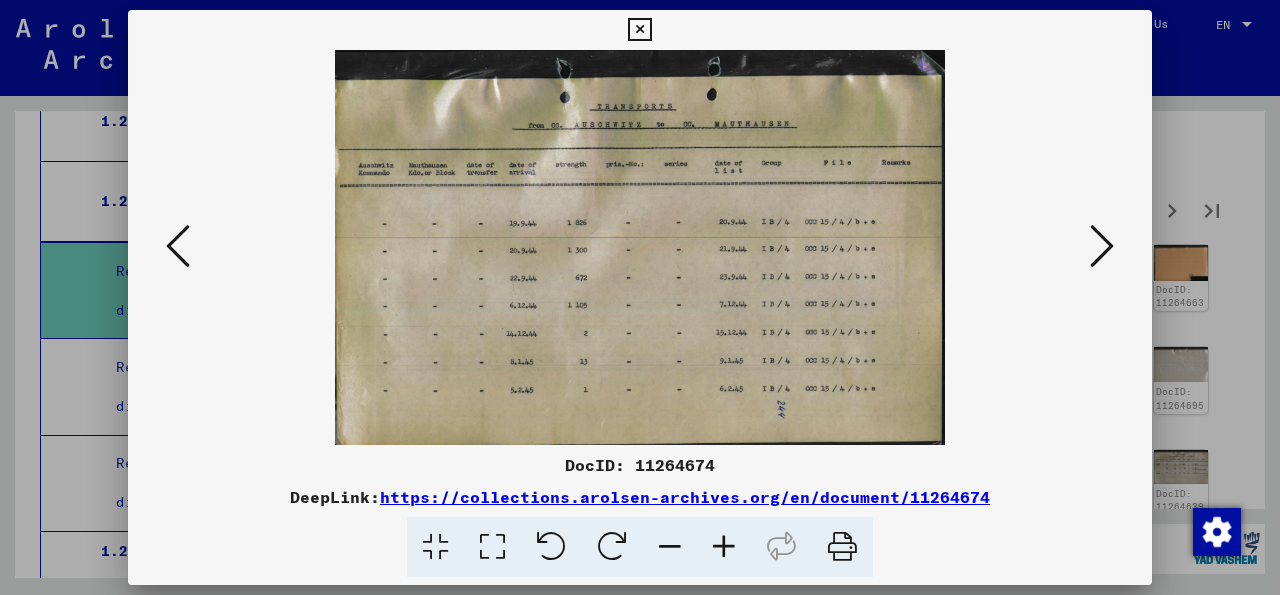 click at bounding box center (1102, 246) 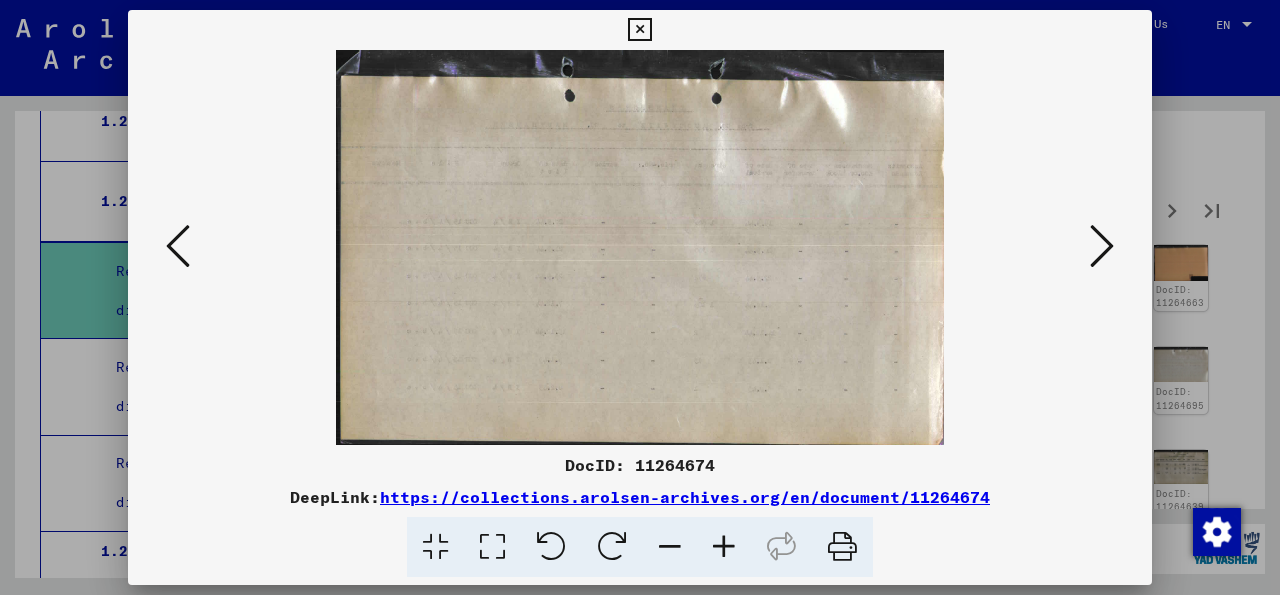 click at bounding box center [1102, 246] 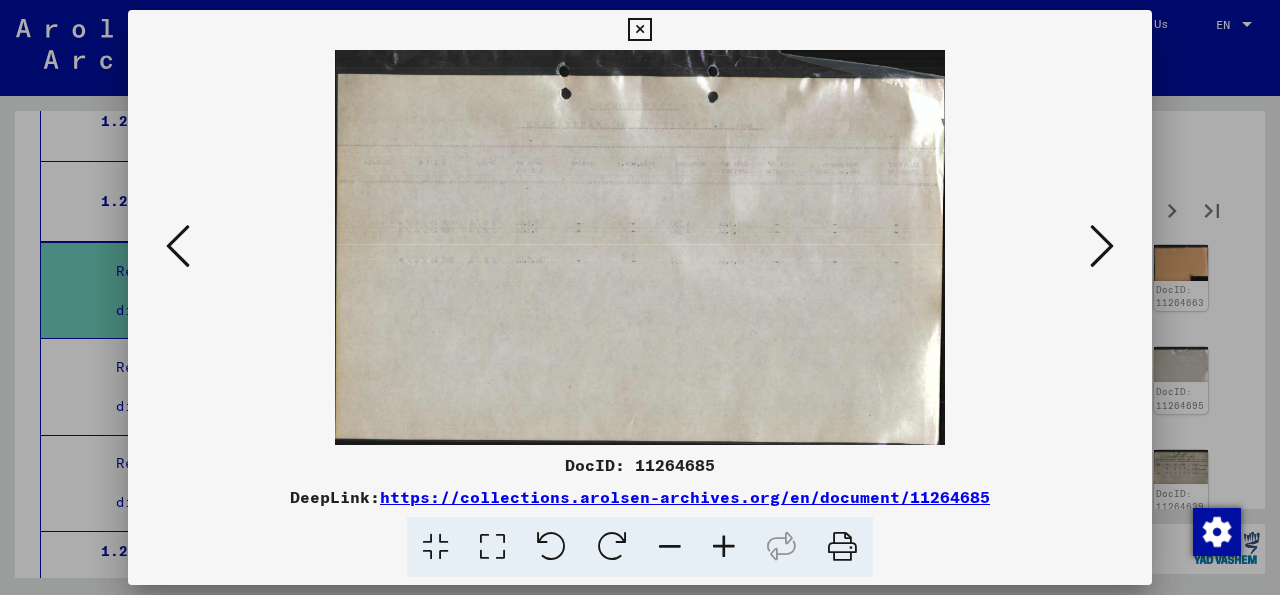 click at bounding box center [1102, 246] 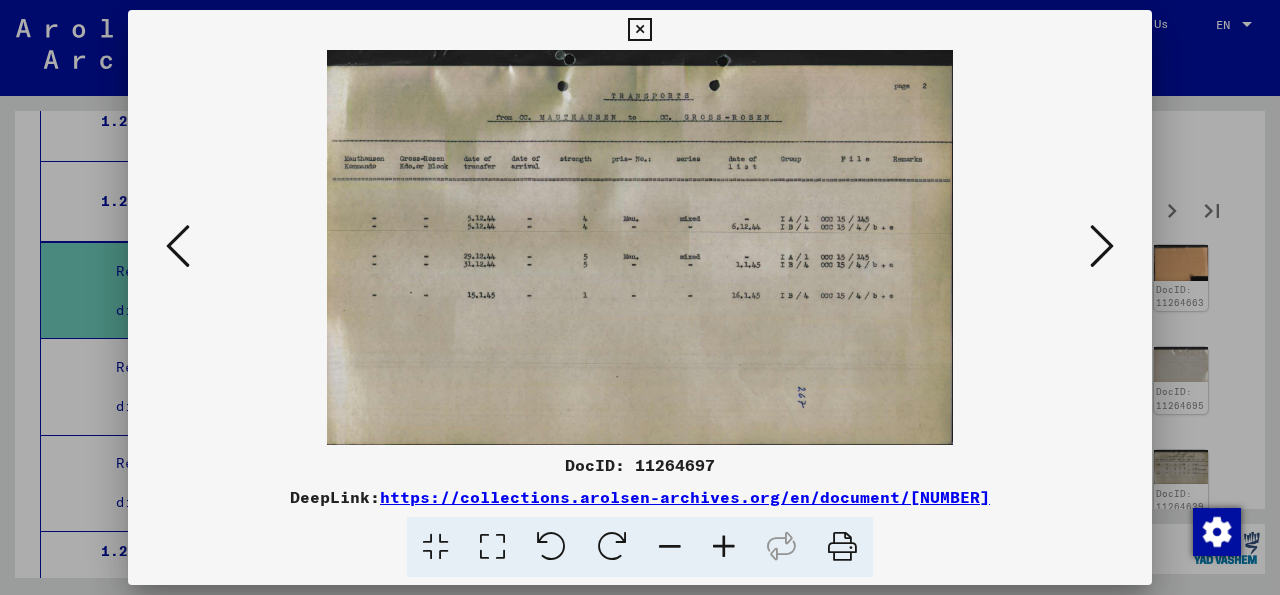 click at bounding box center [1102, 246] 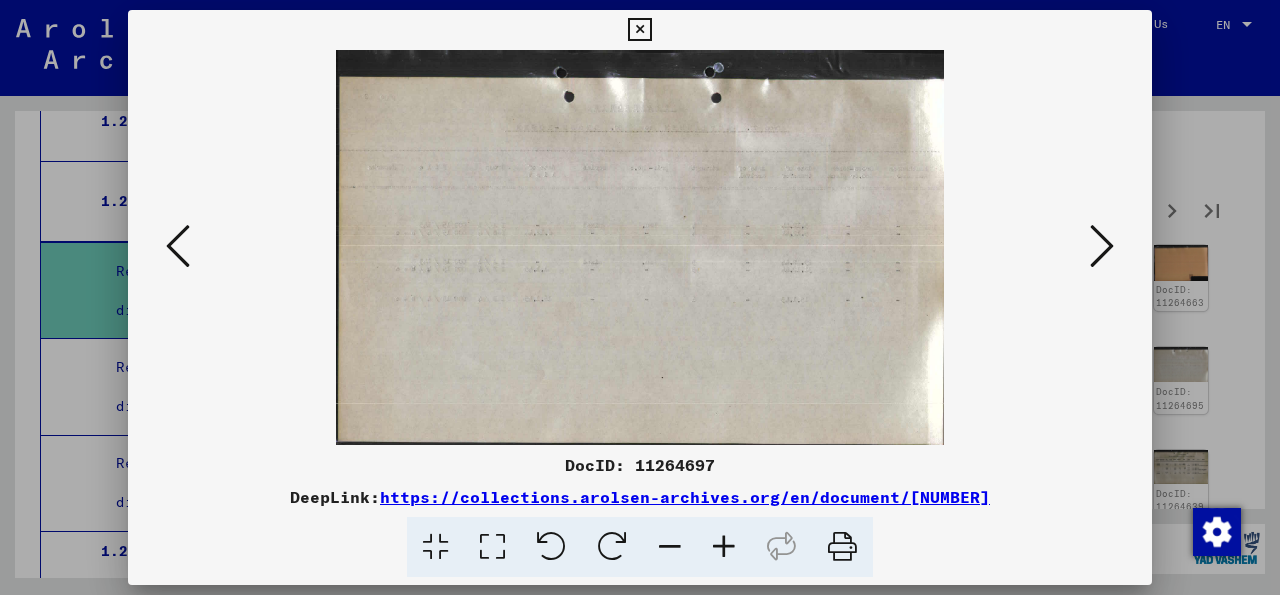 click at bounding box center [1102, 246] 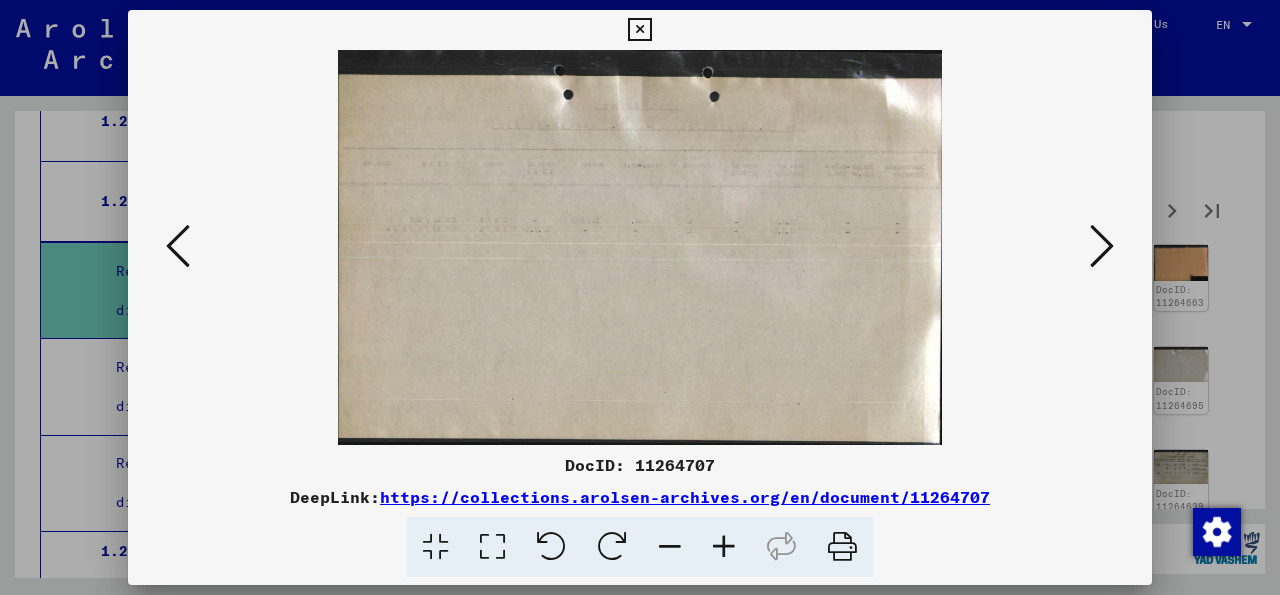 click at bounding box center (1102, 246) 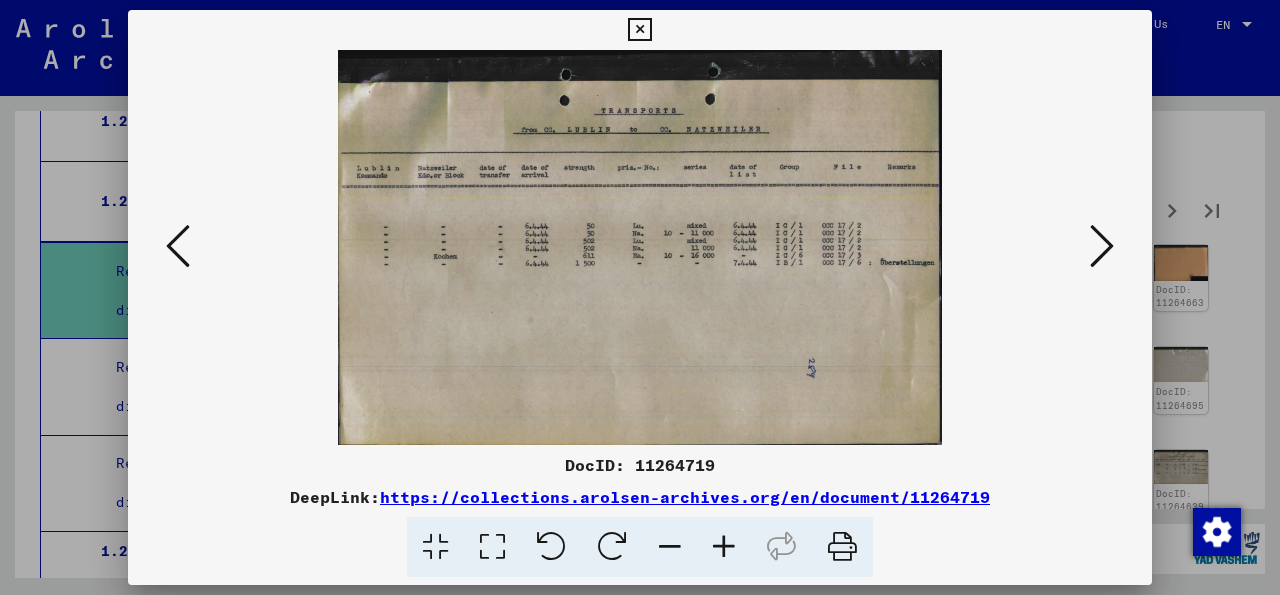 click at bounding box center [1102, 246] 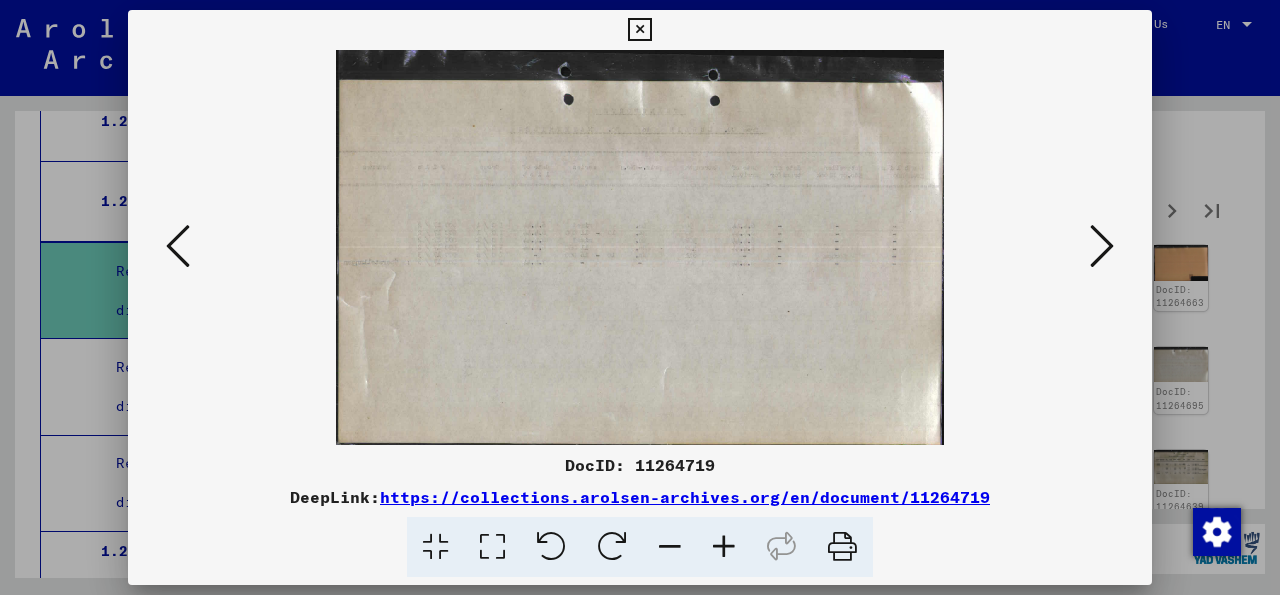 click at bounding box center (1102, 246) 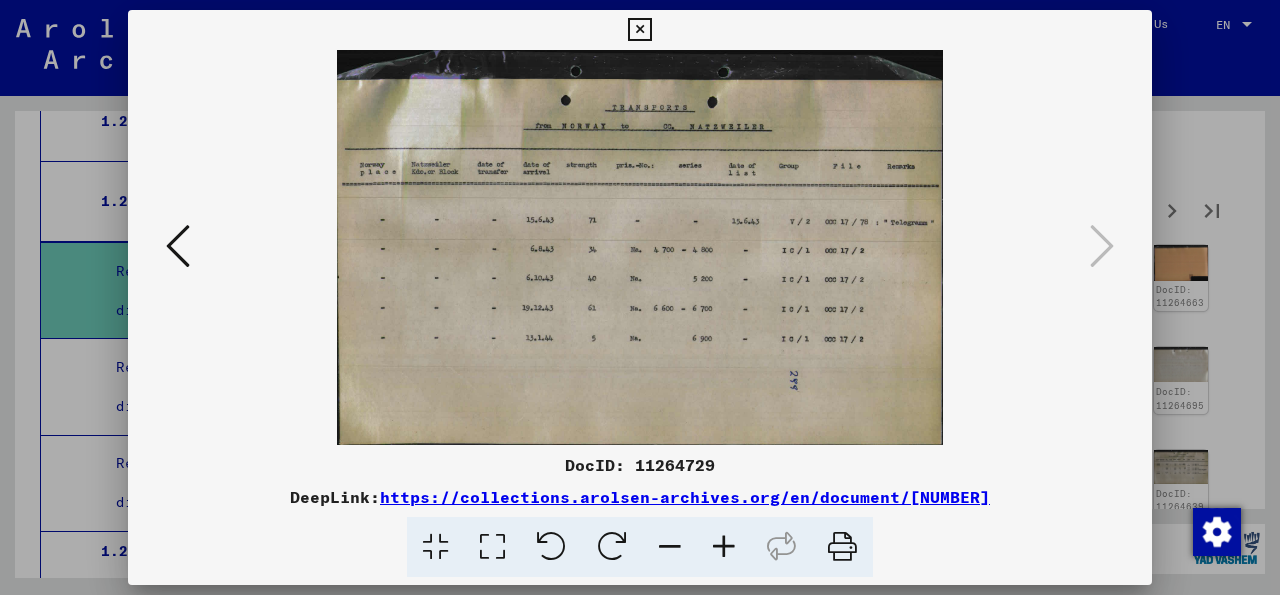 click at bounding box center [639, 30] 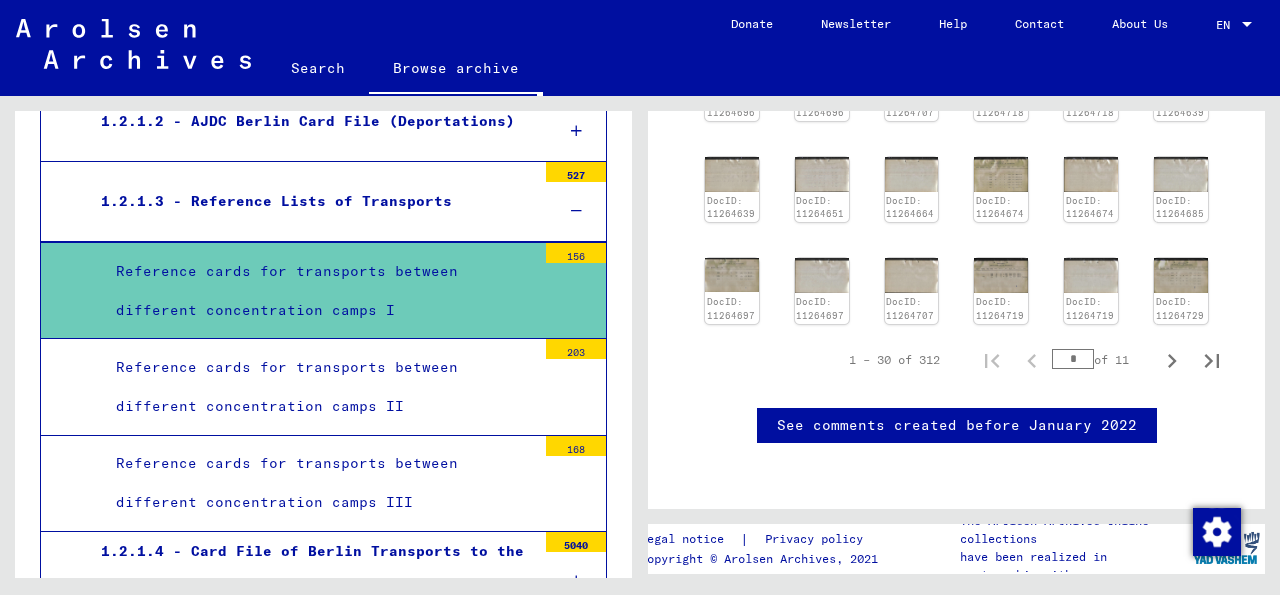 scroll, scrollTop: 758, scrollLeft: 0, axis: vertical 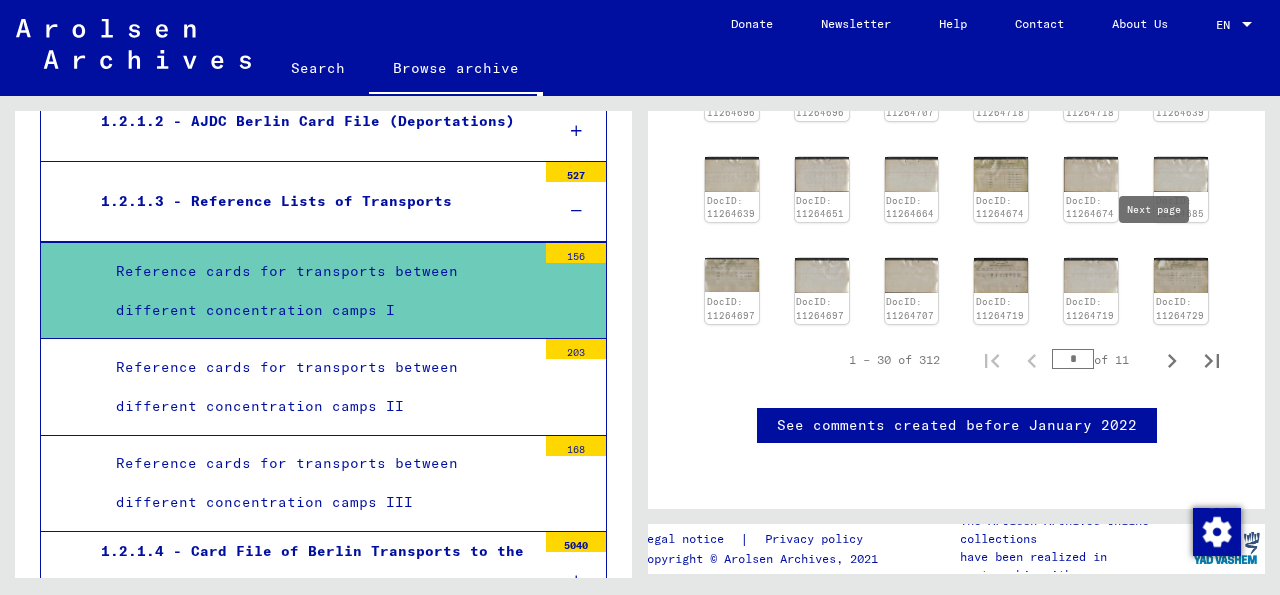 click 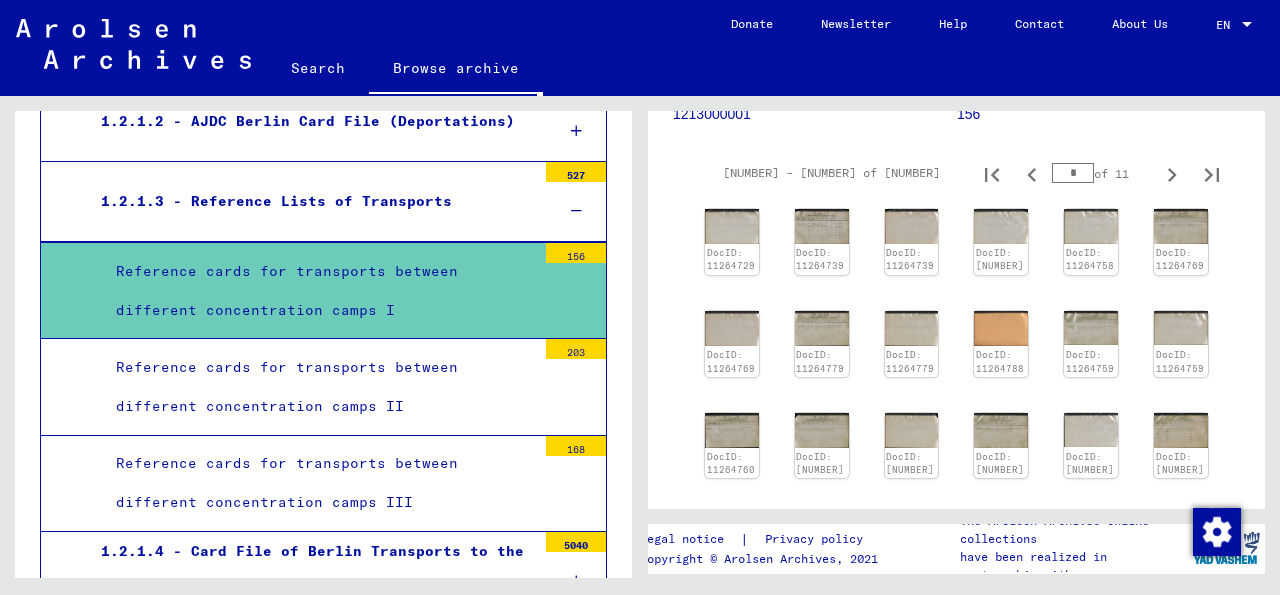 scroll, scrollTop: 284, scrollLeft: 0, axis: vertical 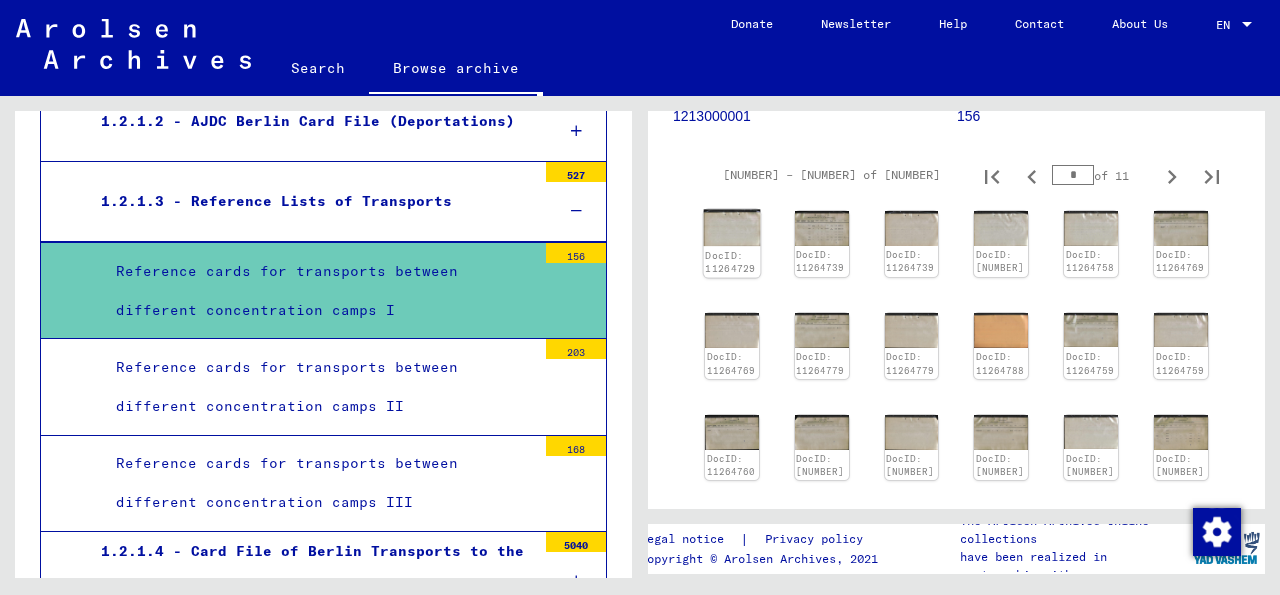 click 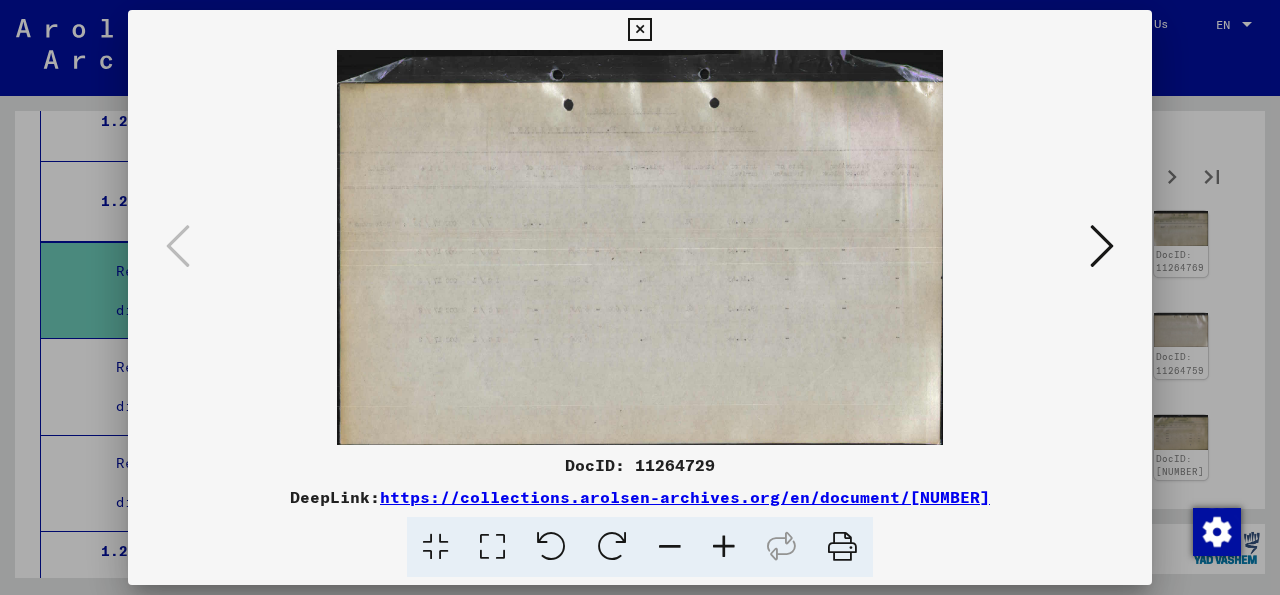 click at bounding box center [1102, 246] 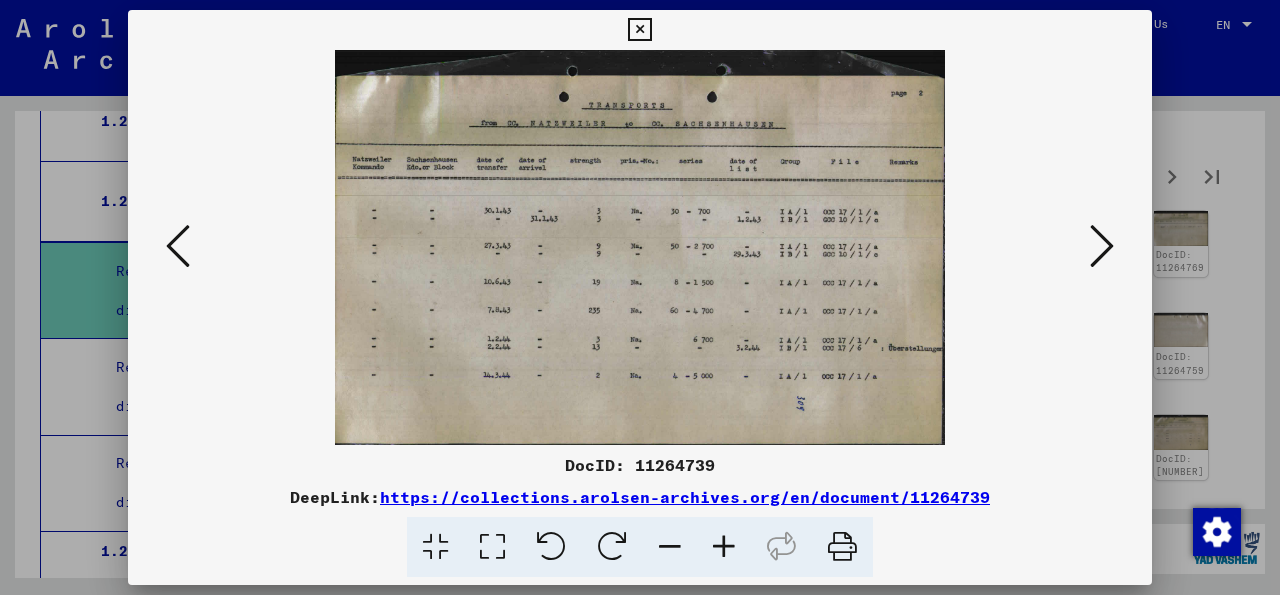 click at bounding box center [1102, 246] 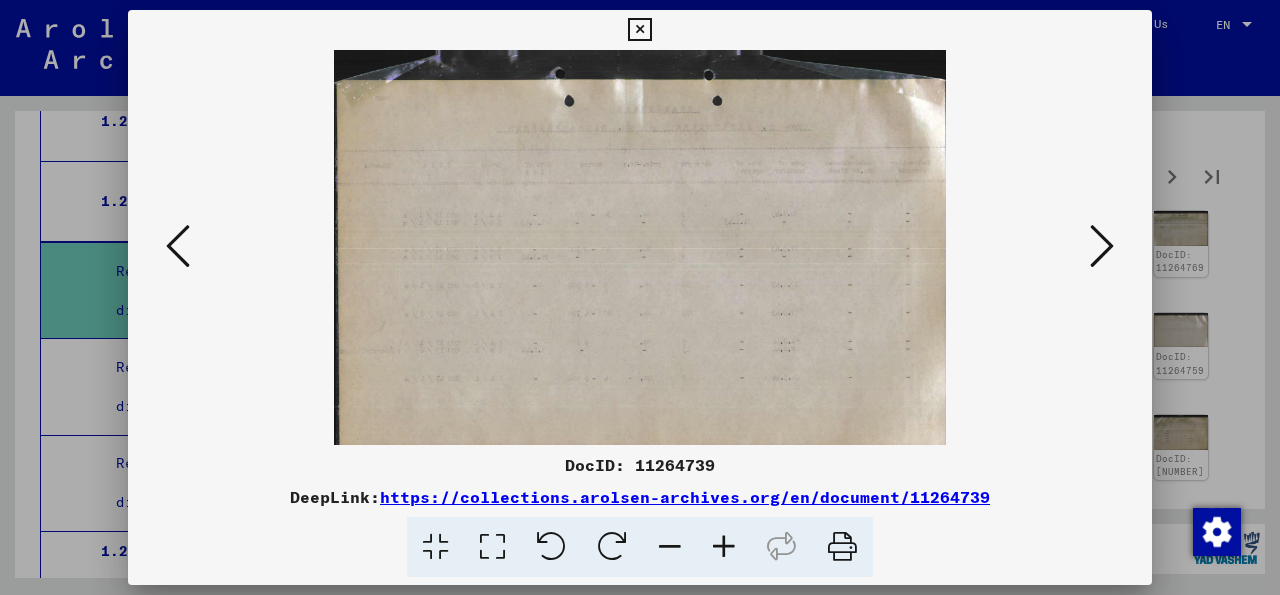 click at bounding box center [1102, 246] 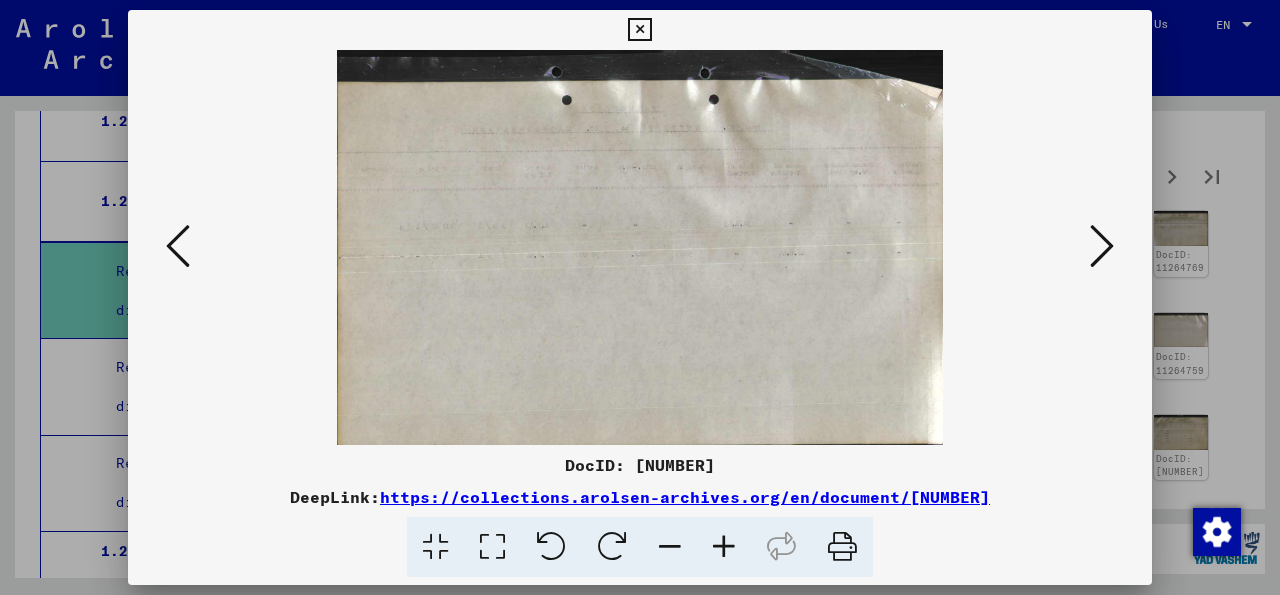 click at bounding box center (1102, 246) 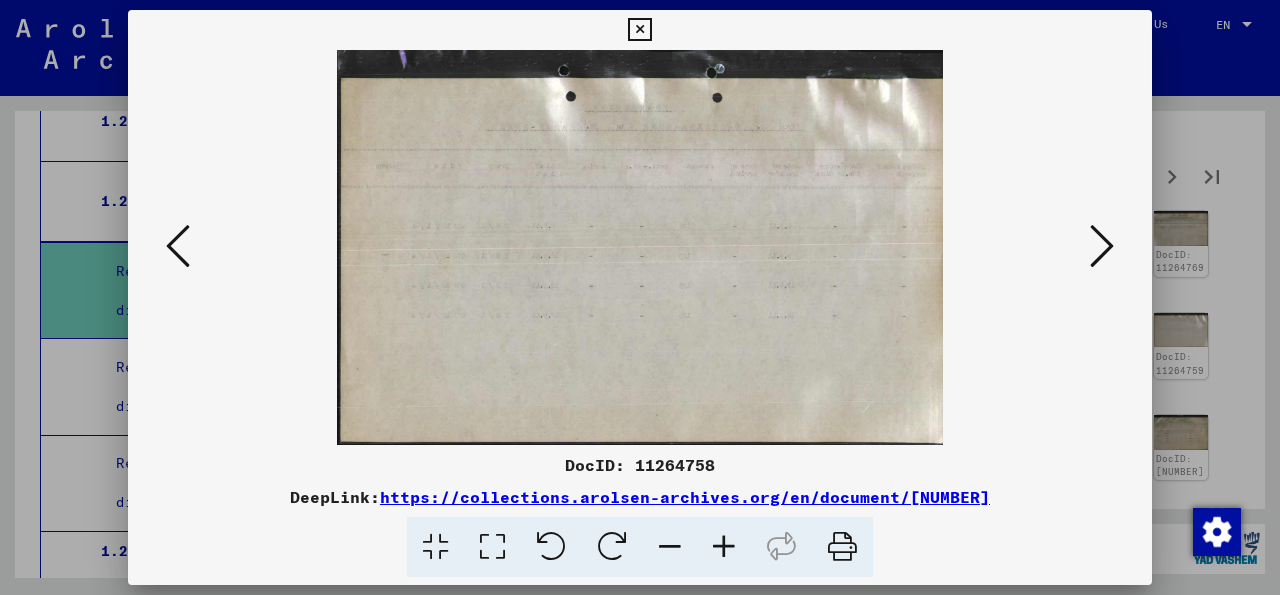 click at bounding box center (1102, 246) 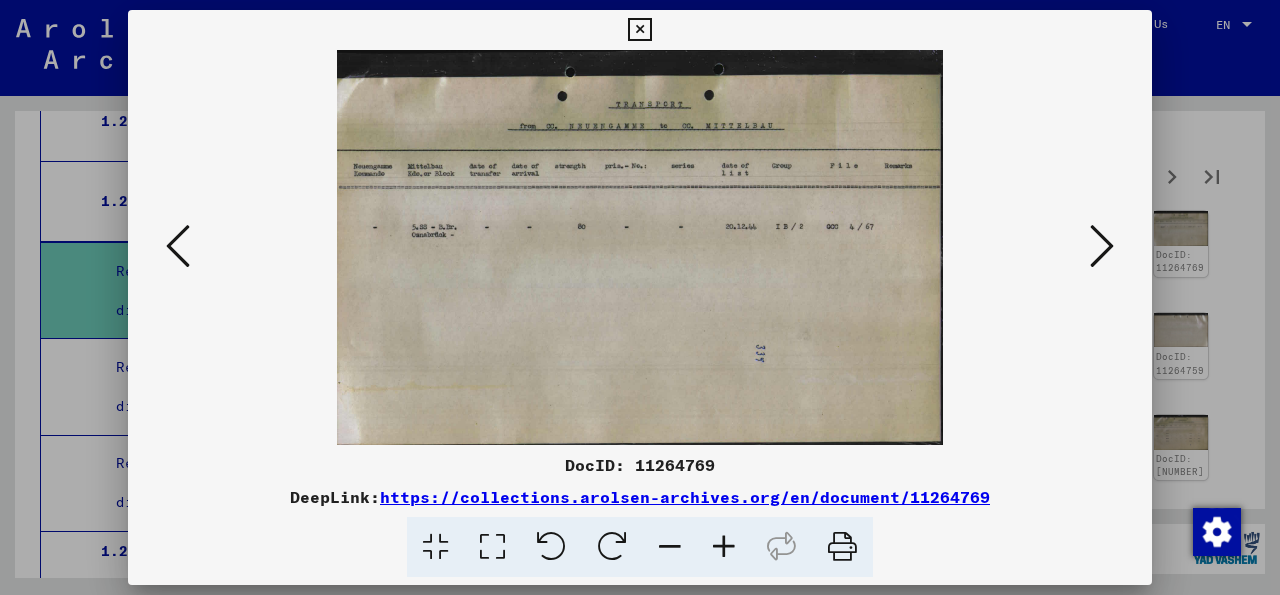click at bounding box center [1102, 246] 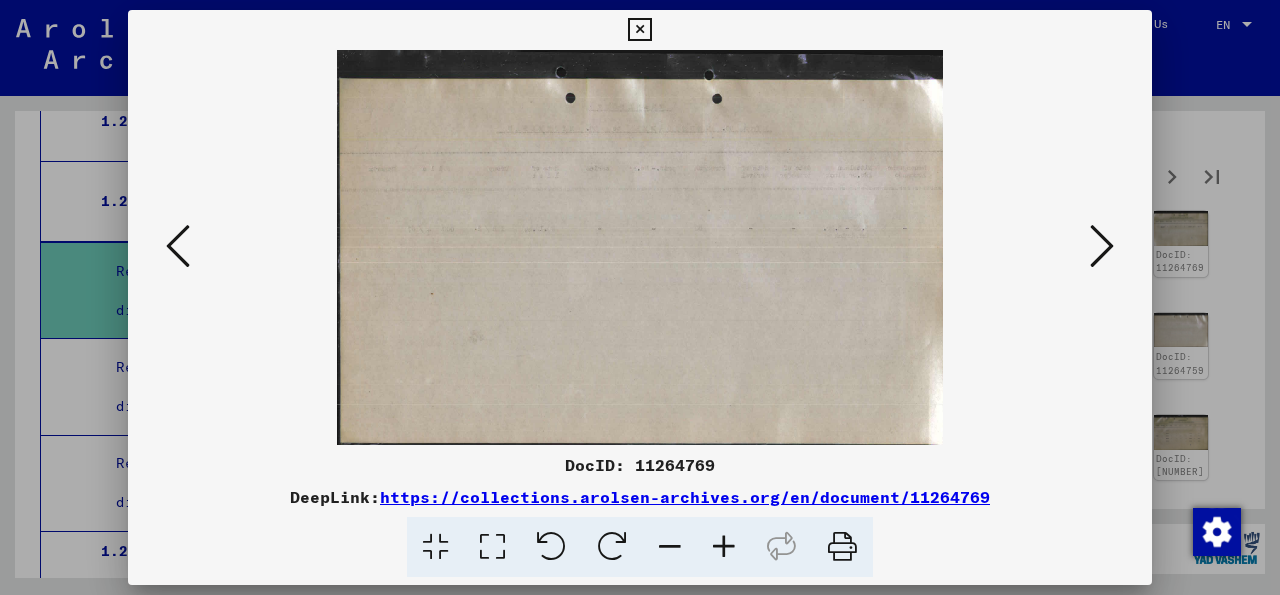 click at bounding box center (1102, 246) 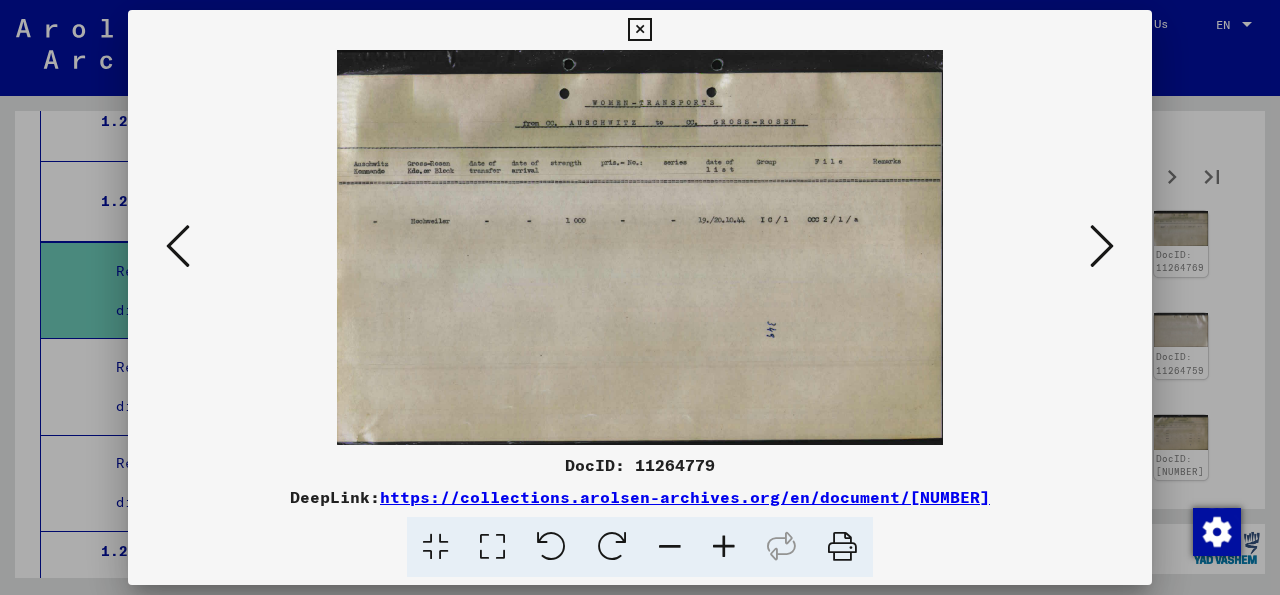 click at bounding box center [1102, 246] 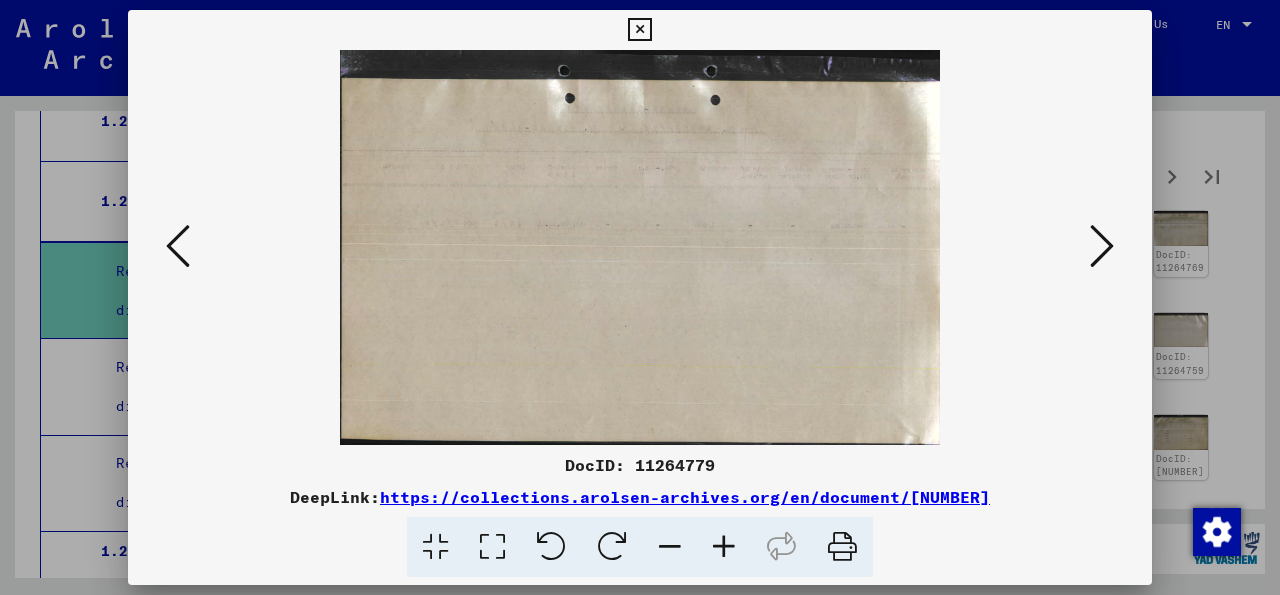 click at bounding box center [1102, 246] 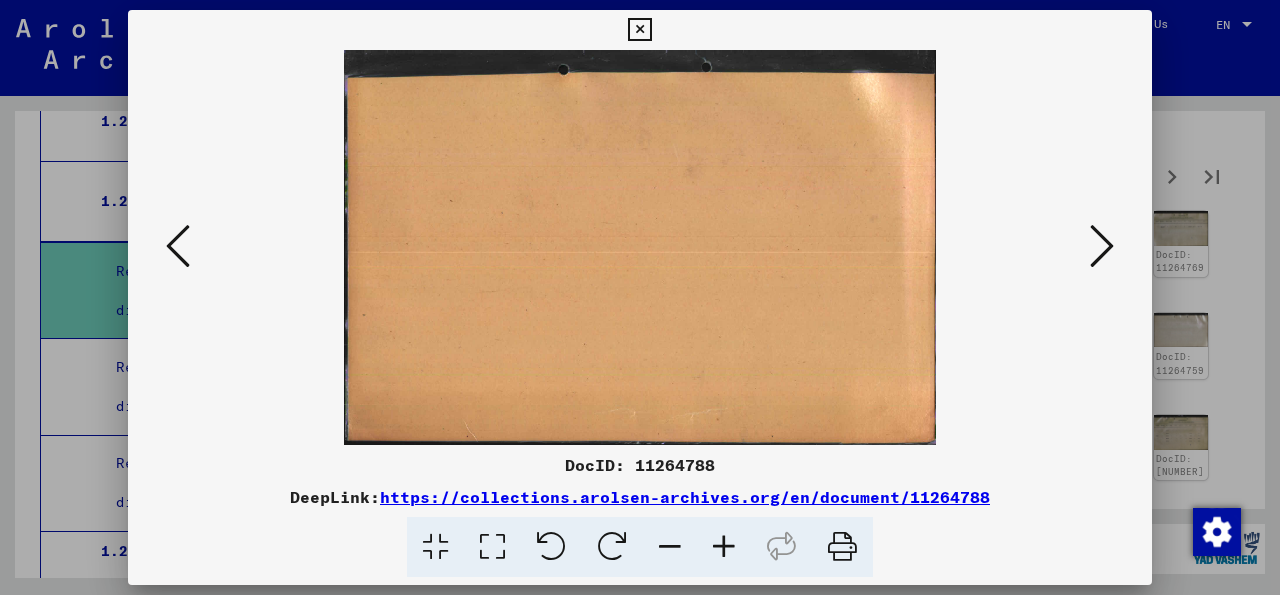 click at bounding box center (1102, 246) 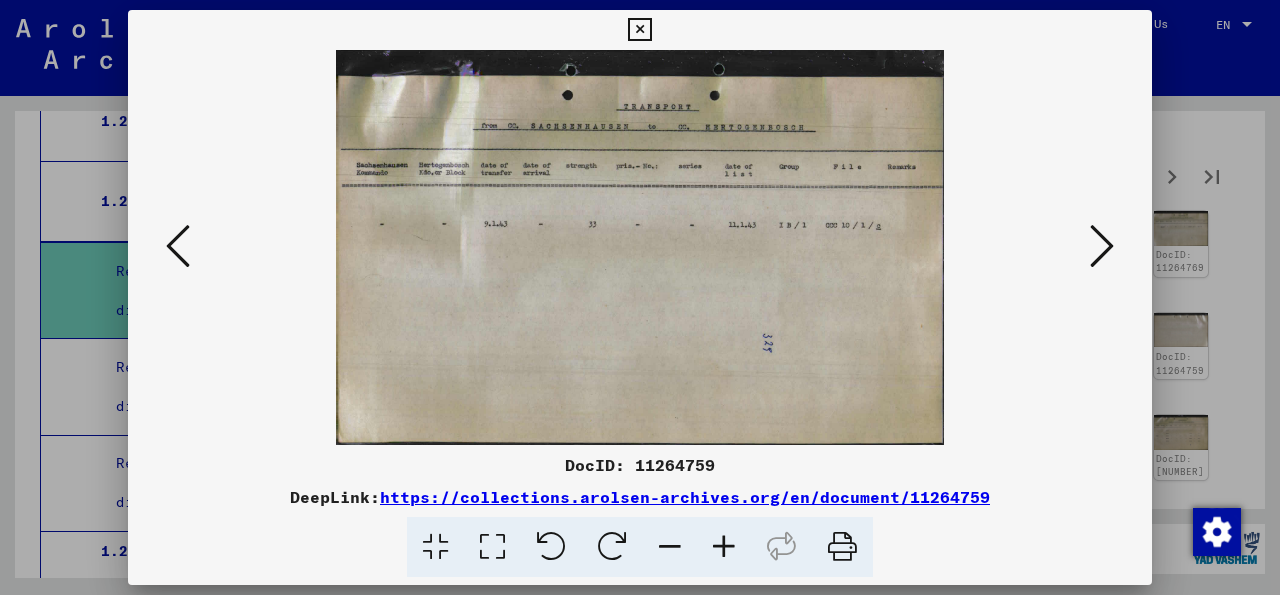 click at bounding box center [1102, 246] 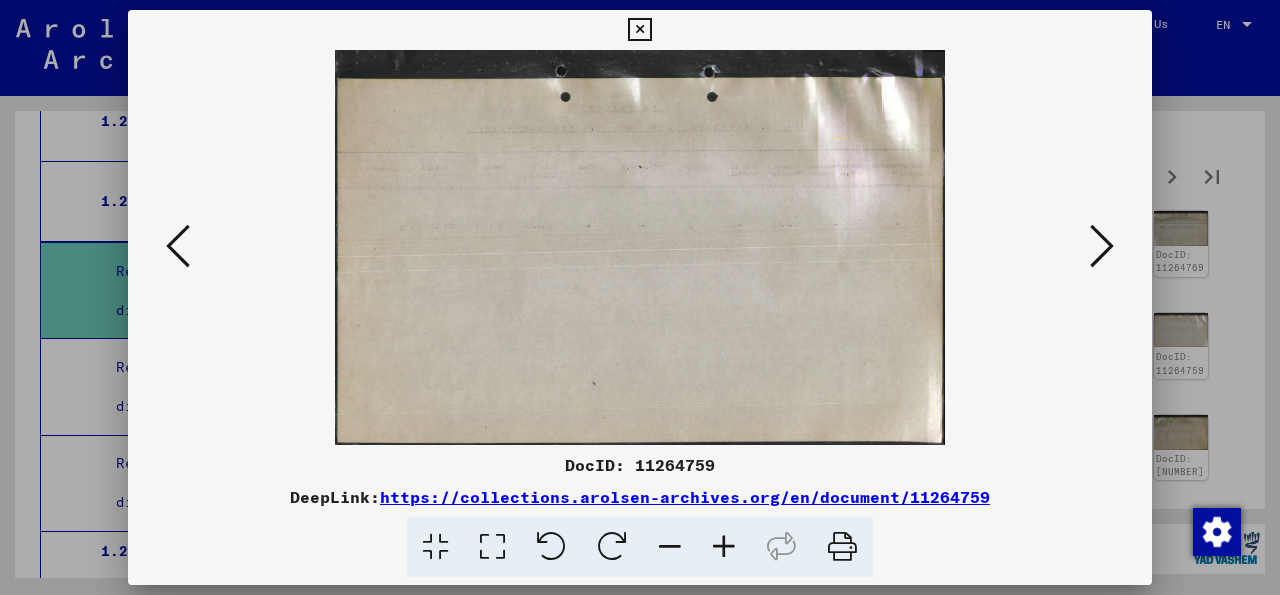 click at bounding box center (1102, 246) 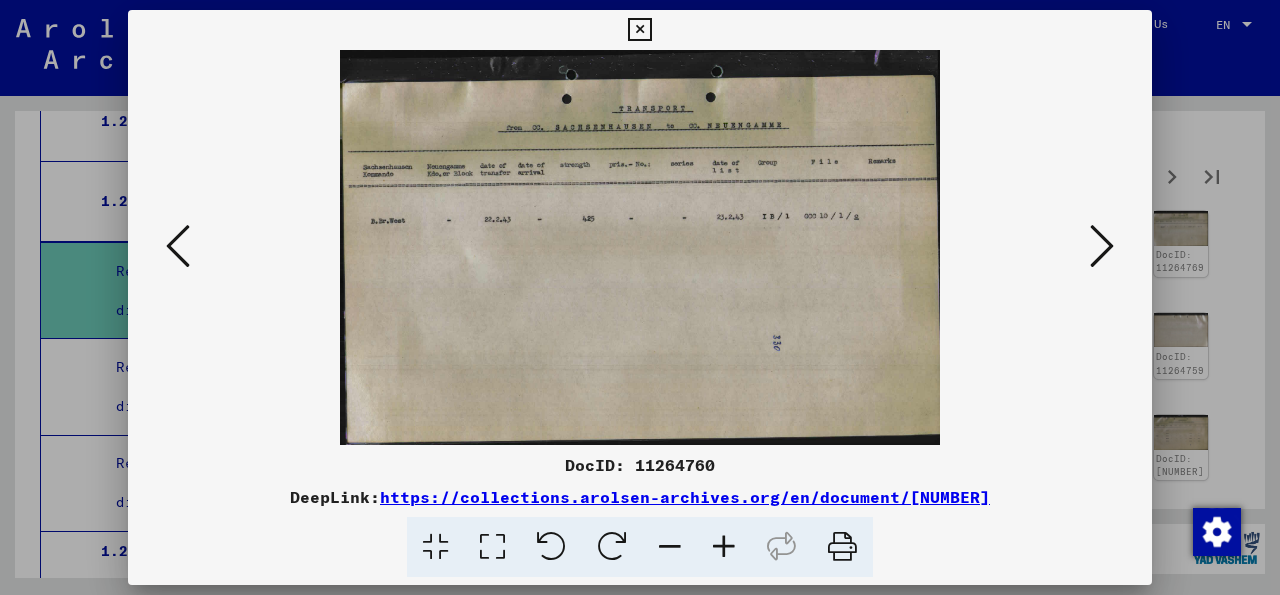 click at bounding box center (1102, 246) 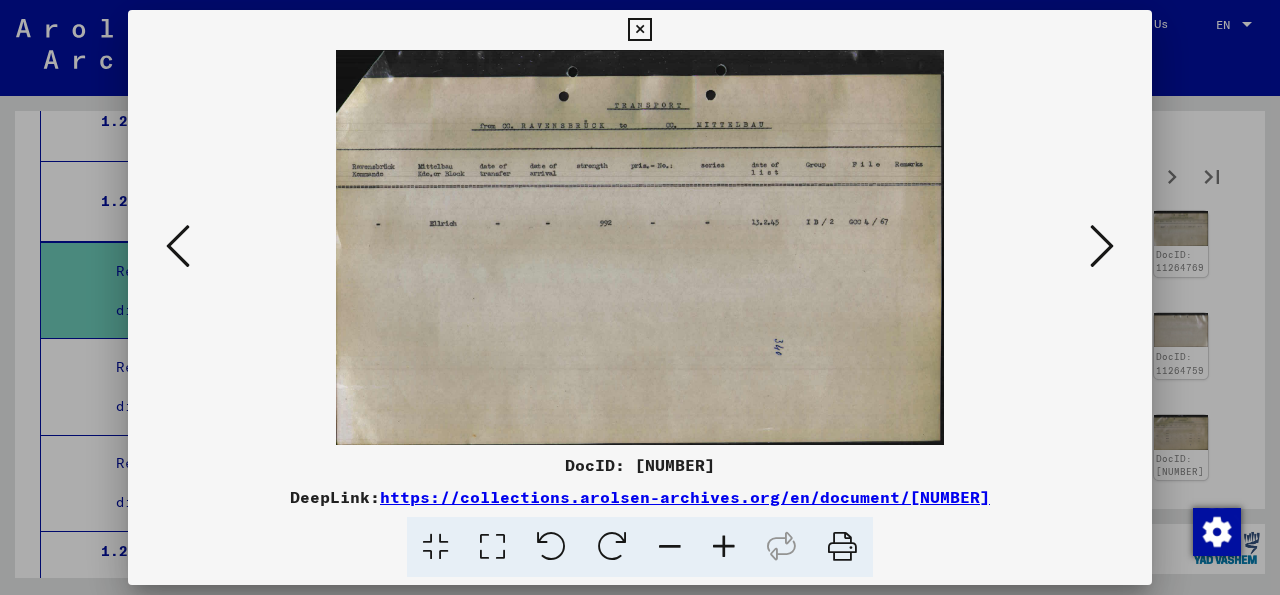 click at bounding box center (1102, 246) 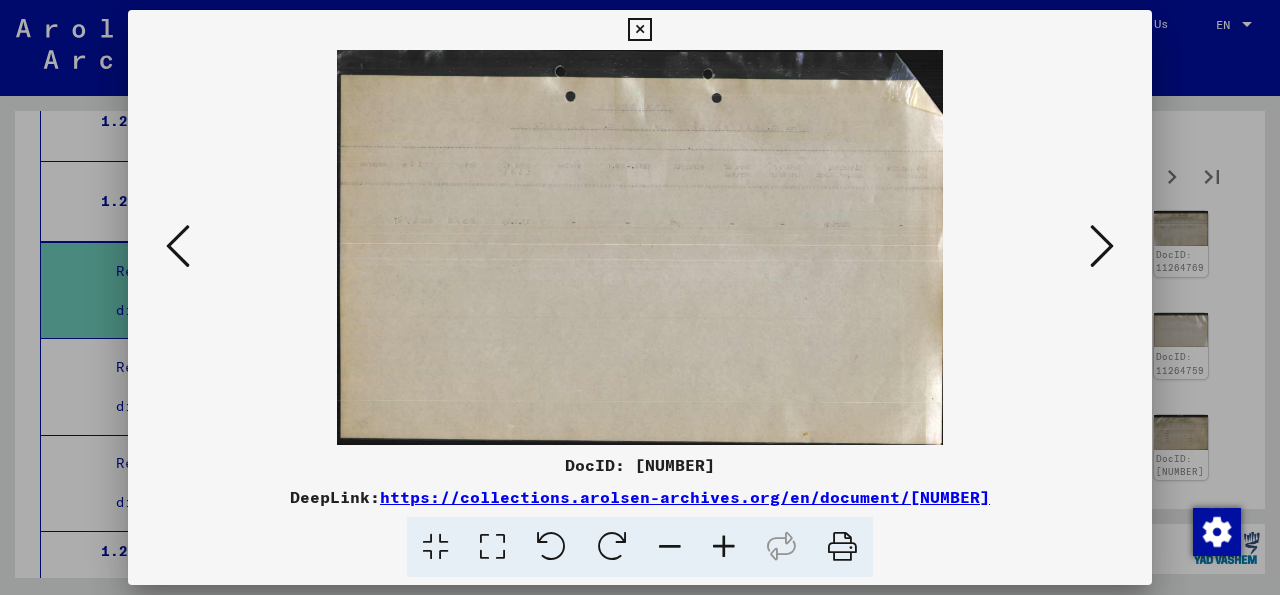 click at bounding box center (1102, 246) 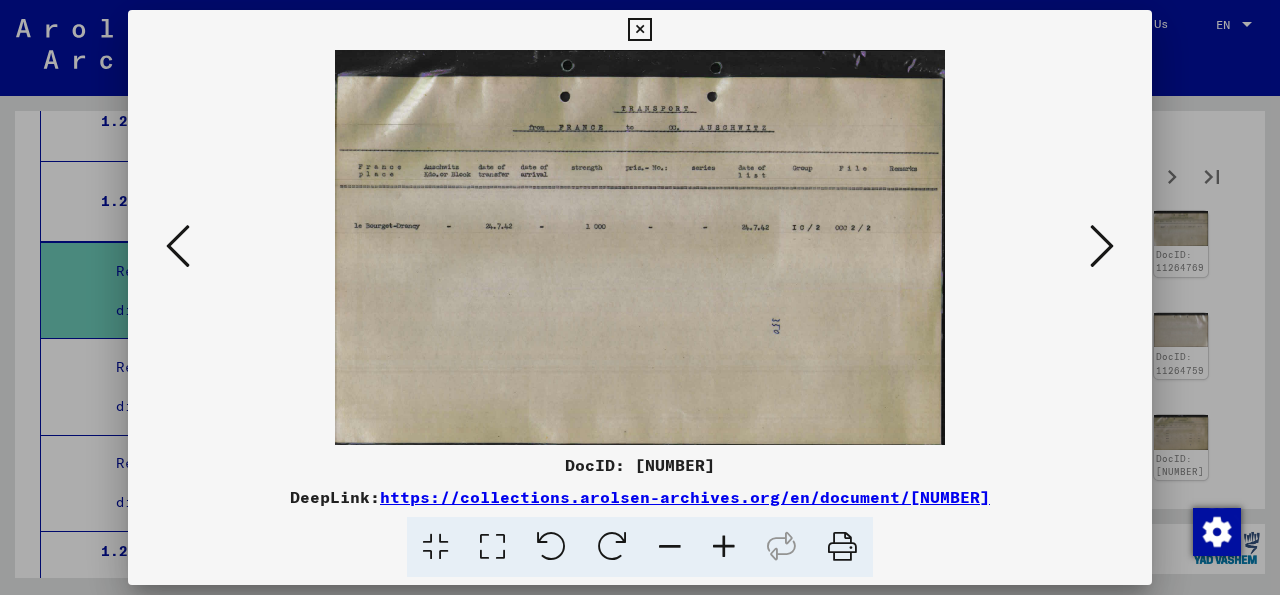 click at bounding box center (1102, 246) 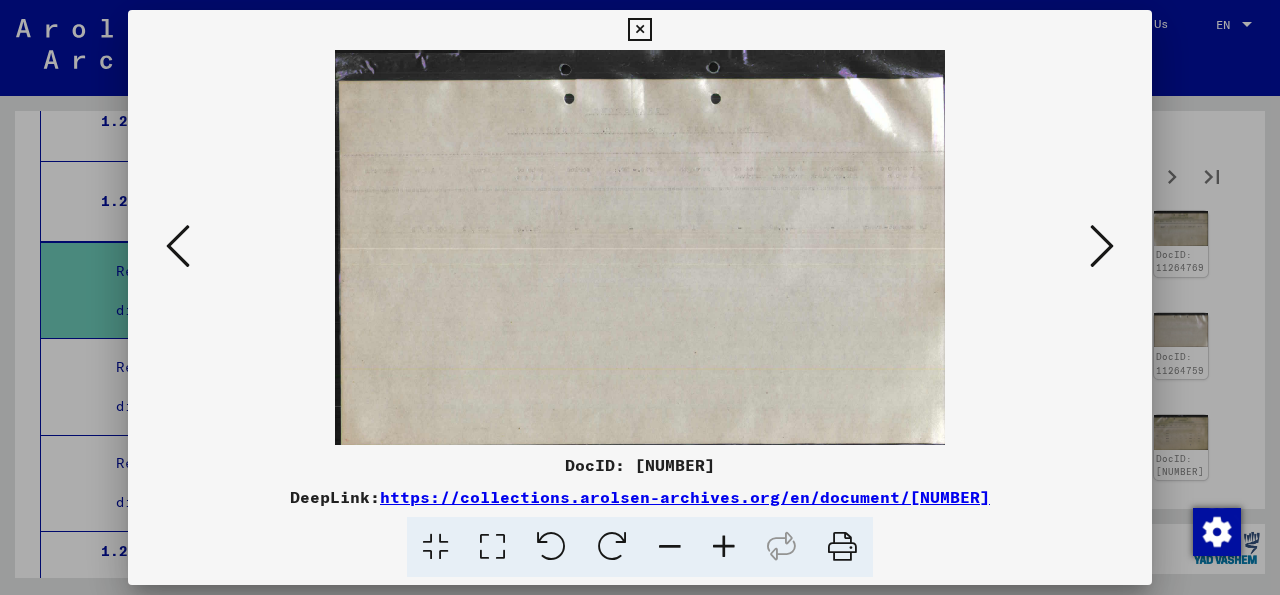 click at bounding box center [1102, 246] 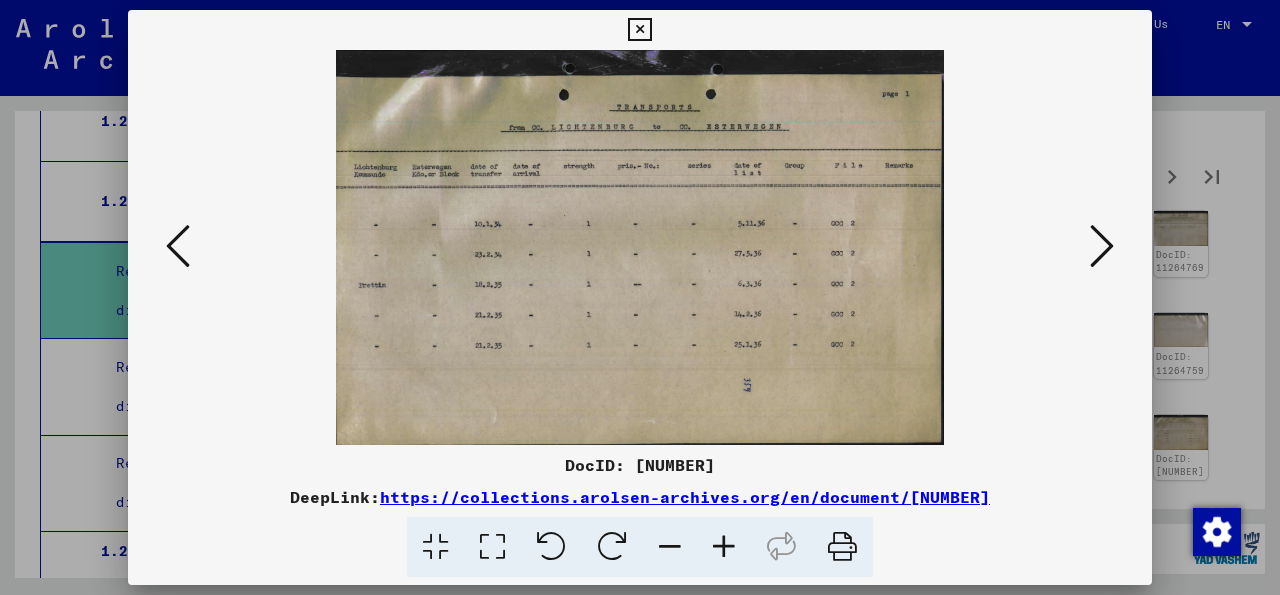 click at bounding box center (1102, 246) 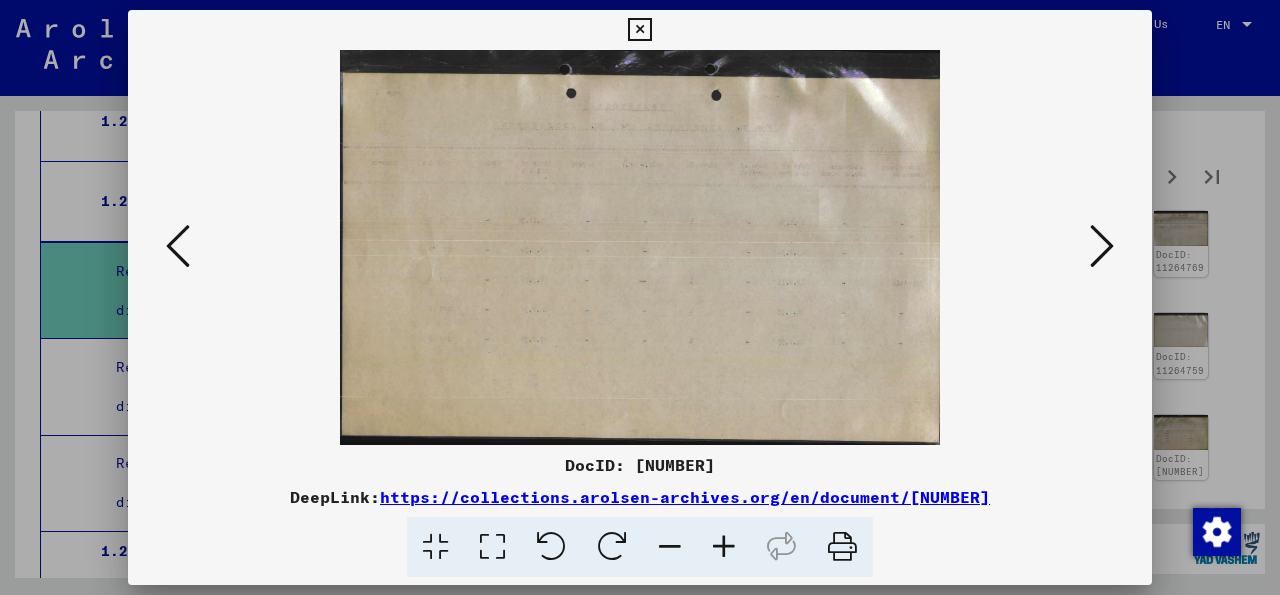 click at bounding box center [1102, 246] 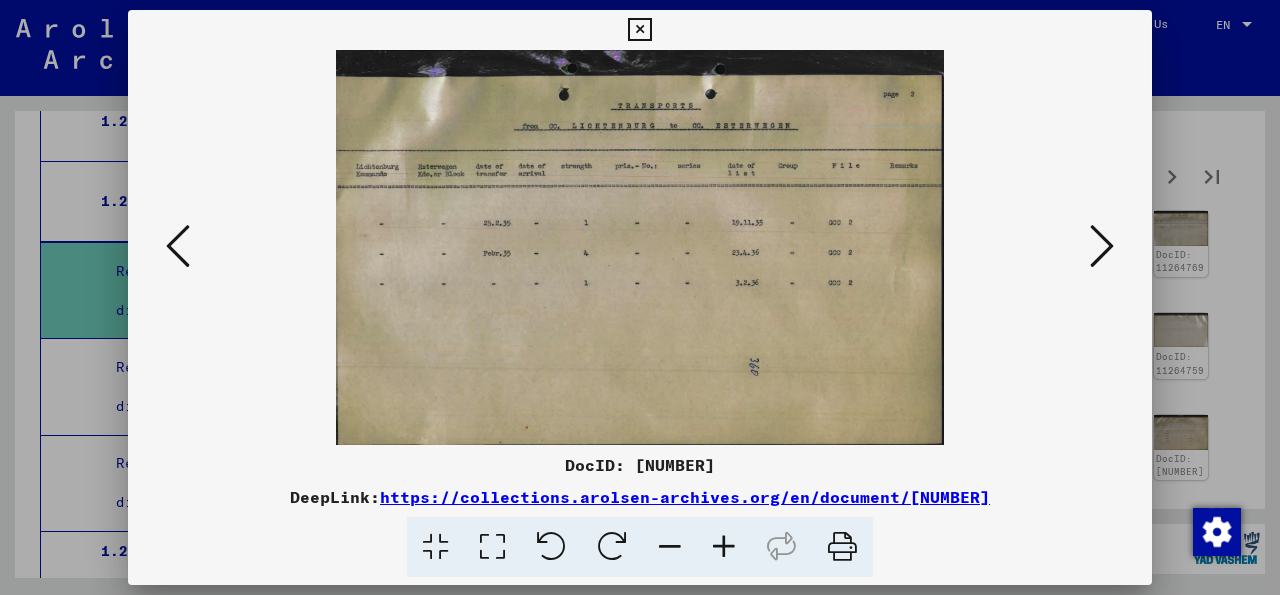 click at bounding box center [1102, 246] 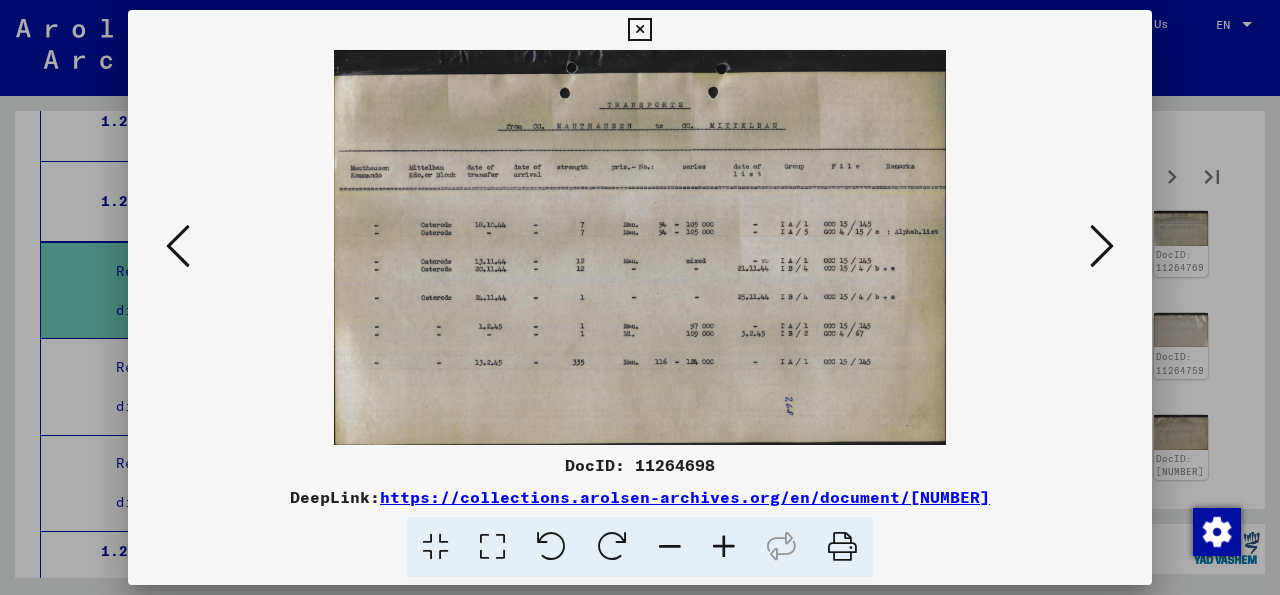 click at bounding box center (1102, 246) 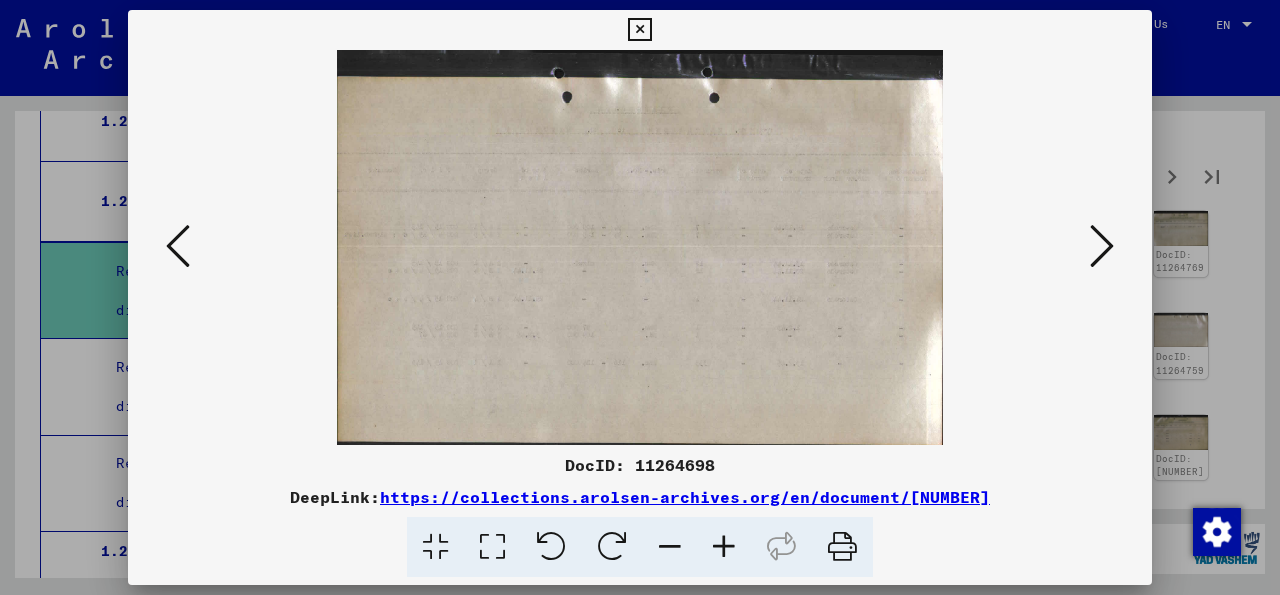 click at bounding box center [1102, 246] 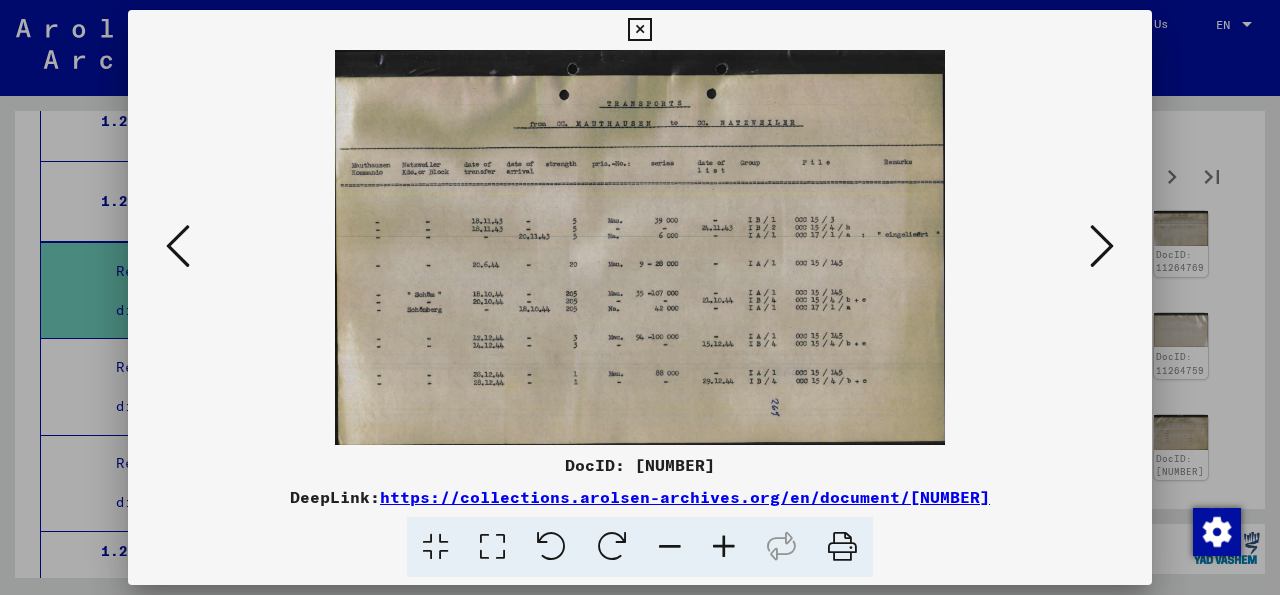 click at bounding box center [1102, 246] 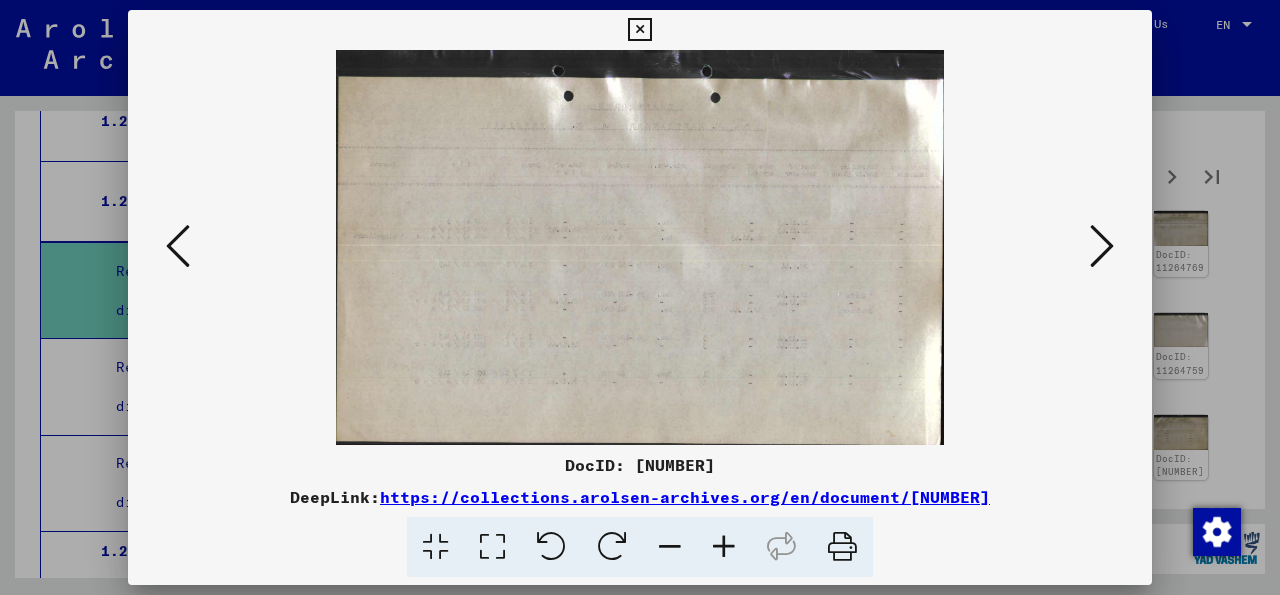 click at bounding box center (1102, 246) 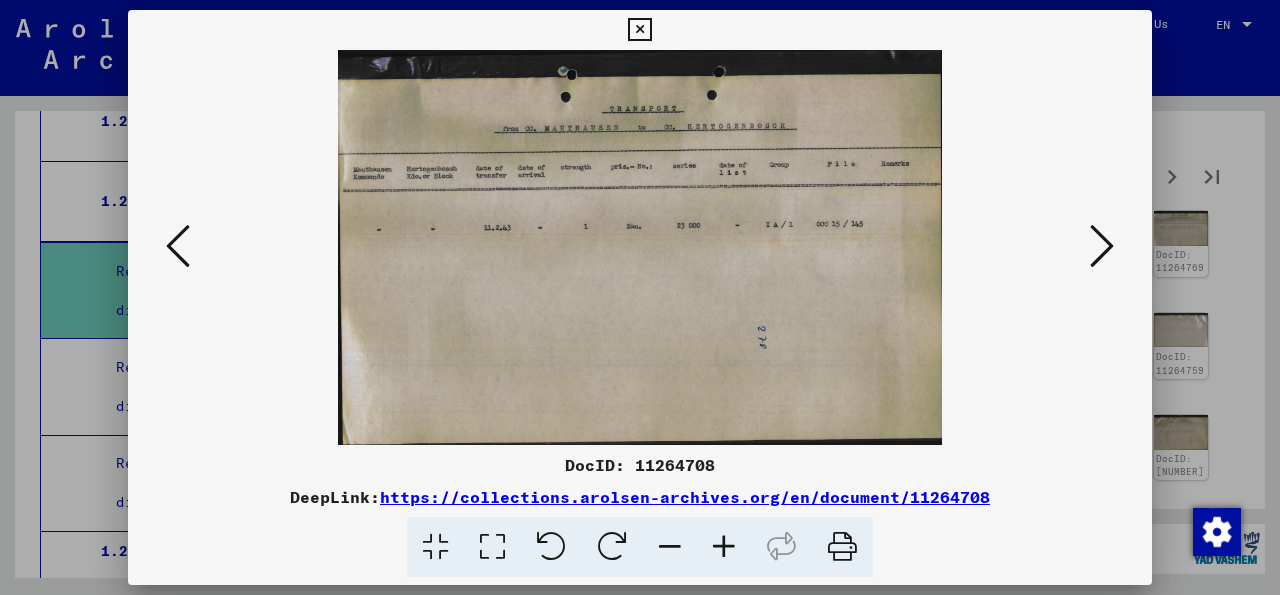 click at bounding box center (1102, 246) 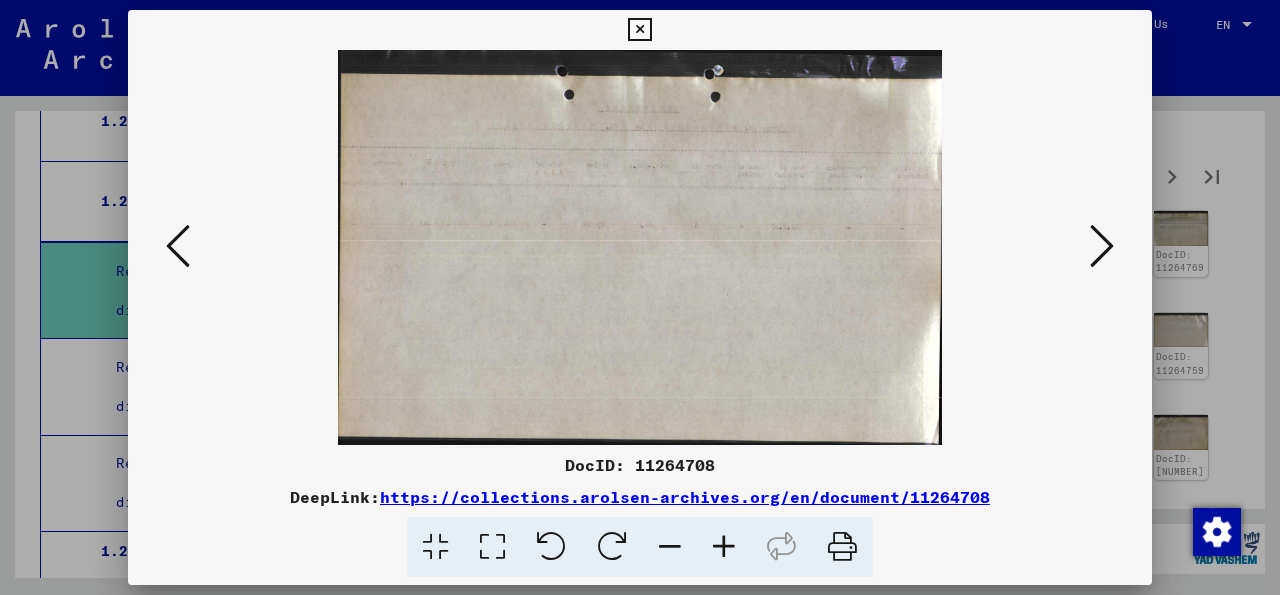 click at bounding box center [1102, 246] 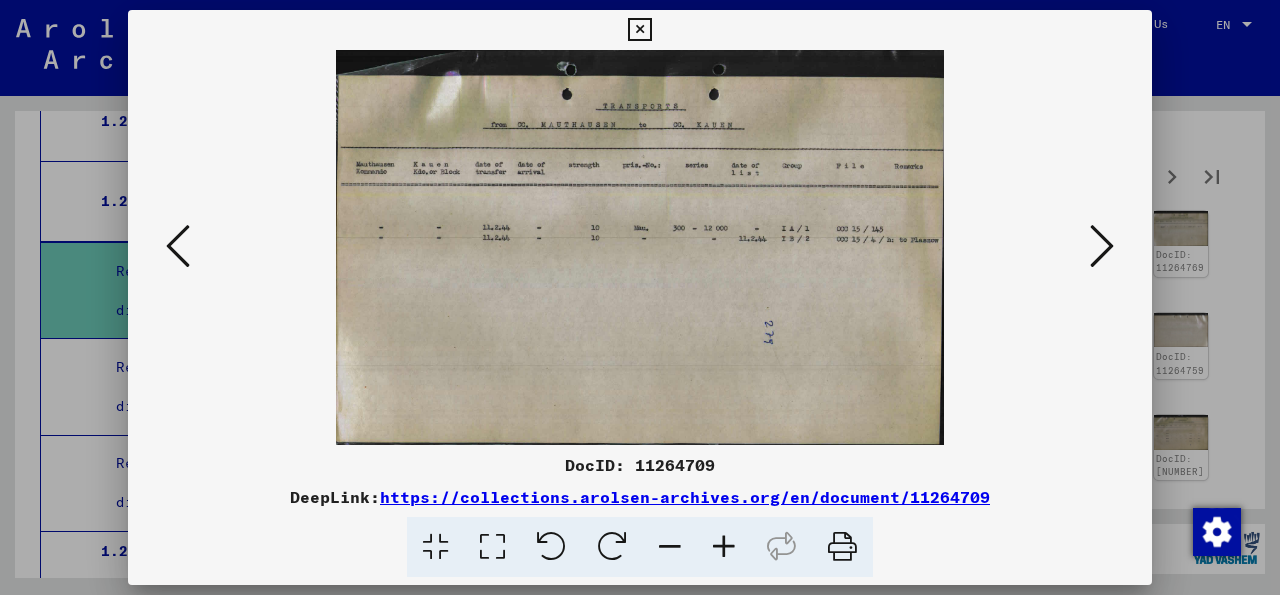 click at bounding box center [1102, 246] 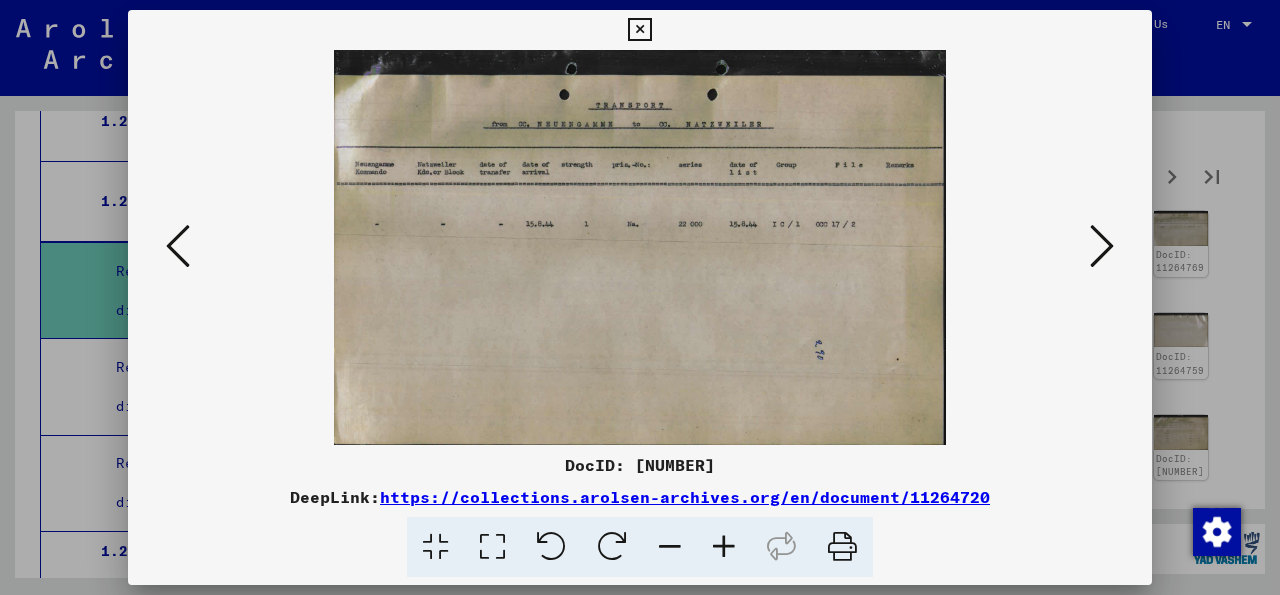 click at bounding box center [1102, 246] 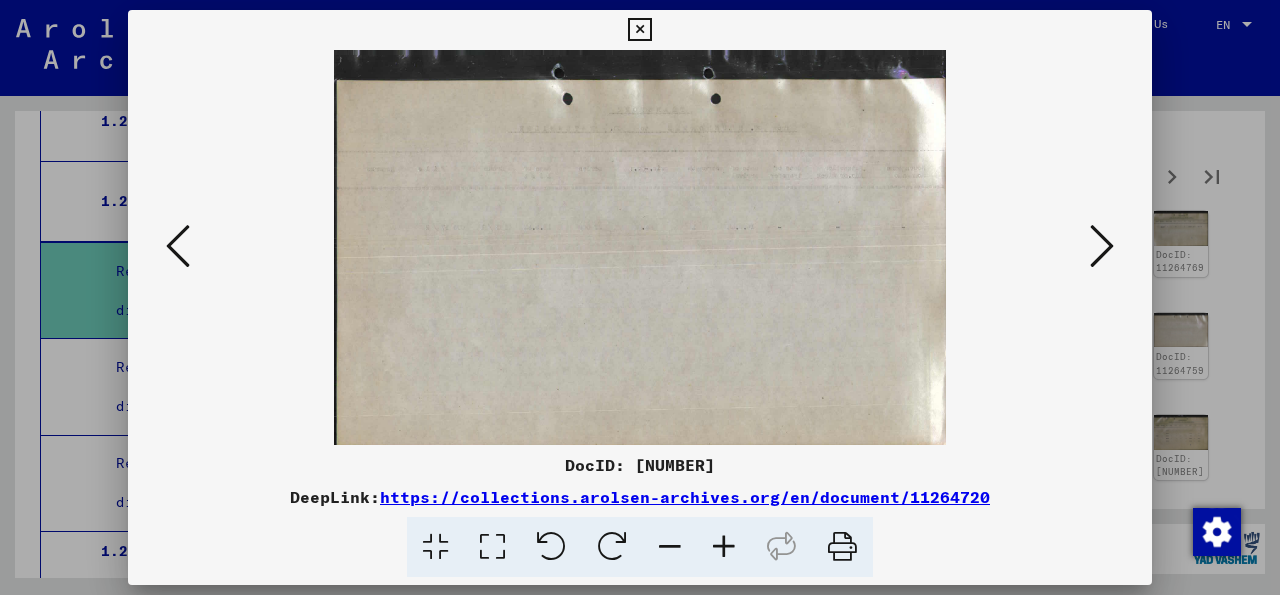 click at bounding box center [1102, 246] 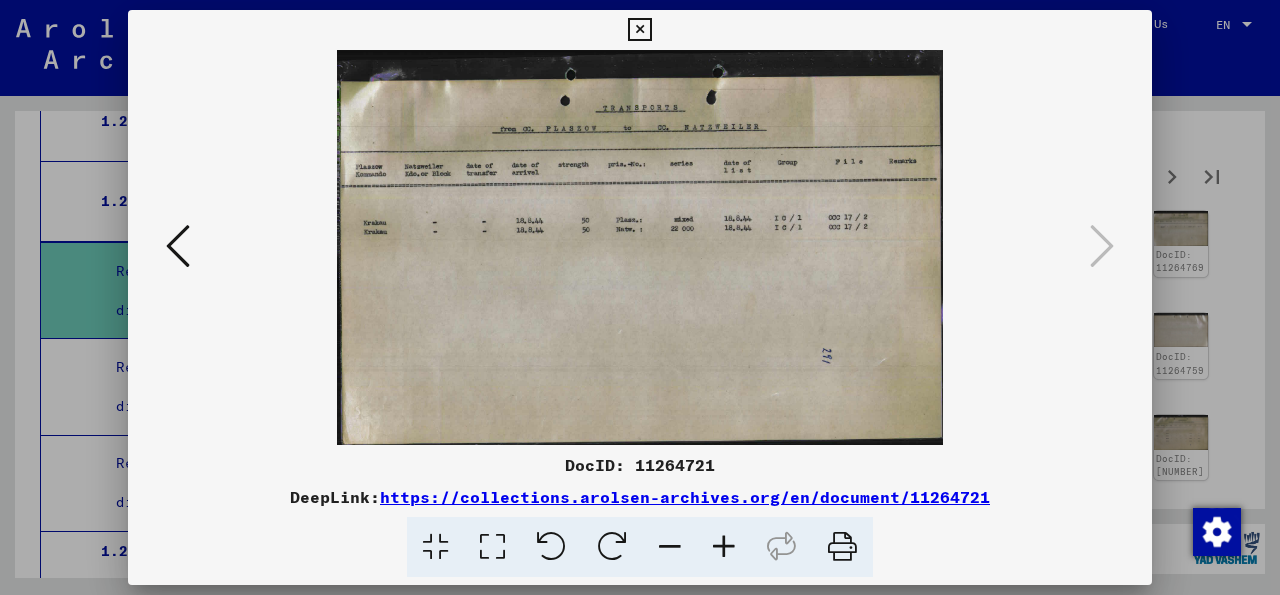 click at bounding box center (639, 30) 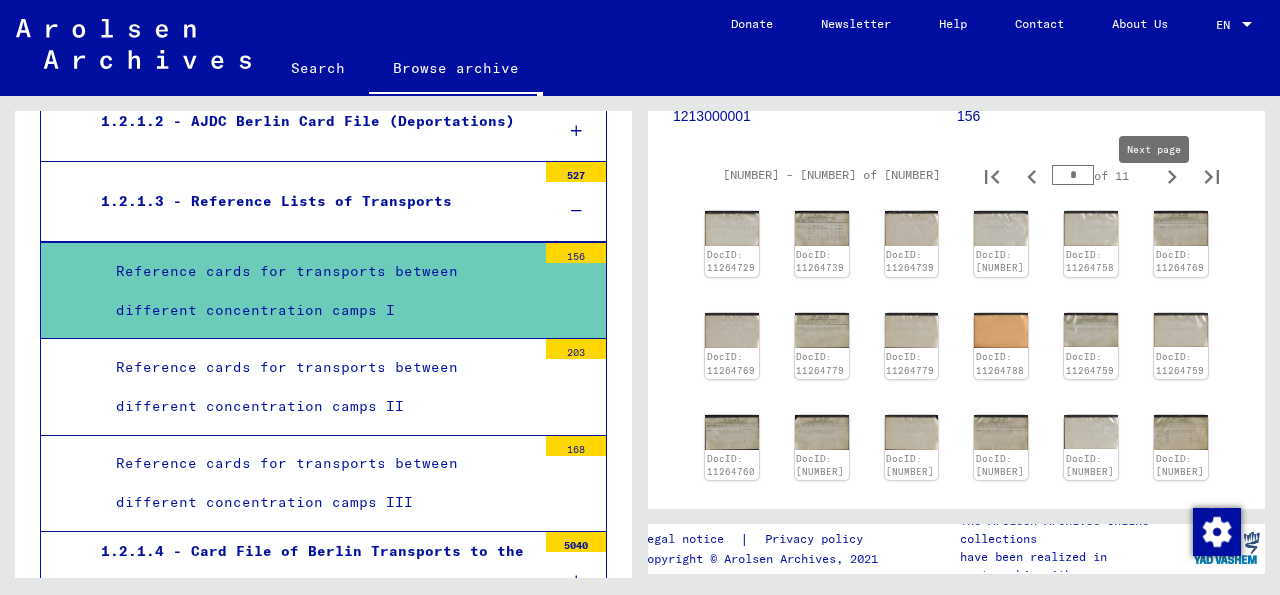 click 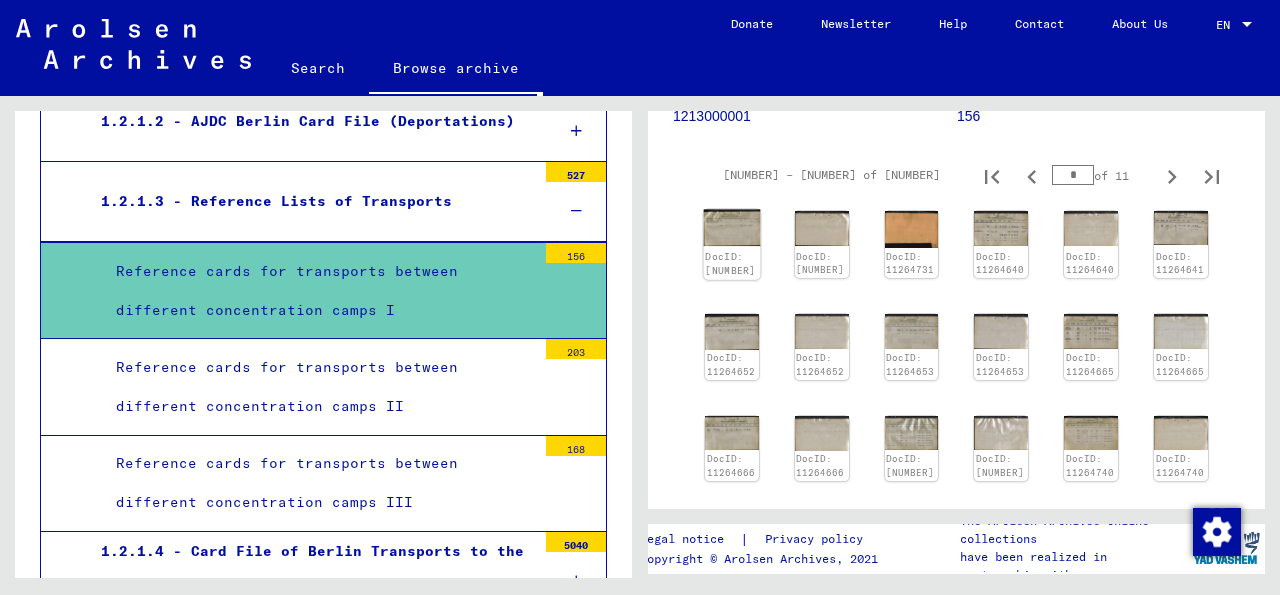 click 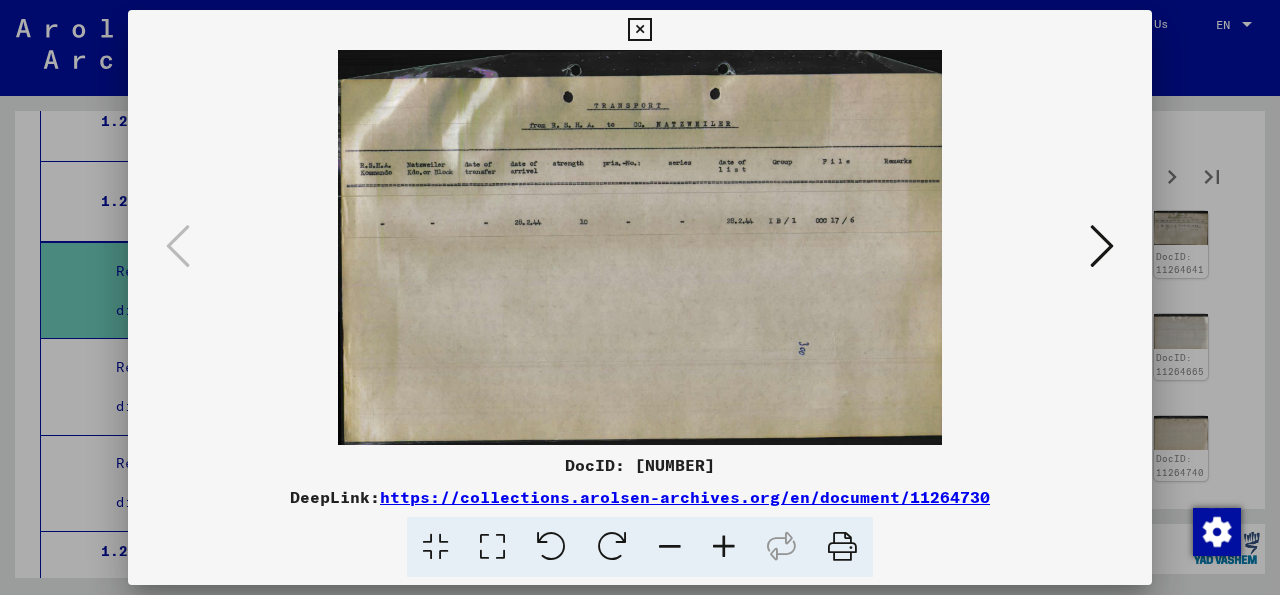 click at bounding box center (1102, 246) 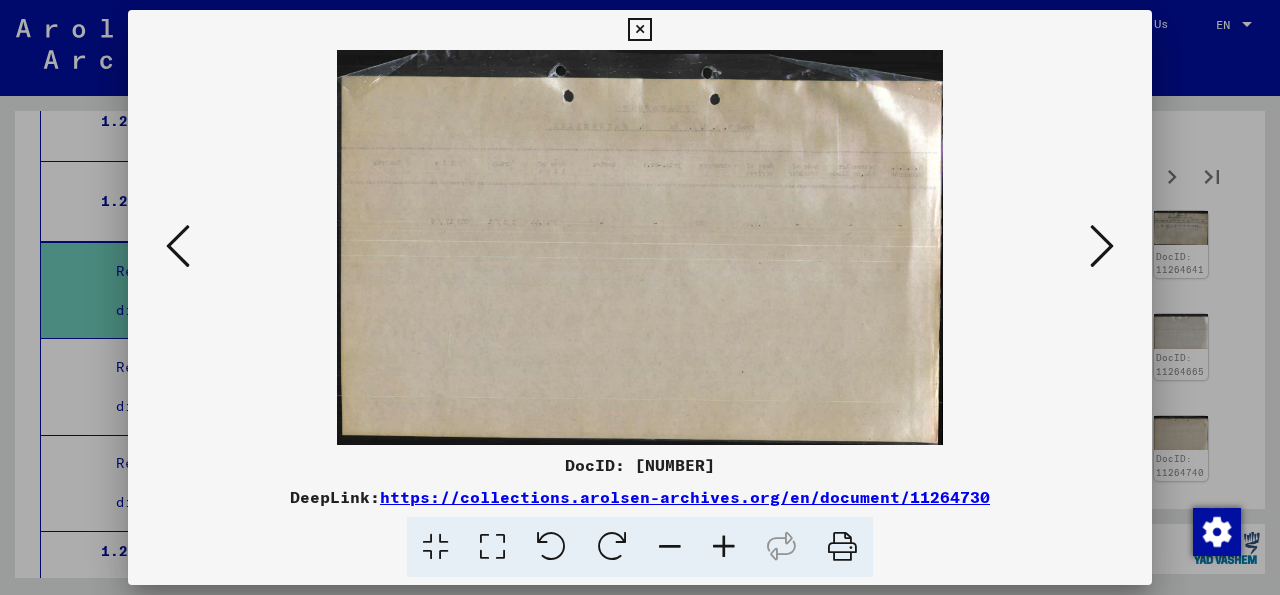 click at bounding box center (1102, 246) 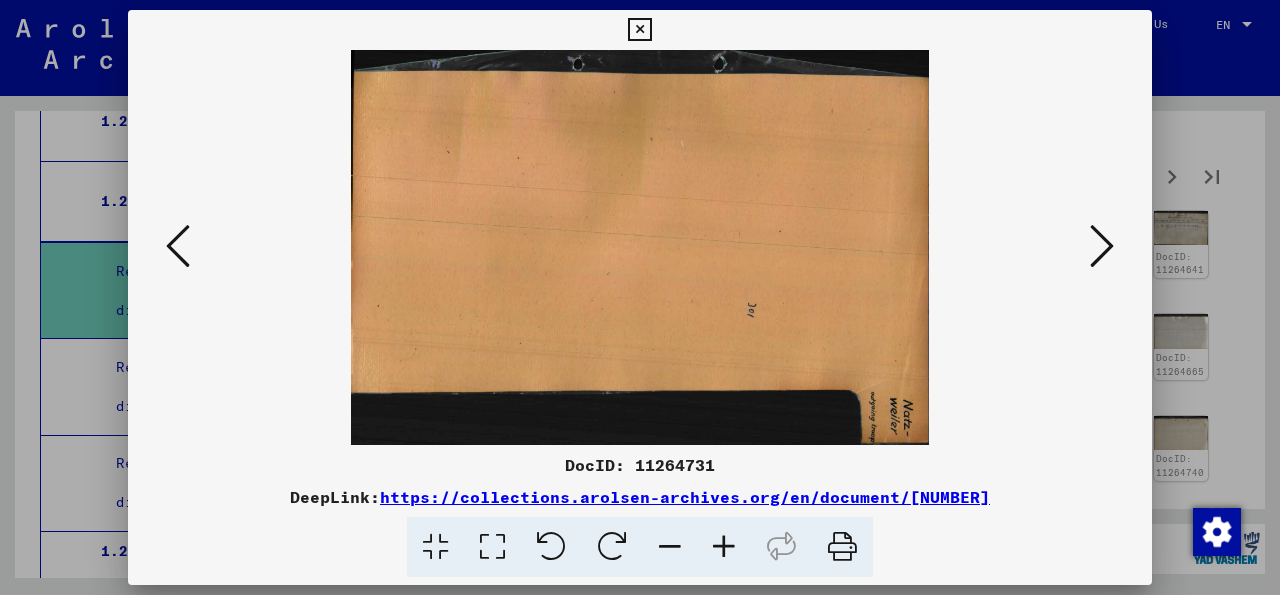 click at bounding box center (1102, 246) 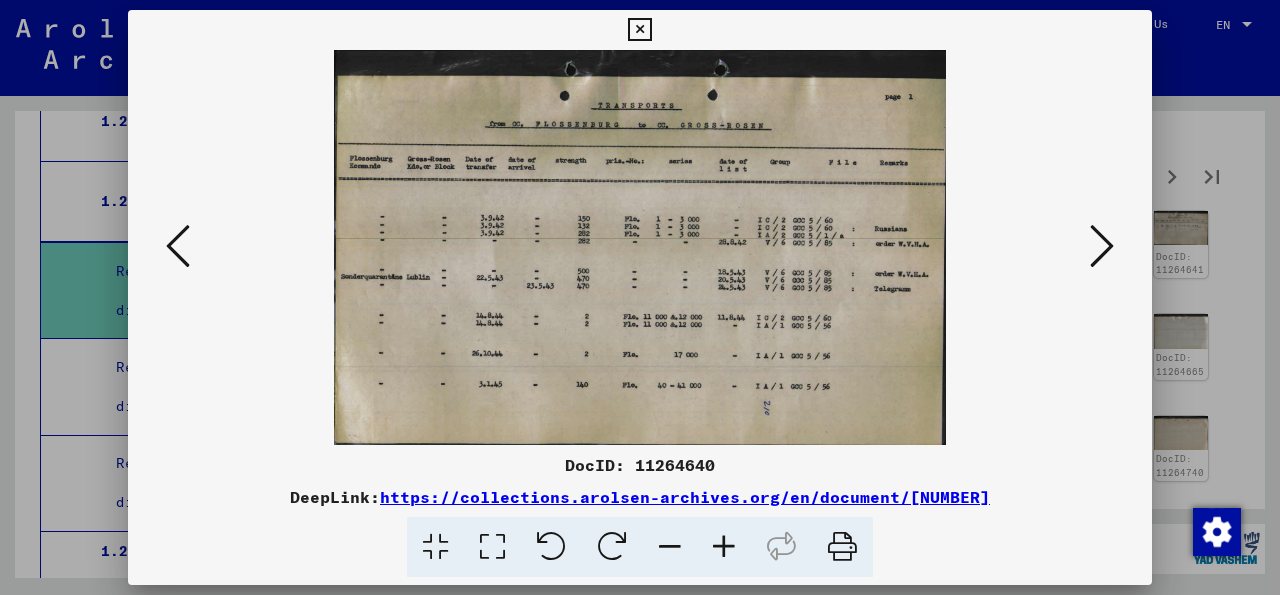 click at bounding box center (1102, 246) 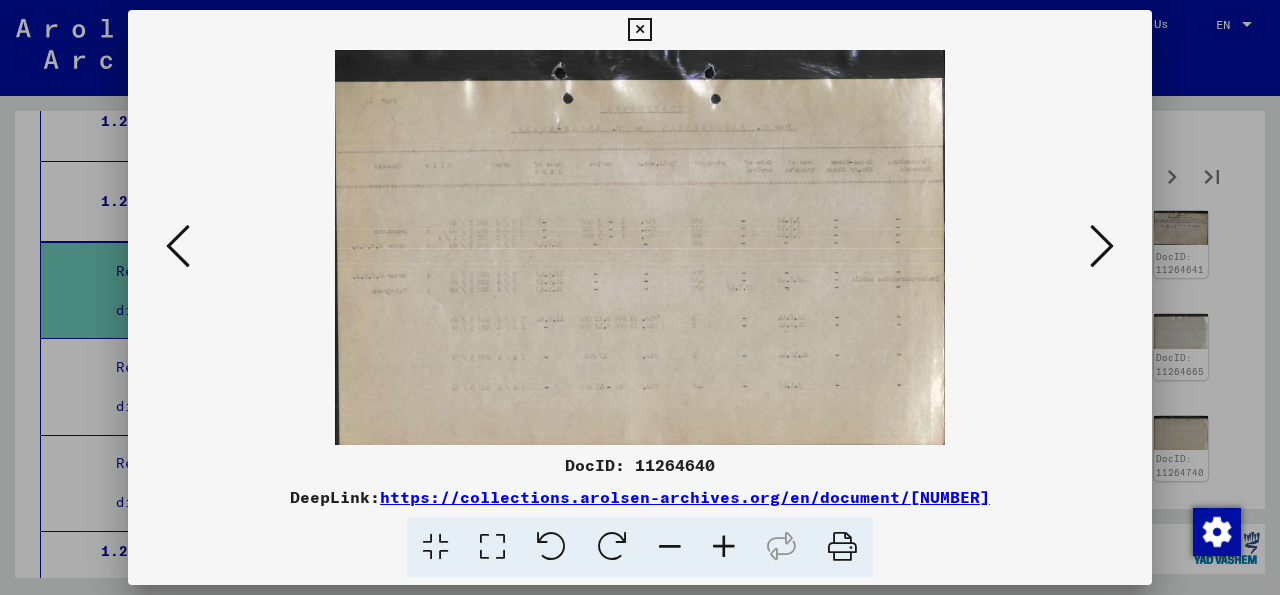 click at bounding box center [1102, 246] 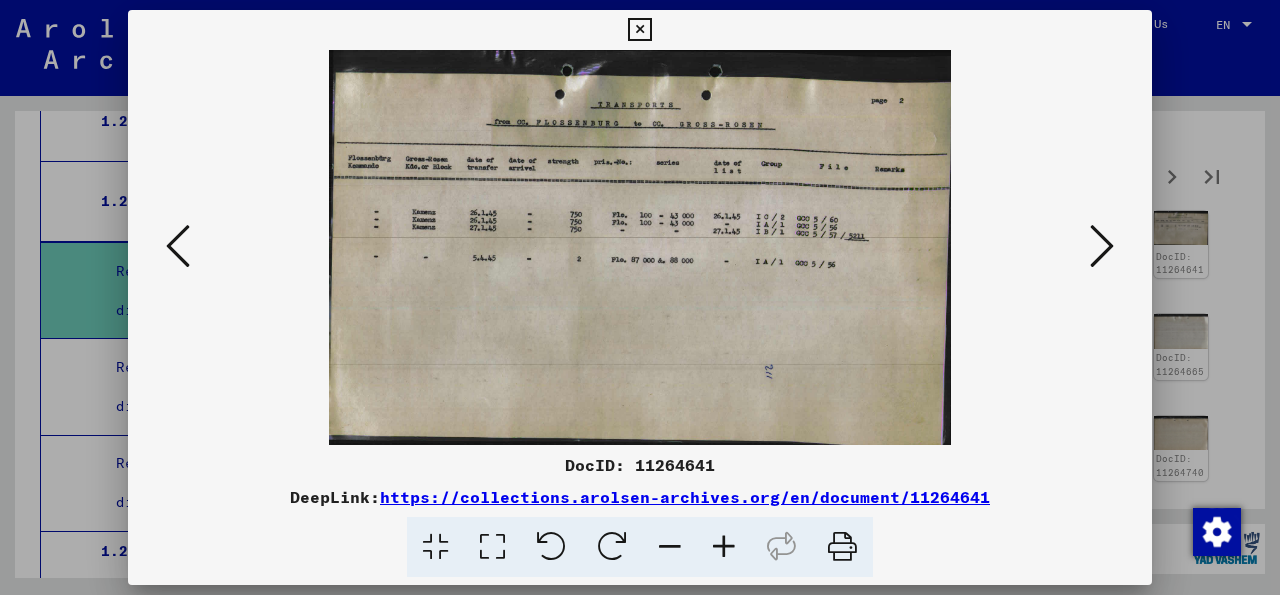 click at bounding box center [1102, 246] 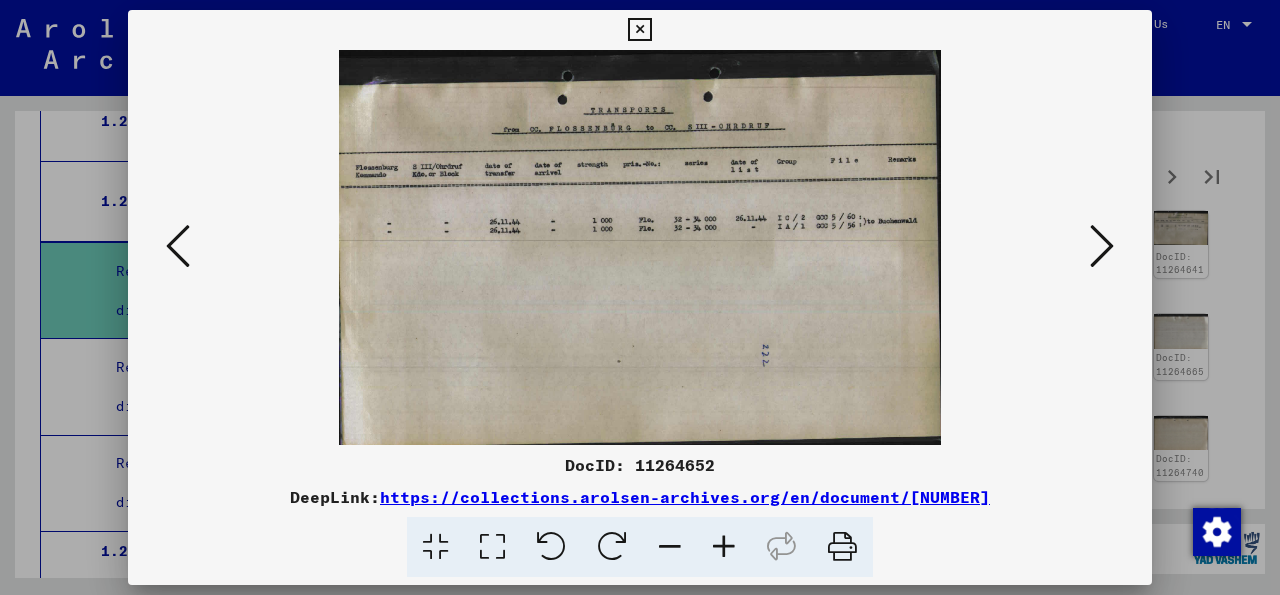 click at bounding box center [1102, 246] 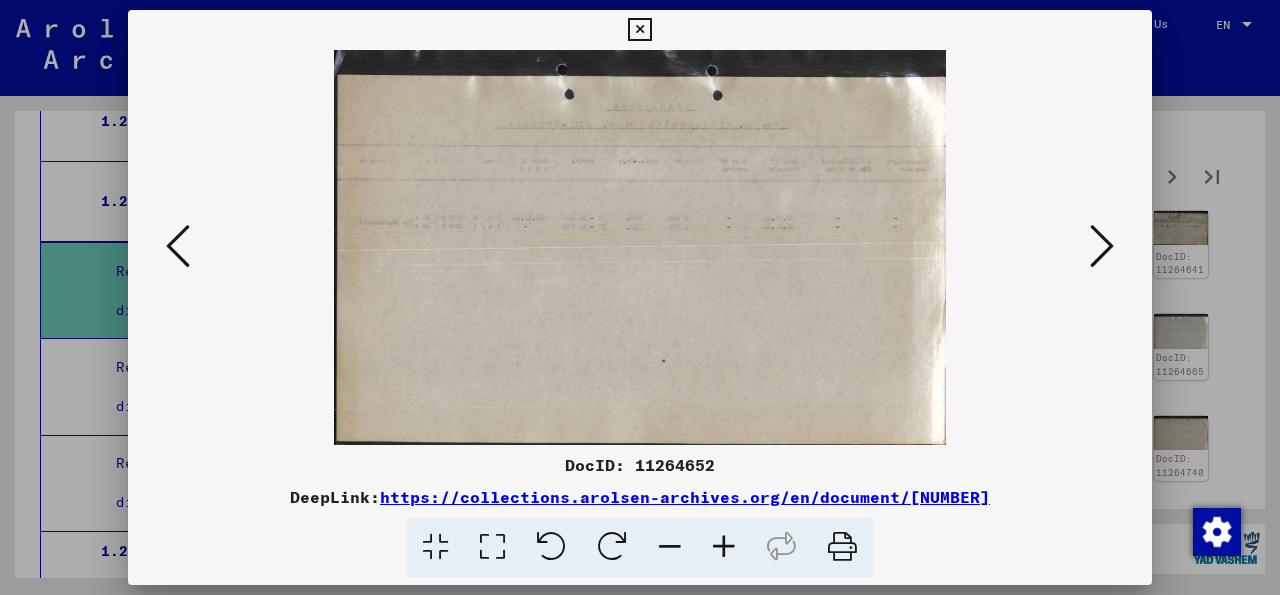 click at bounding box center [1102, 246] 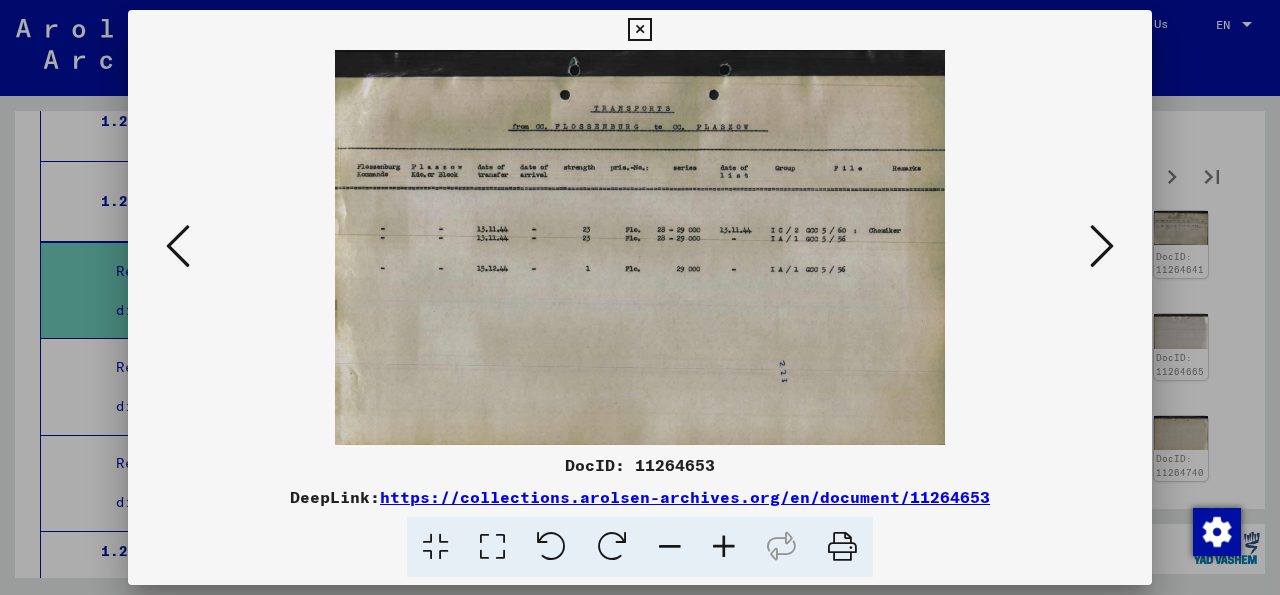 click at bounding box center (1102, 246) 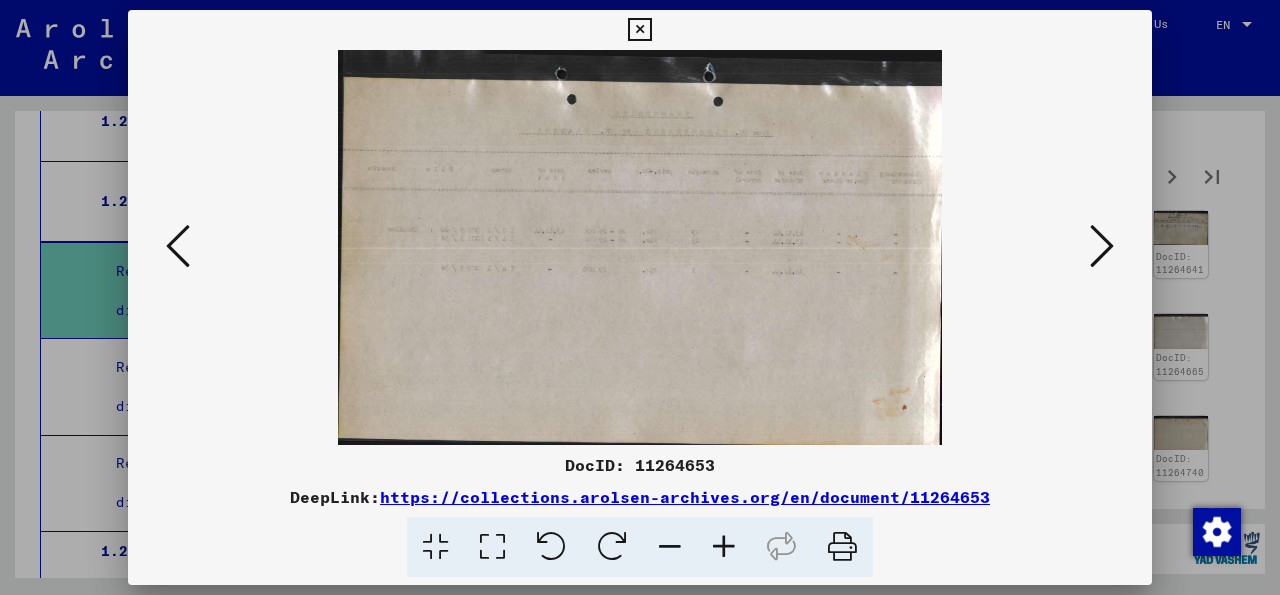 click at bounding box center [1102, 246] 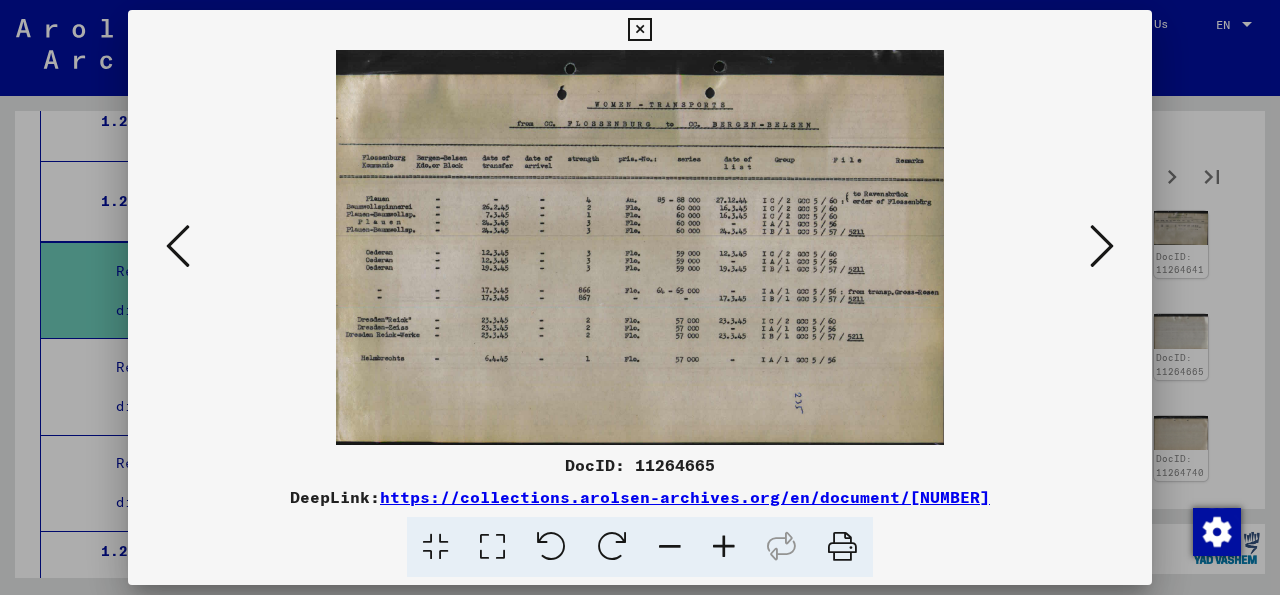 click at bounding box center (1102, 246) 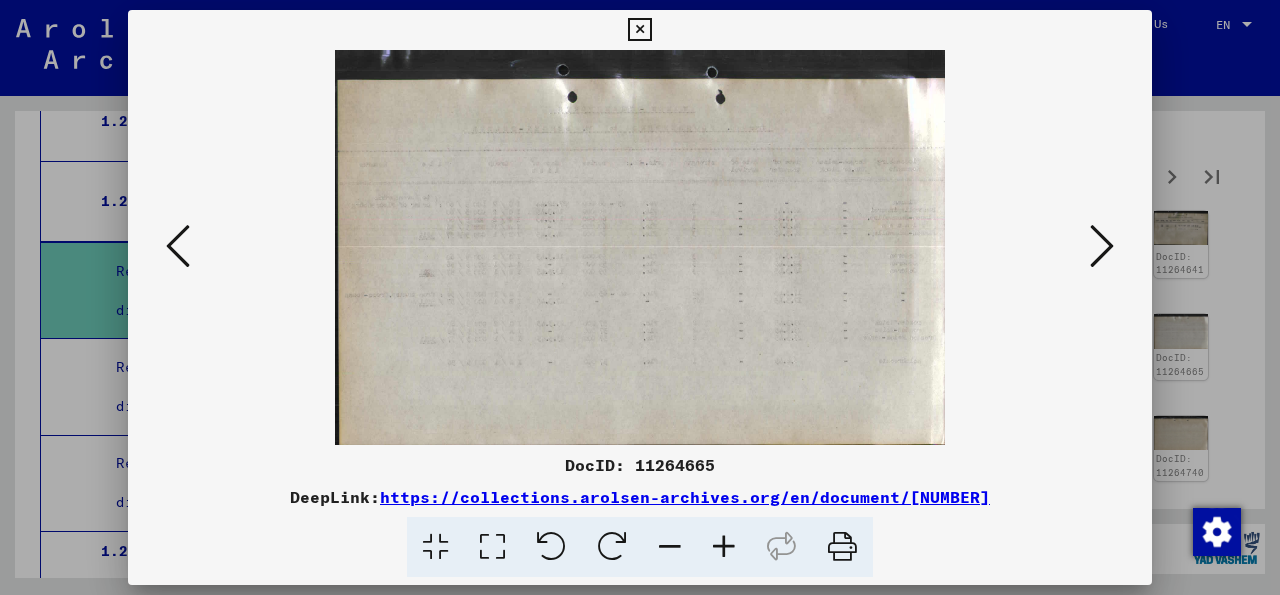 click at bounding box center (1102, 246) 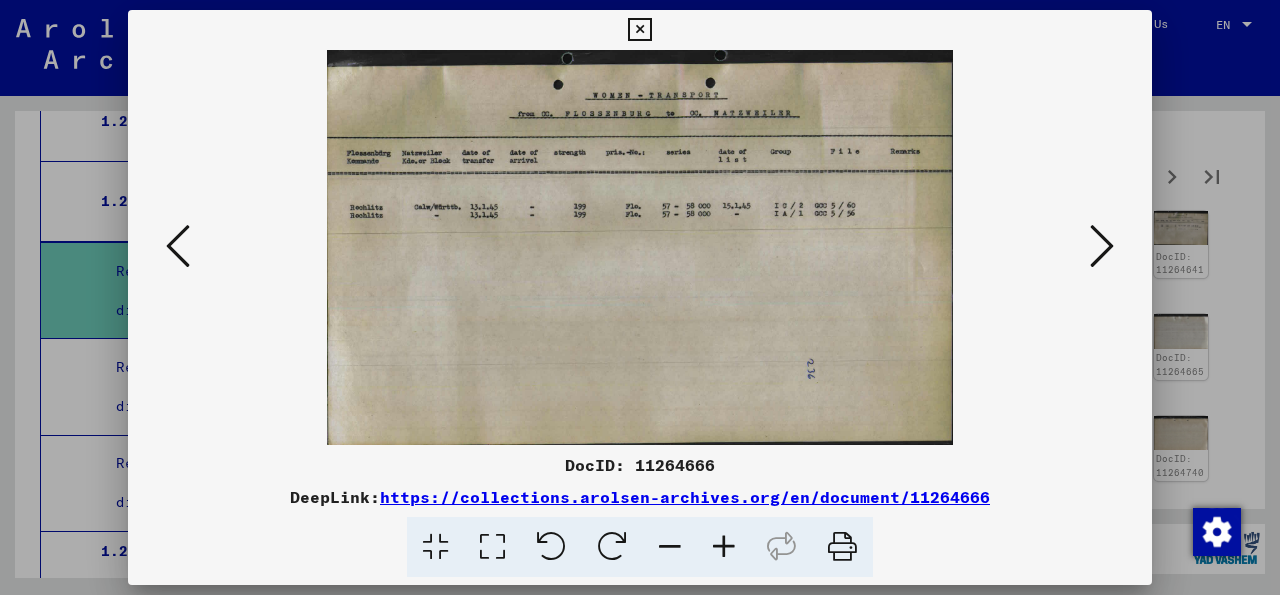 click at bounding box center (1102, 246) 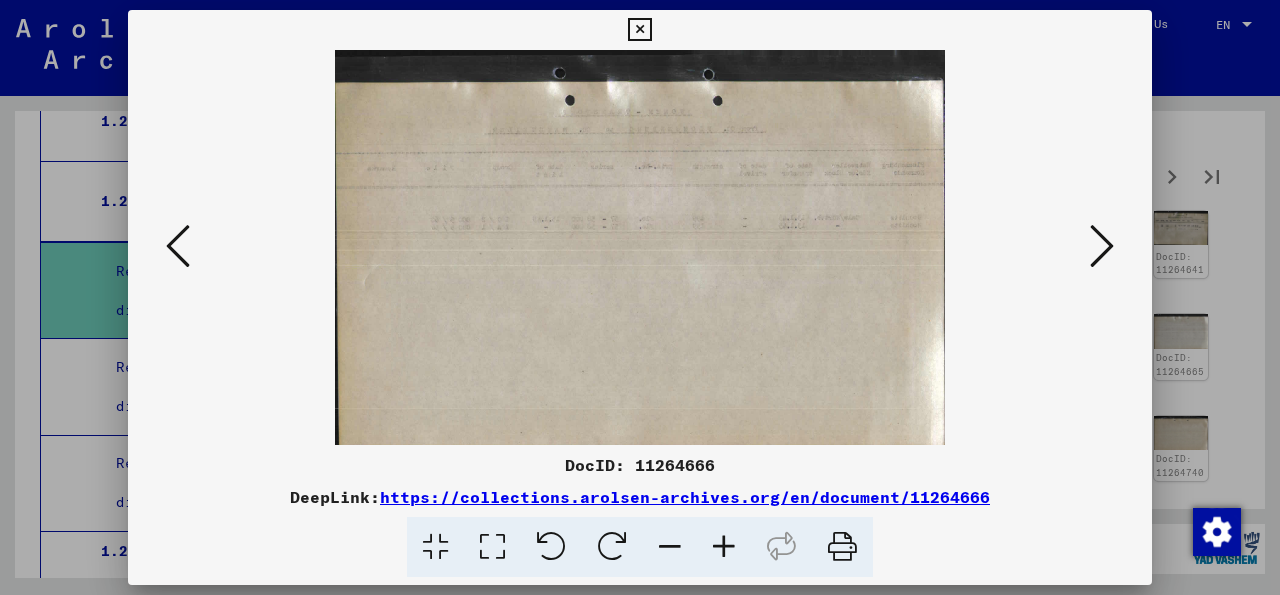 click at bounding box center [1102, 246] 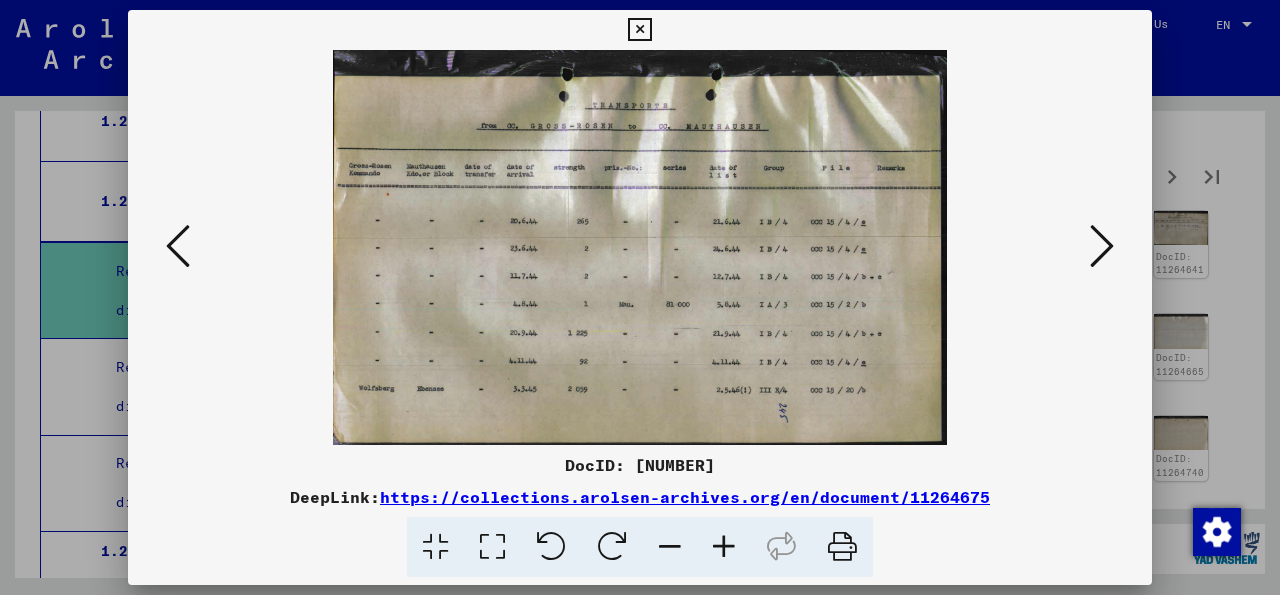 click at bounding box center [1102, 246] 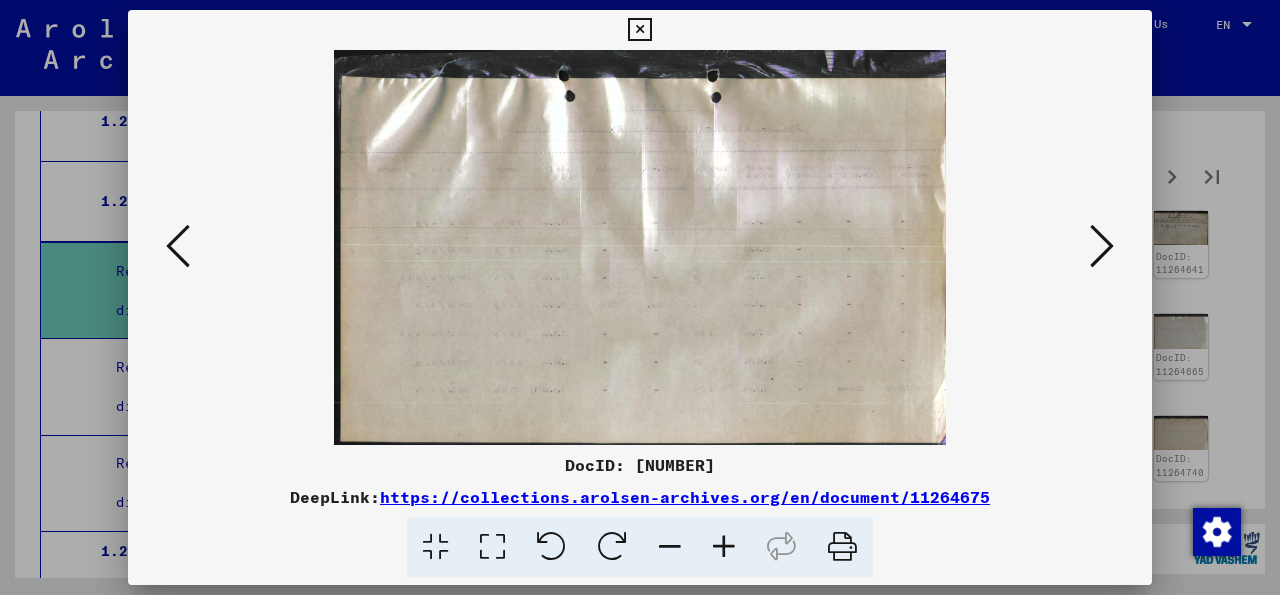 click at bounding box center (1102, 246) 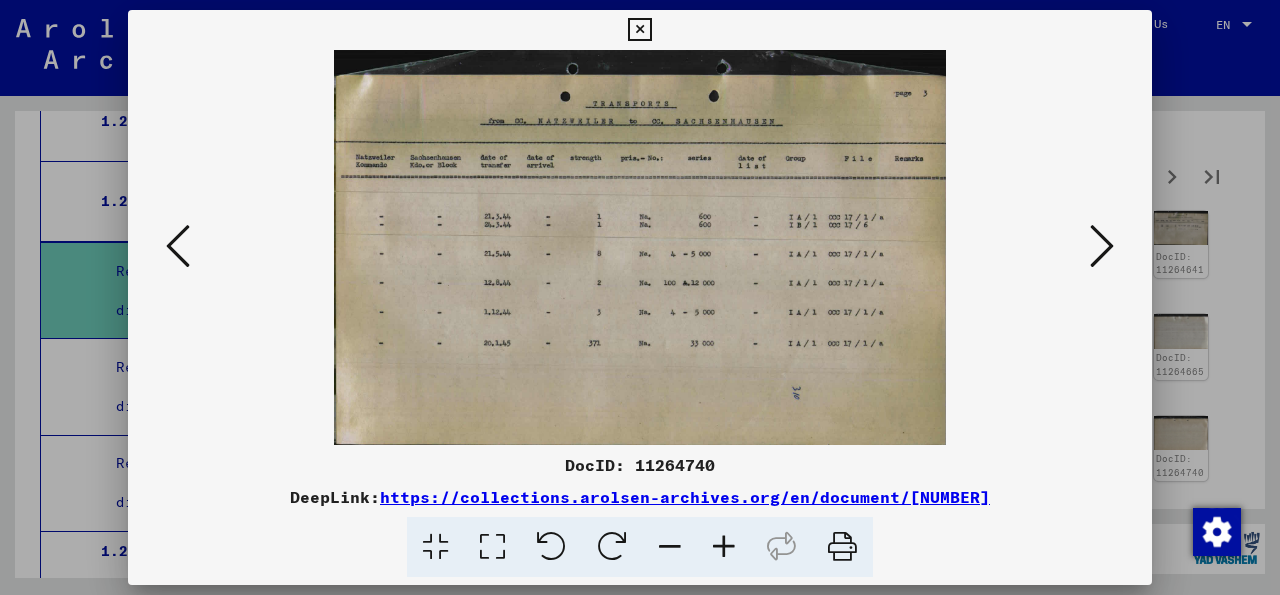click at bounding box center [1102, 246] 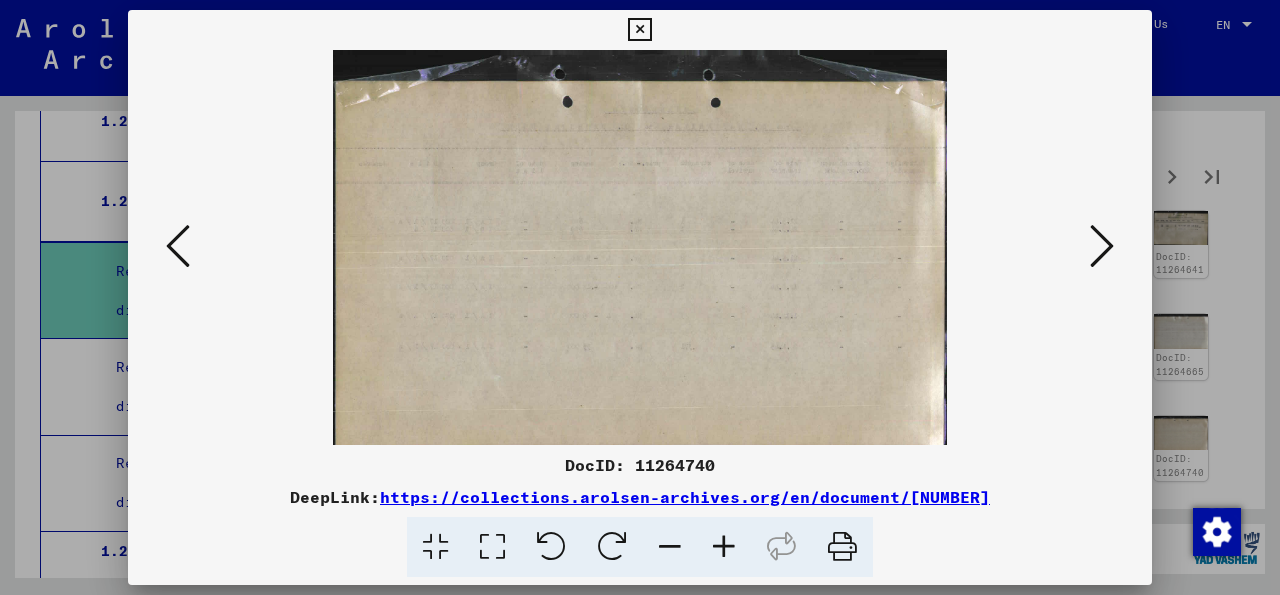 click at bounding box center [1102, 246] 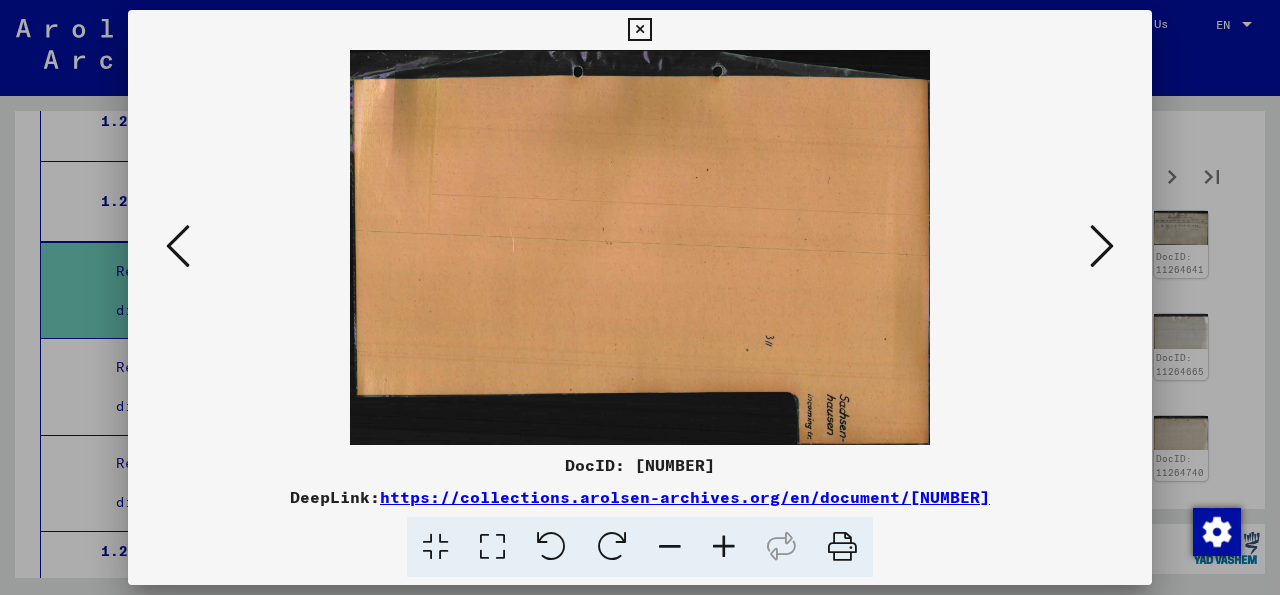 click at bounding box center [1102, 246] 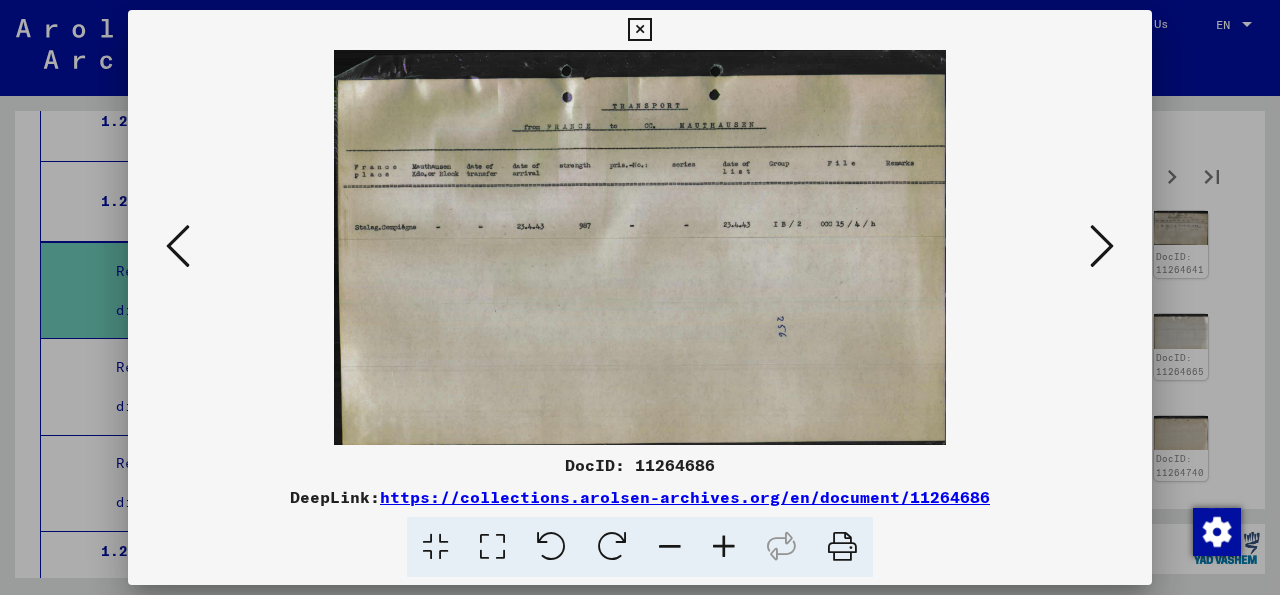 click at bounding box center (1102, 246) 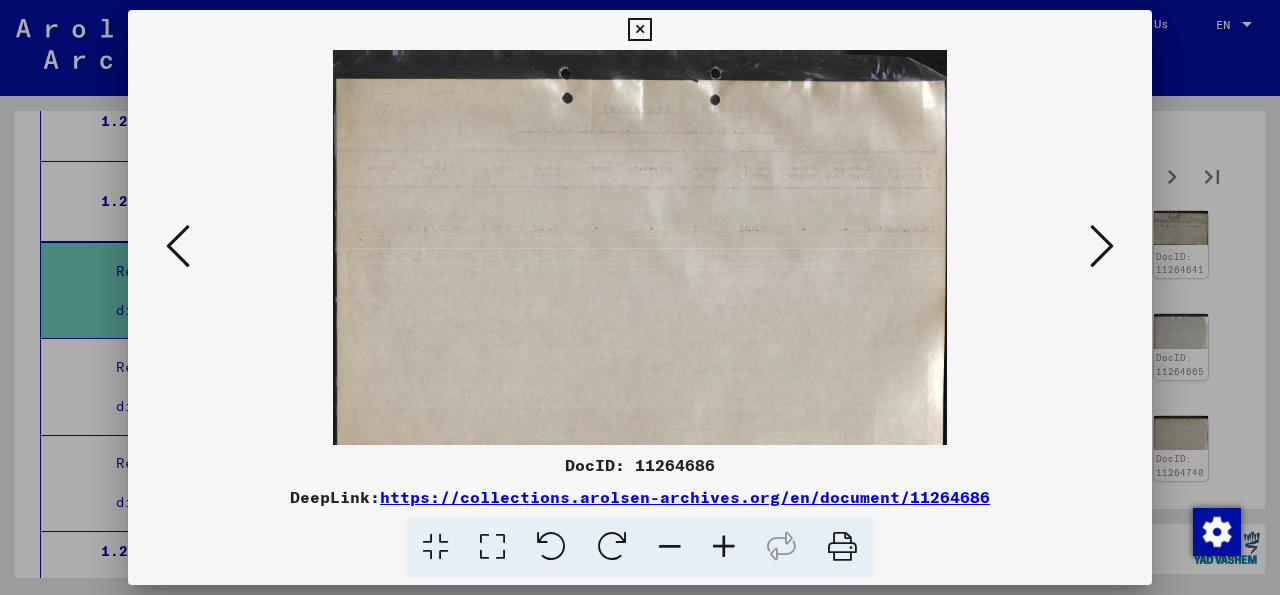 click at bounding box center [1102, 246] 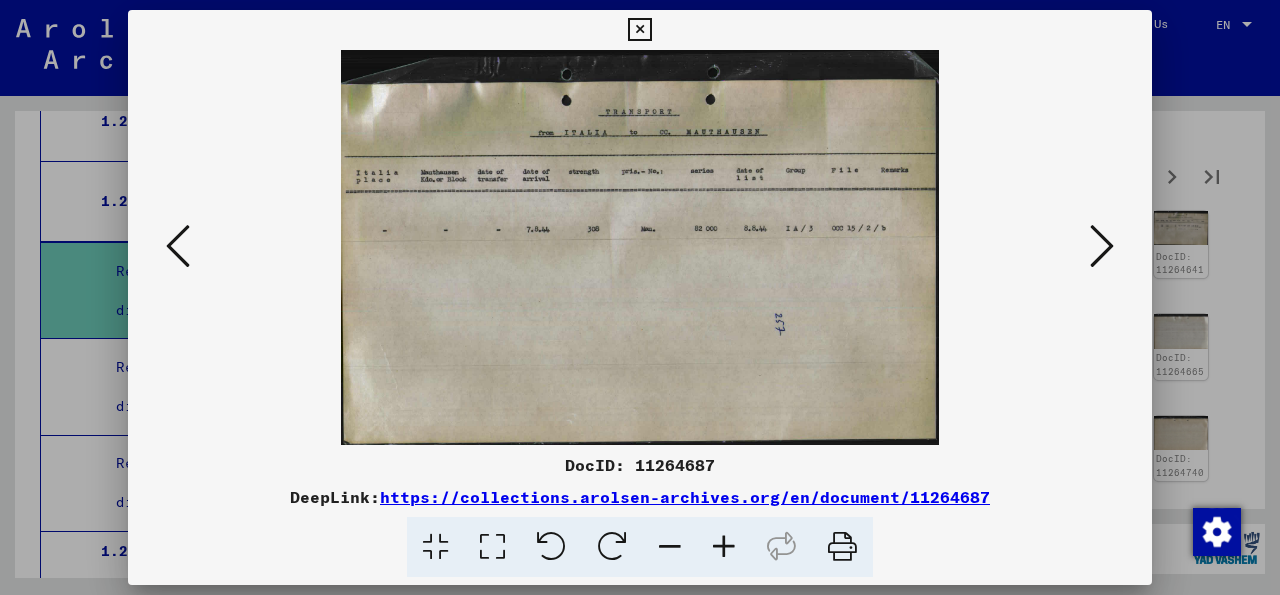 click at bounding box center (1102, 246) 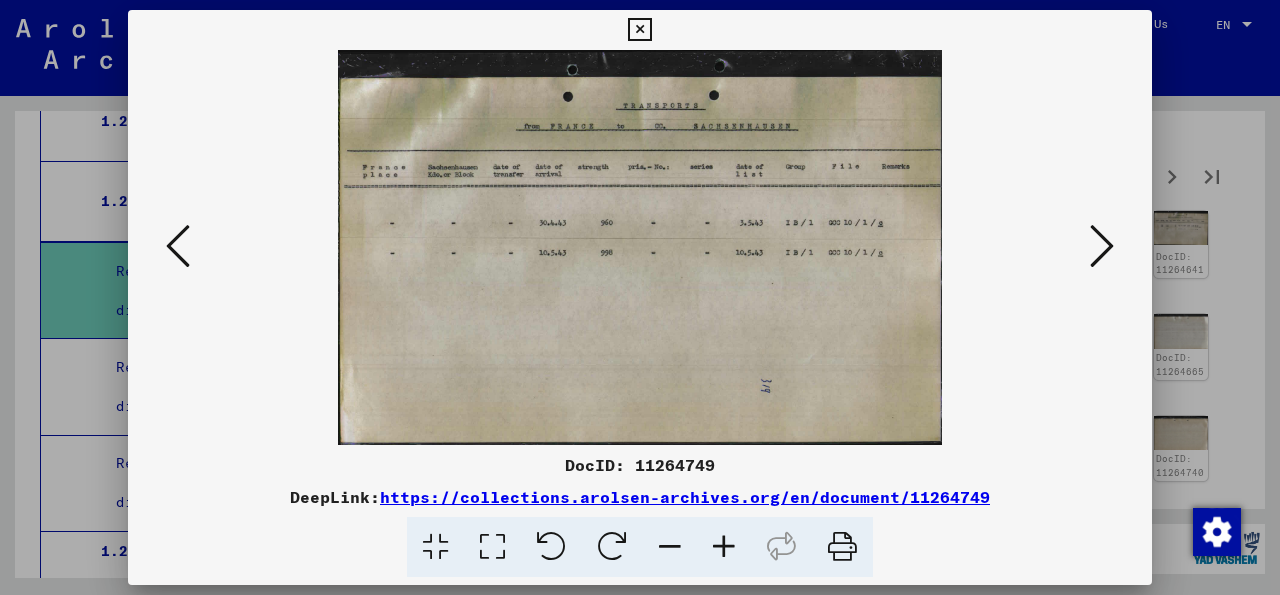 click at bounding box center [1102, 246] 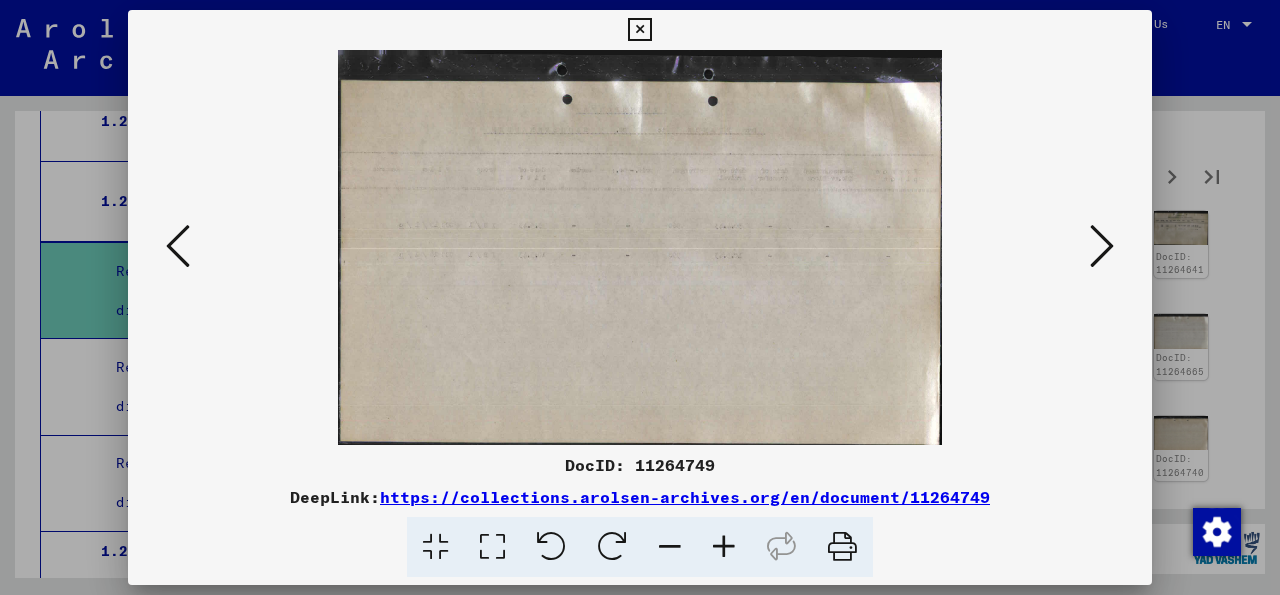 click at bounding box center (1102, 246) 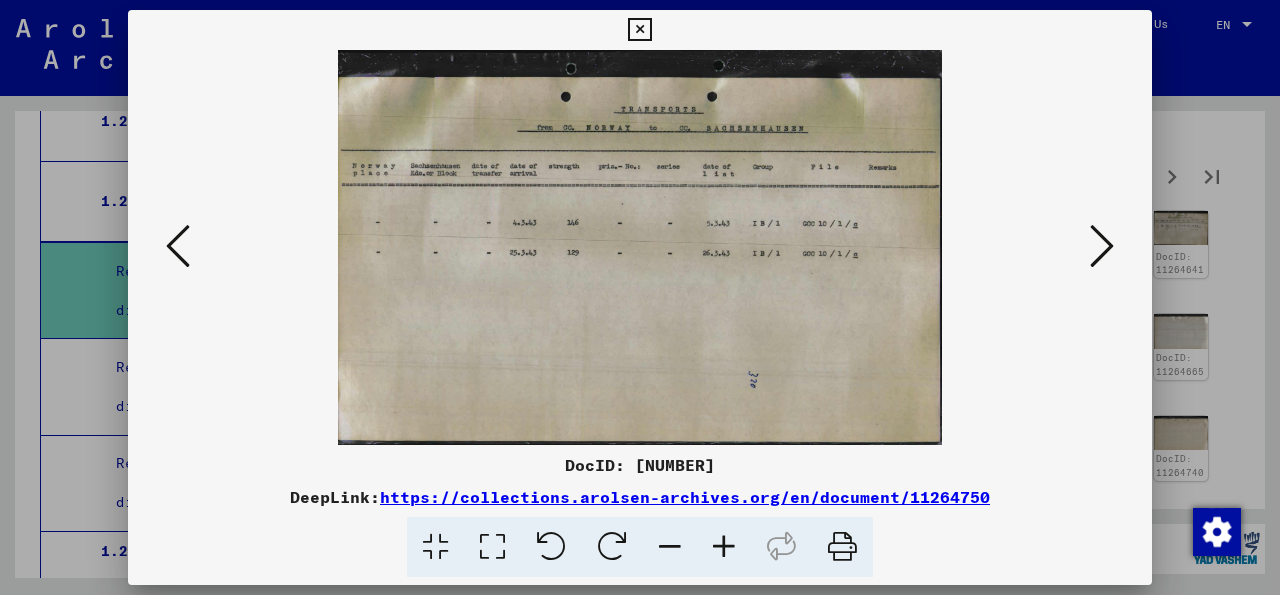 click at bounding box center [1102, 246] 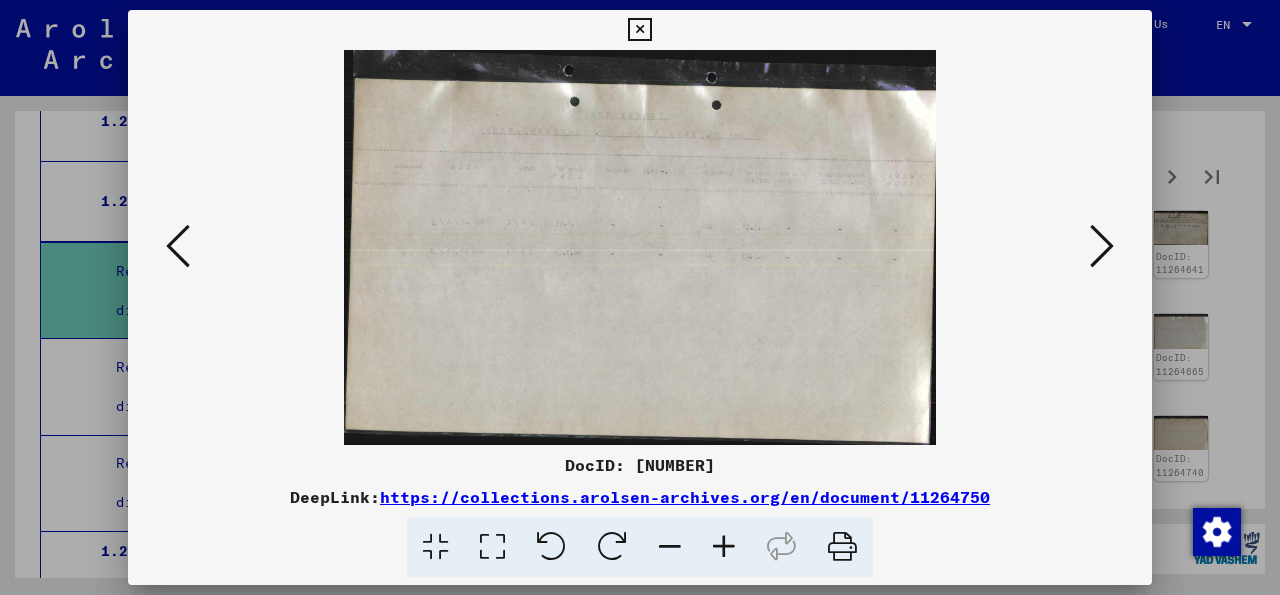 click at bounding box center [1102, 246] 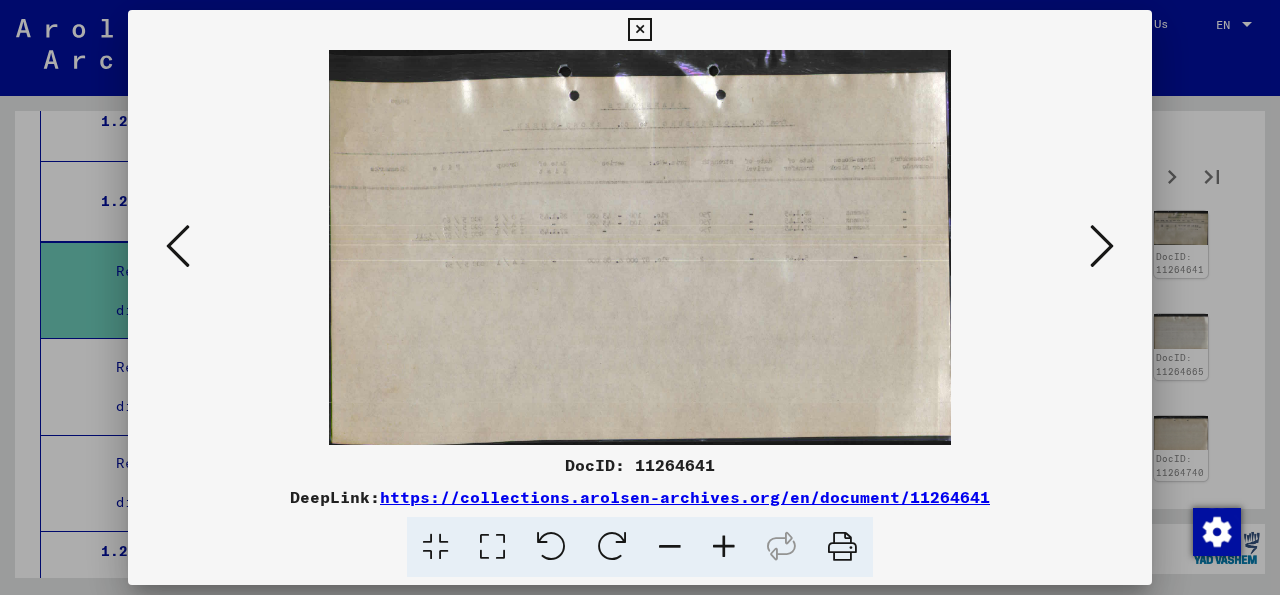 click at bounding box center (1102, 246) 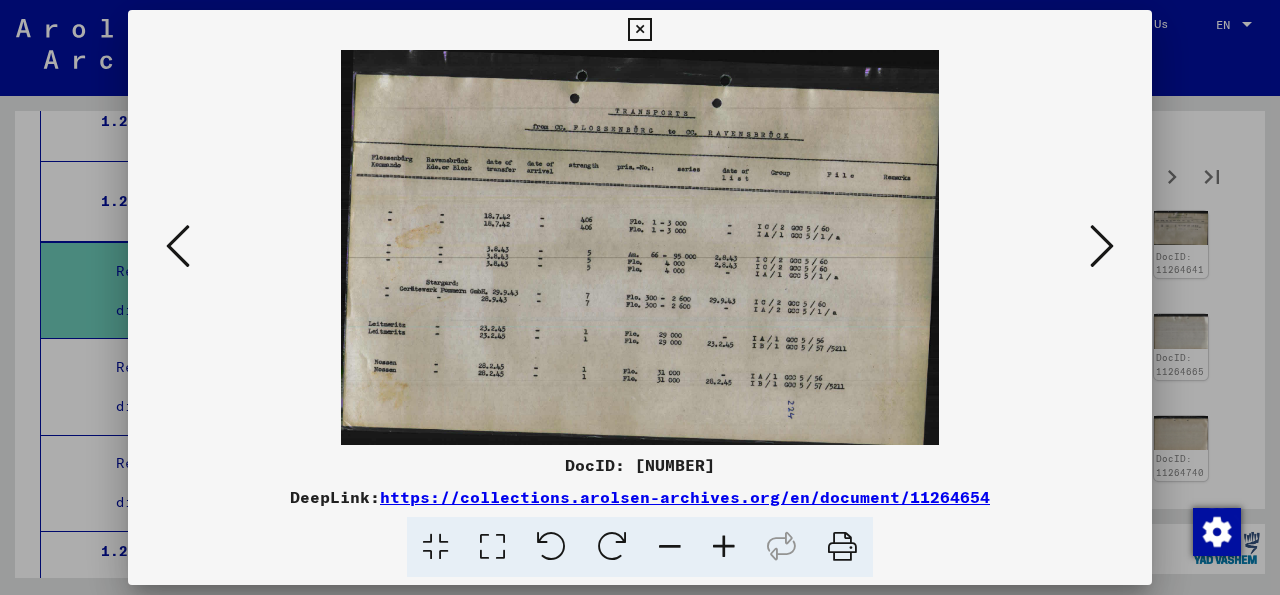 click at bounding box center (1102, 246) 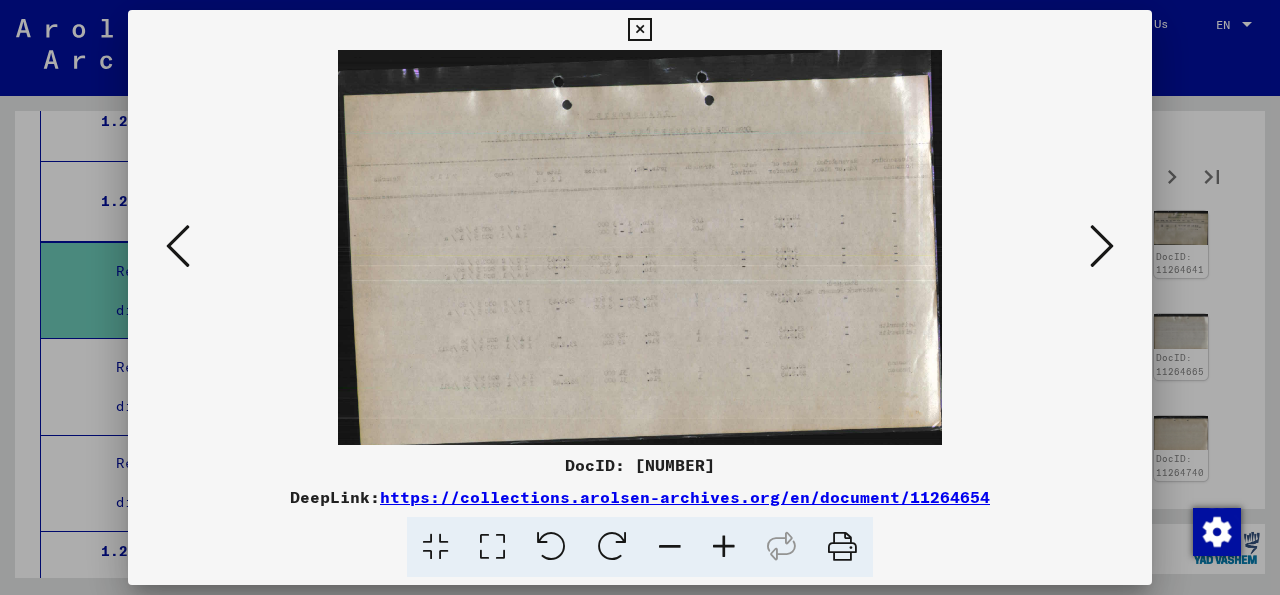 click at bounding box center (1102, 246) 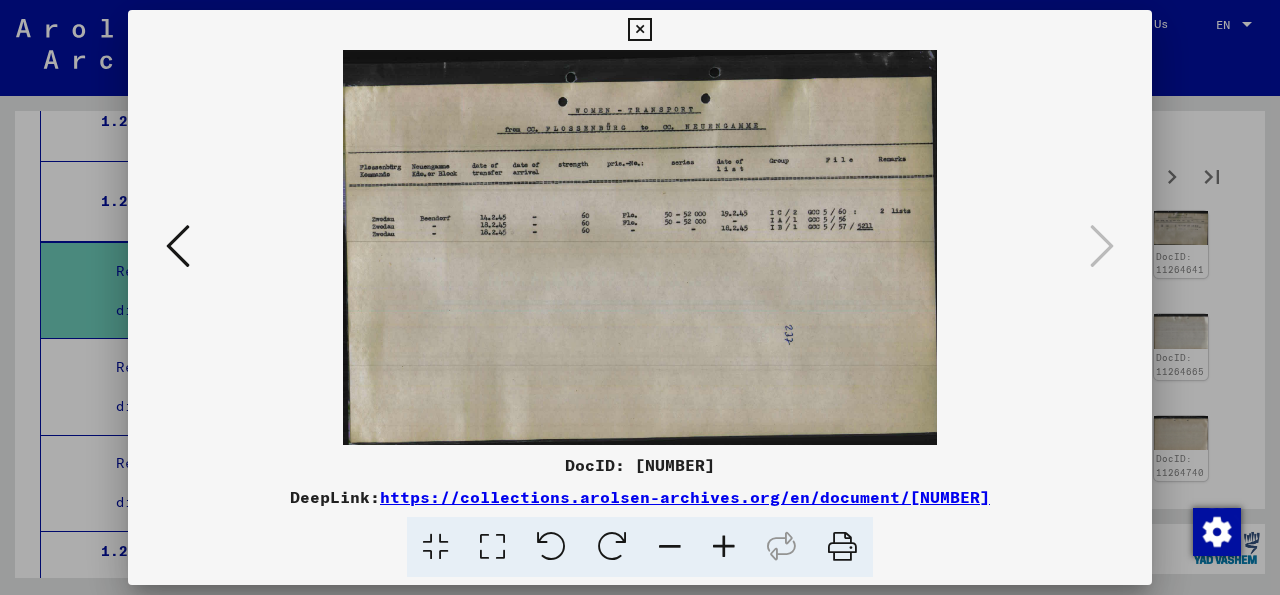 click at bounding box center (639, 30) 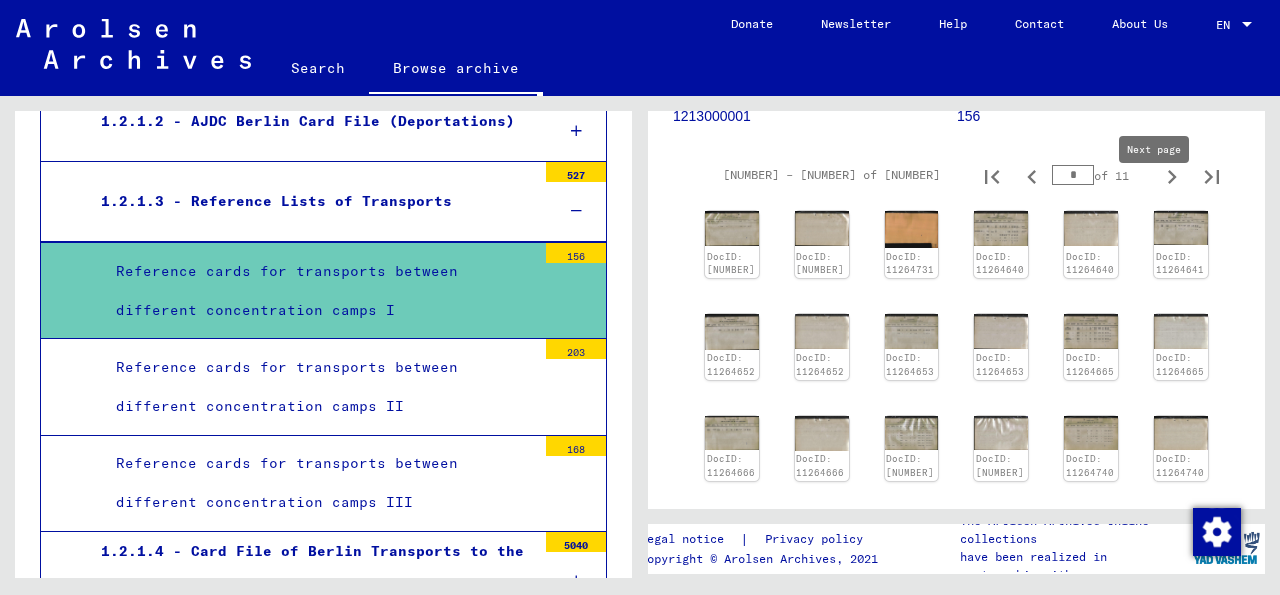 click 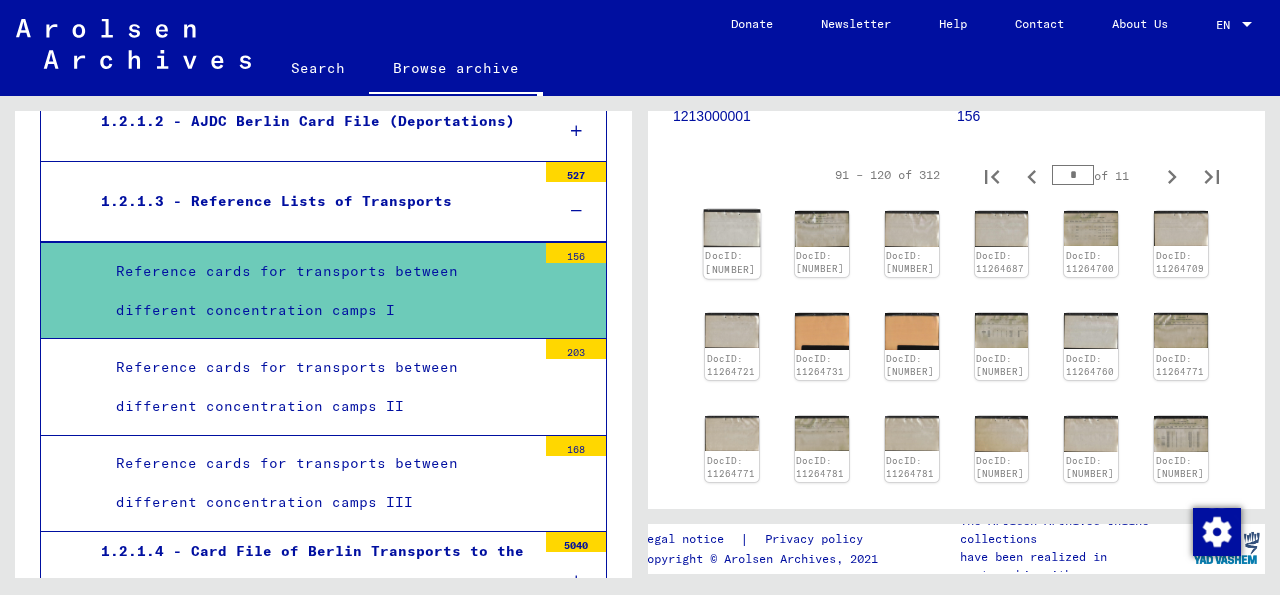 click 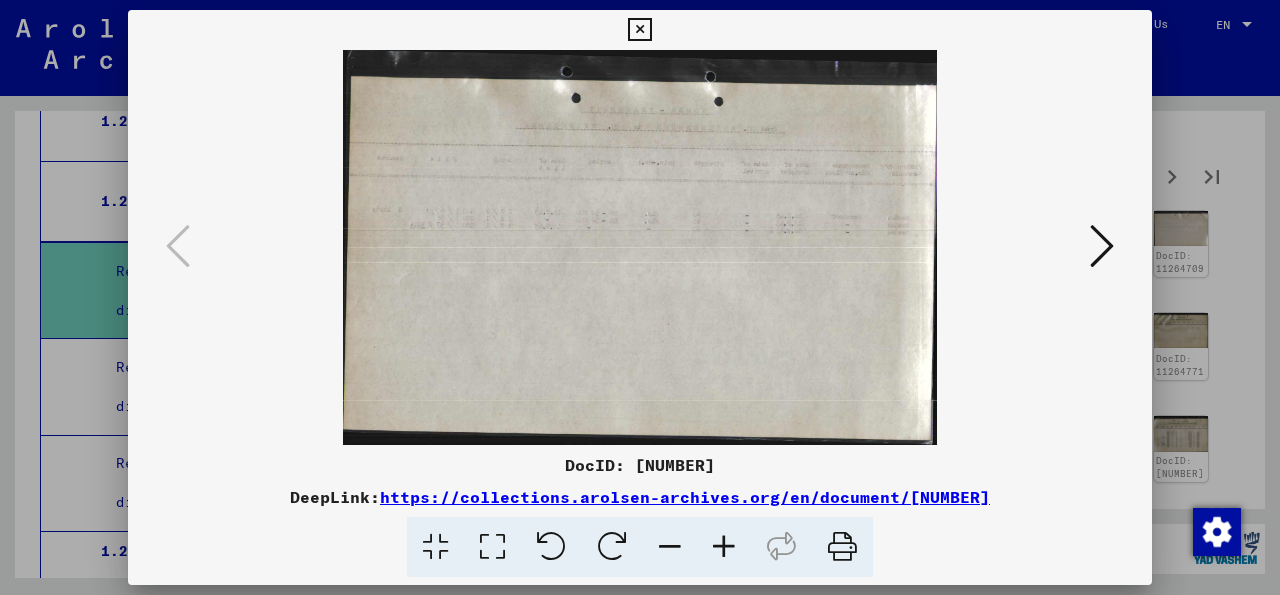 click at bounding box center (1102, 246) 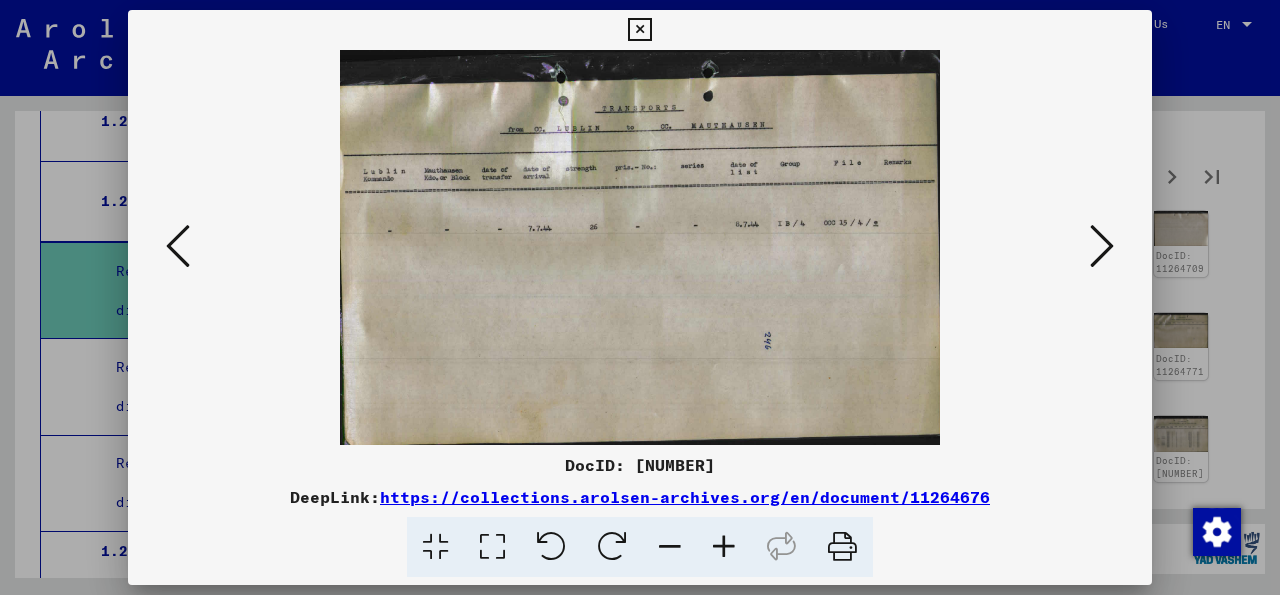 click at bounding box center (1102, 246) 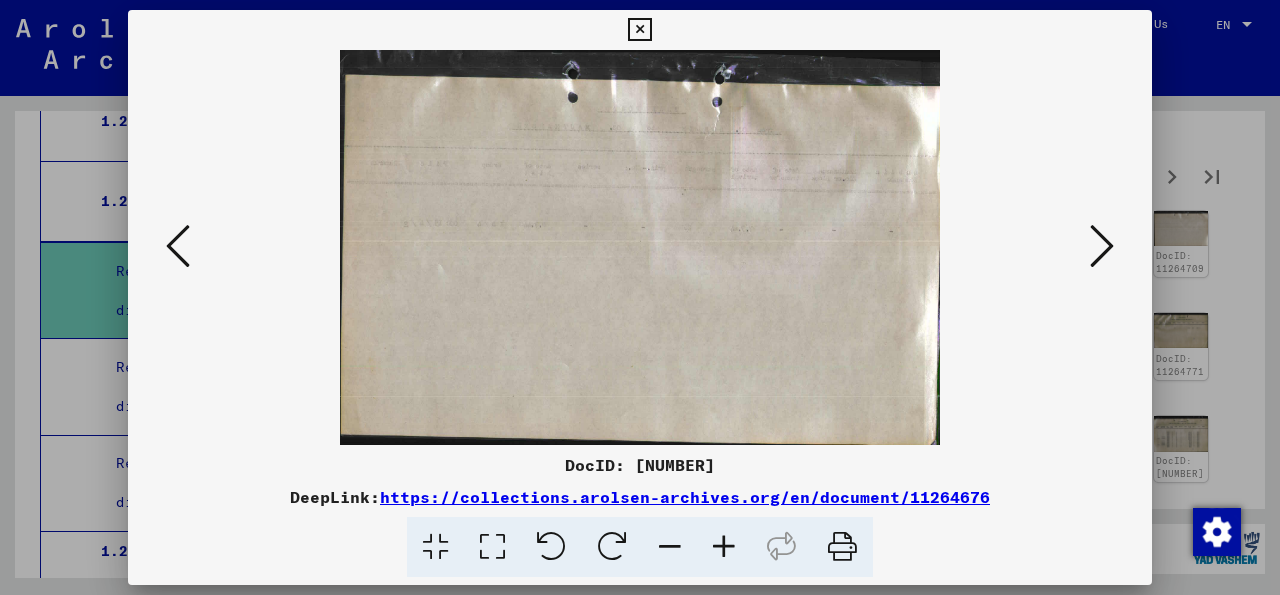 click at bounding box center (1102, 246) 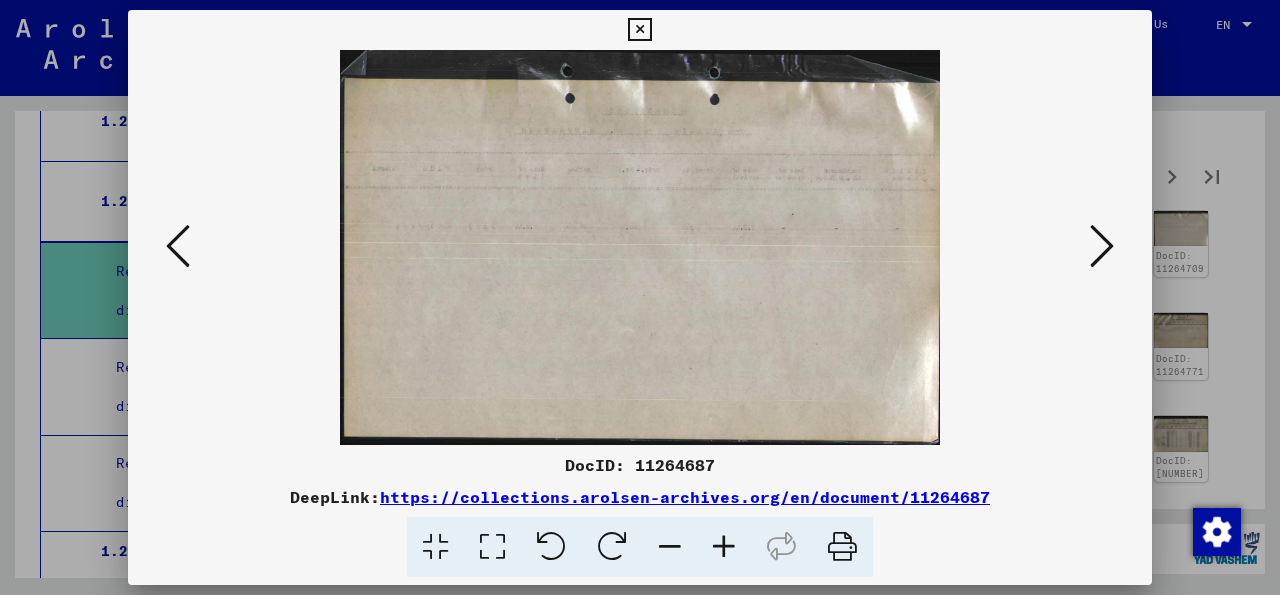 click at bounding box center (1102, 246) 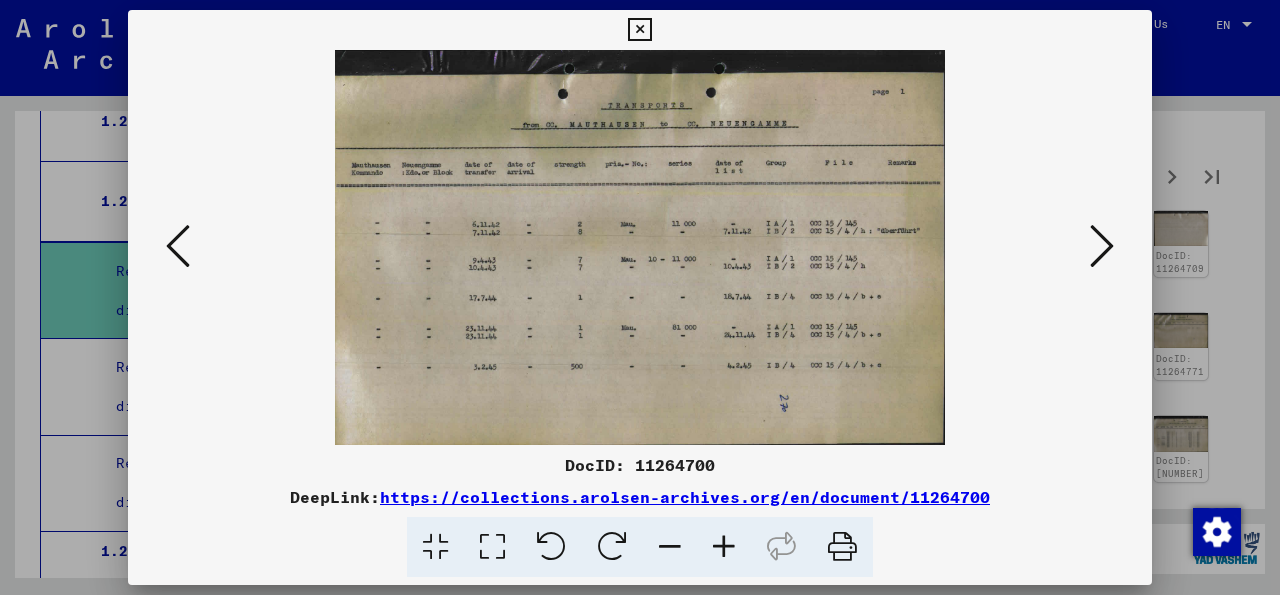 click at bounding box center (1102, 246) 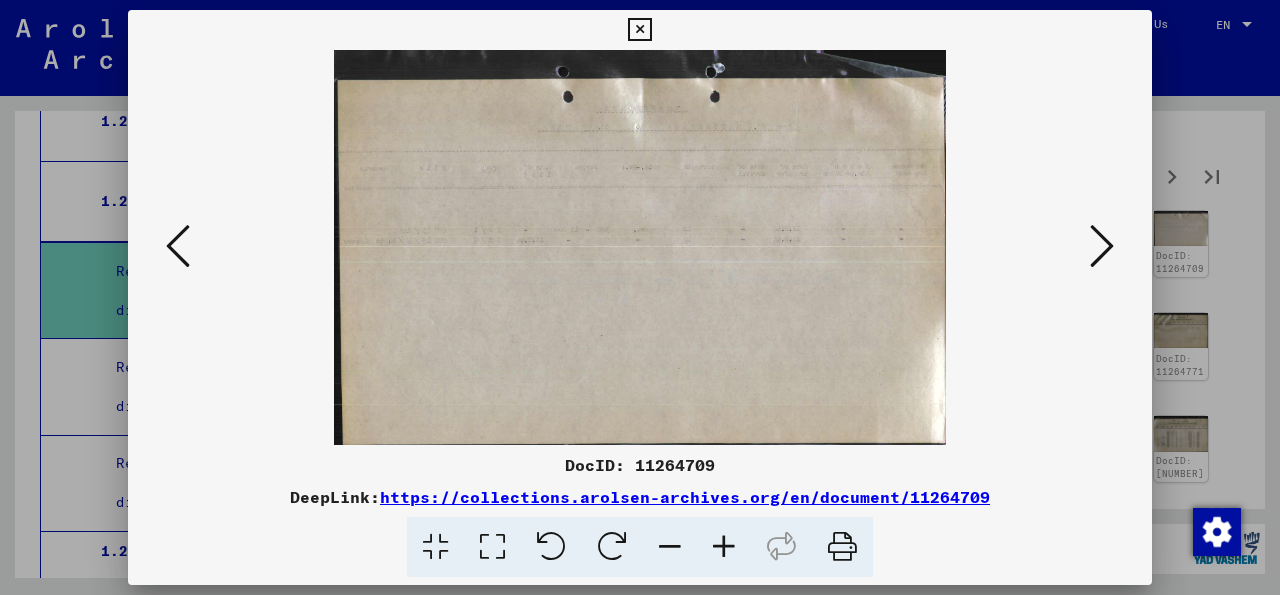 click at bounding box center (1102, 246) 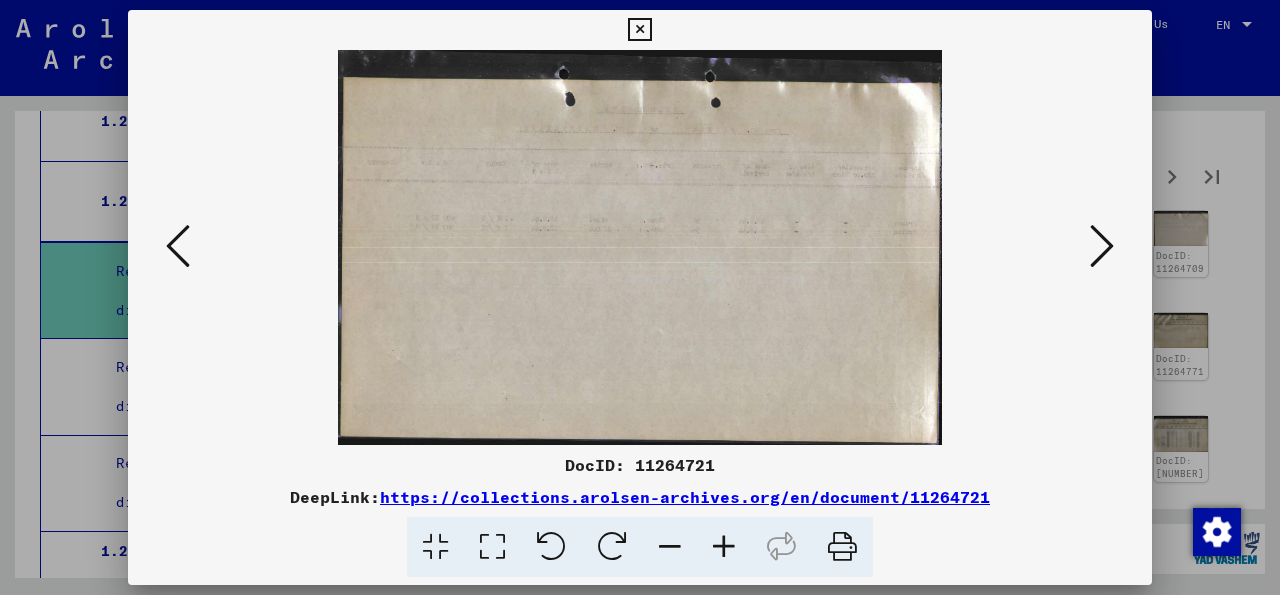 click at bounding box center (1102, 246) 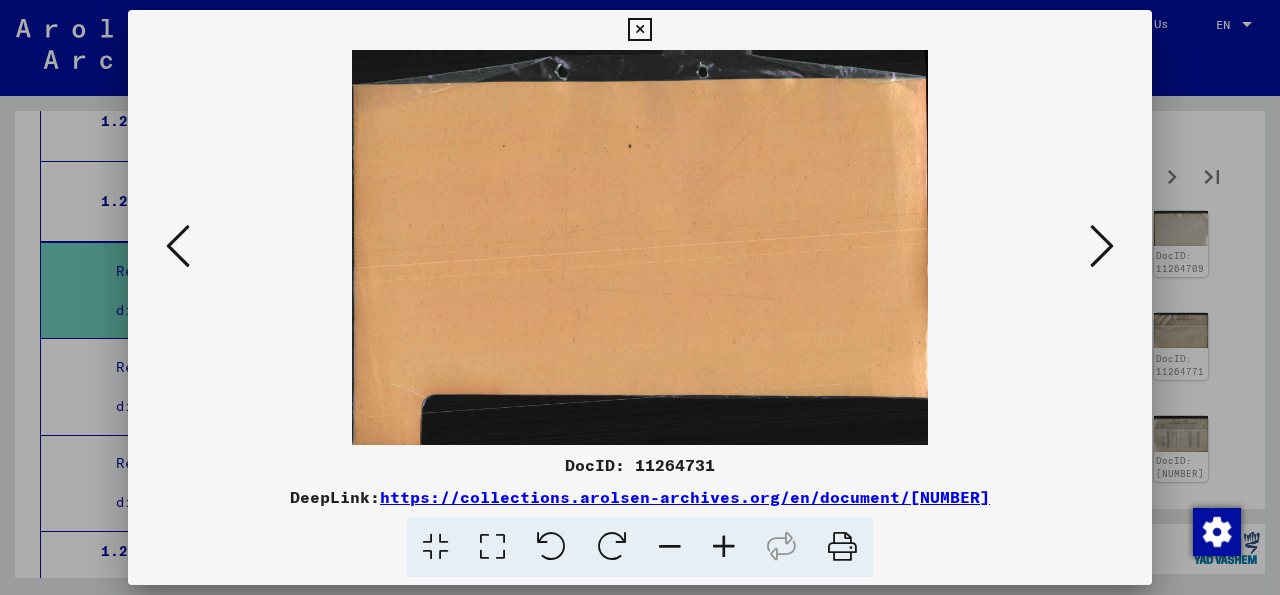 click at bounding box center (1102, 246) 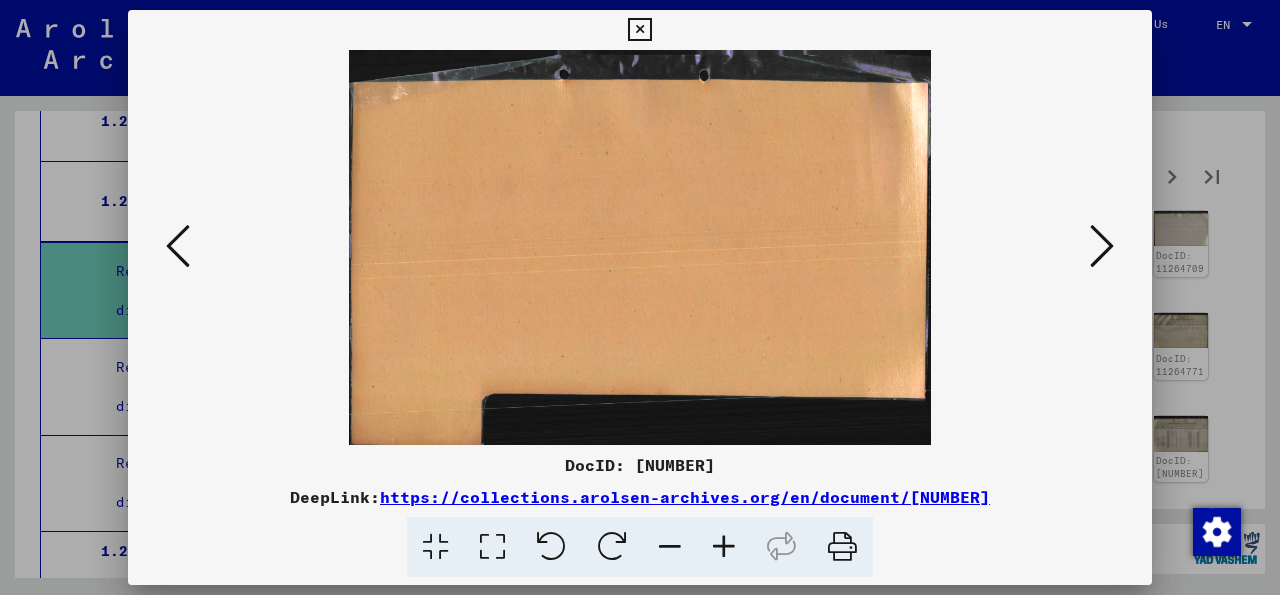 click at bounding box center [1102, 246] 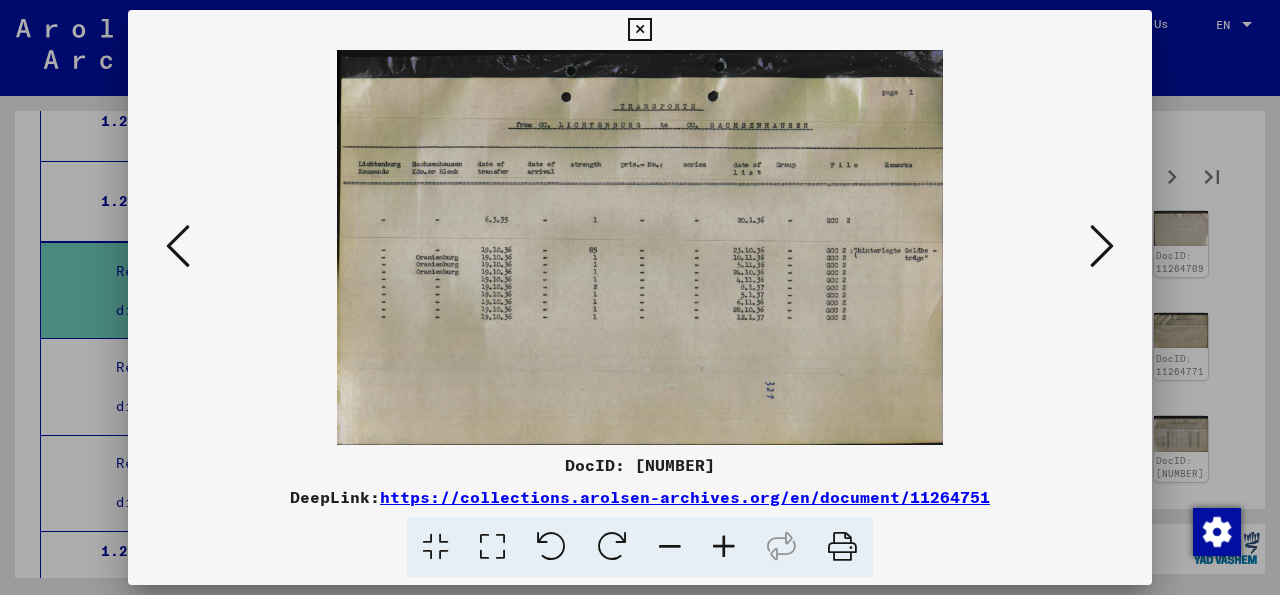 click at bounding box center (1102, 246) 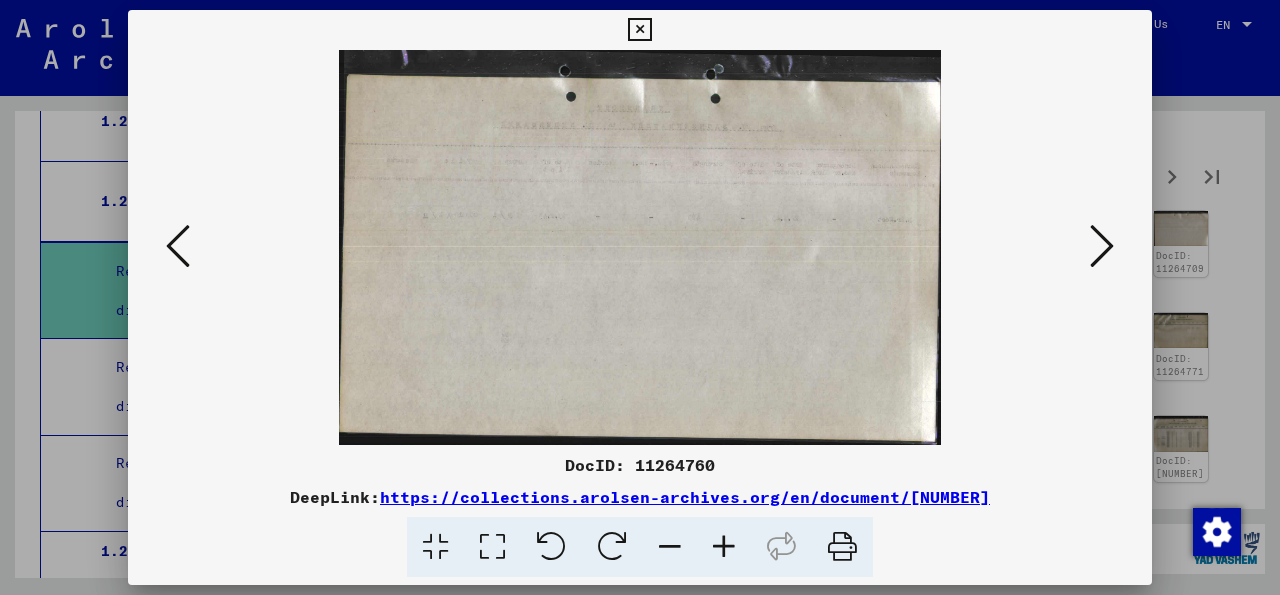 click at bounding box center [1102, 246] 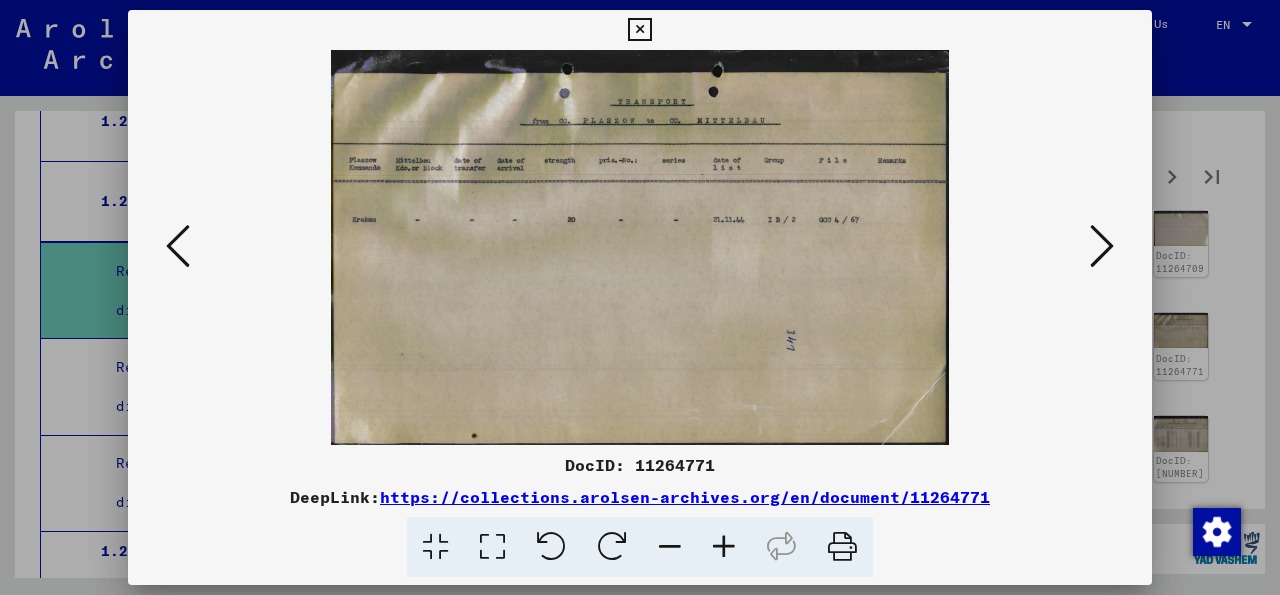 click at bounding box center (1102, 246) 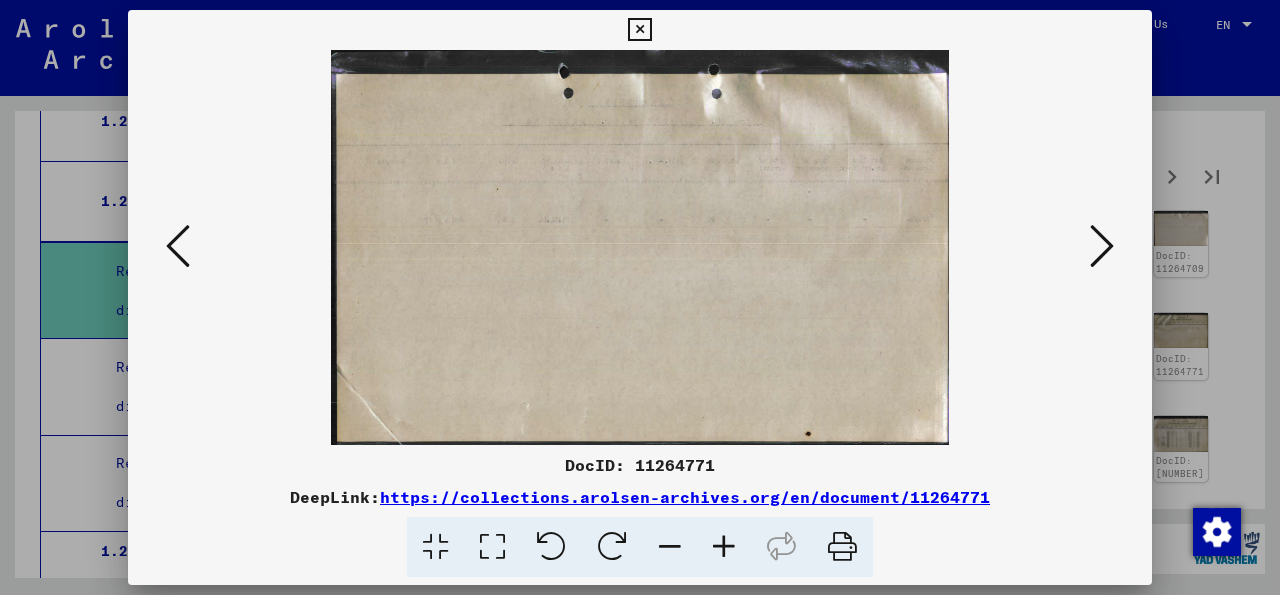 click at bounding box center (1102, 246) 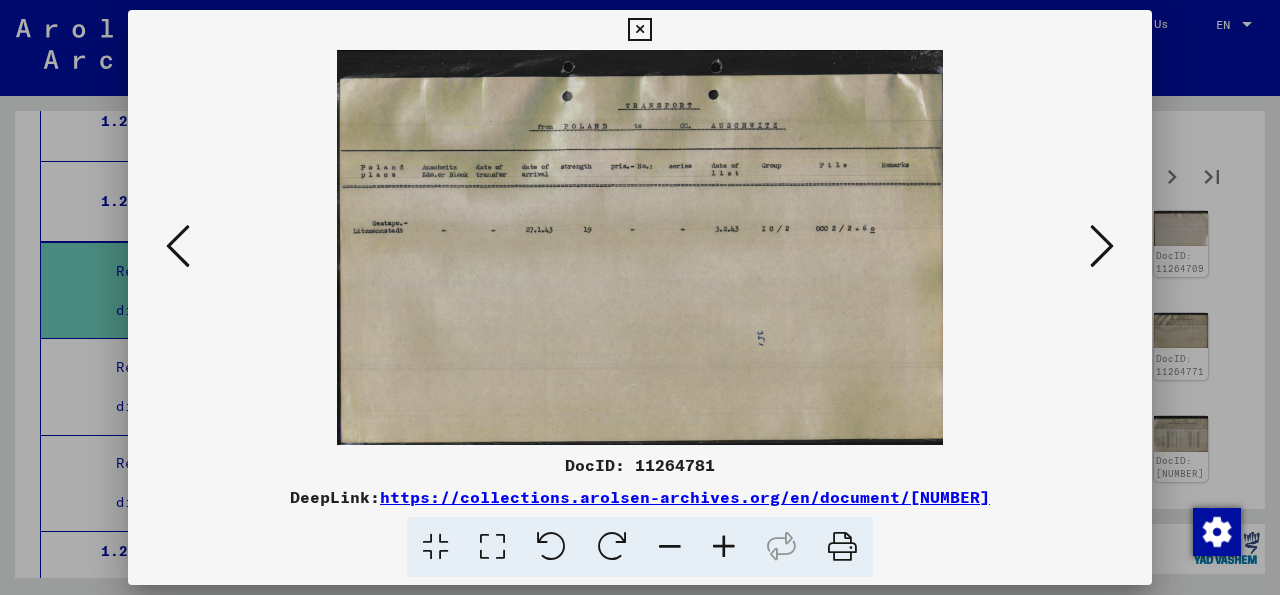 click at bounding box center [1102, 246] 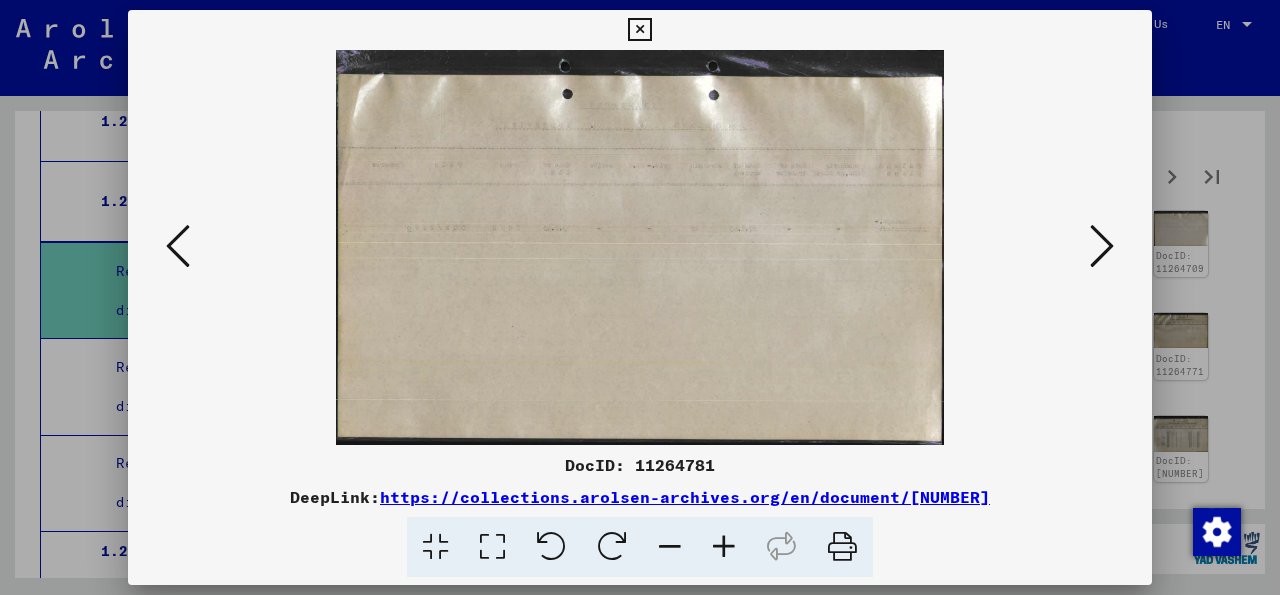 click at bounding box center [1102, 246] 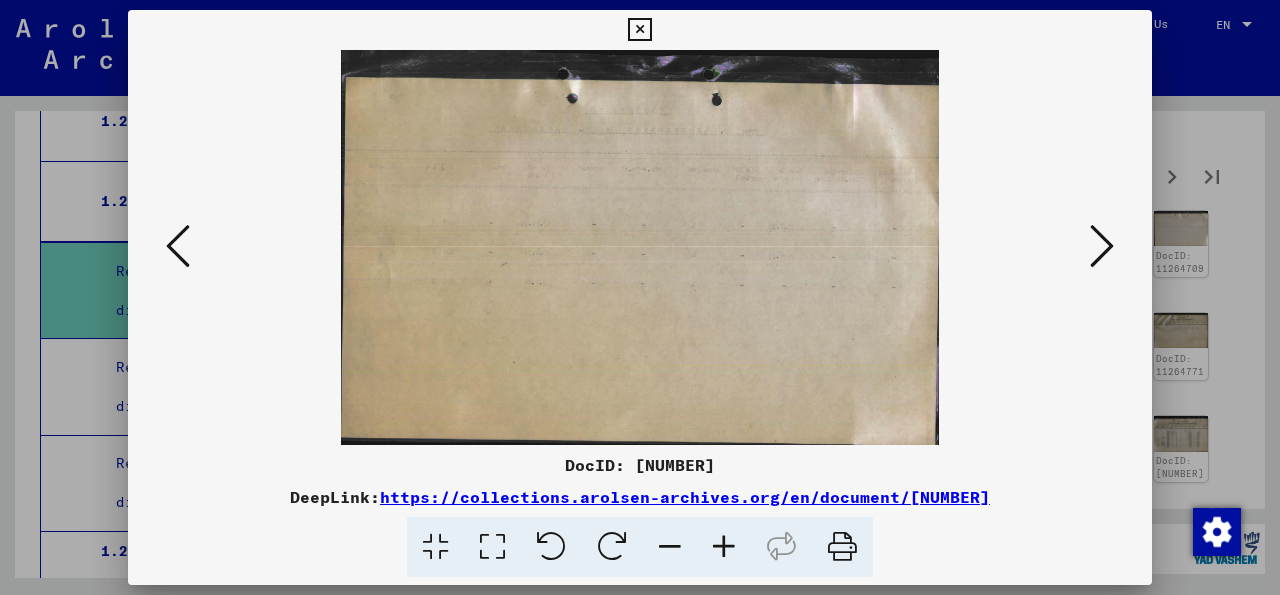click at bounding box center (1102, 246) 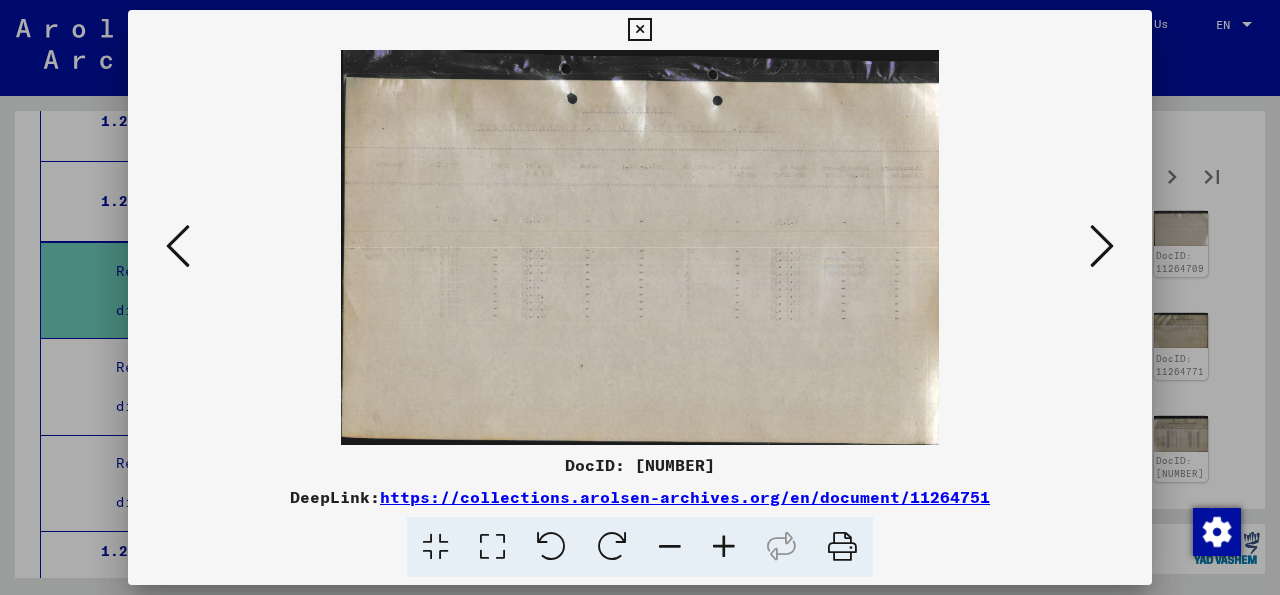 click at bounding box center (1102, 246) 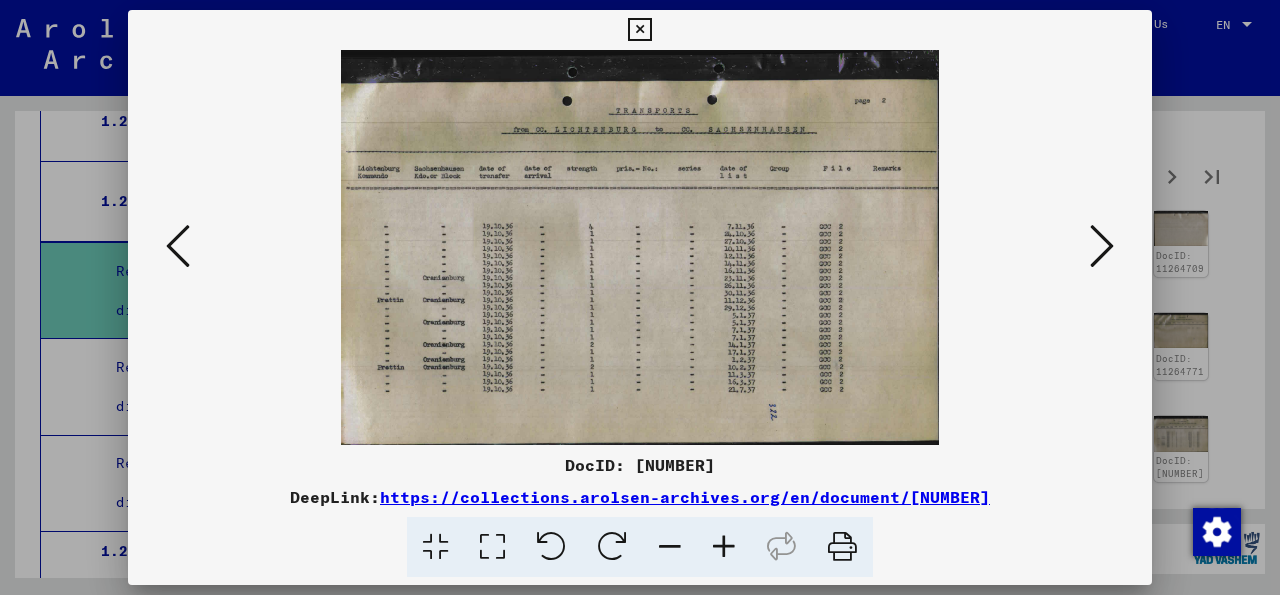 click at bounding box center (1102, 246) 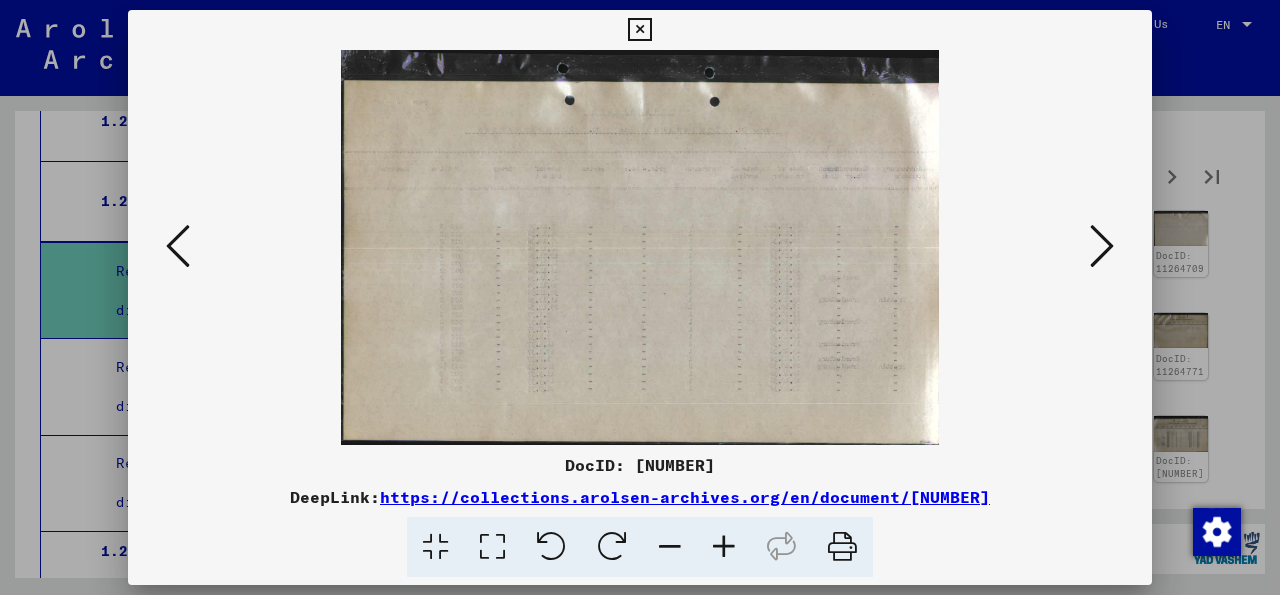 click at bounding box center [1102, 246] 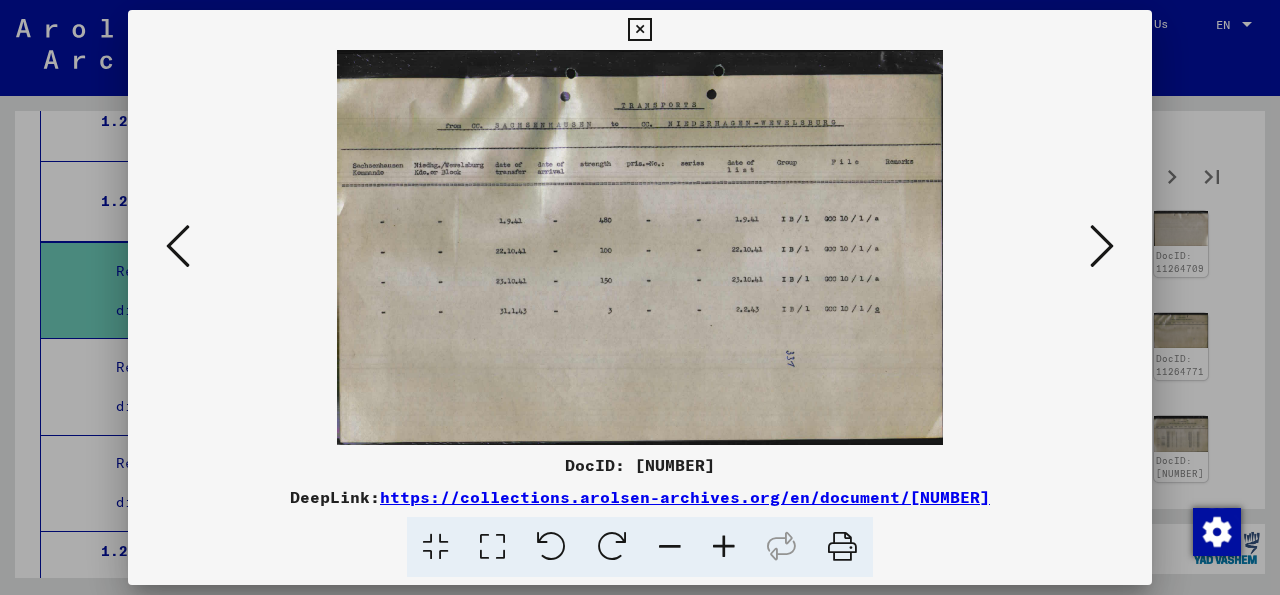 click at bounding box center (1102, 246) 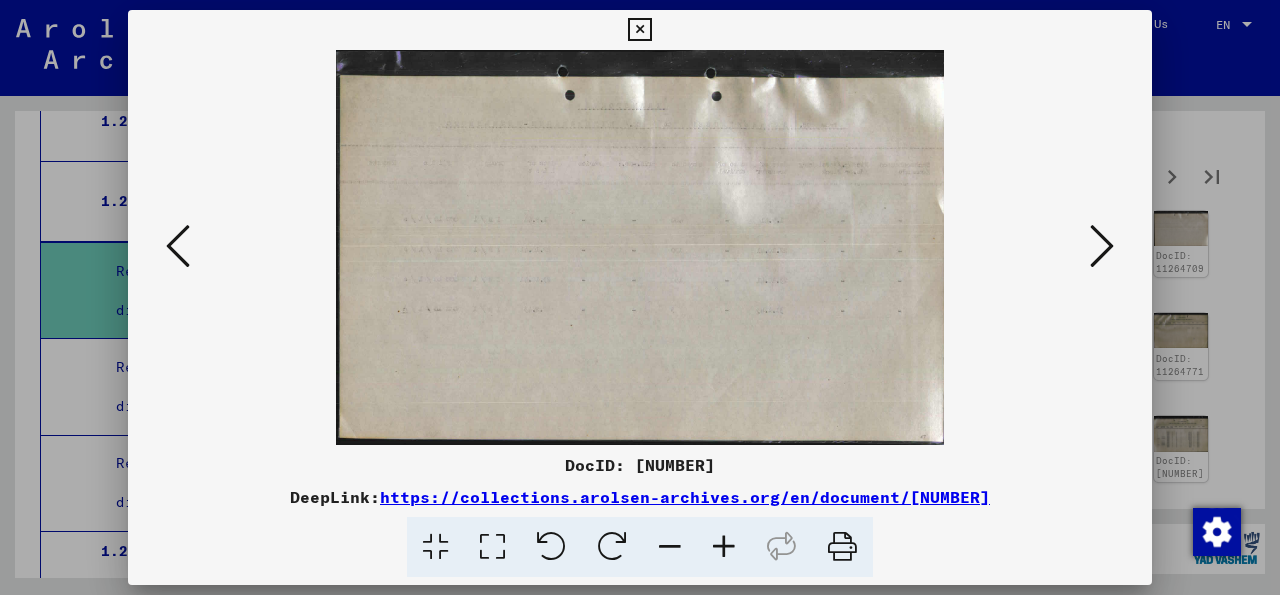 click at bounding box center [1102, 246] 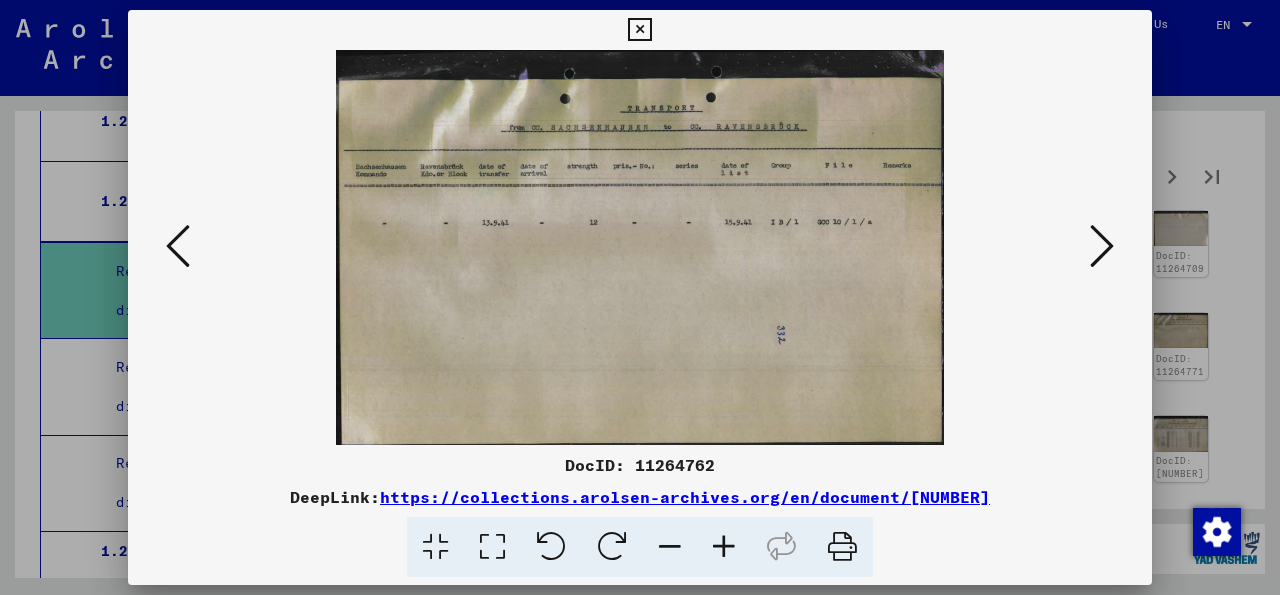 click at bounding box center [1102, 246] 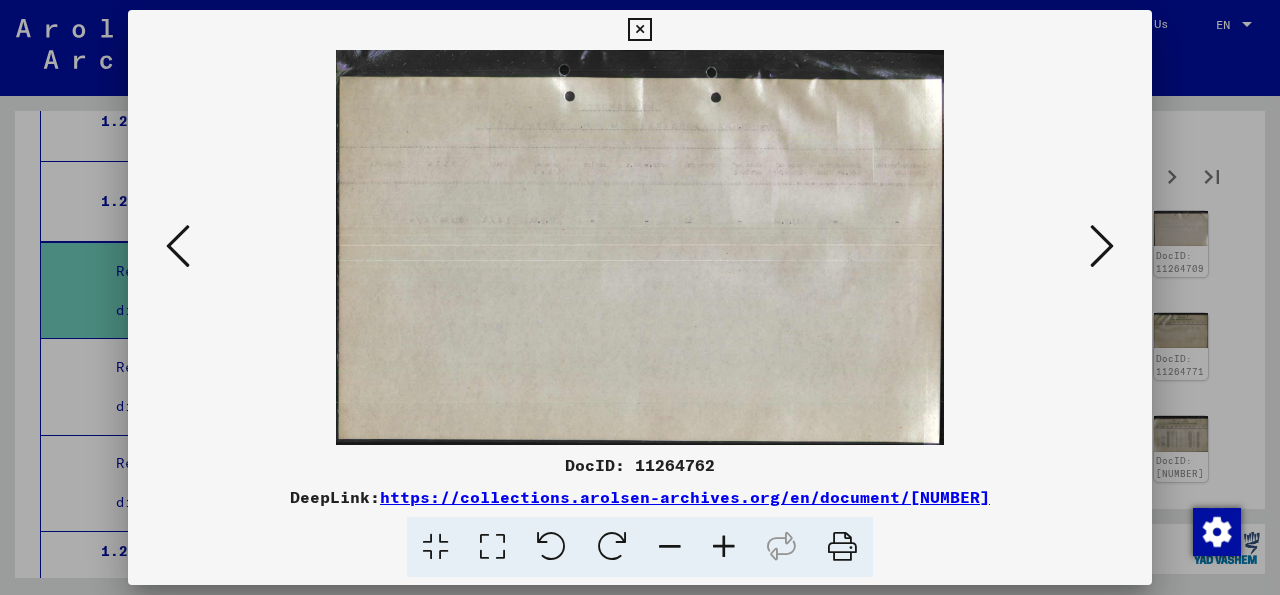 click at bounding box center (1102, 246) 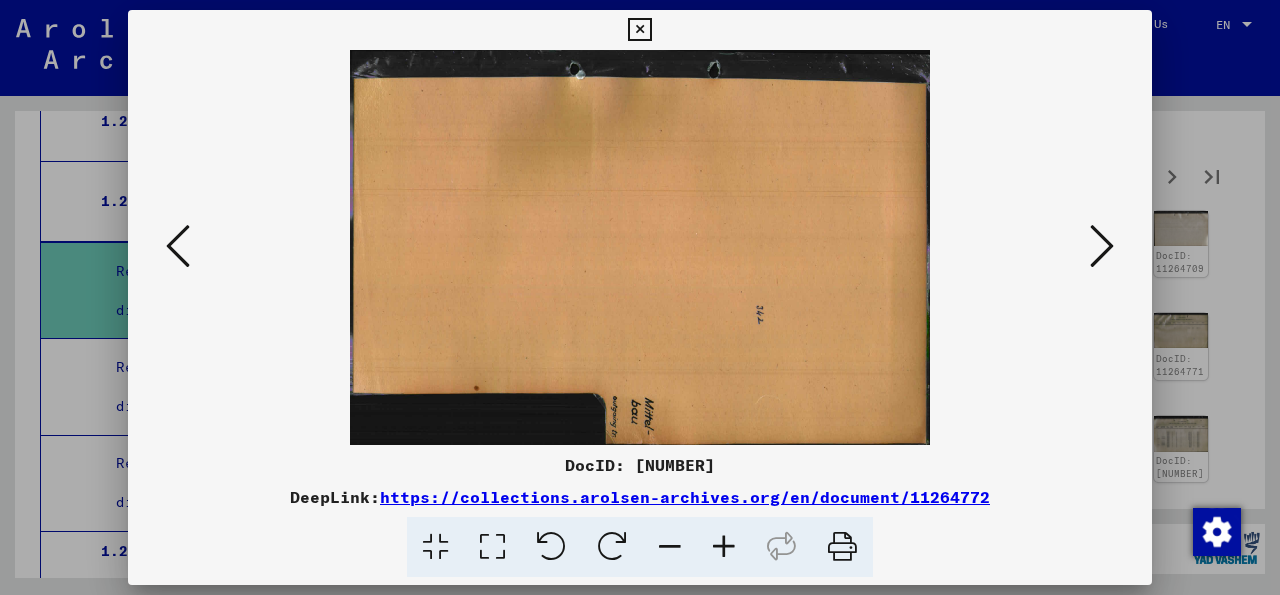 click at bounding box center [1102, 246] 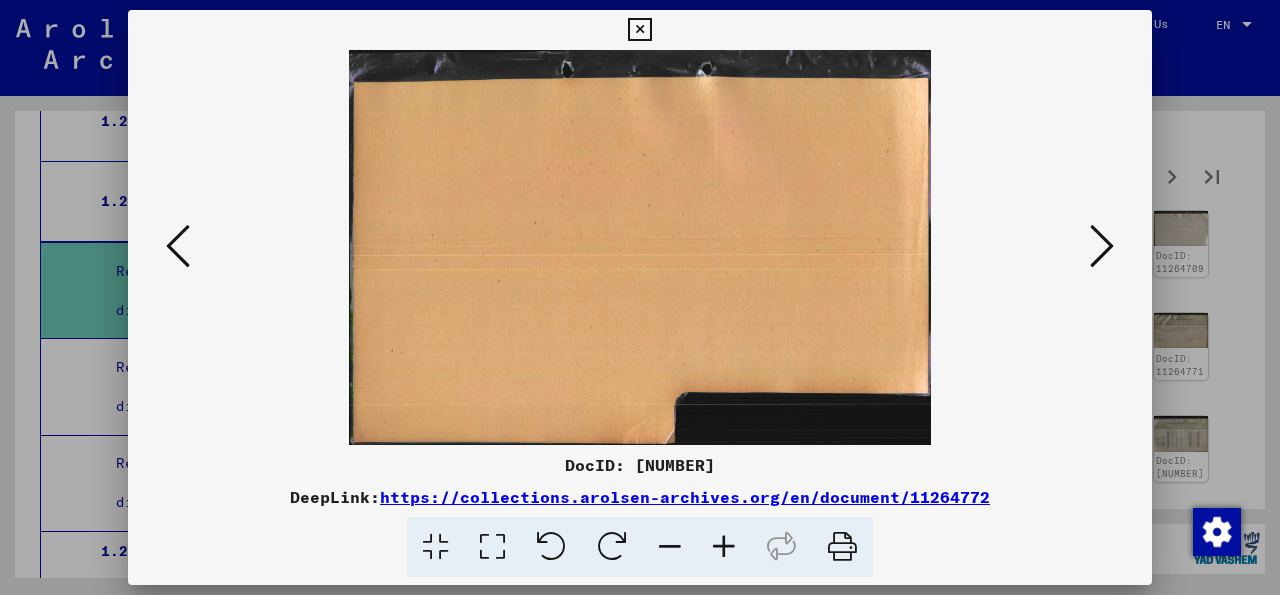 click at bounding box center [1102, 246] 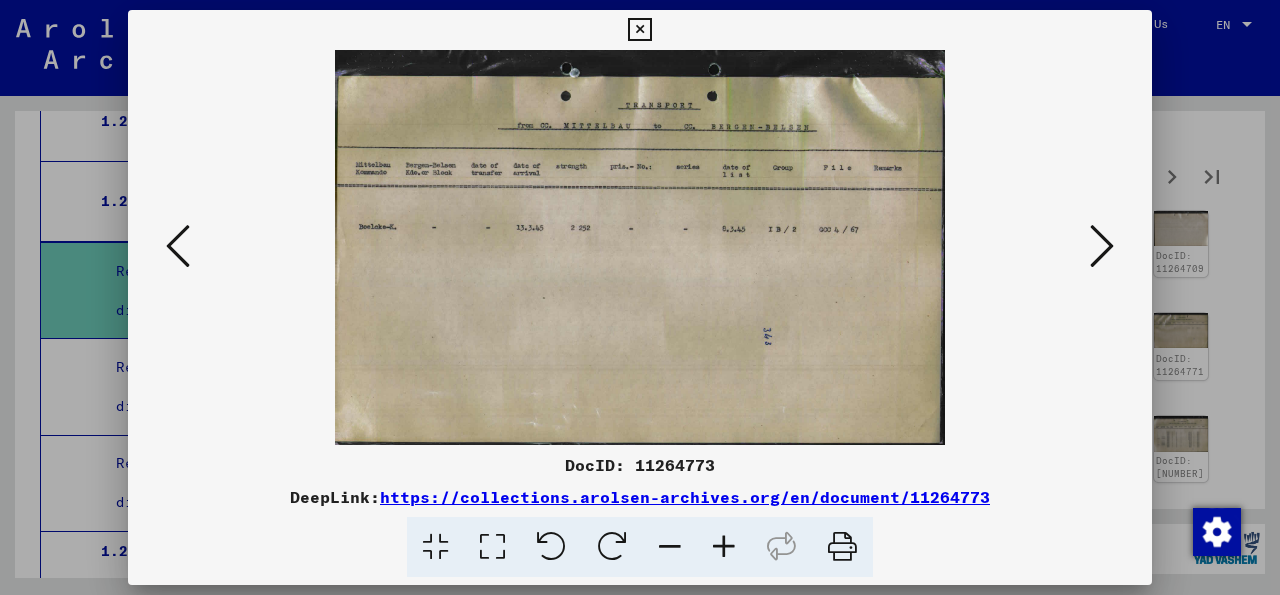 click at bounding box center [1102, 246] 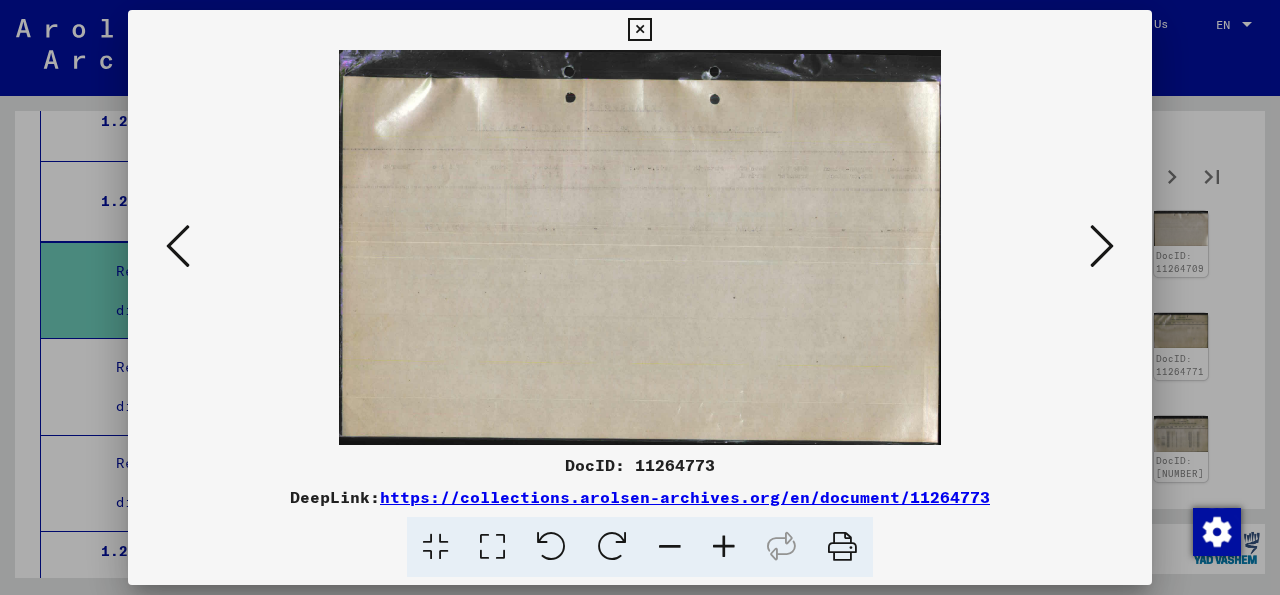 click at bounding box center [1102, 246] 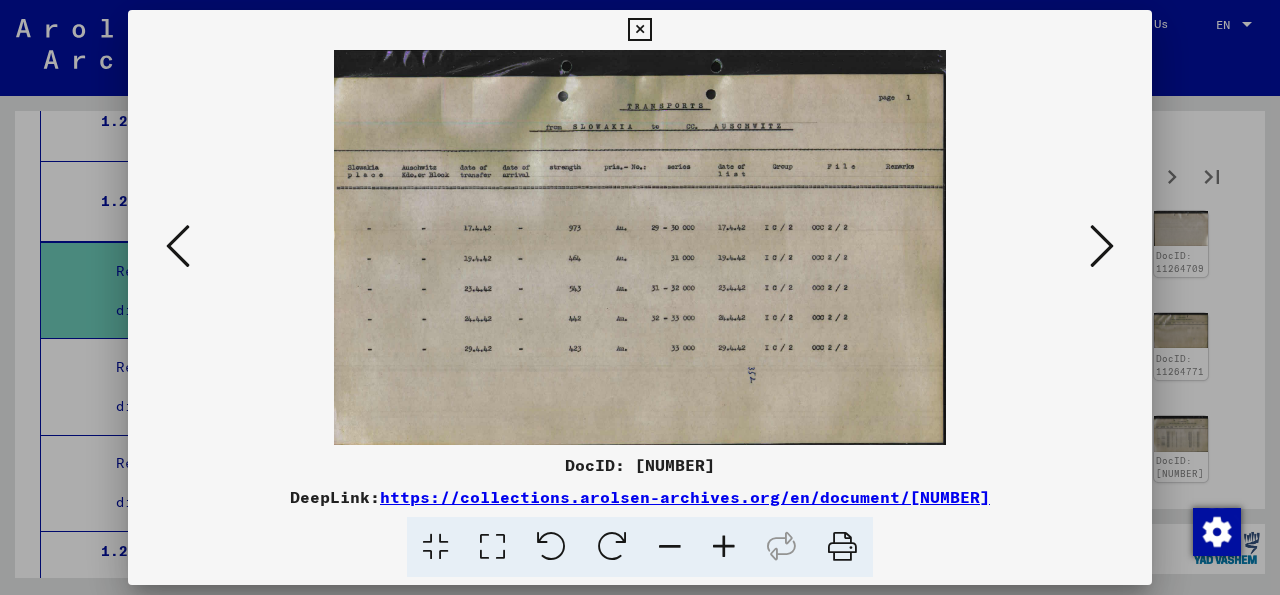click at bounding box center (1102, 246) 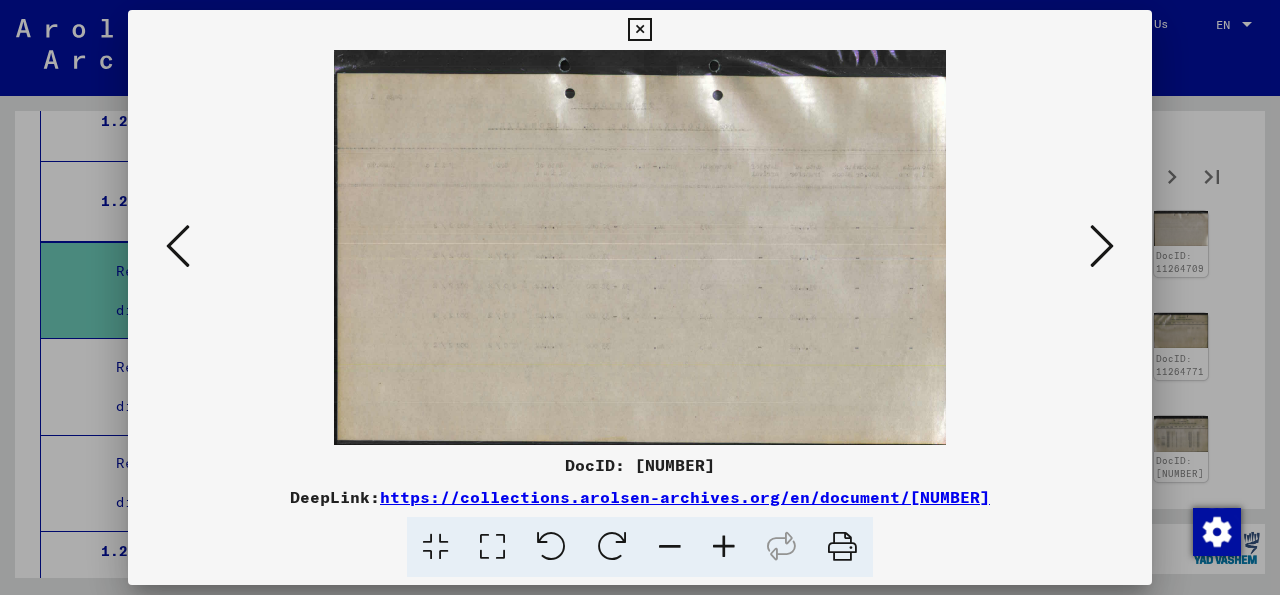 click at bounding box center (1102, 246) 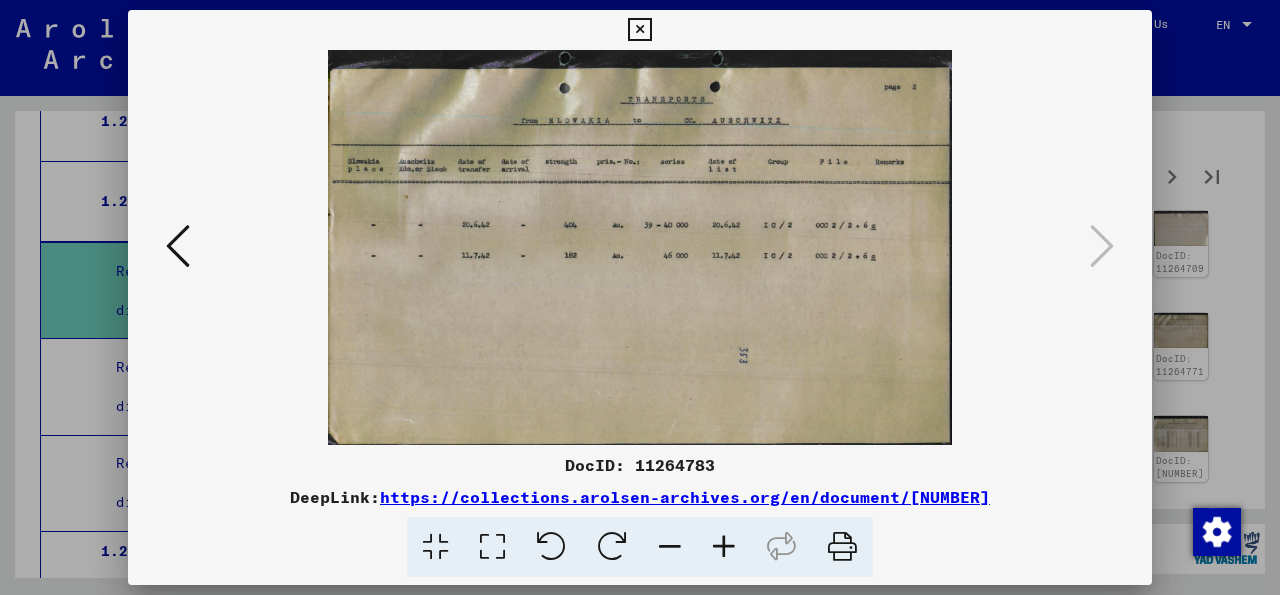 click at bounding box center (639, 30) 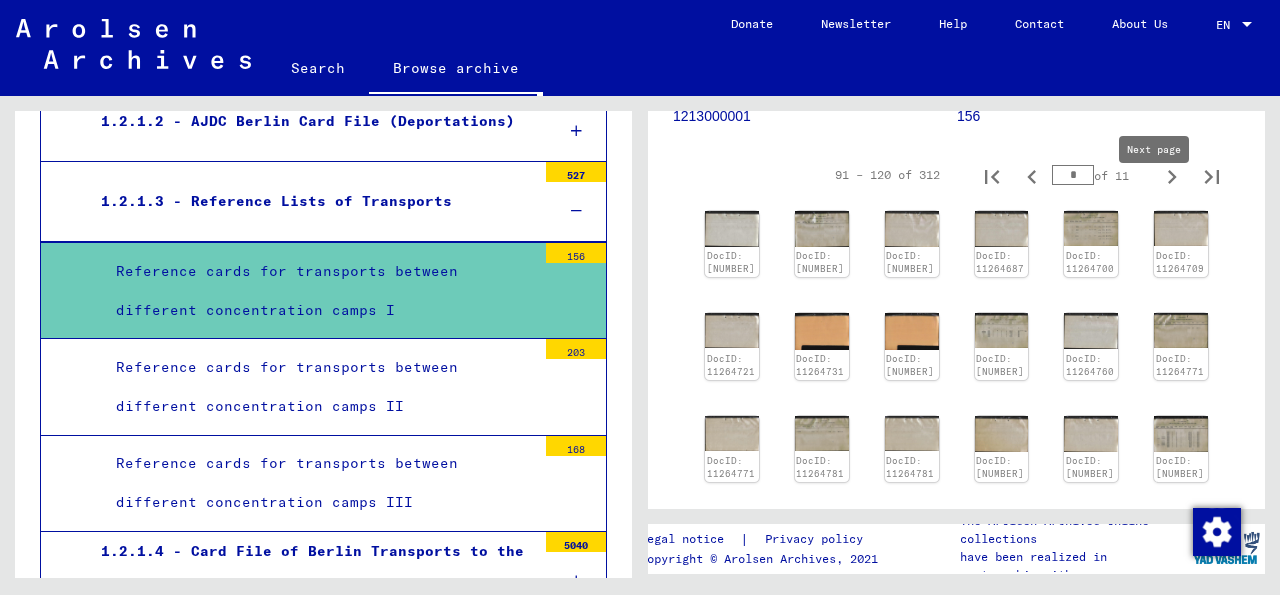 click 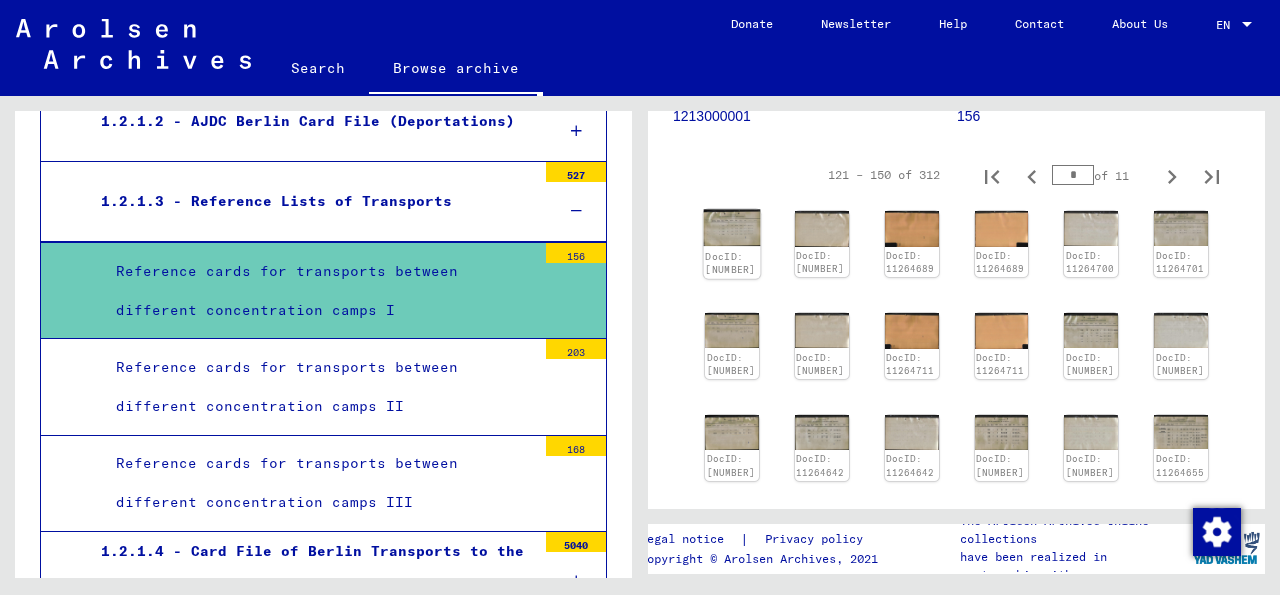 click 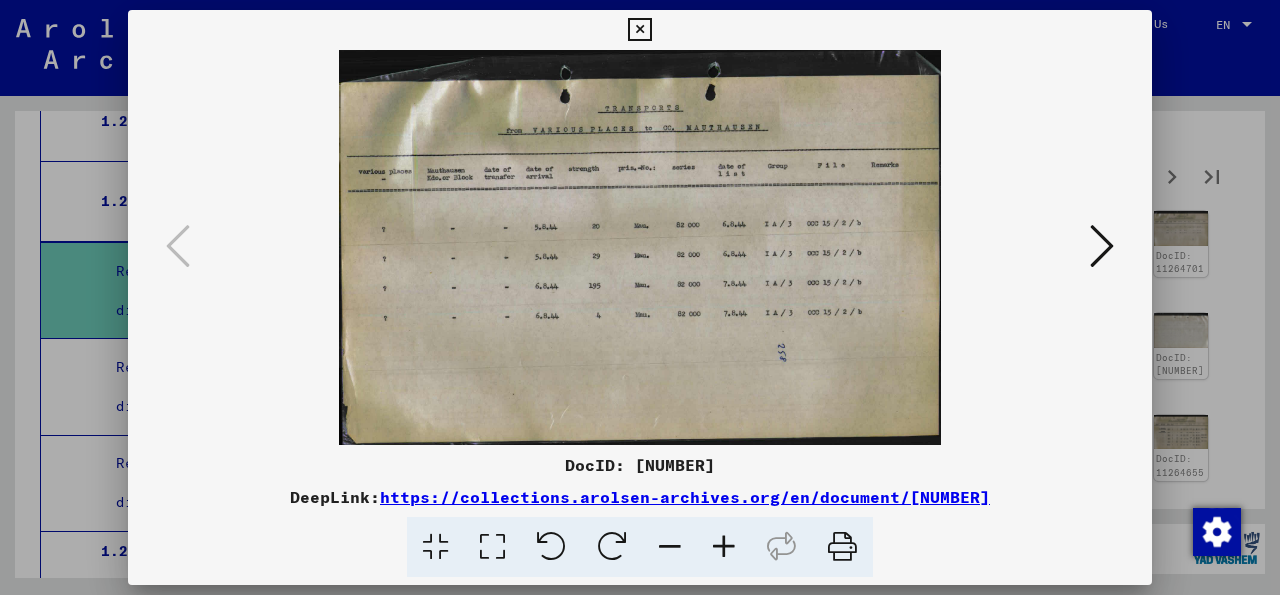 click at bounding box center [1102, 246] 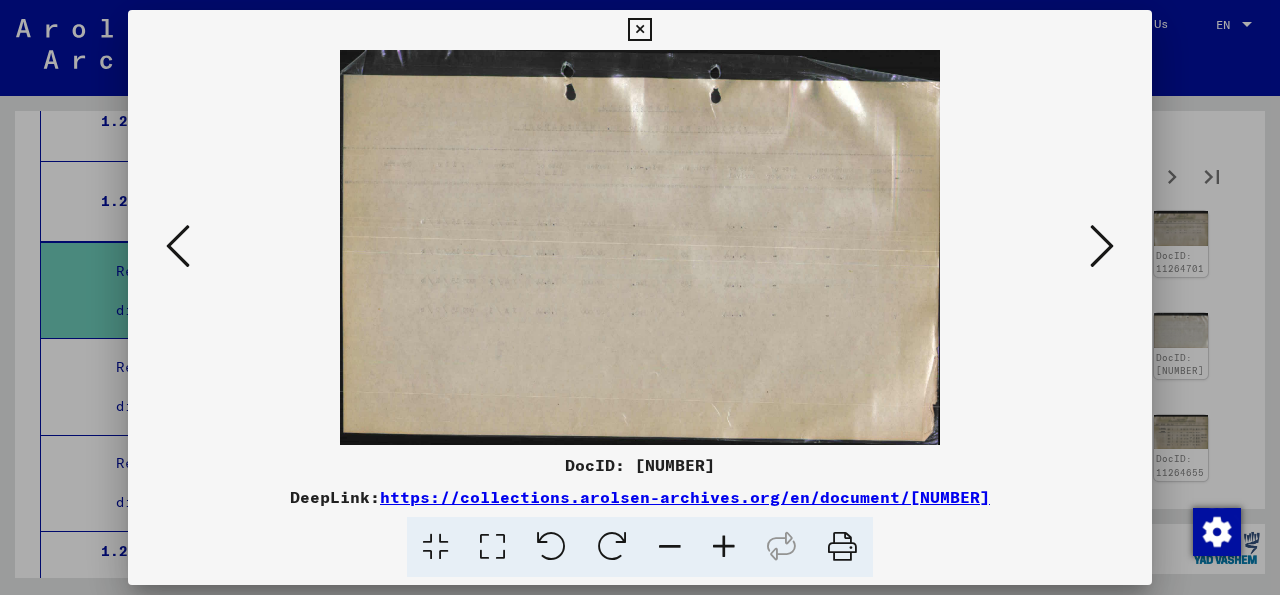 click at bounding box center (1102, 246) 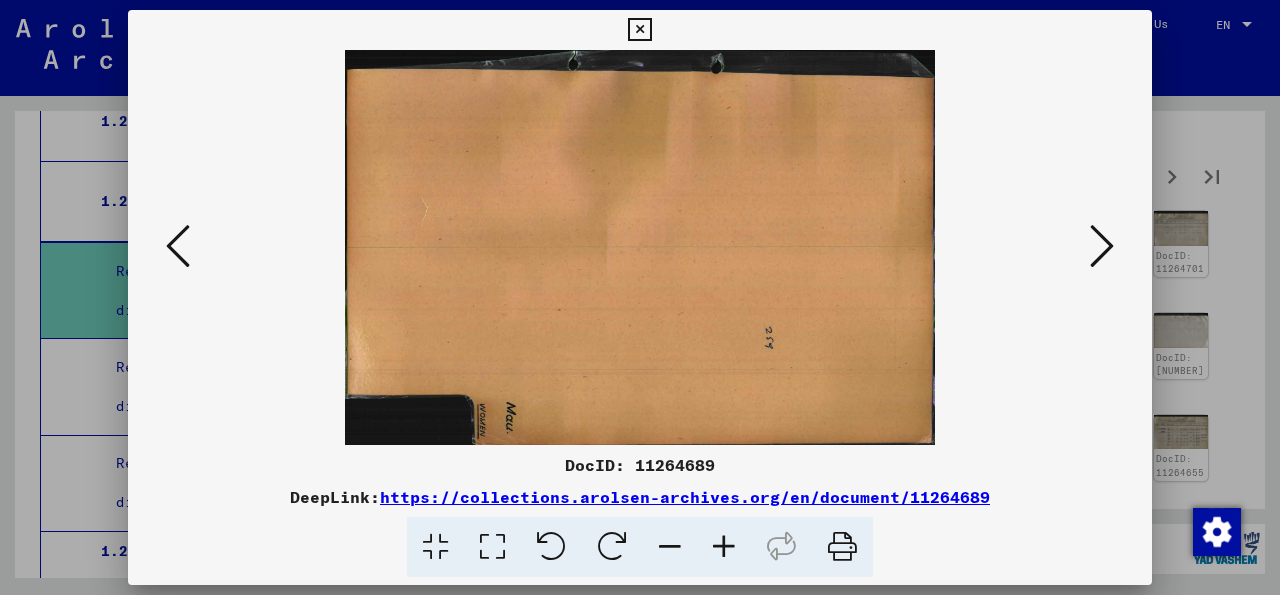 click at bounding box center [1102, 246] 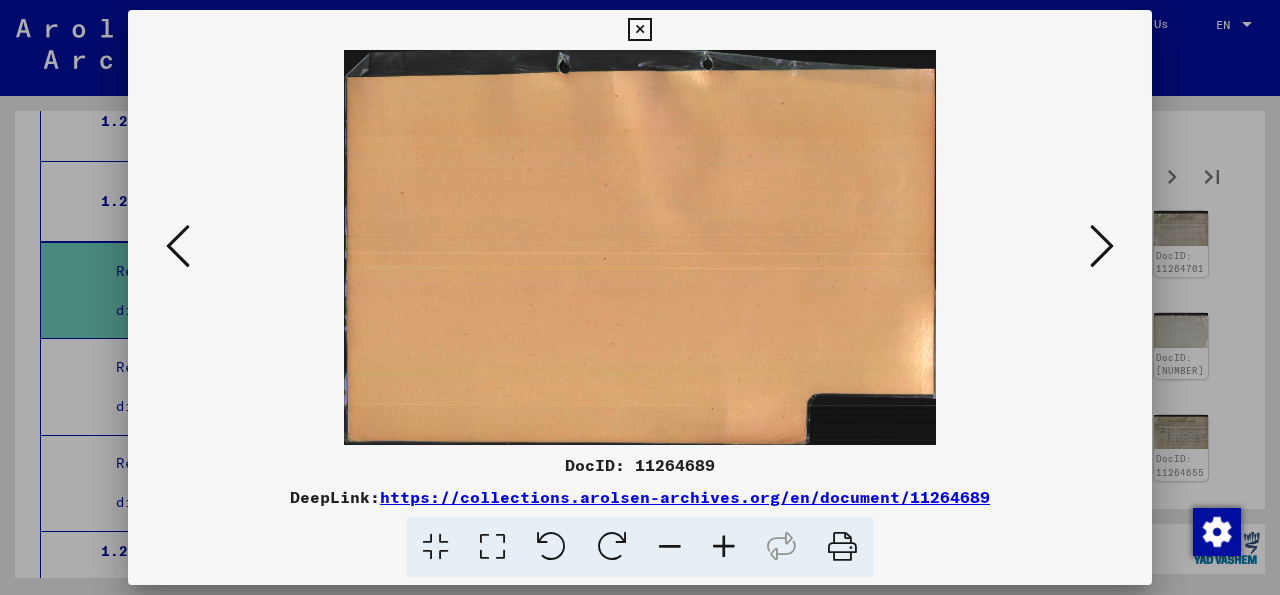 click at bounding box center (1102, 246) 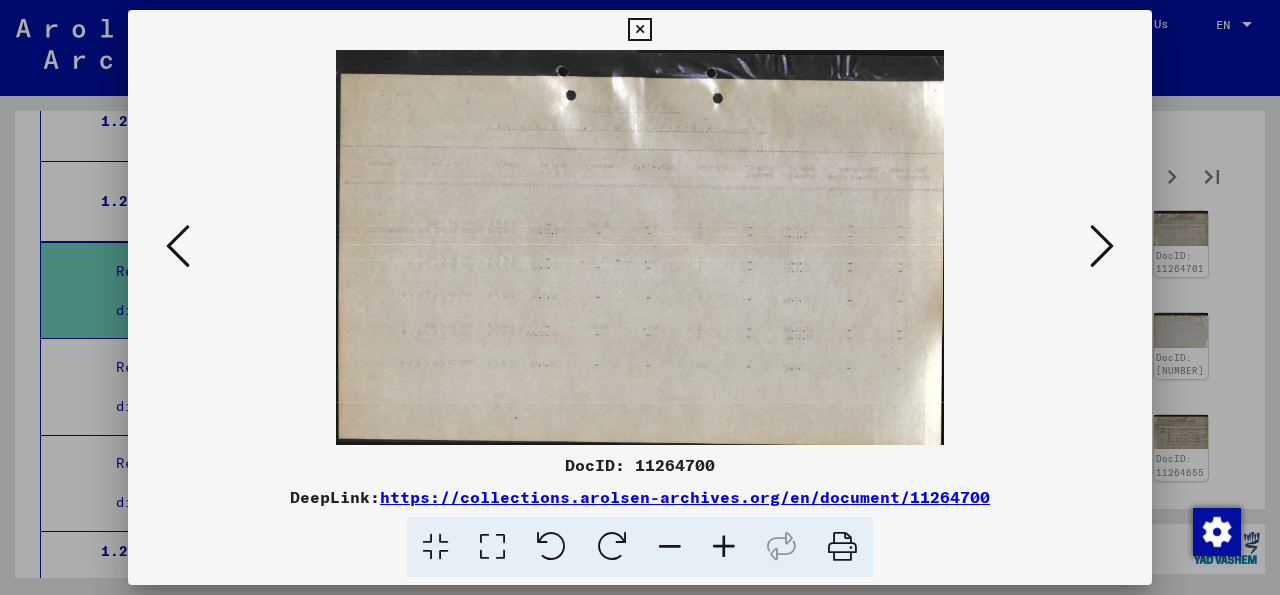 click at bounding box center (1102, 246) 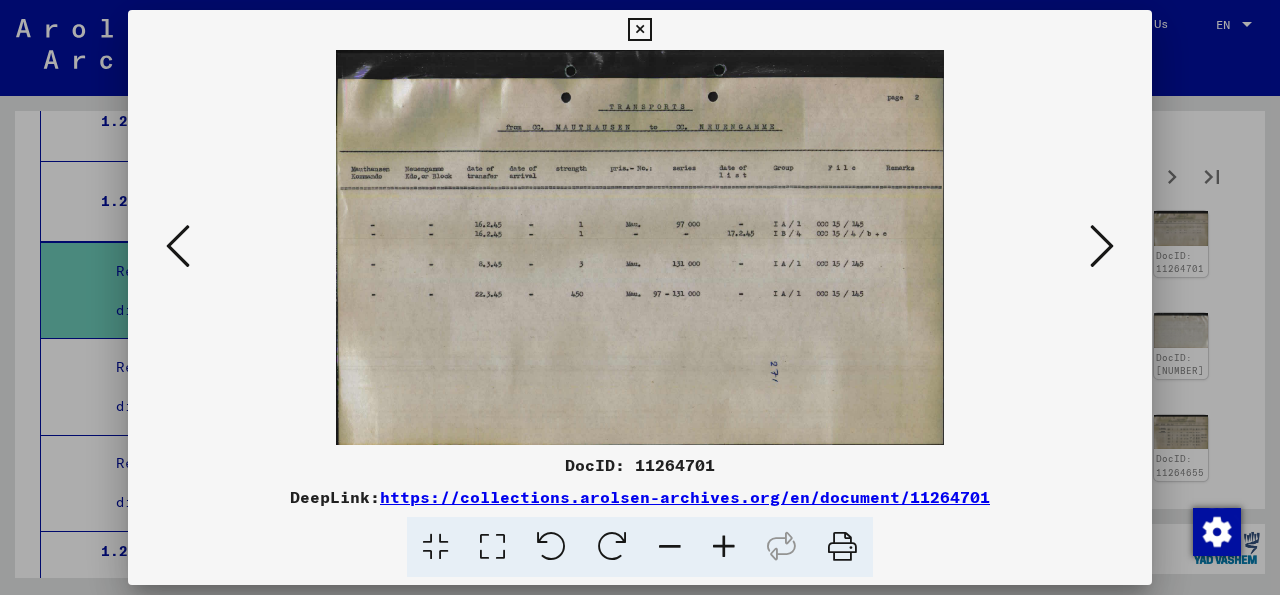 click at bounding box center [1102, 246] 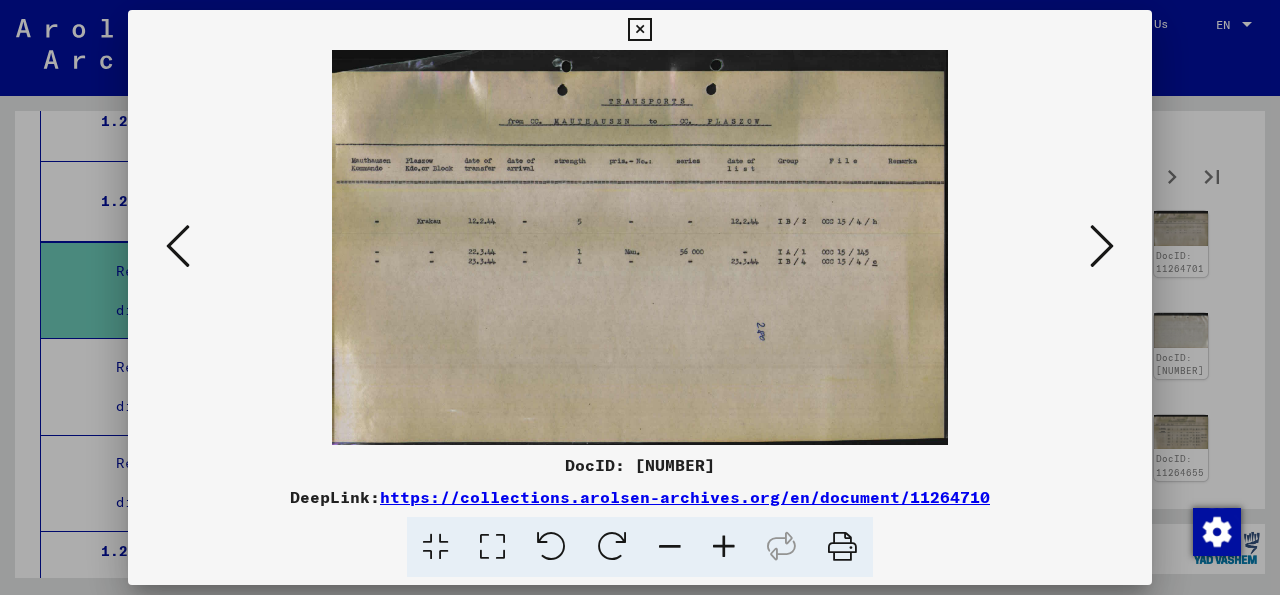 click at bounding box center (1102, 246) 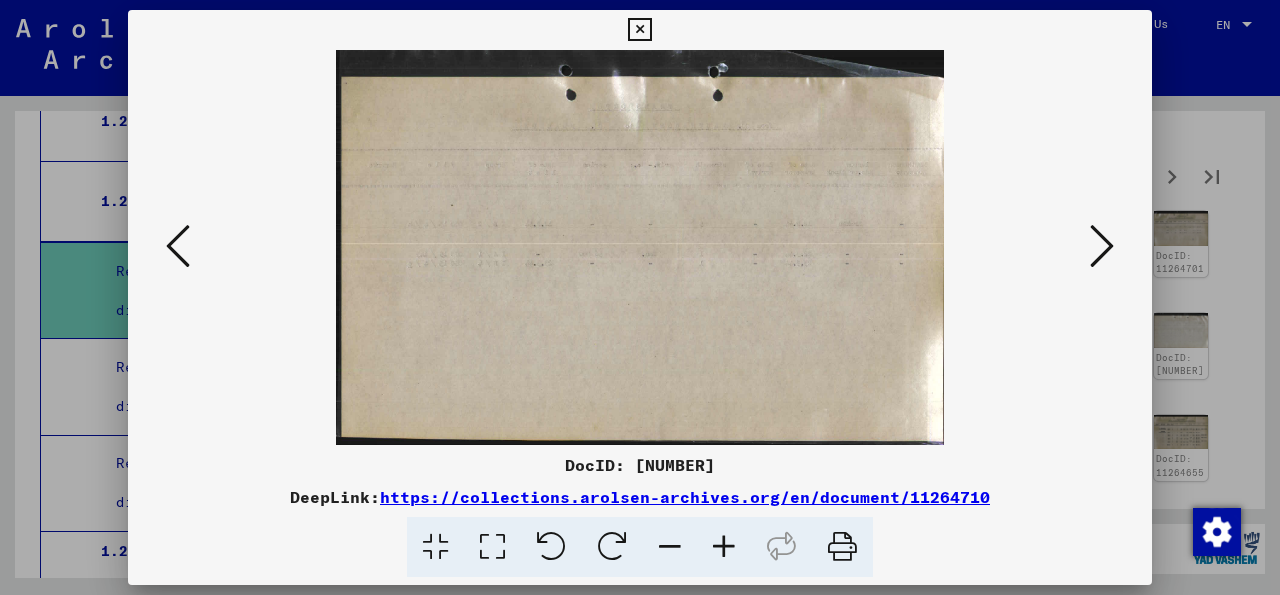 click at bounding box center (1102, 246) 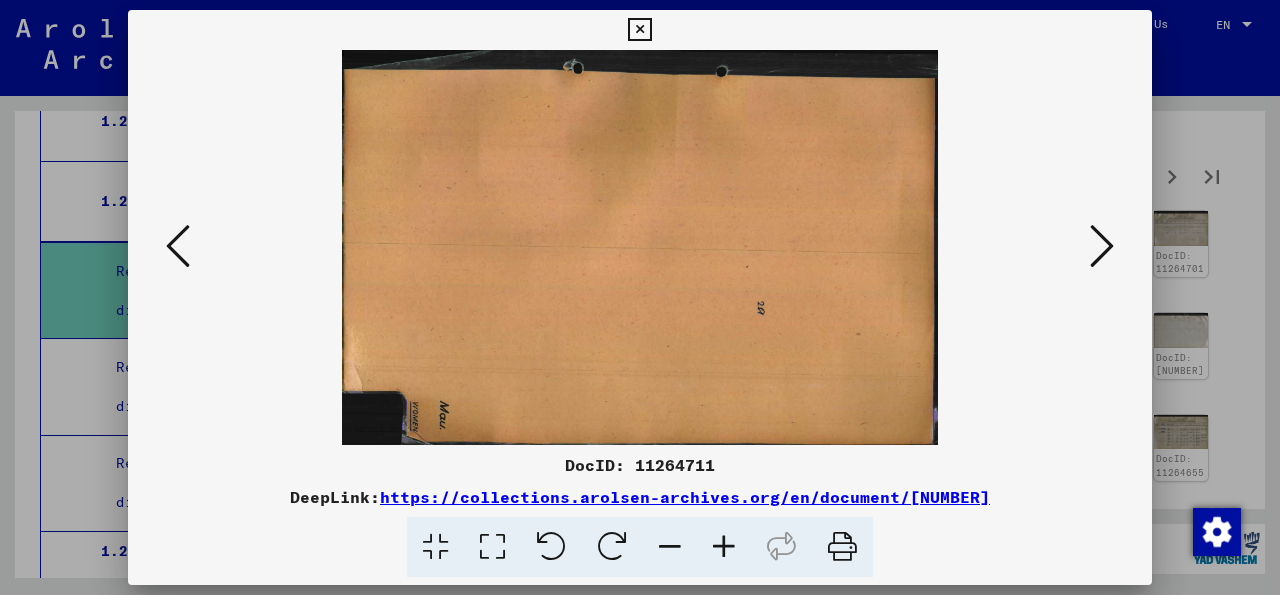 click at bounding box center (1102, 246) 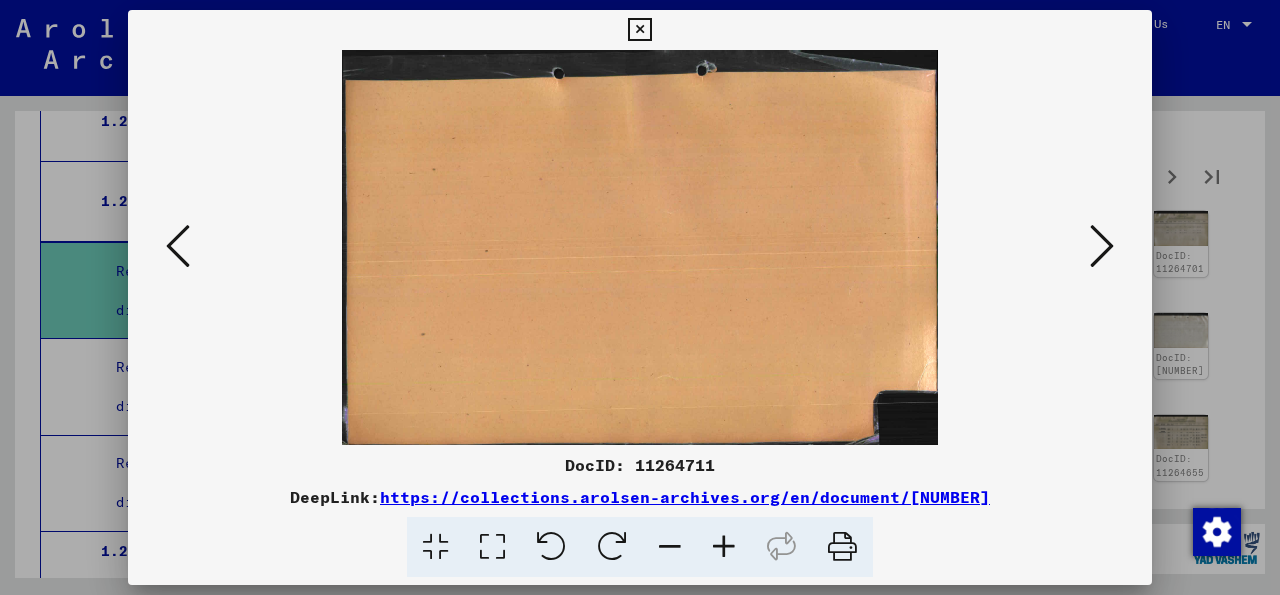 click at bounding box center (1102, 246) 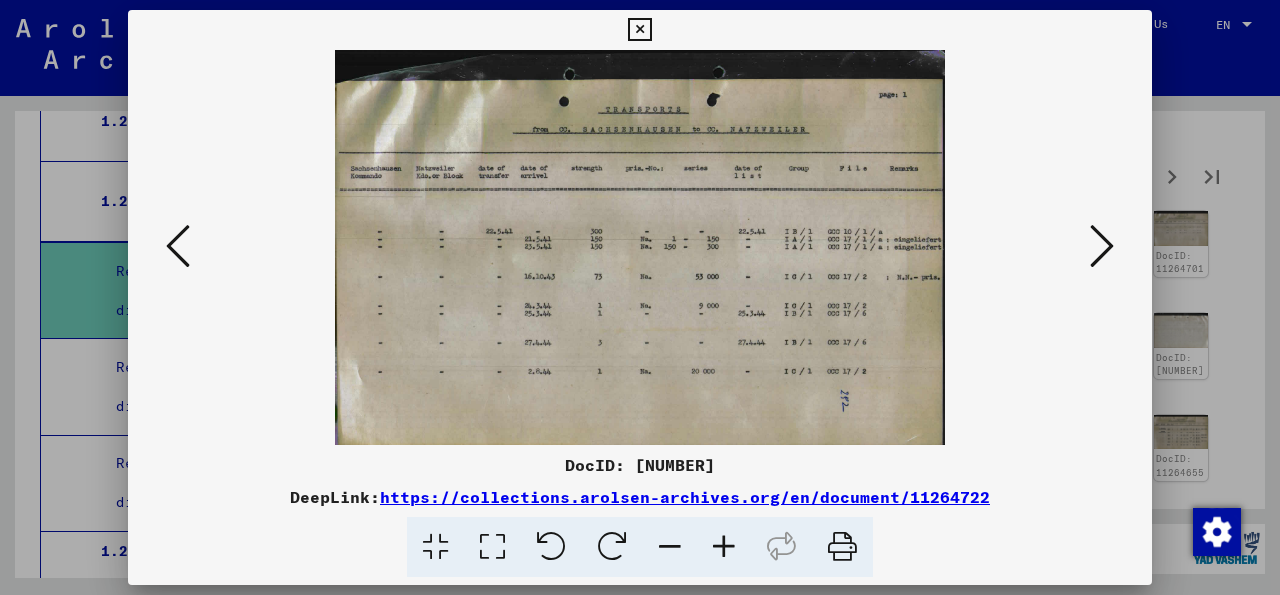 click at bounding box center (1102, 246) 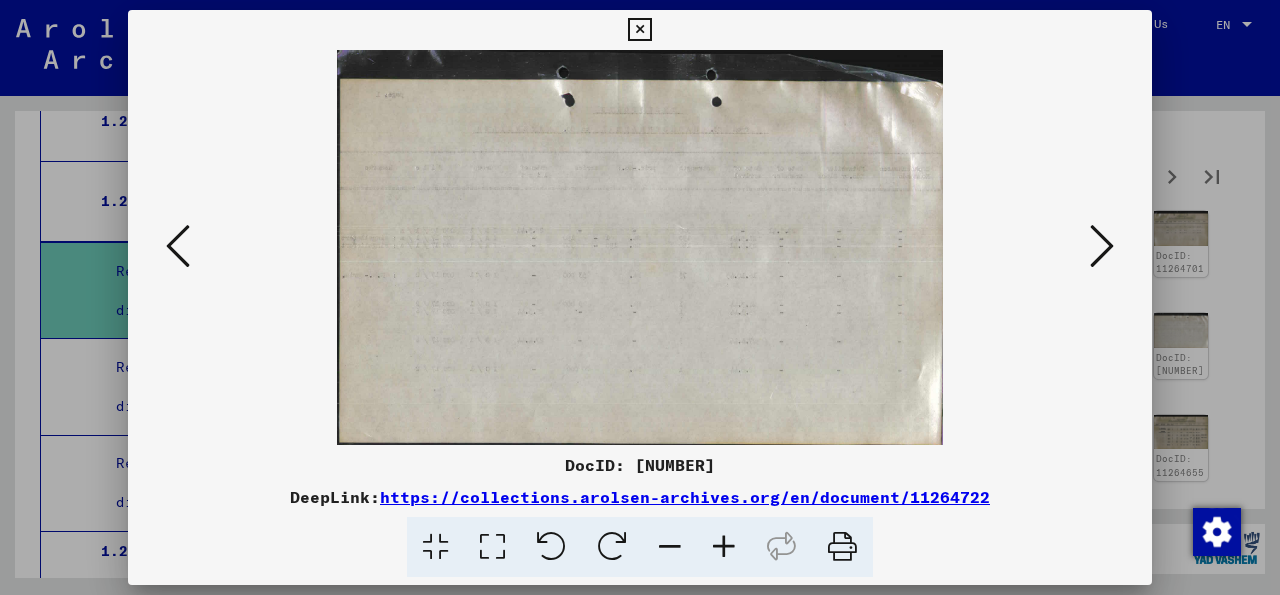 click at bounding box center (1102, 246) 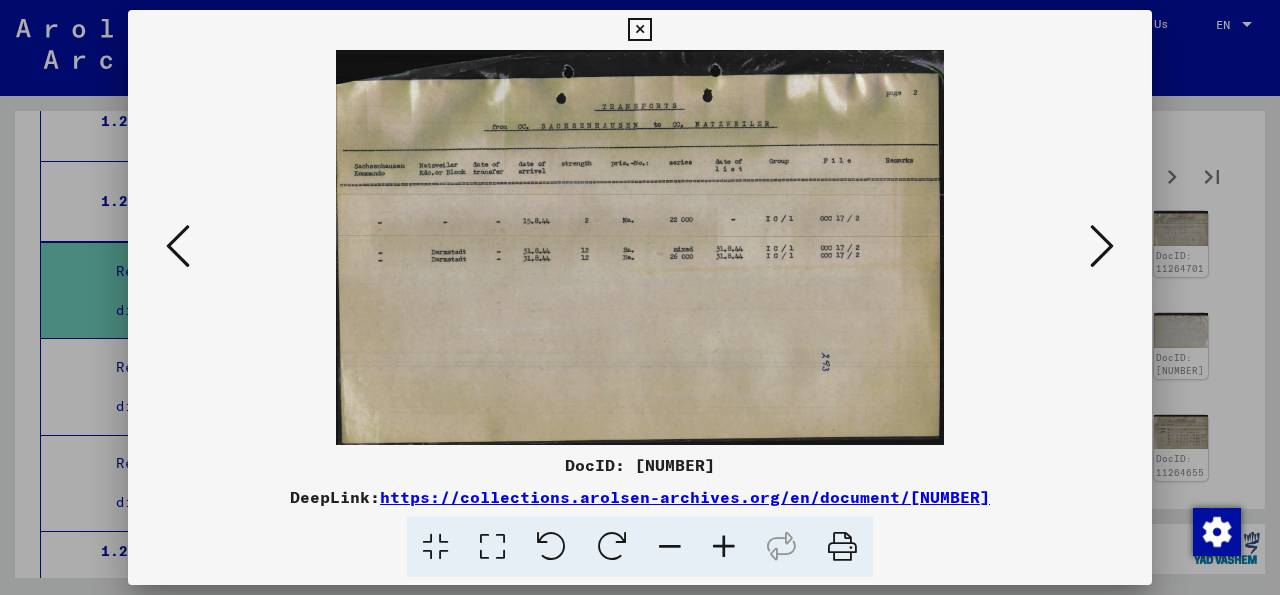 click at bounding box center [1102, 246] 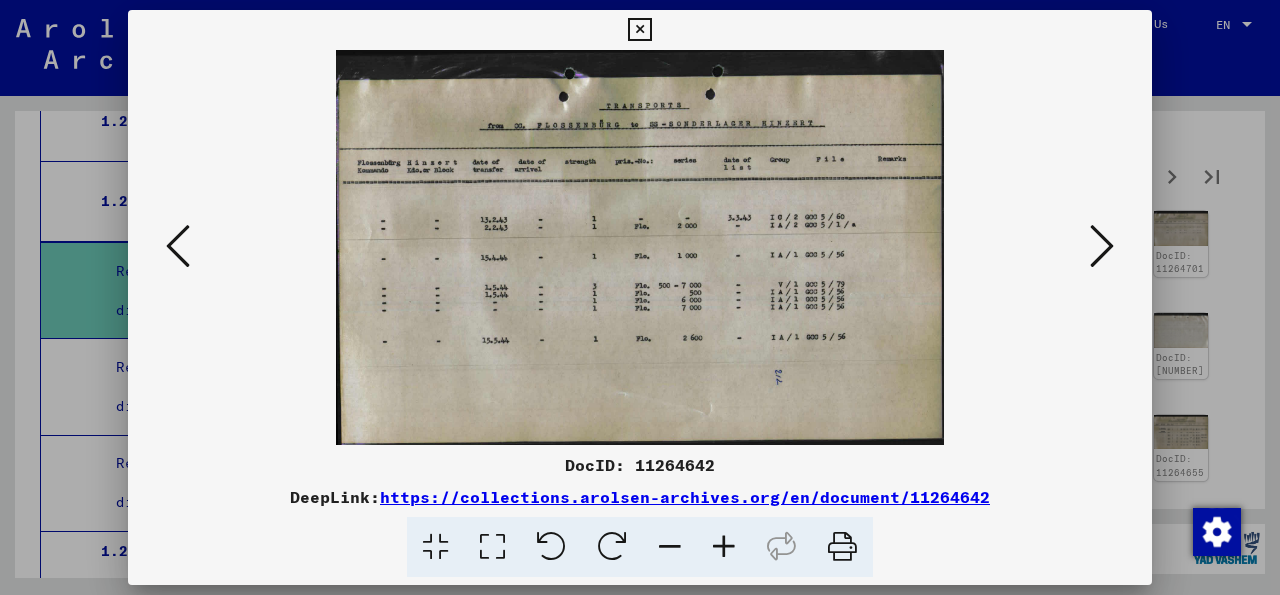 click at bounding box center [1102, 246] 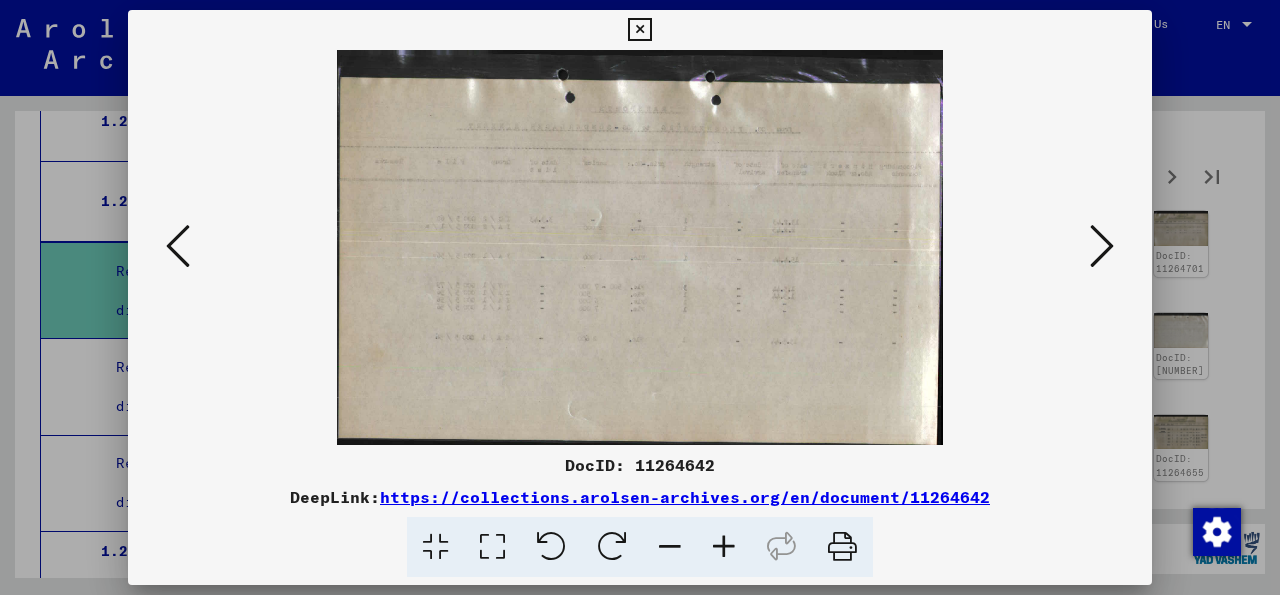 click at bounding box center [1102, 246] 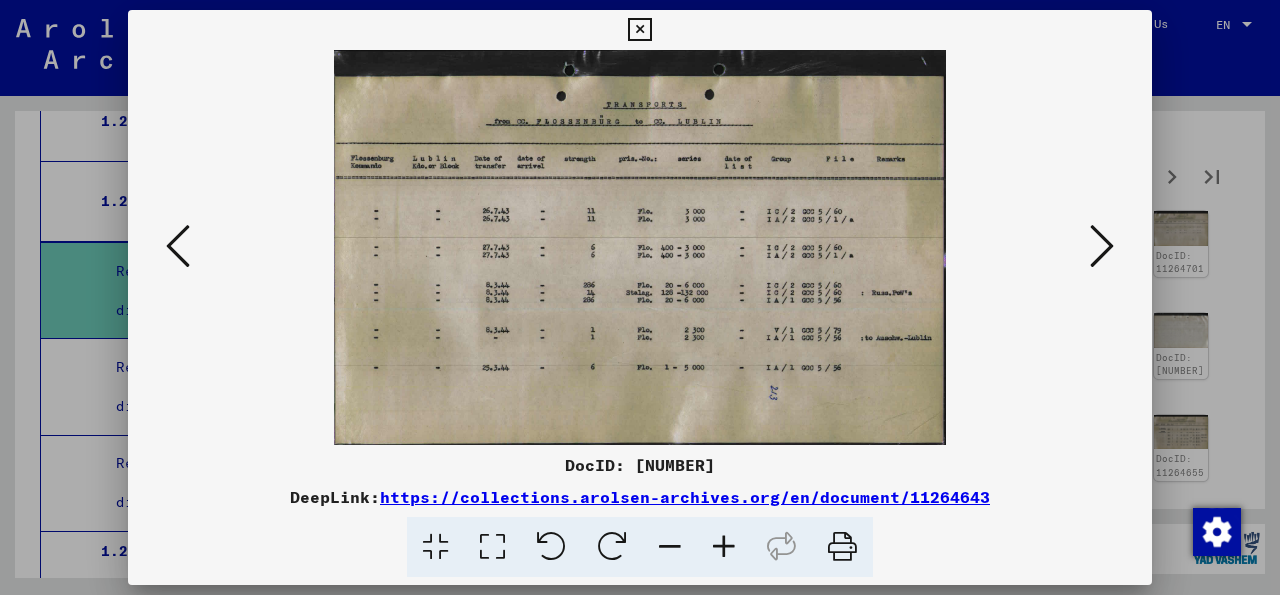 click at bounding box center [1102, 246] 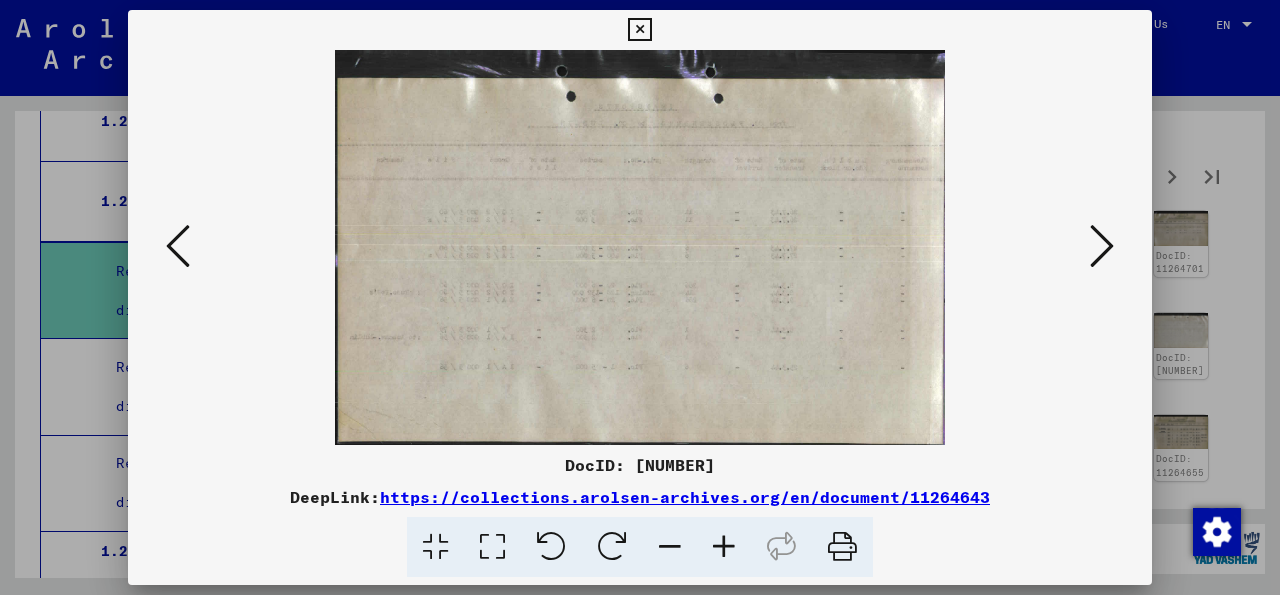 click at bounding box center [1102, 246] 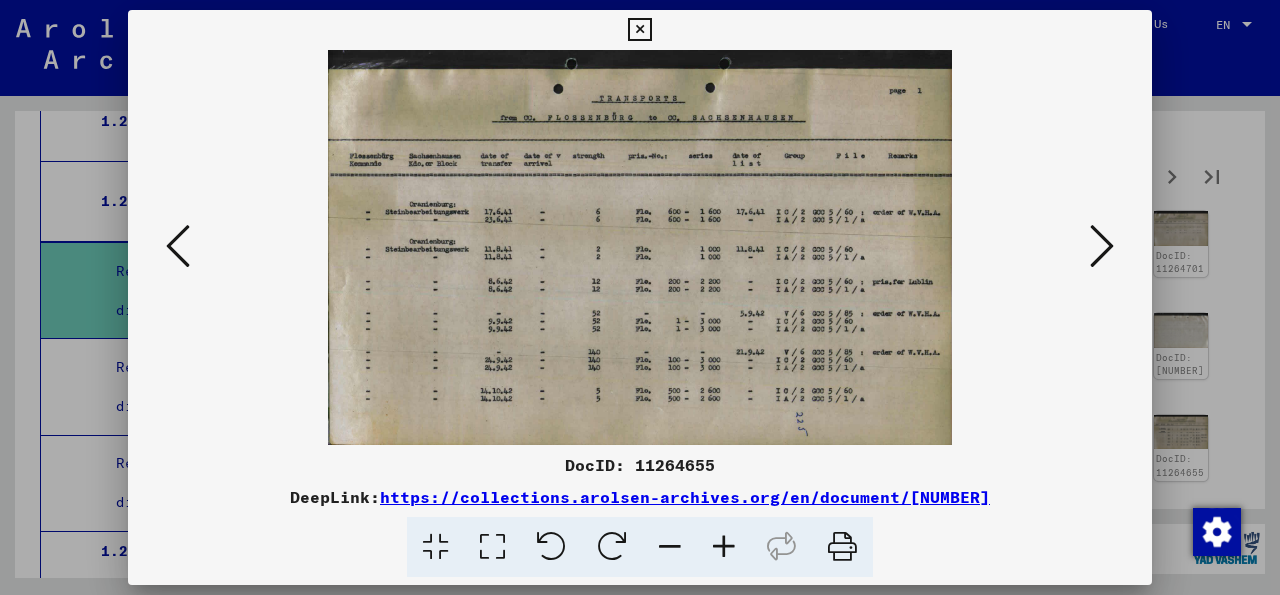 click at bounding box center (1102, 246) 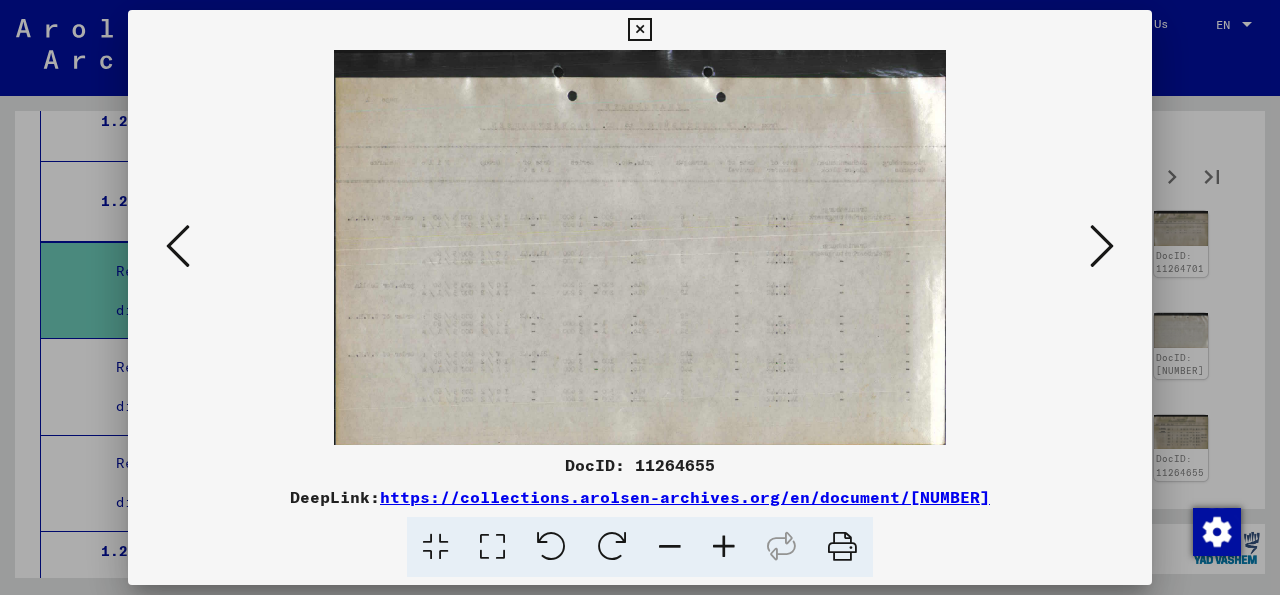 click at bounding box center [1102, 246] 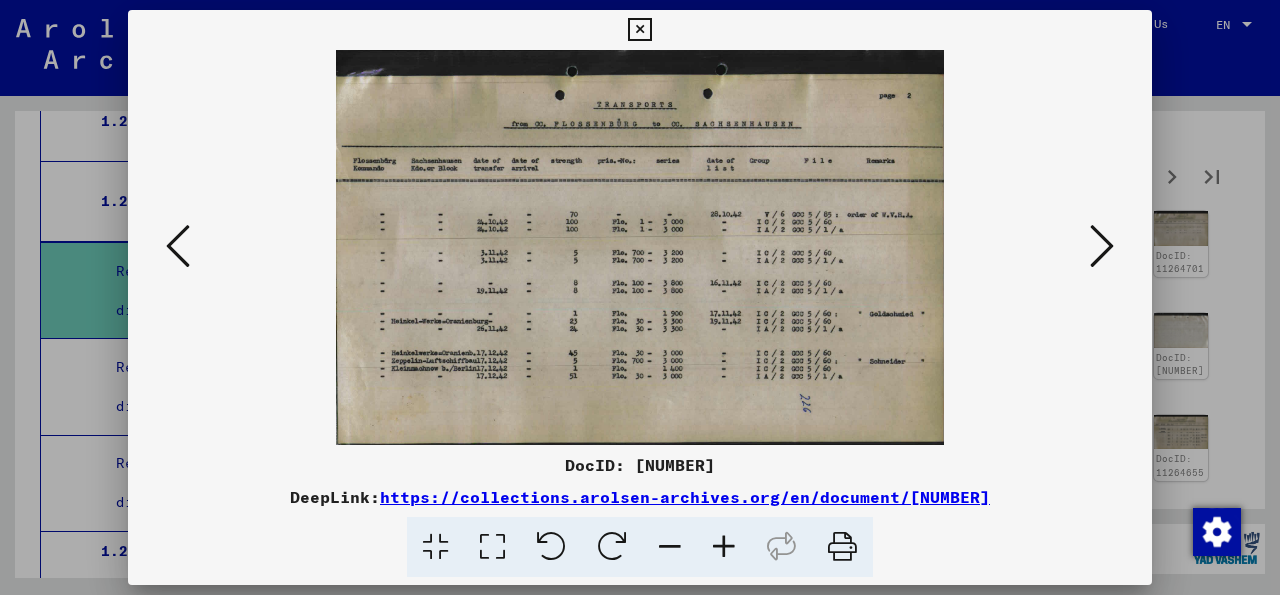 click at bounding box center (1102, 246) 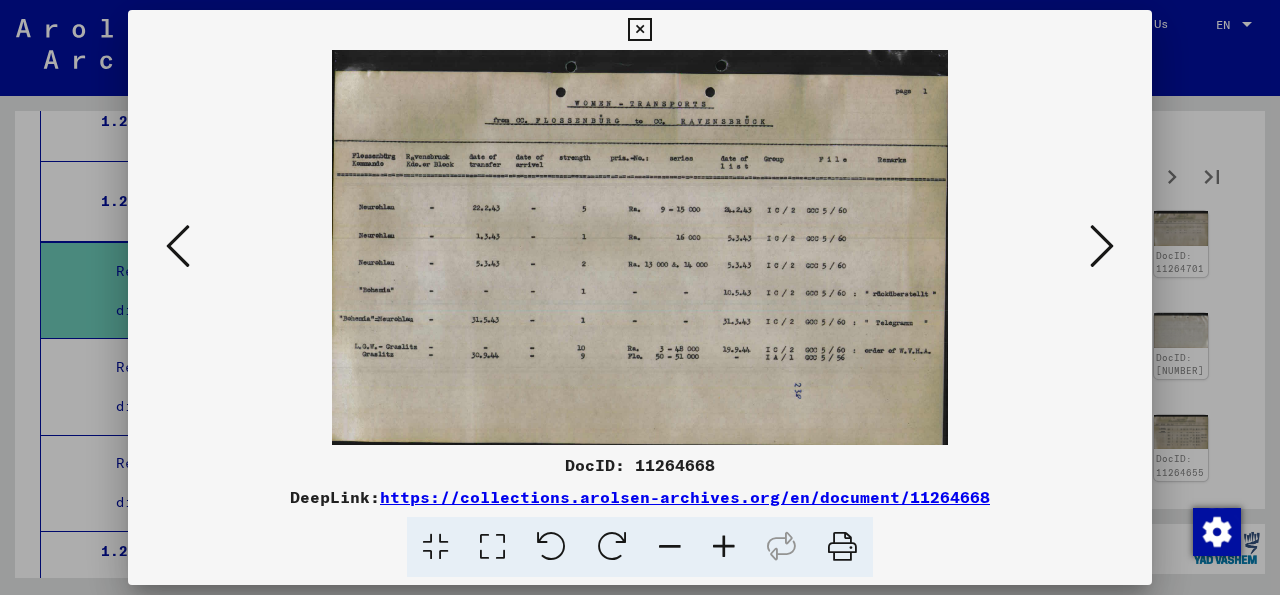 click at bounding box center [1102, 246] 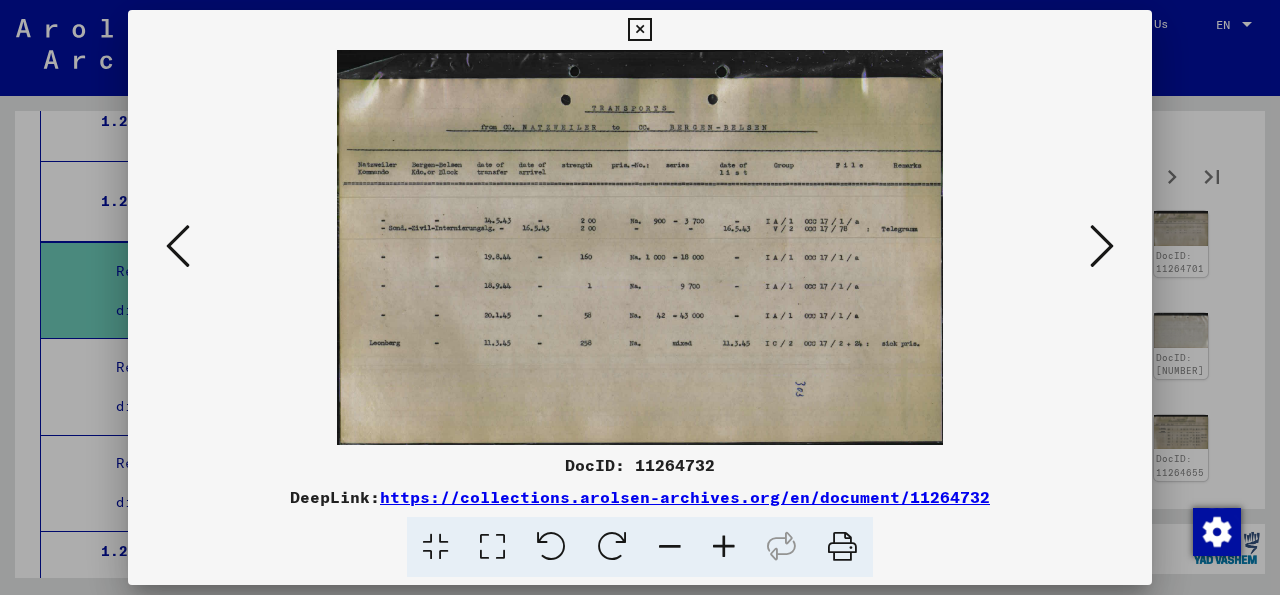 click at bounding box center [1102, 246] 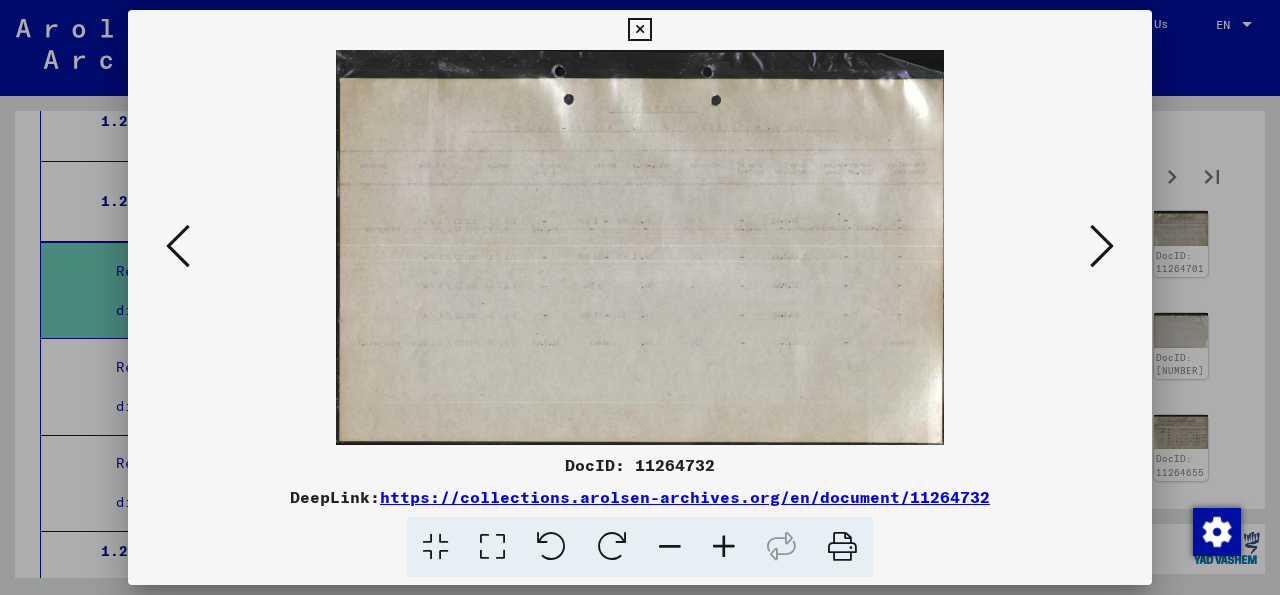 click at bounding box center [1102, 246] 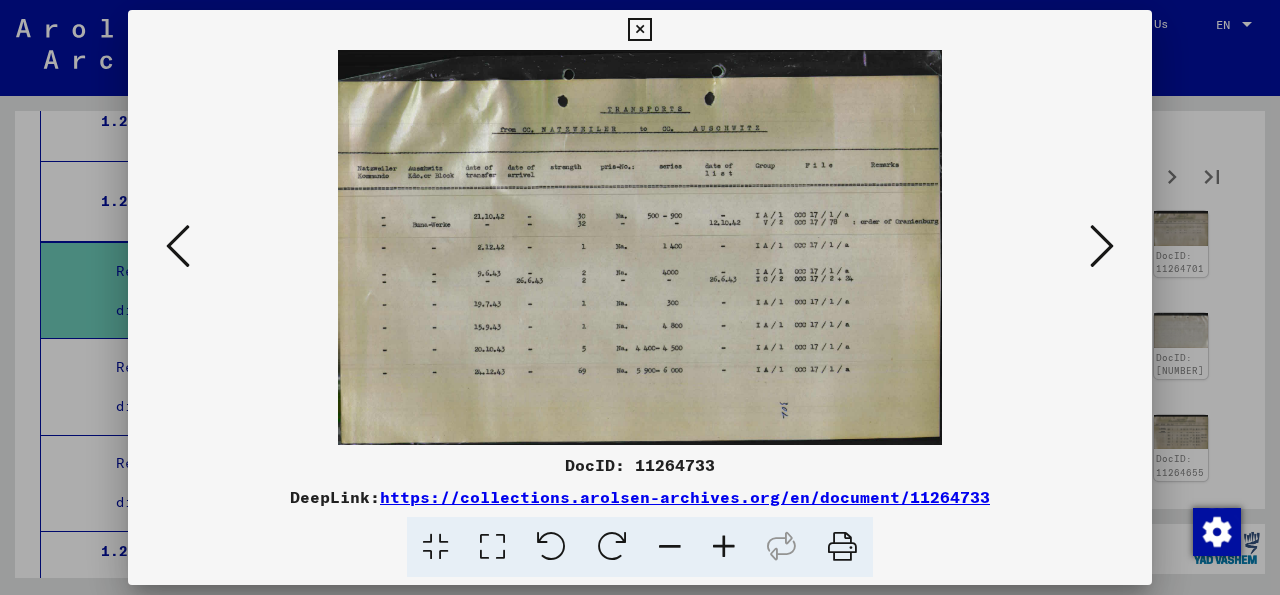 click at bounding box center [1102, 246] 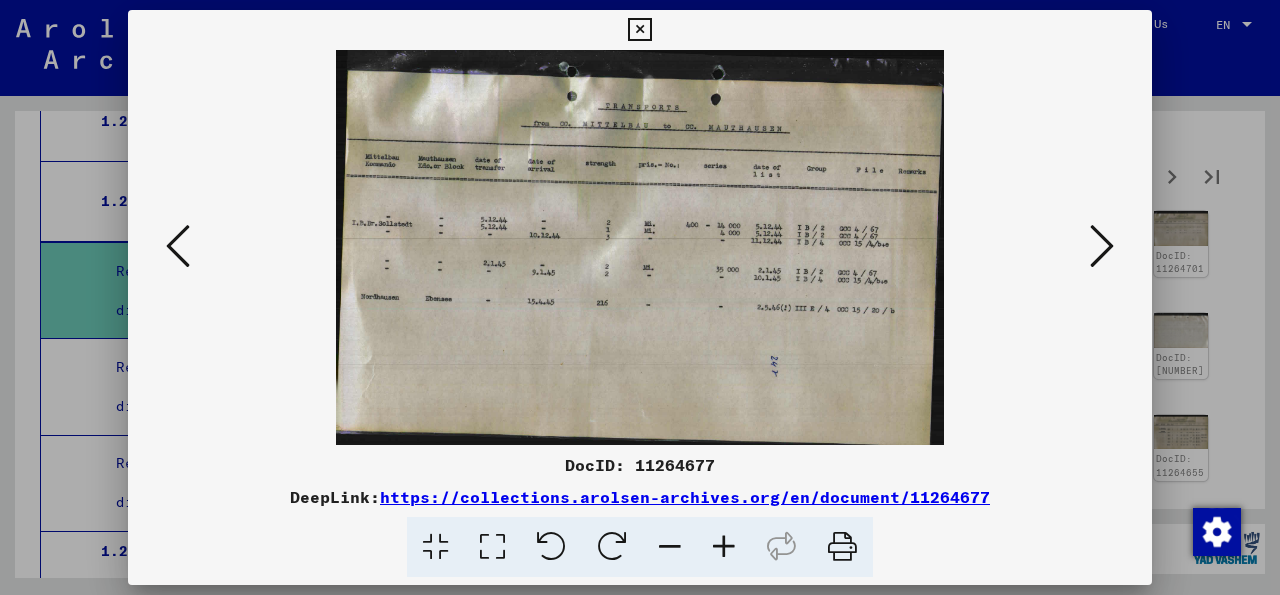 click at bounding box center [1102, 246] 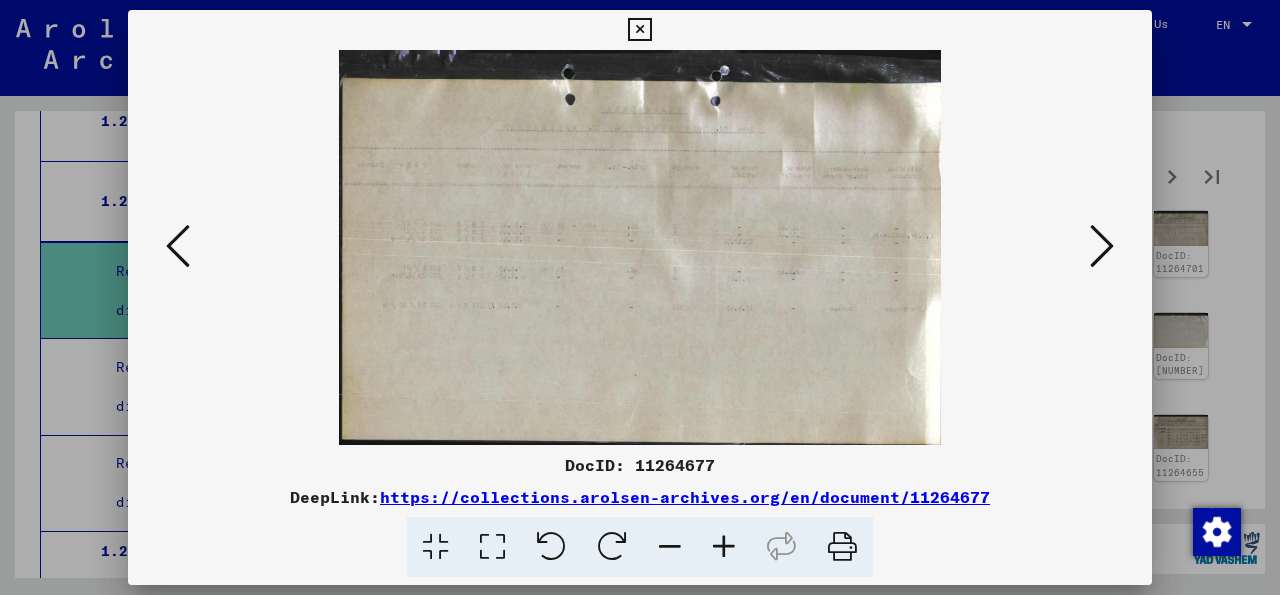 click at bounding box center (1102, 246) 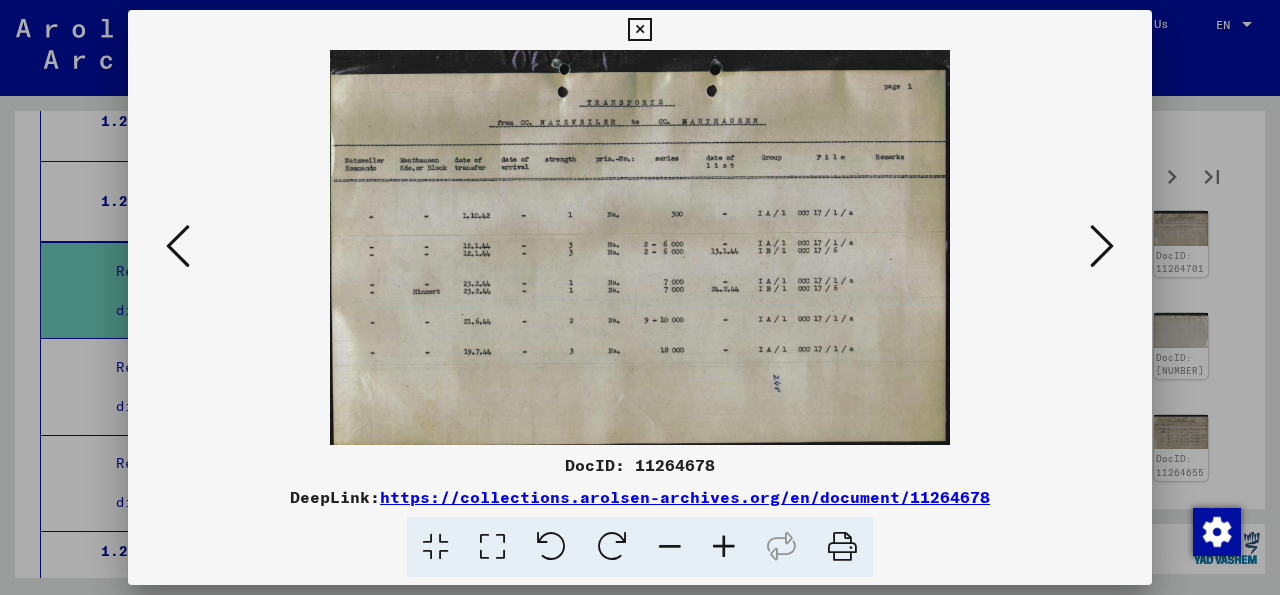 click at bounding box center [640, 247] 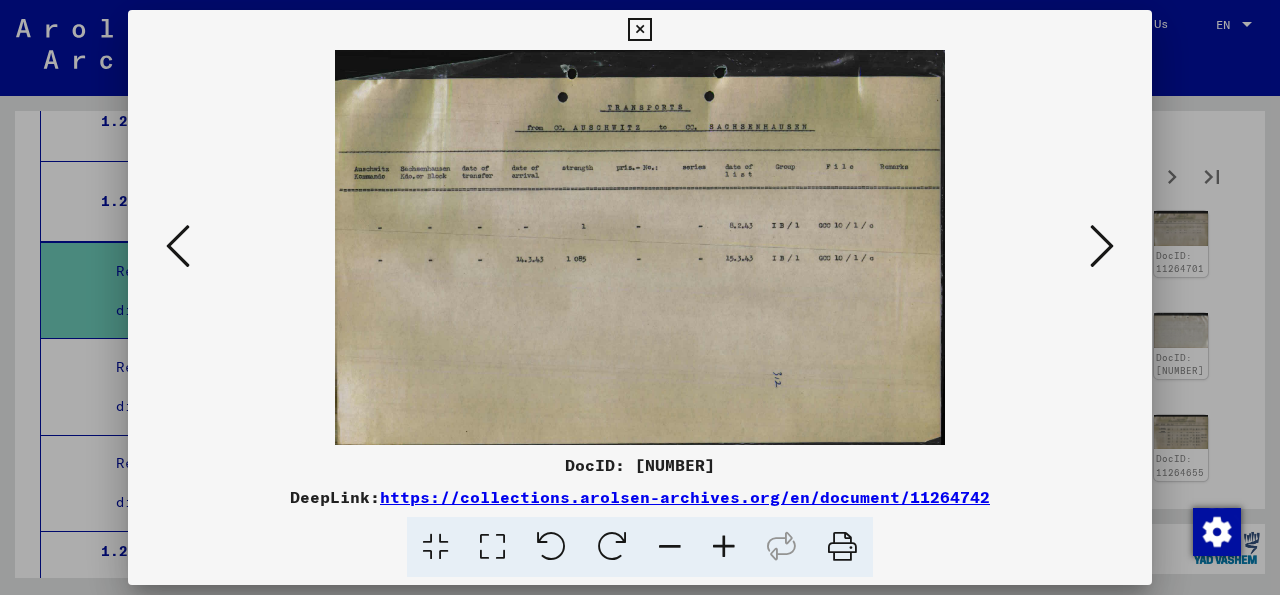click at bounding box center [1102, 246] 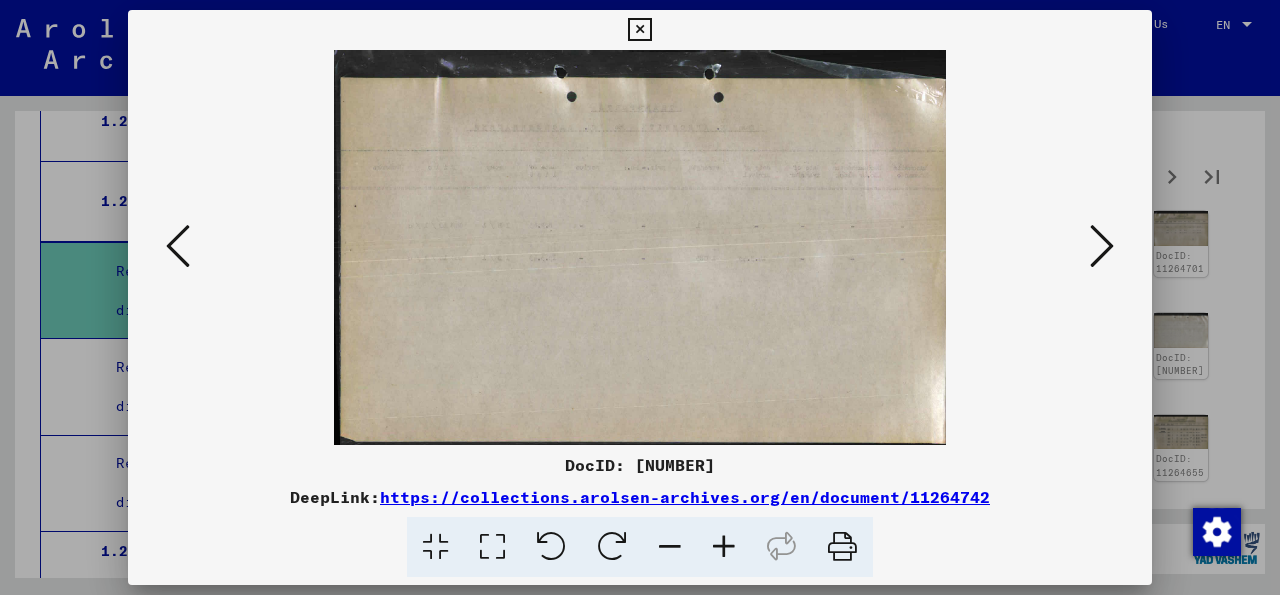 click at bounding box center (1102, 246) 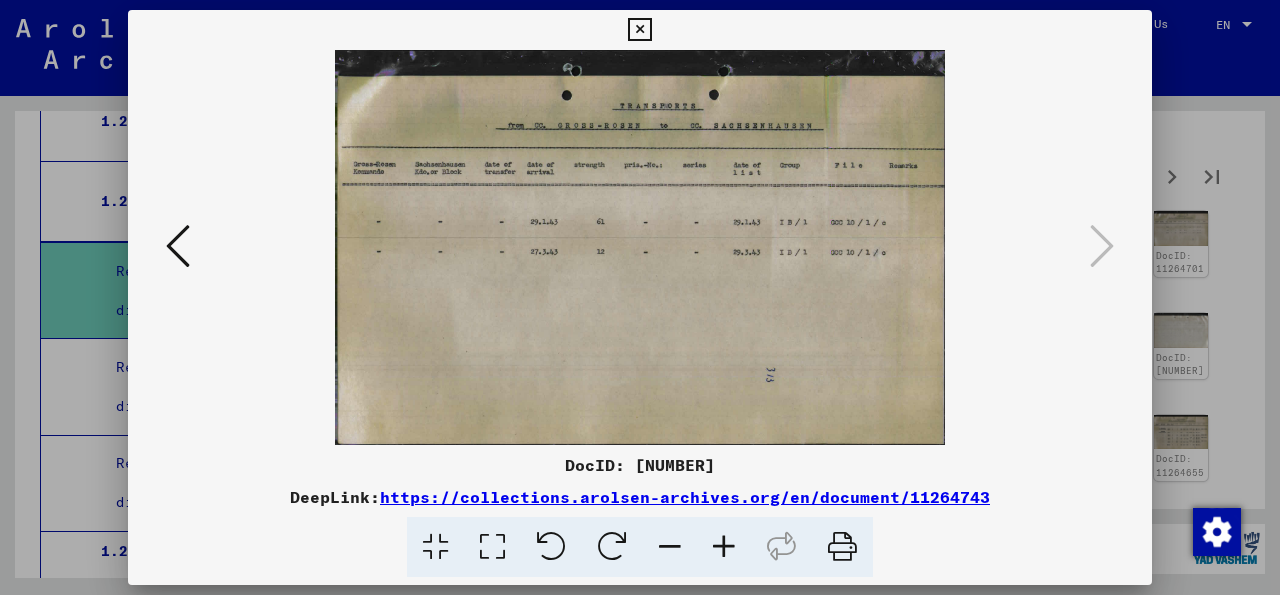 click at bounding box center [639, 30] 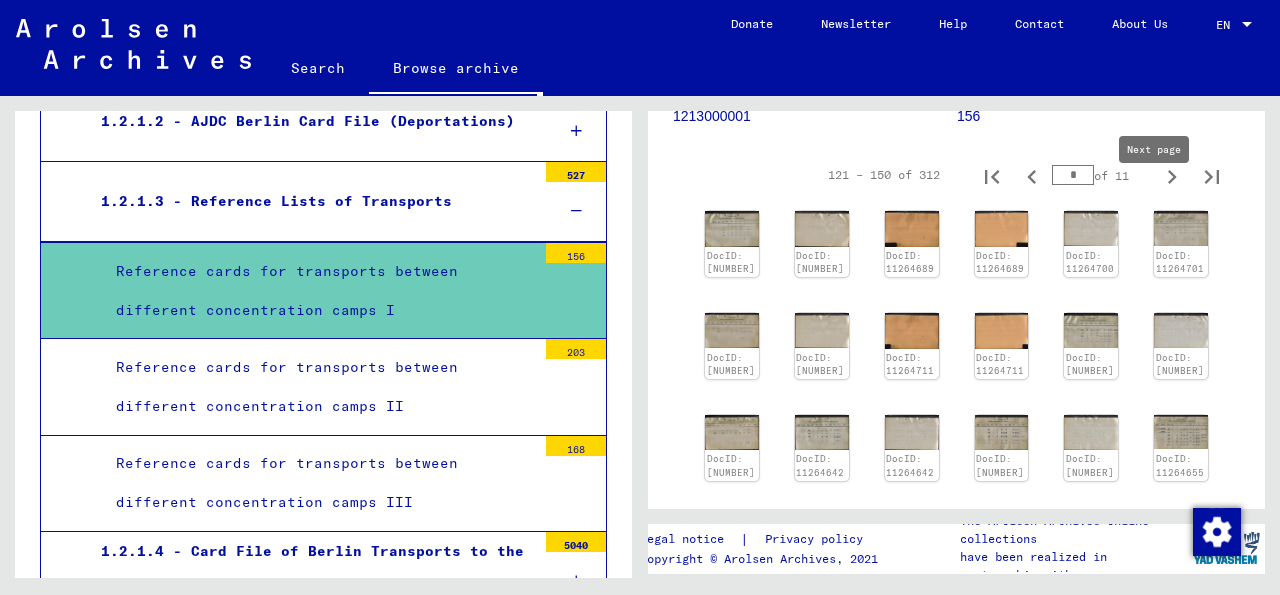 click 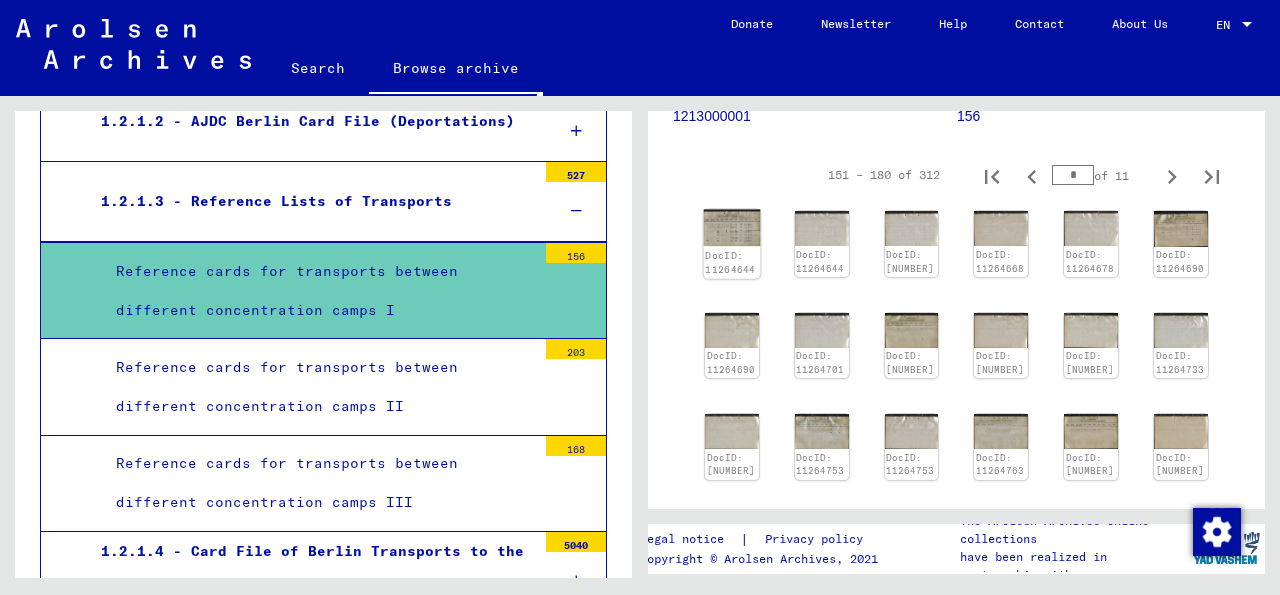 click 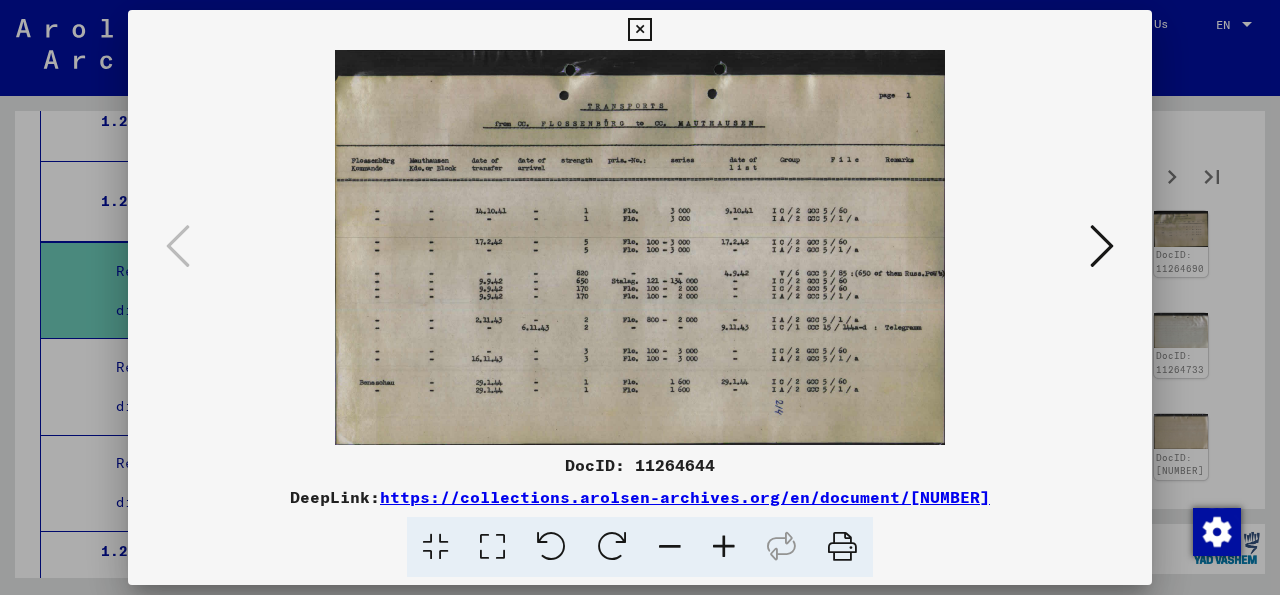 click at bounding box center (1102, 246) 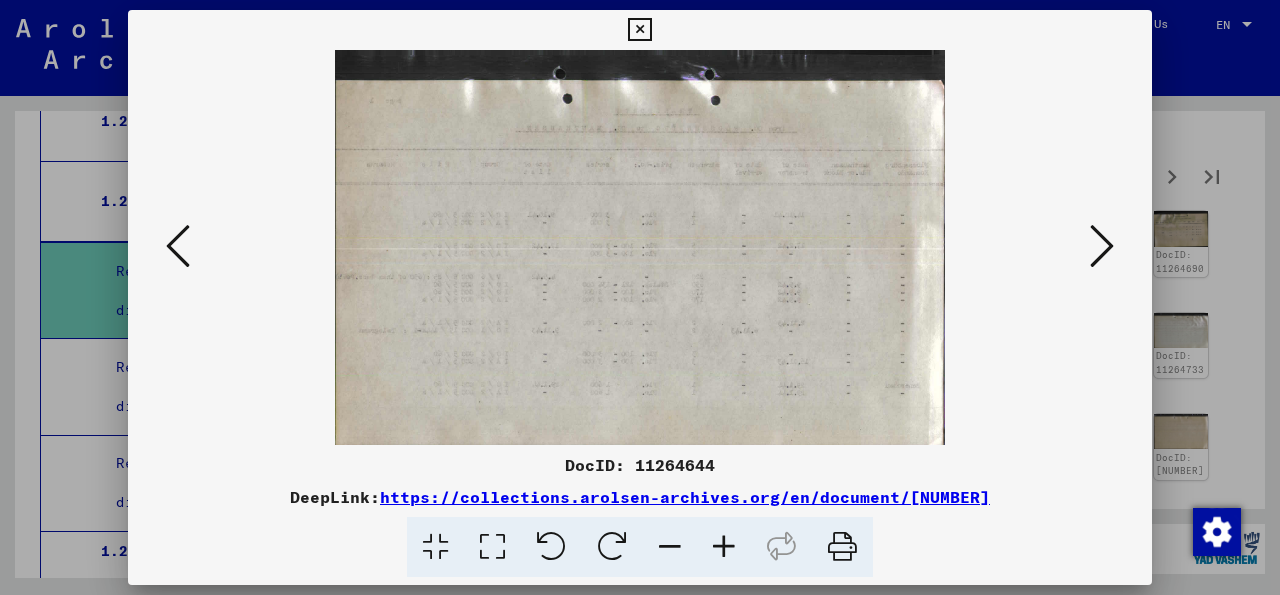 click at bounding box center [1102, 246] 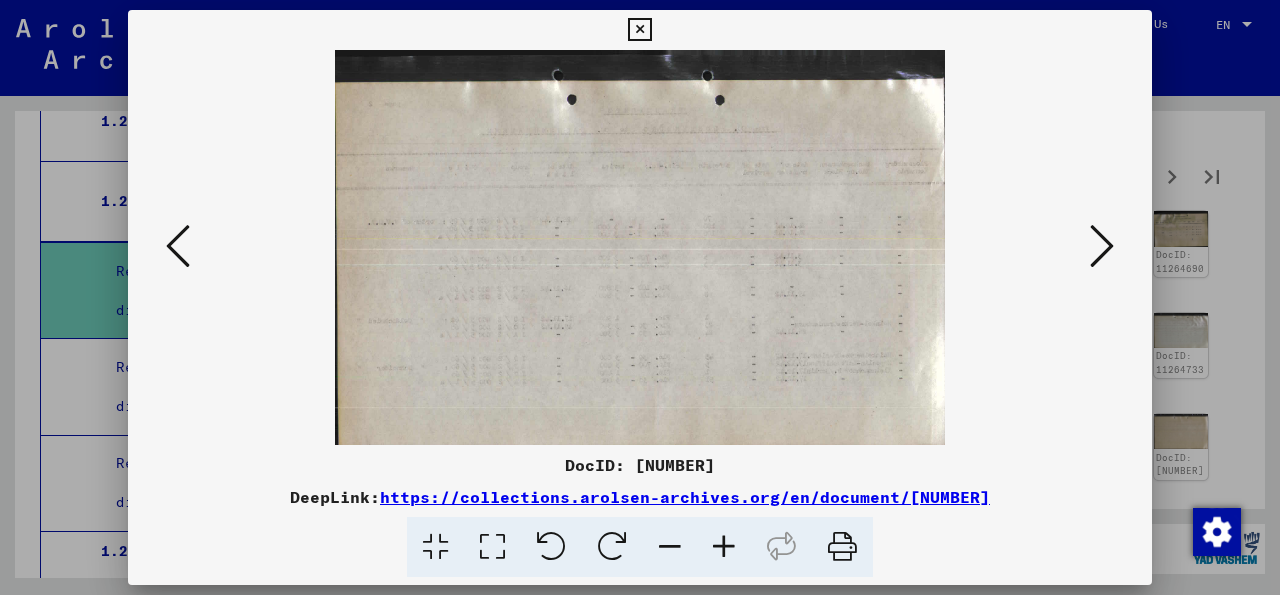 click at bounding box center (1102, 246) 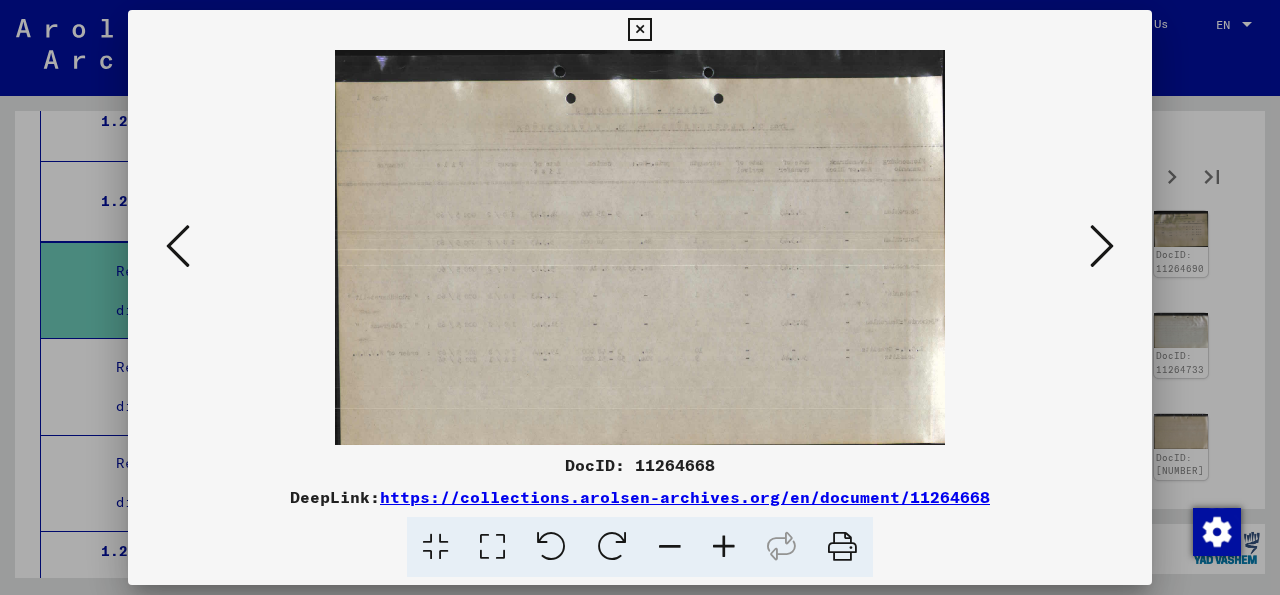 click at bounding box center (1102, 246) 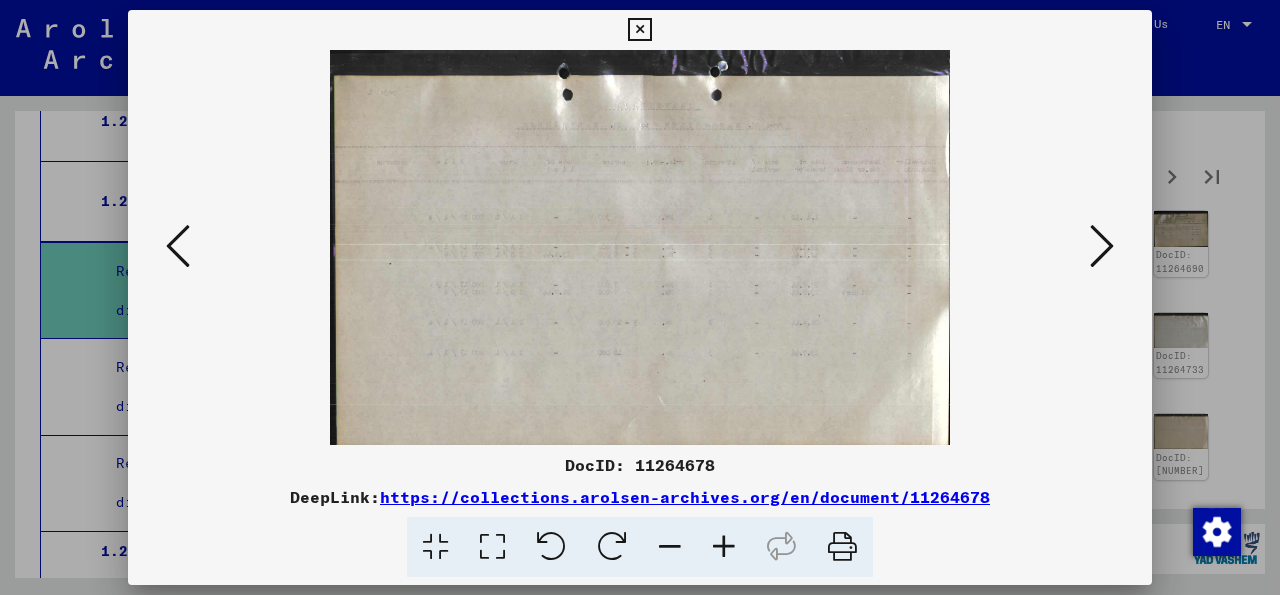 click at bounding box center (1102, 246) 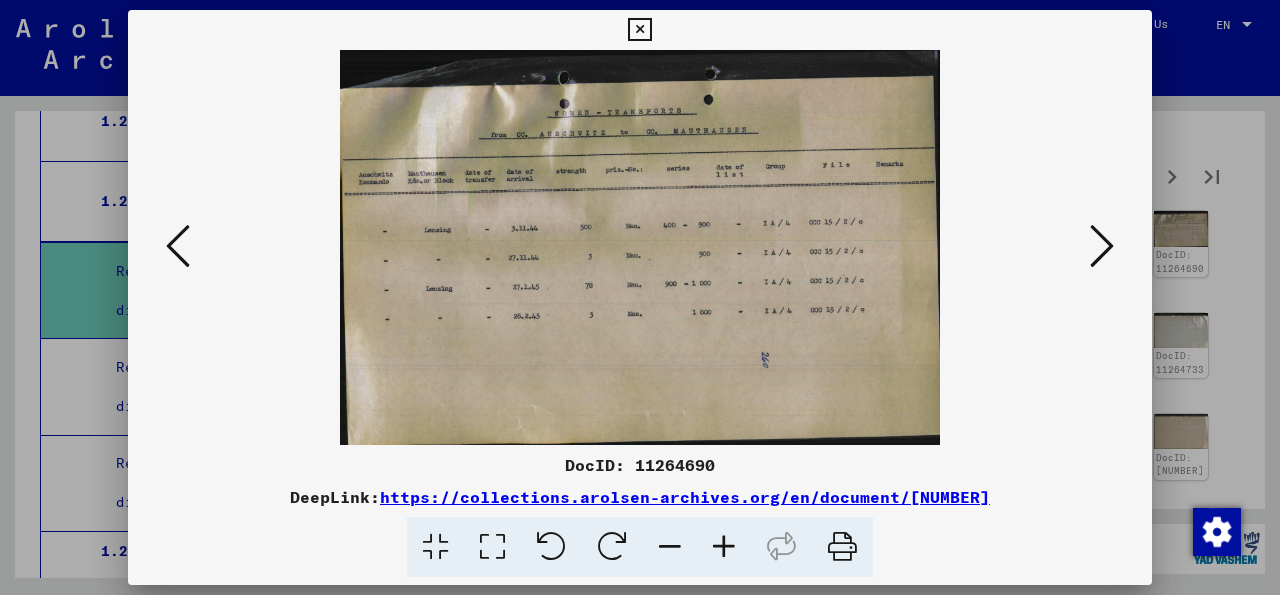 click at bounding box center [1102, 246] 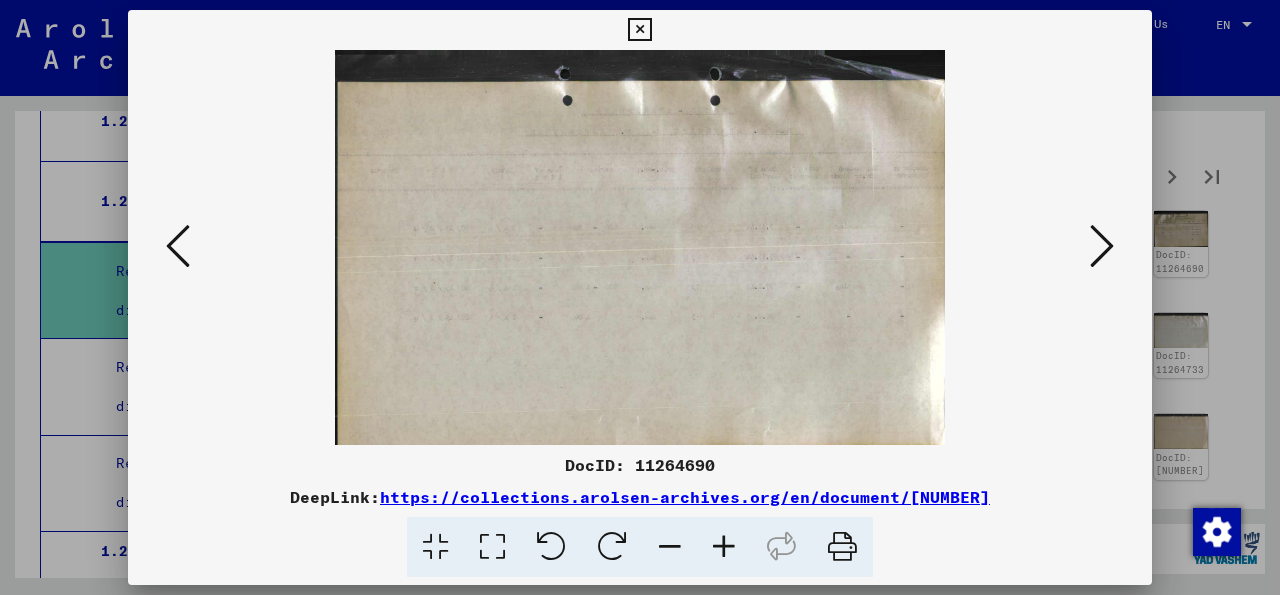 click at bounding box center [1102, 246] 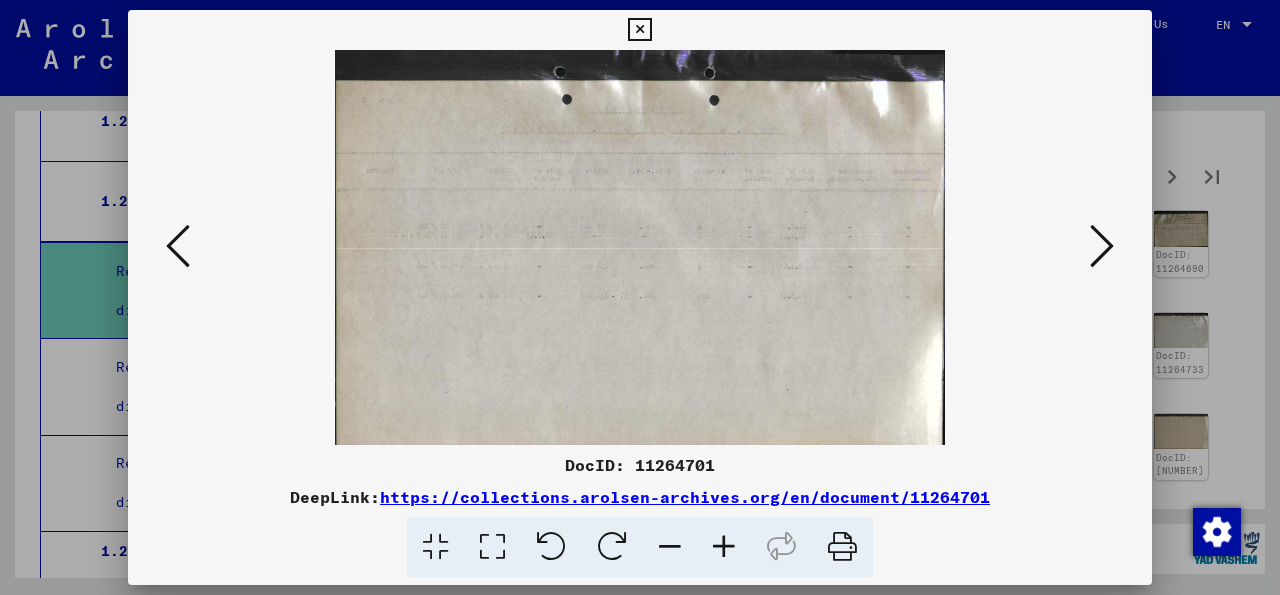 click at bounding box center [1102, 246] 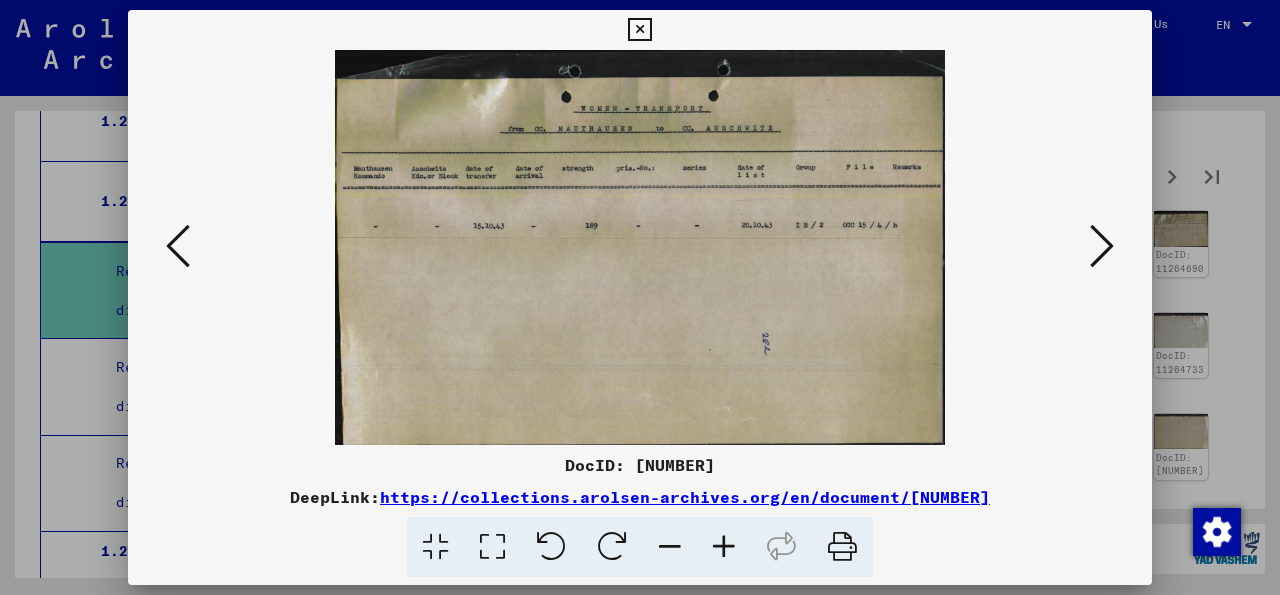 click at bounding box center (1102, 246) 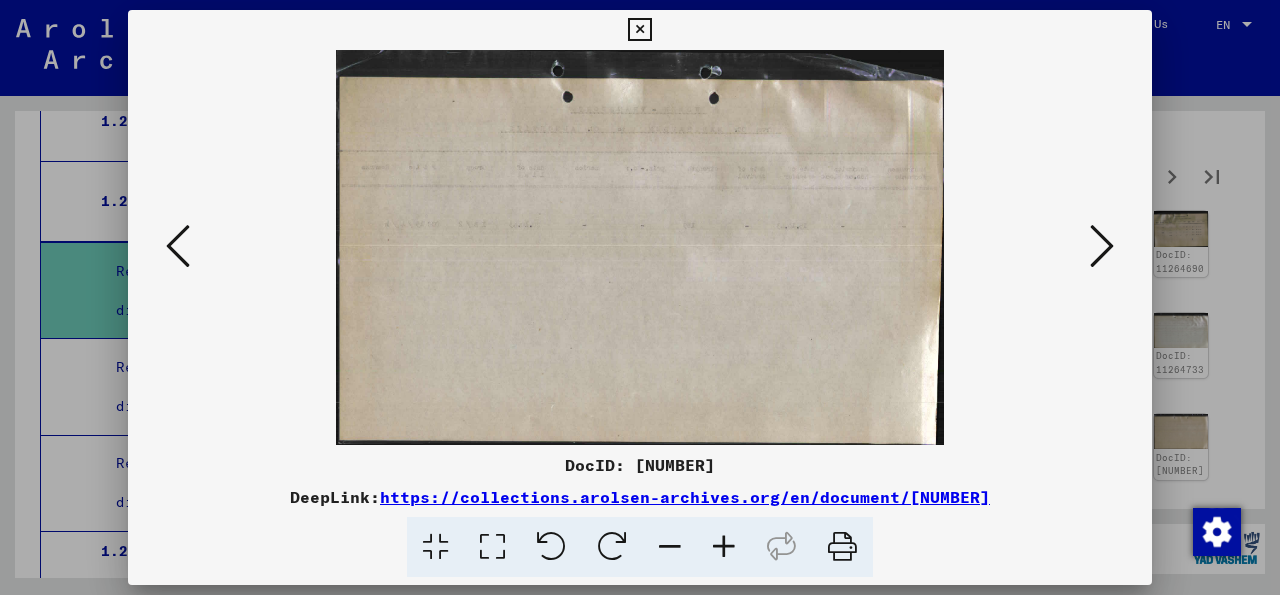 click at bounding box center (1102, 246) 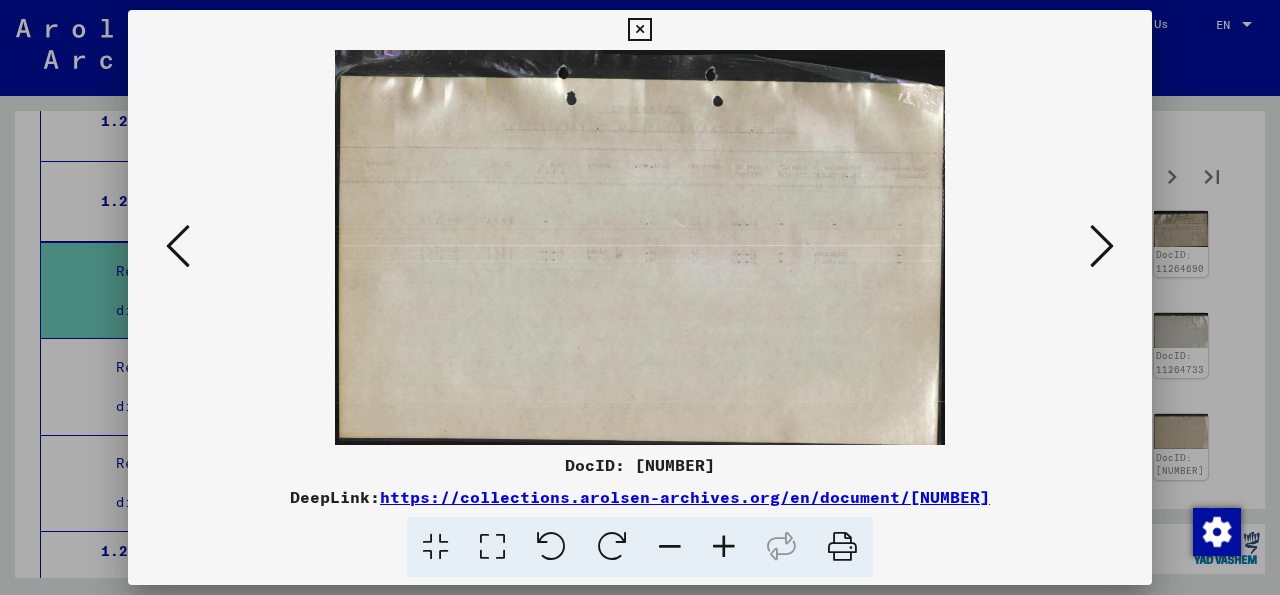 click at bounding box center (1102, 246) 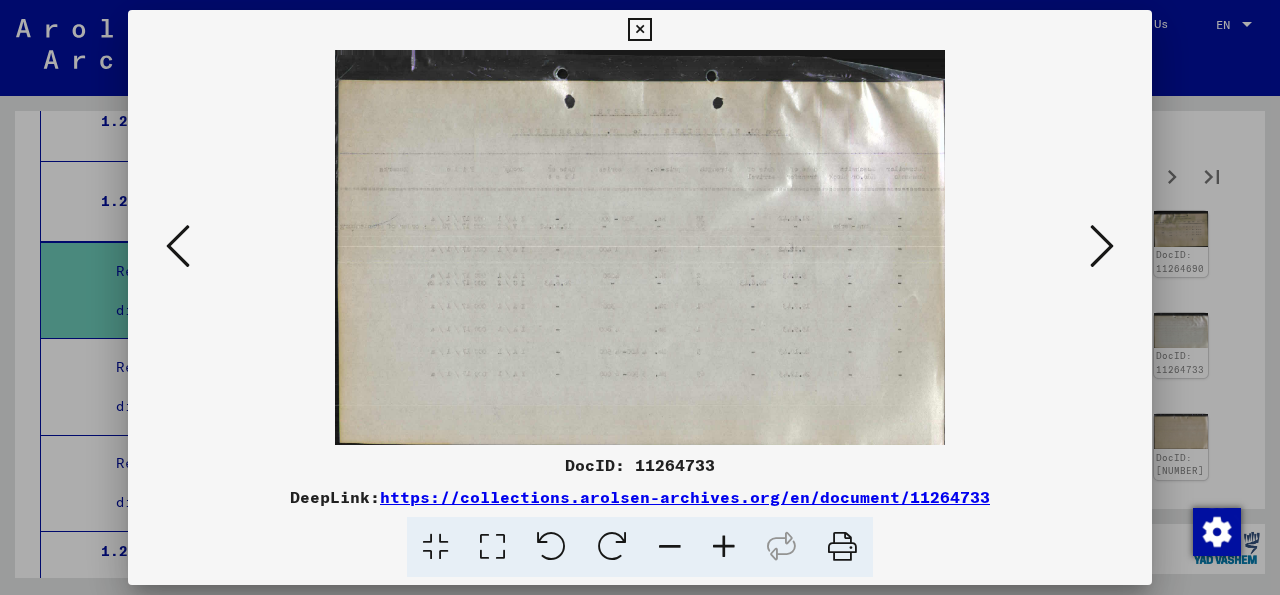 click at bounding box center [1102, 246] 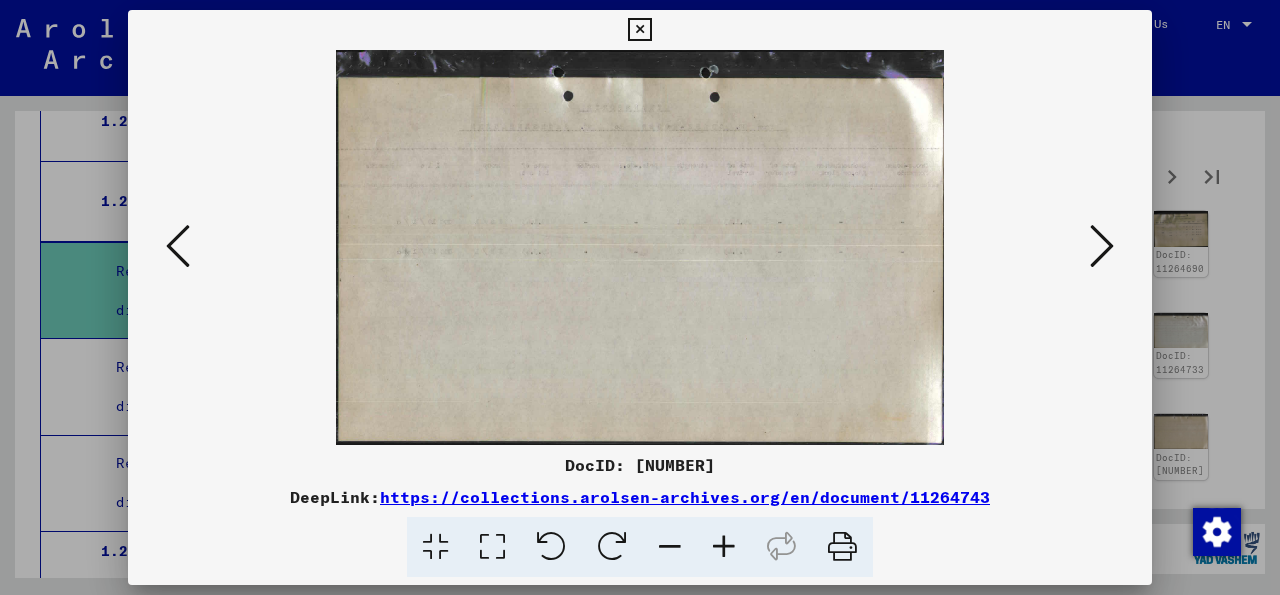 click at bounding box center [1102, 246] 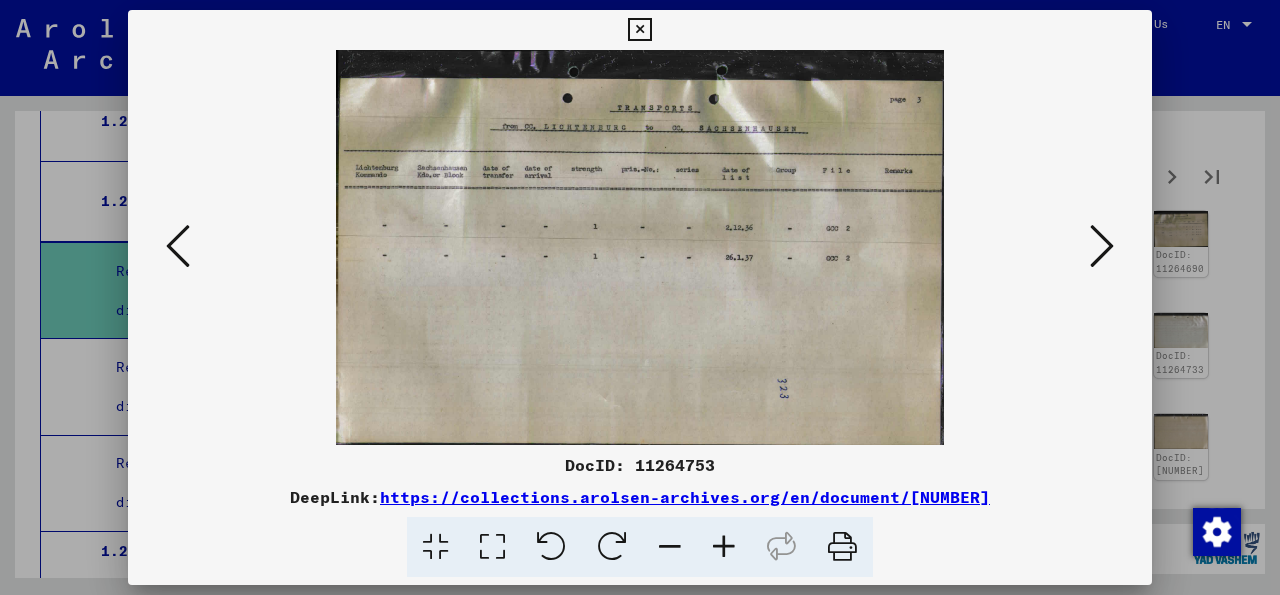 click at bounding box center [1102, 246] 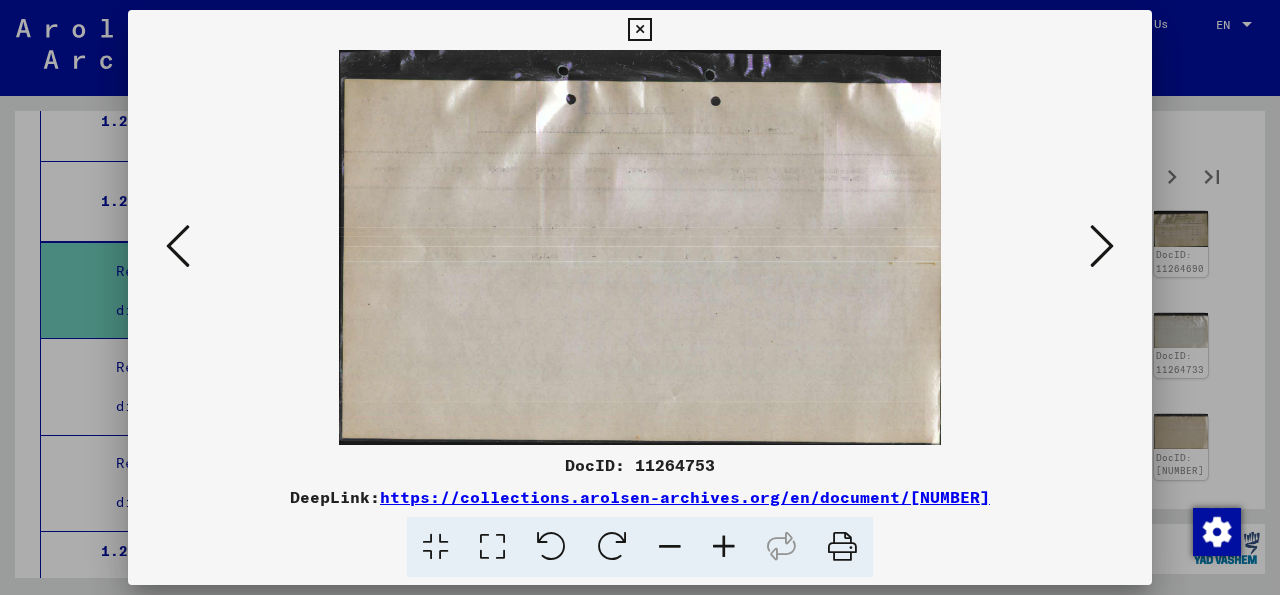 click at bounding box center [1102, 246] 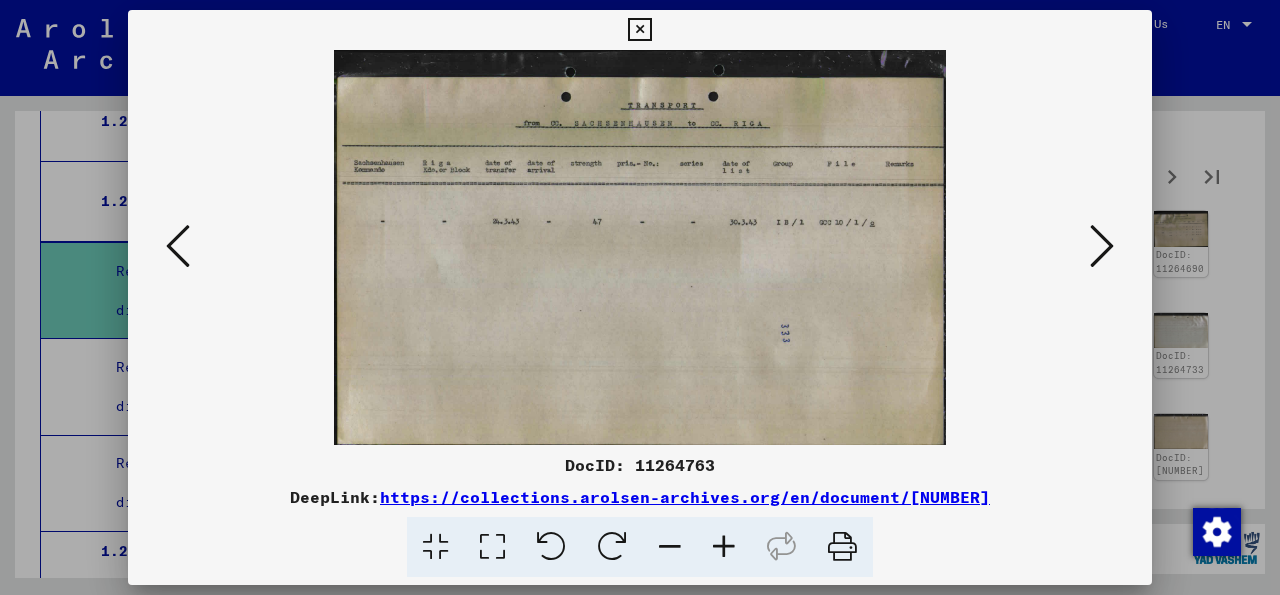 click at bounding box center [1102, 246] 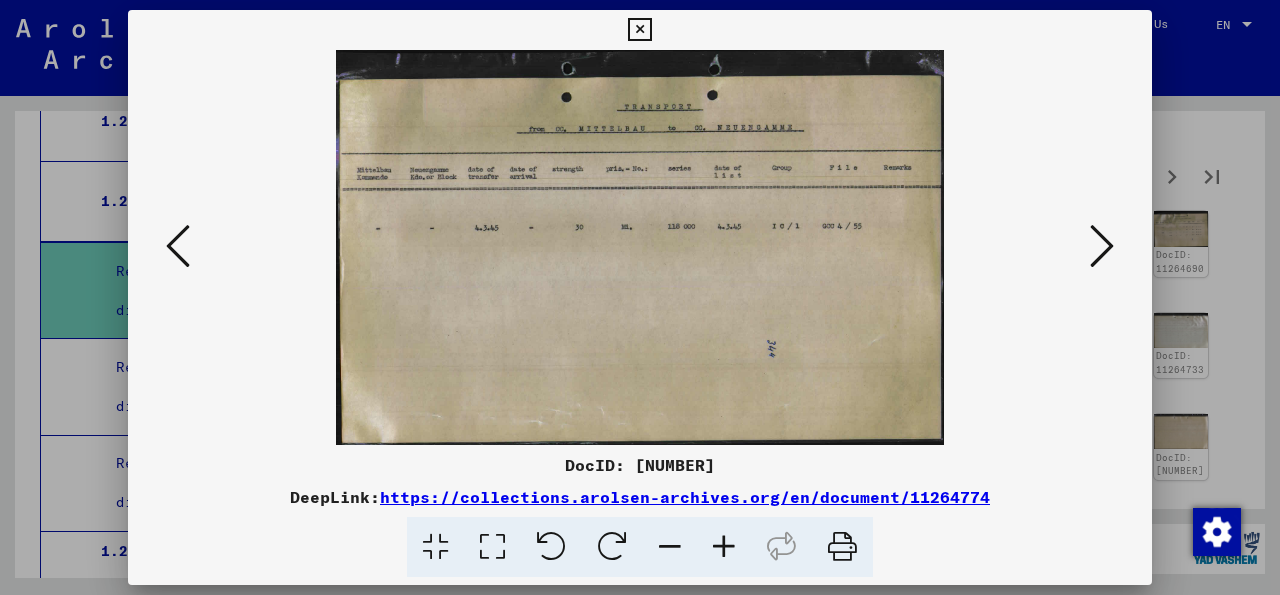 click at bounding box center (1102, 246) 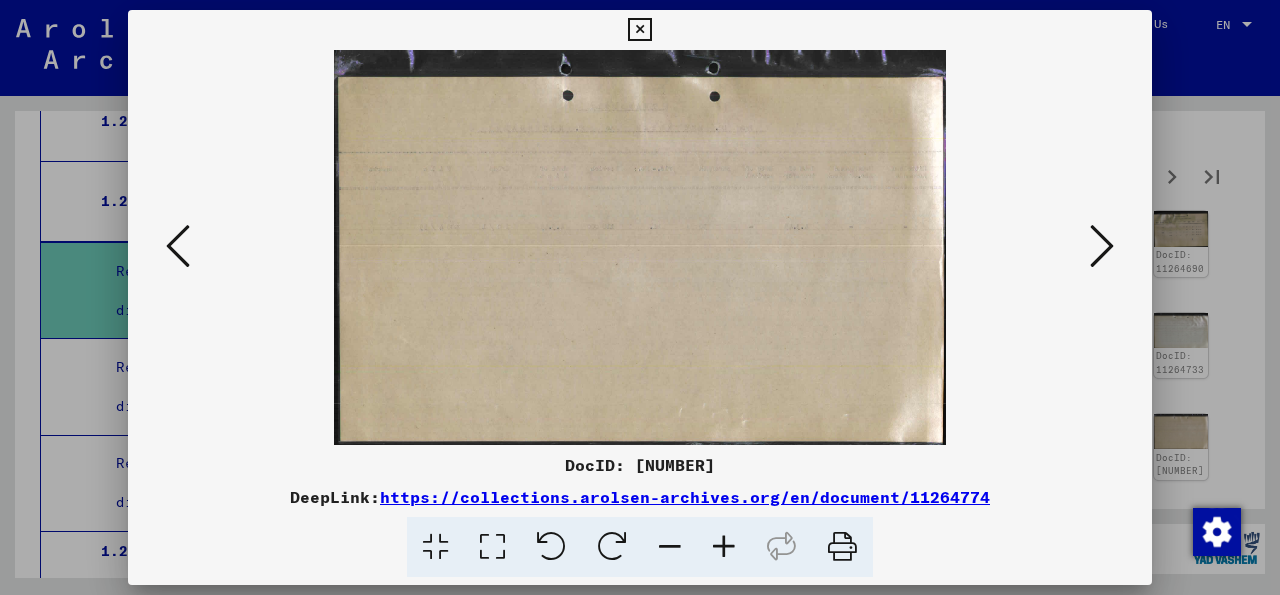 click at bounding box center (1102, 246) 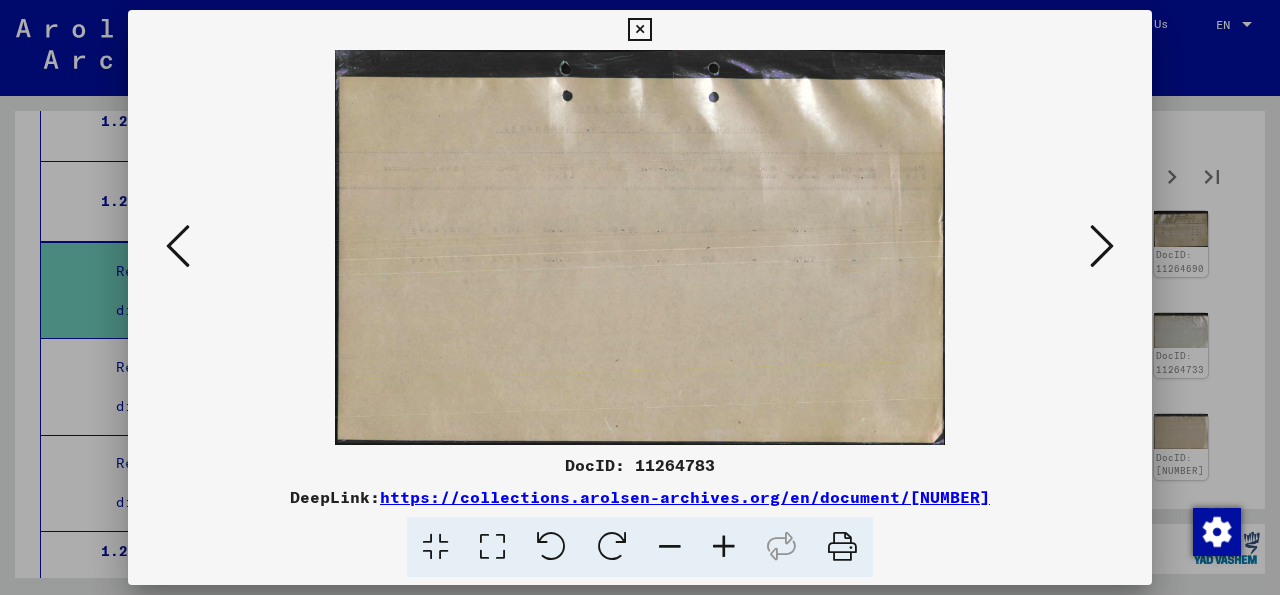 click at bounding box center [1102, 246] 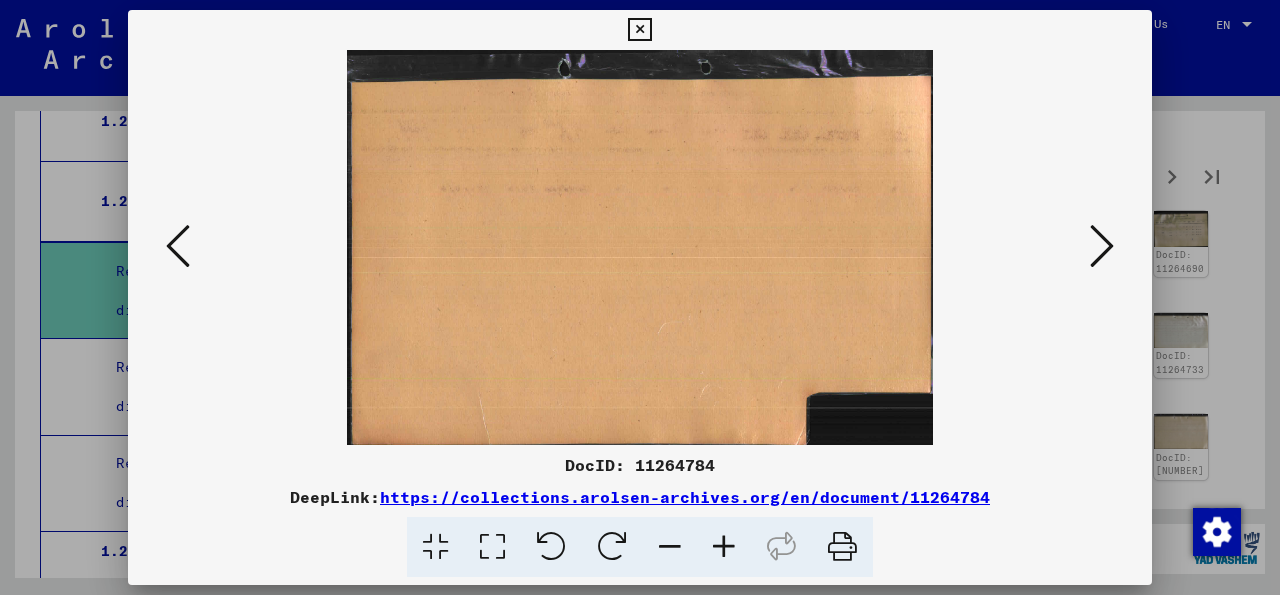 click at bounding box center (1102, 246) 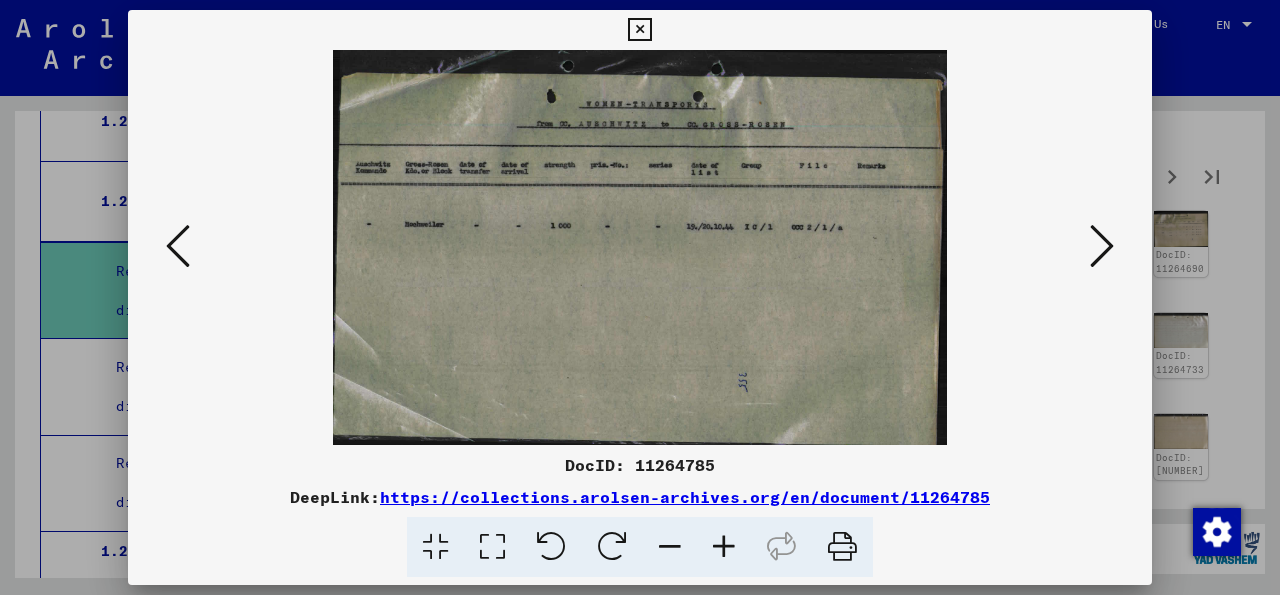 click at bounding box center (1102, 246) 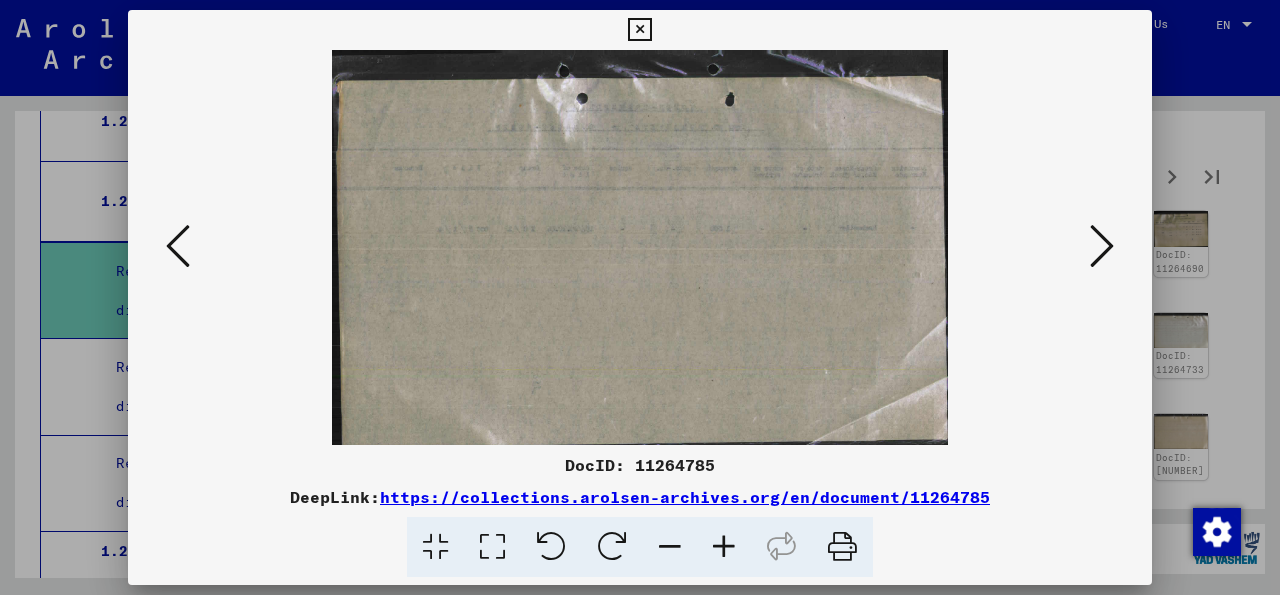 click at bounding box center (1102, 246) 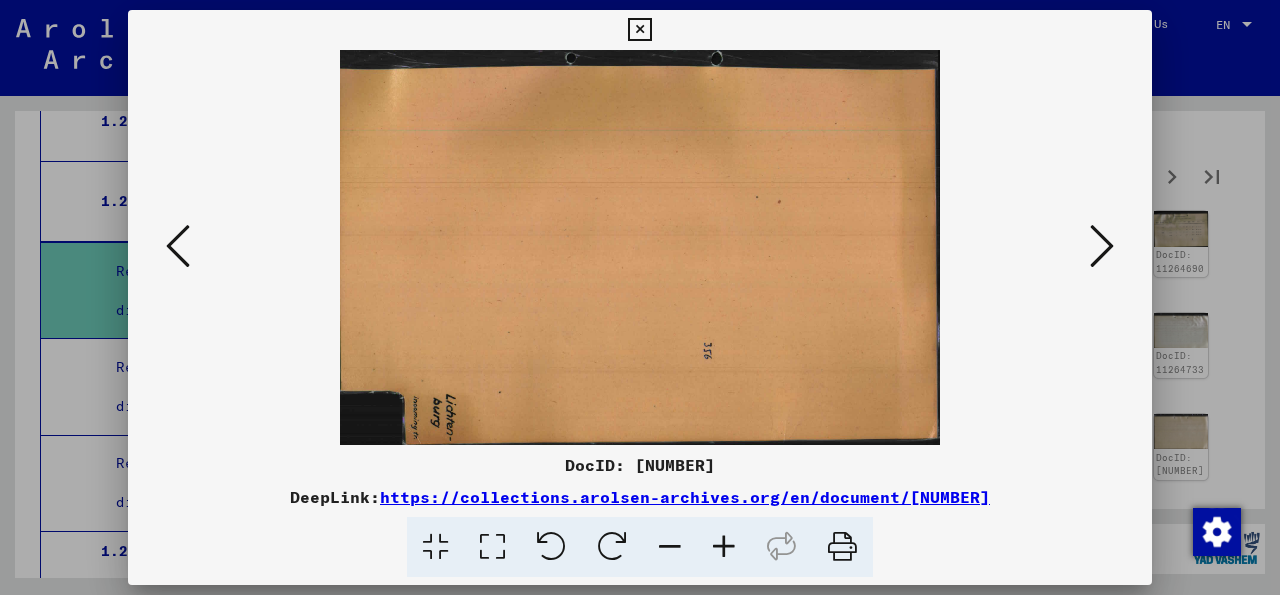 click at bounding box center (1102, 246) 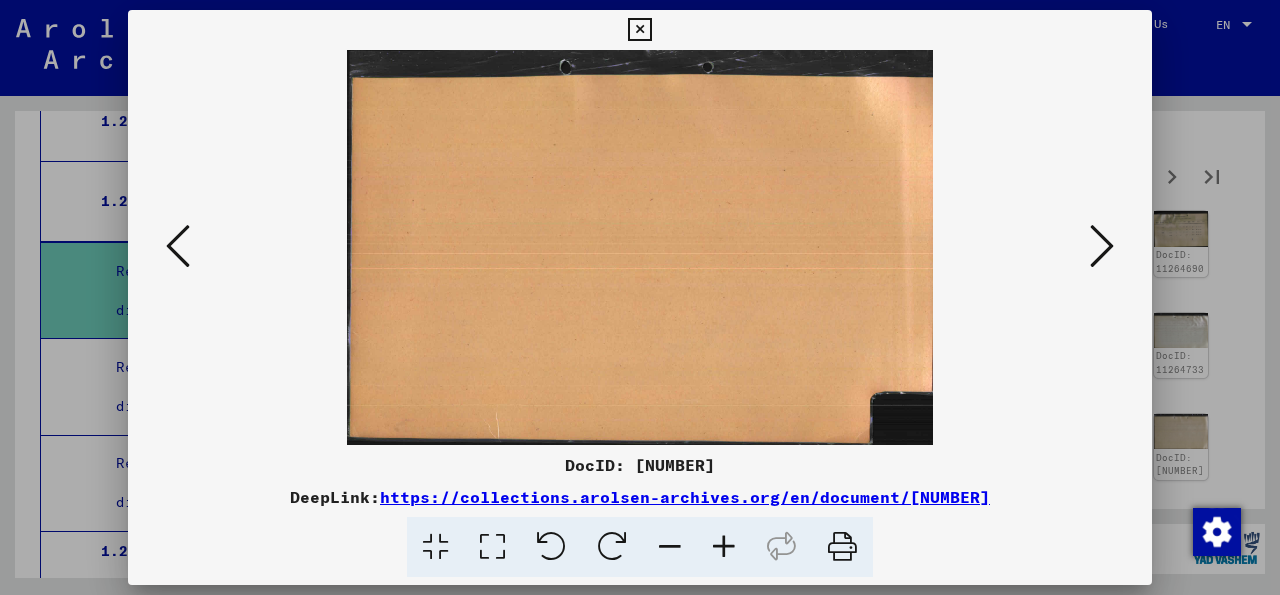 click at bounding box center (1102, 246) 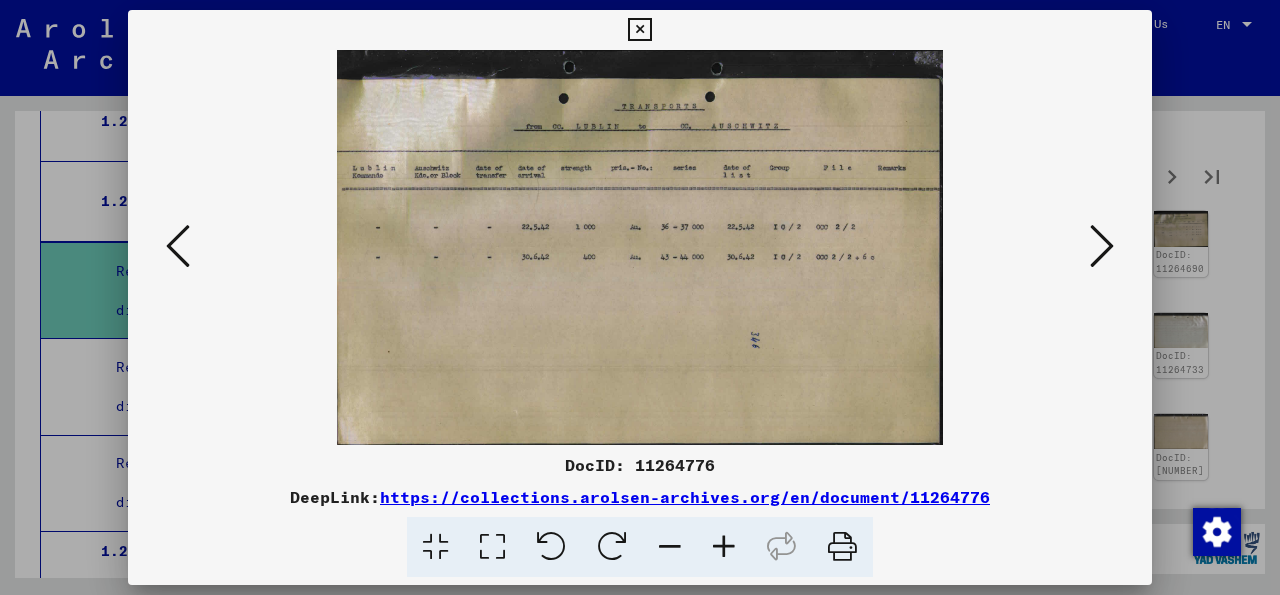 click at bounding box center (1102, 247) 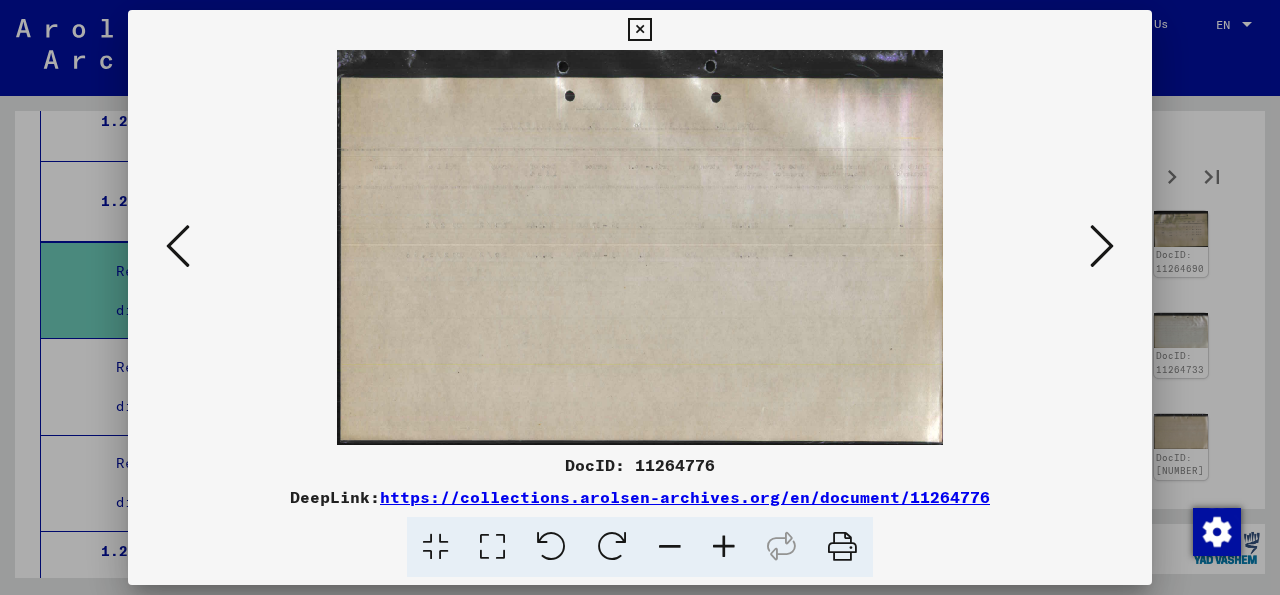 click at bounding box center [1102, 246] 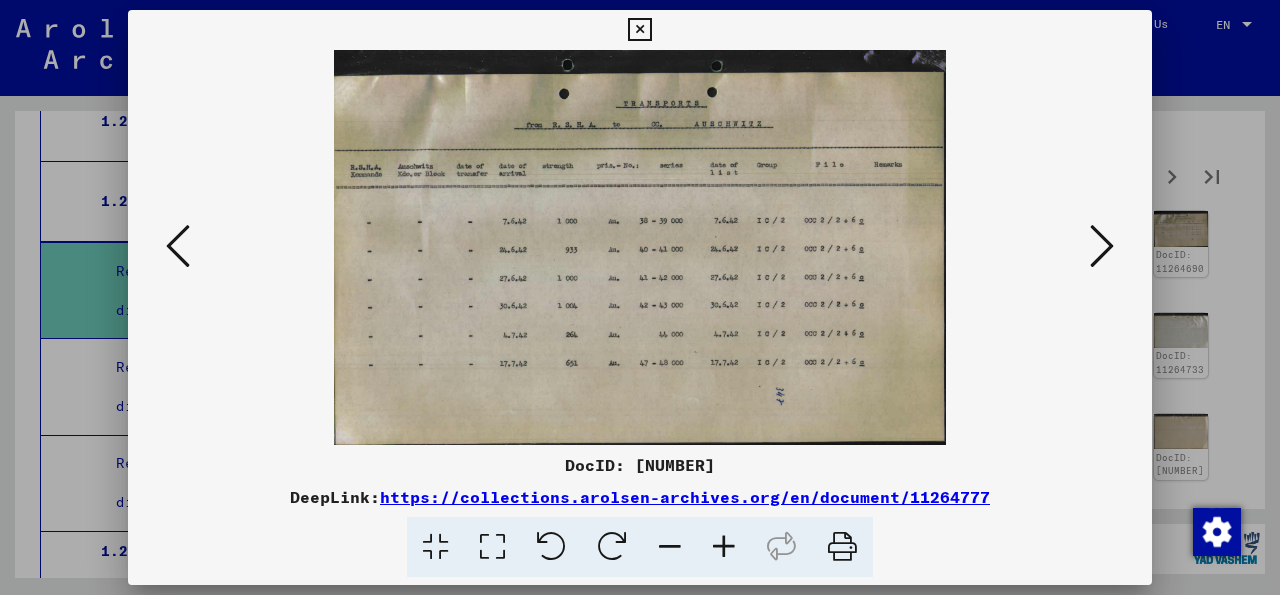 click at bounding box center (1102, 246) 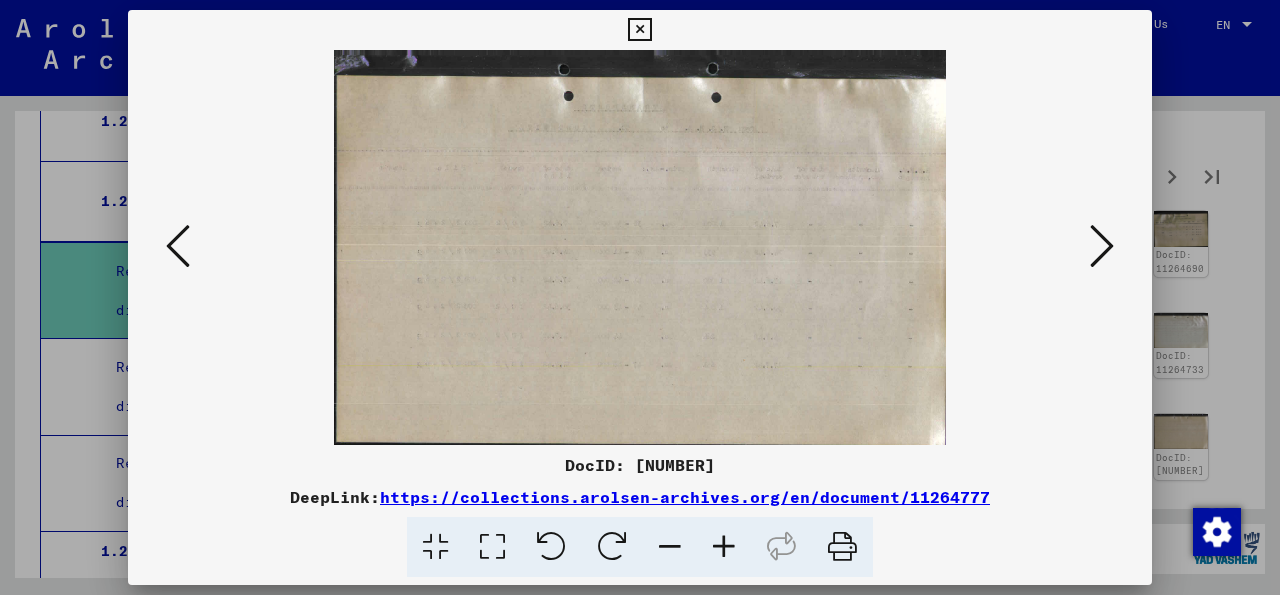 click at bounding box center [1102, 246] 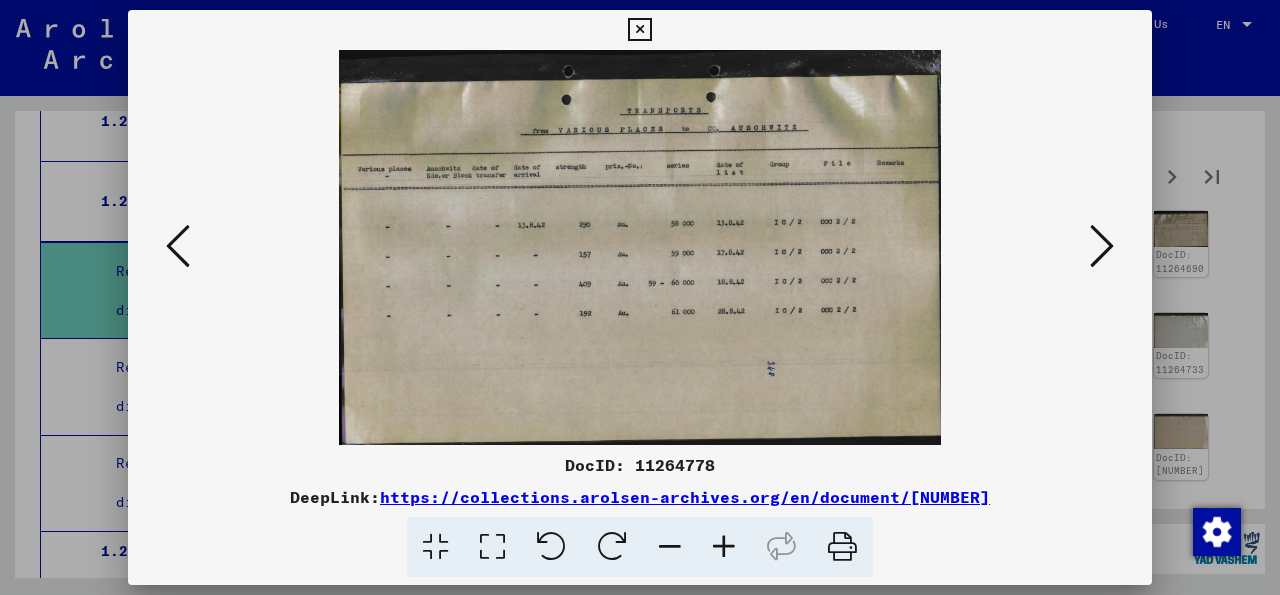 click at bounding box center (1102, 246) 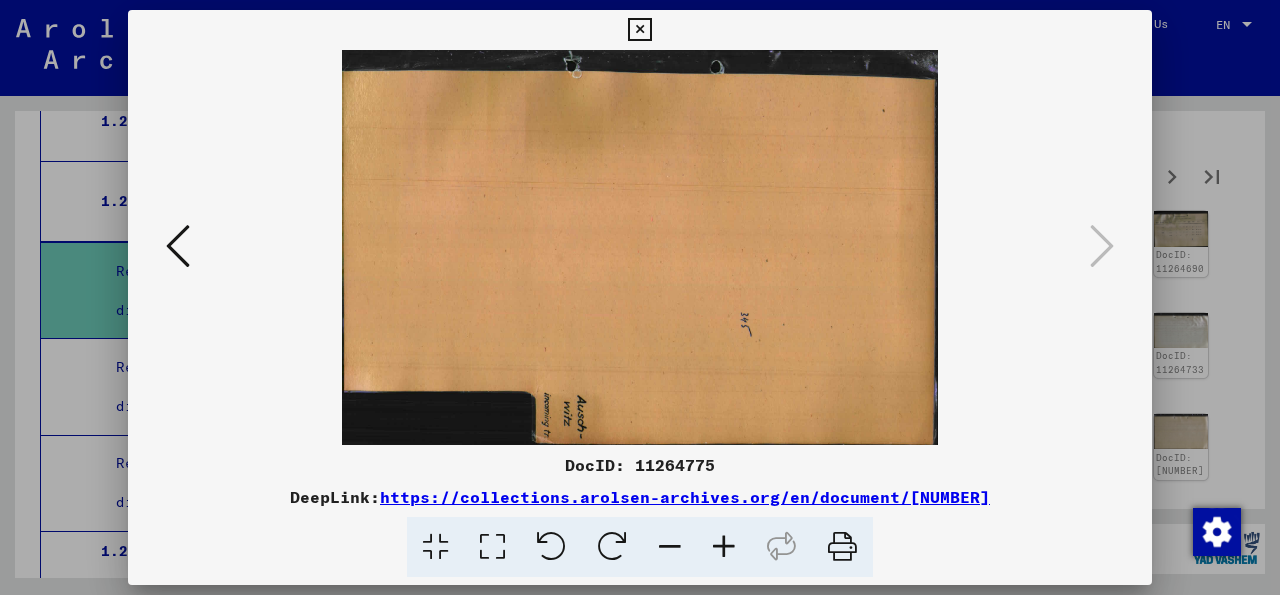 click at bounding box center (639, 30) 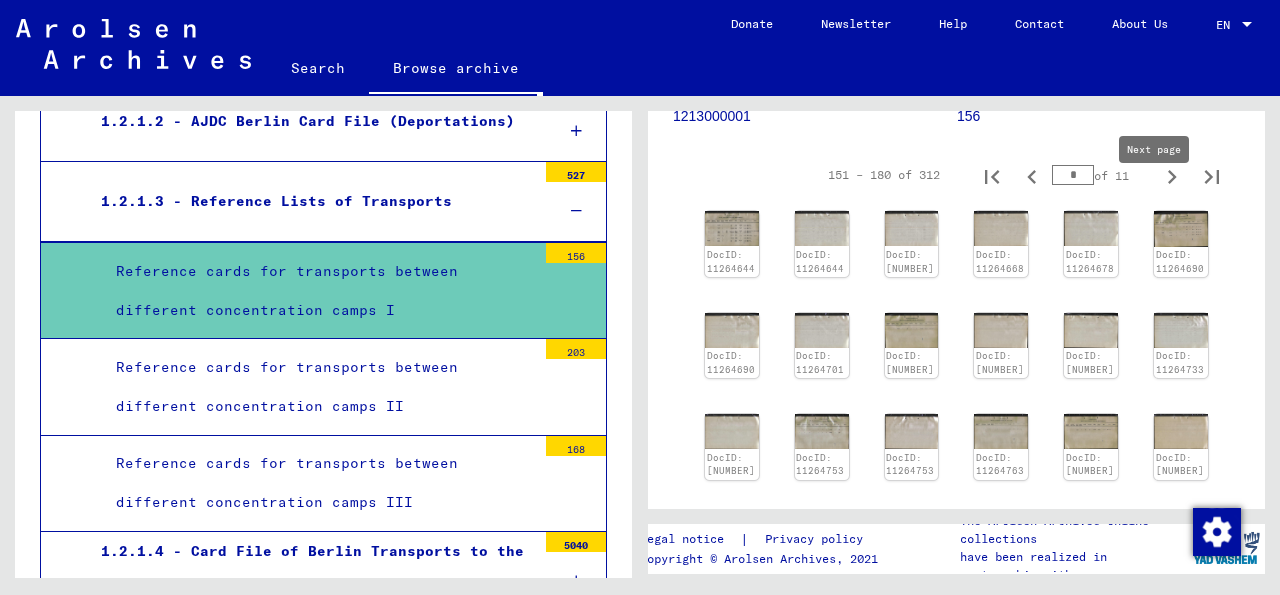 click 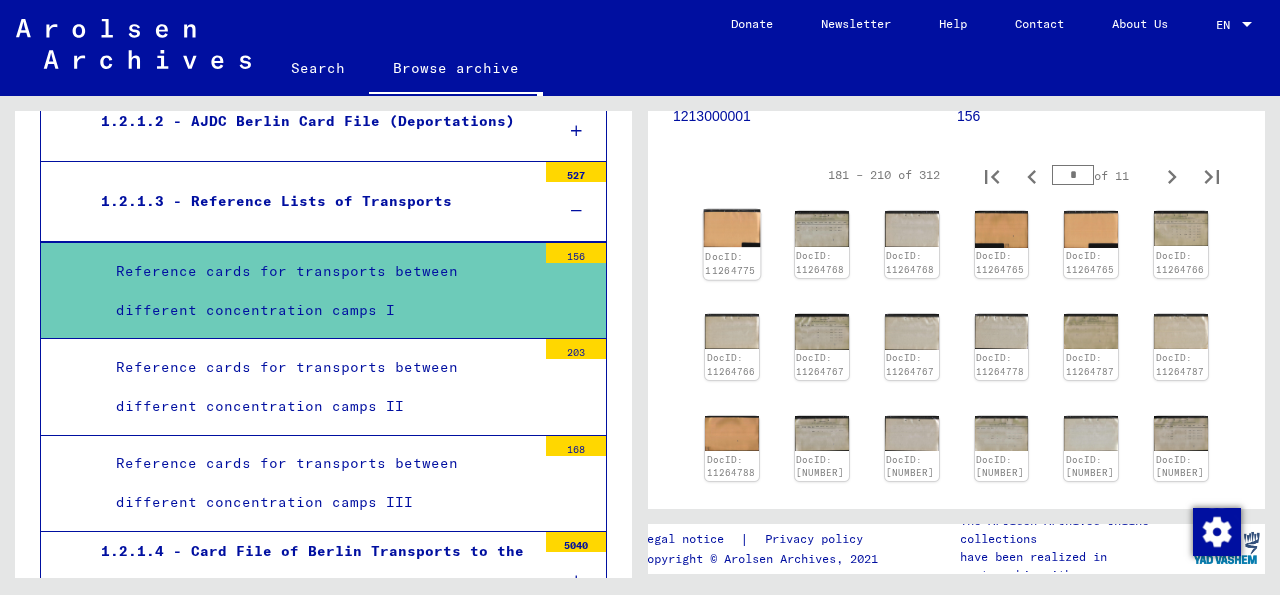 click 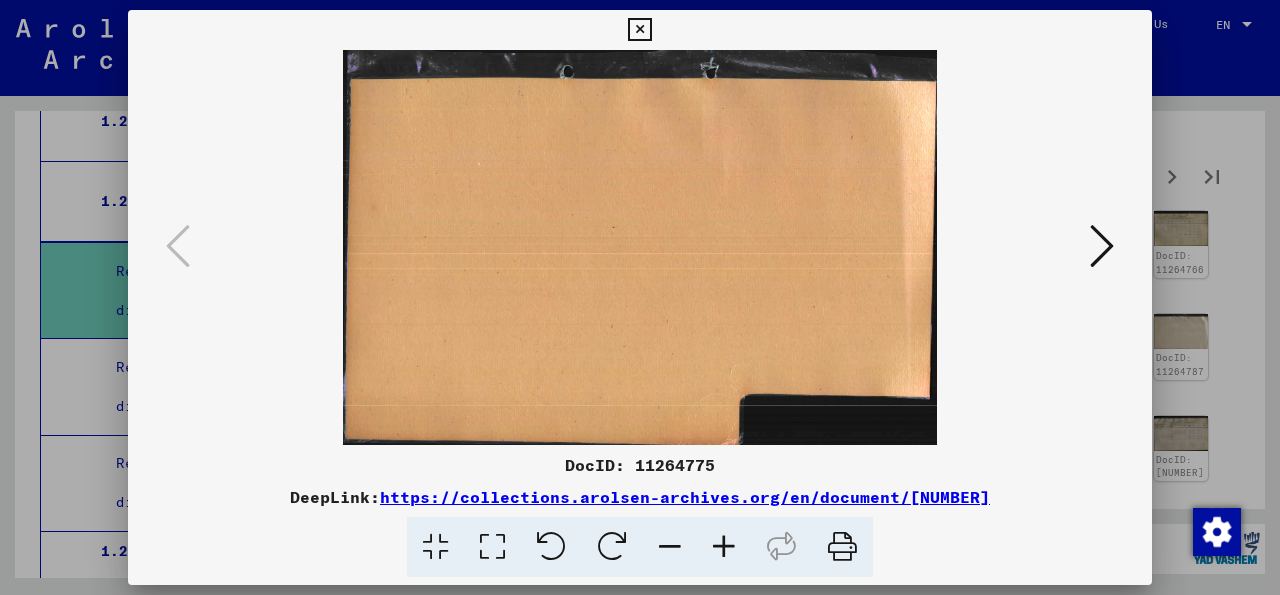 click at bounding box center [1102, 246] 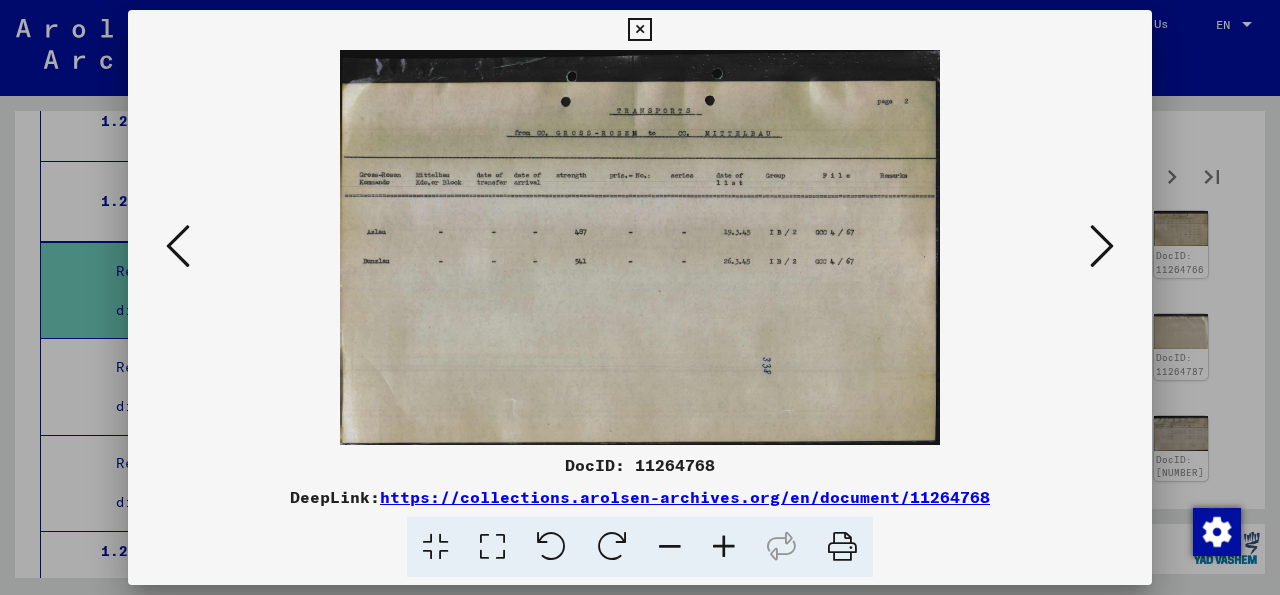click at bounding box center (1102, 246) 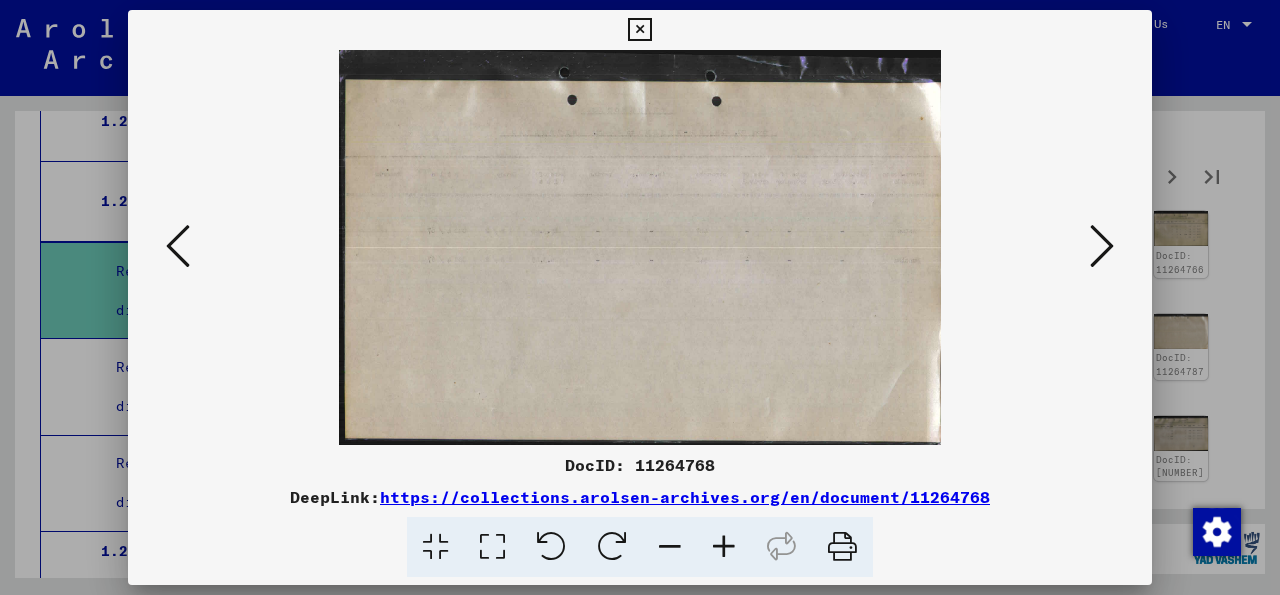 click at bounding box center [1102, 246] 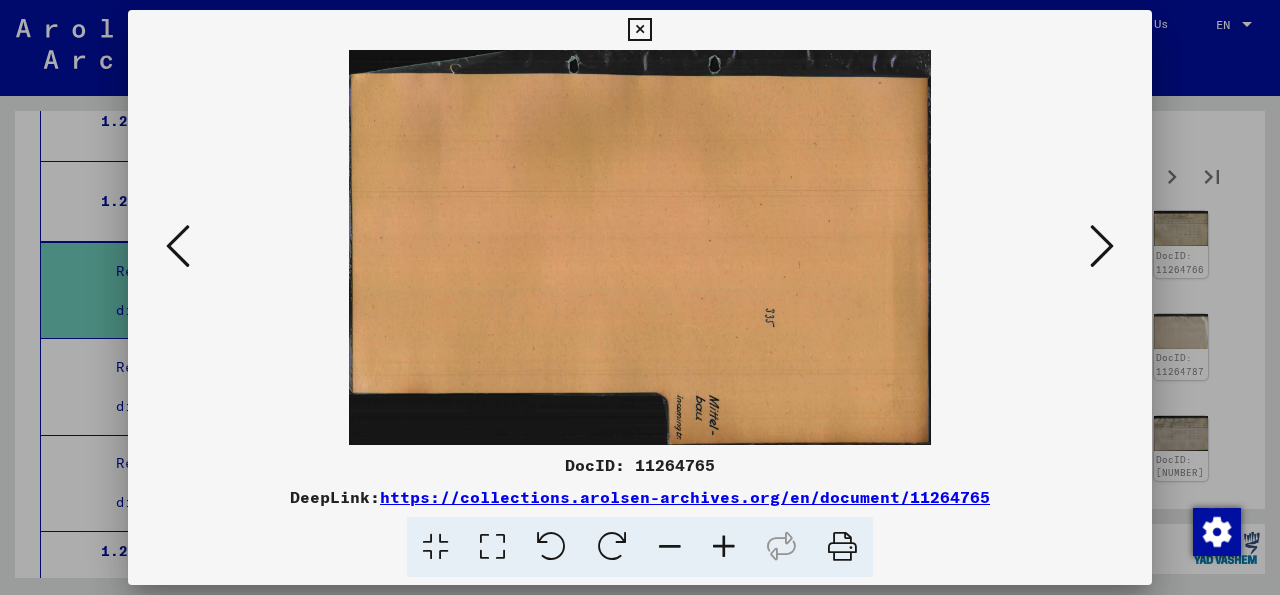 click at bounding box center (1102, 246) 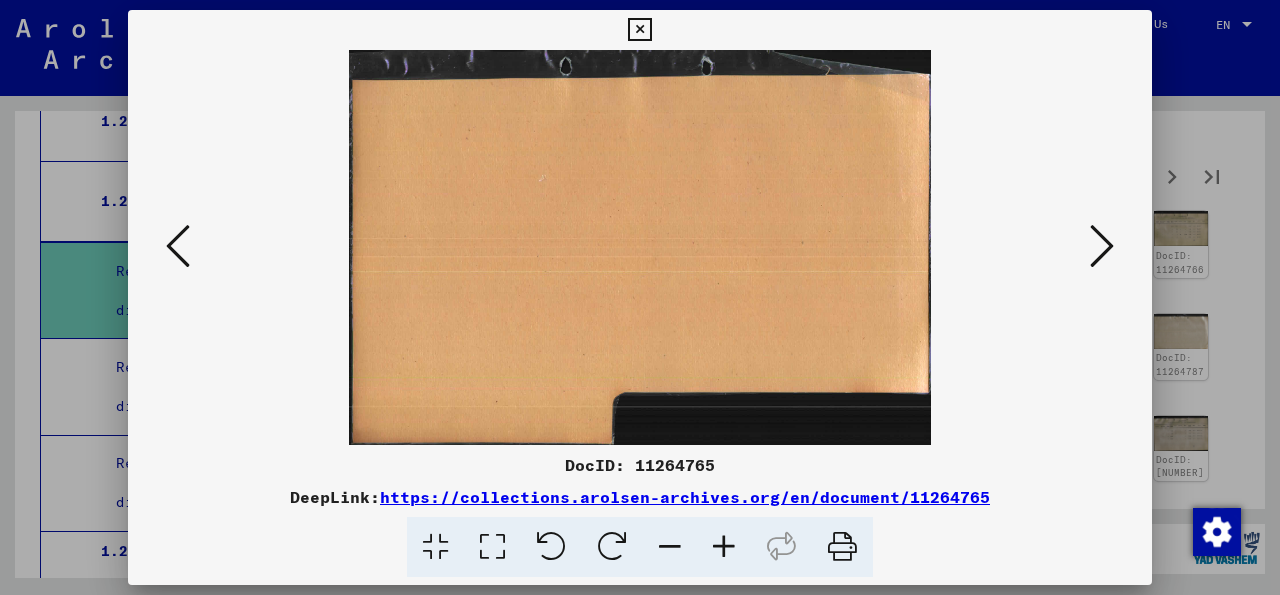 click at bounding box center (1102, 246) 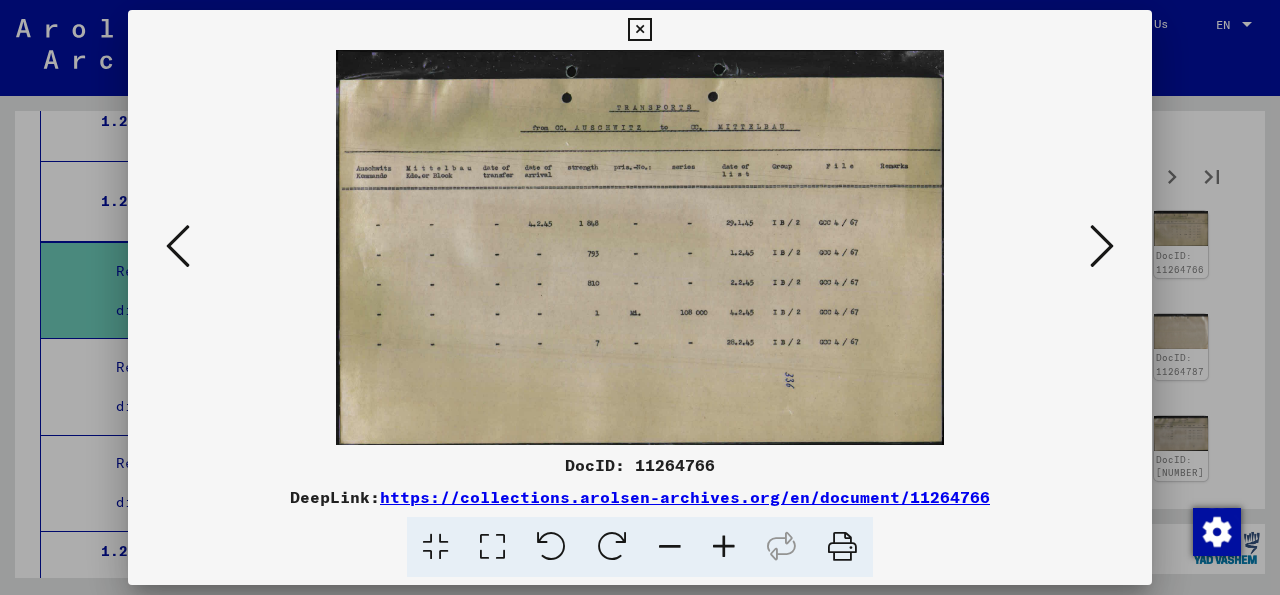 click at bounding box center (1102, 246) 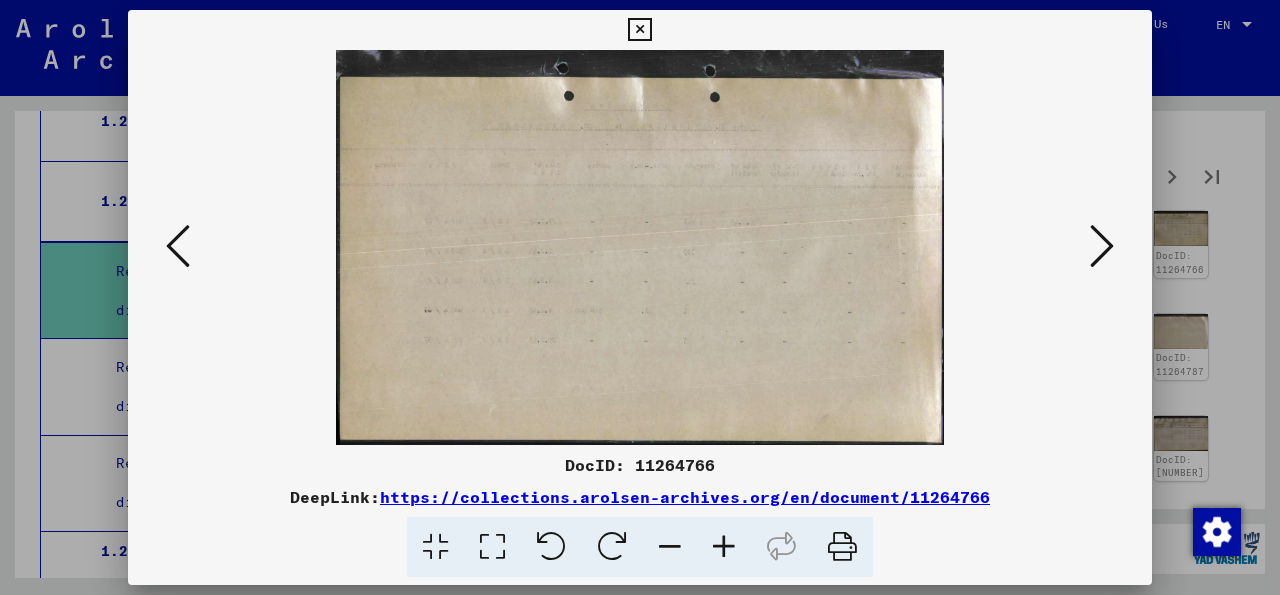 click at bounding box center (1102, 246) 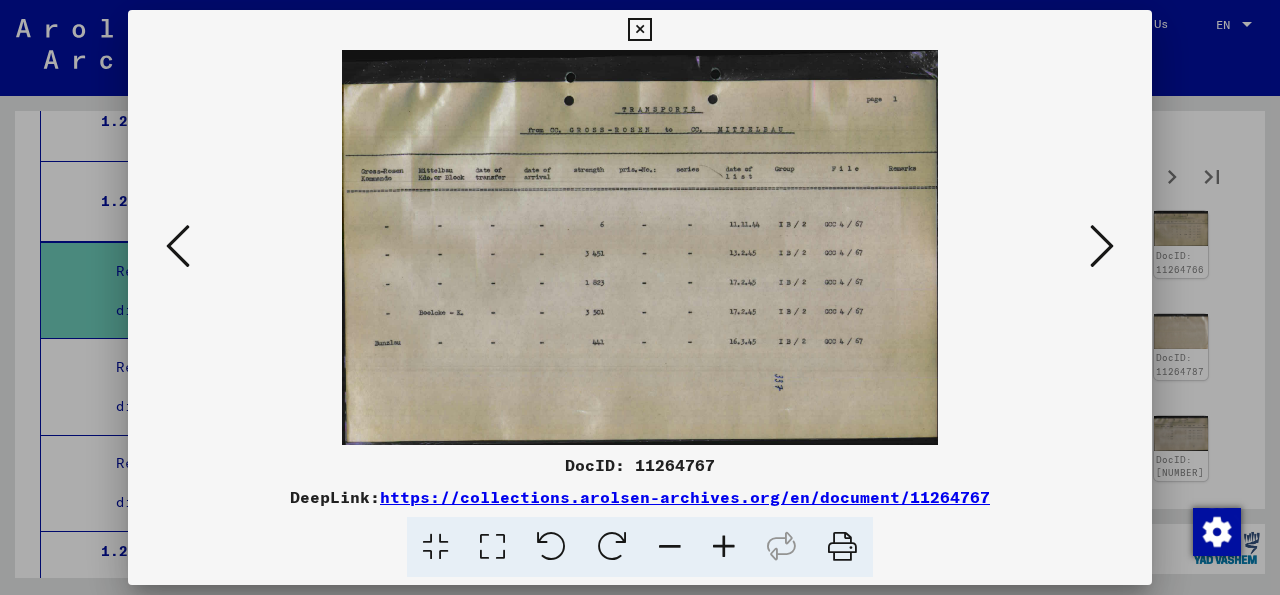 click at bounding box center (1102, 246) 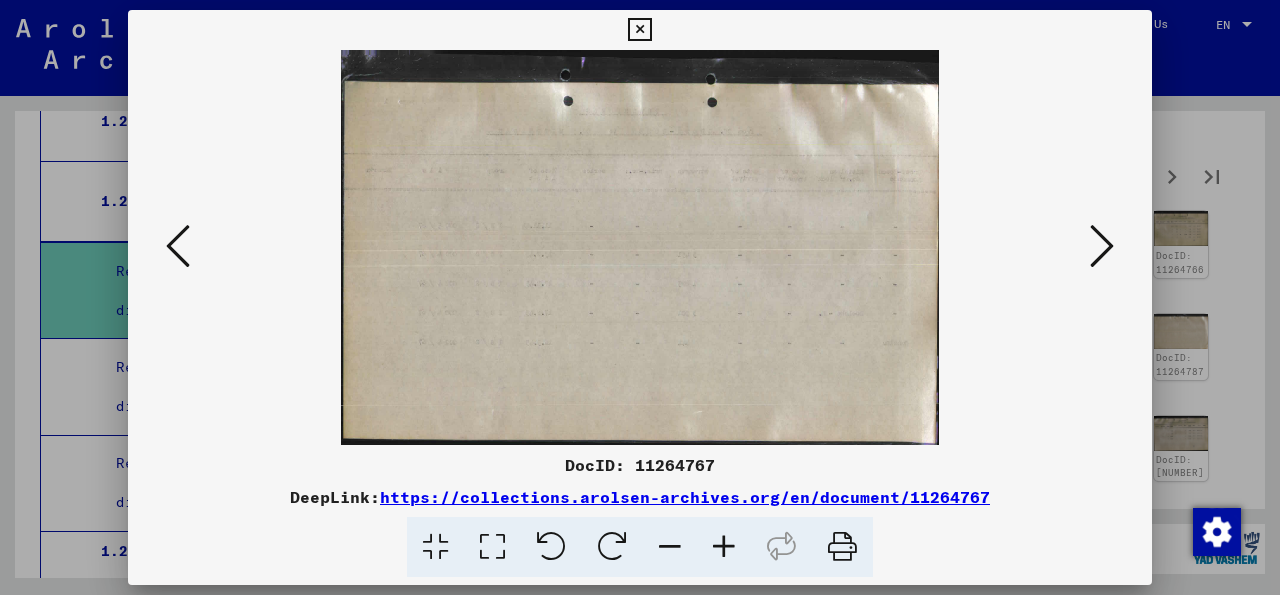 click at bounding box center (1102, 246) 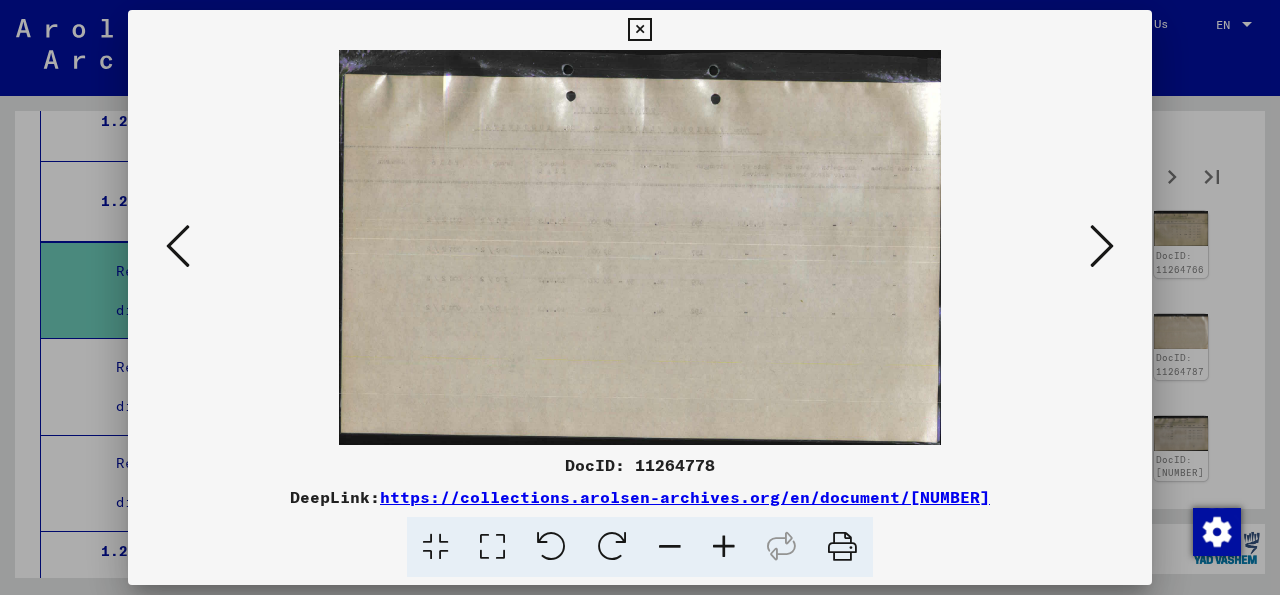 click at bounding box center (1102, 246) 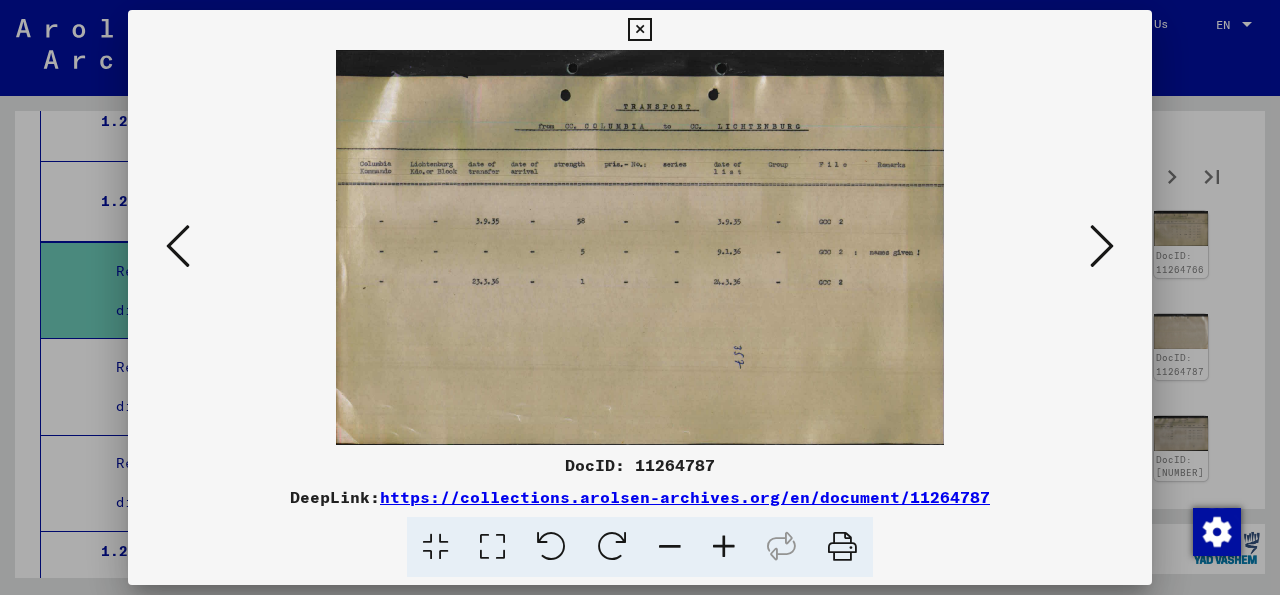 click at bounding box center (1102, 246) 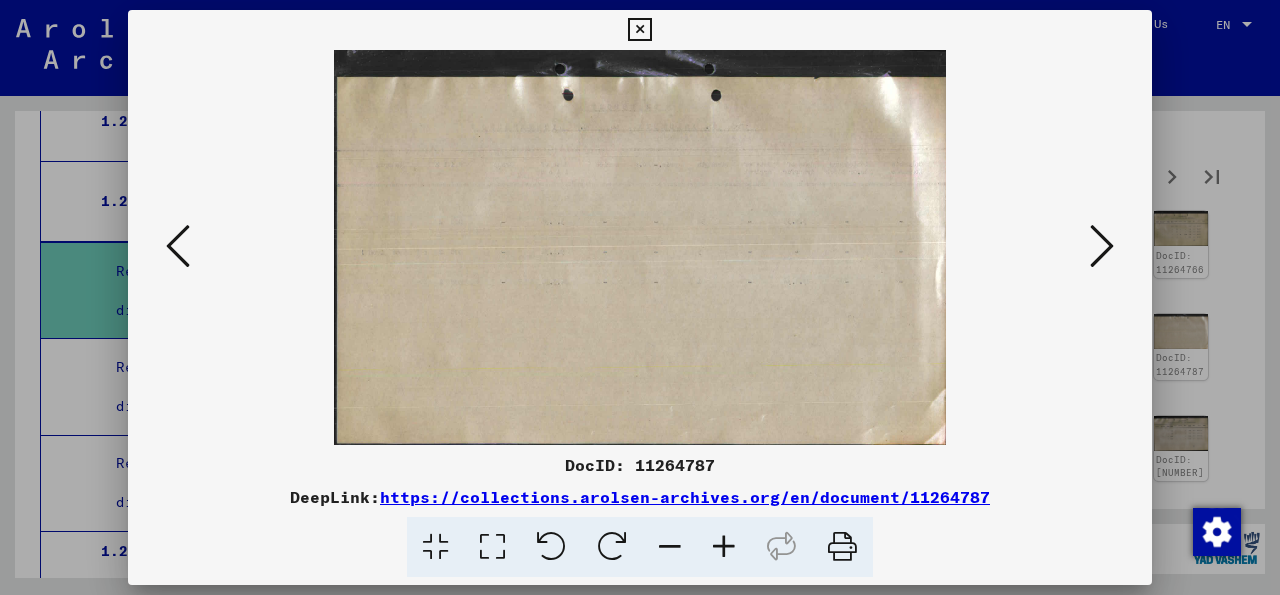 click at bounding box center [1102, 246] 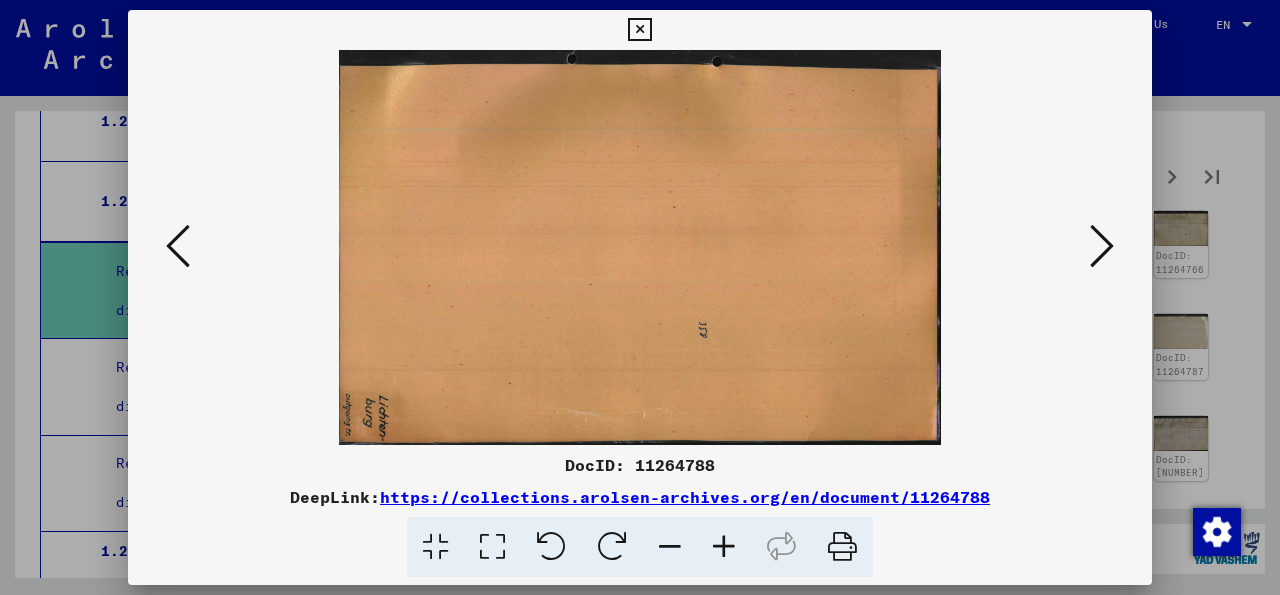 click at bounding box center (1102, 246) 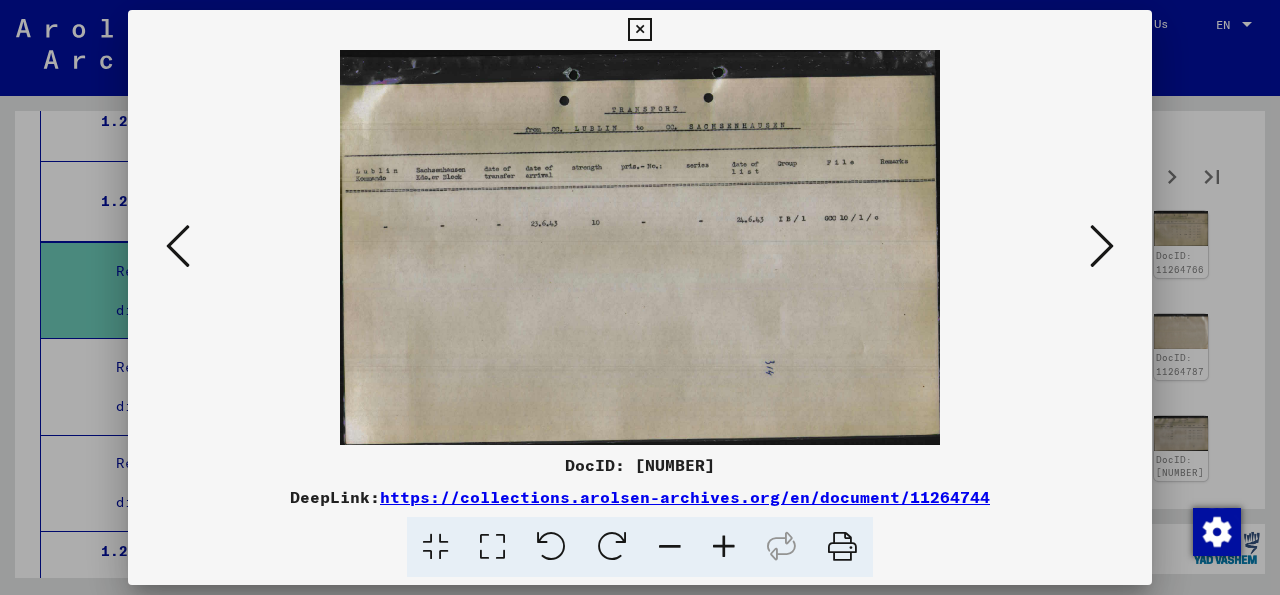 click at bounding box center (1102, 246) 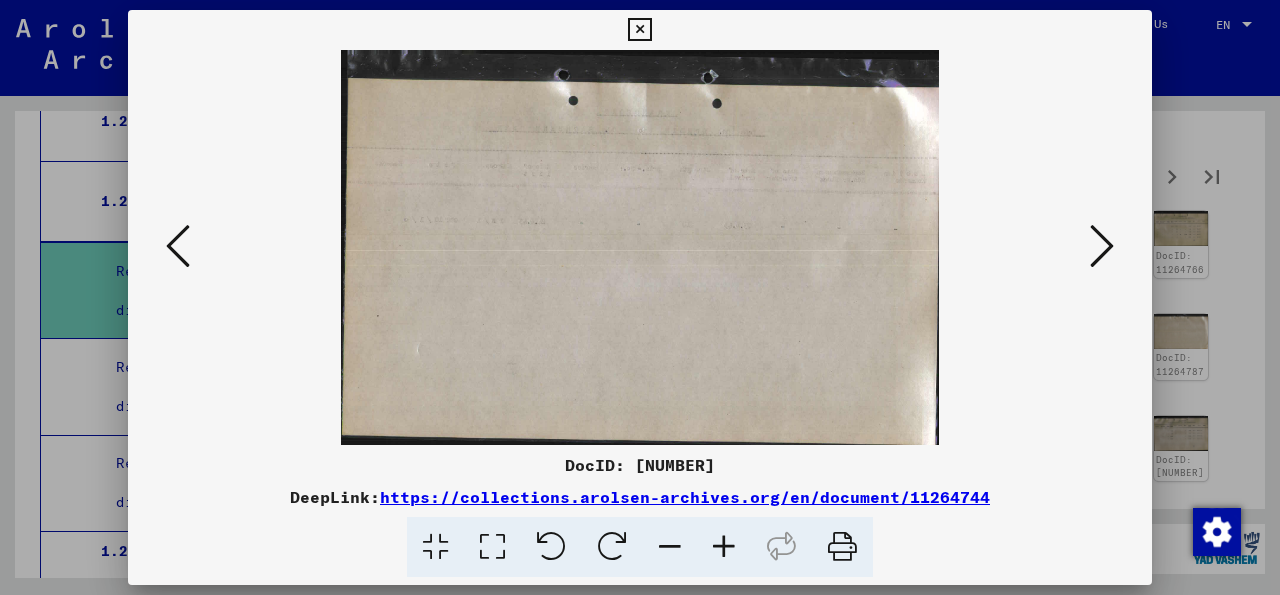 click at bounding box center (1102, 246) 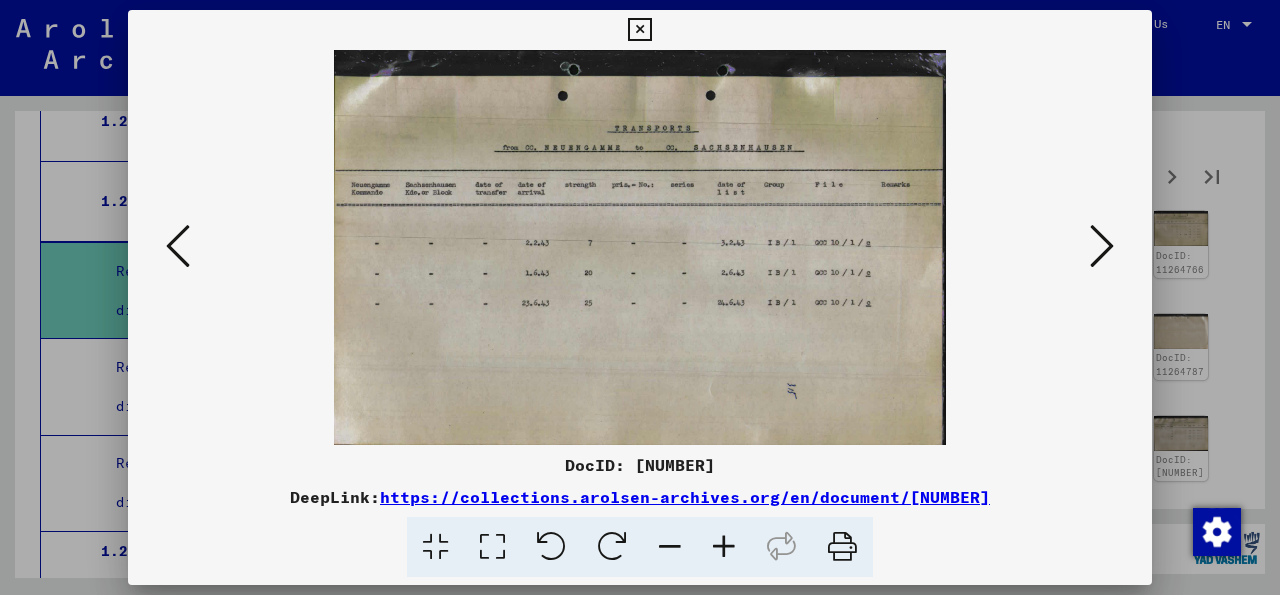 click at bounding box center (1102, 246) 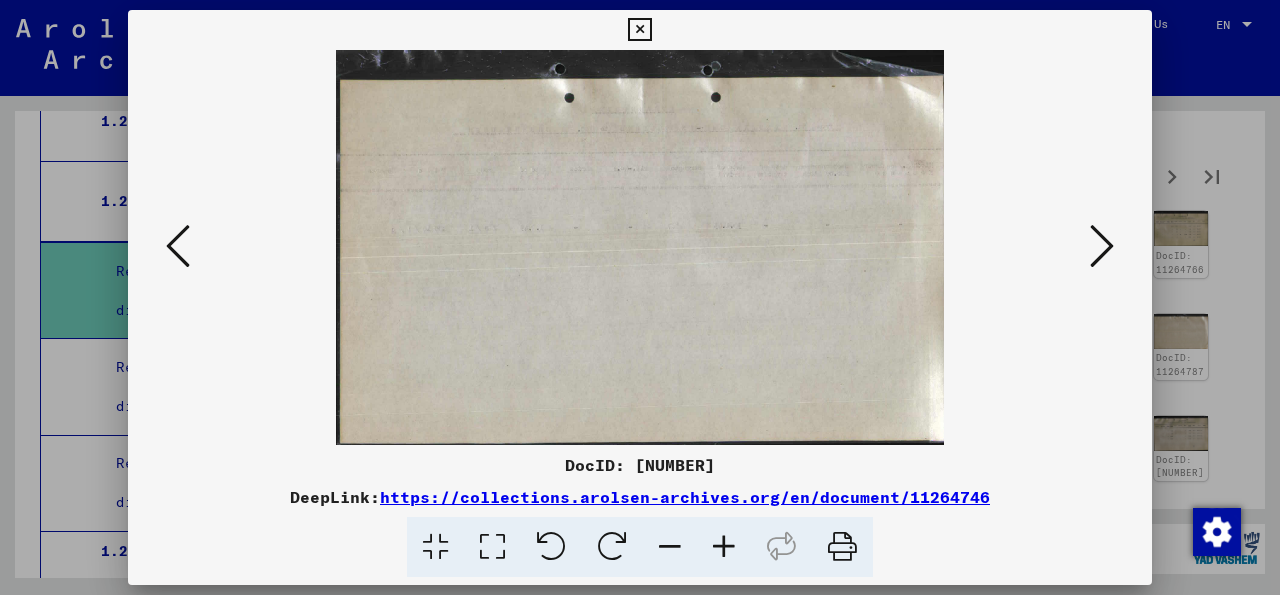click at bounding box center (1102, 246) 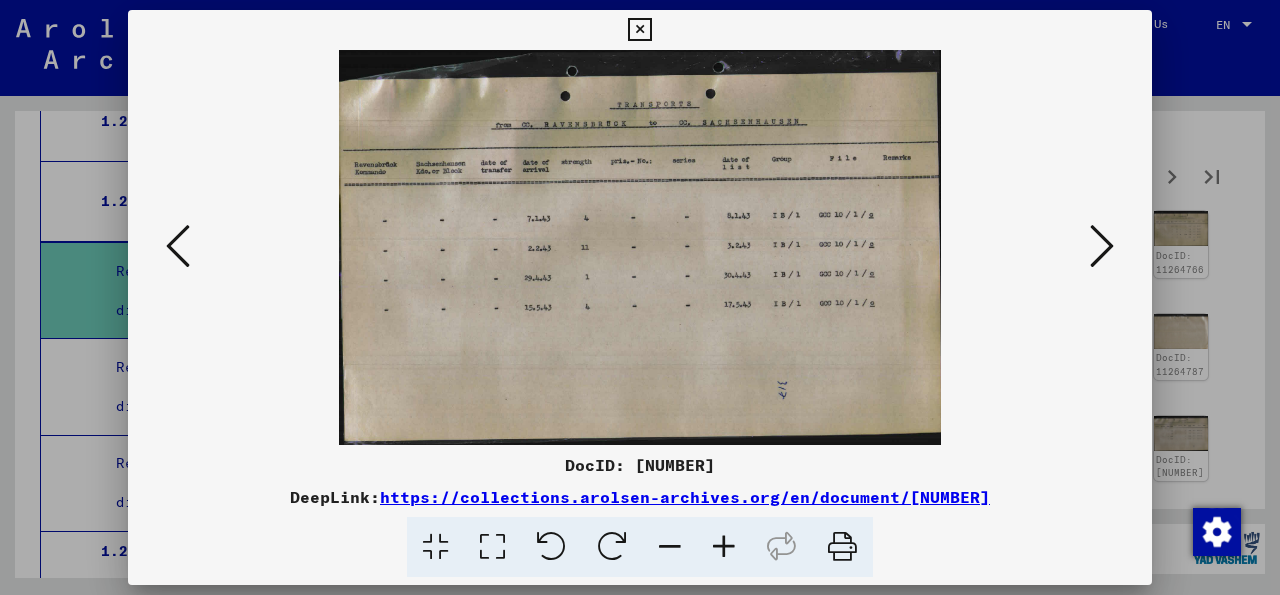 click at bounding box center (1102, 246) 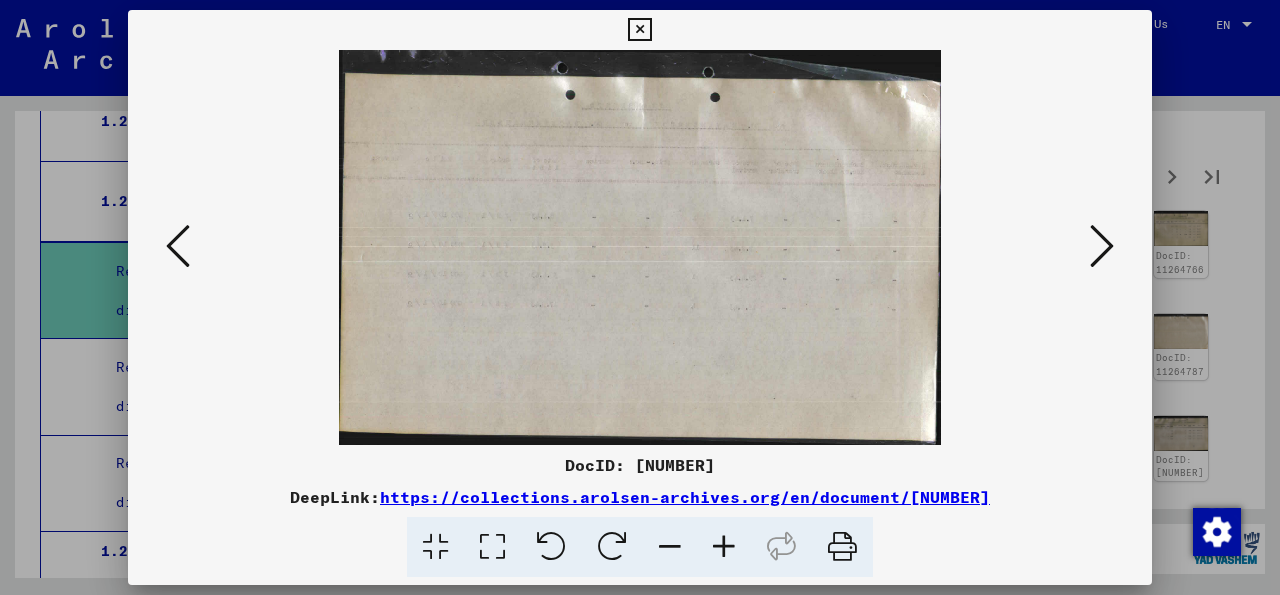 click at bounding box center (1102, 246) 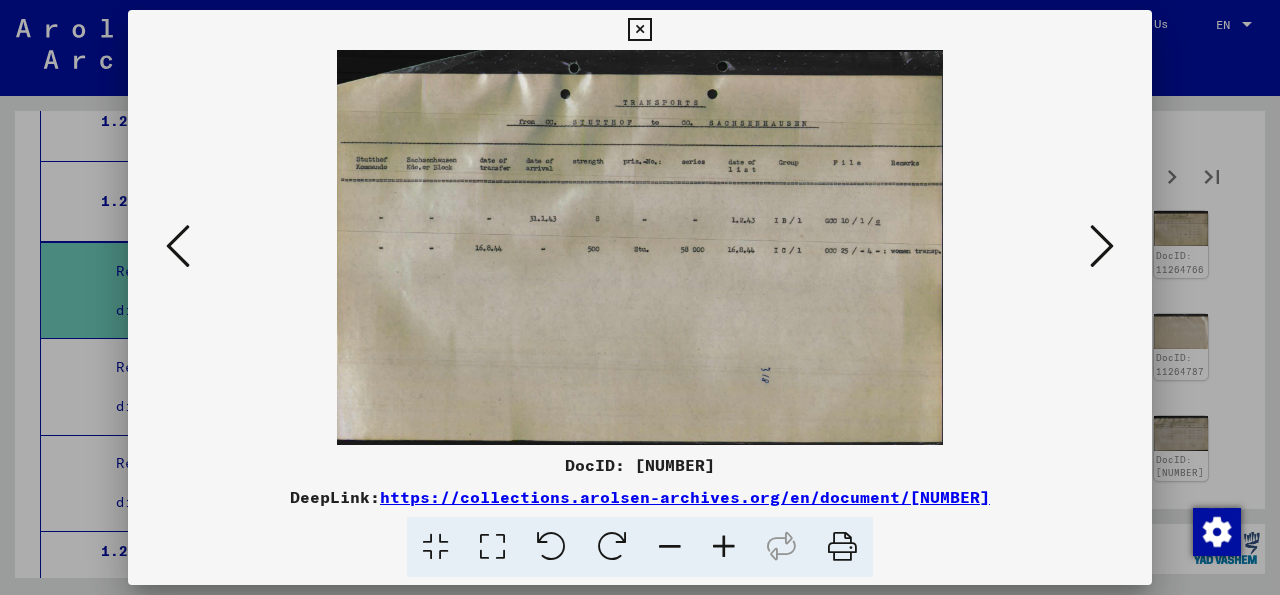 click at bounding box center [1102, 246] 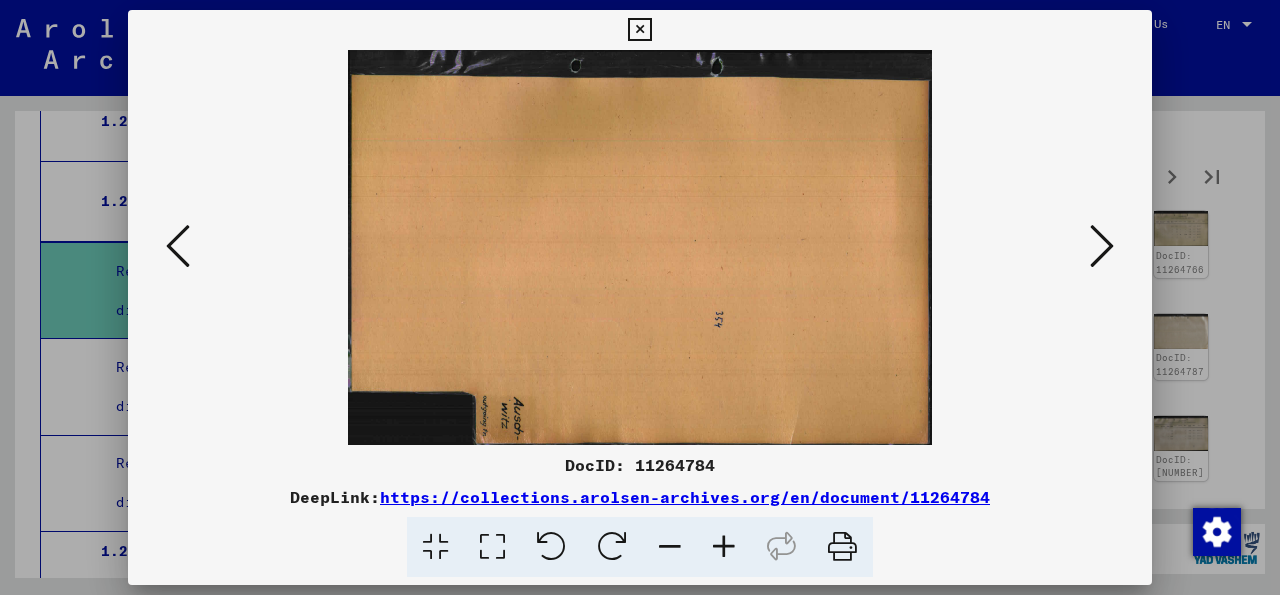 click at bounding box center [1102, 246] 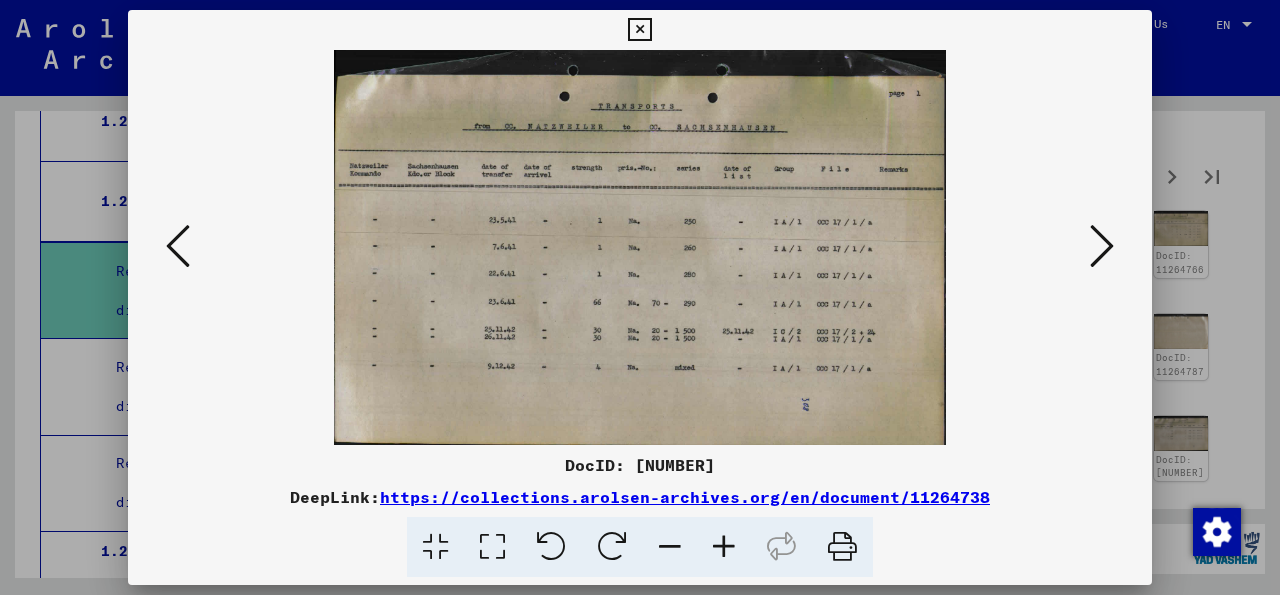 click at bounding box center [1102, 246] 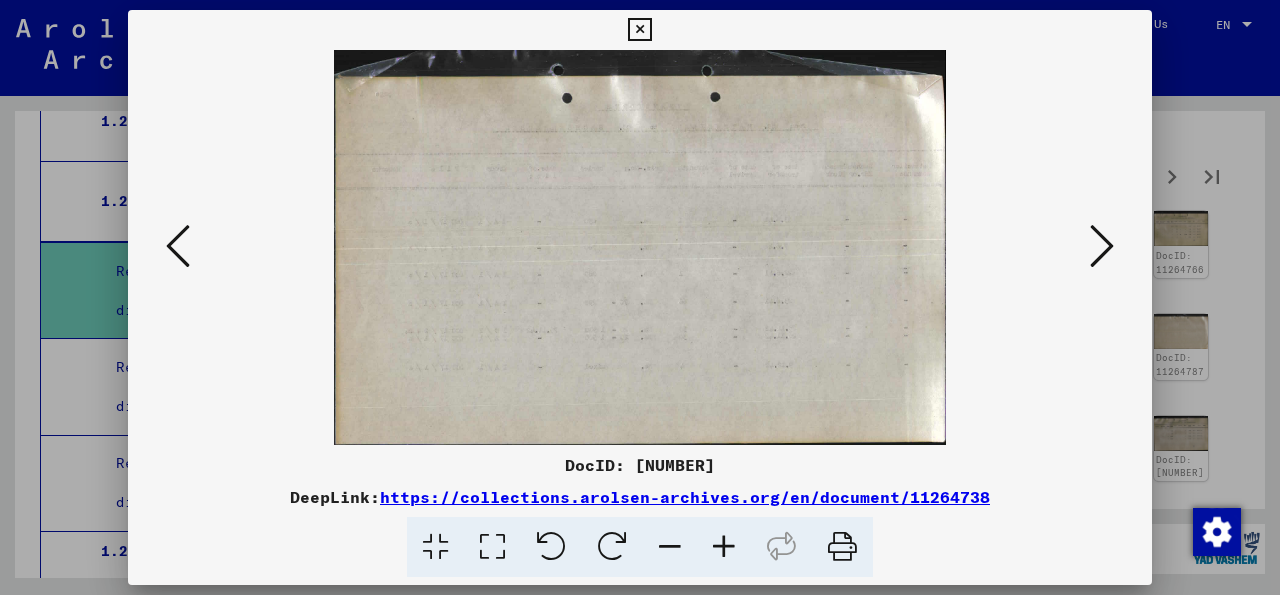click at bounding box center [1102, 246] 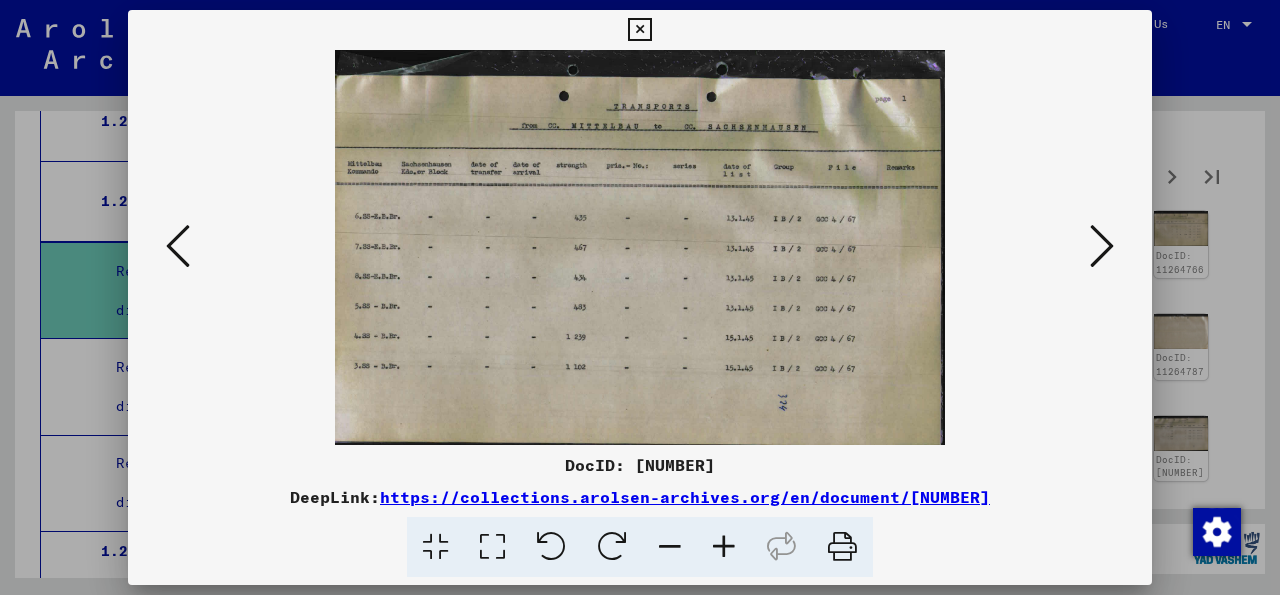 click at bounding box center (1102, 246) 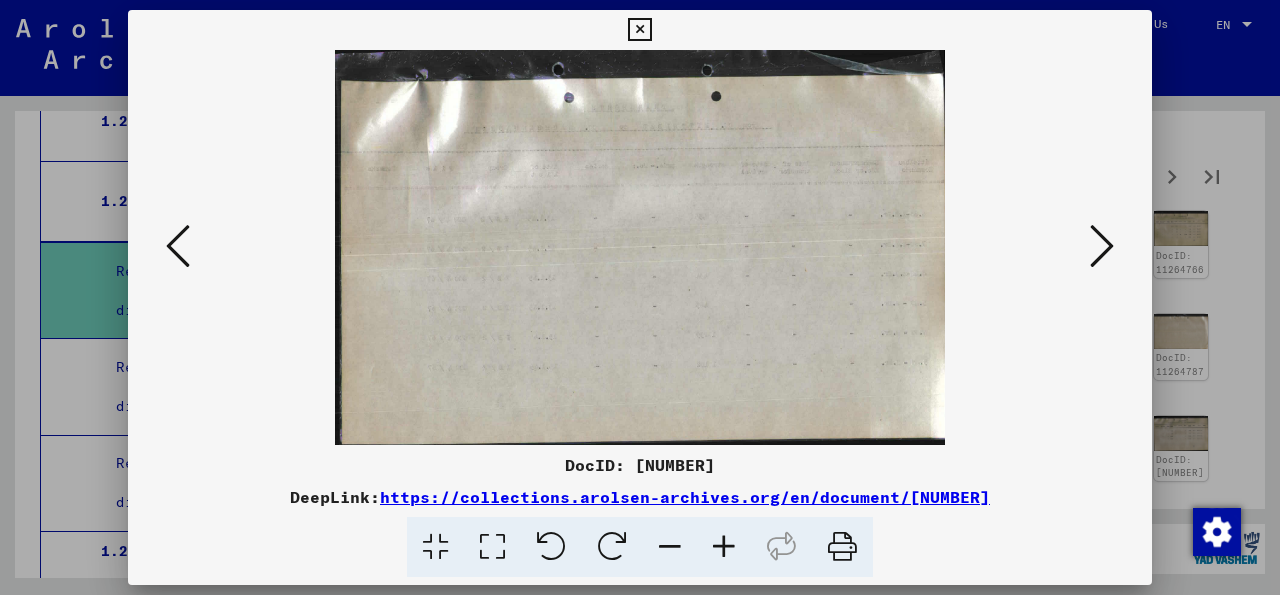 click at bounding box center (1102, 246) 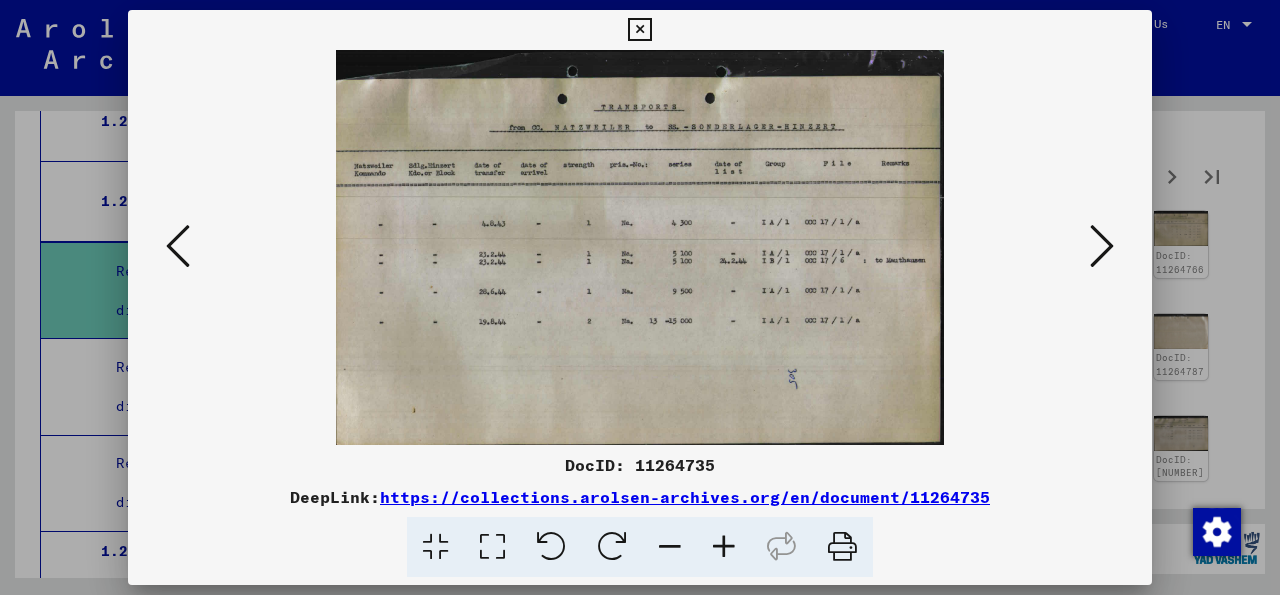 click at bounding box center (1102, 246) 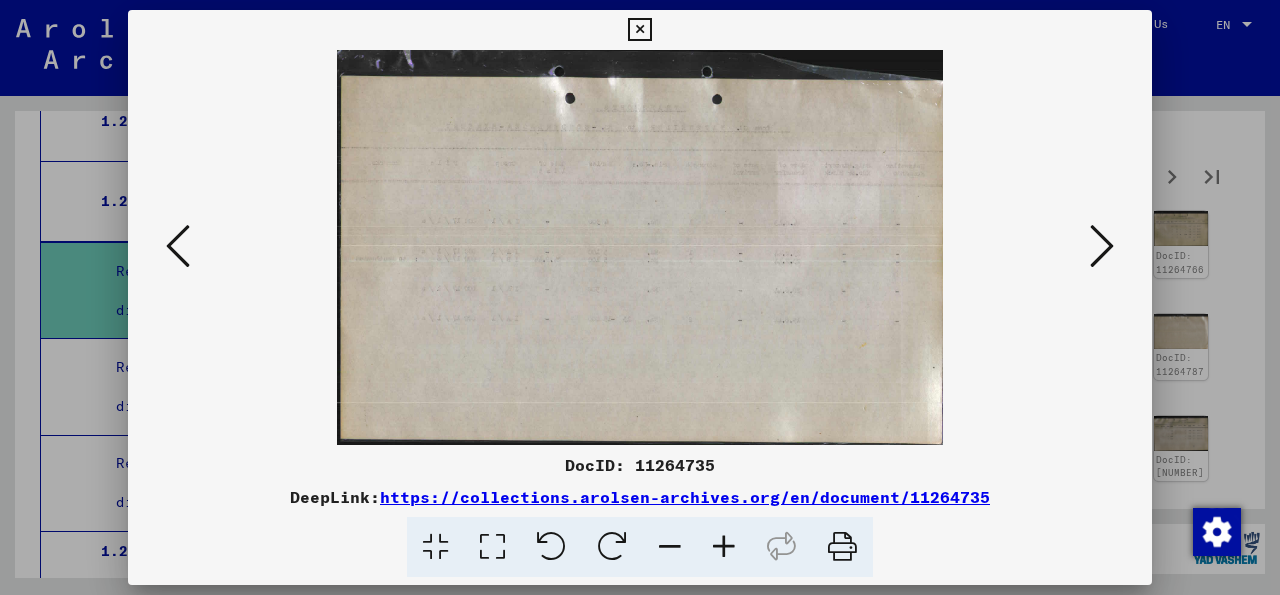 click at bounding box center [1102, 246] 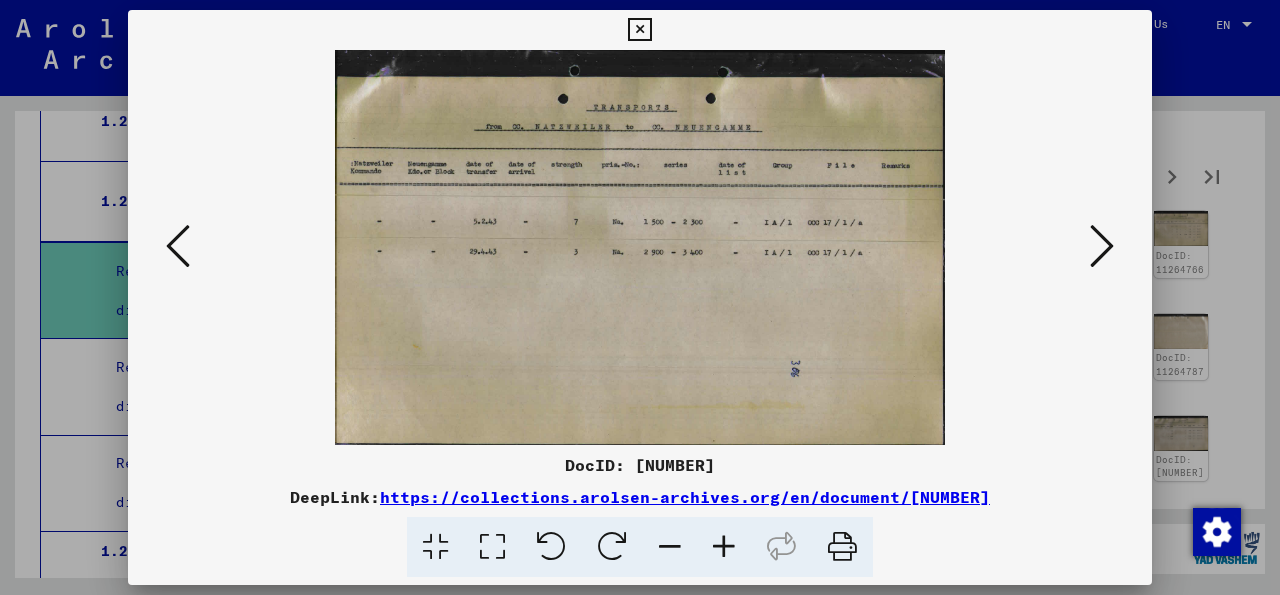 click at bounding box center (1102, 246) 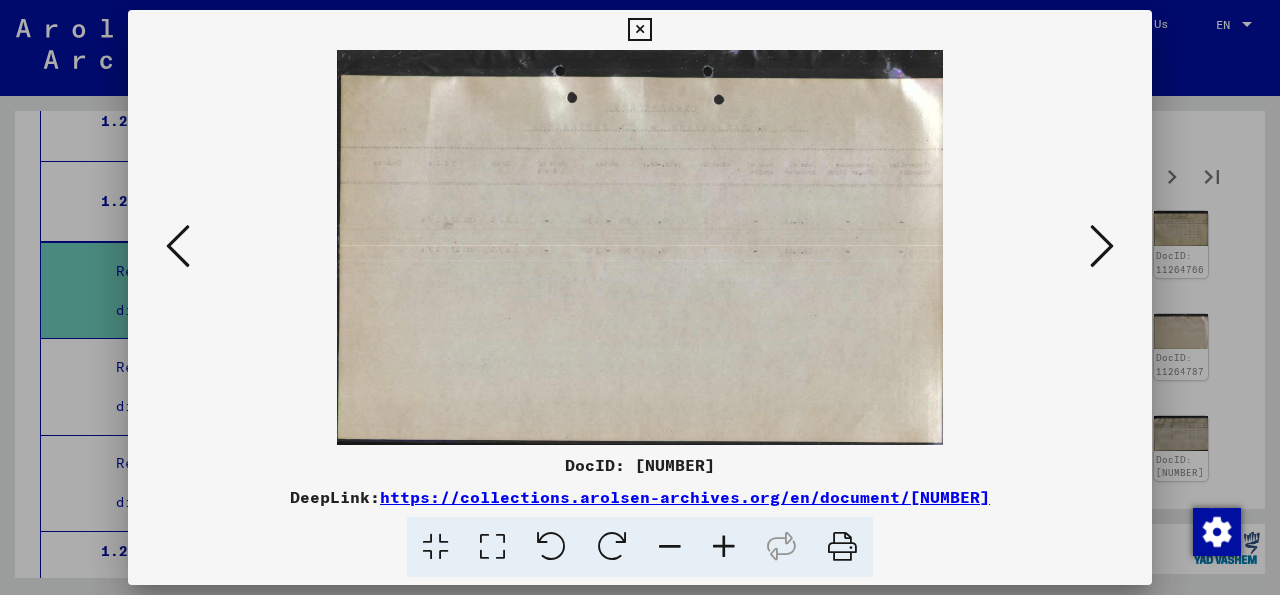 click at bounding box center (1102, 246) 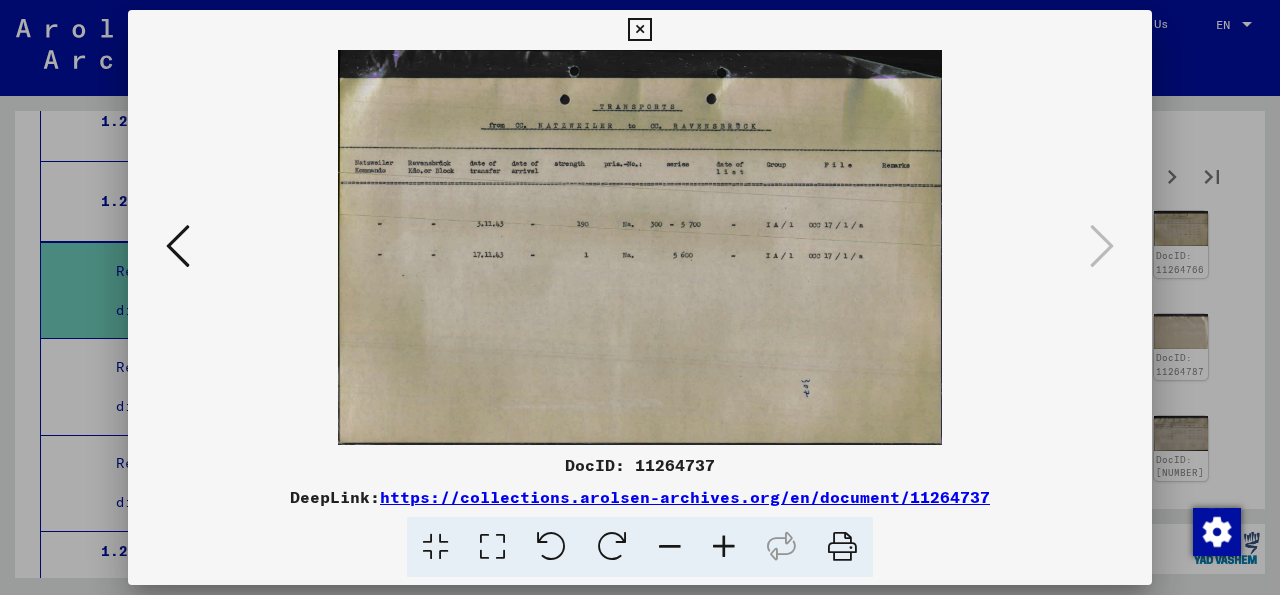 click at bounding box center [639, 30] 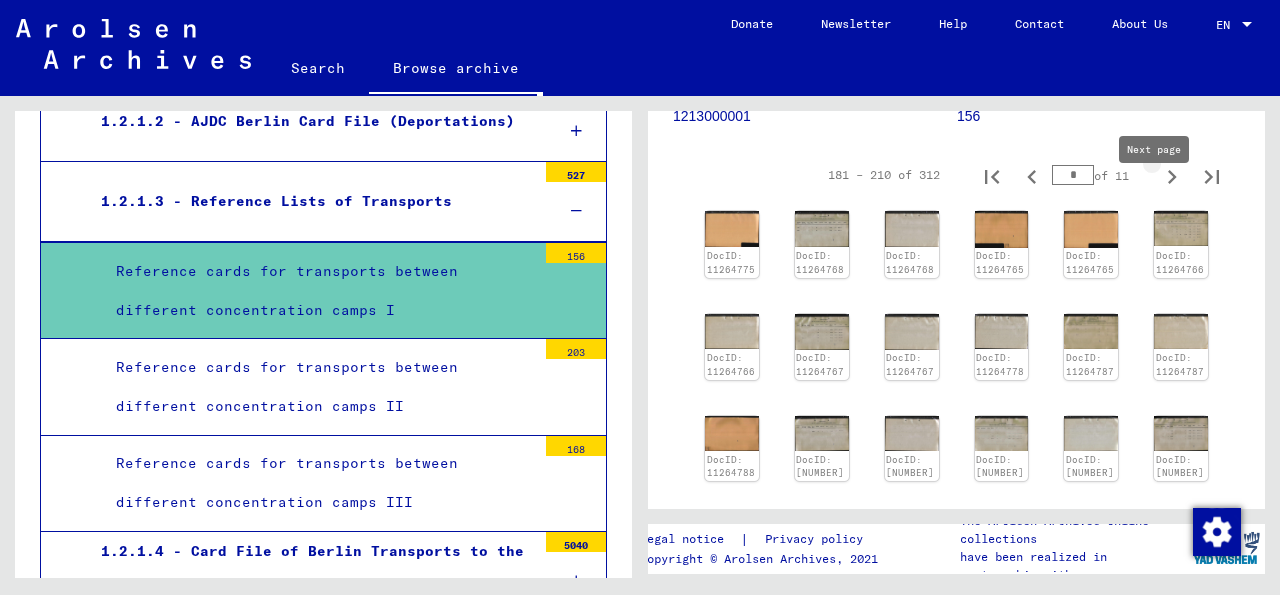 click at bounding box center [1172, 175] 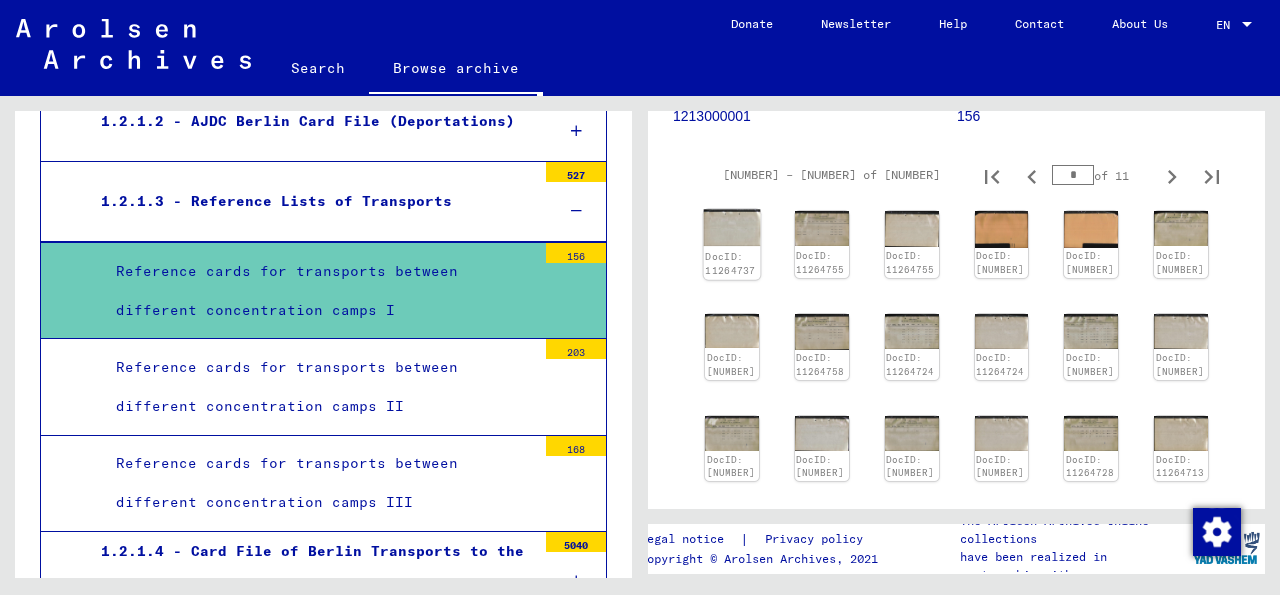 click 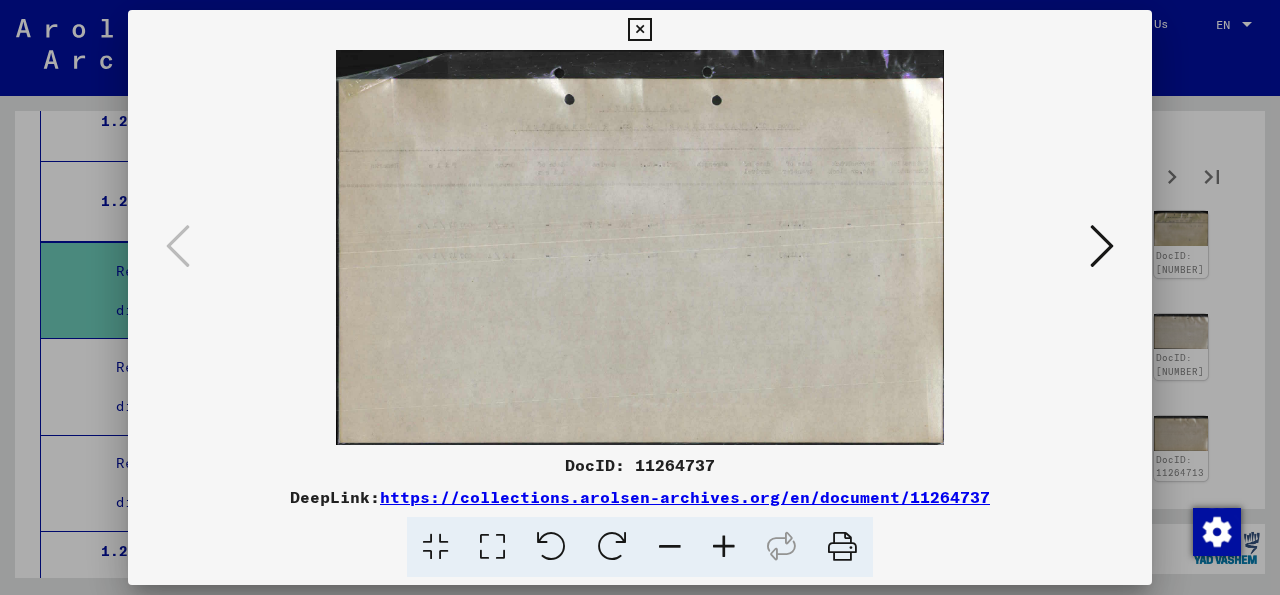 click at bounding box center (1102, 246) 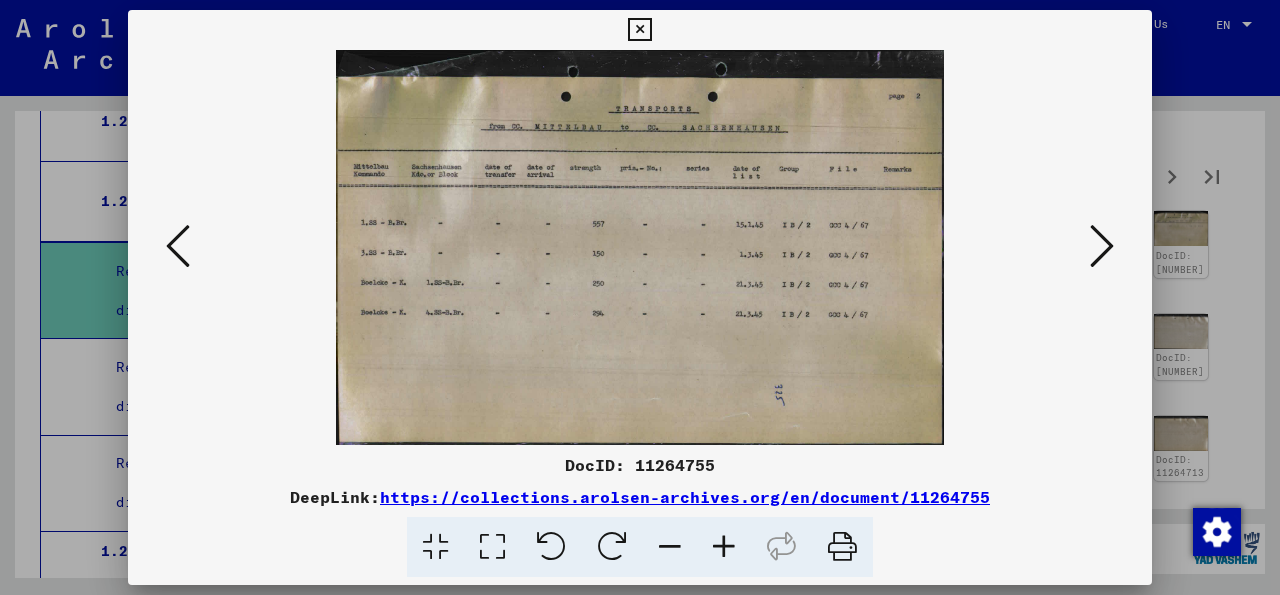 click at bounding box center [1102, 246] 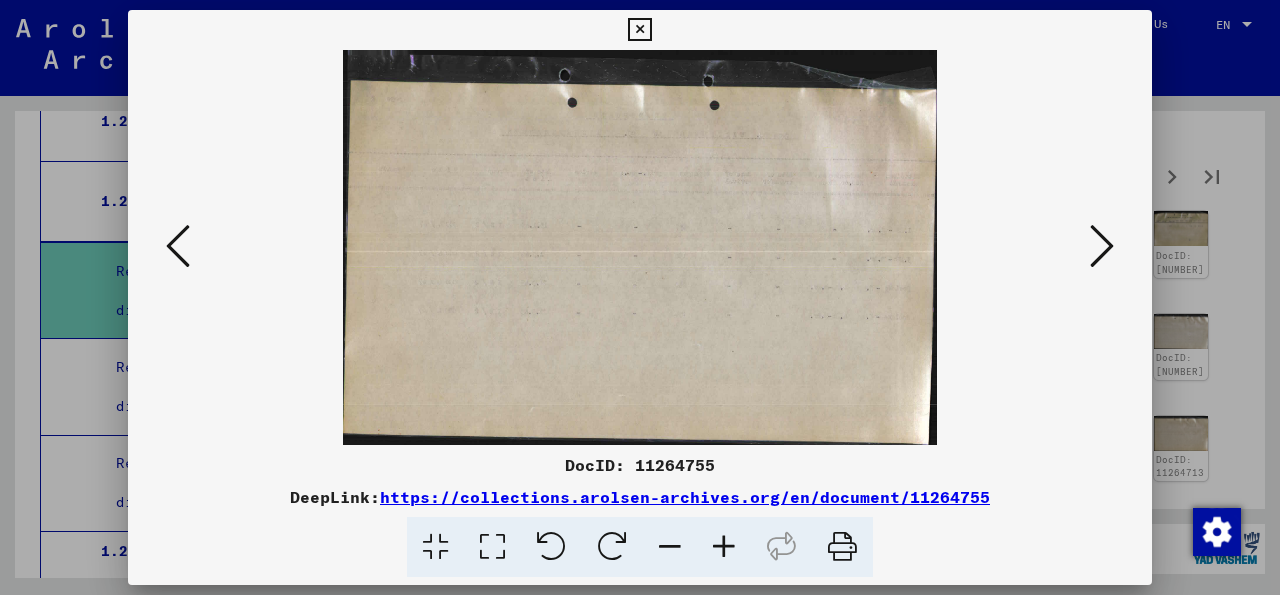 click at bounding box center [1102, 246] 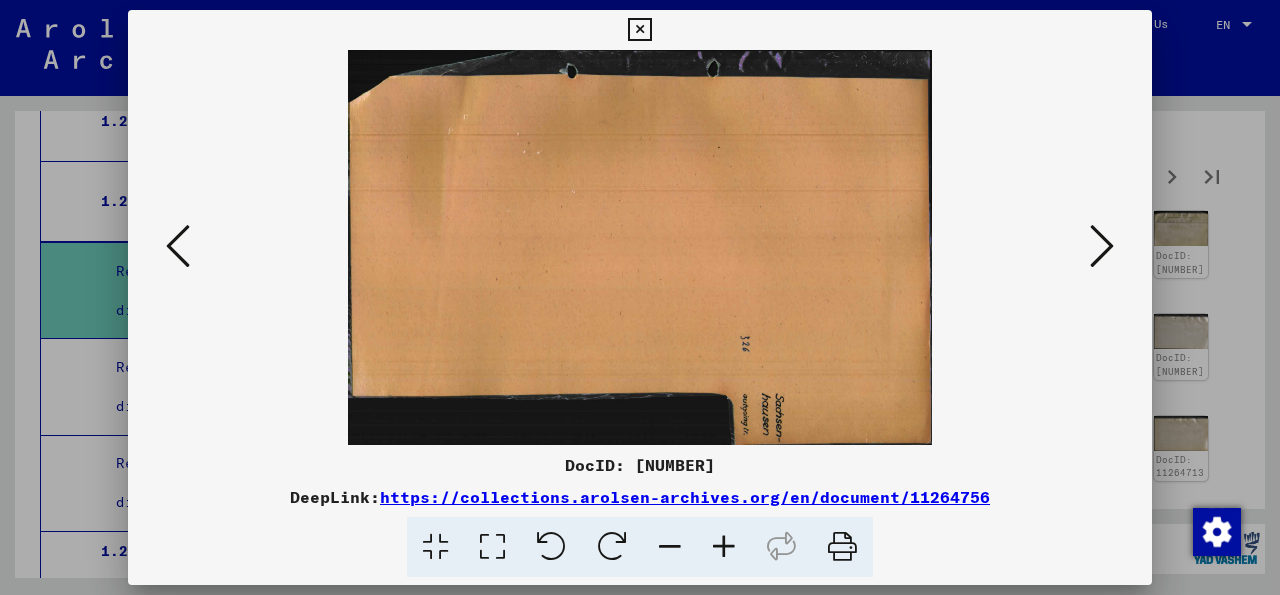 click at bounding box center (1102, 246) 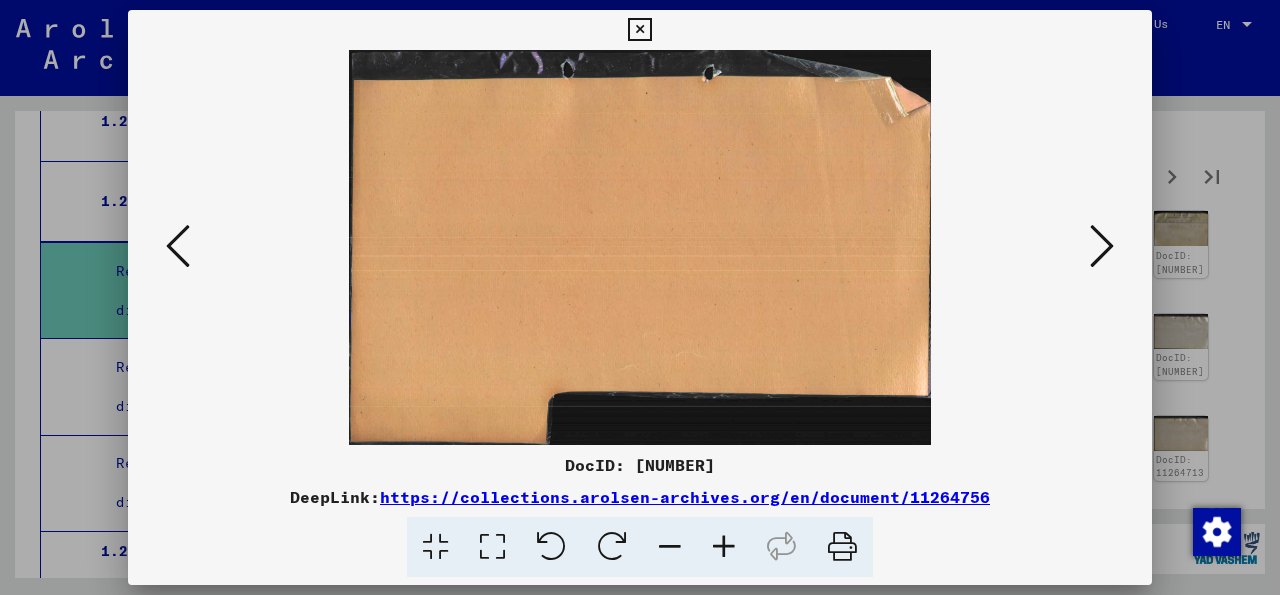 click at bounding box center (1102, 246) 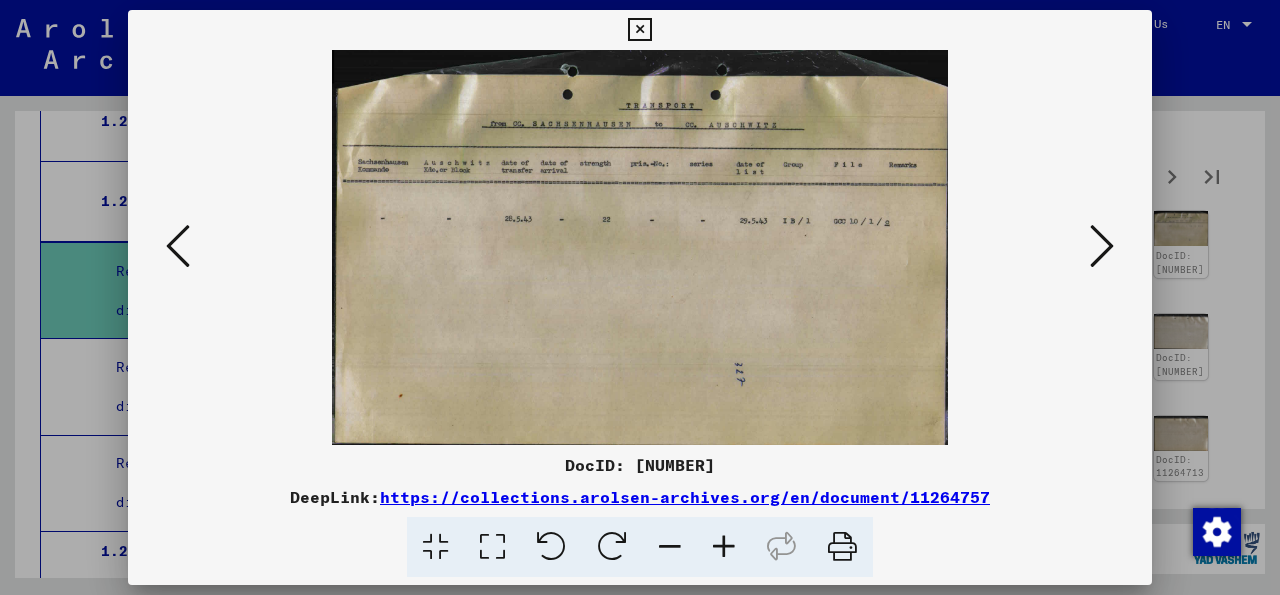 click at bounding box center (1102, 246) 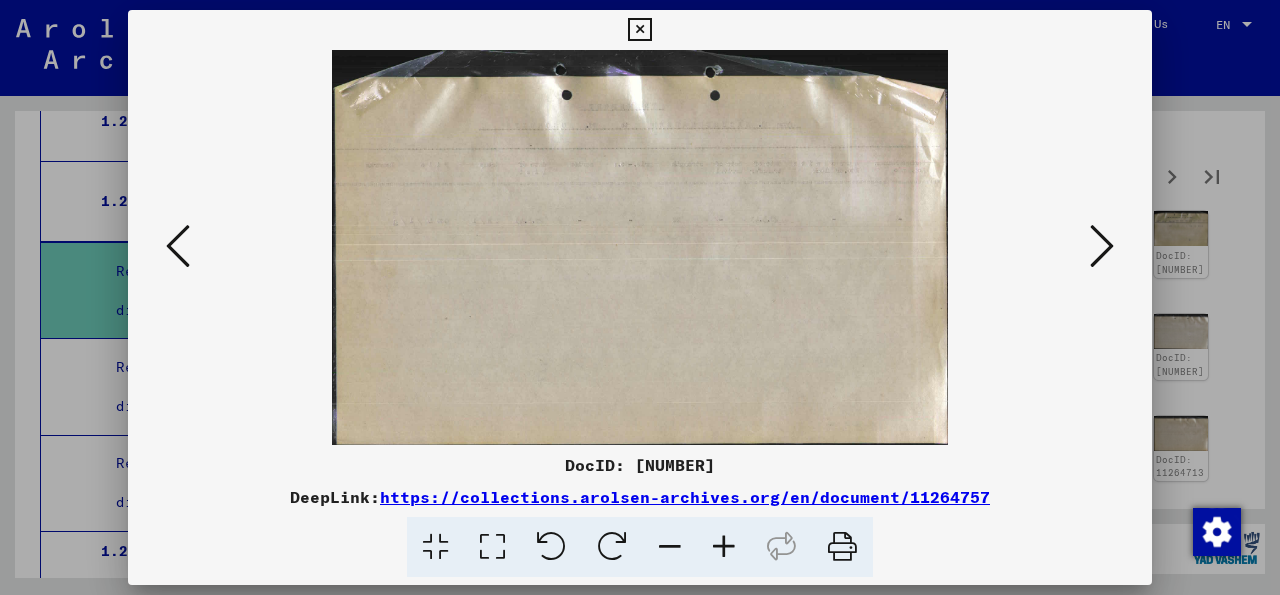 click at bounding box center (1102, 246) 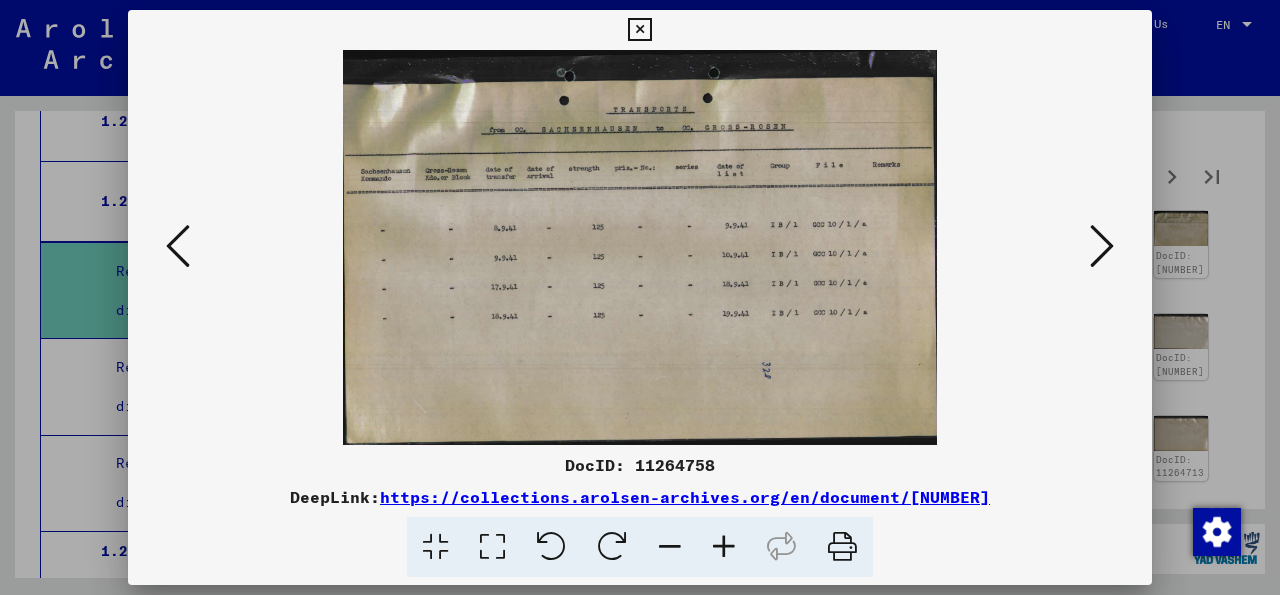click at bounding box center [1102, 246] 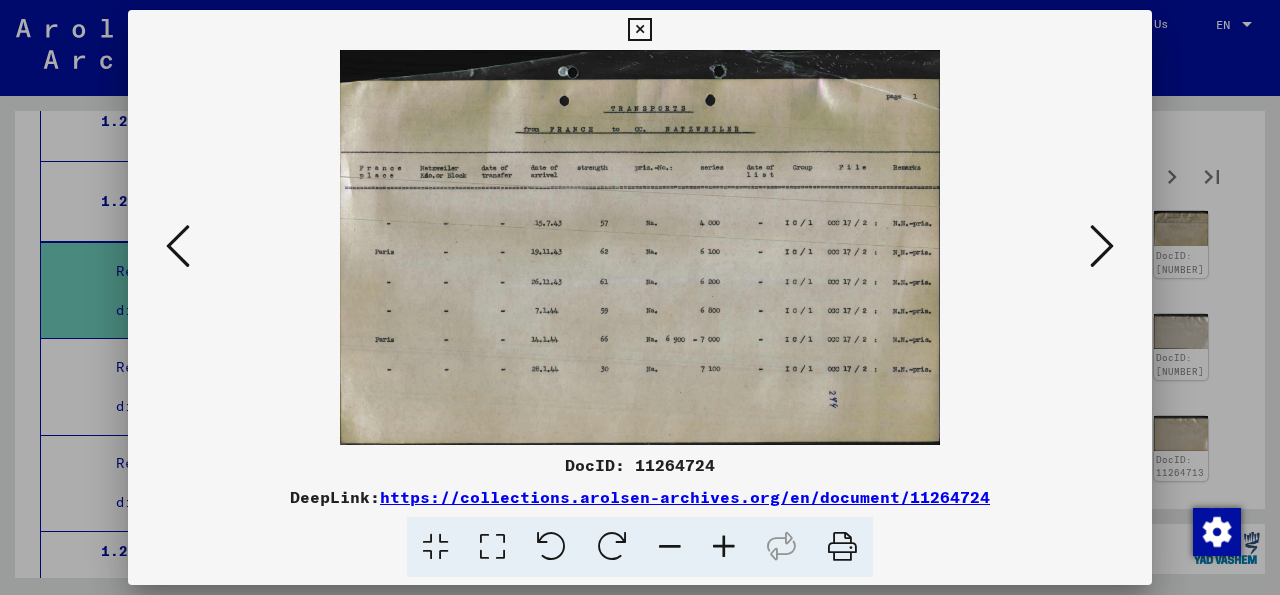 click at bounding box center [1102, 246] 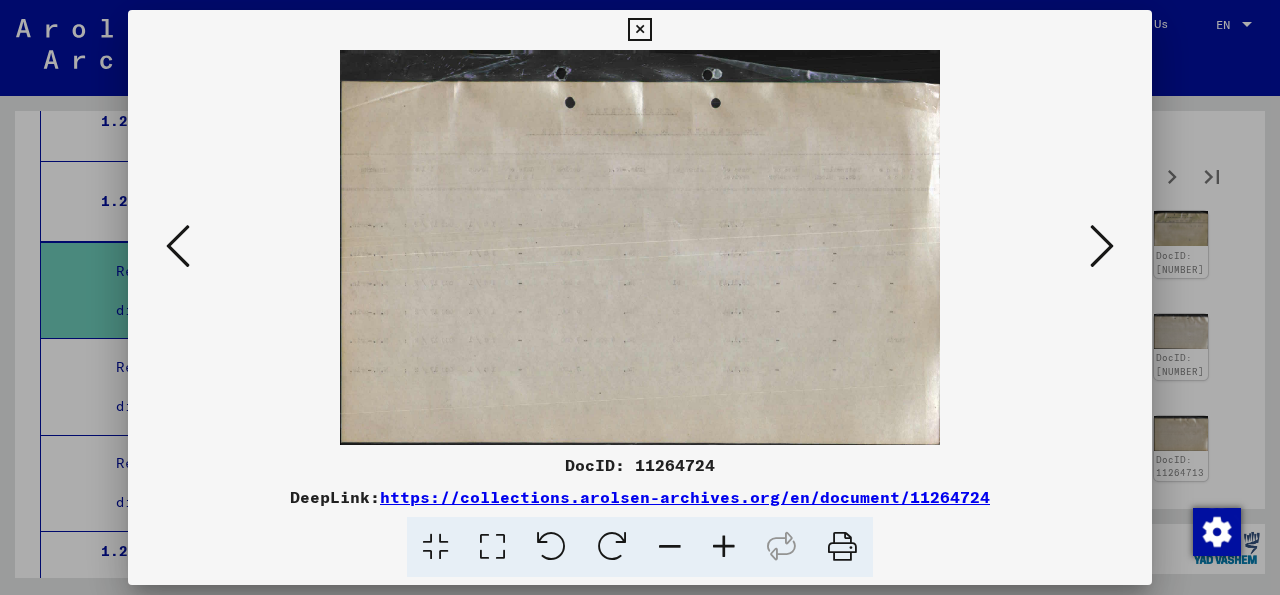 click at bounding box center [1102, 246] 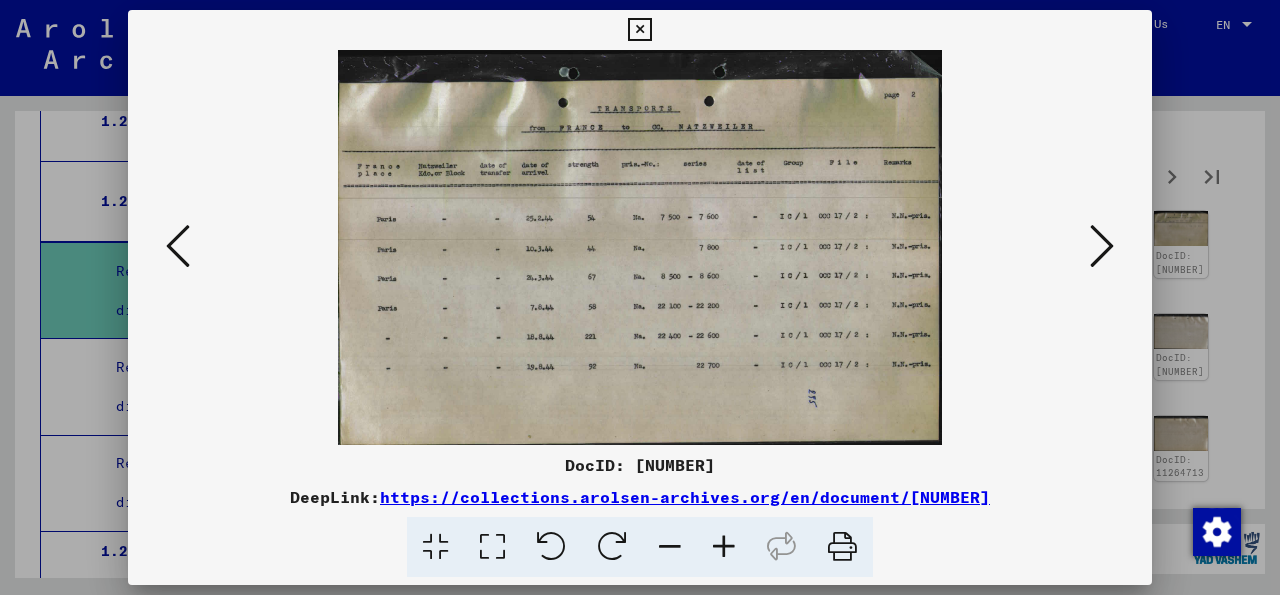 click at bounding box center [1102, 246] 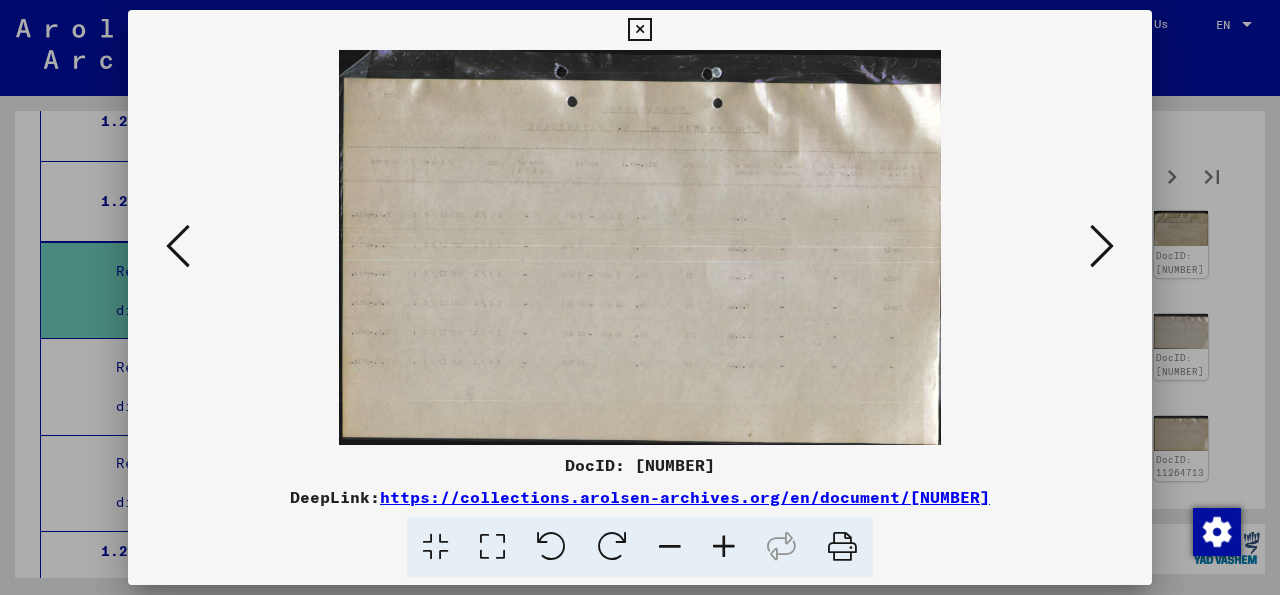 click at bounding box center [1102, 246] 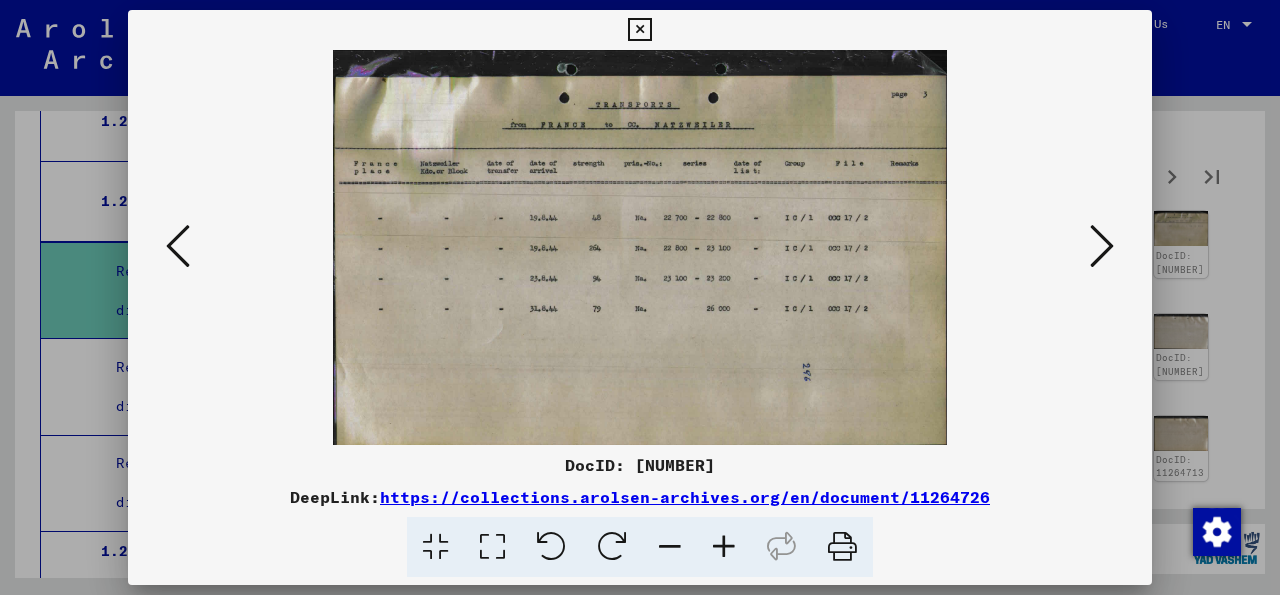 click at bounding box center (1102, 246) 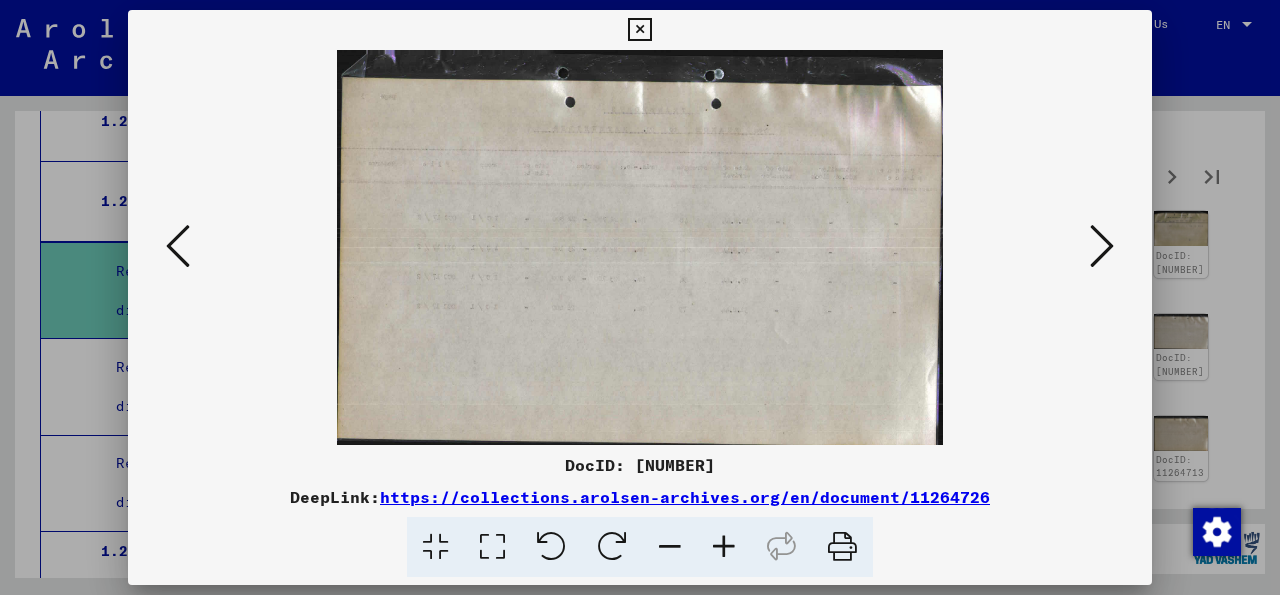 click at bounding box center [1102, 246] 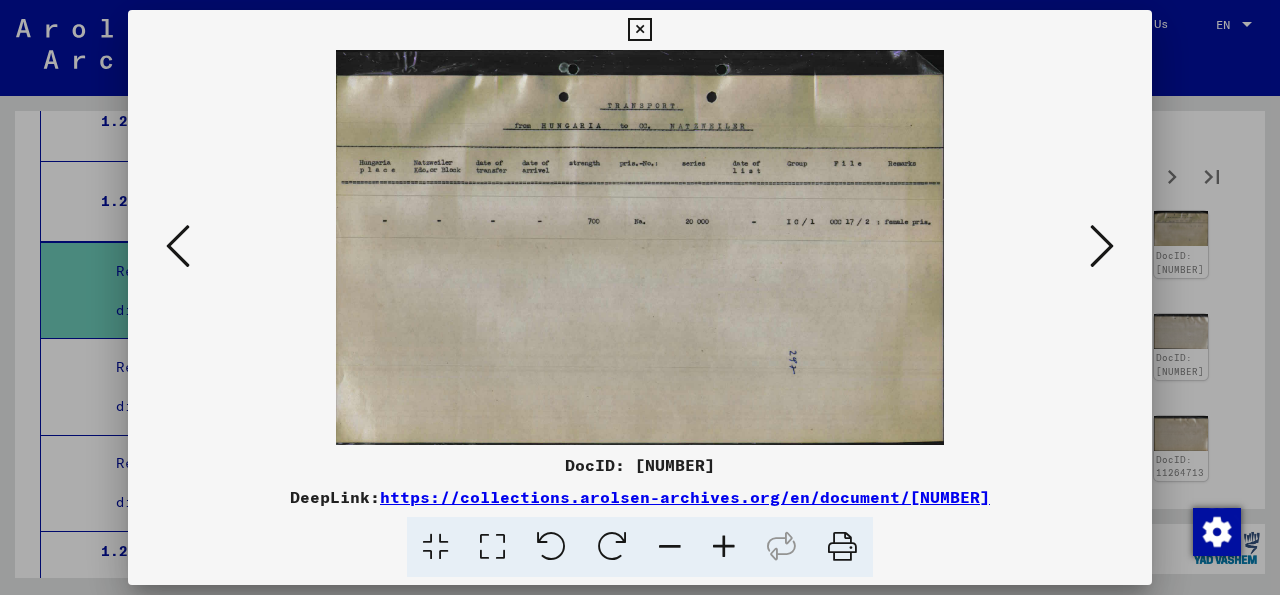 click at bounding box center (1102, 246) 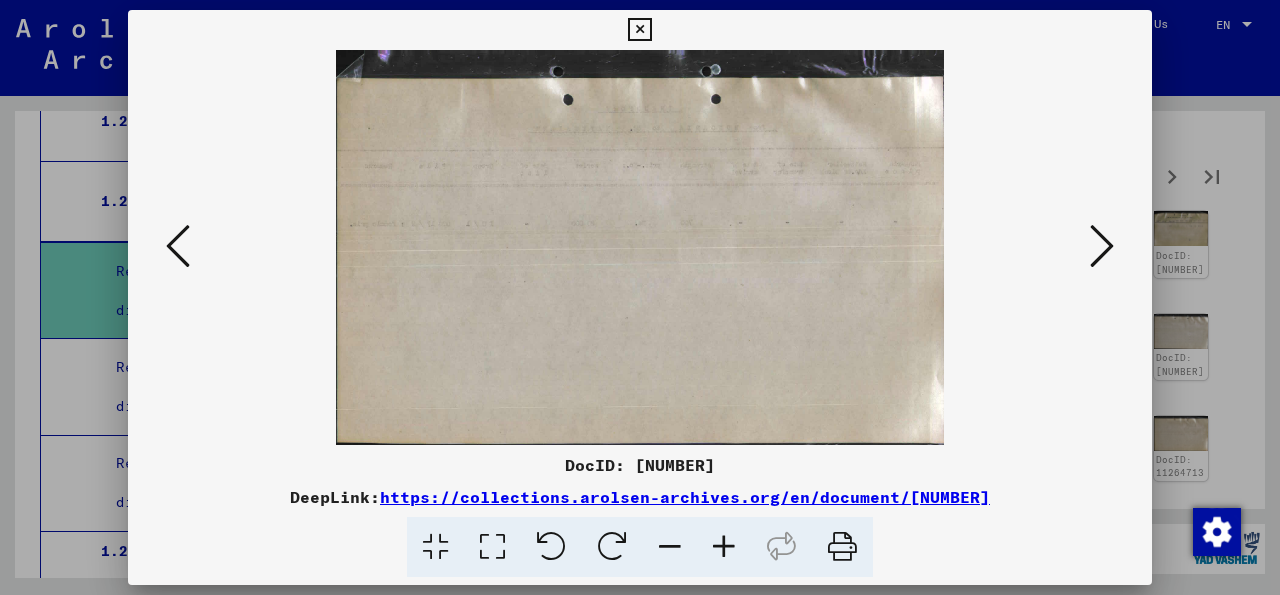 click at bounding box center (1102, 246) 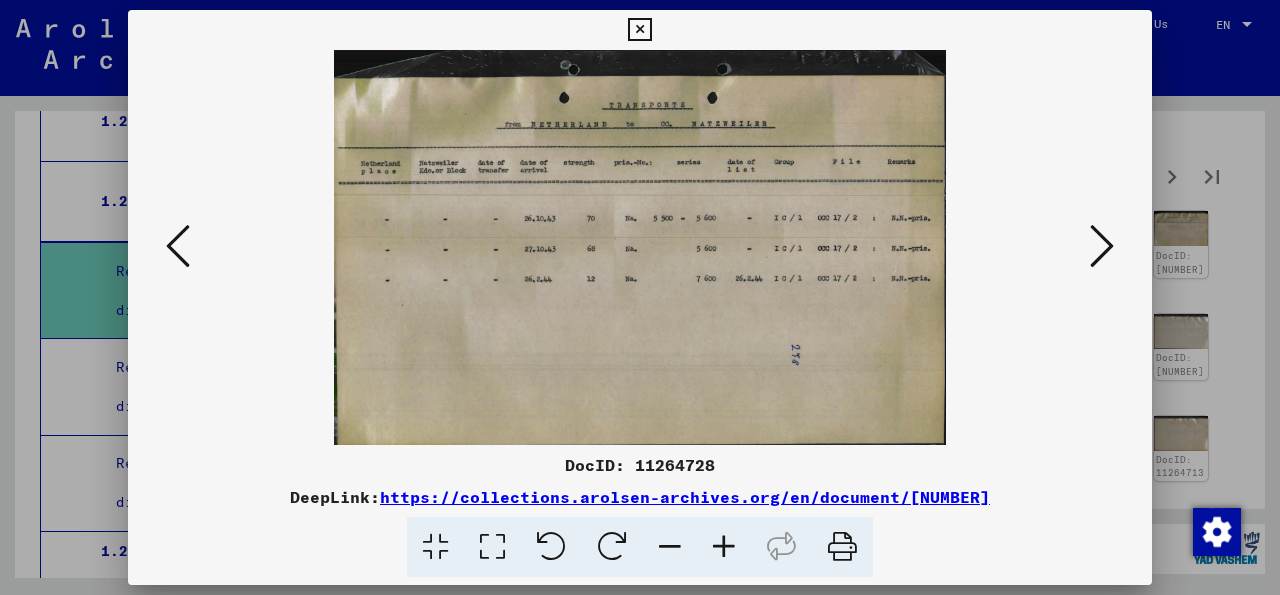 click at bounding box center (1102, 246) 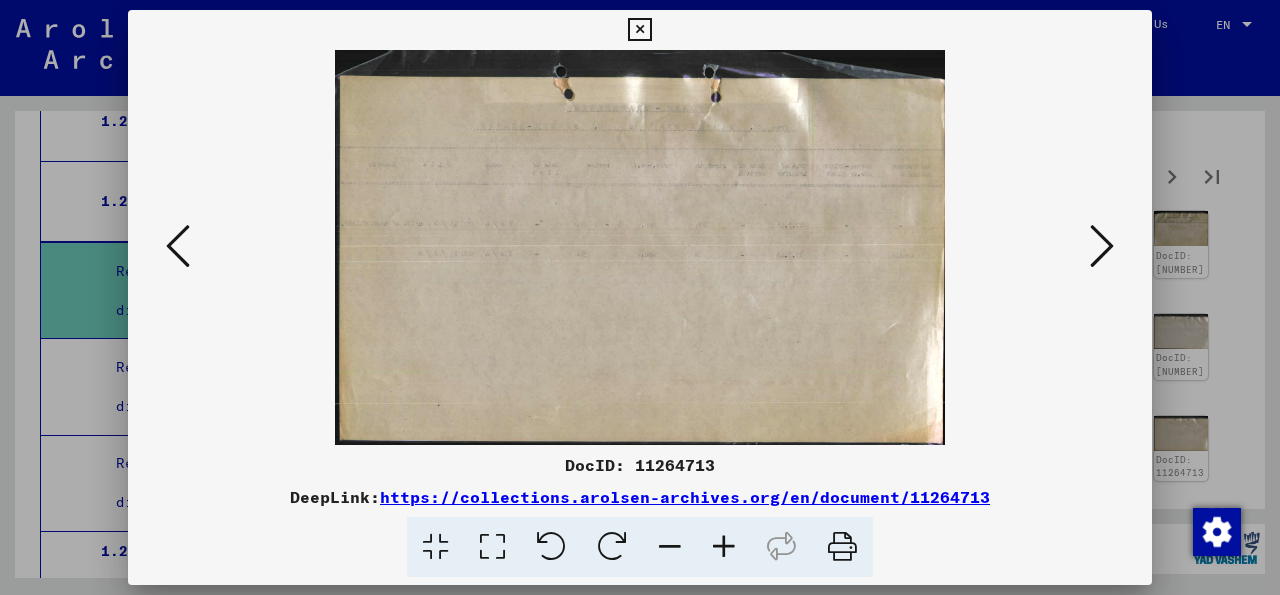 click at bounding box center (1102, 246) 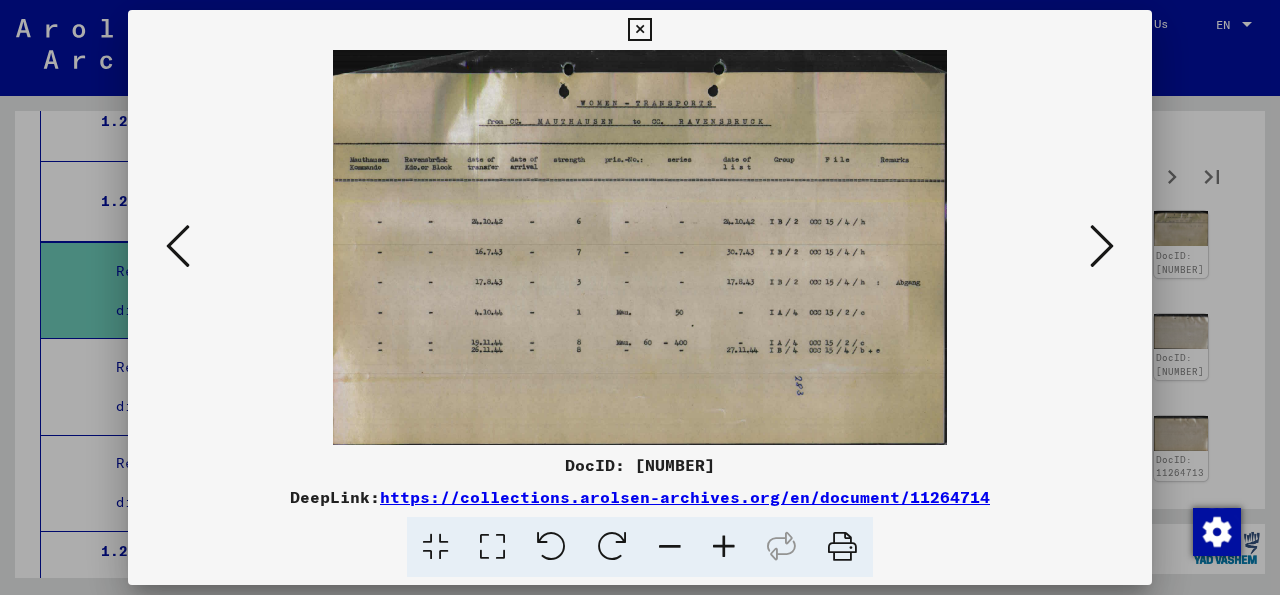 click at bounding box center [1102, 246] 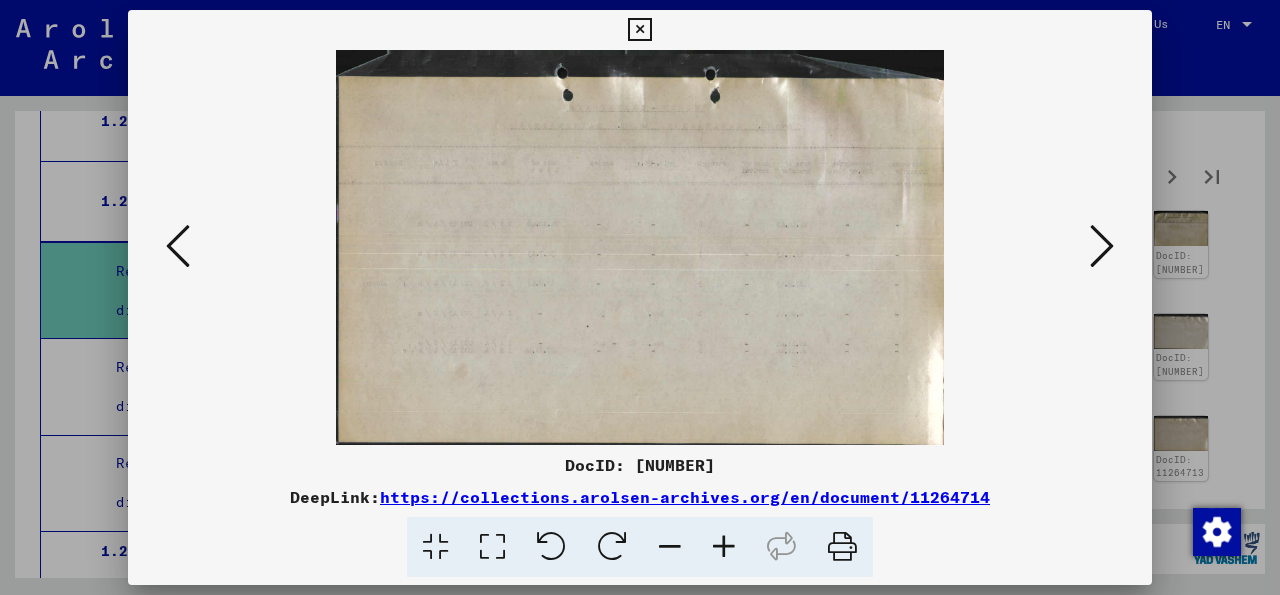click at bounding box center [1102, 246] 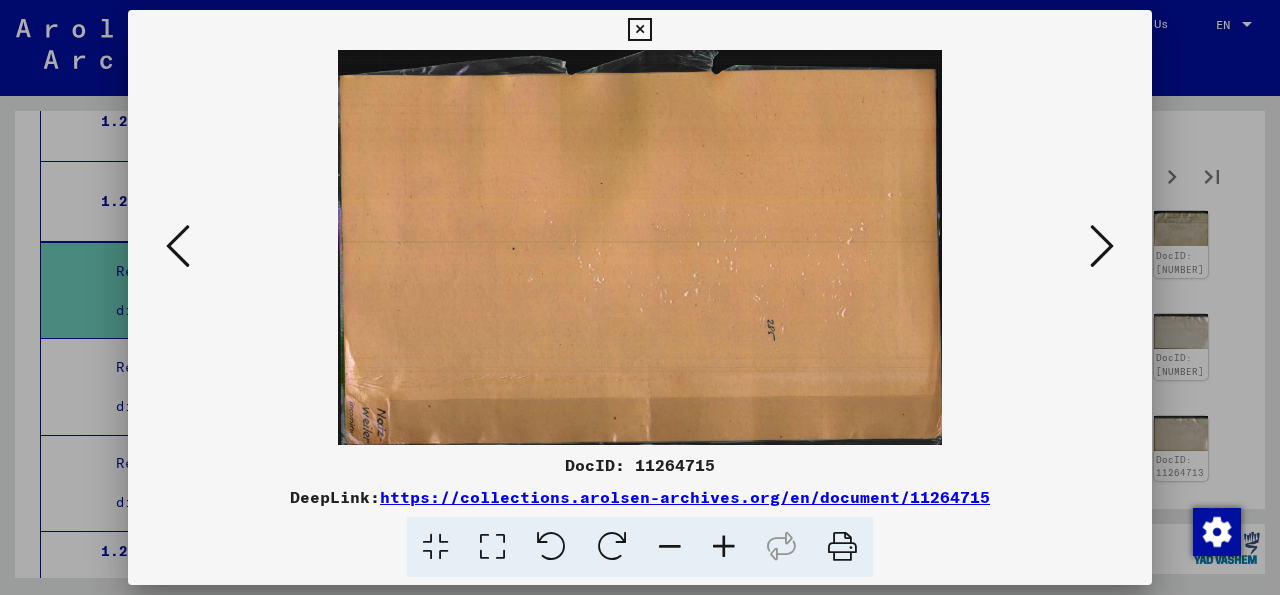 click at bounding box center [1102, 246] 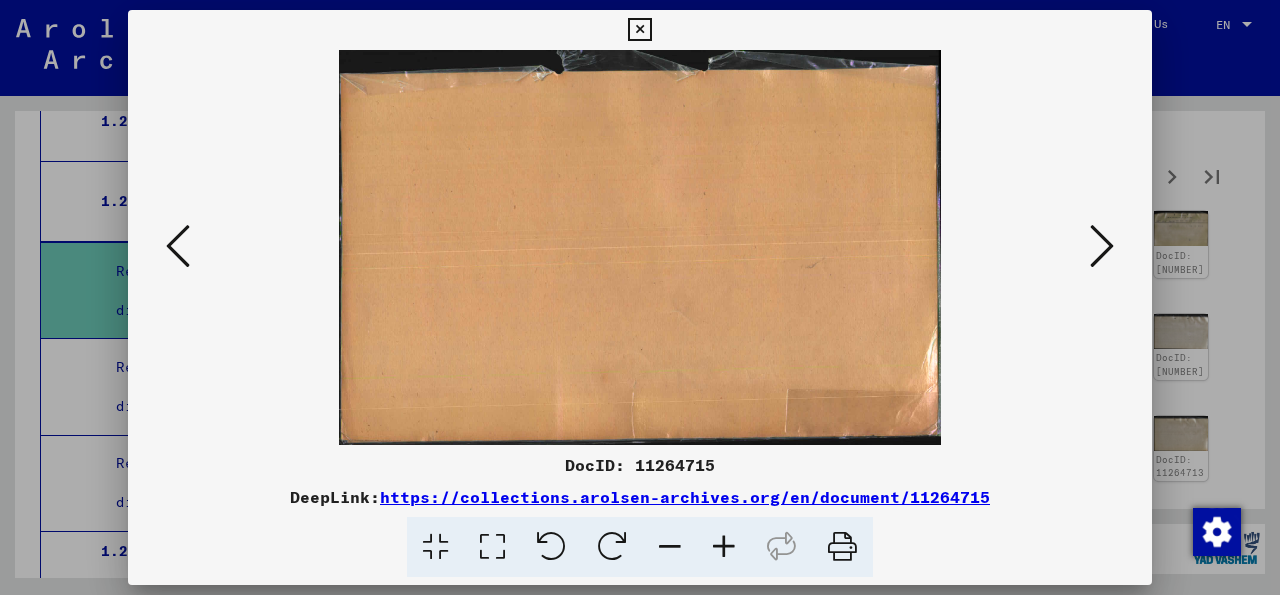 click at bounding box center (1102, 246) 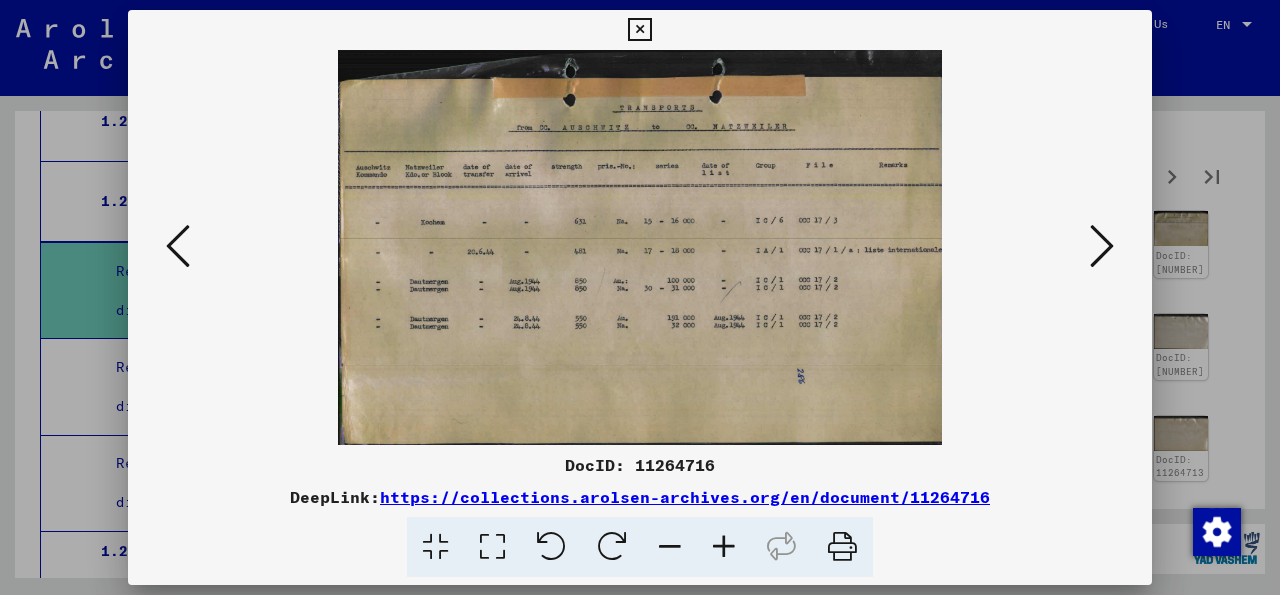 click at bounding box center [1102, 246] 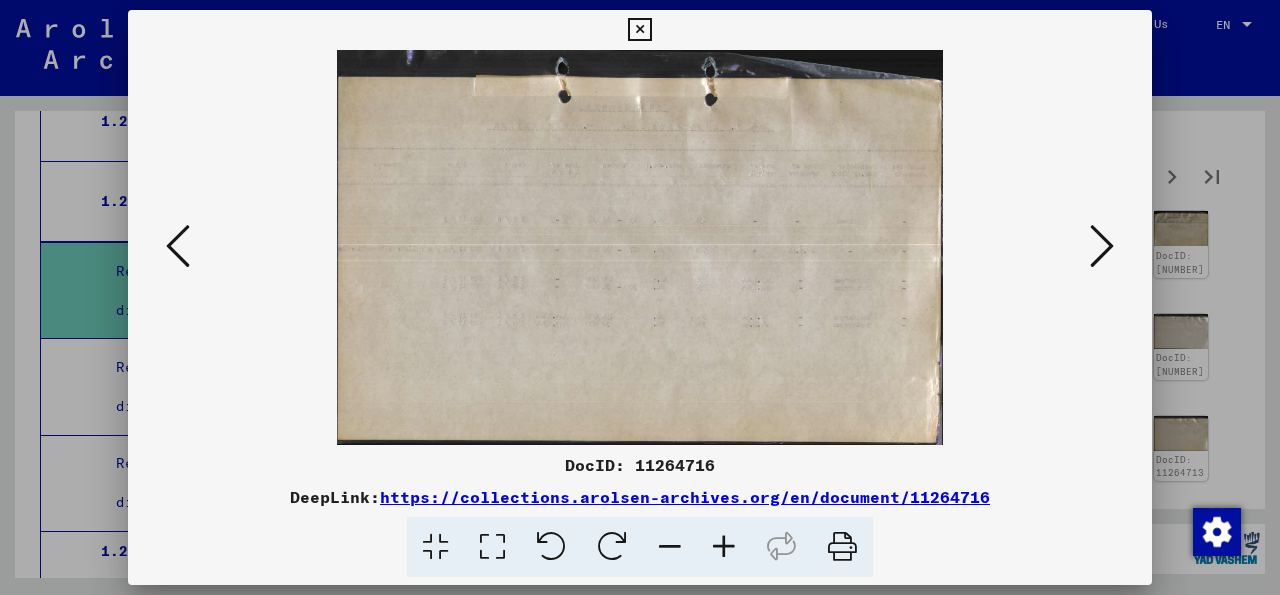 click at bounding box center [1102, 246] 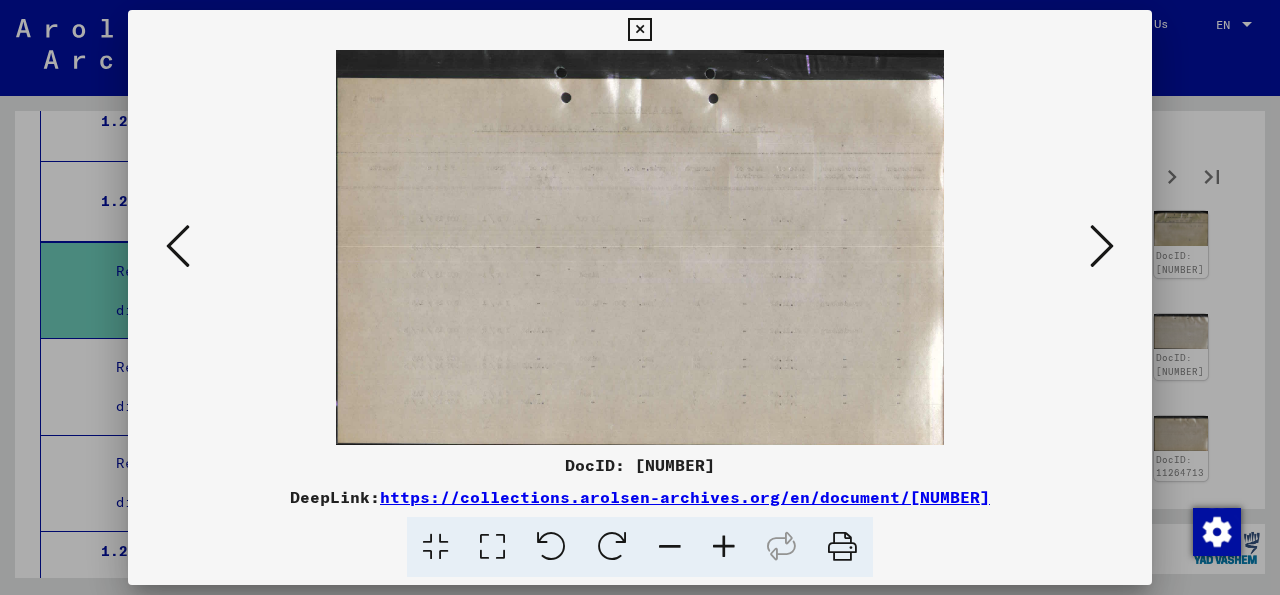 click at bounding box center (1102, 246) 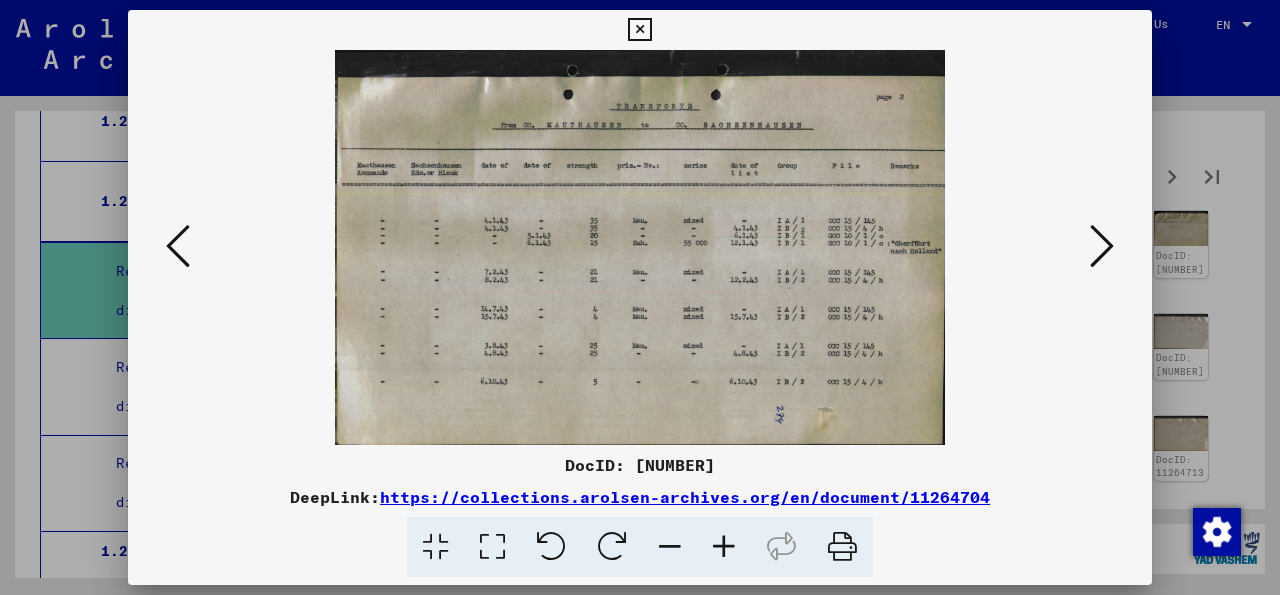 click at bounding box center [1102, 246] 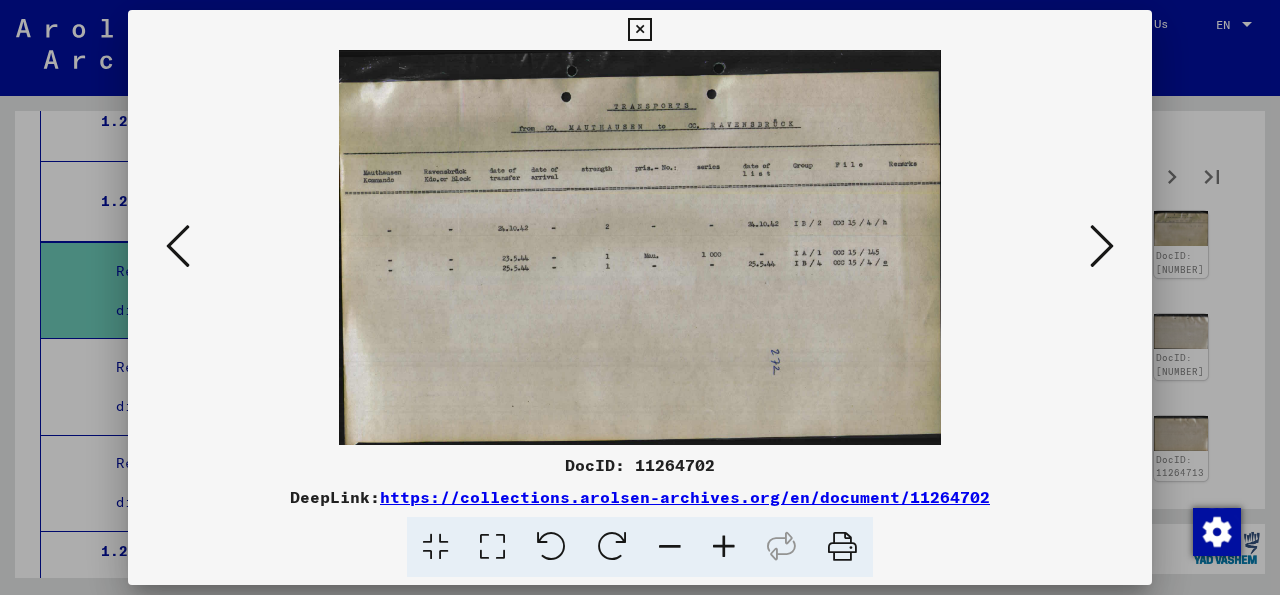 click at bounding box center (1102, 246) 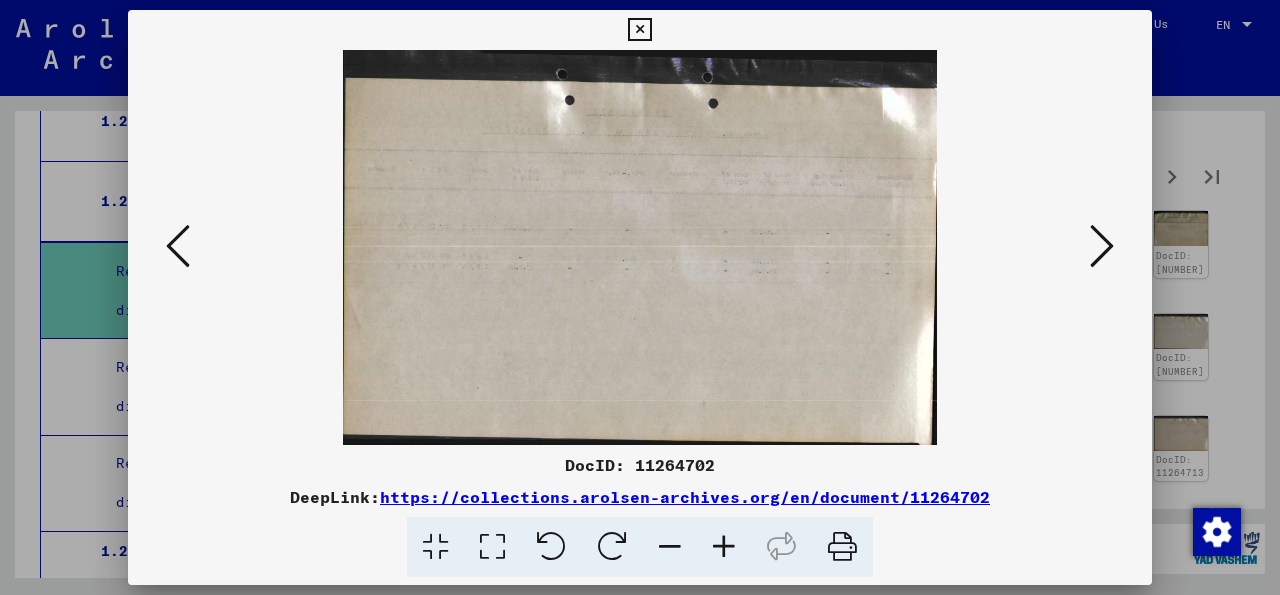 click at bounding box center (1102, 246) 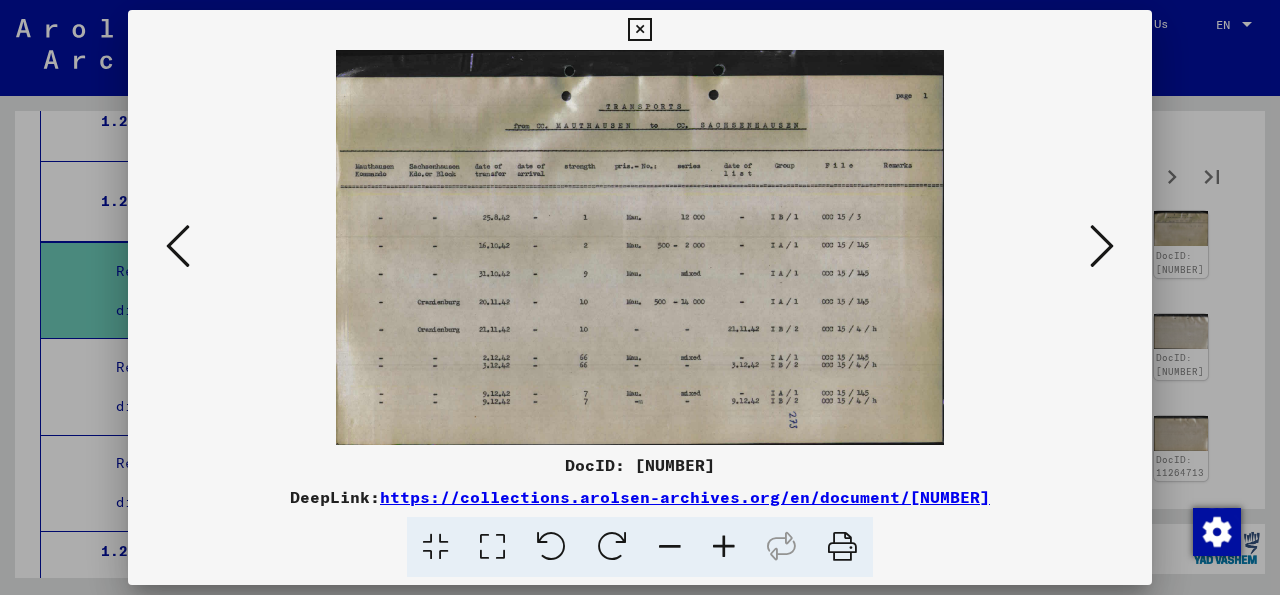 click at bounding box center (1102, 246) 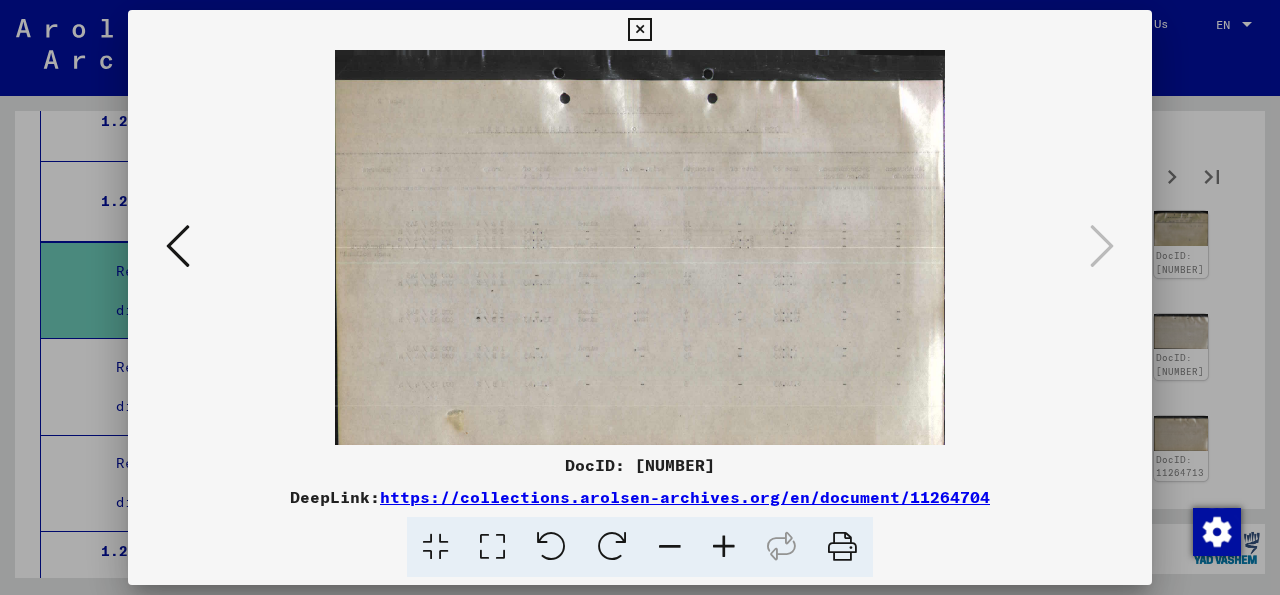 click at bounding box center (639, 30) 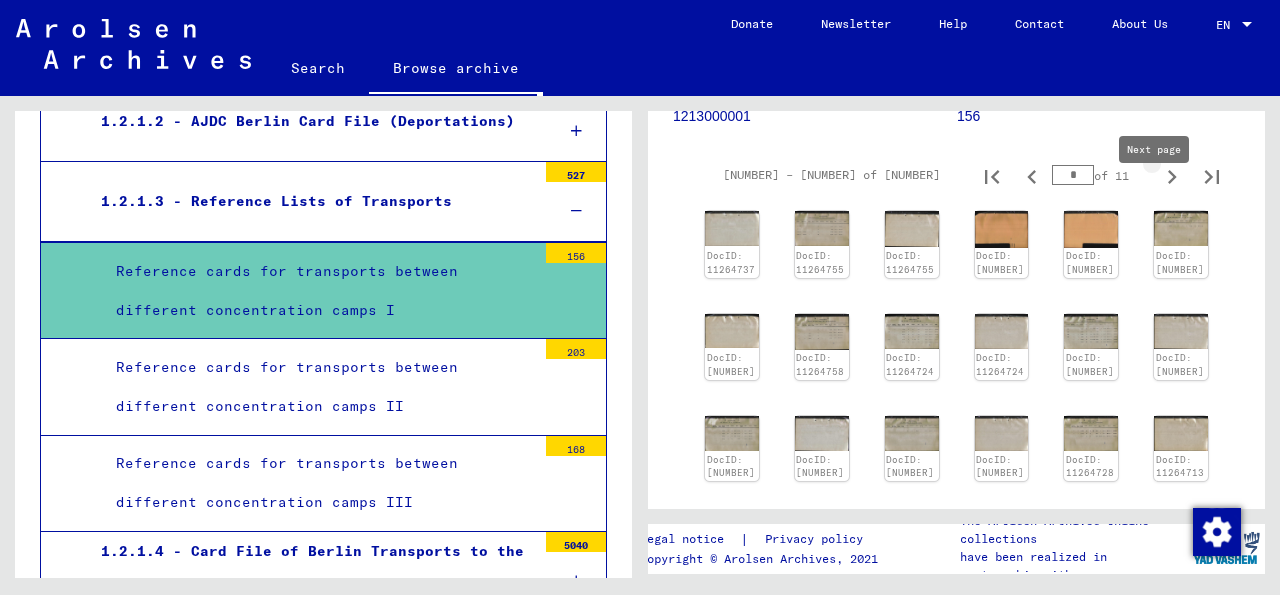 click 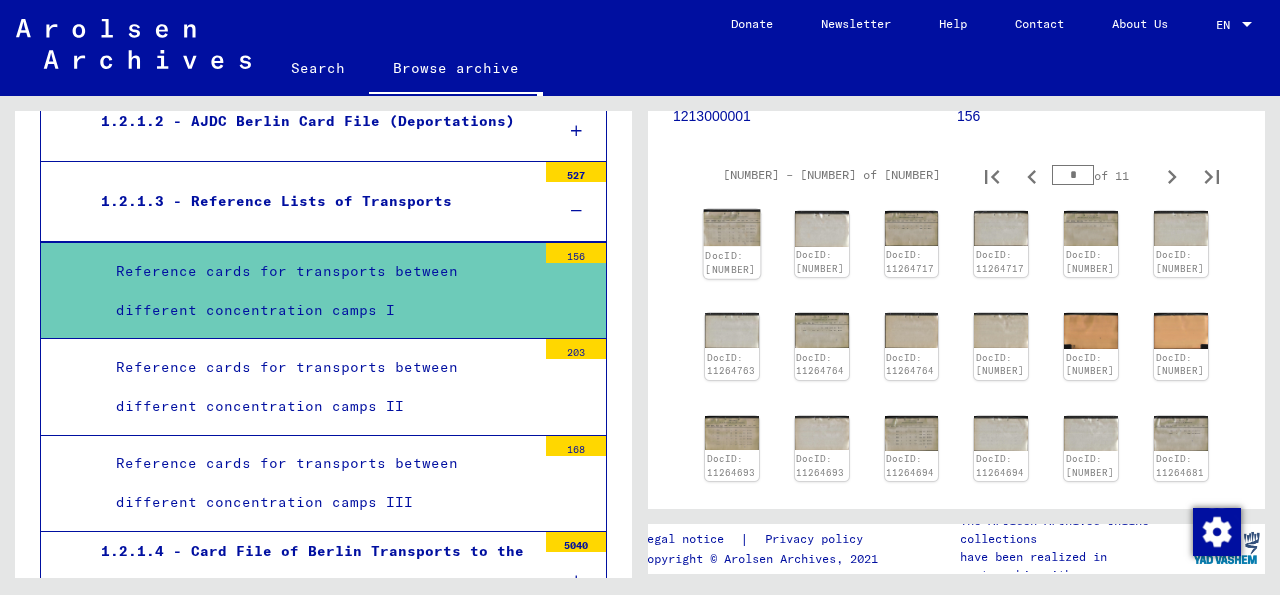 click 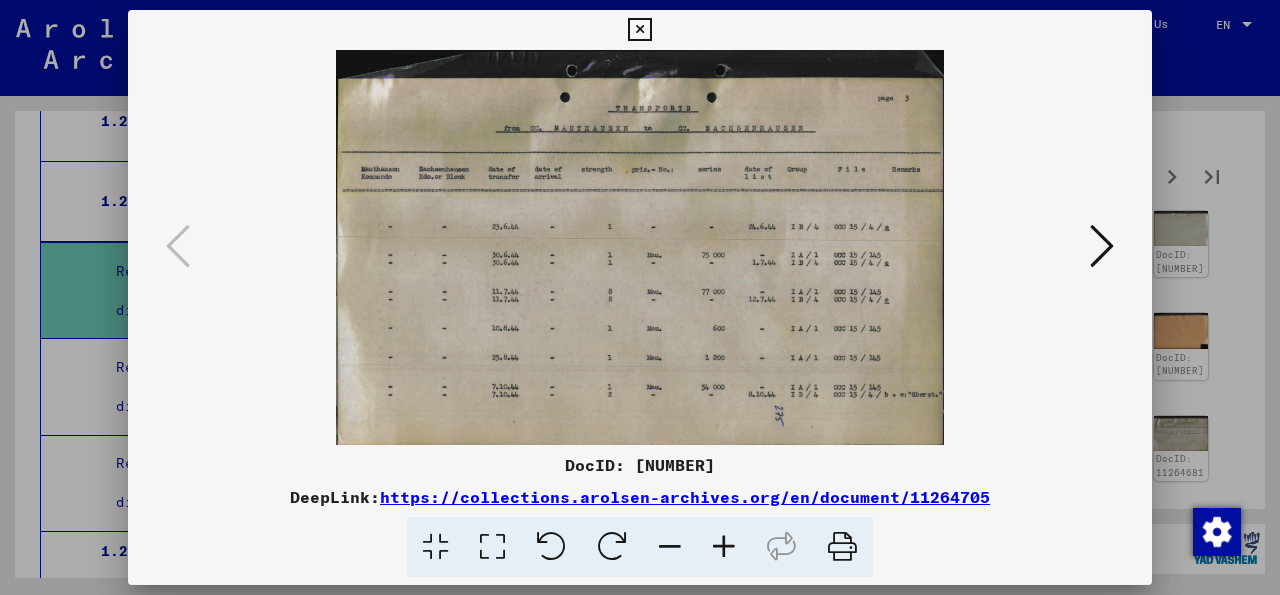 click at bounding box center (1102, 246) 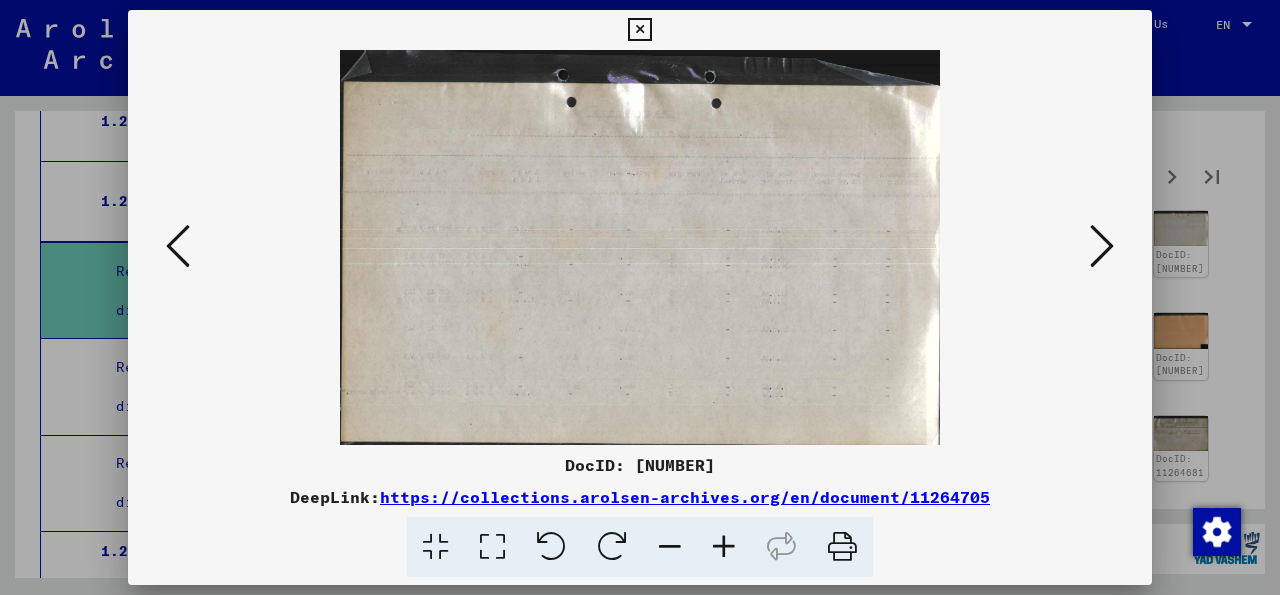 click at bounding box center [1102, 246] 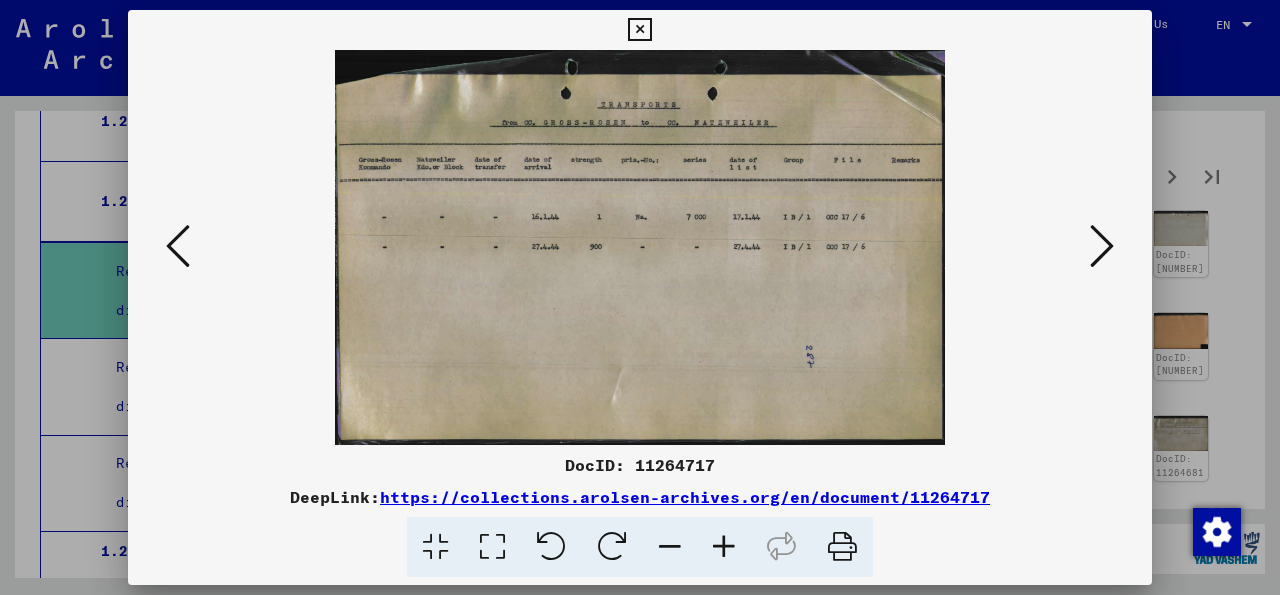 click at bounding box center (1102, 246) 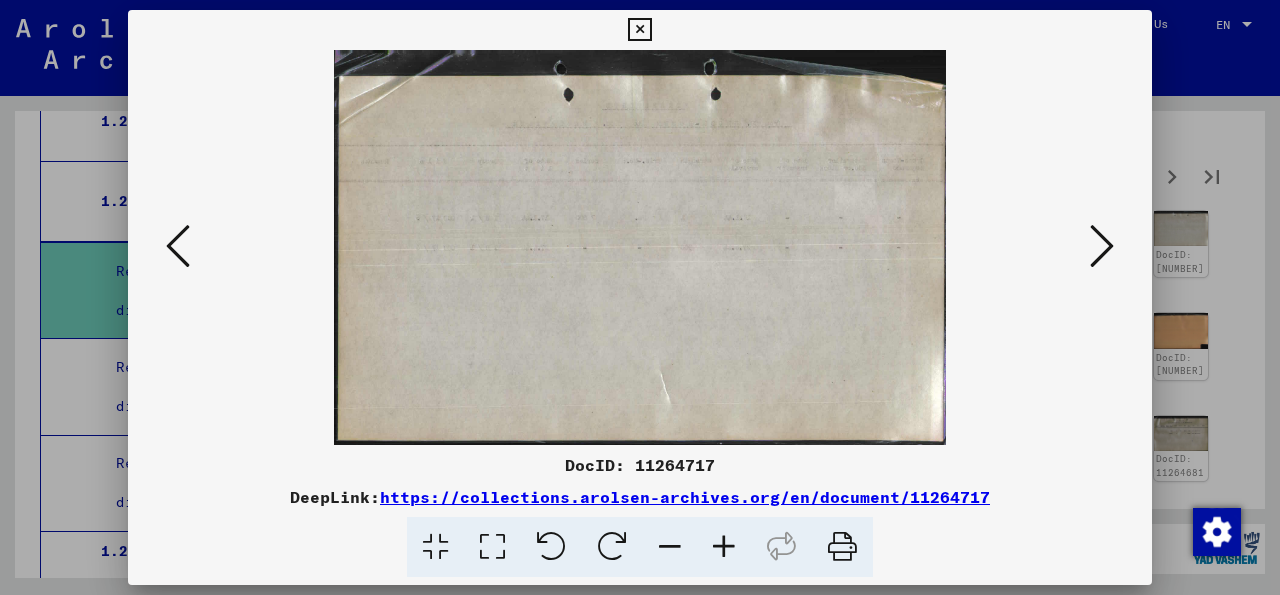 click at bounding box center (1102, 246) 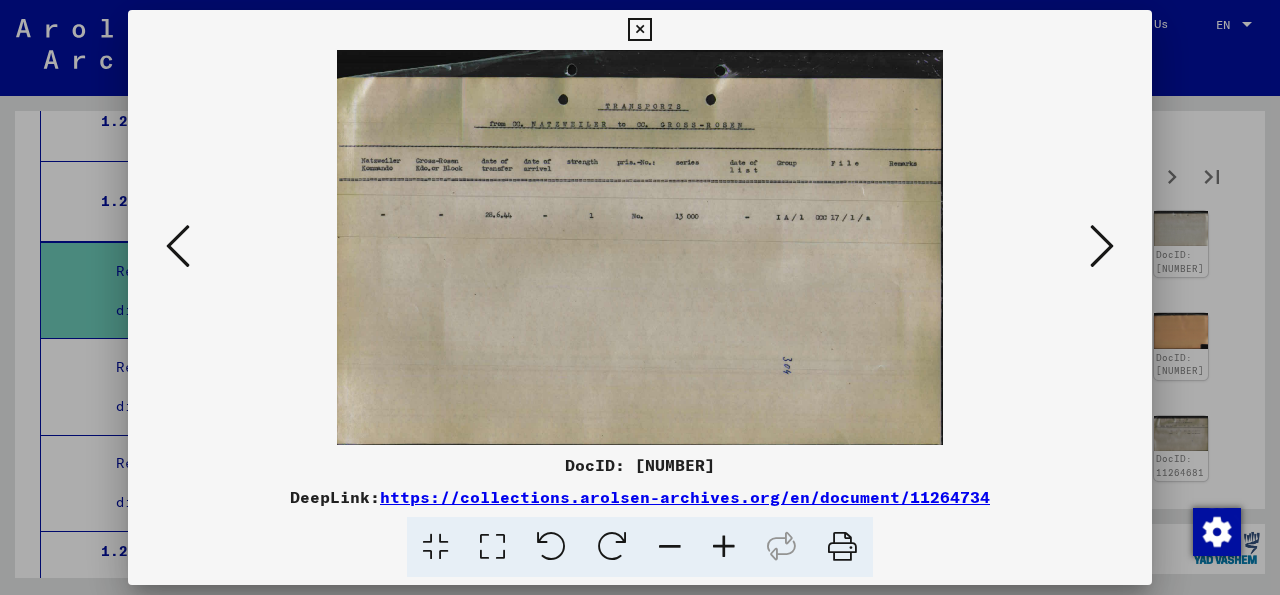 click at bounding box center (1102, 246) 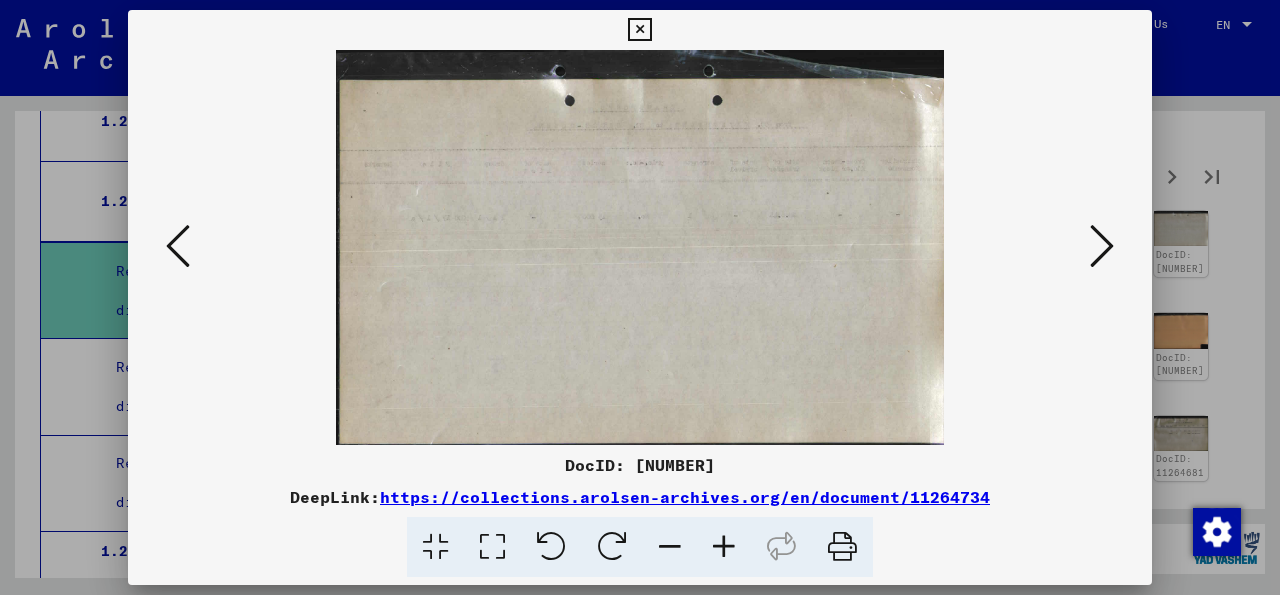 click at bounding box center [1102, 246] 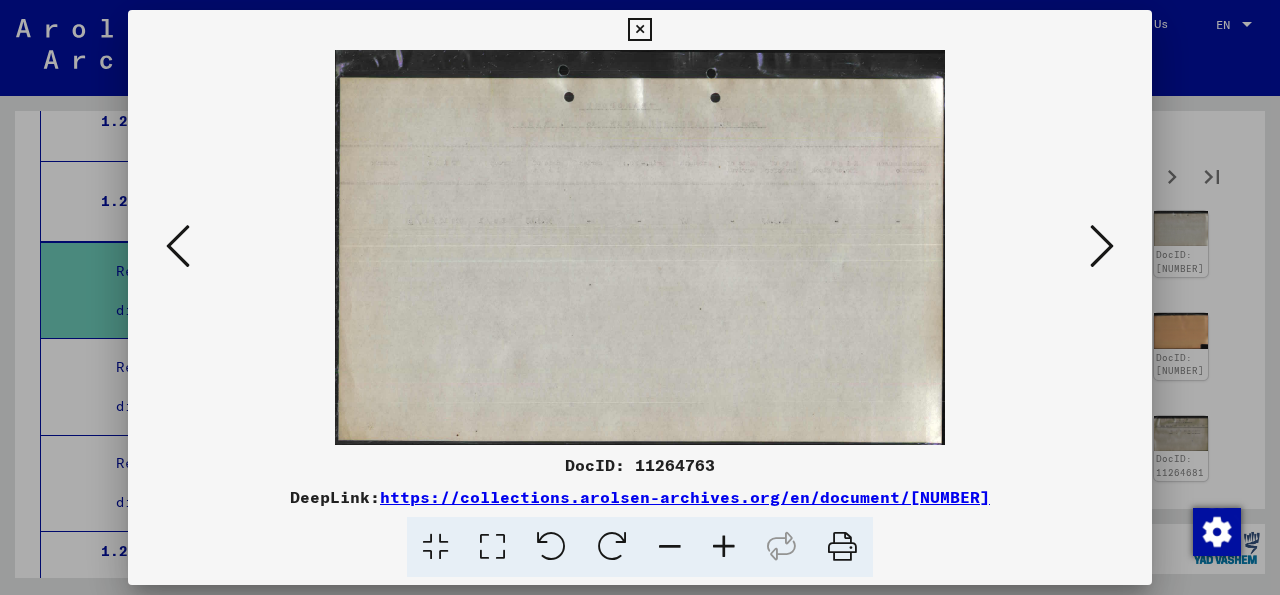 click at bounding box center (1102, 246) 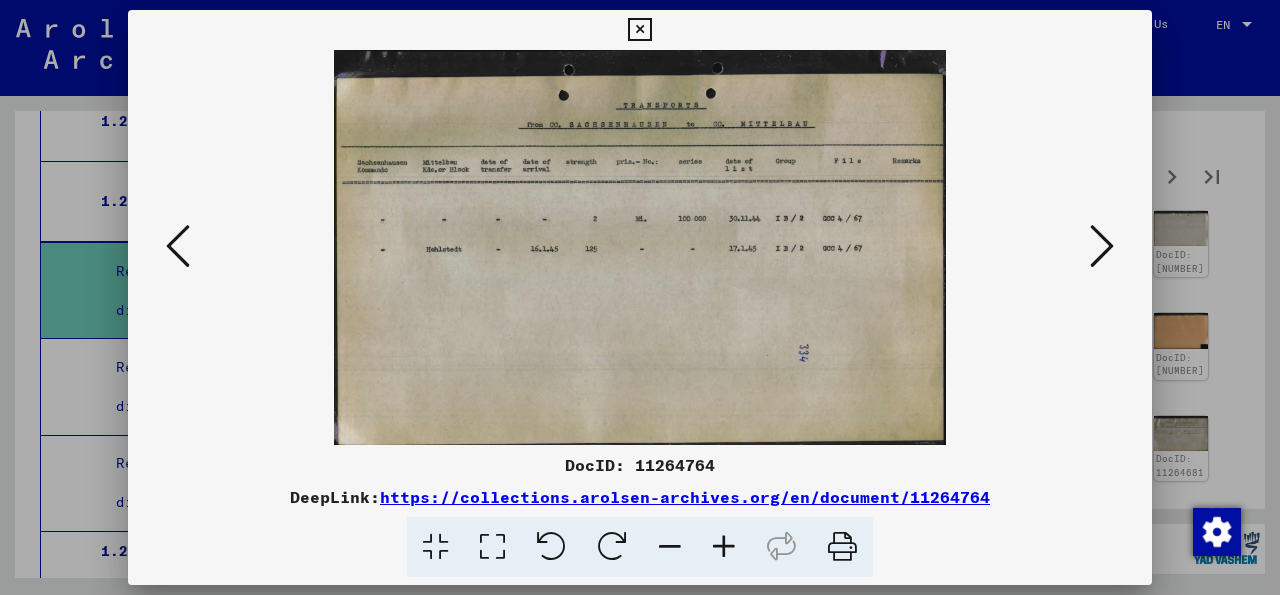 click at bounding box center (1102, 246) 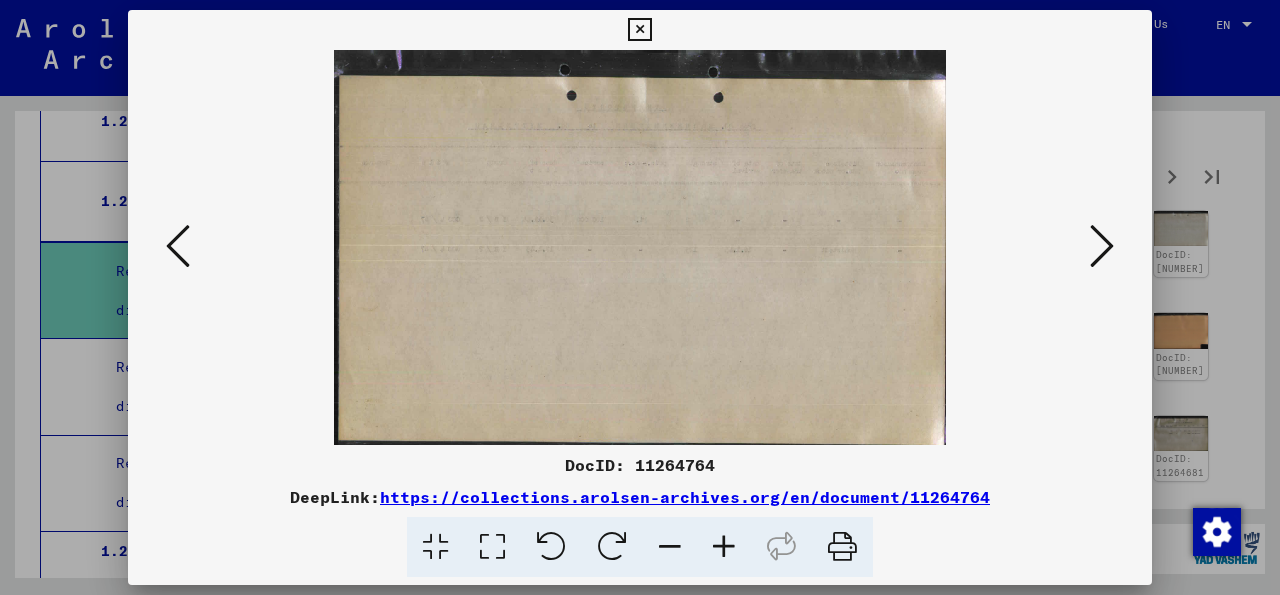 click at bounding box center [1102, 246] 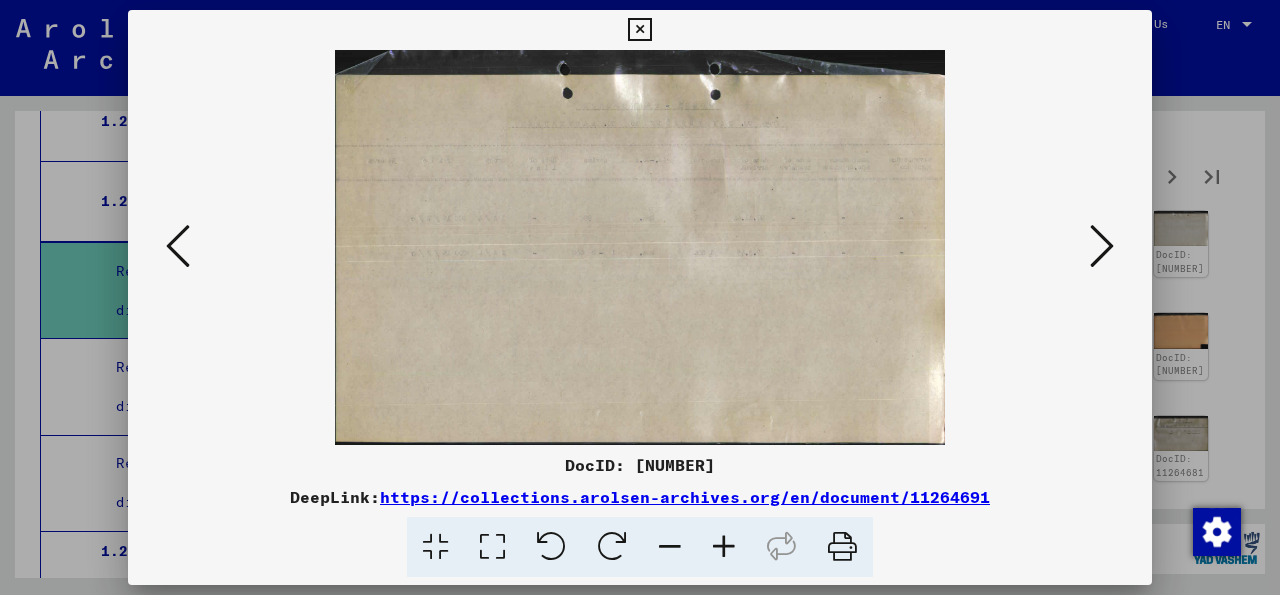 click at bounding box center [1102, 246] 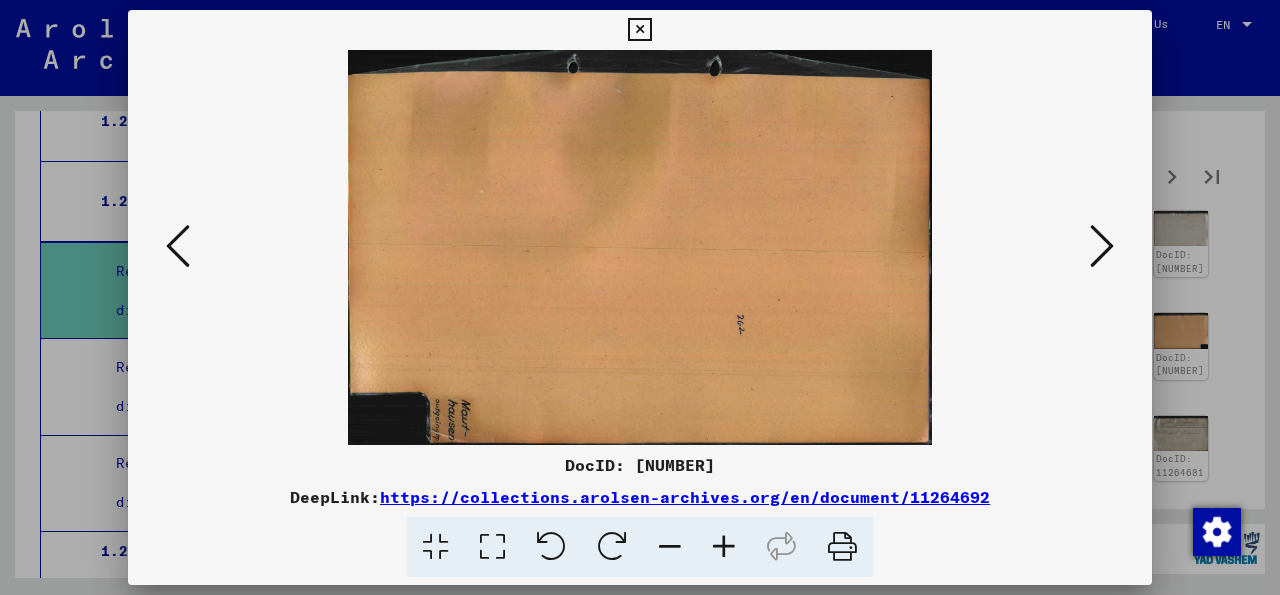 click at bounding box center (1102, 246) 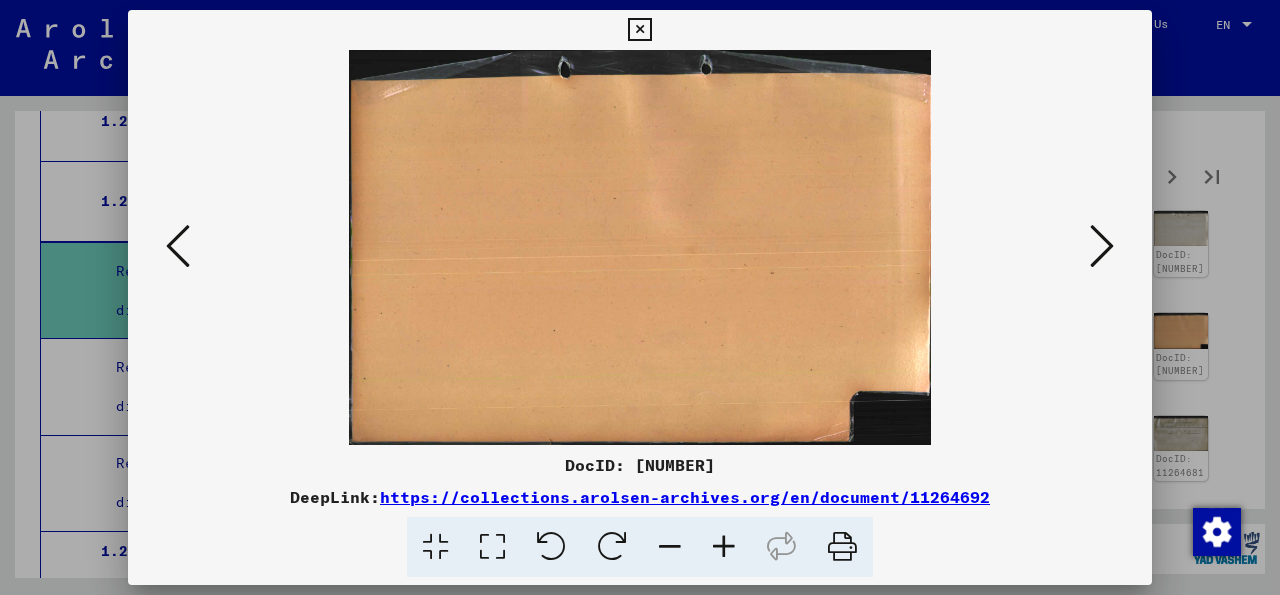 click at bounding box center (1102, 246) 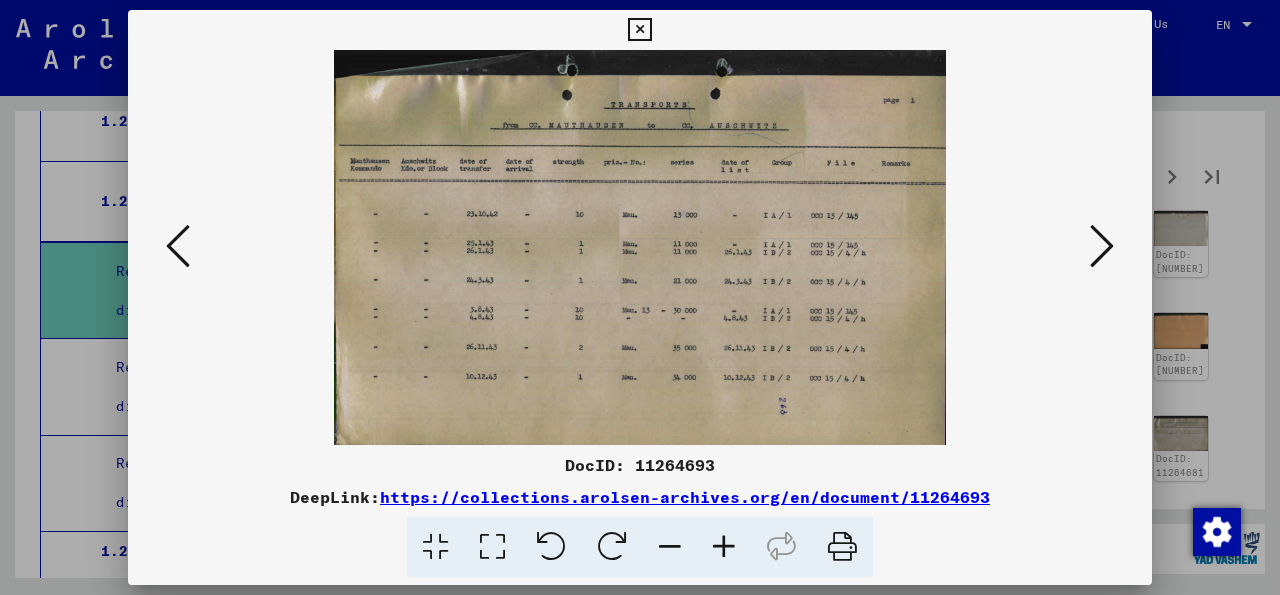 click at bounding box center (1102, 246) 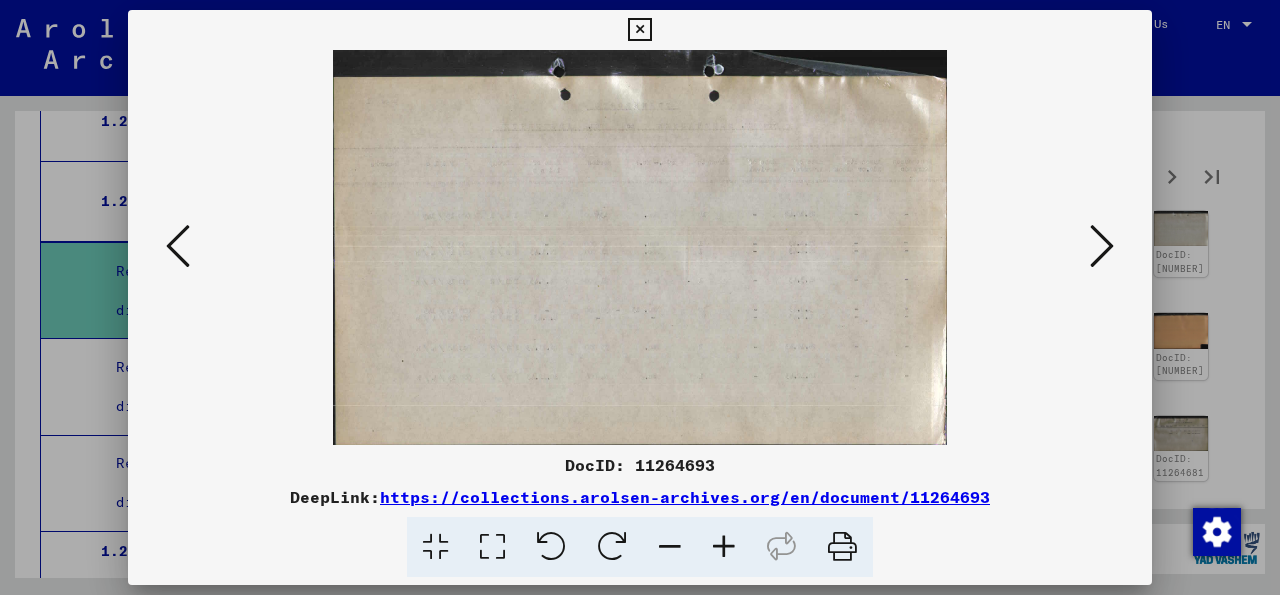 click at bounding box center [178, 246] 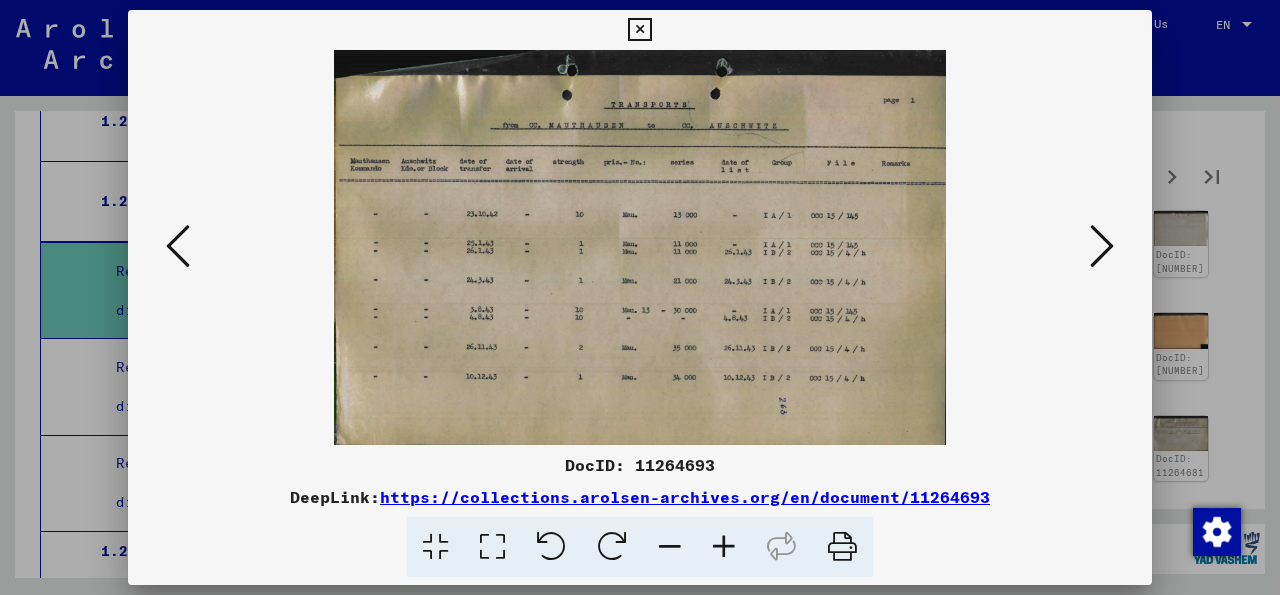 click at bounding box center [1102, 246] 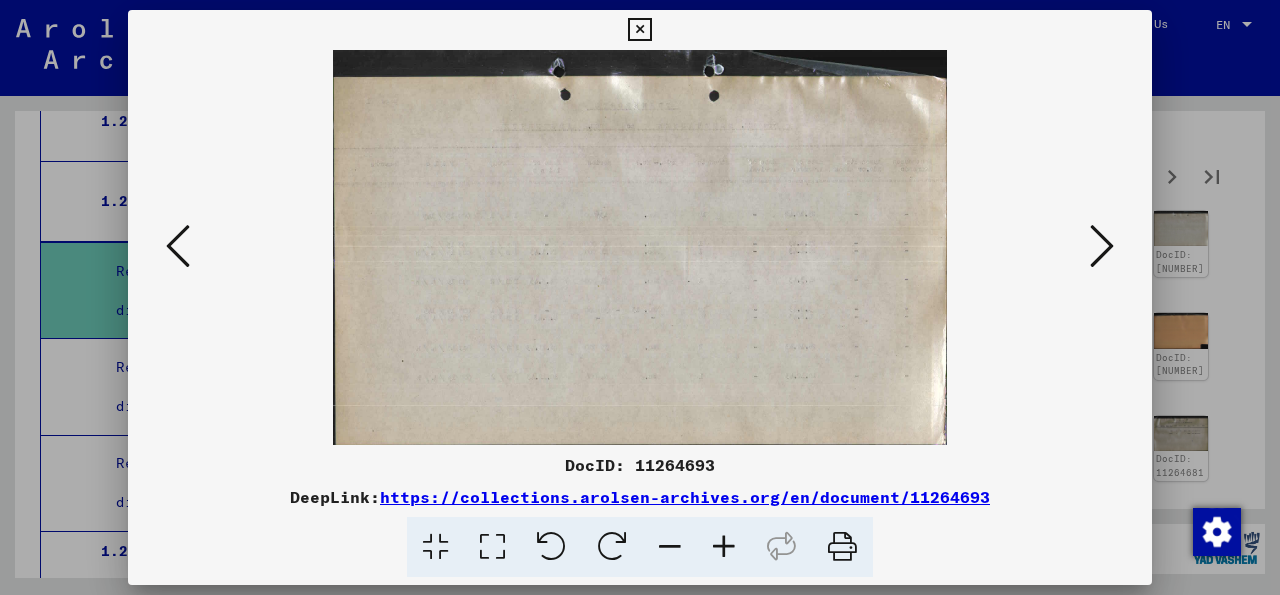 click at bounding box center [1102, 246] 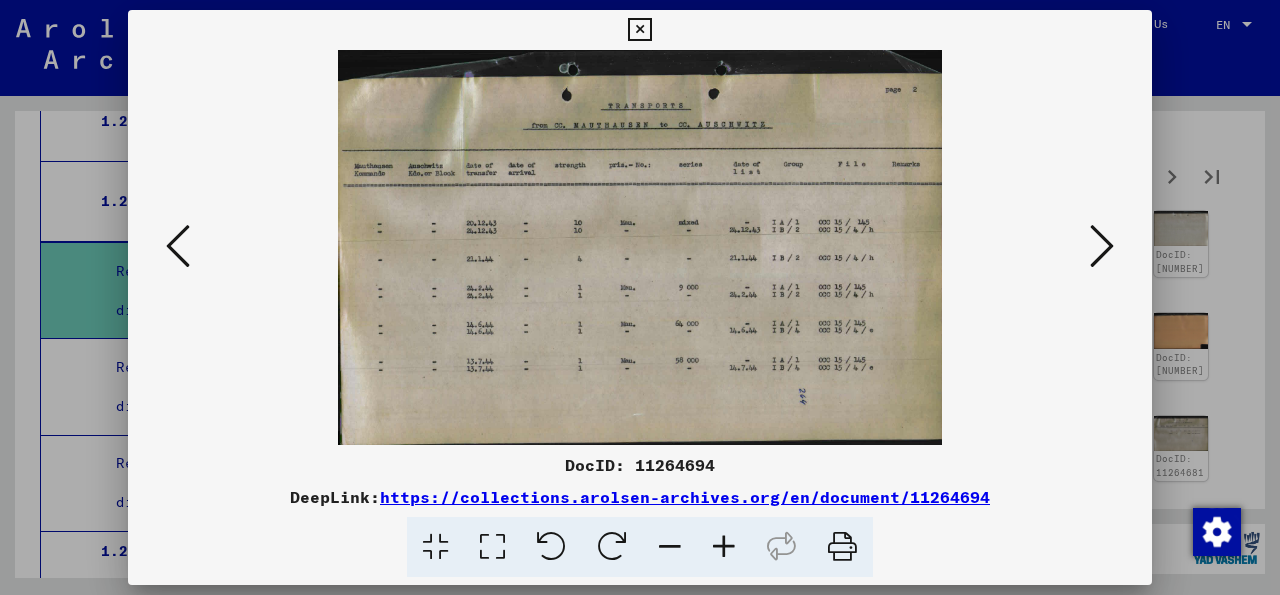 click at bounding box center [1102, 246] 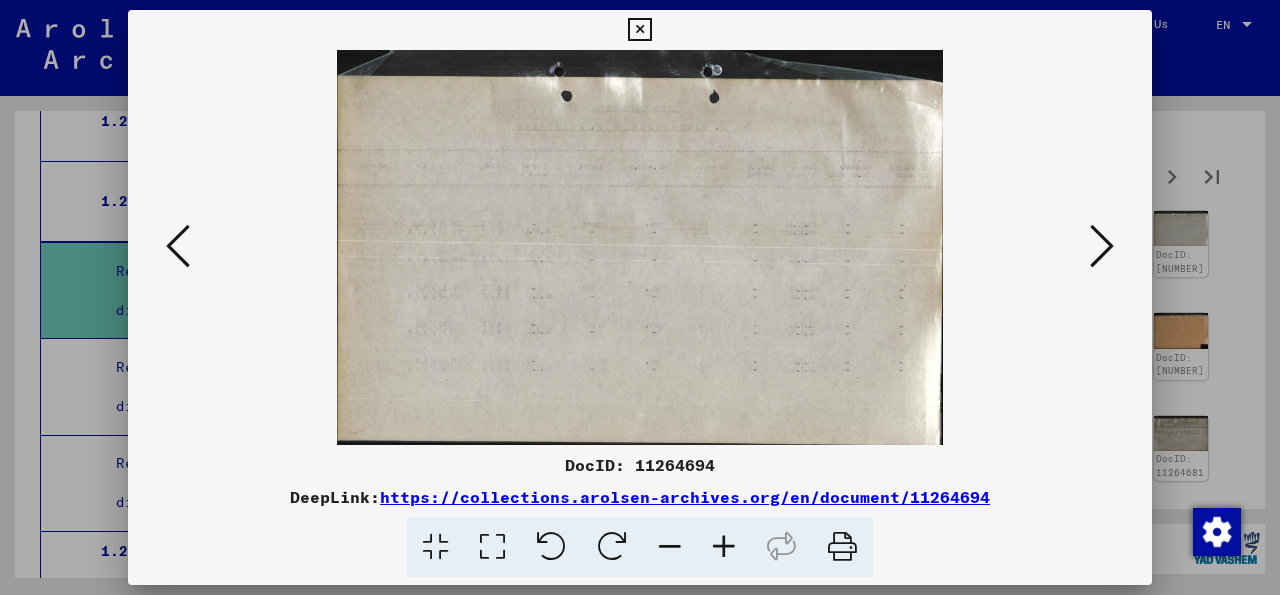 click at bounding box center [1102, 246] 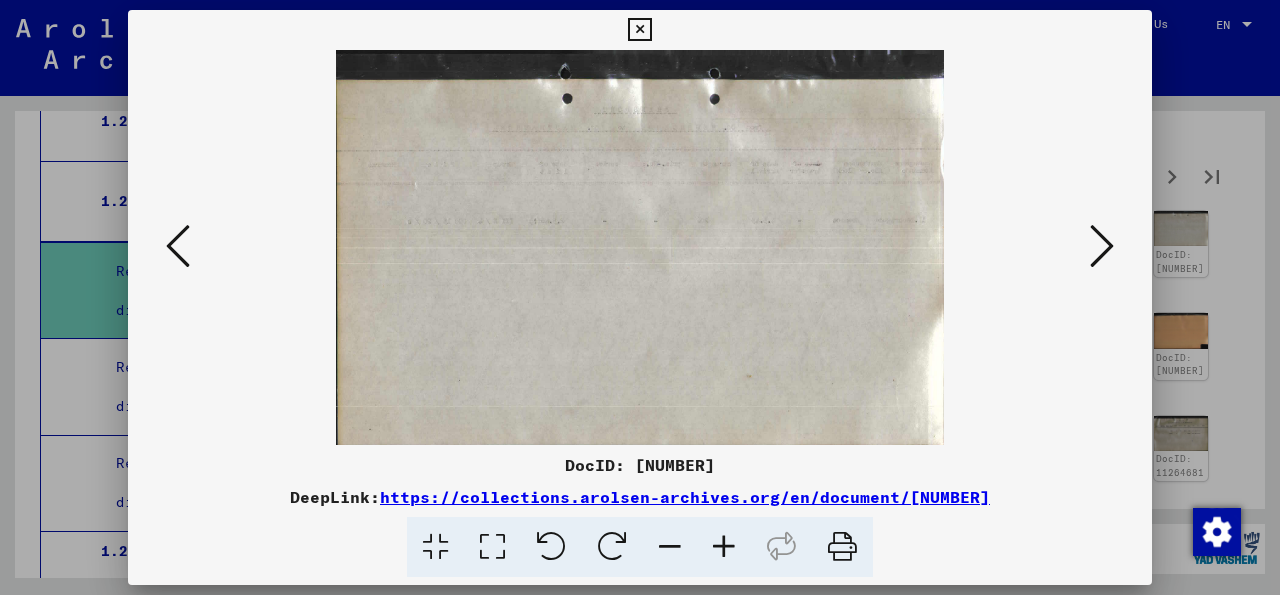 click at bounding box center [1102, 246] 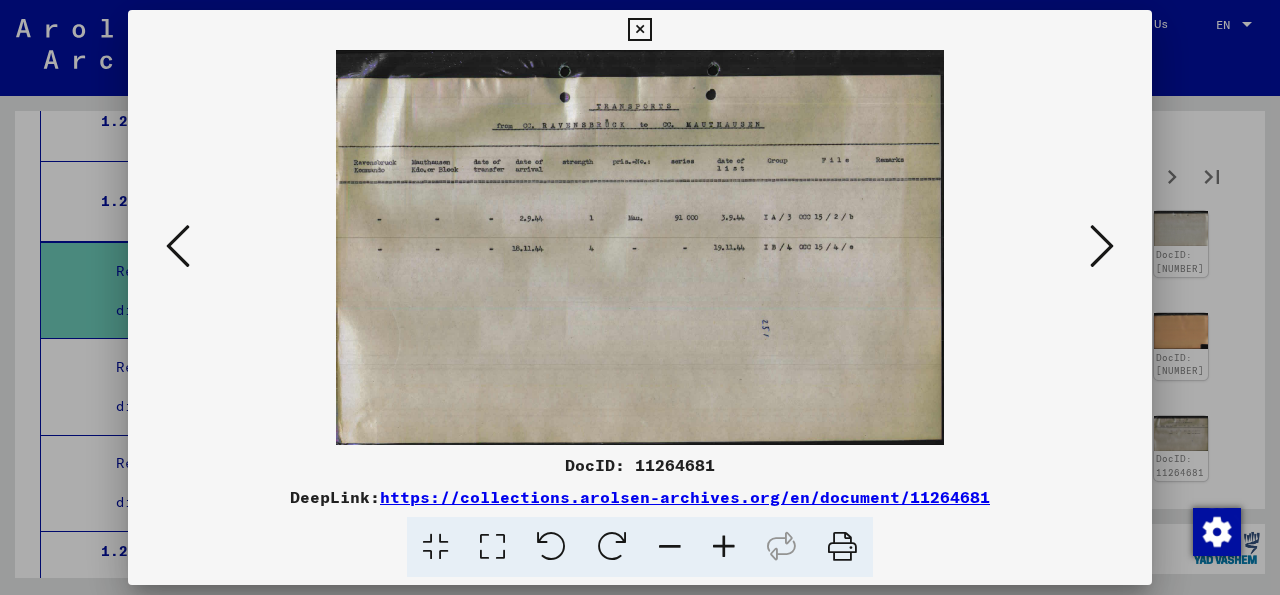click at bounding box center (1102, 246) 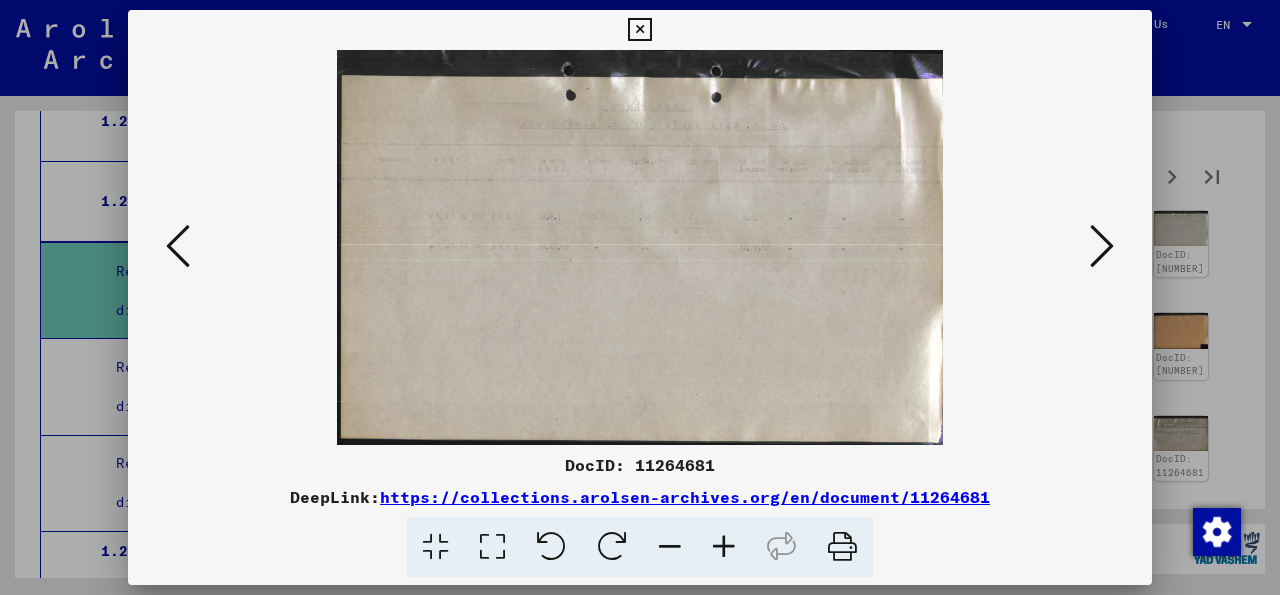 click at bounding box center [1102, 246] 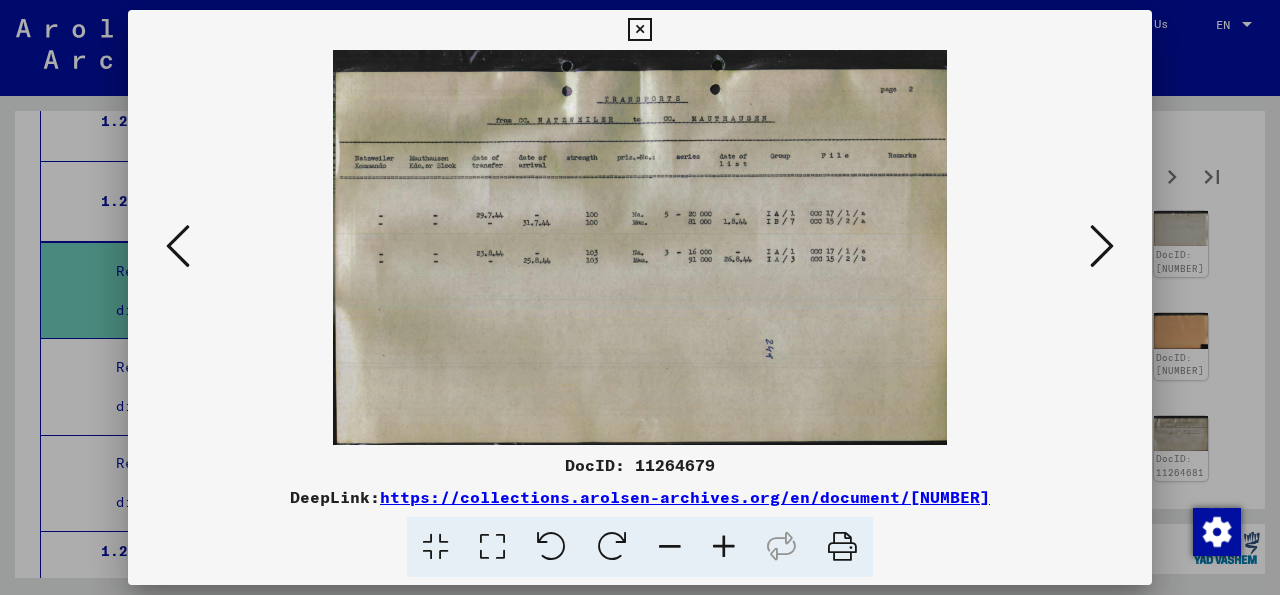 click at bounding box center [1102, 246] 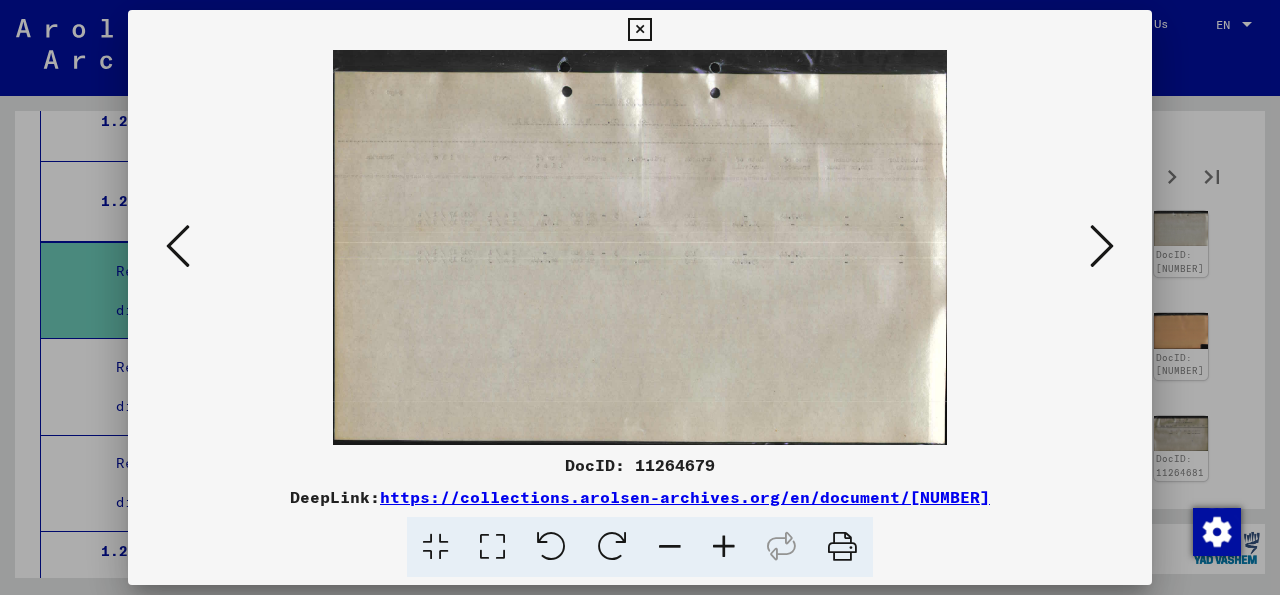 click at bounding box center [1102, 246] 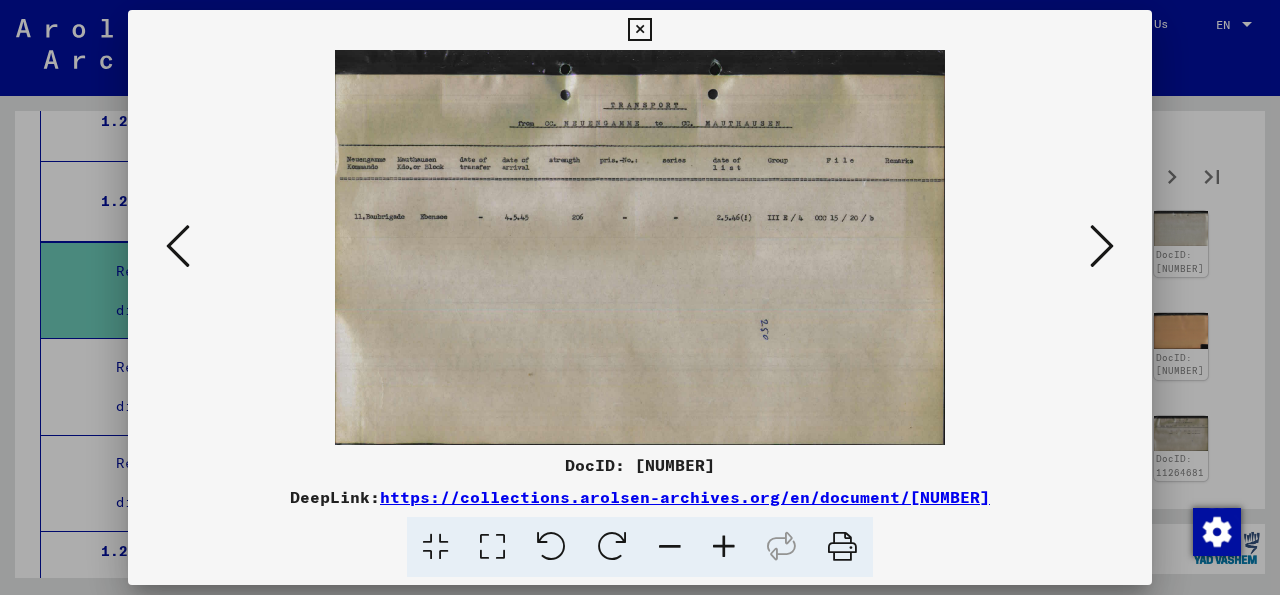 click at bounding box center [1102, 246] 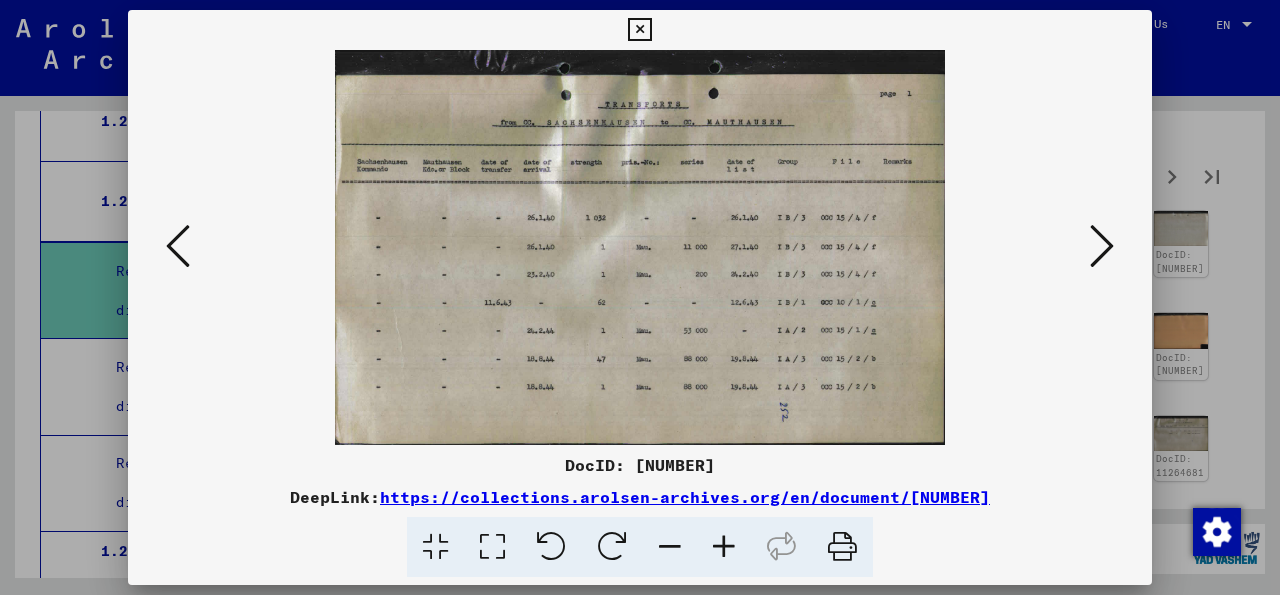 click at bounding box center [1102, 246] 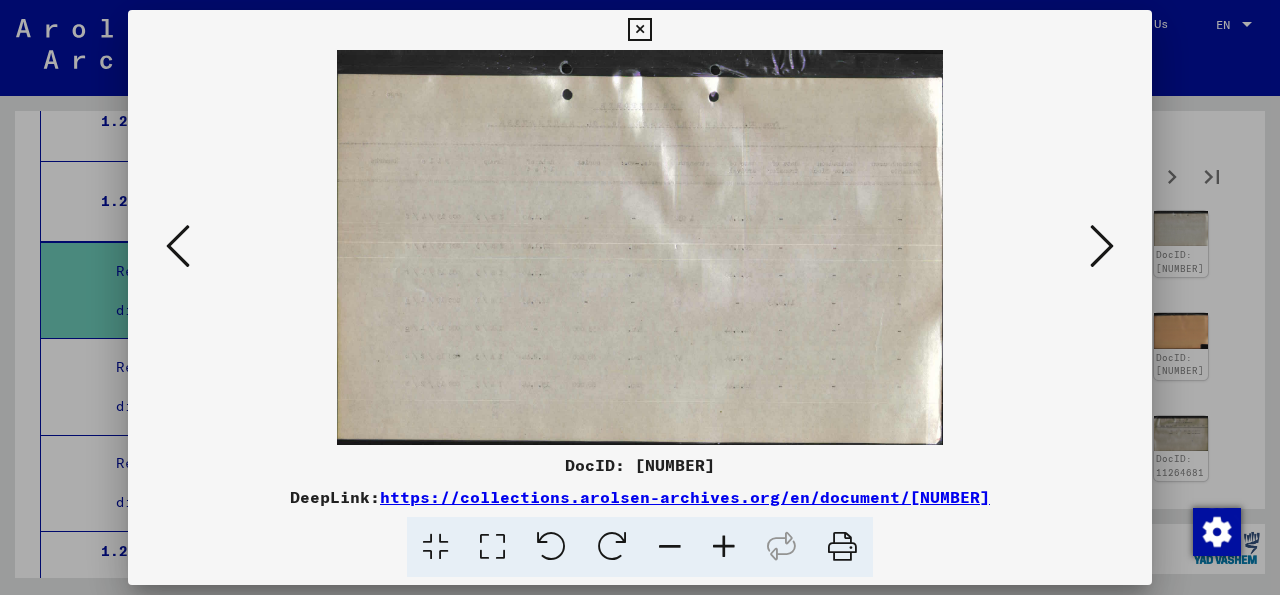 click at bounding box center (1102, 246) 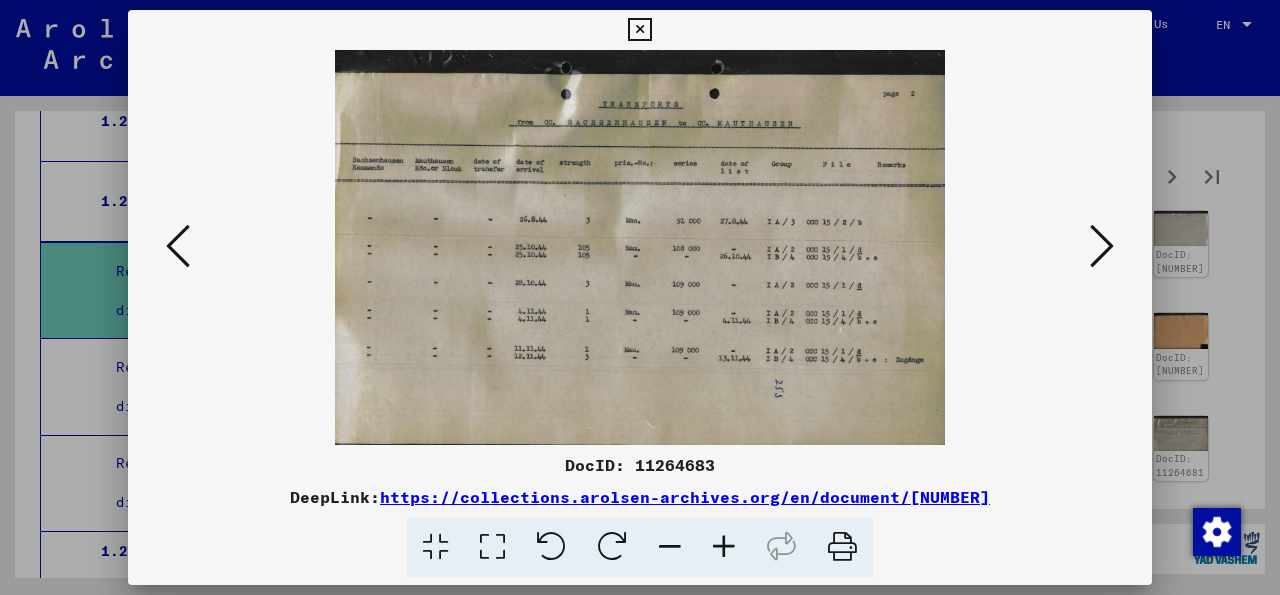 click at bounding box center [1102, 246] 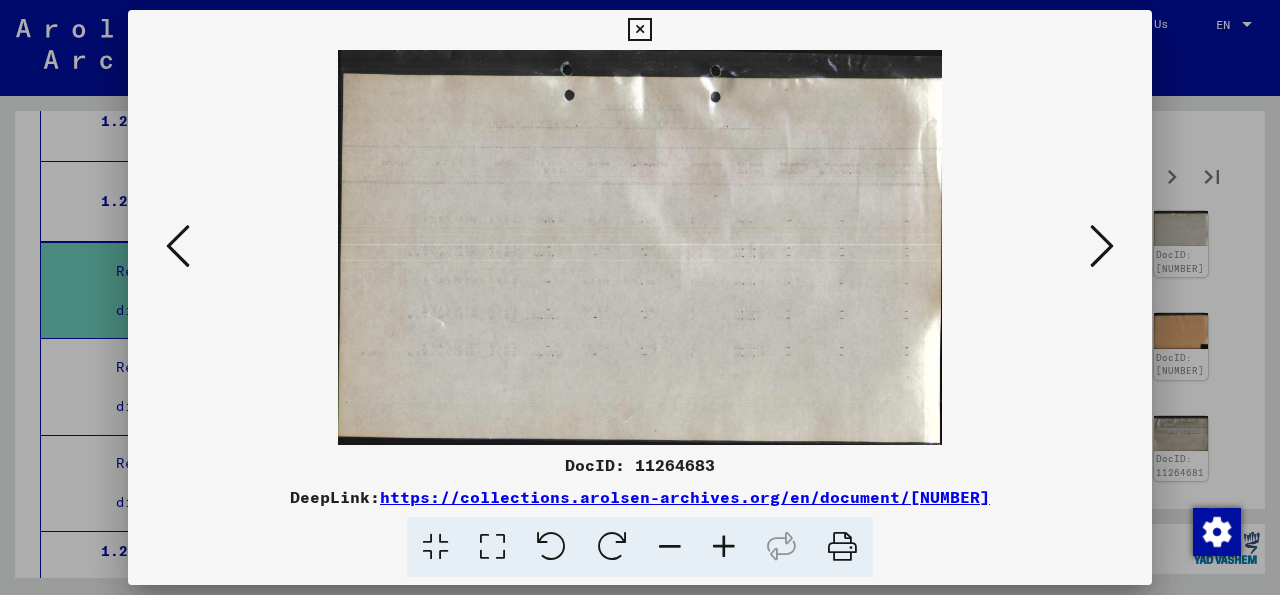 click at bounding box center [1102, 246] 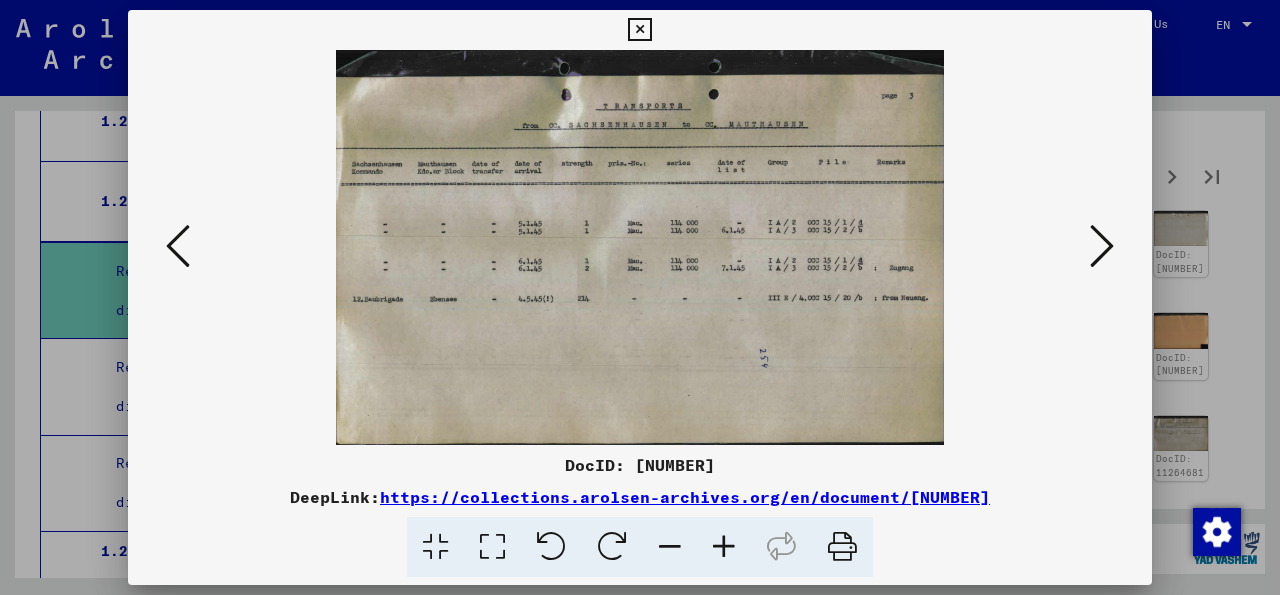 click at bounding box center [1102, 246] 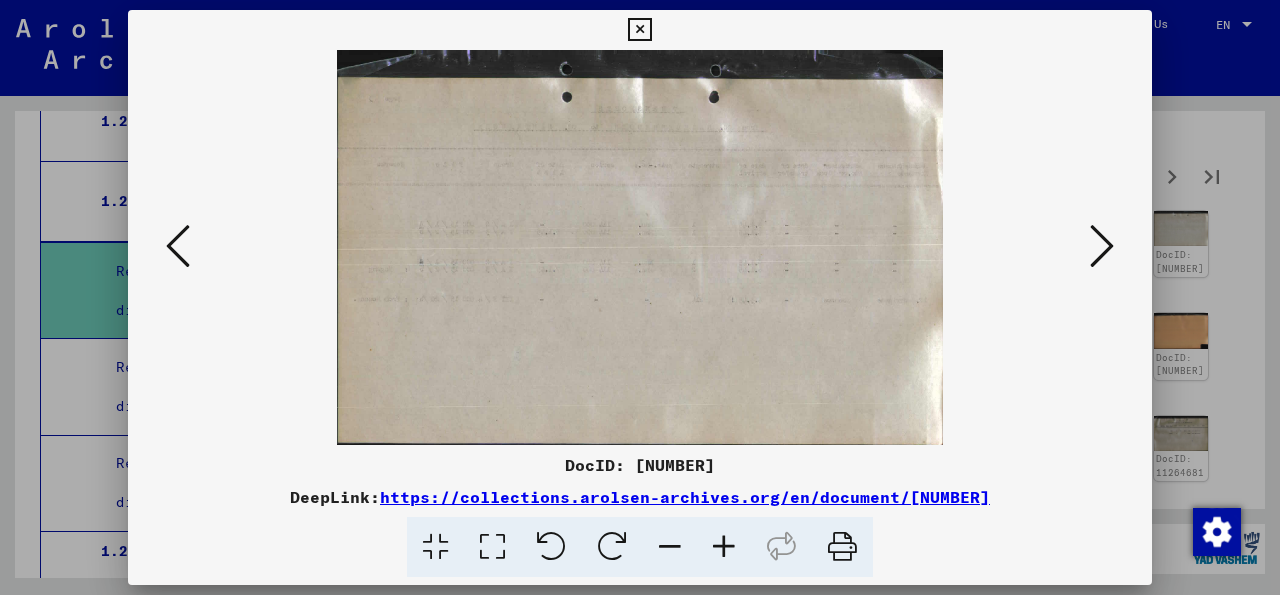 click at bounding box center (1102, 246) 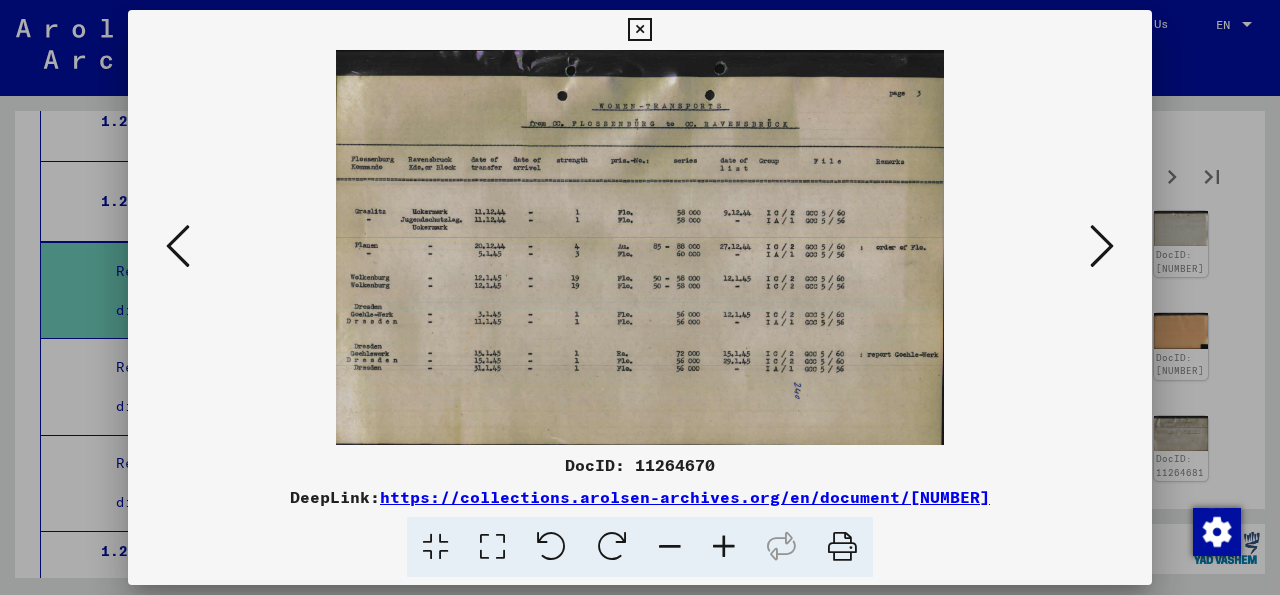 click at bounding box center [1102, 246] 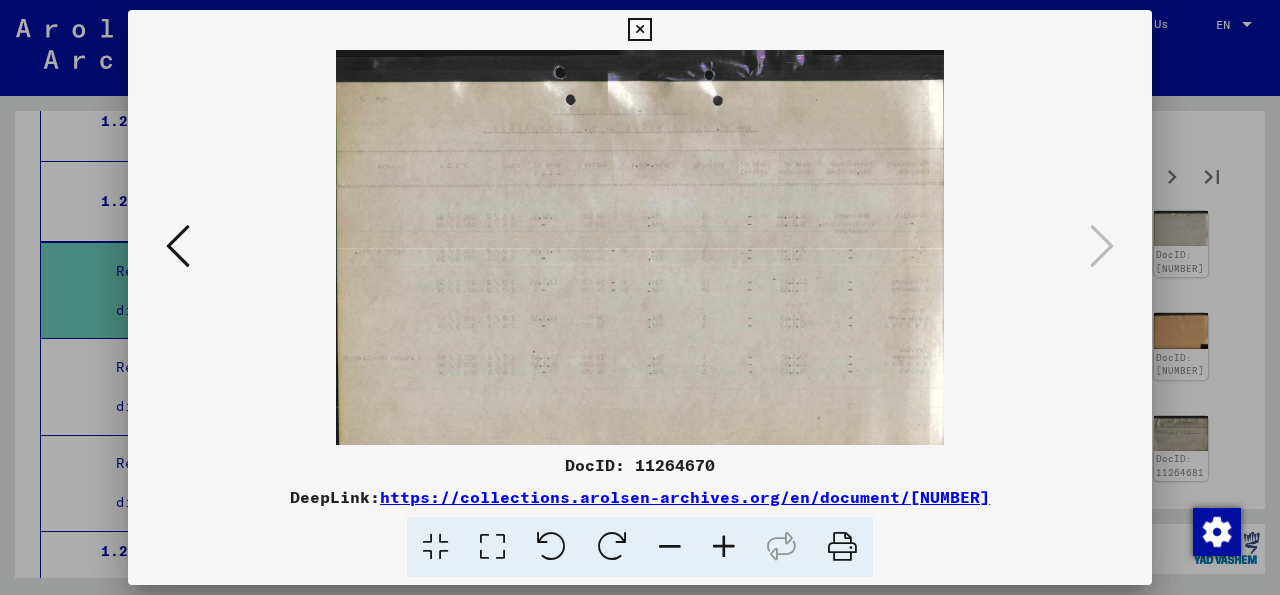 click at bounding box center (639, 30) 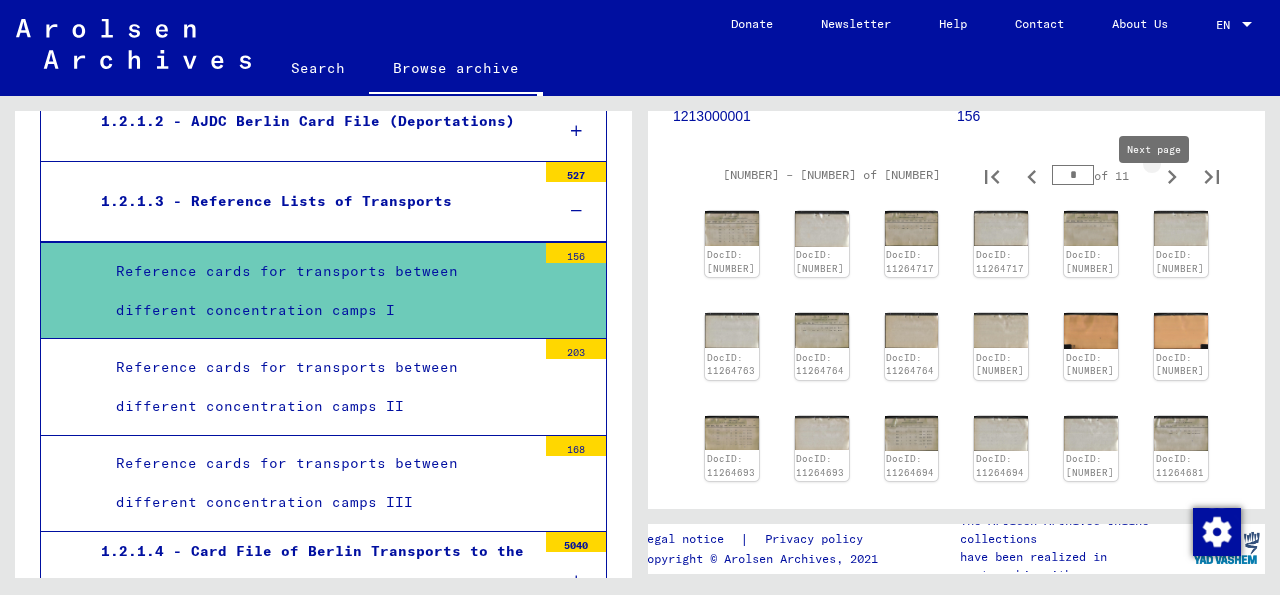 click 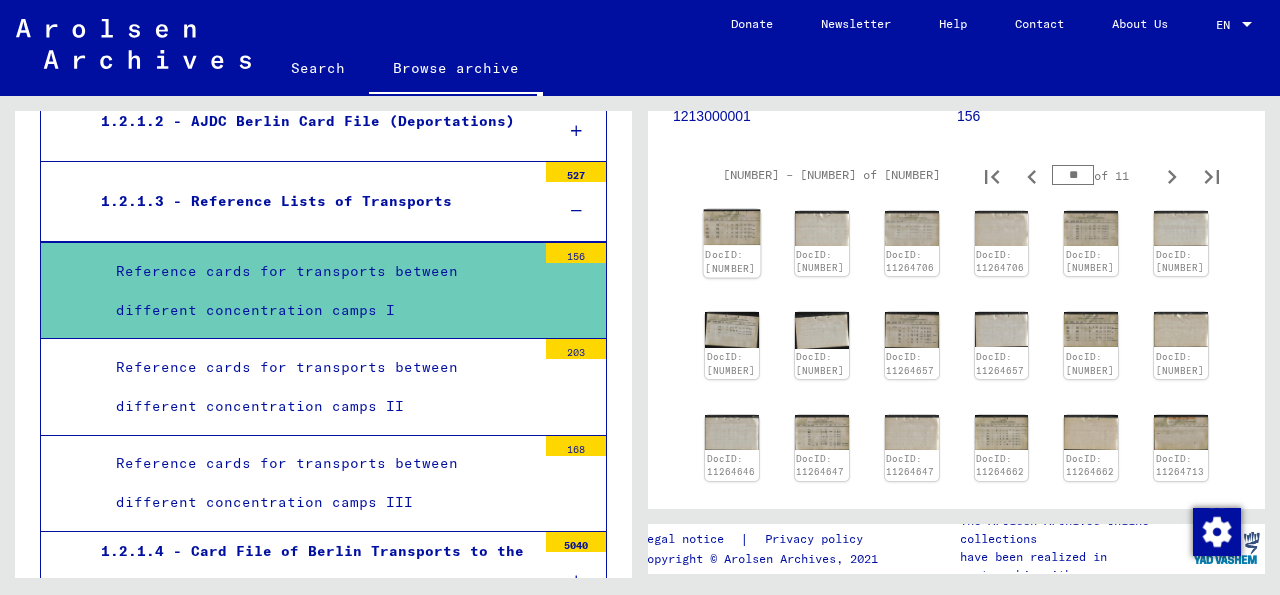 click 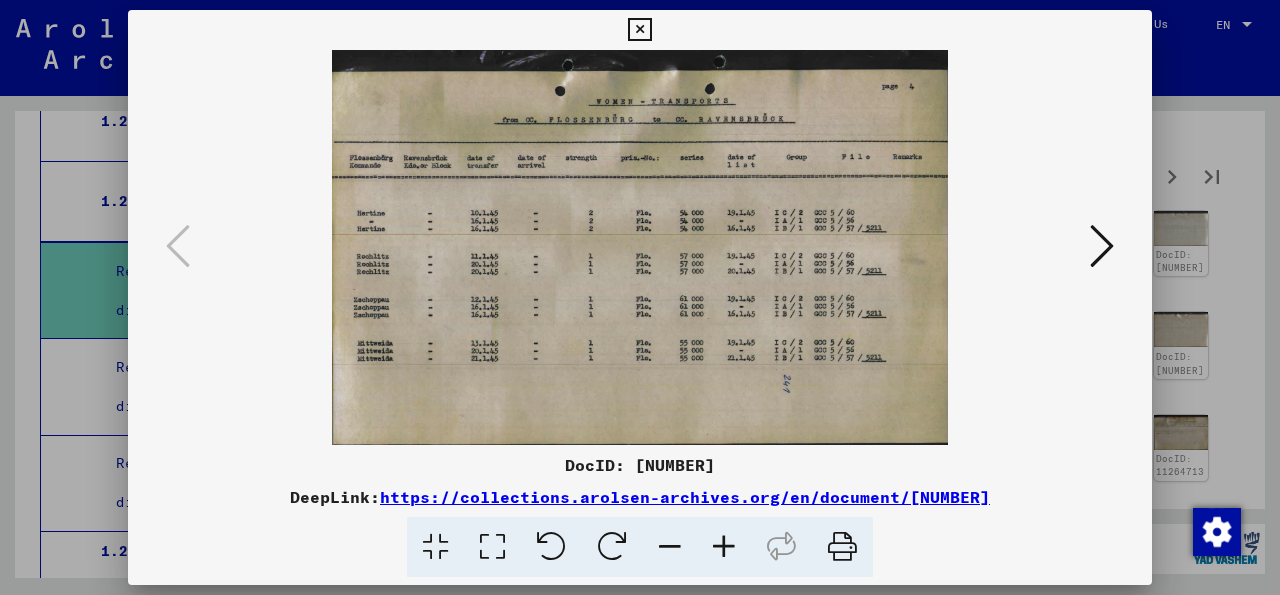 click at bounding box center [1102, 246] 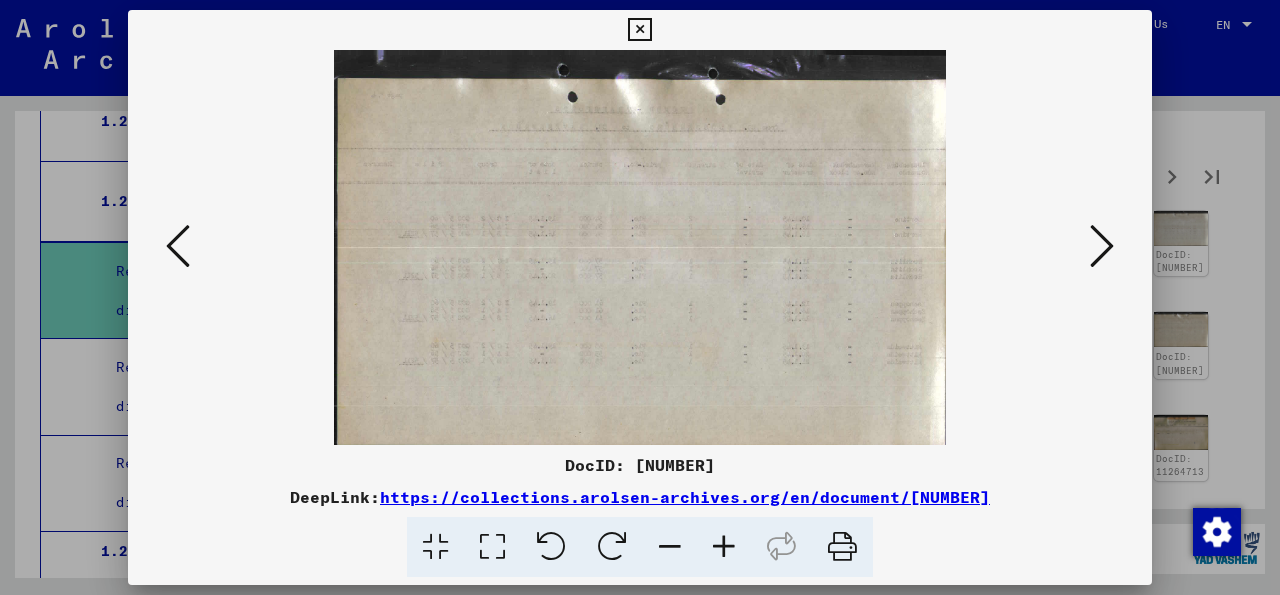 click at bounding box center [1102, 246] 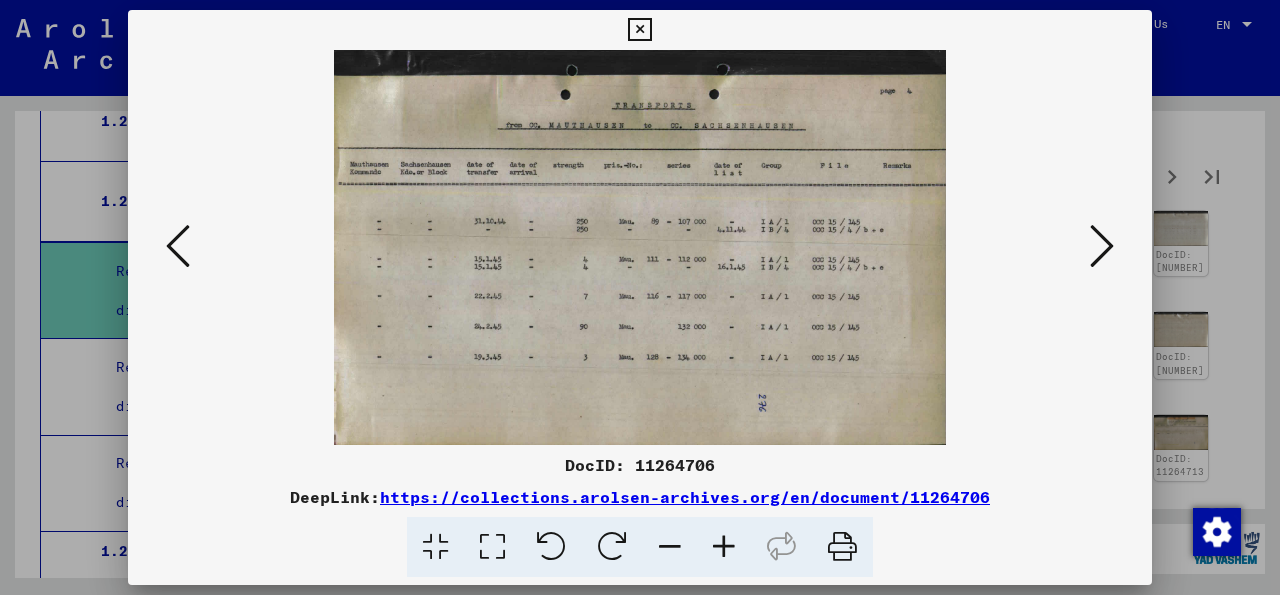 click at bounding box center (1102, 246) 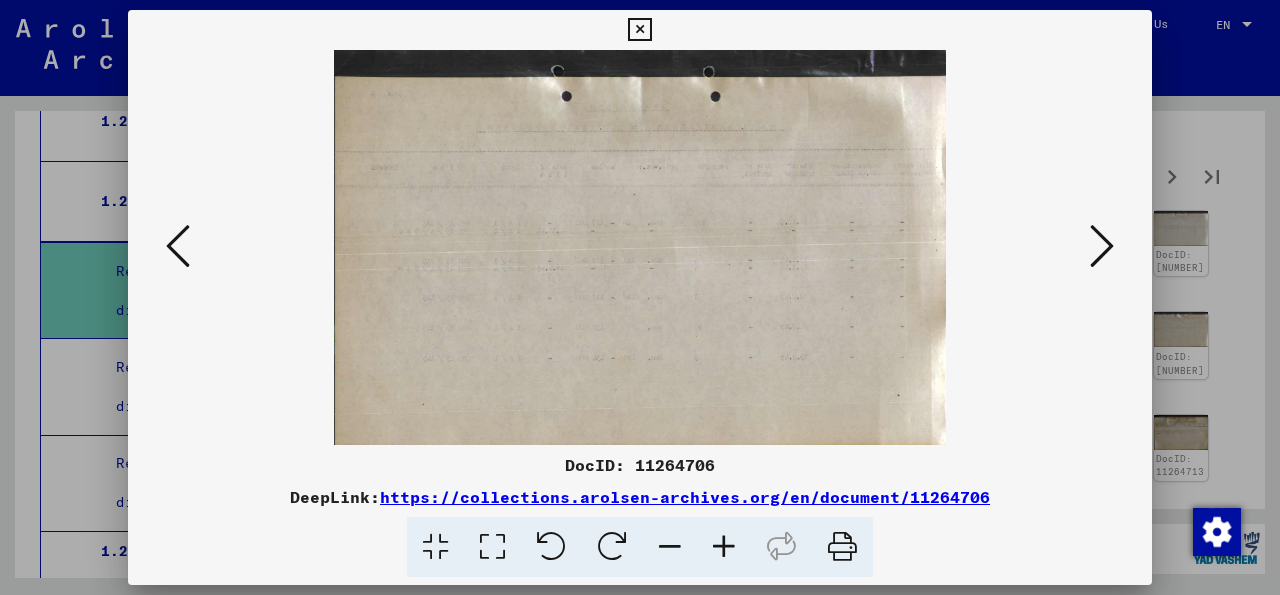 click at bounding box center (178, 246) 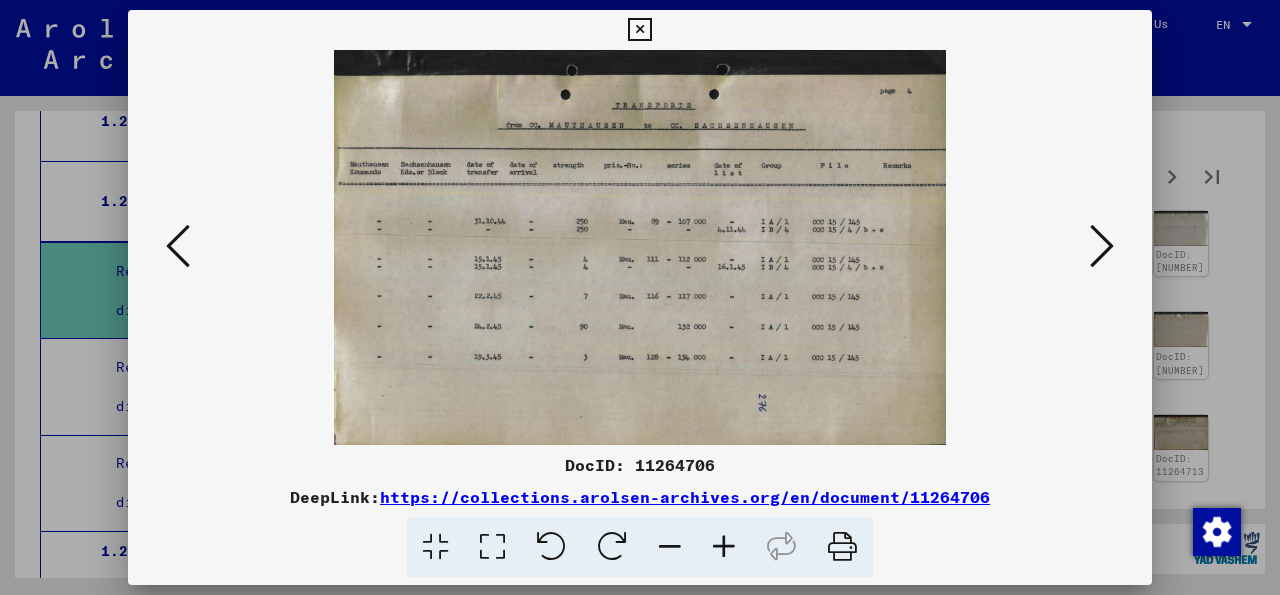 click at bounding box center (1102, 246) 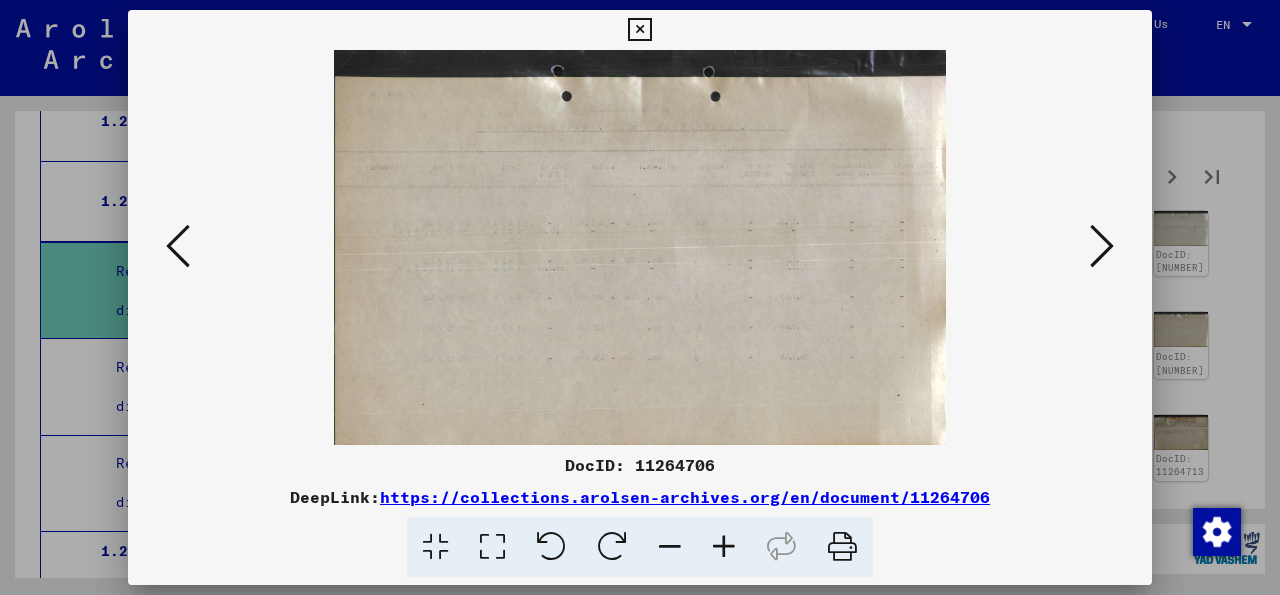 click at bounding box center (1102, 246) 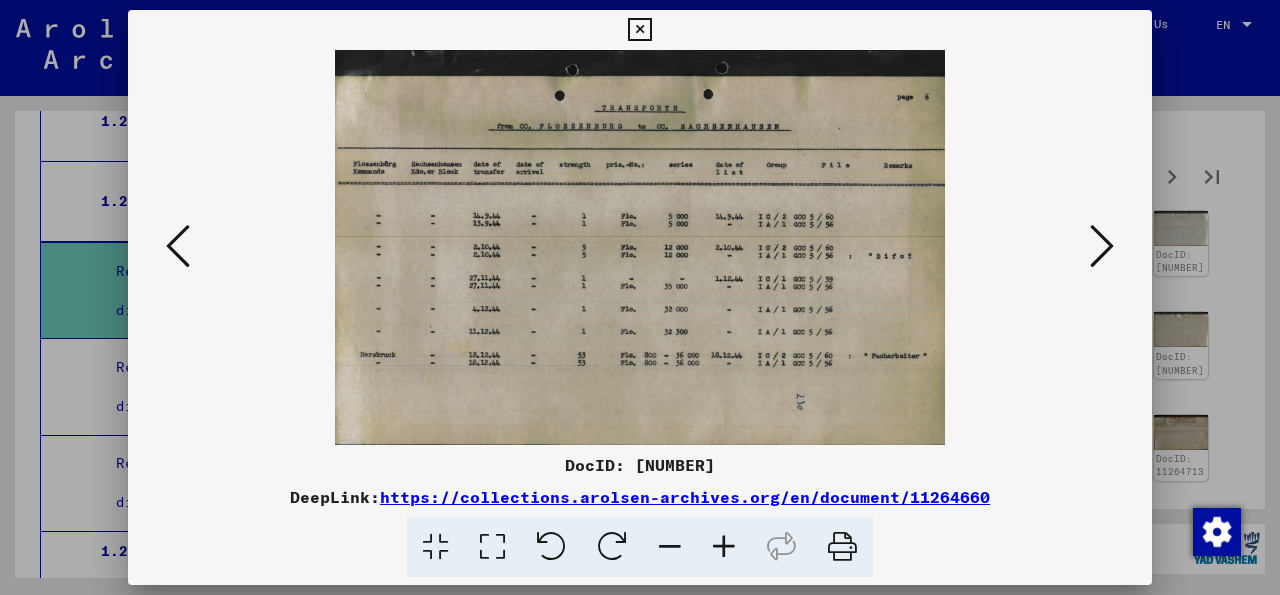 click at bounding box center (1102, 246) 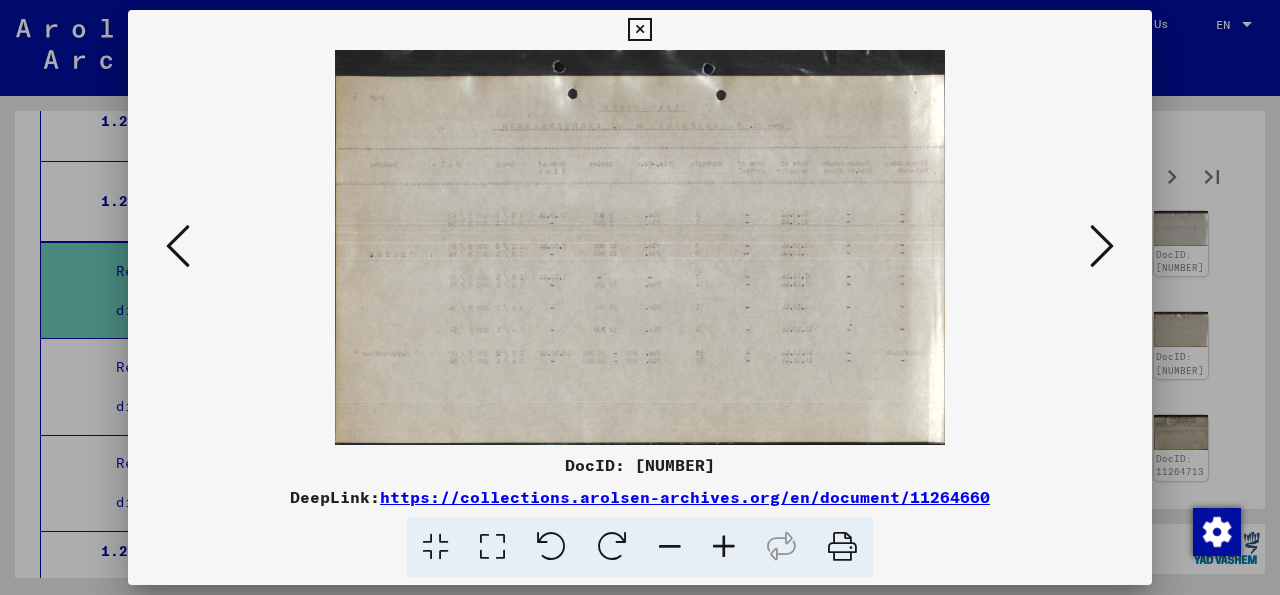 click at bounding box center (1102, 246) 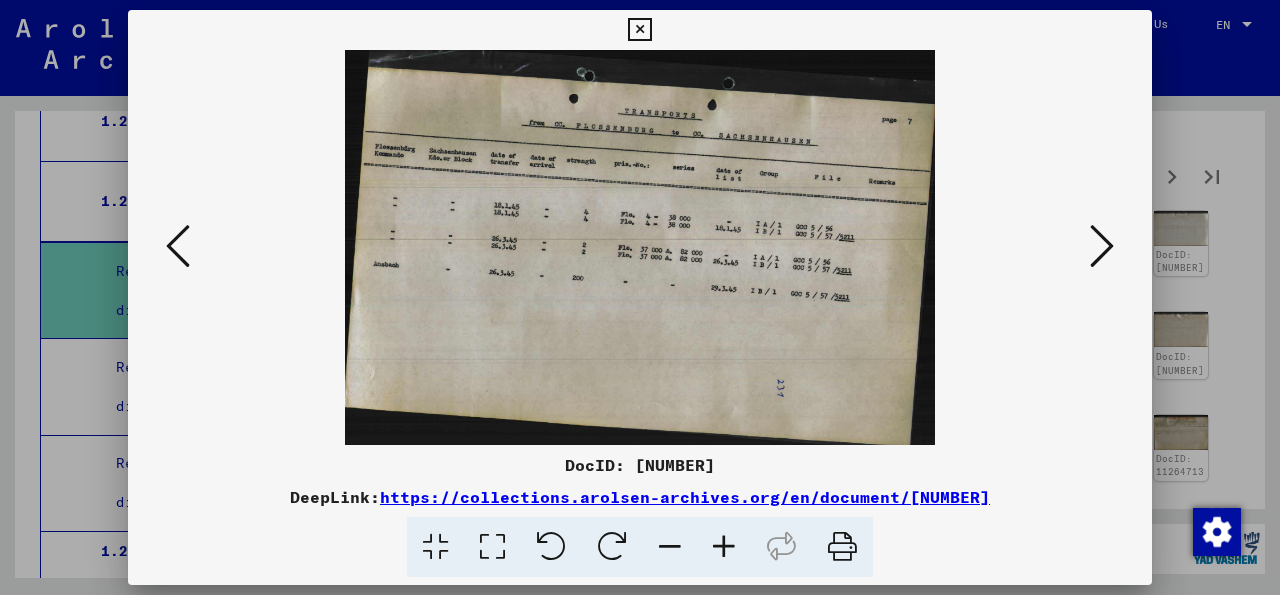 click at bounding box center [1102, 246] 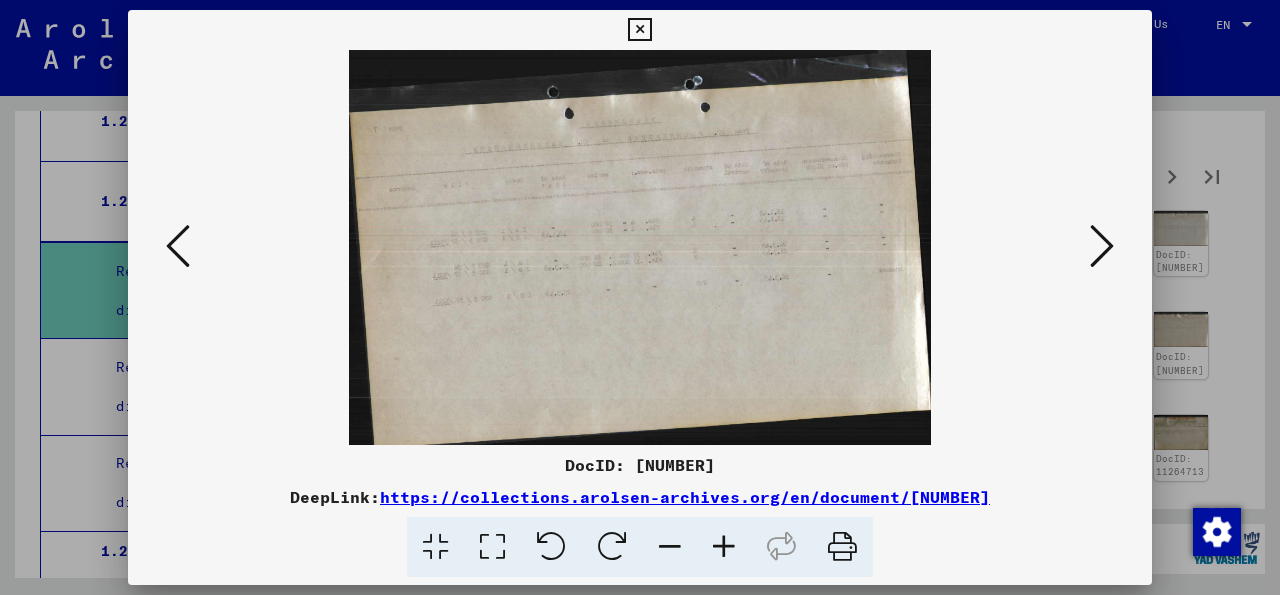 click at bounding box center (1102, 246) 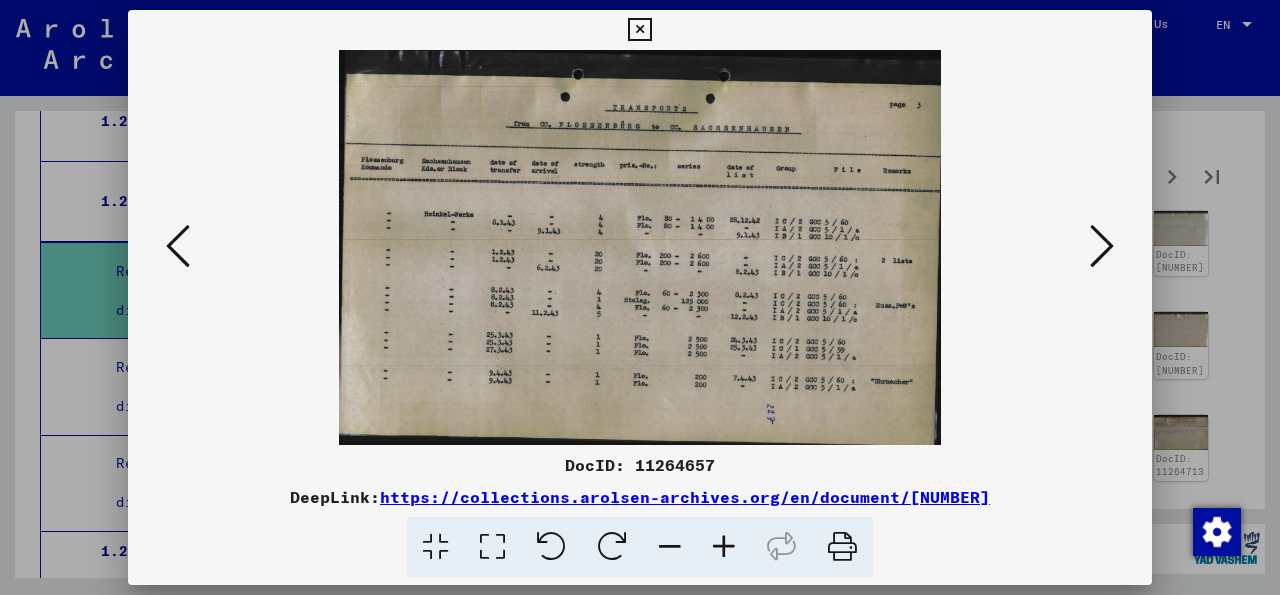 click at bounding box center [1102, 246] 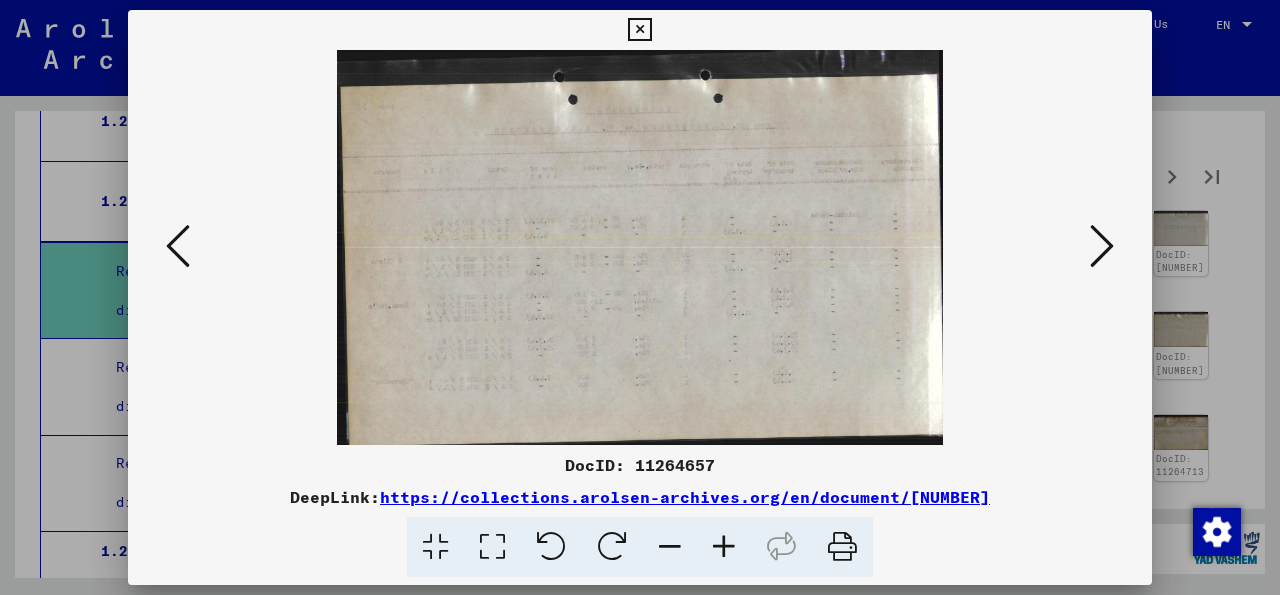 click at bounding box center (1102, 246) 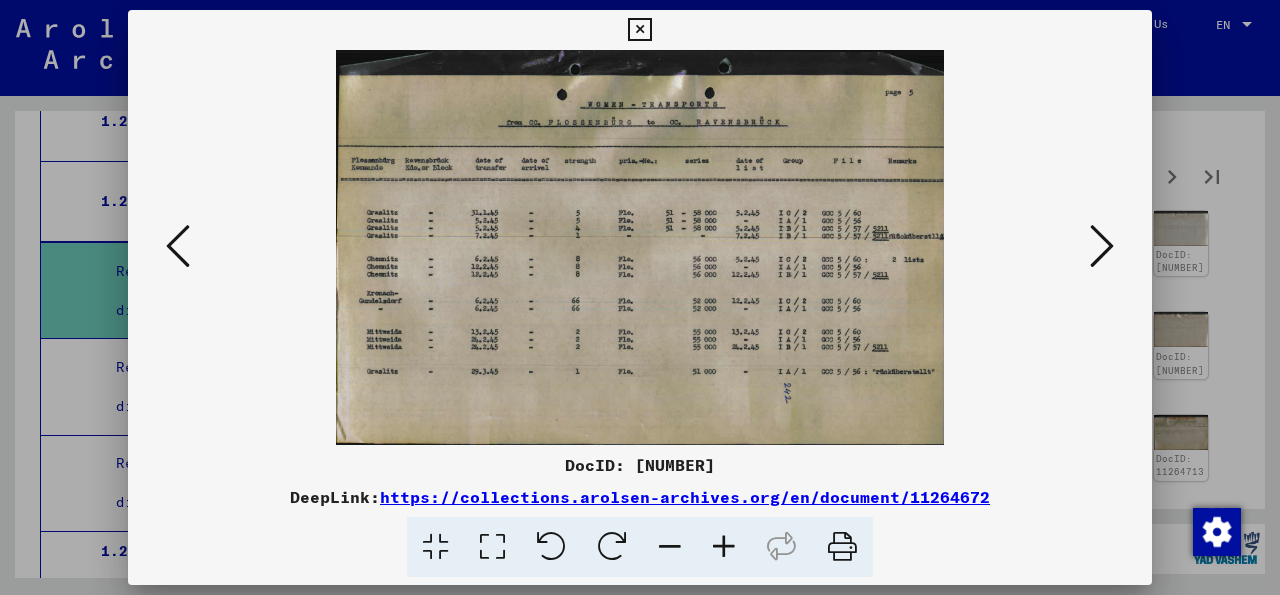click at bounding box center [1102, 246] 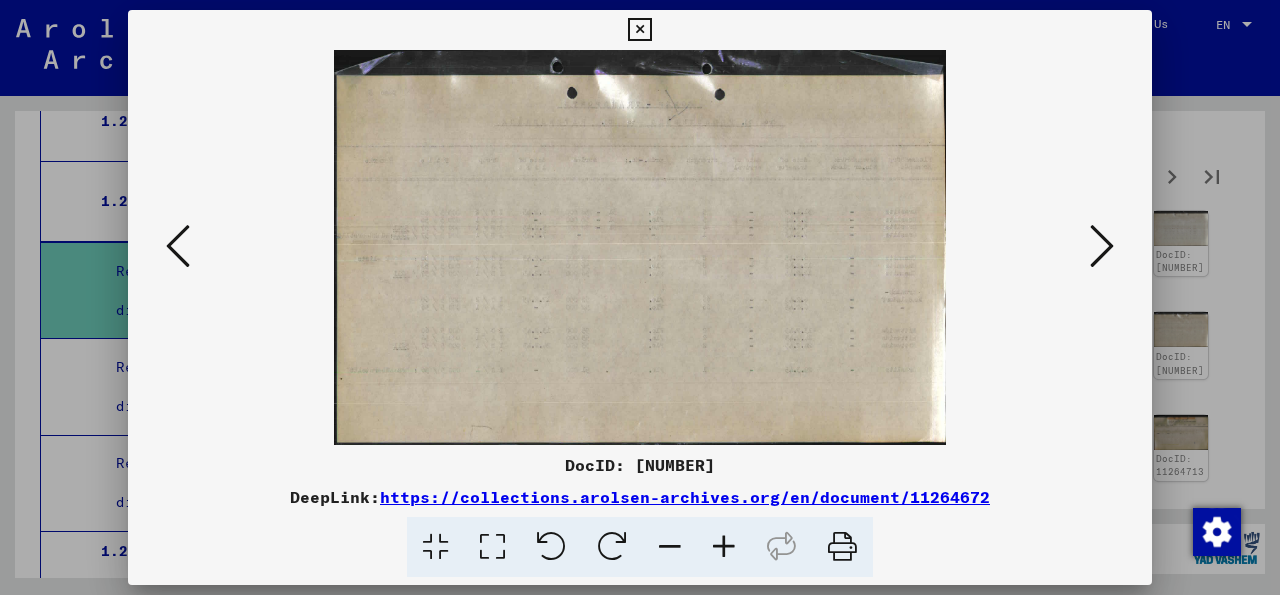 click at bounding box center (1102, 246) 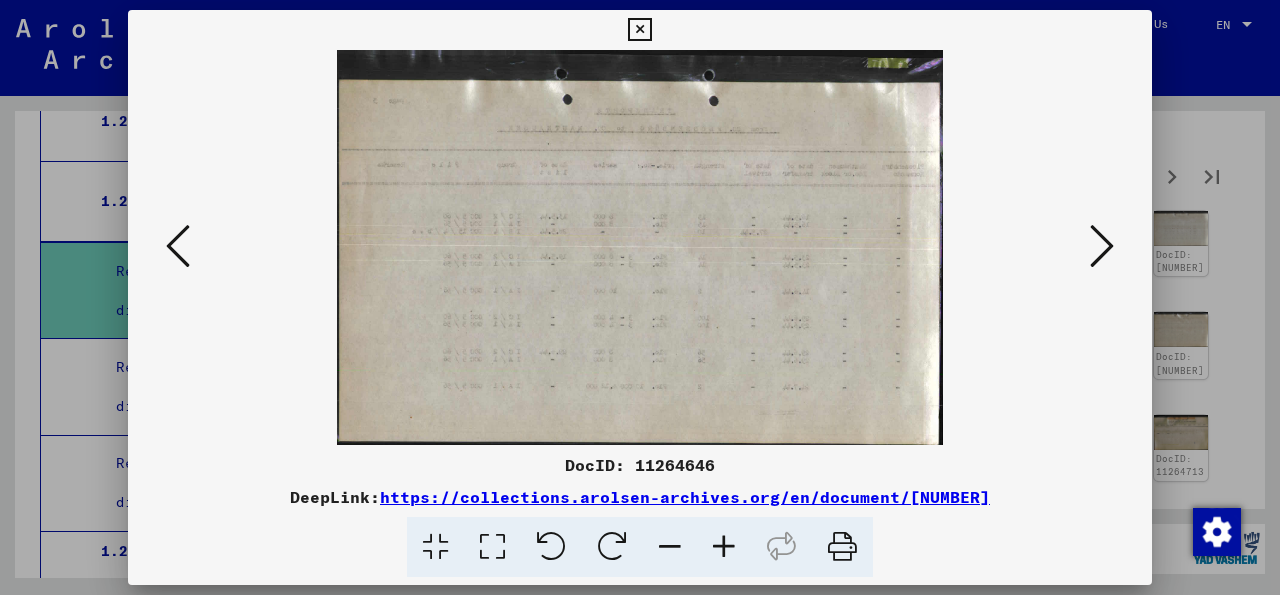 click at bounding box center (1102, 246) 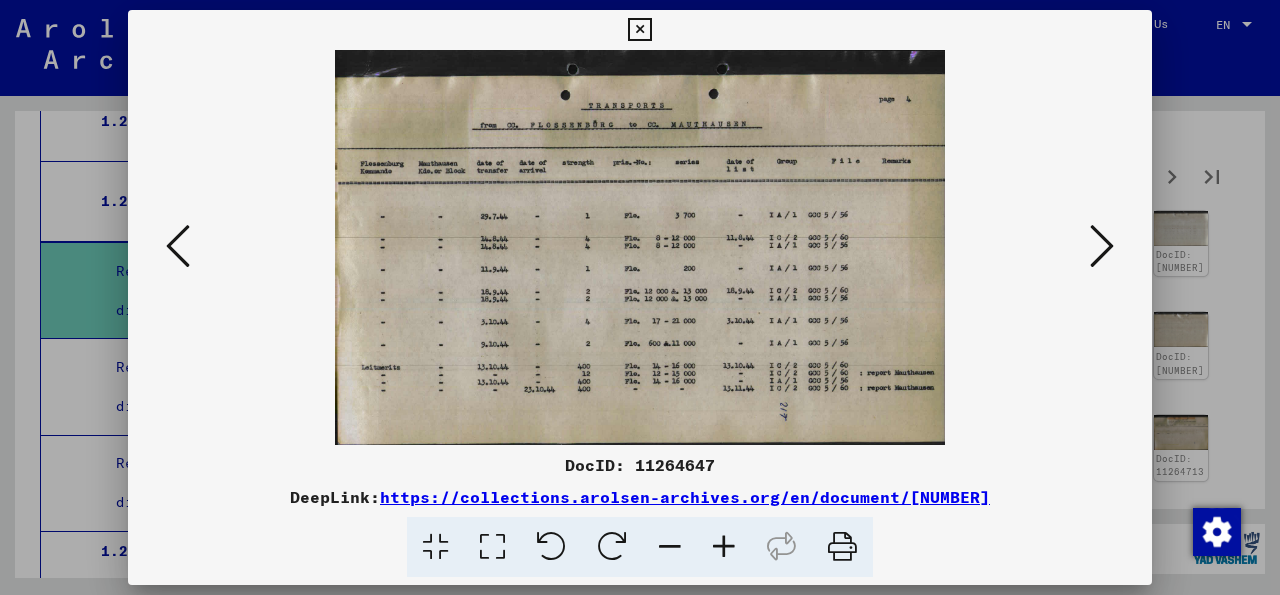 click at bounding box center [1102, 246] 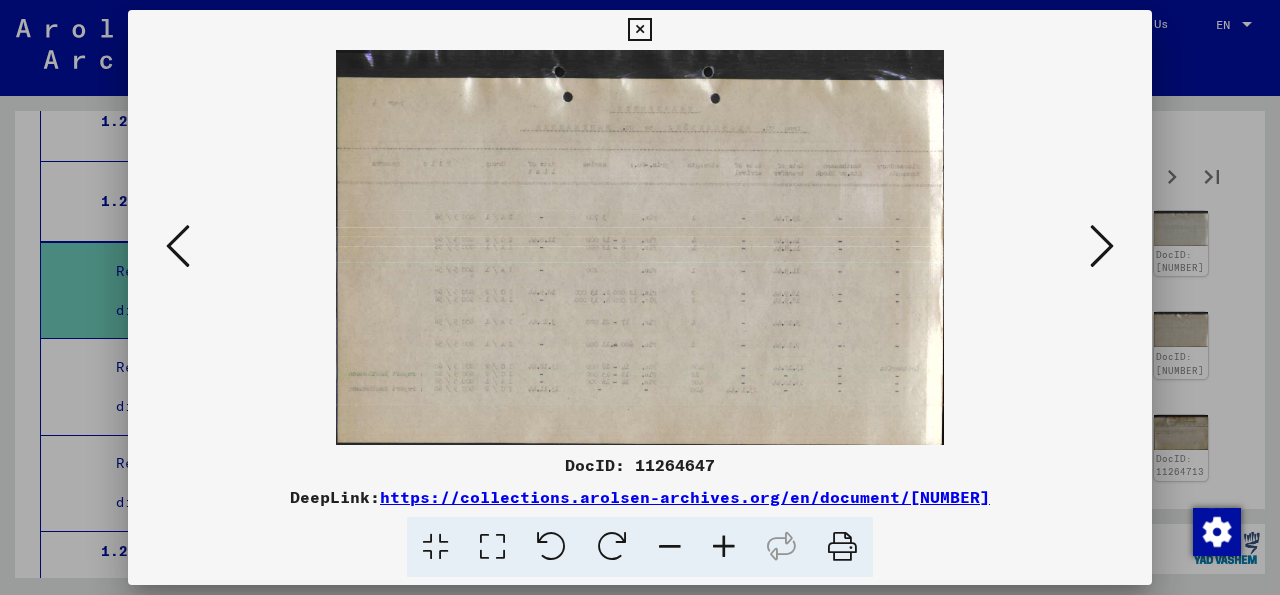 click at bounding box center (1102, 246) 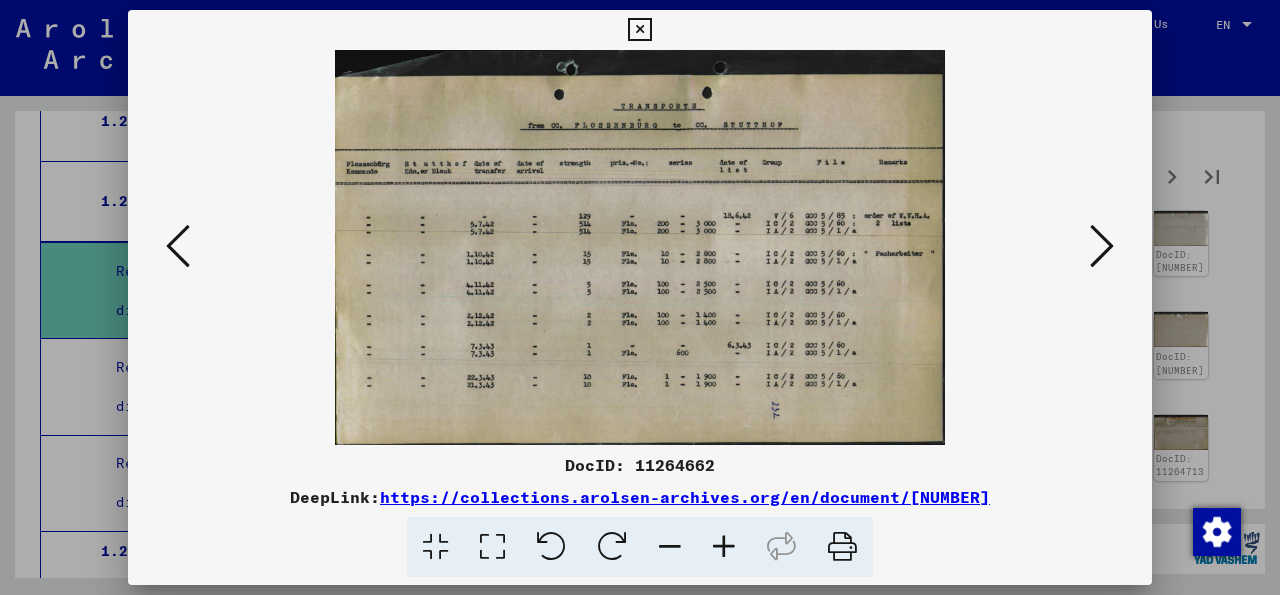 click at bounding box center [1102, 246] 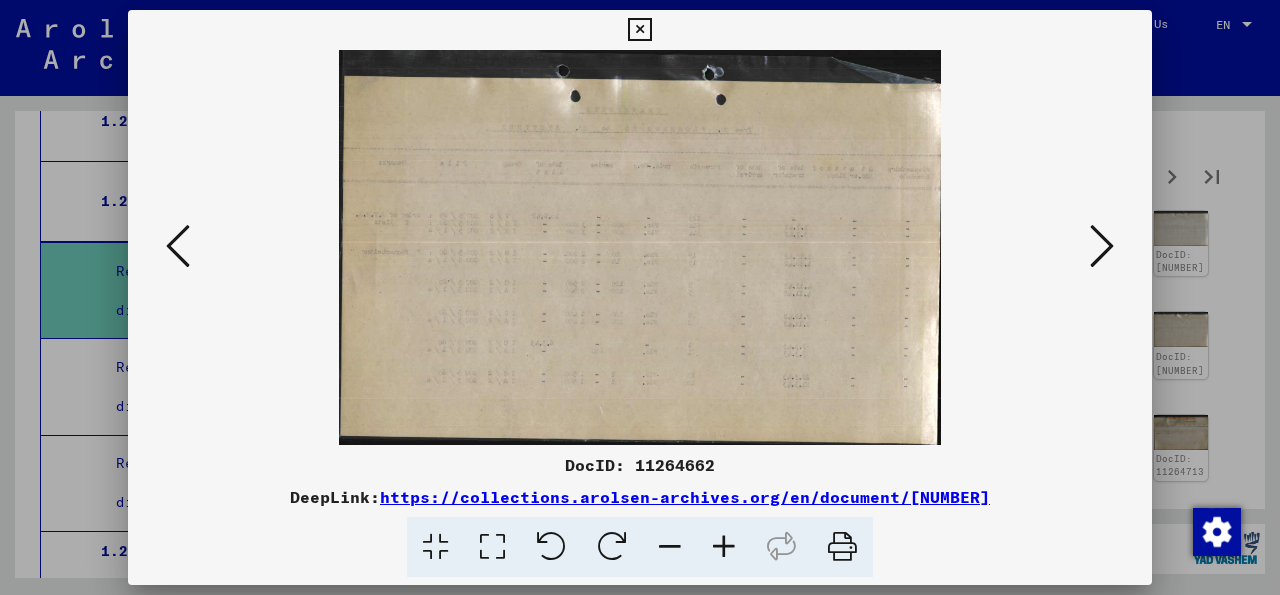 click at bounding box center (1102, 246) 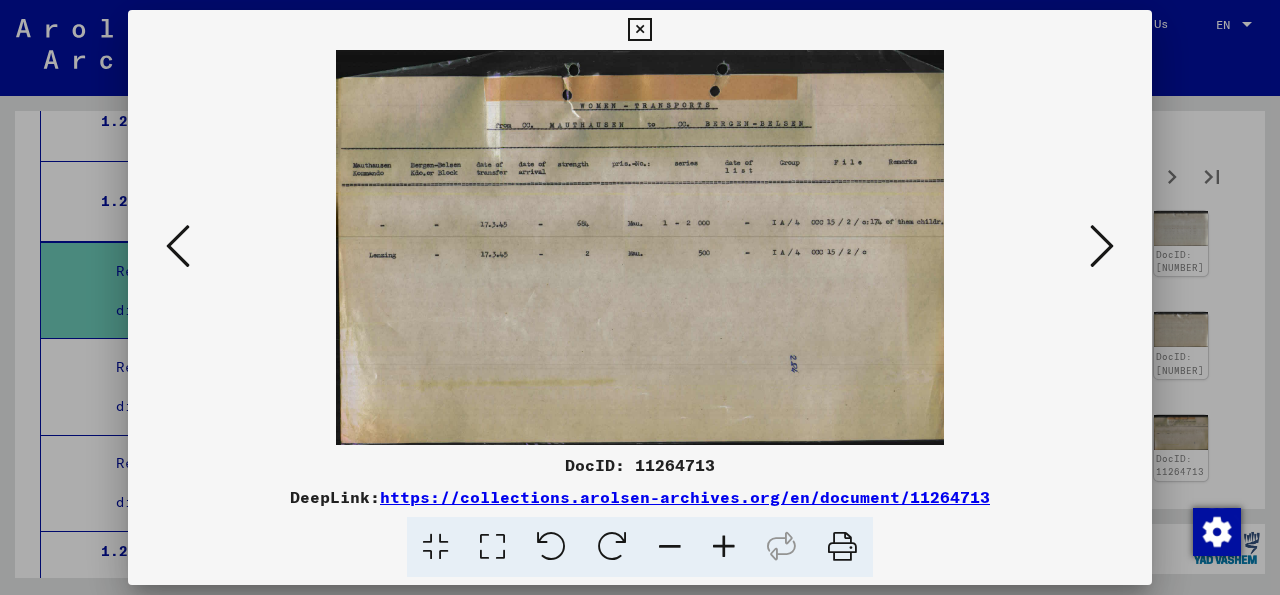 click at bounding box center [1102, 246] 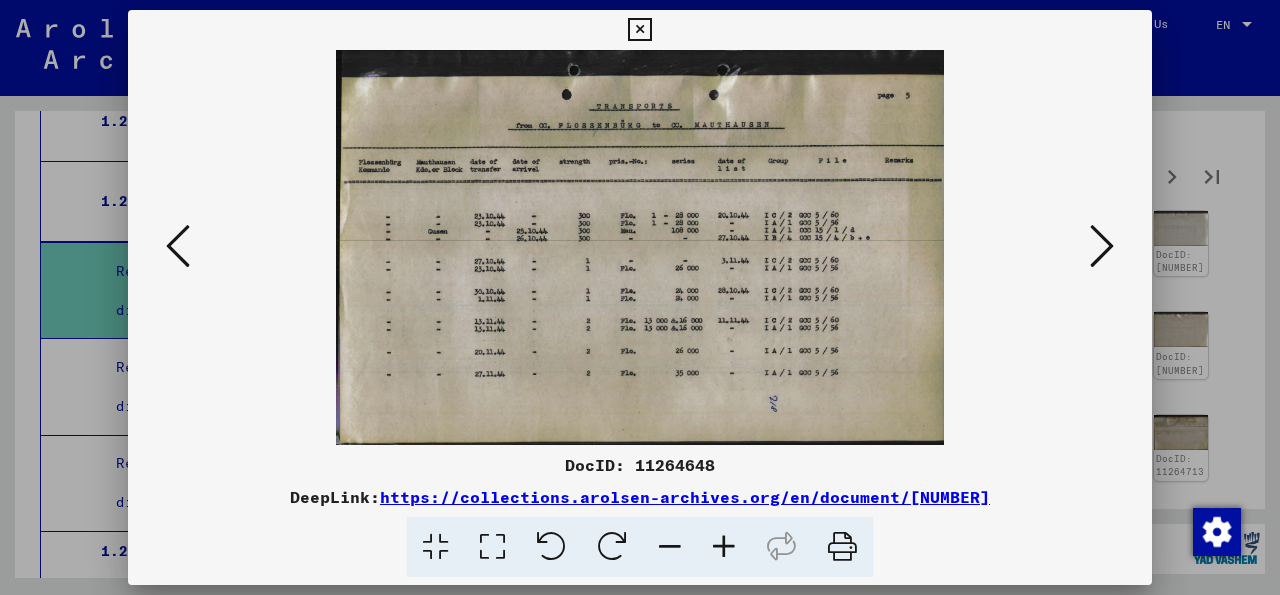 click at bounding box center (1102, 246) 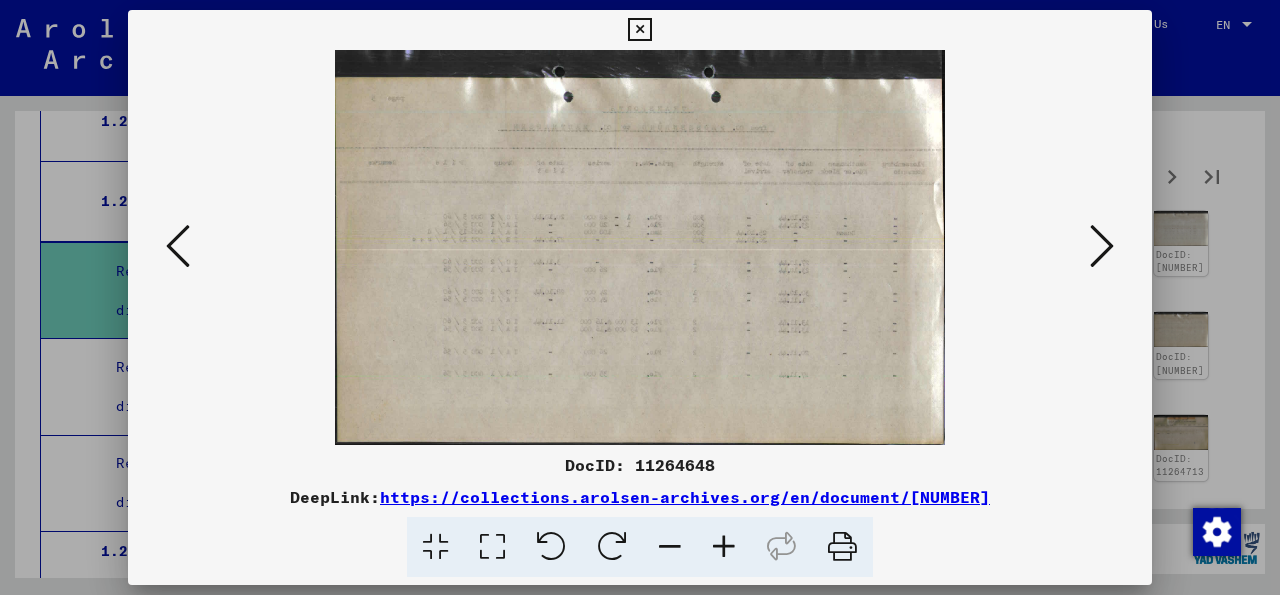 click at bounding box center (1102, 246) 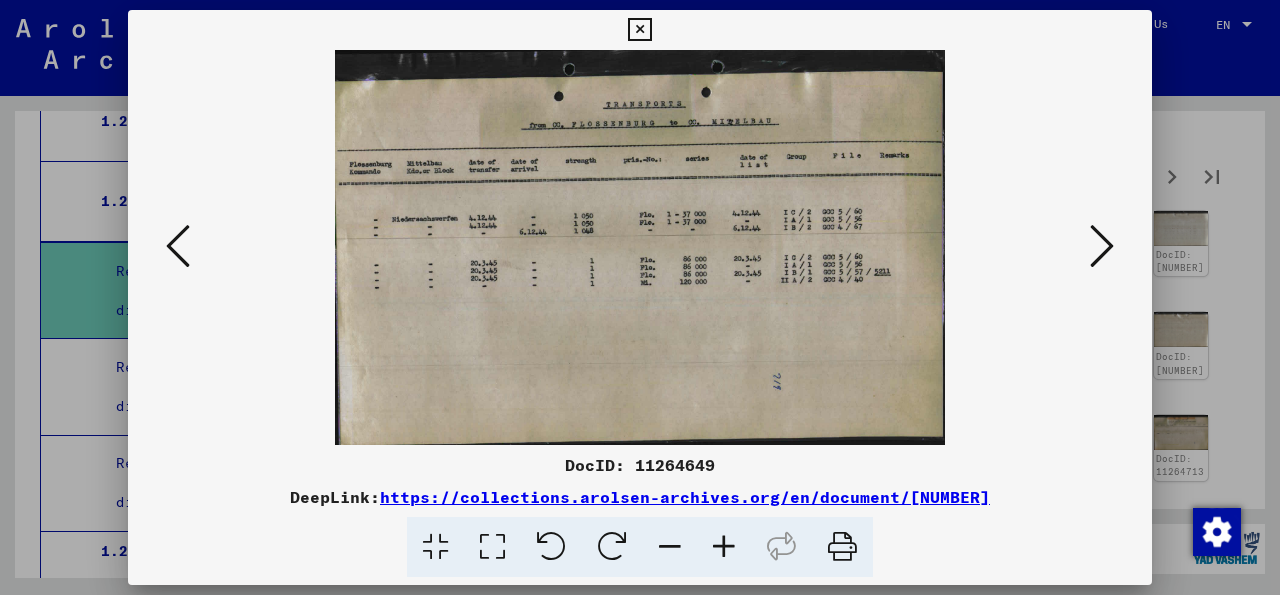 click at bounding box center (1102, 246) 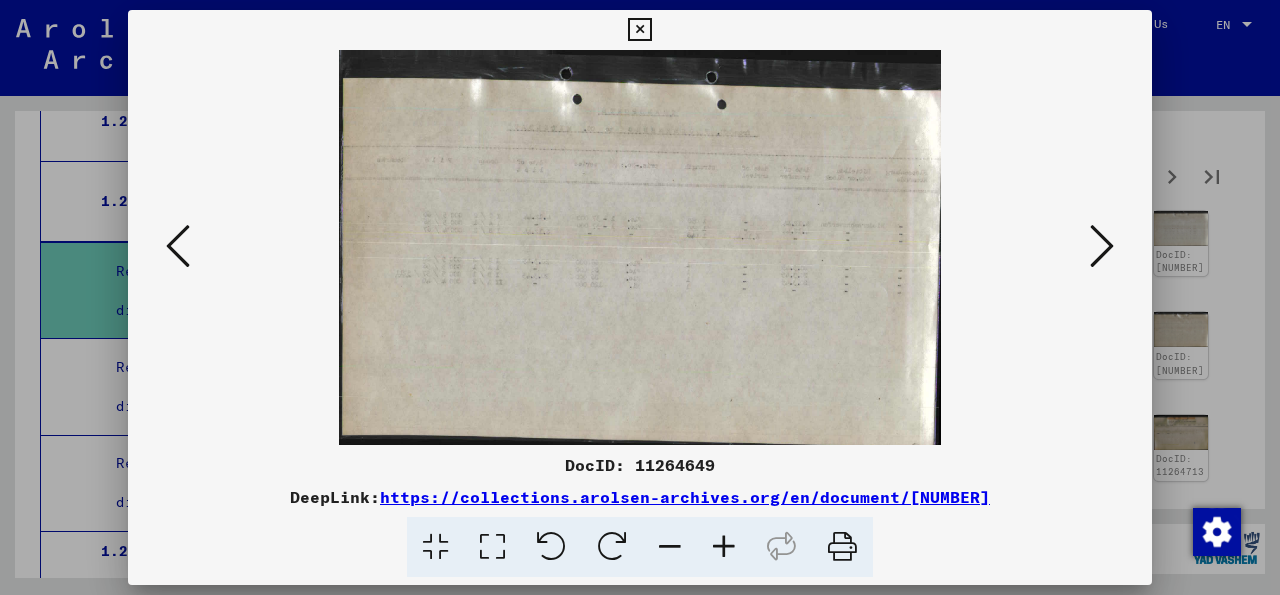 click at bounding box center [1102, 246] 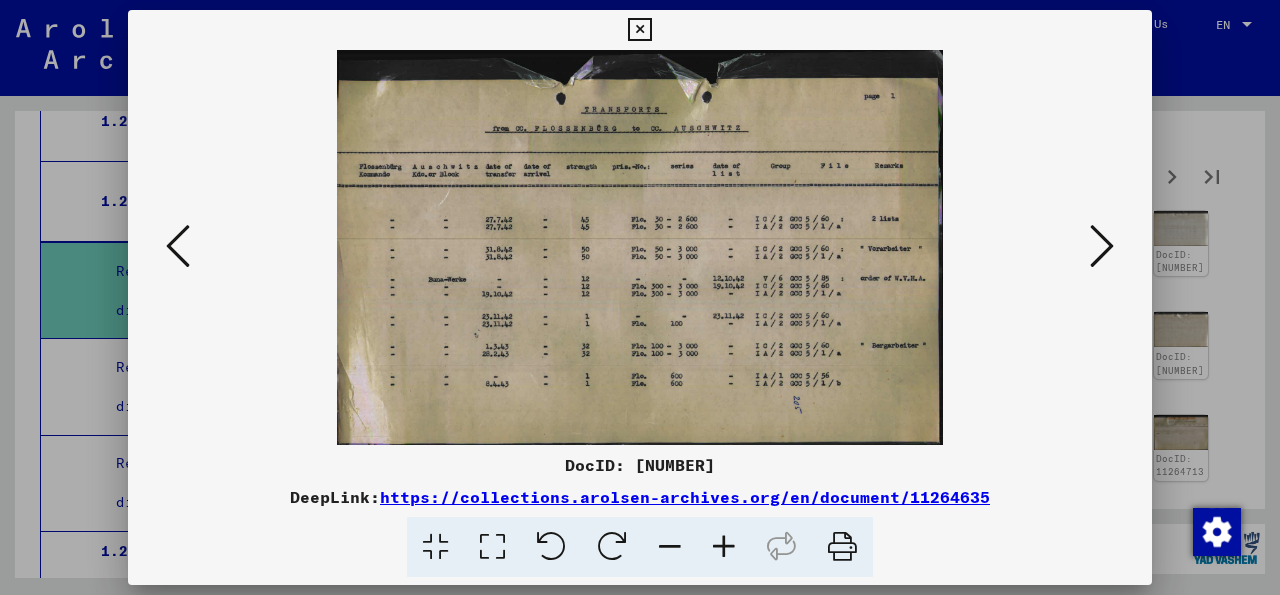 click at bounding box center [1102, 246] 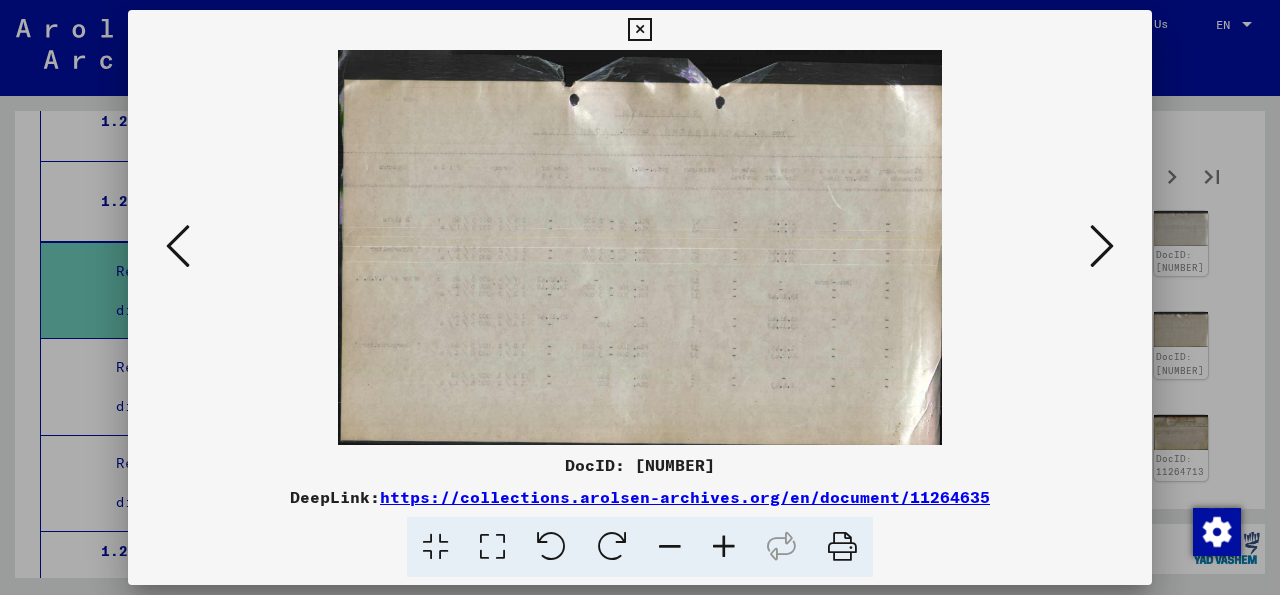 click at bounding box center [1102, 246] 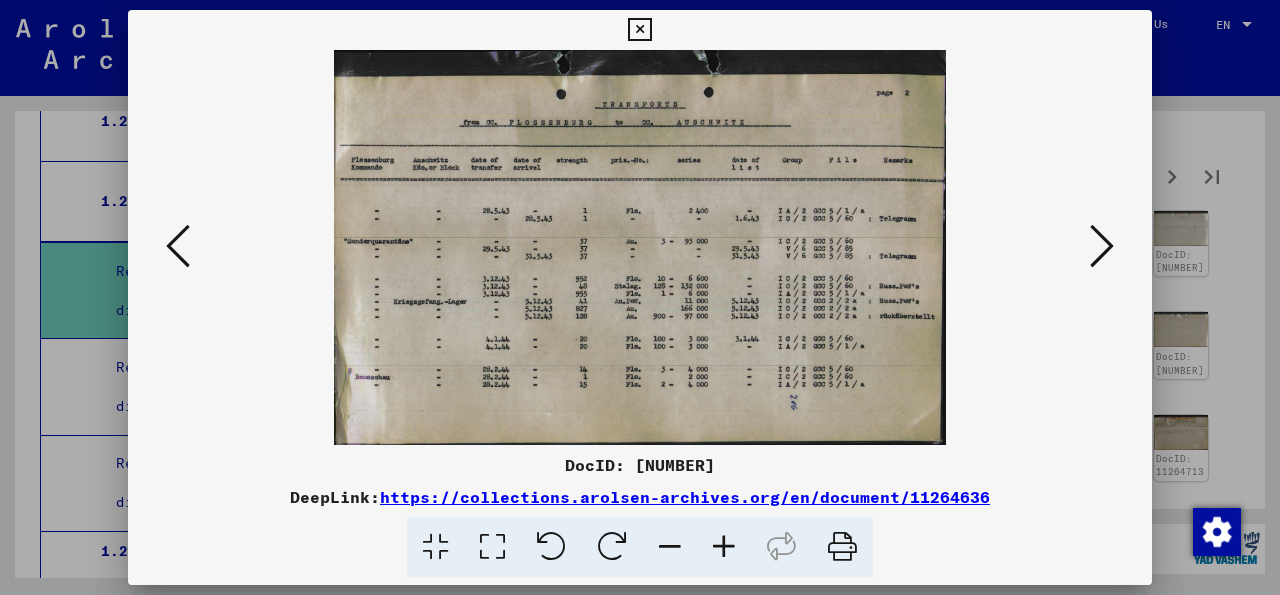click at bounding box center (1102, 246) 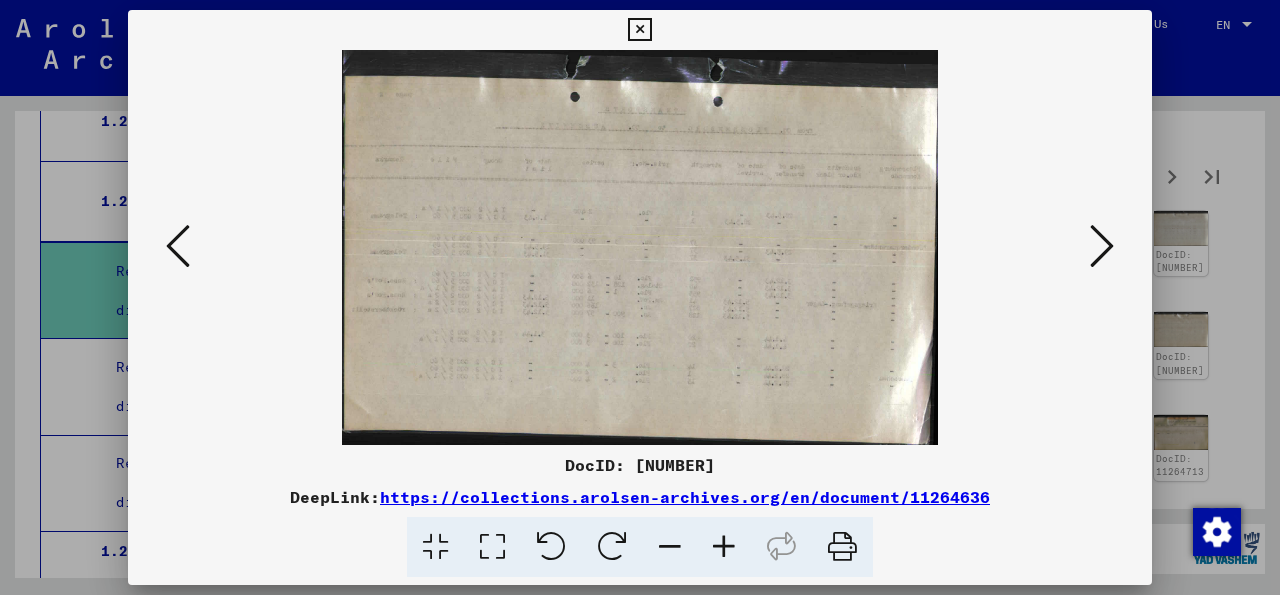 click at bounding box center (1102, 246) 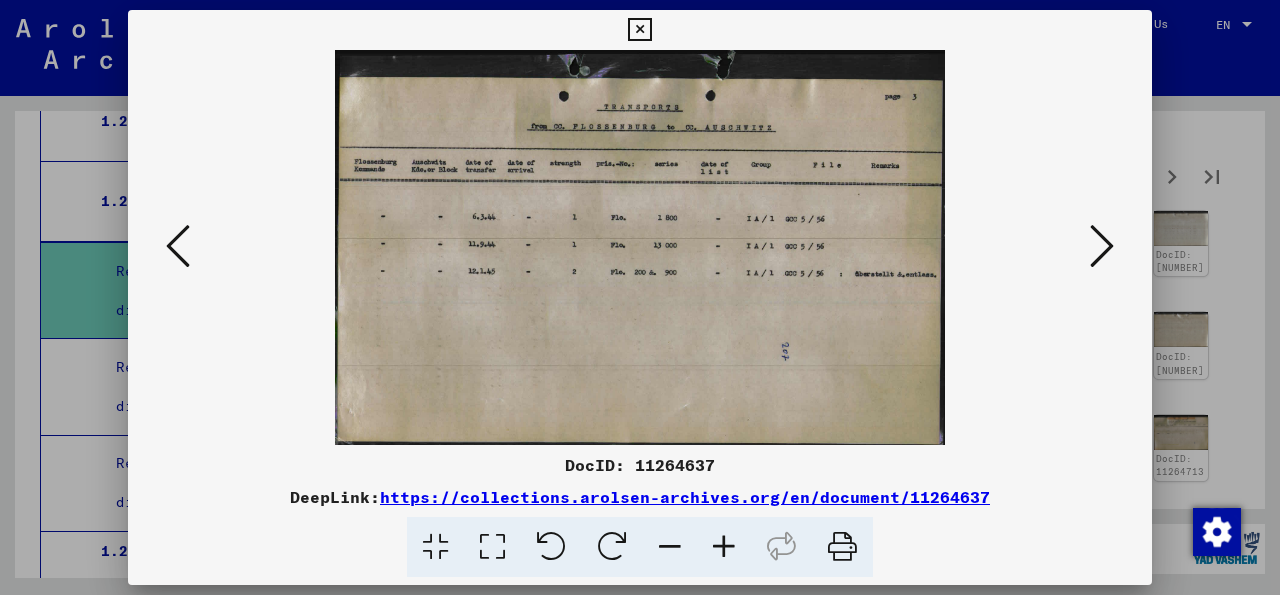 click at bounding box center [1102, 246] 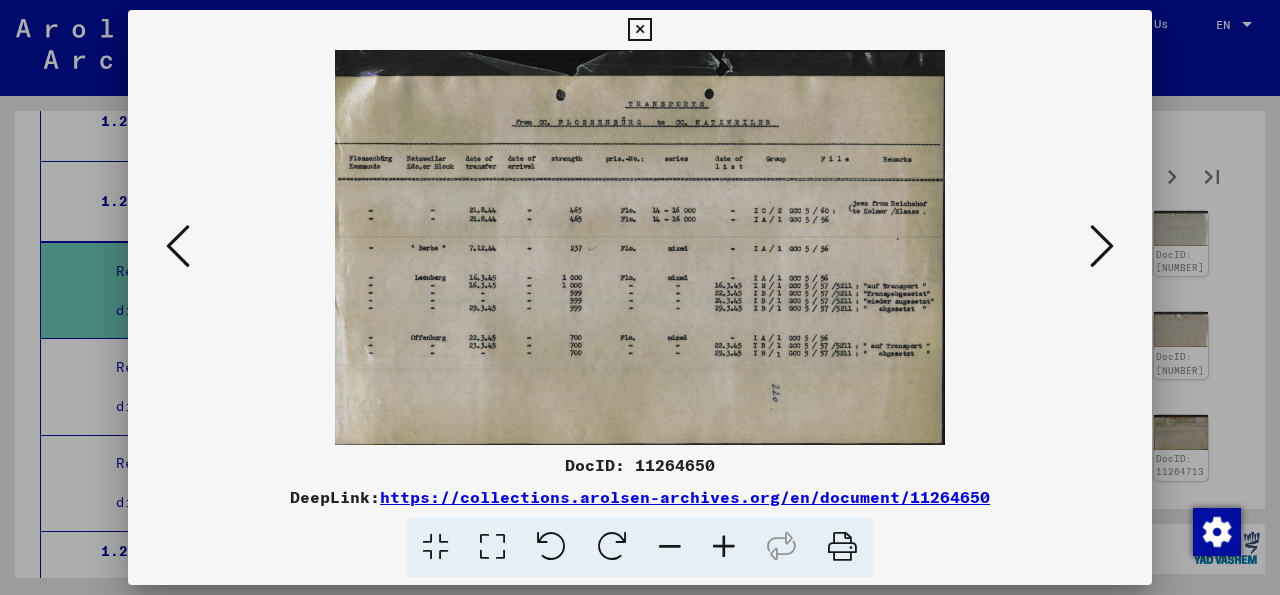 click at bounding box center [1102, 246] 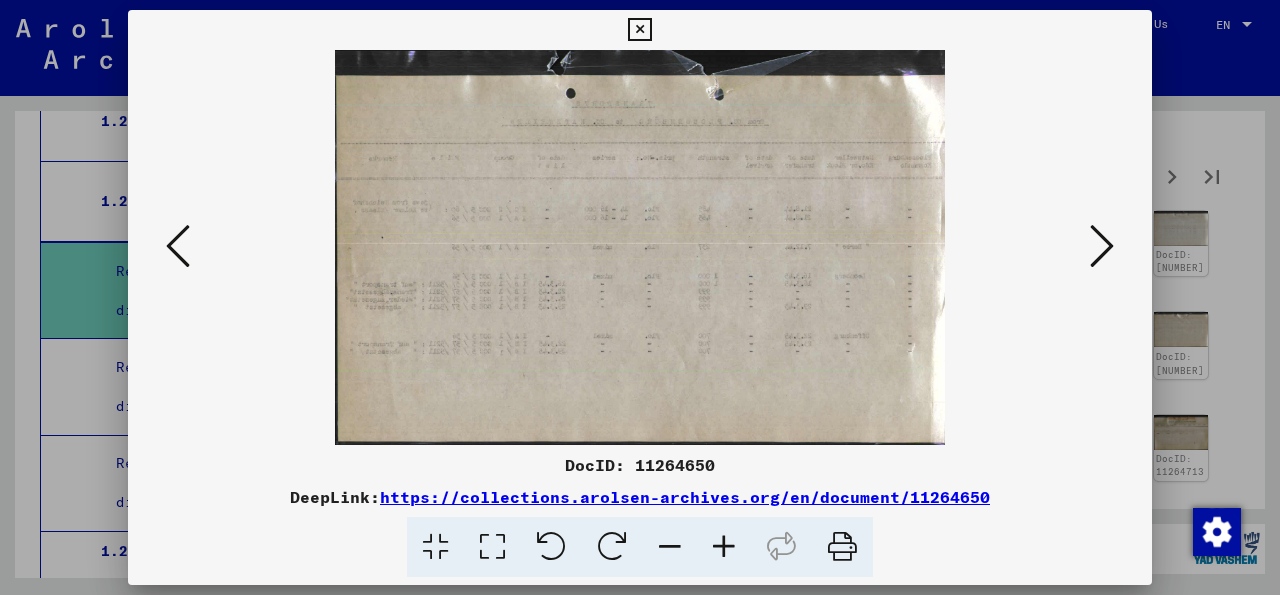 click at bounding box center (1102, 246) 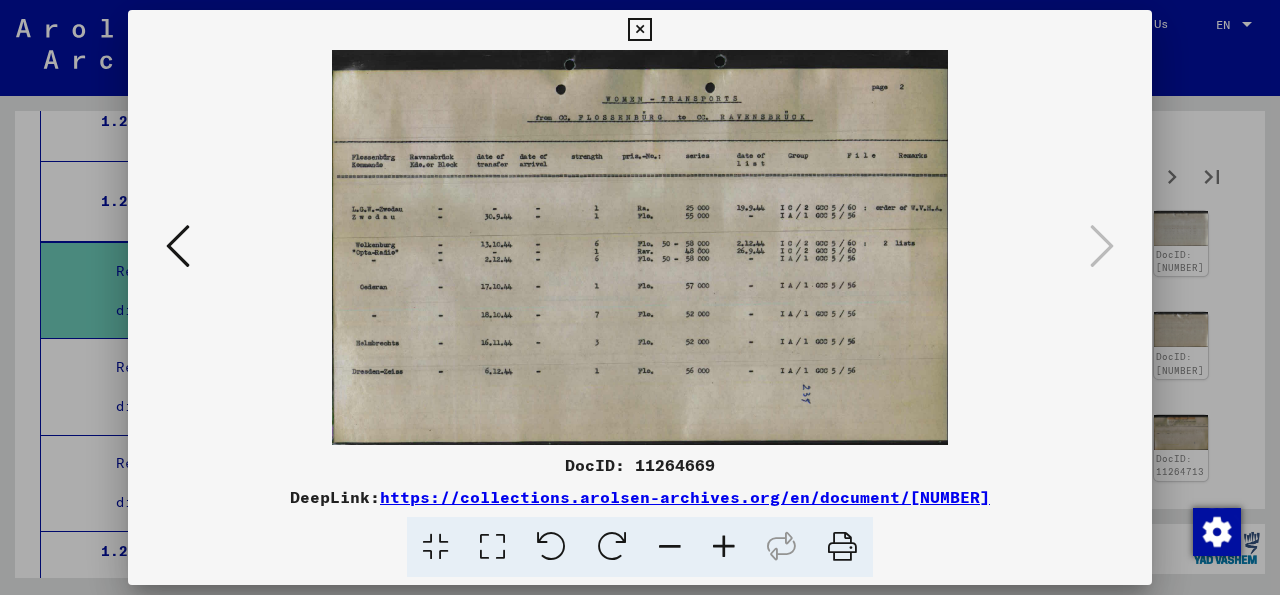 click at bounding box center (639, 30) 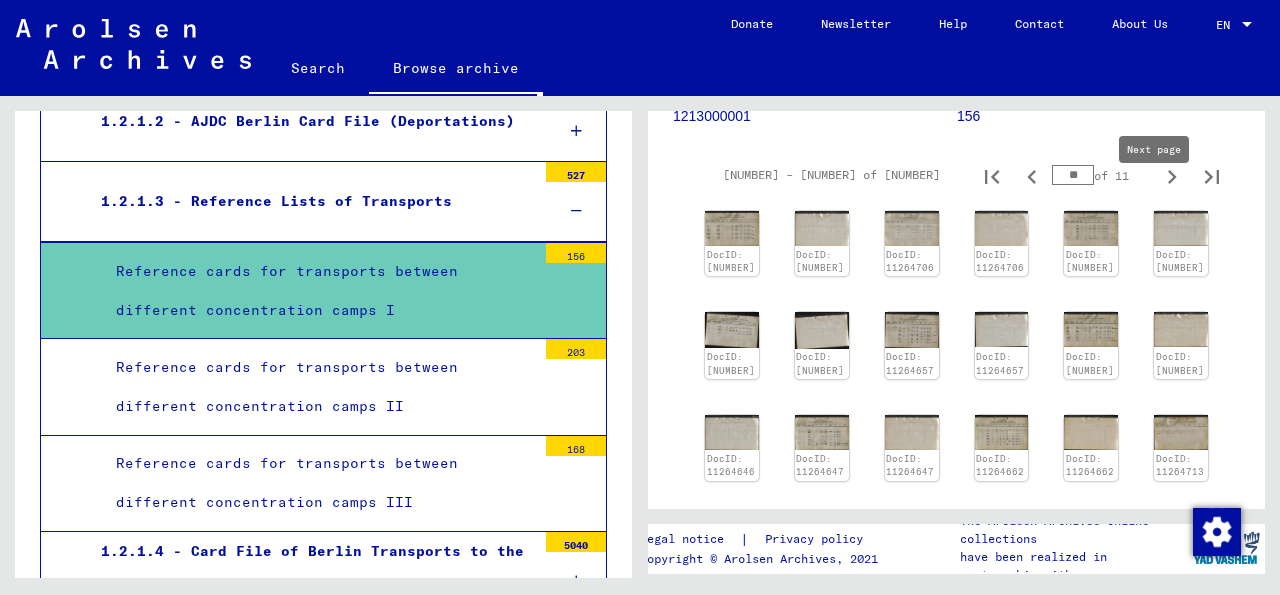 click 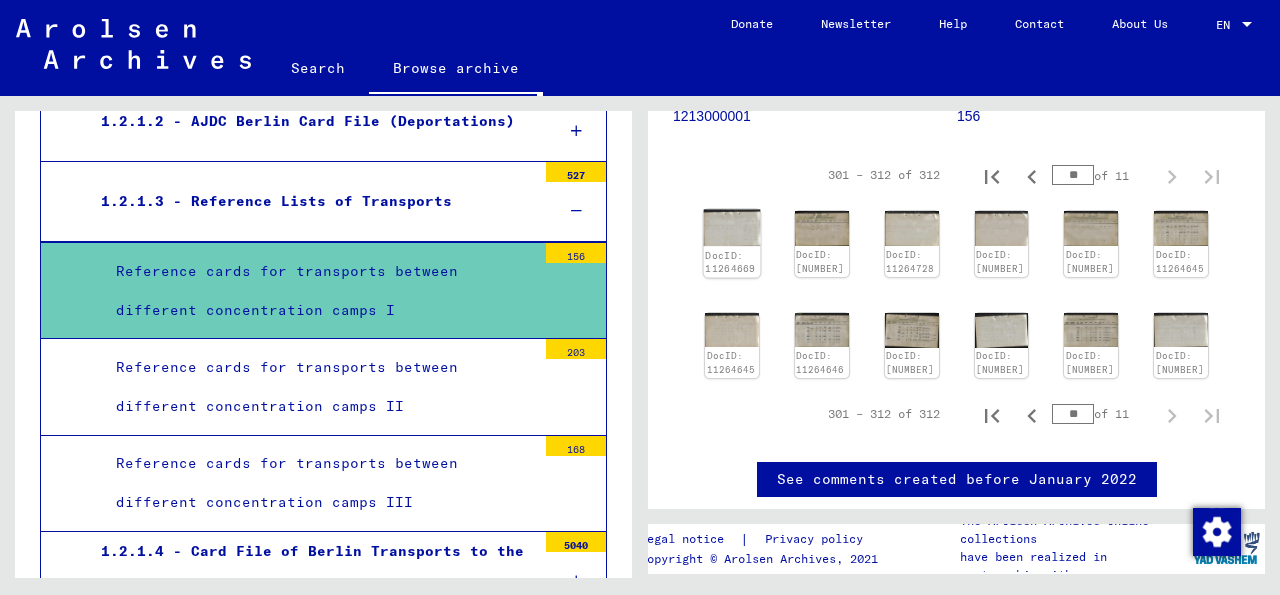 click 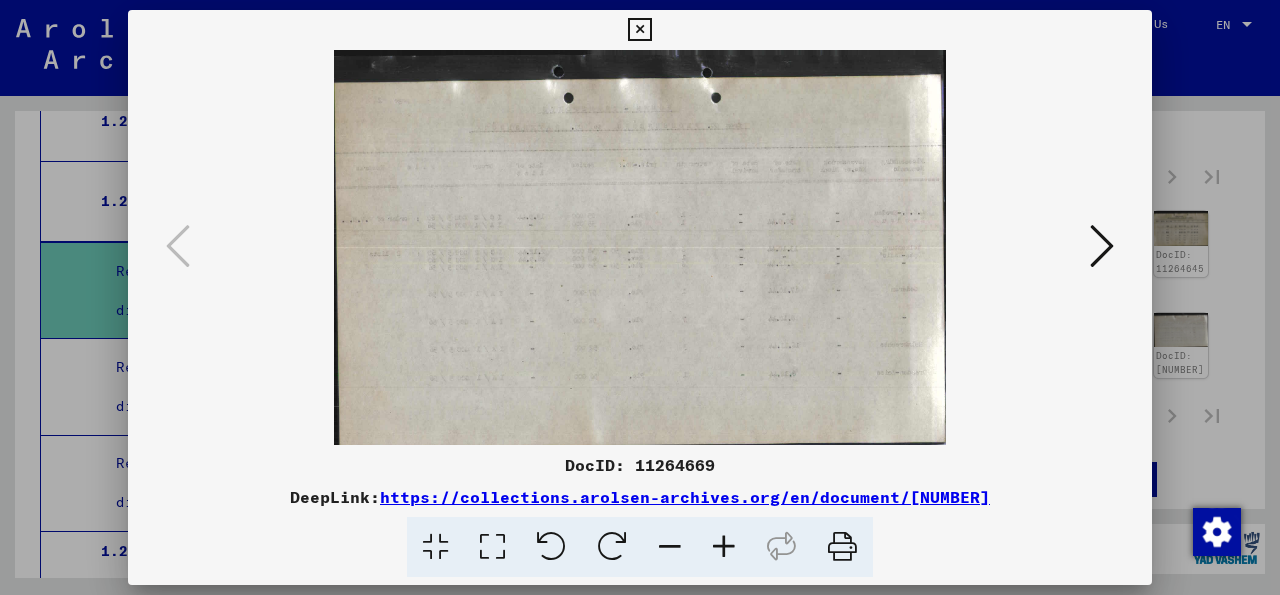 click at bounding box center (1102, 246) 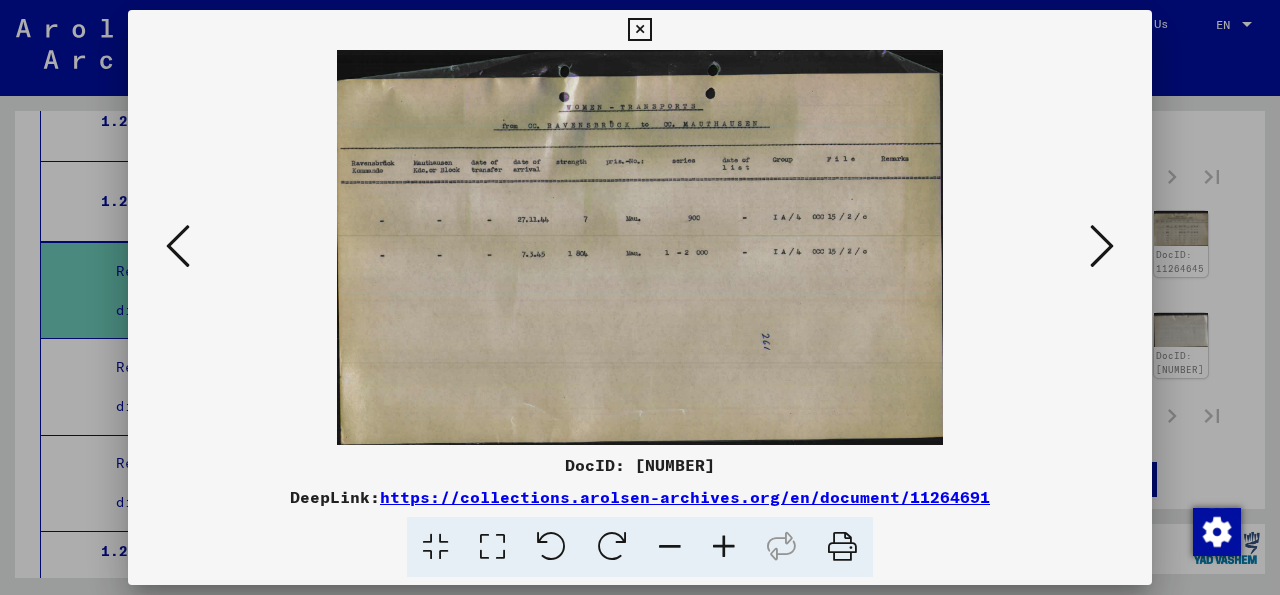 click at bounding box center (1102, 246) 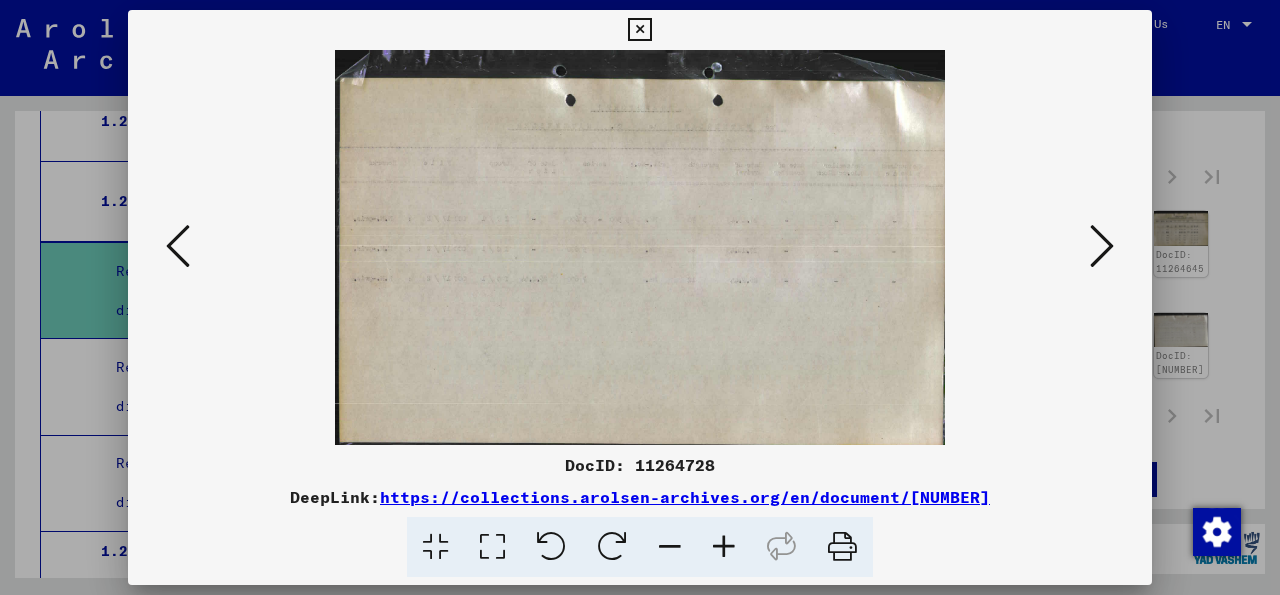 click at bounding box center [178, 247] 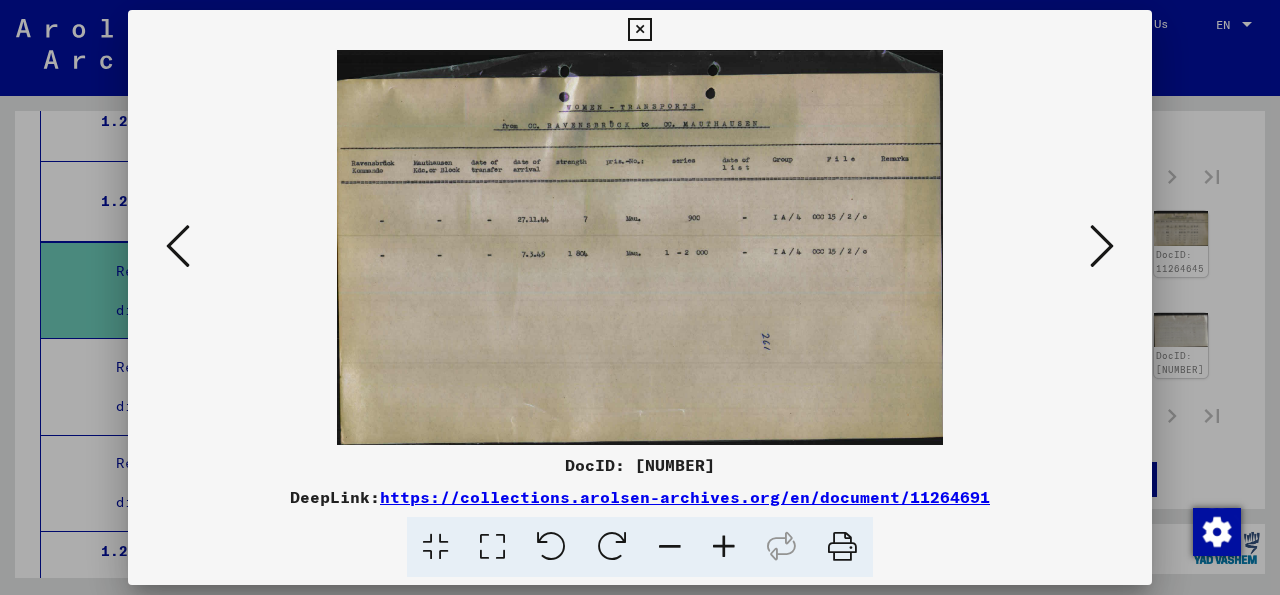 click at bounding box center (1102, 246) 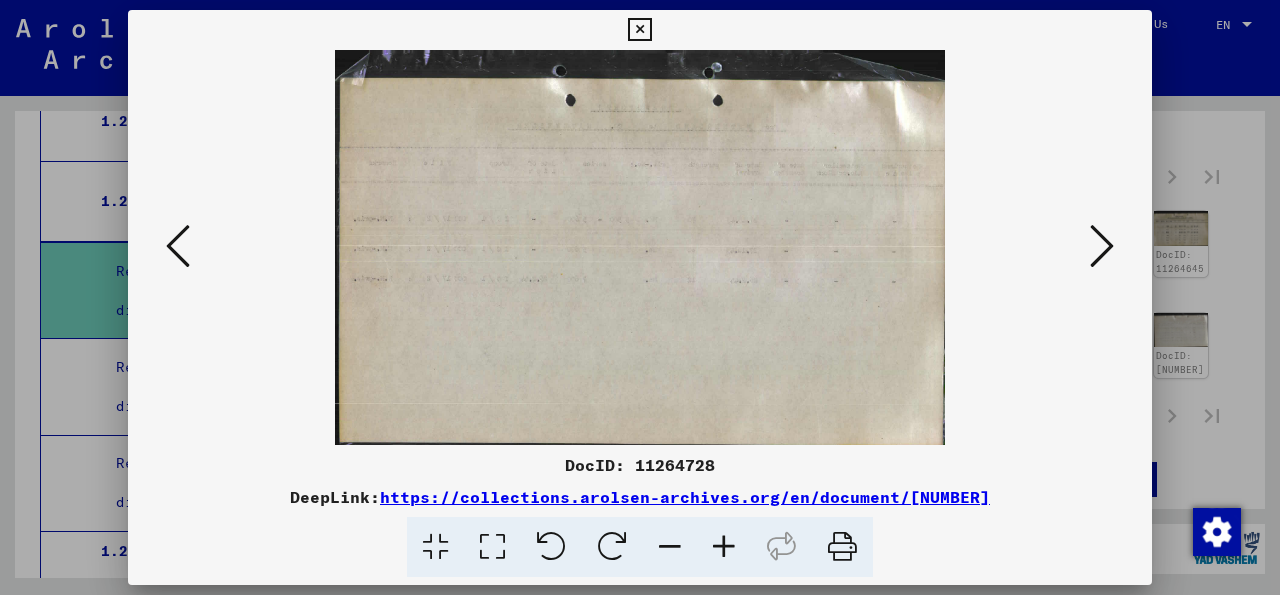 click at bounding box center (1102, 246) 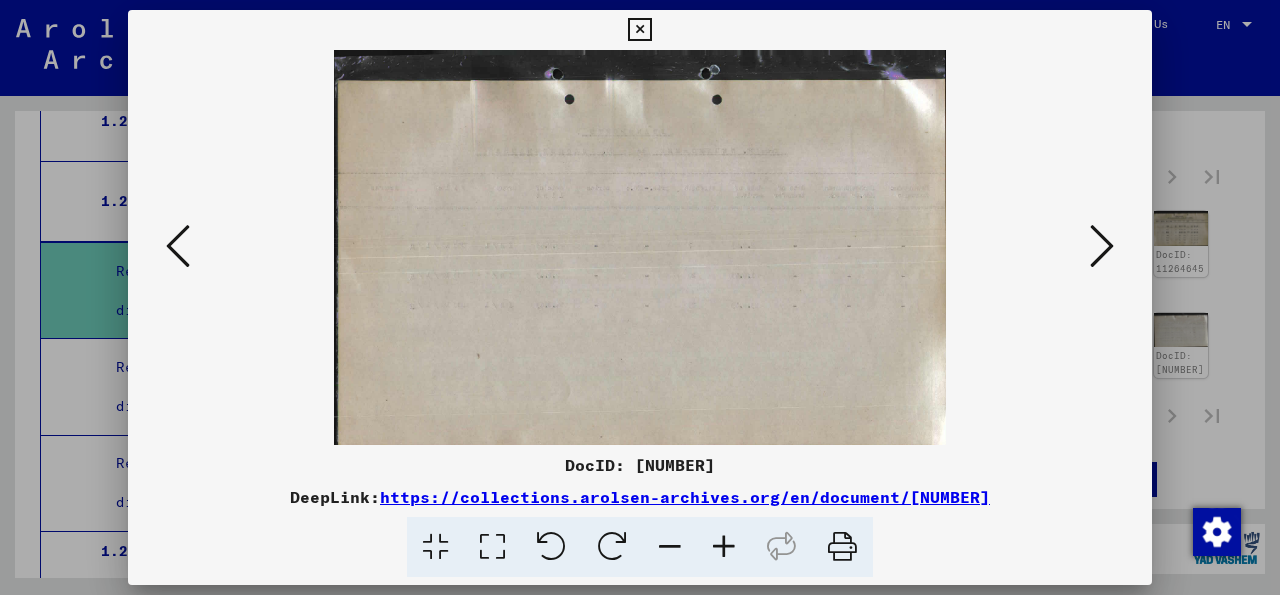 click at bounding box center [1102, 246] 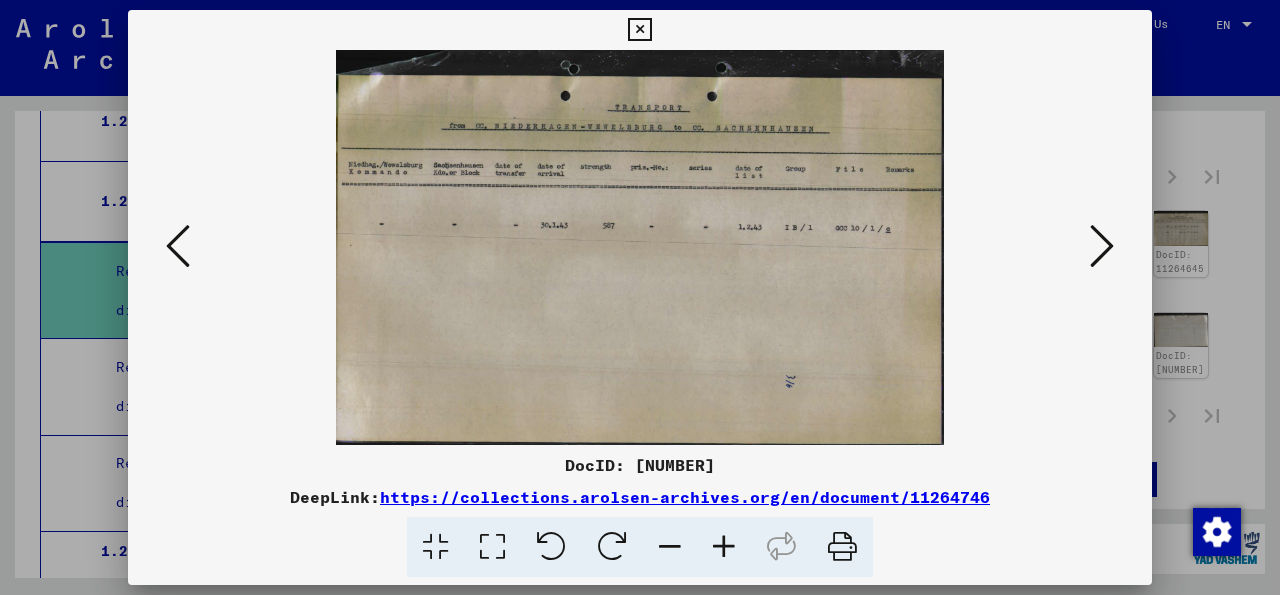 click at bounding box center [1102, 246] 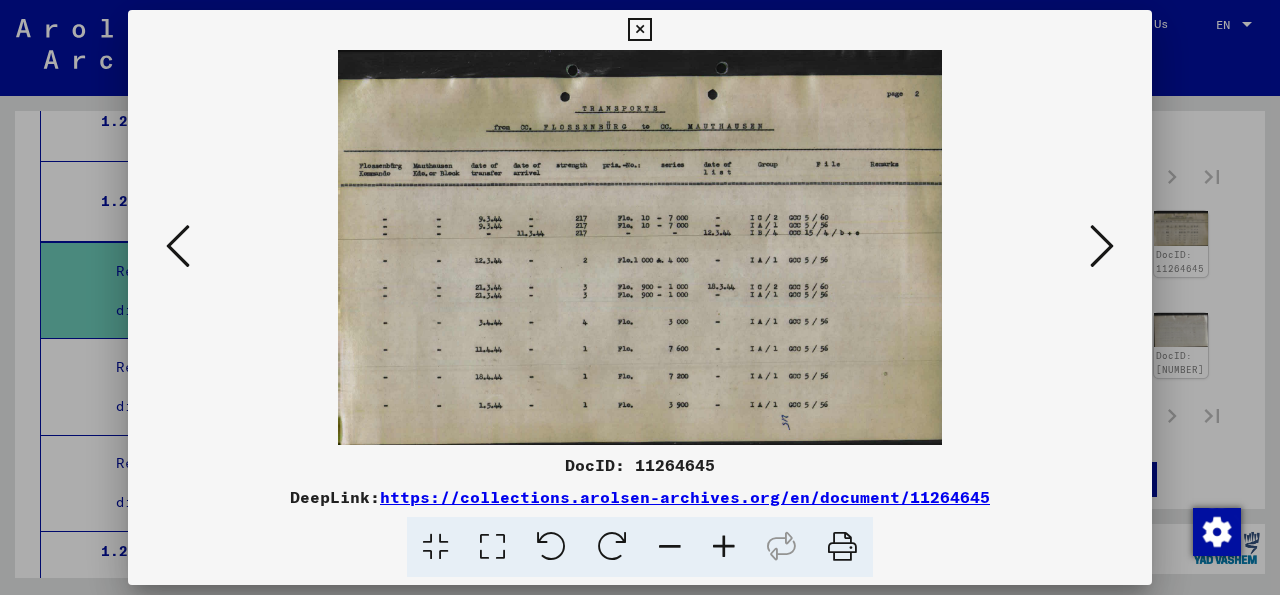 click at bounding box center [1102, 246] 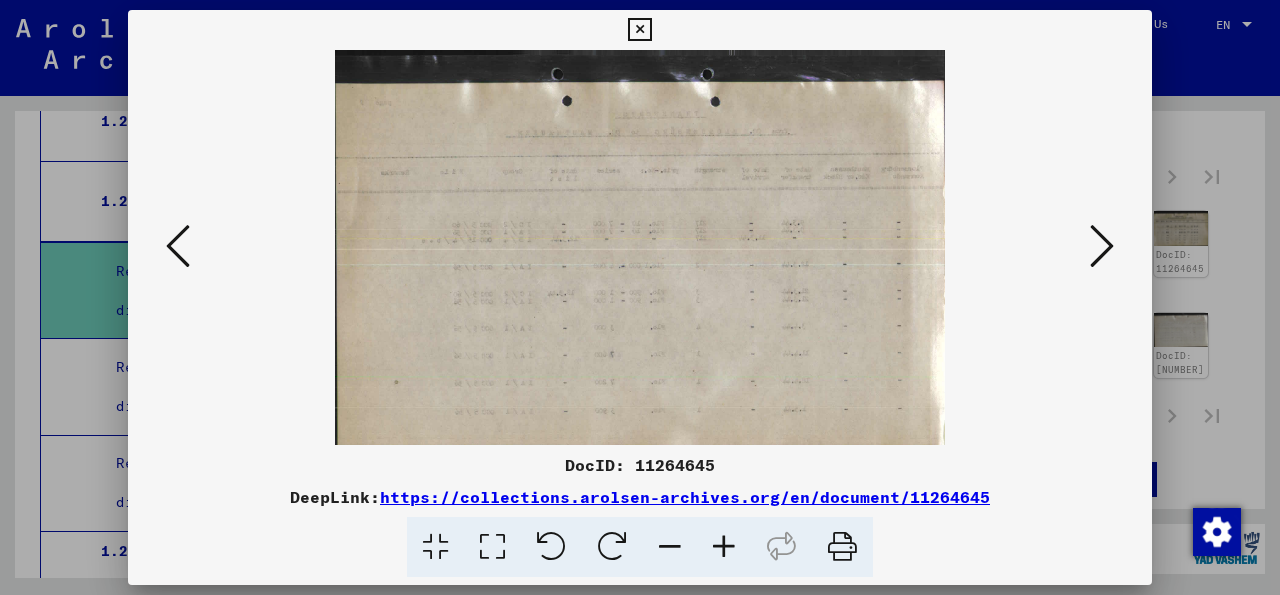 click at bounding box center (1102, 246) 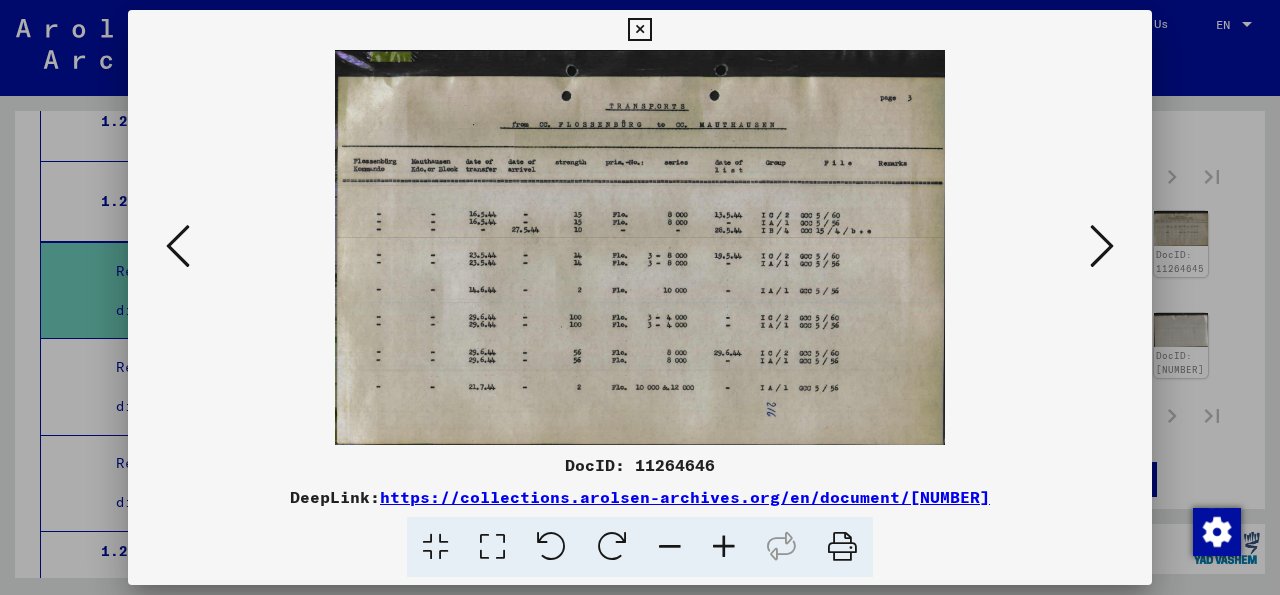 click at bounding box center [1102, 246] 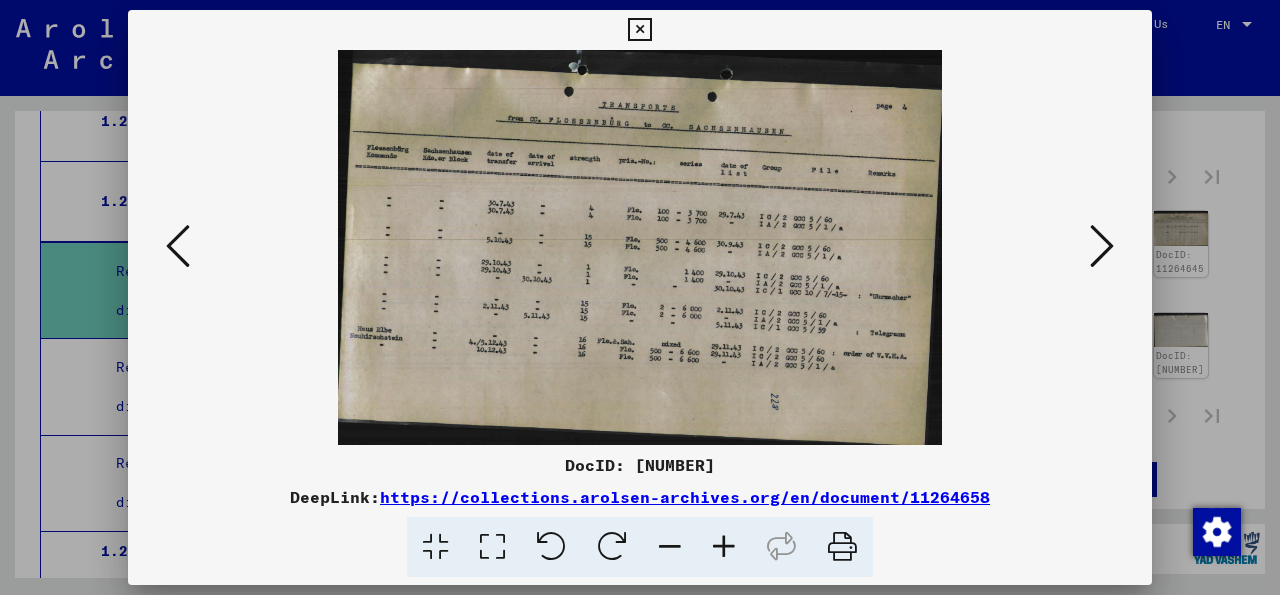 click at bounding box center [1102, 246] 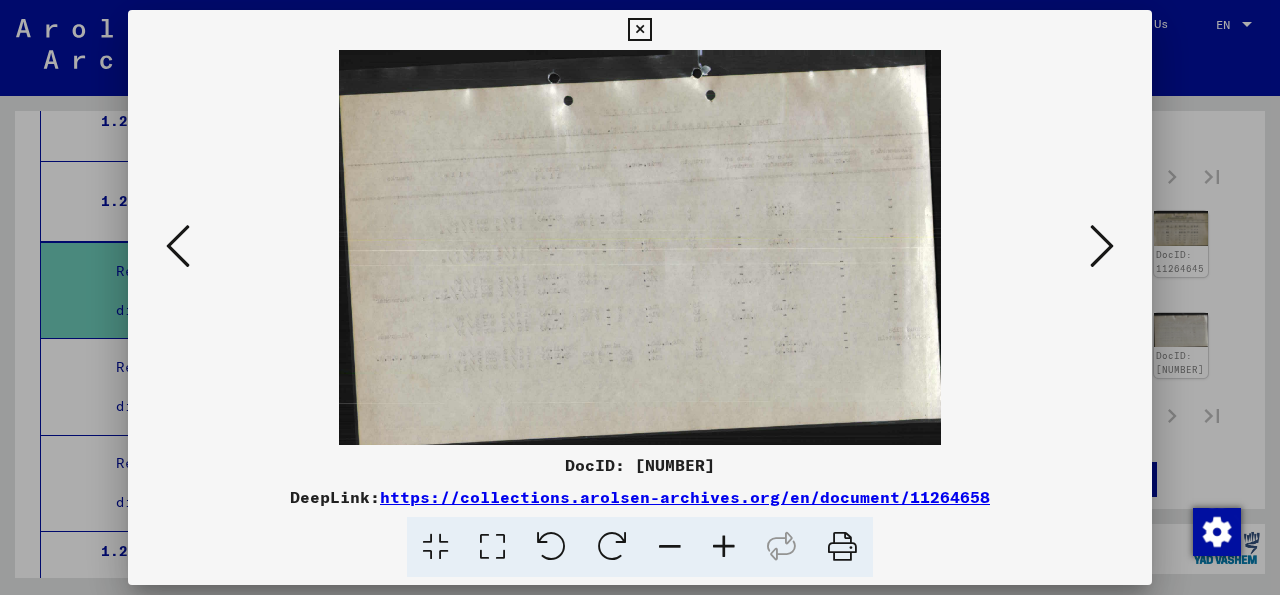 click at bounding box center (1102, 246) 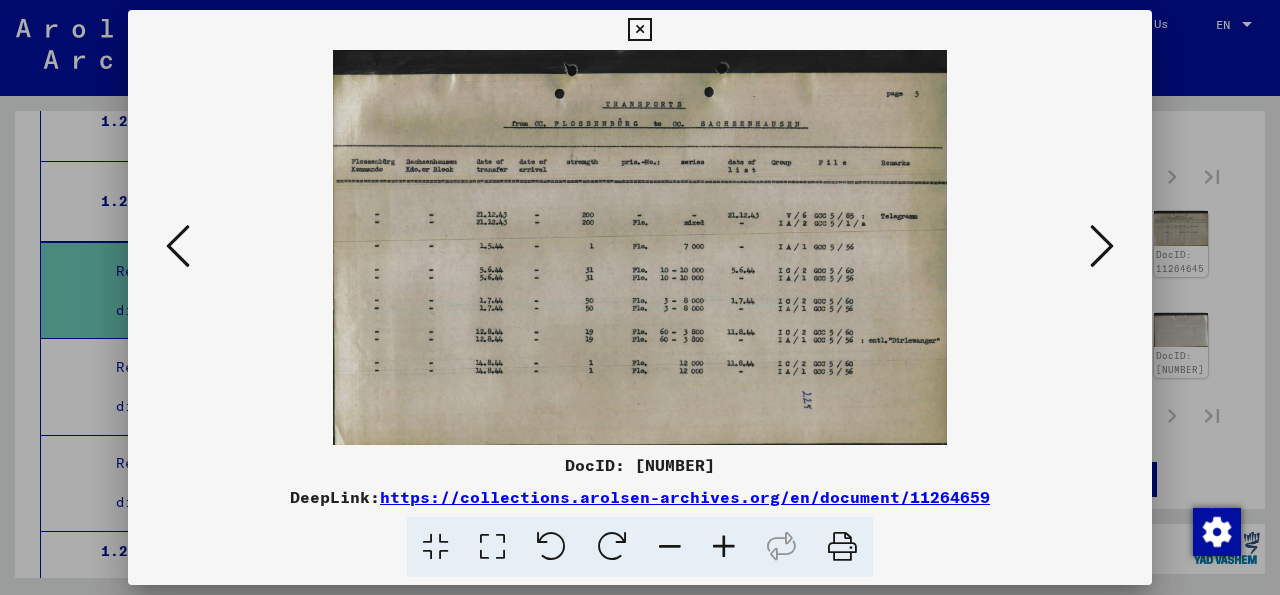 click at bounding box center (1102, 246) 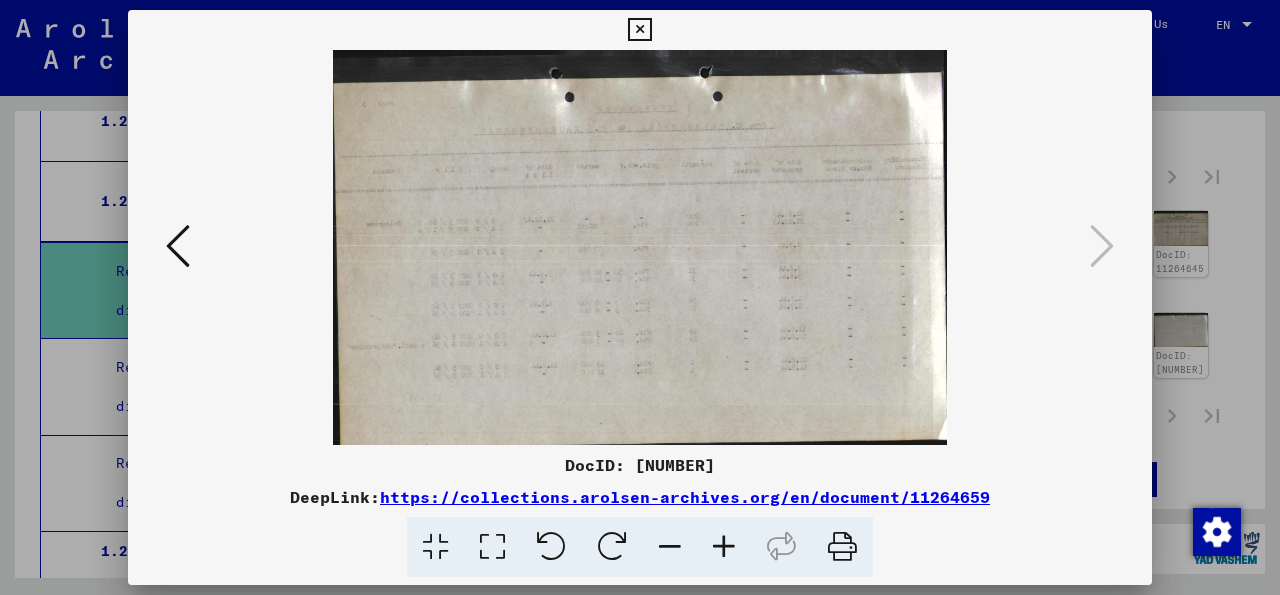 click at bounding box center [639, 30] 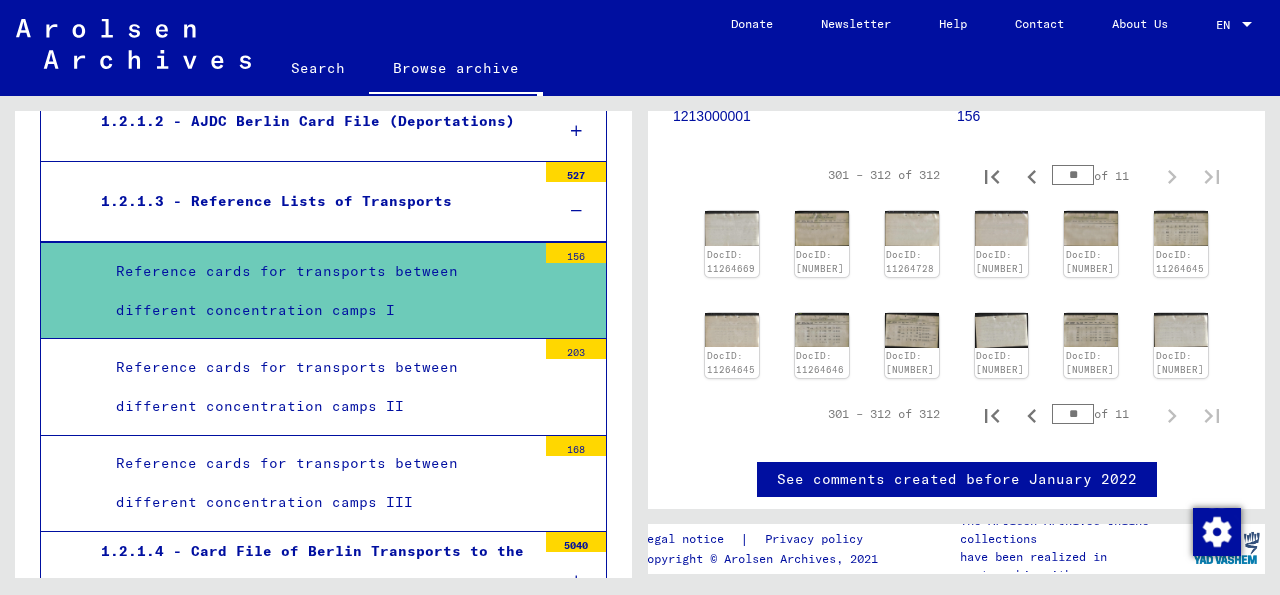 click on "Reference cards for transports between different concentration camps II" at bounding box center (318, 387) 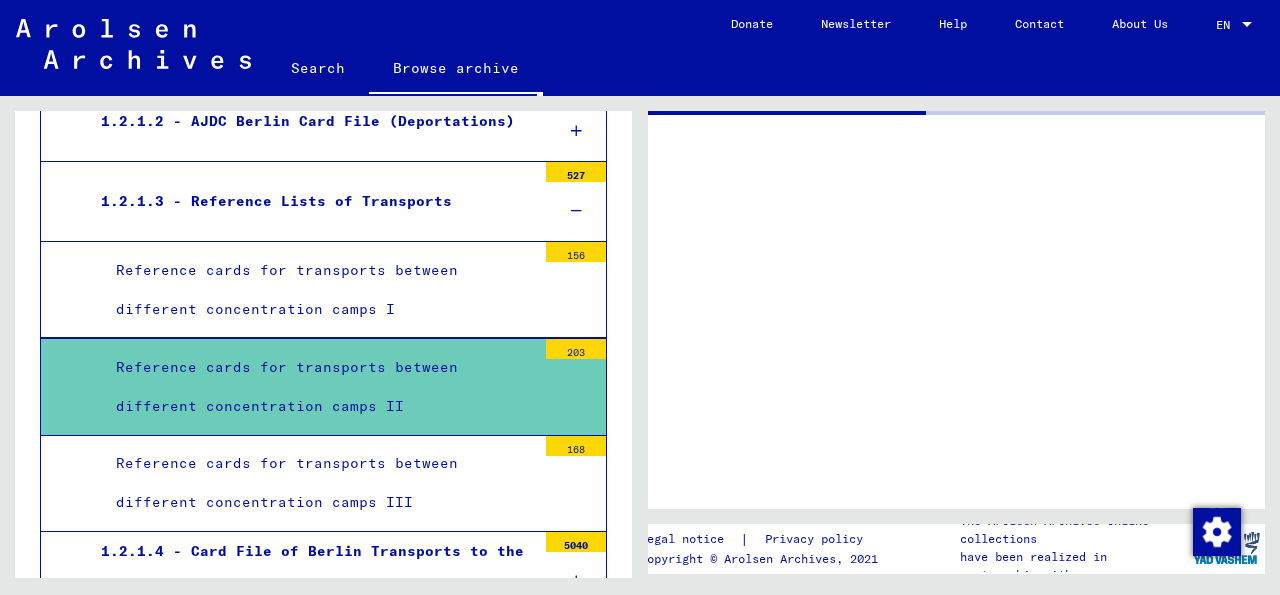 scroll, scrollTop: 0, scrollLeft: 0, axis: both 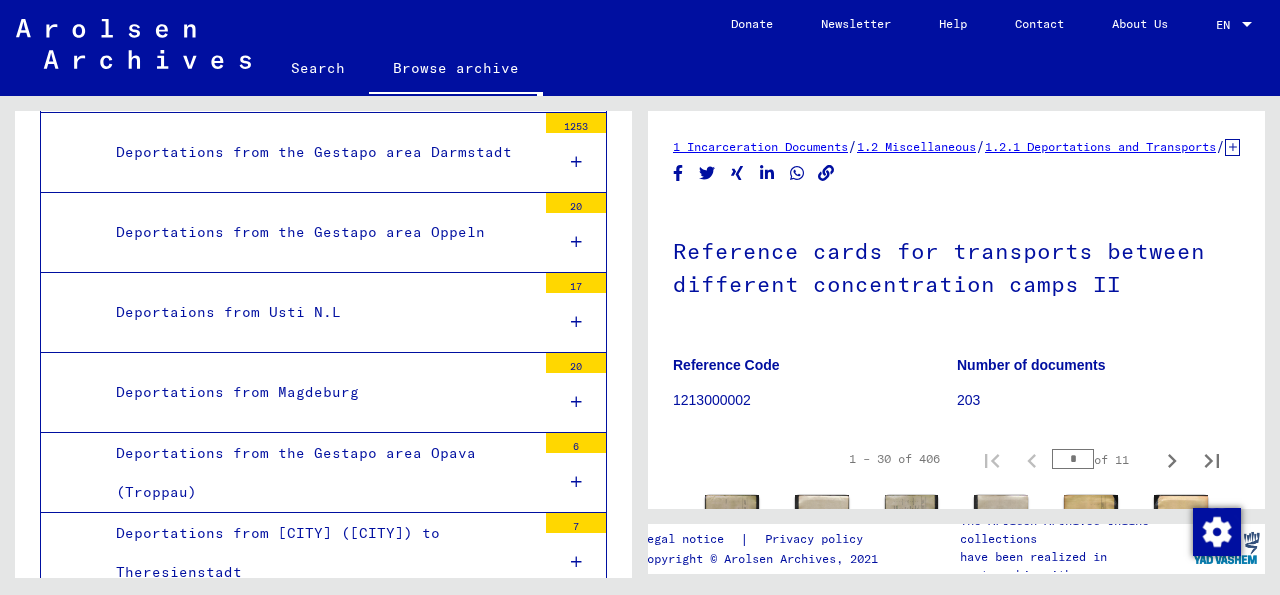 click on "Search" 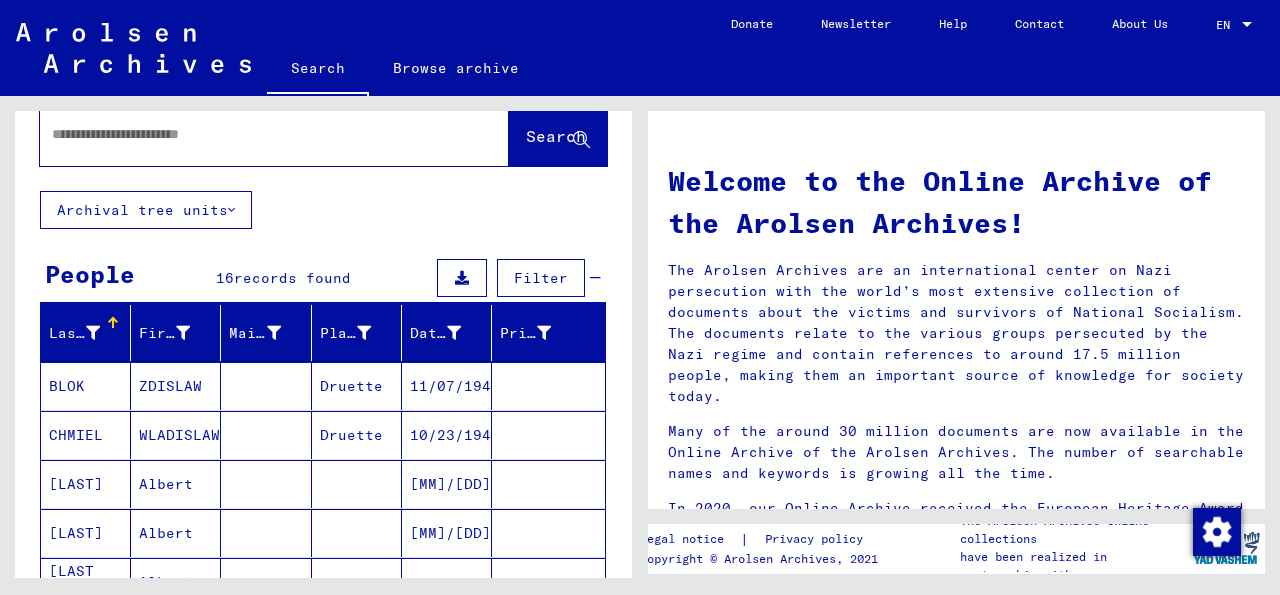 scroll, scrollTop: 0, scrollLeft: 0, axis: both 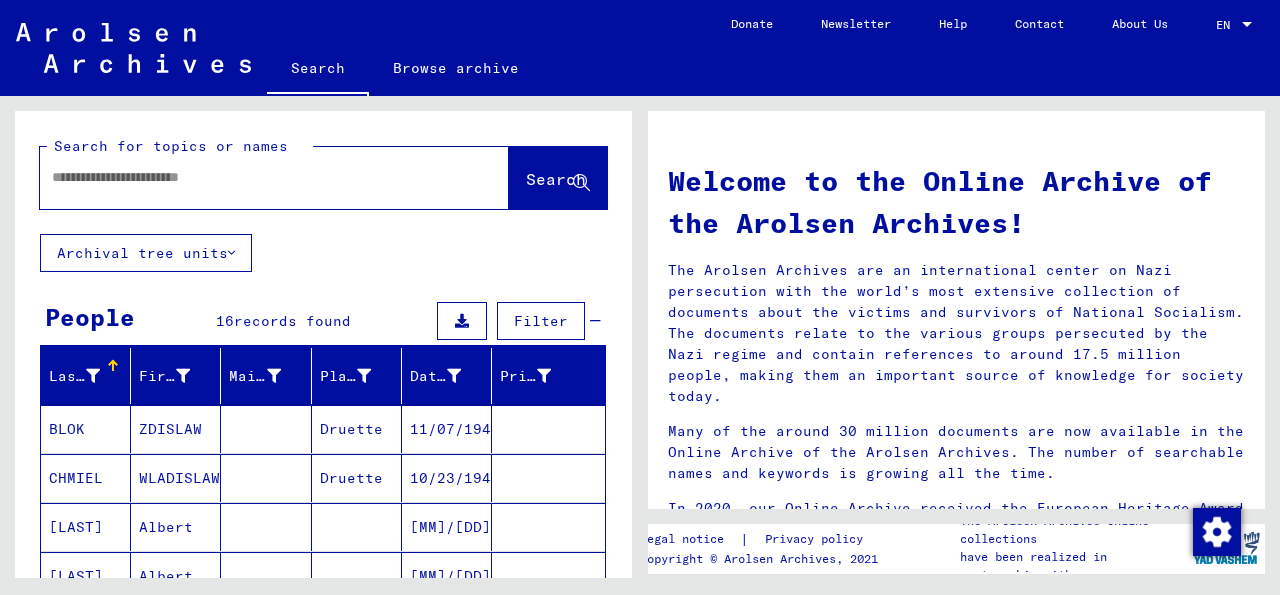 click at bounding box center (250, 177) 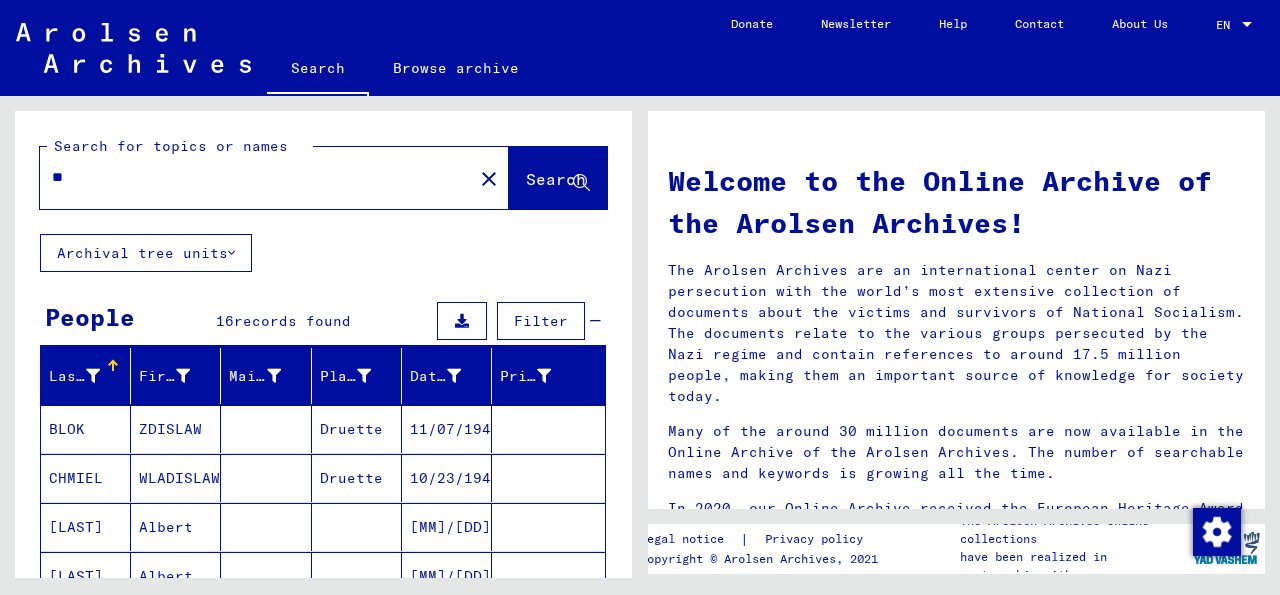 type on "*" 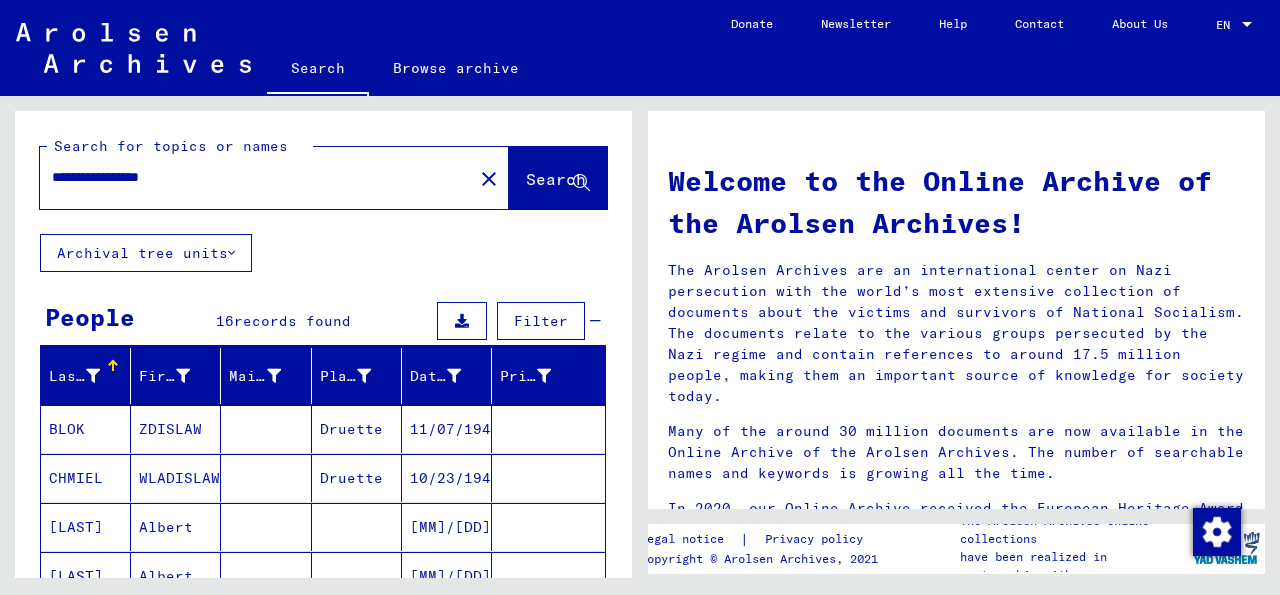 type on "**********" 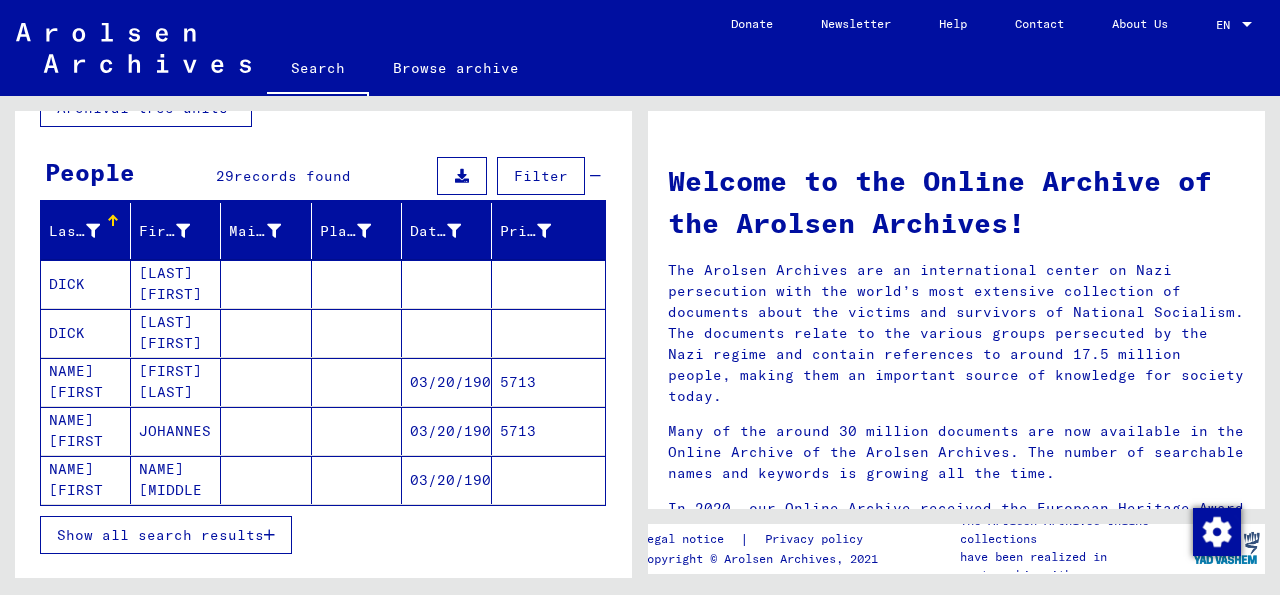 scroll, scrollTop: 184, scrollLeft: 0, axis: vertical 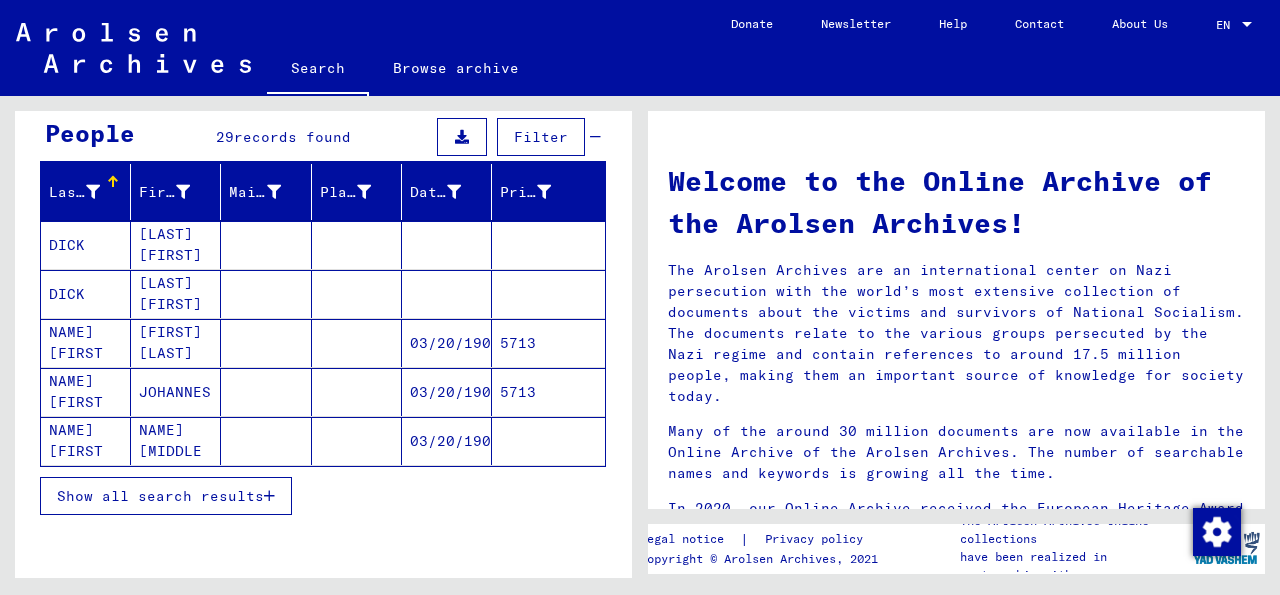 click on "Show all search results" at bounding box center [160, 496] 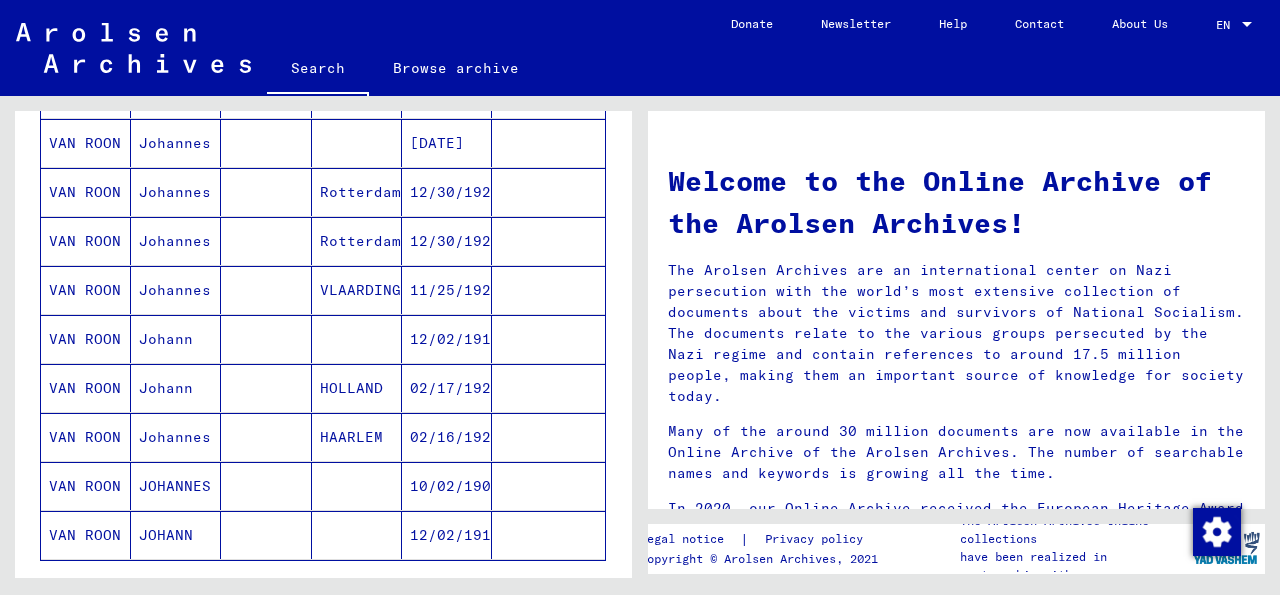 scroll, scrollTop: 1071, scrollLeft: 0, axis: vertical 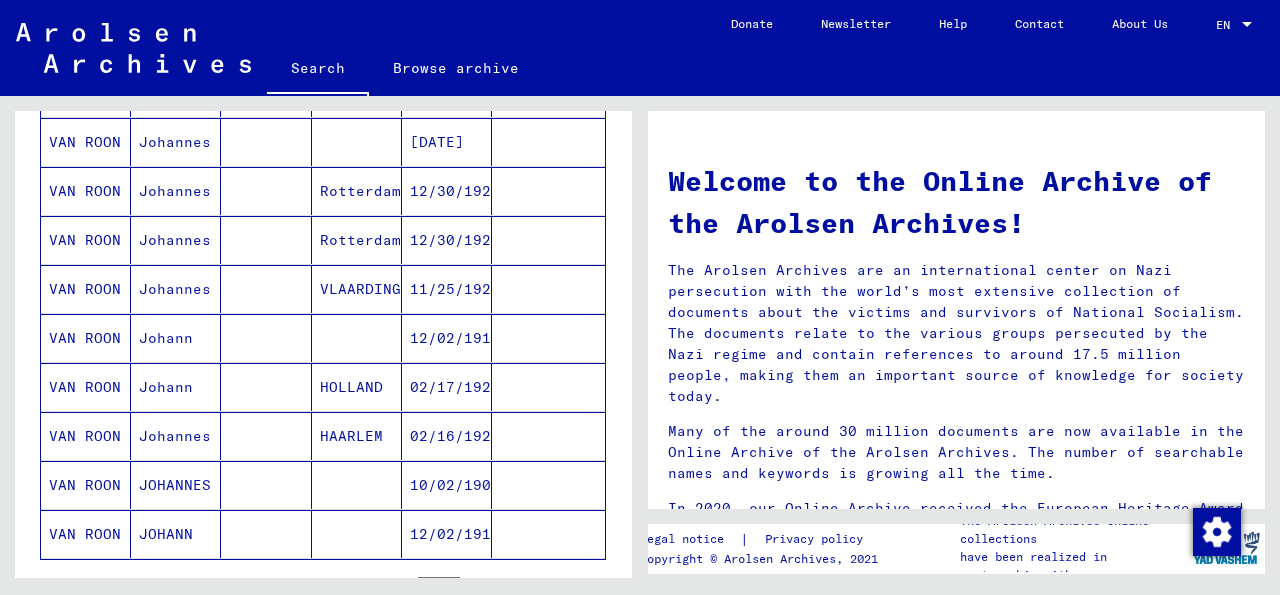 click on "Johannes" at bounding box center (176, 338) 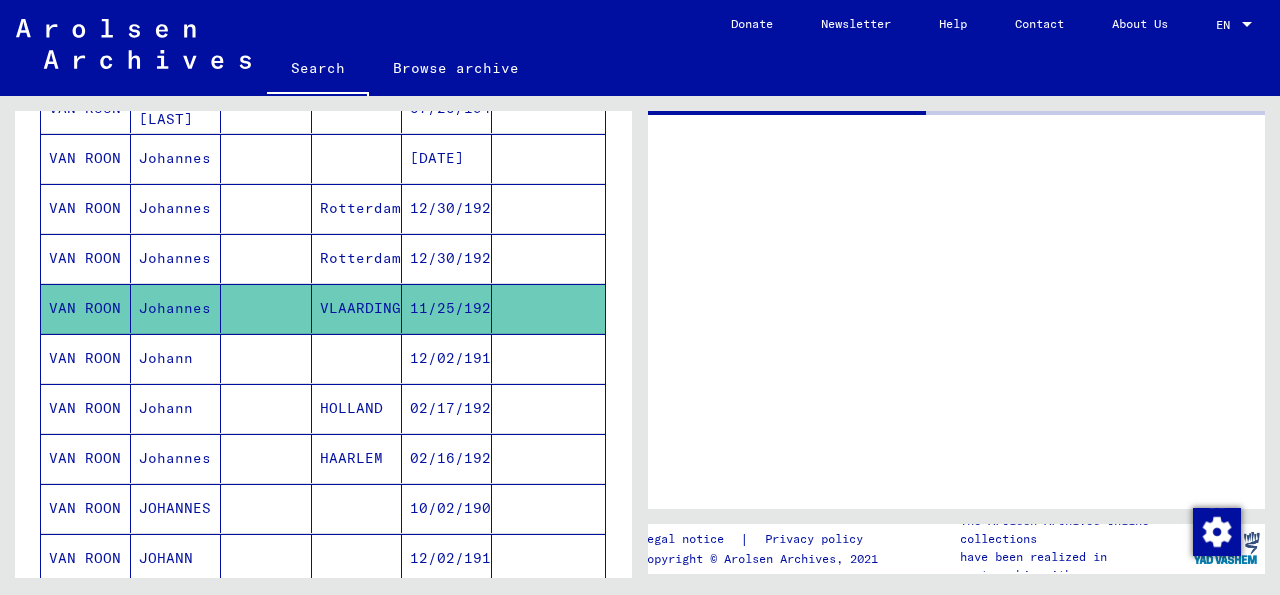 scroll, scrollTop: 1082, scrollLeft: 0, axis: vertical 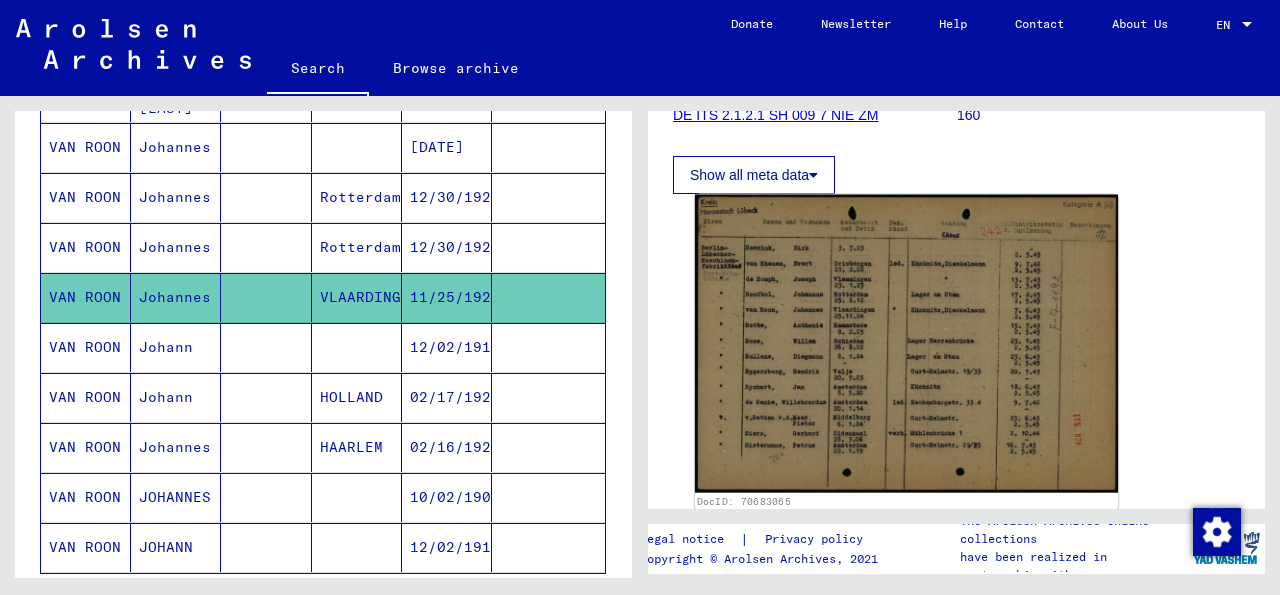 click 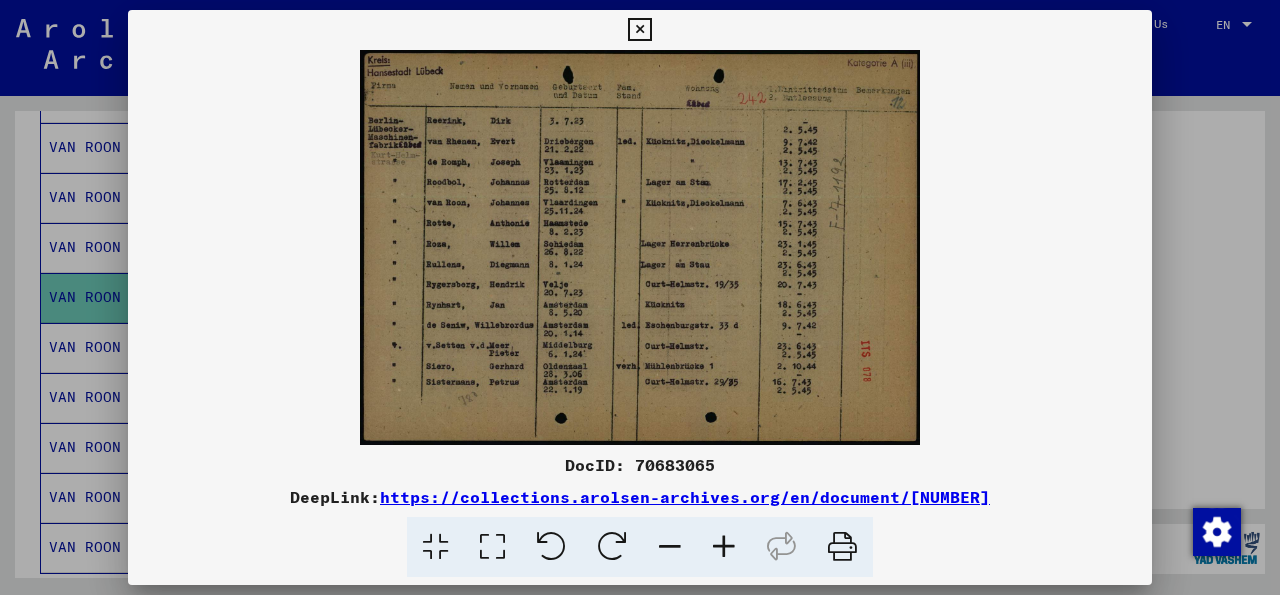 click at bounding box center (492, 547) 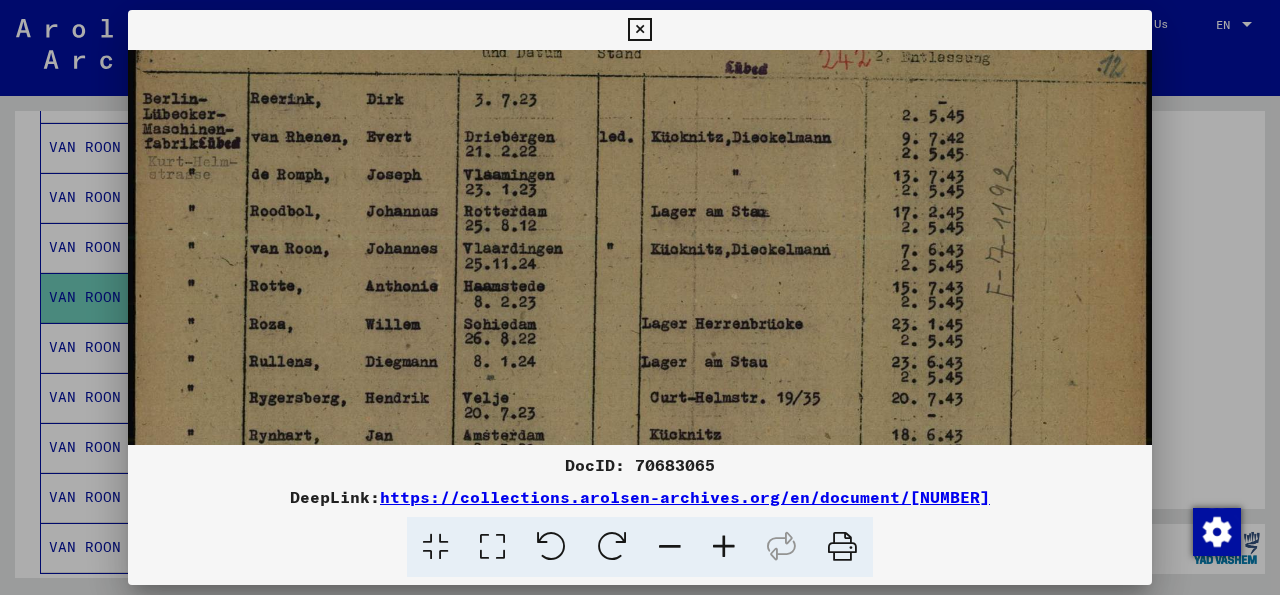 scroll, scrollTop: 119, scrollLeft: 0, axis: vertical 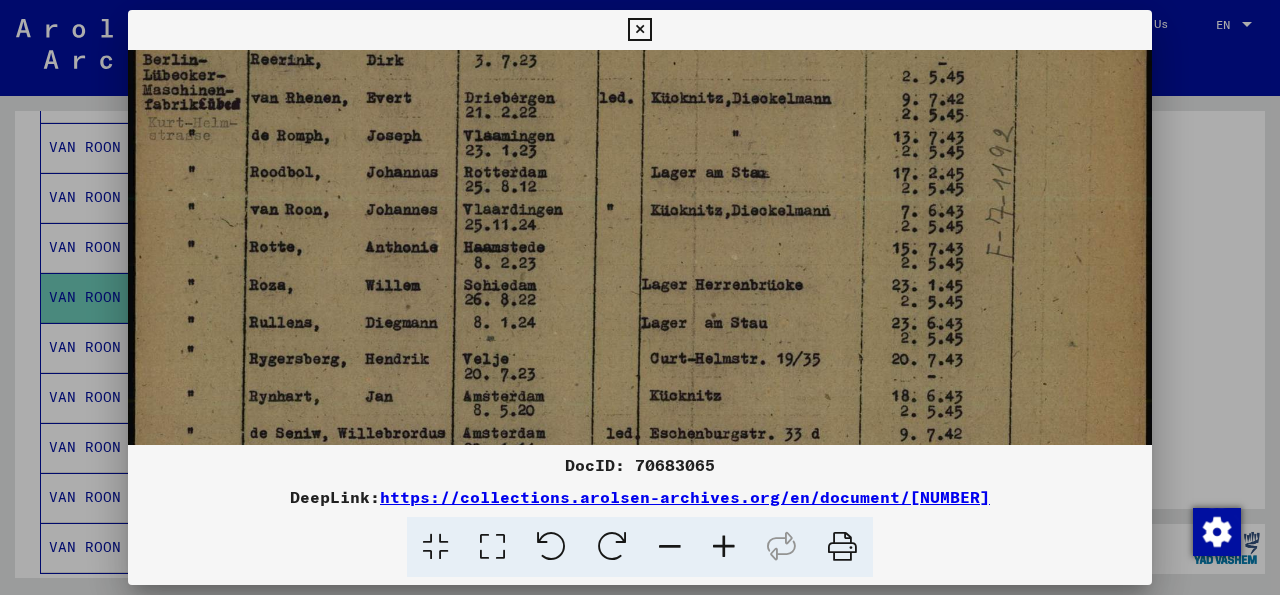 drag, startPoint x: 351, startPoint y: 295, endPoint x: 359, endPoint y: 176, distance: 119.26861 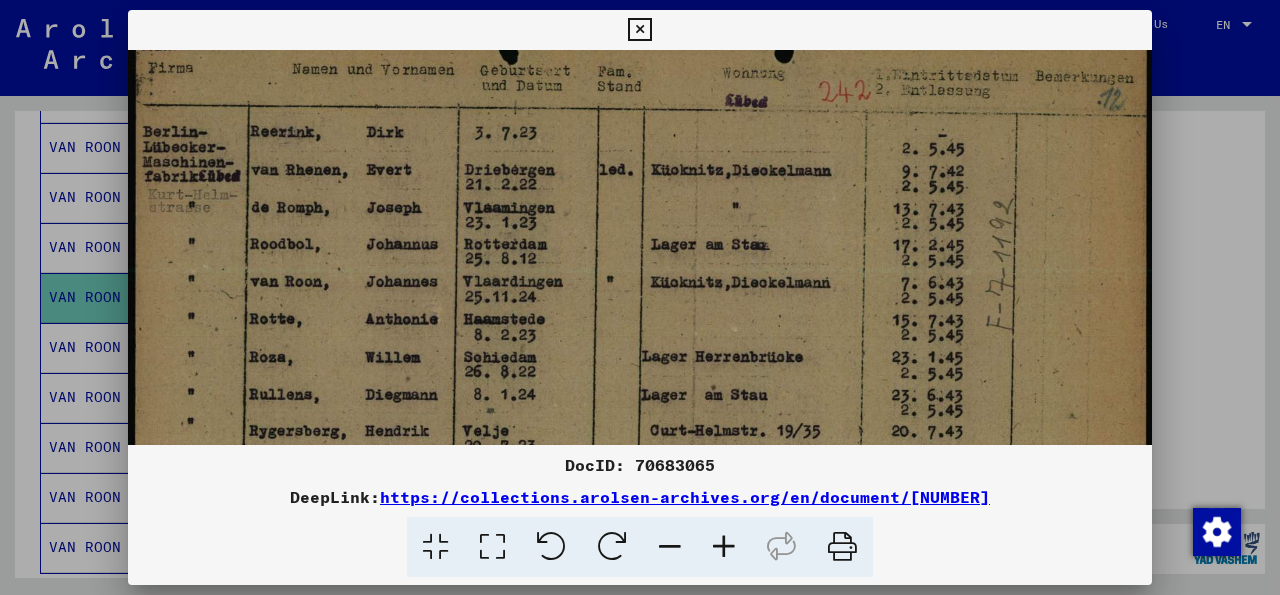 scroll, scrollTop: 75, scrollLeft: 0, axis: vertical 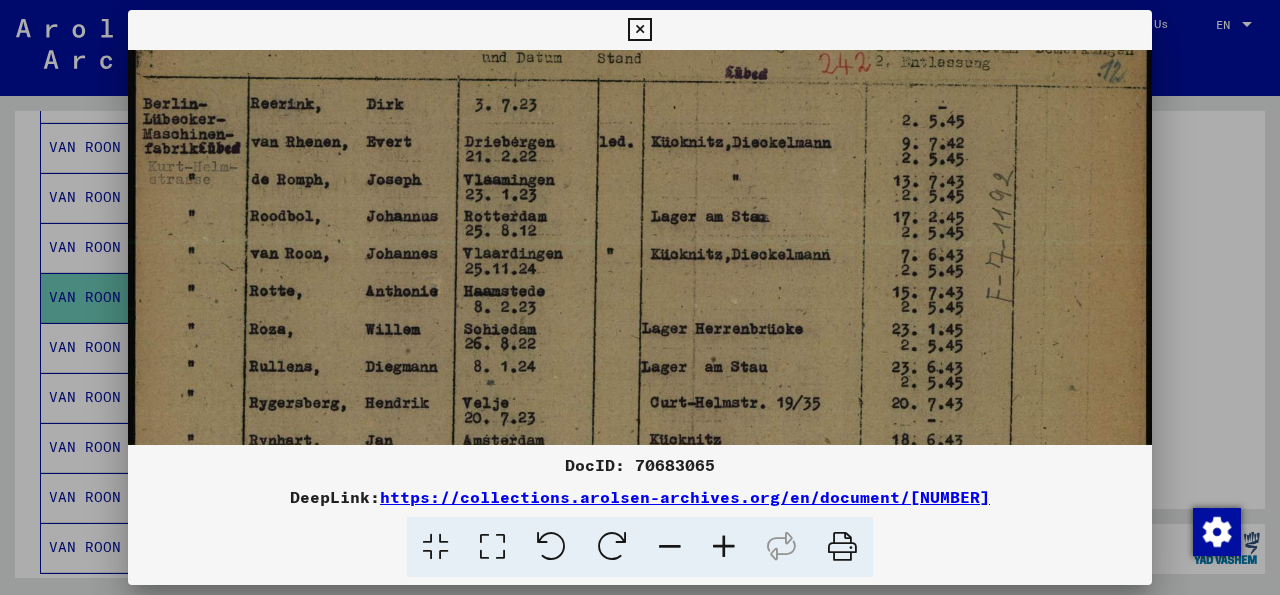 drag, startPoint x: 499, startPoint y: 239, endPoint x: 479, endPoint y: 283, distance: 48.332184 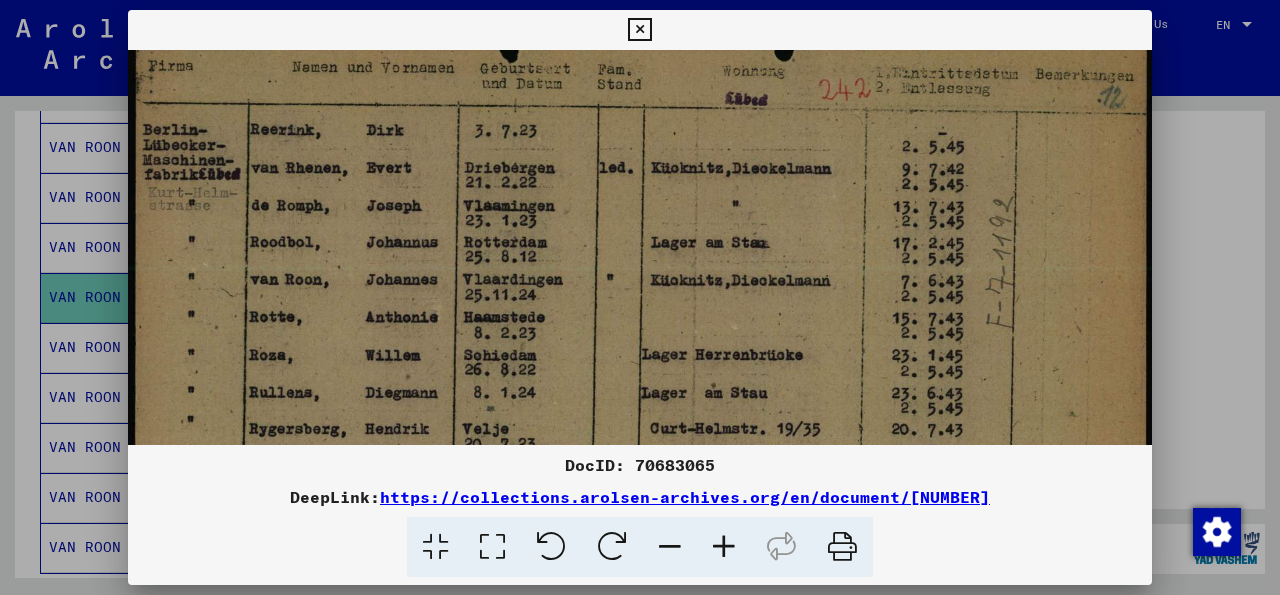 scroll, scrollTop: 45, scrollLeft: 0, axis: vertical 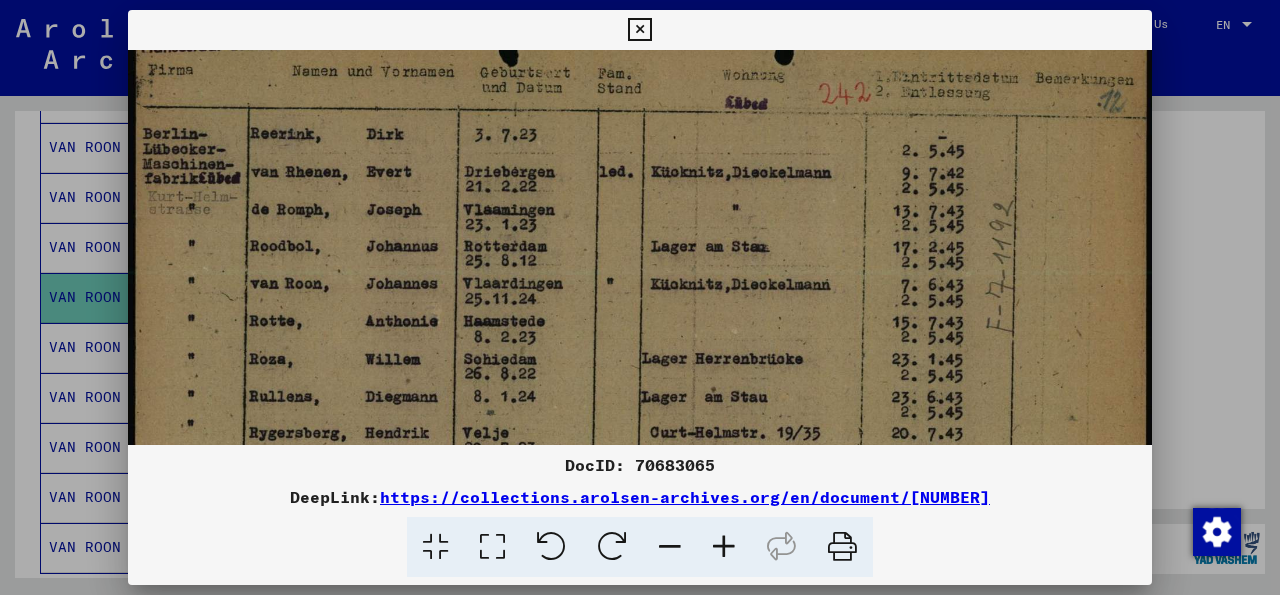 drag, startPoint x: 727, startPoint y: 267, endPoint x: 721, endPoint y: 297, distance: 30.594116 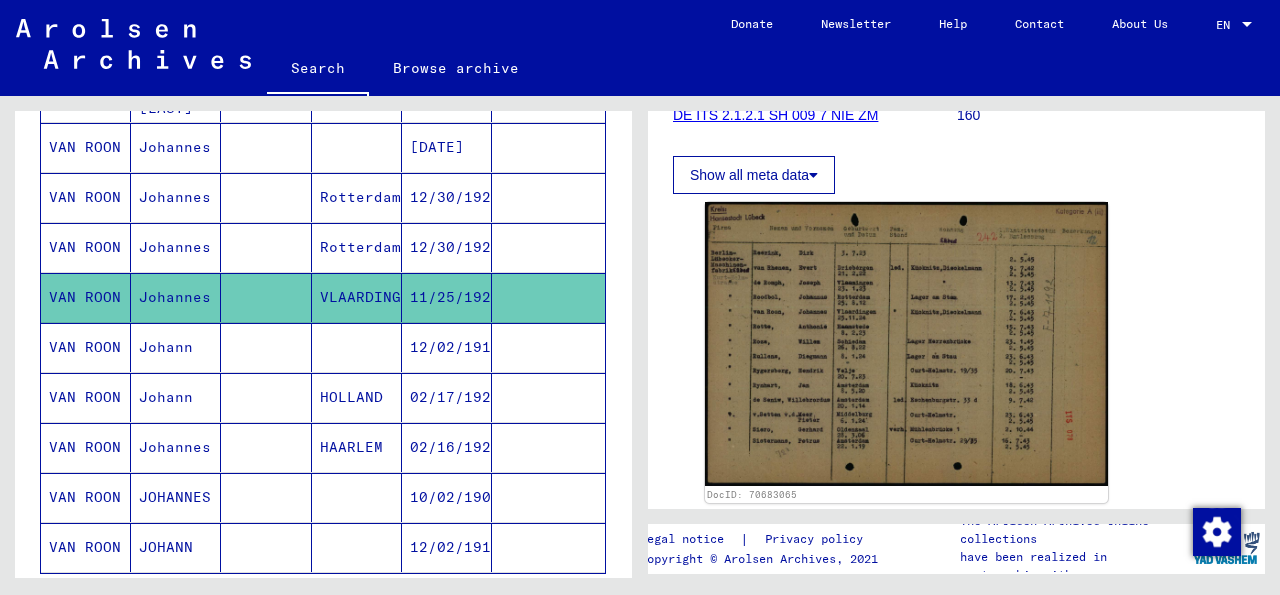 scroll, scrollTop: 1181, scrollLeft: 0, axis: vertical 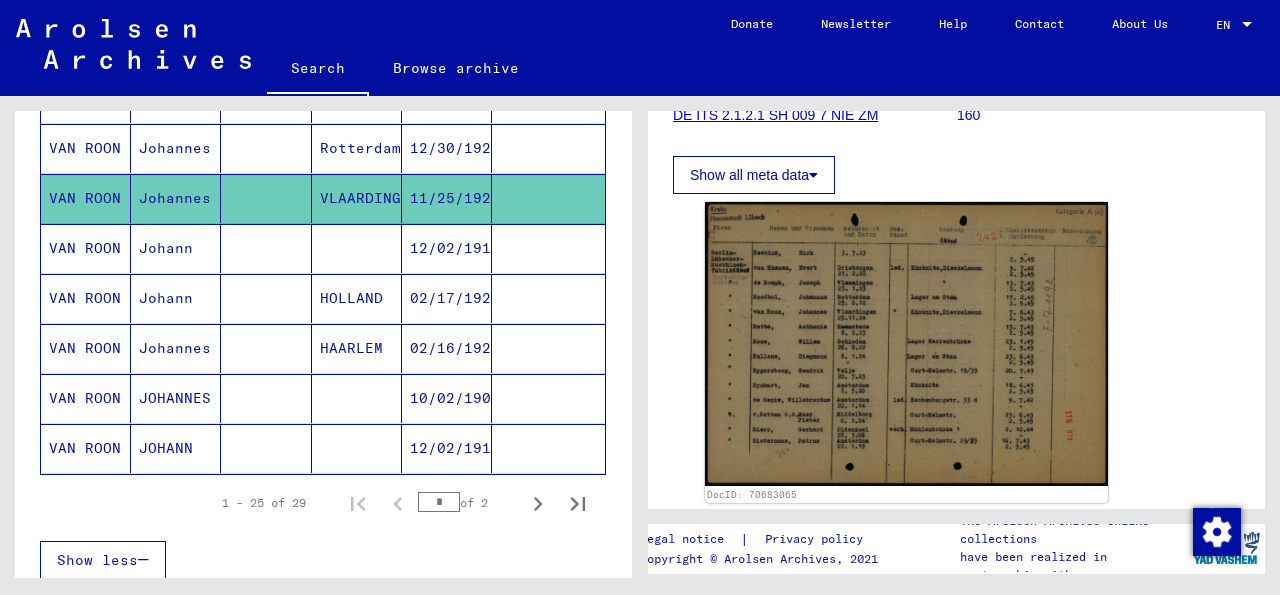 click on "Johannes" at bounding box center [176, 398] 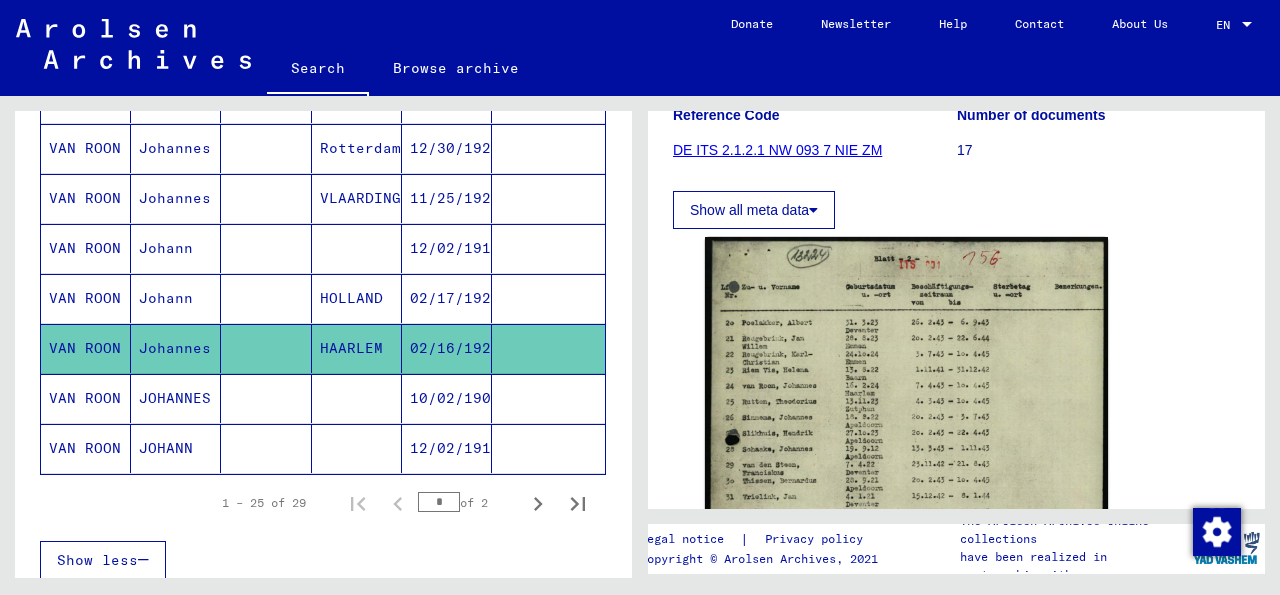 scroll, scrollTop: 356, scrollLeft: 0, axis: vertical 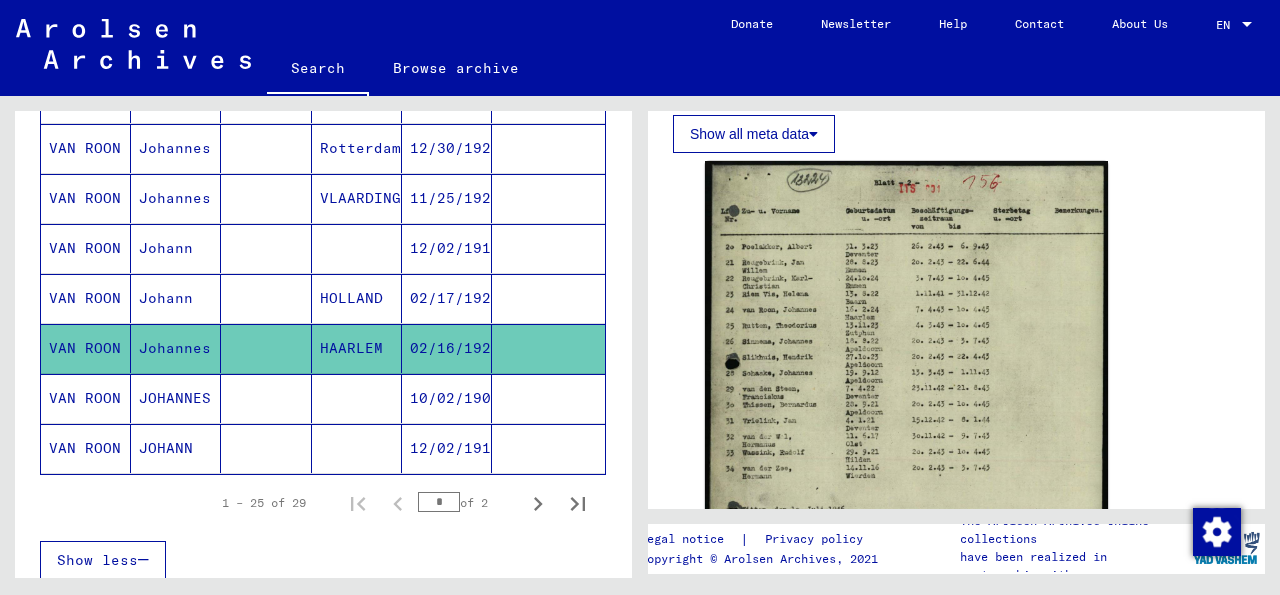 click 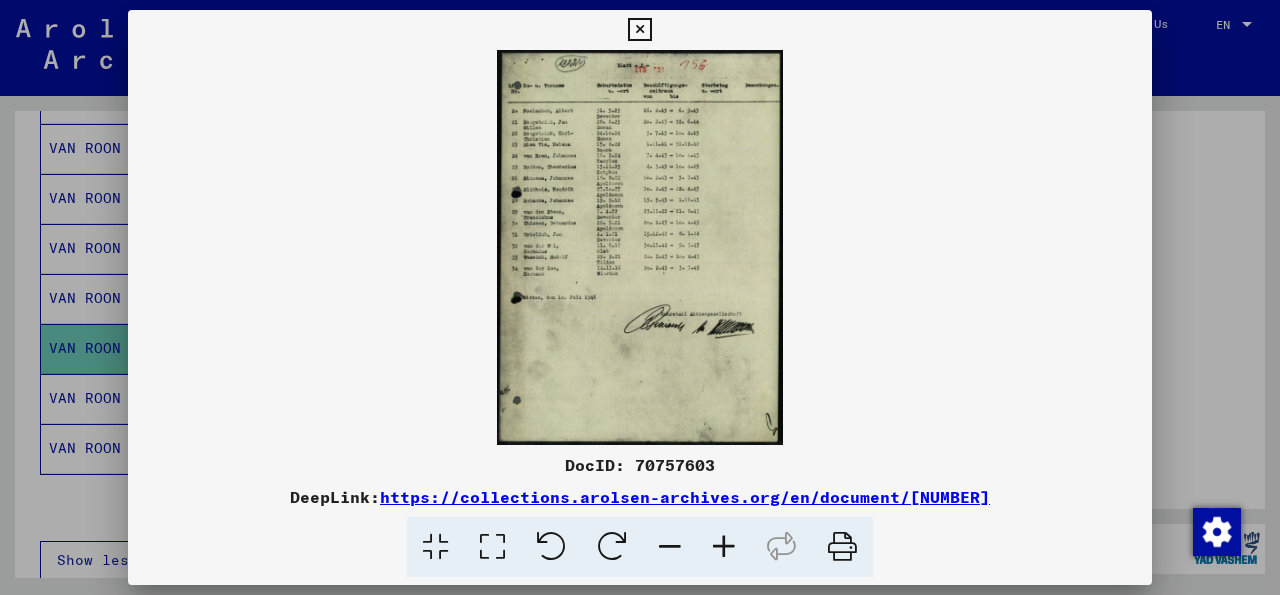 drag, startPoint x: 651, startPoint y: 278, endPoint x: 613, endPoint y: 378, distance: 106.97663 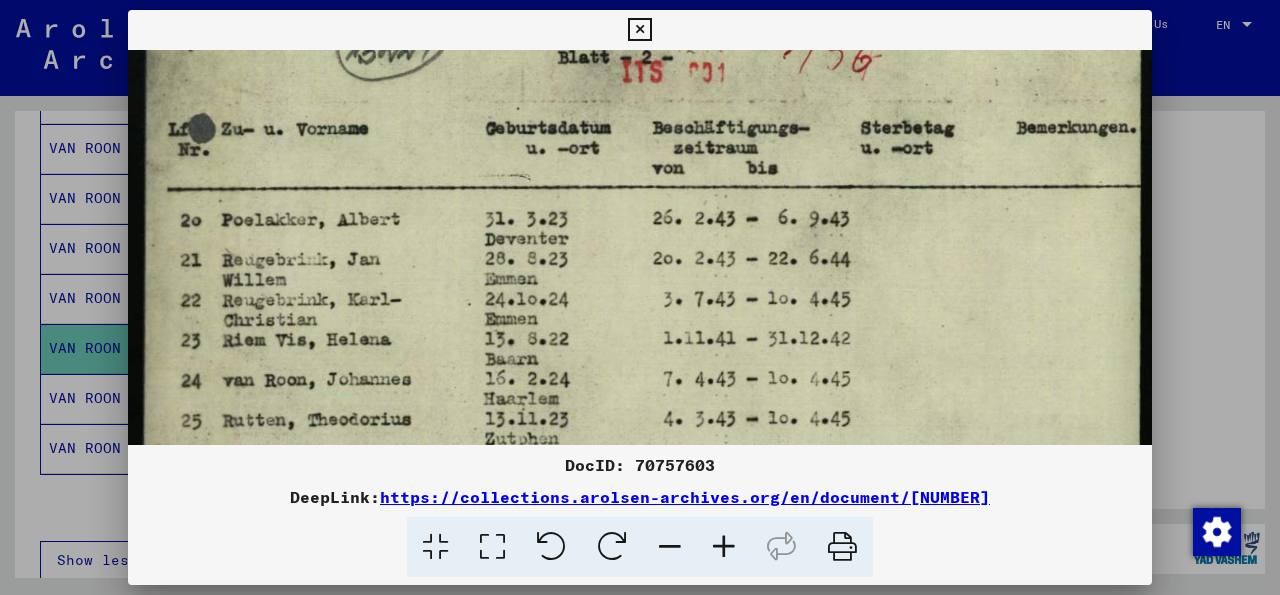 scroll, scrollTop: 90, scrollLeft: 0, axis: vertical 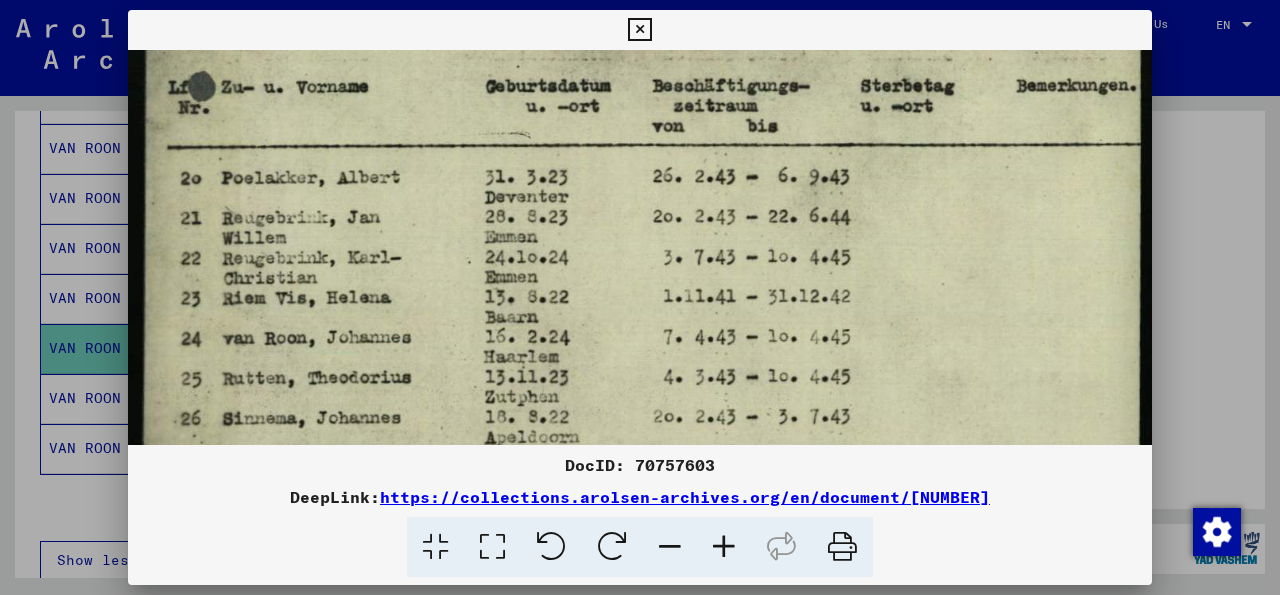 drag, startPoint x: 671, startPoint y: 279, endPoint x: 693, endPoint y: 191, distance: 90.70832 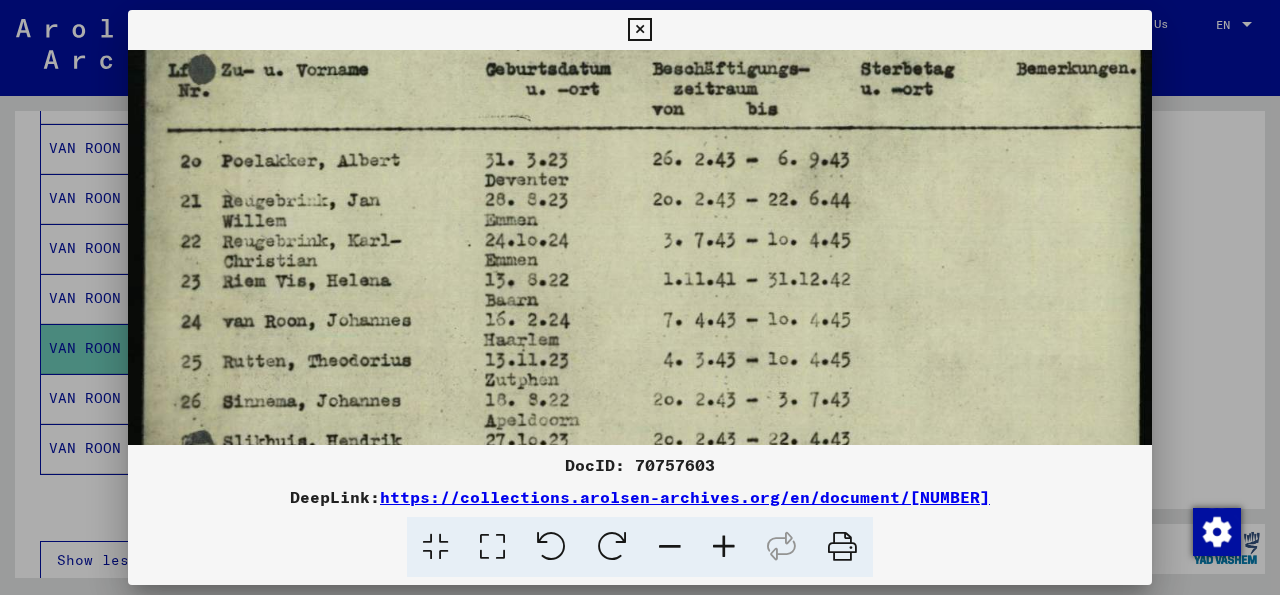 scroll, scrollTop: 105, scrollLeft: 0, axis: vertical 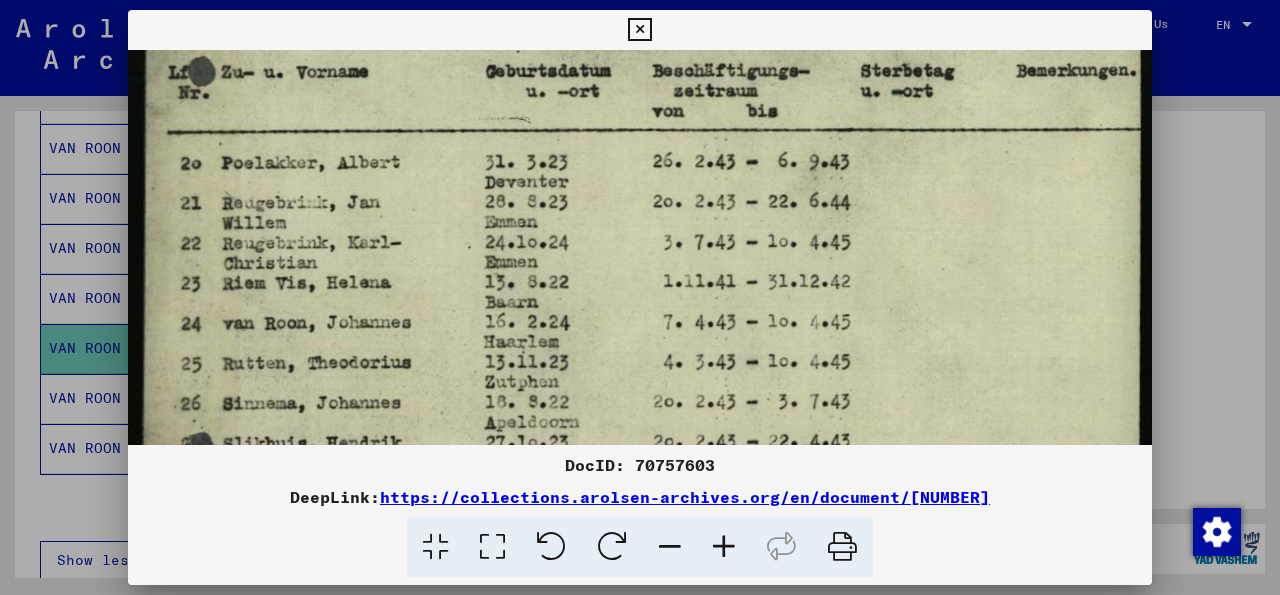 drag, startPoint x: 600, startPoint y: 336, endPoint x: 575, endPoint y: 321, distance: 29.15476 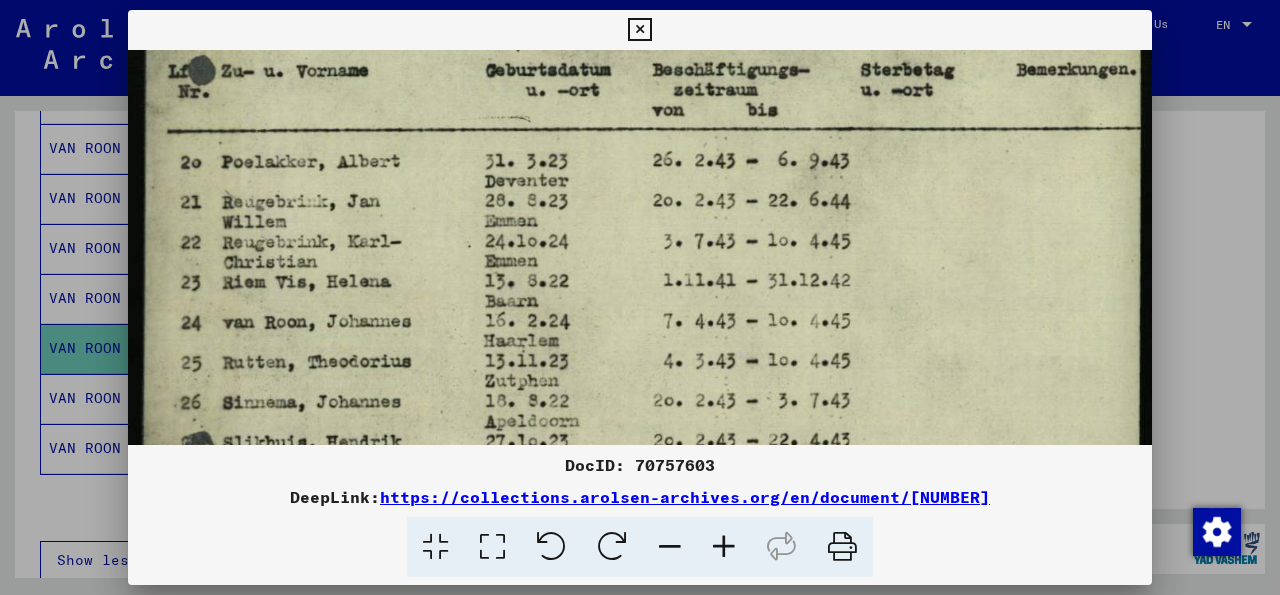 click at bounding box center (640, 650) 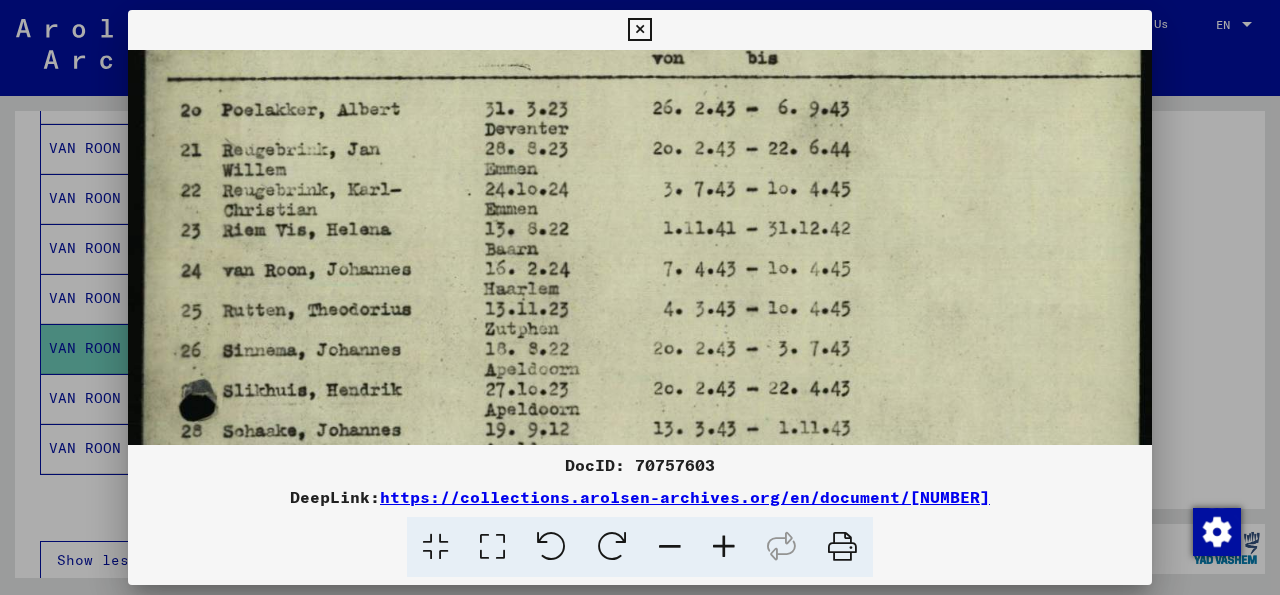 scroll, scrollTop: 214, scrollLeft: 0, axis: vertical 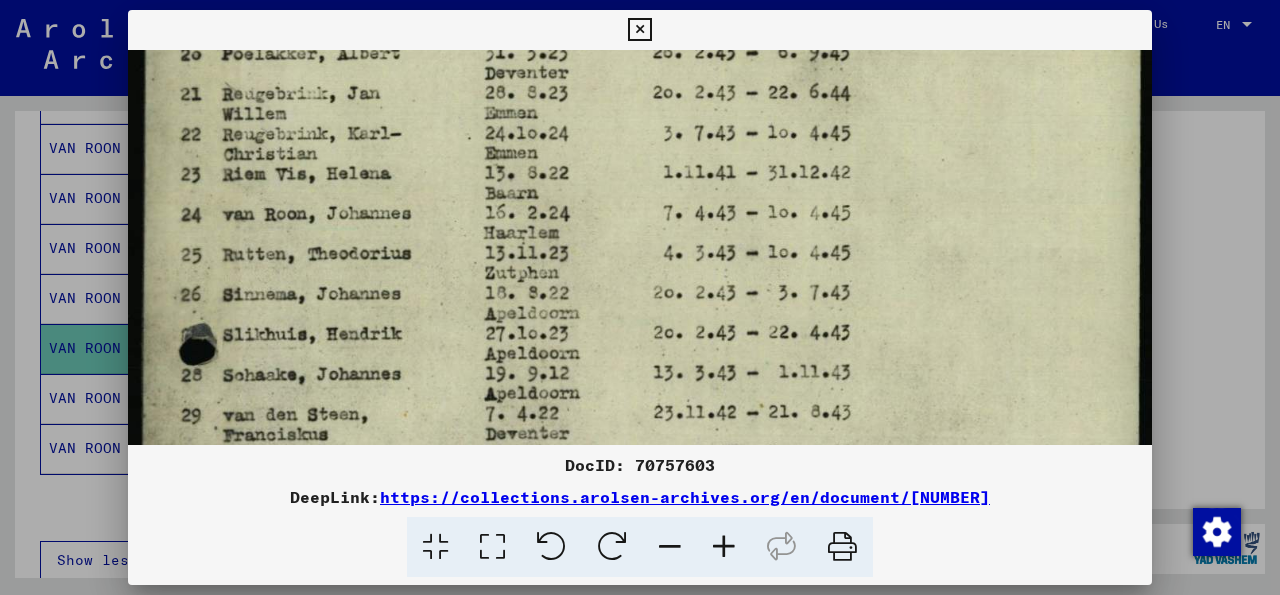 drag, startPoint x: 741, startPoint y: 315, endPoint x: 779, endPoint y: 207, distance: 114.49017 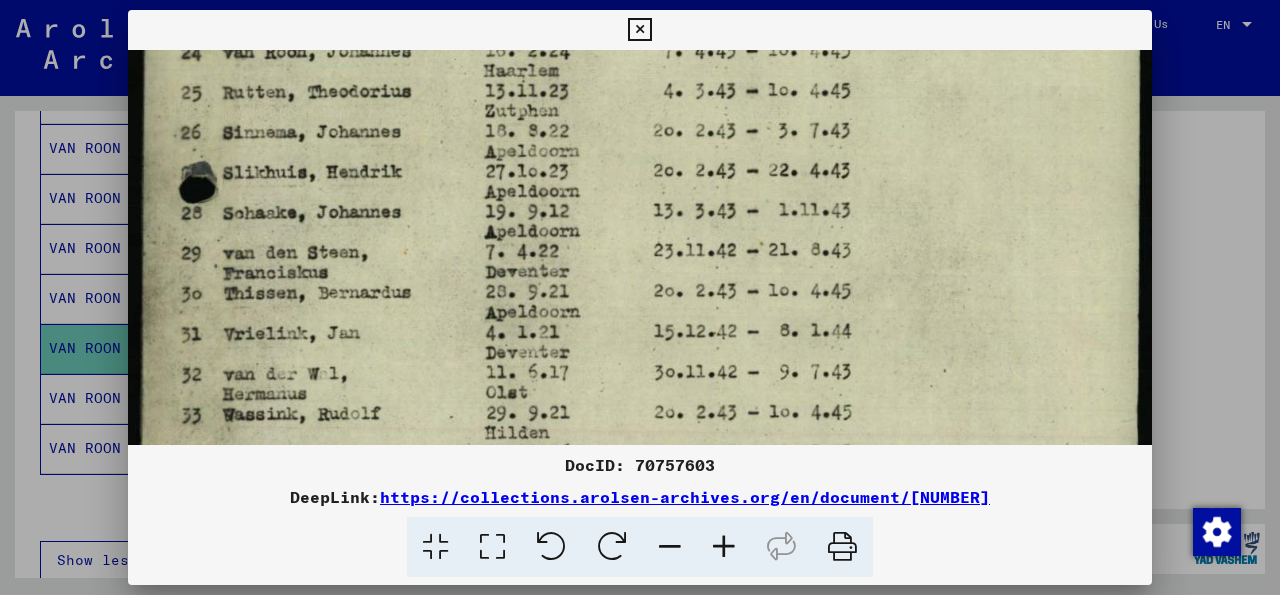 scroll, scrollTop: 384, scrollLeft: 0, axis: vertical 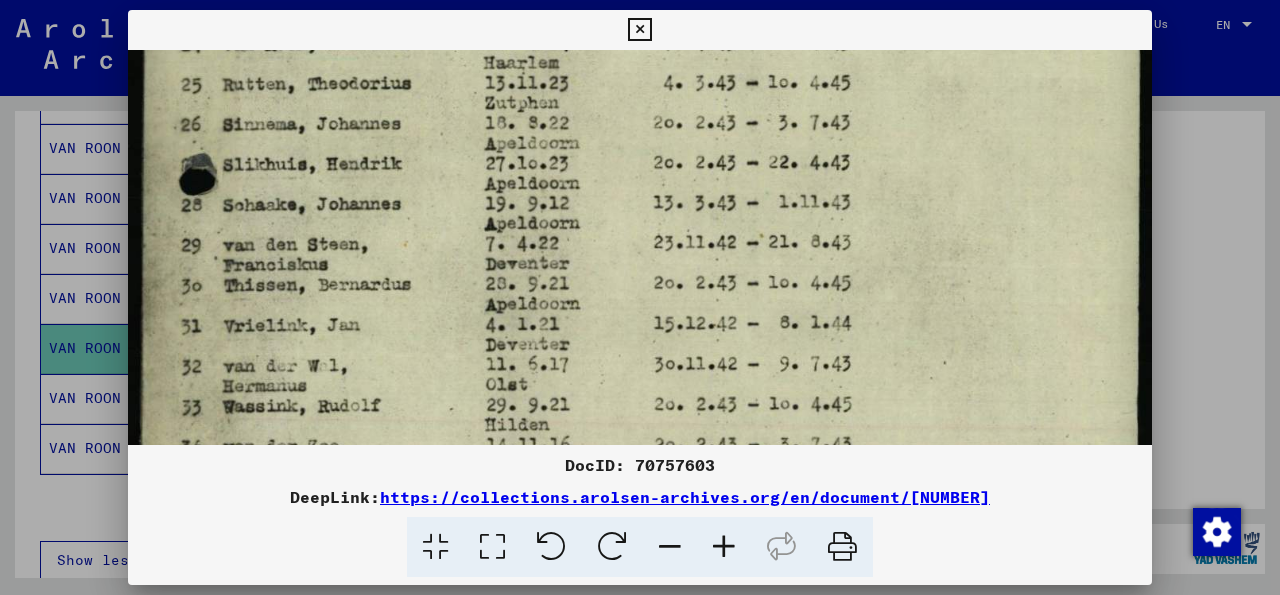 drag, startPoint x: 605, startPoint y: 403, endPoint x: 655, endPoint y: 233, distance: 177.20045 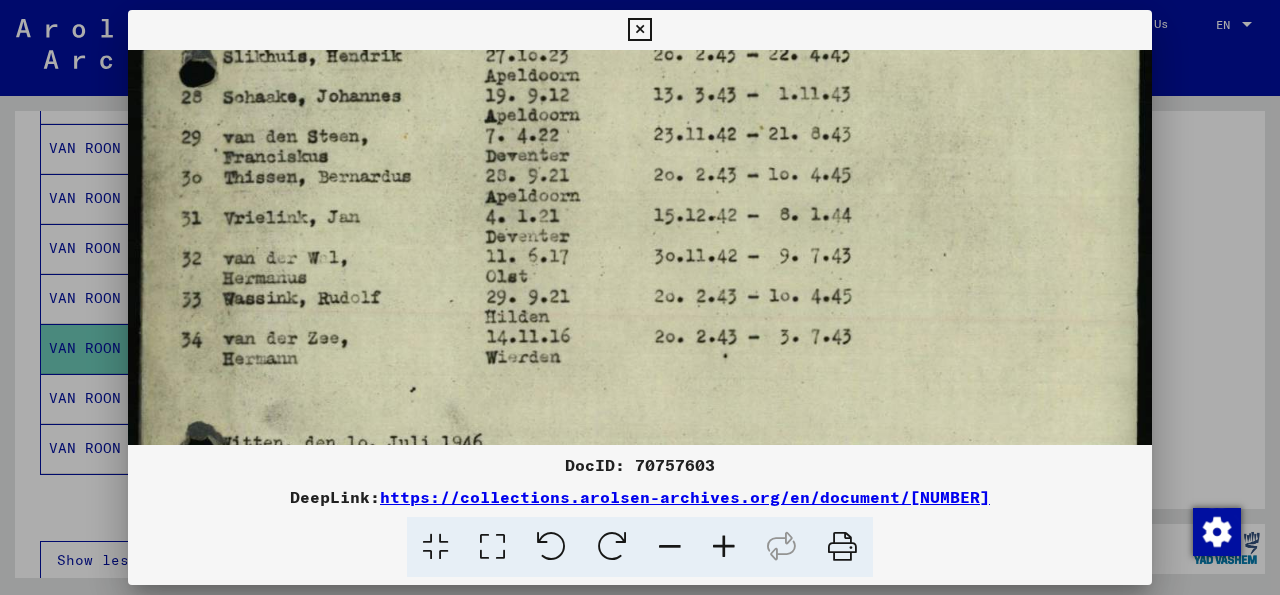 scroll, scrollTop: 568, scrollLeft: 0, axis: vertical 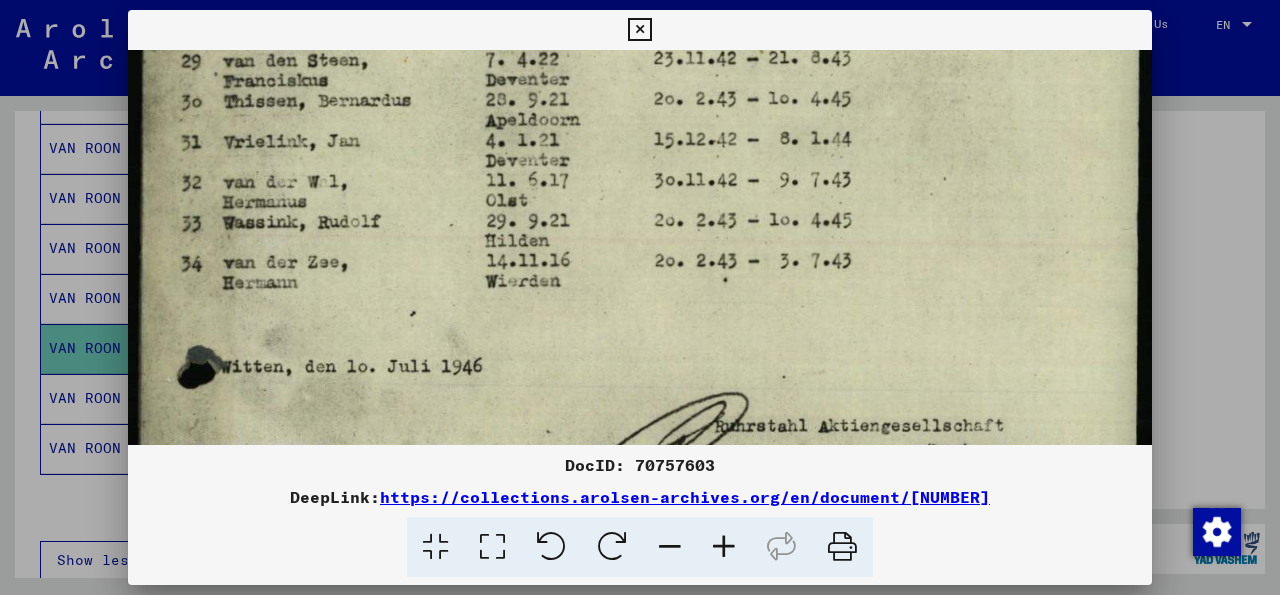 drag, startPoint x: 634, startPoint y: 297, endPoint x: 678, endPoint y: 113, distance: 189.18774 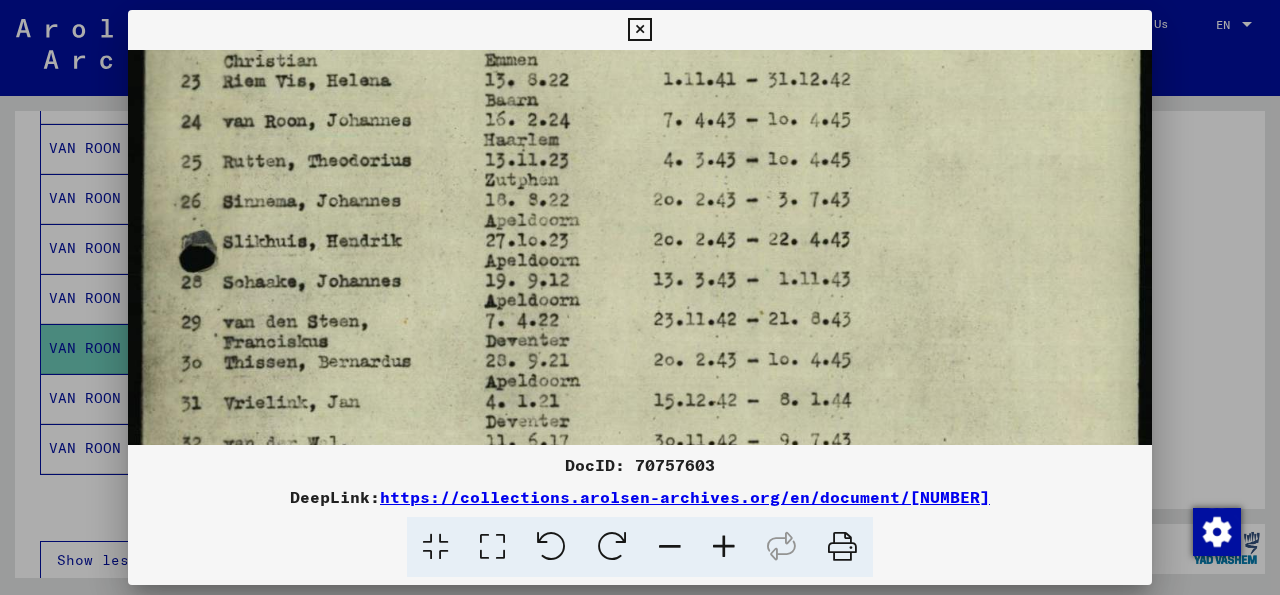scroll, scrollTop: 304, scrollLeft: 0, axis: vertical 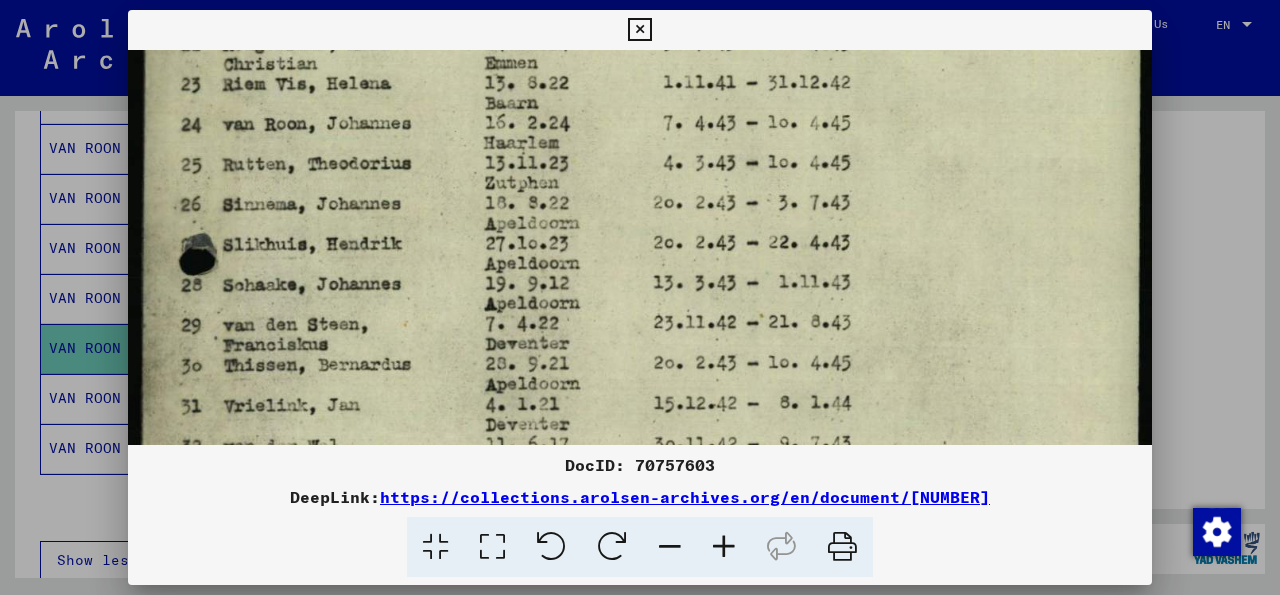 drag, startPoint x: 621, startPoint y: 274, endPoint x: 563, endPoint y: 538, distance: 270.29614 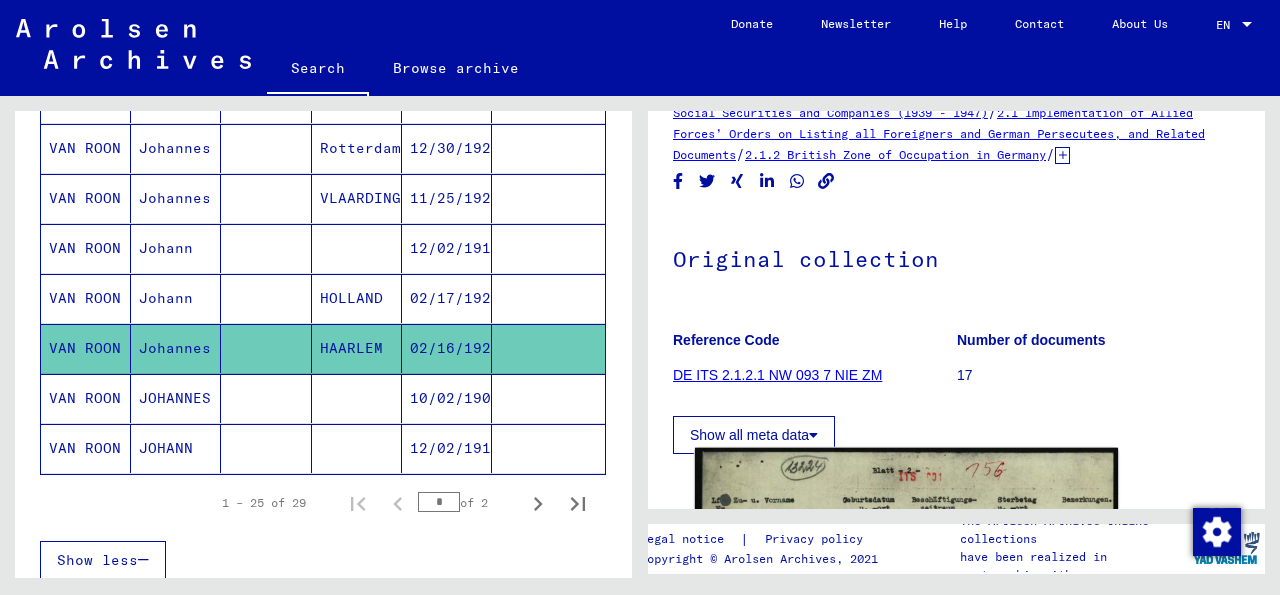 scroll, scrollTop: 0, scrollLeft: 0, axis: both 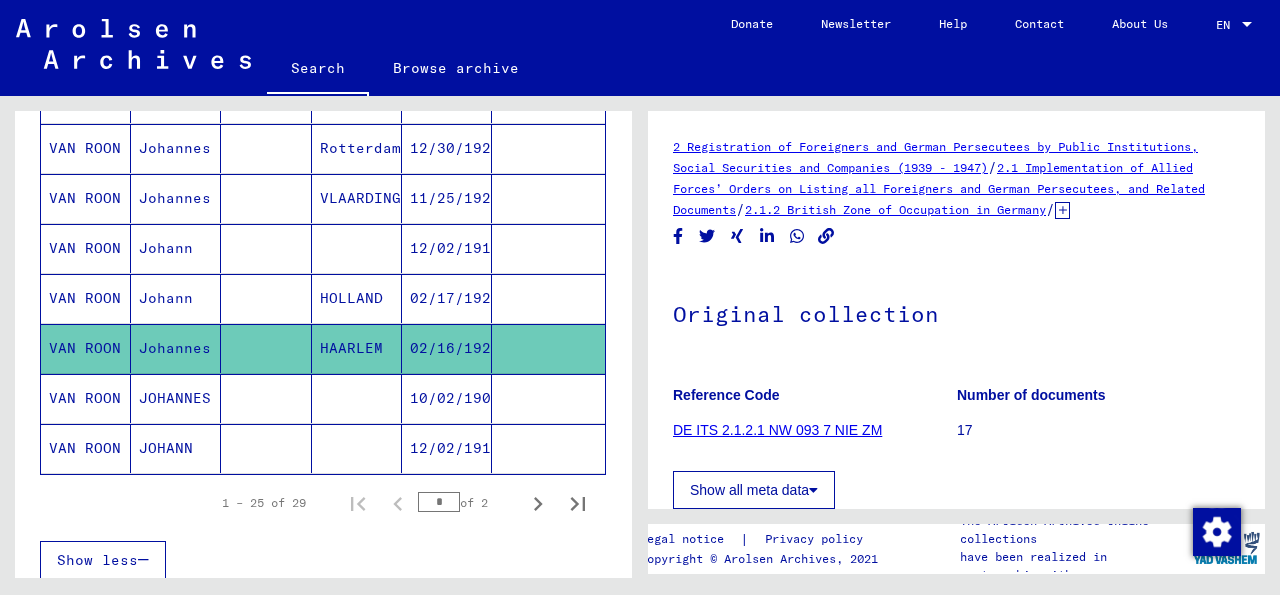 drag, startPoint x: 455, startPoint y: 327, endPoint x: 457, endPoint y: 316, distance: 11.18034 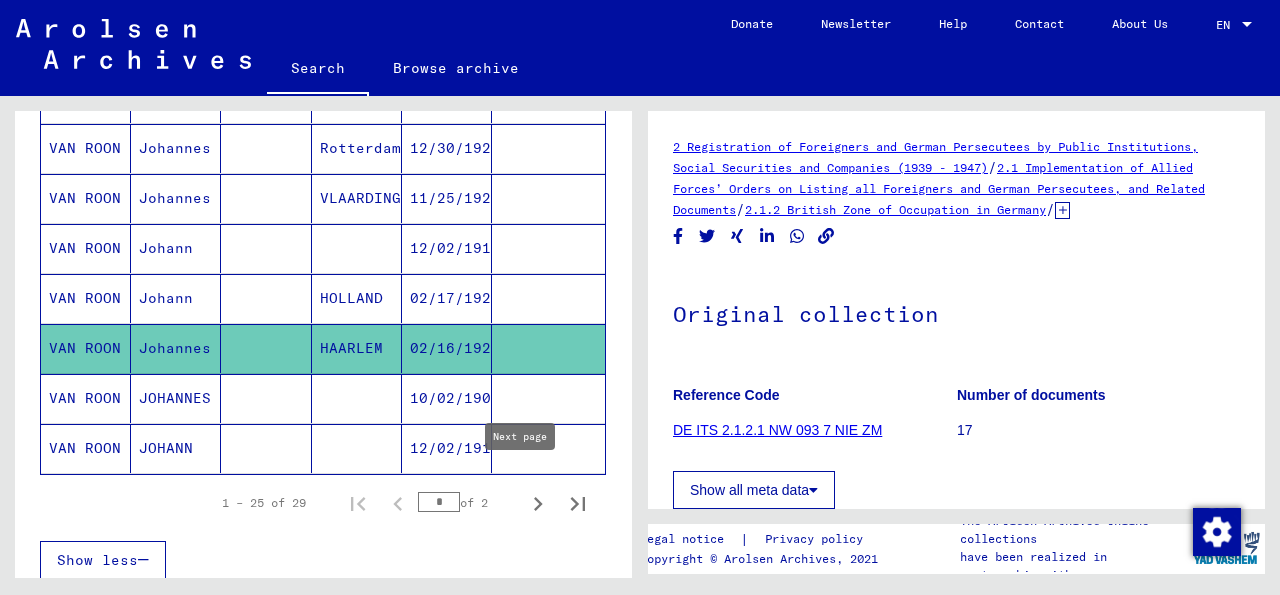 click 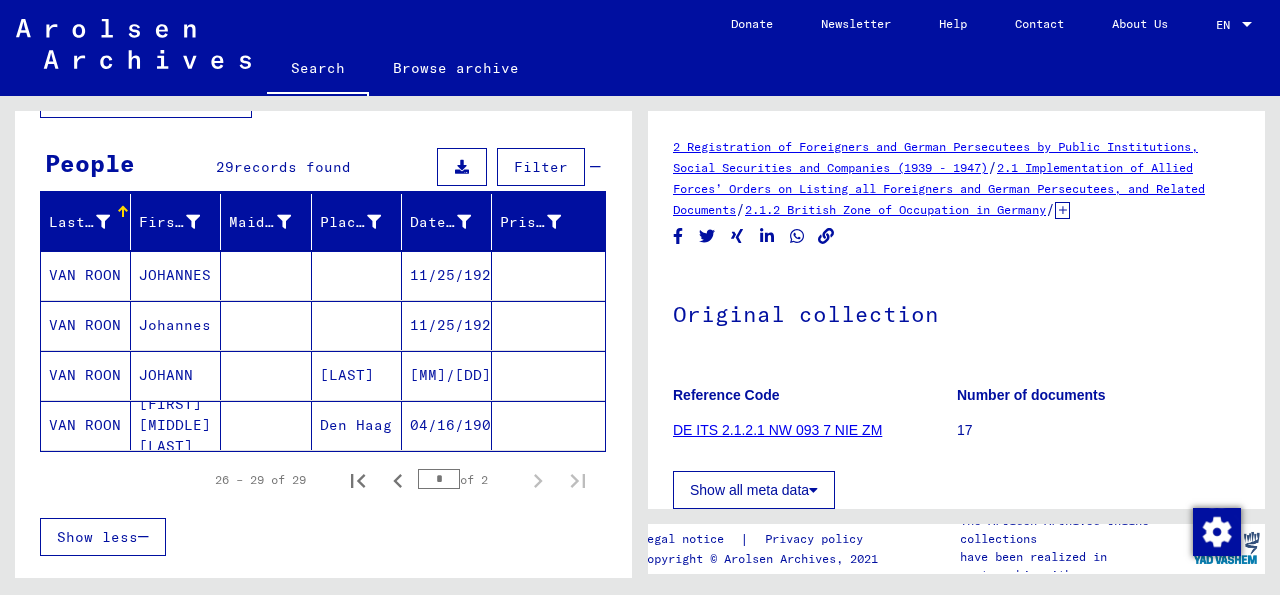 scroll, scrollTop: 149, scrollLeft: 0, axis: vertical 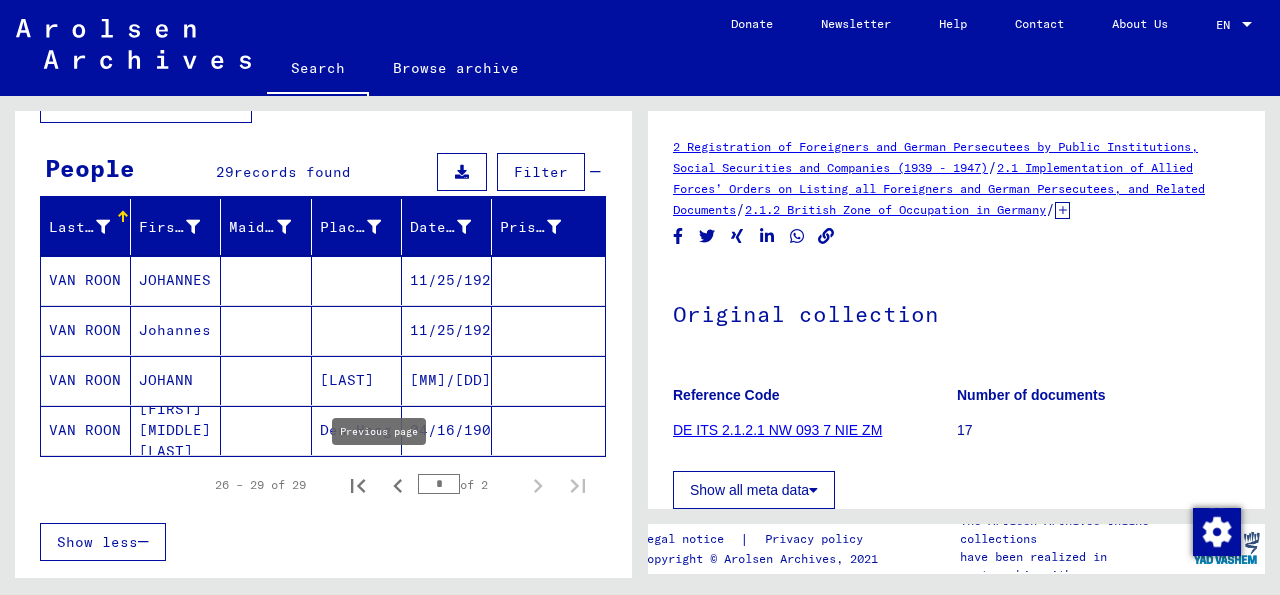click 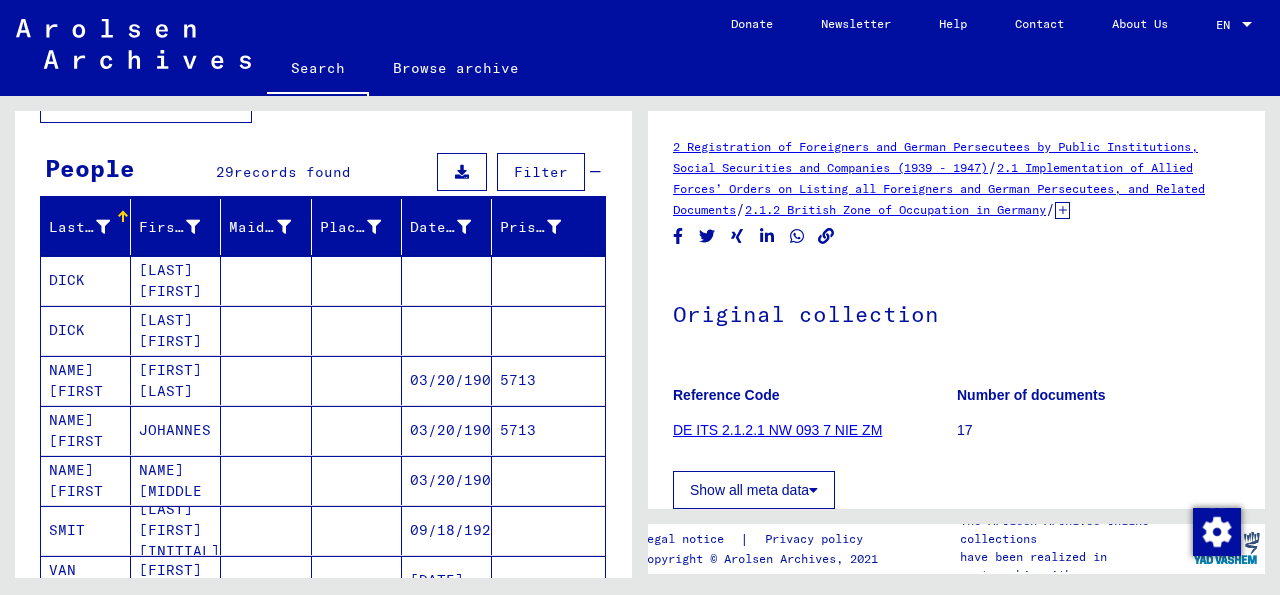 click on "03/20/1905" at bounding box center [447, 430] 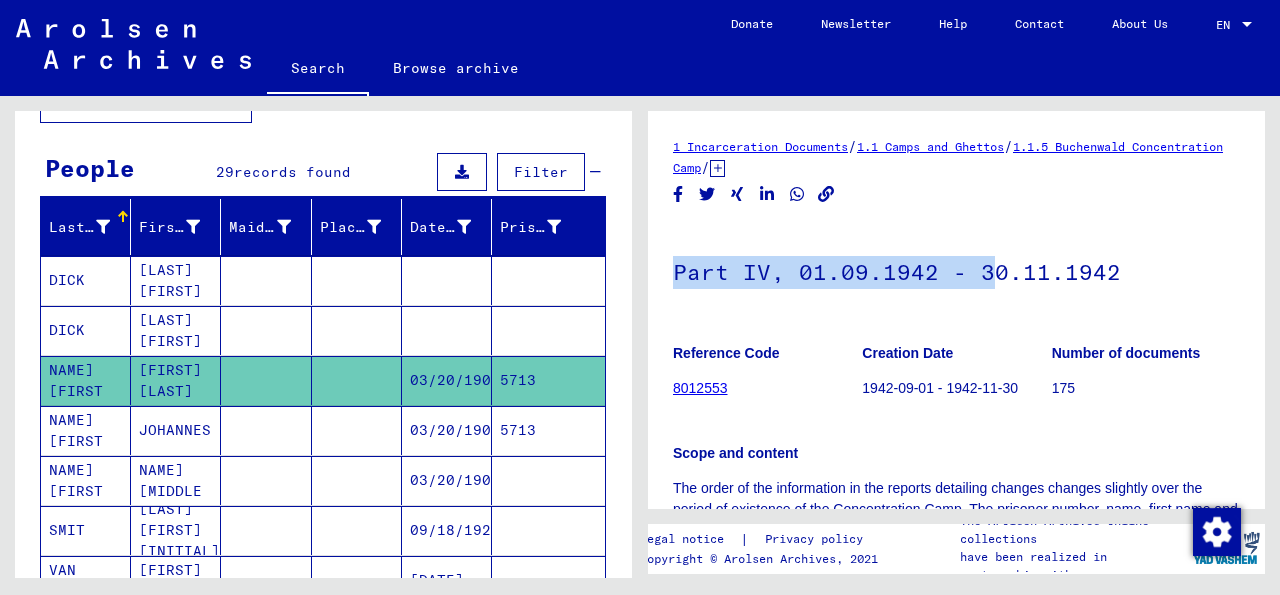 drag, startPoint x: 987, startPoint y: 303, endPoint x: 983, endPoint y: 180, distance: 123.065025 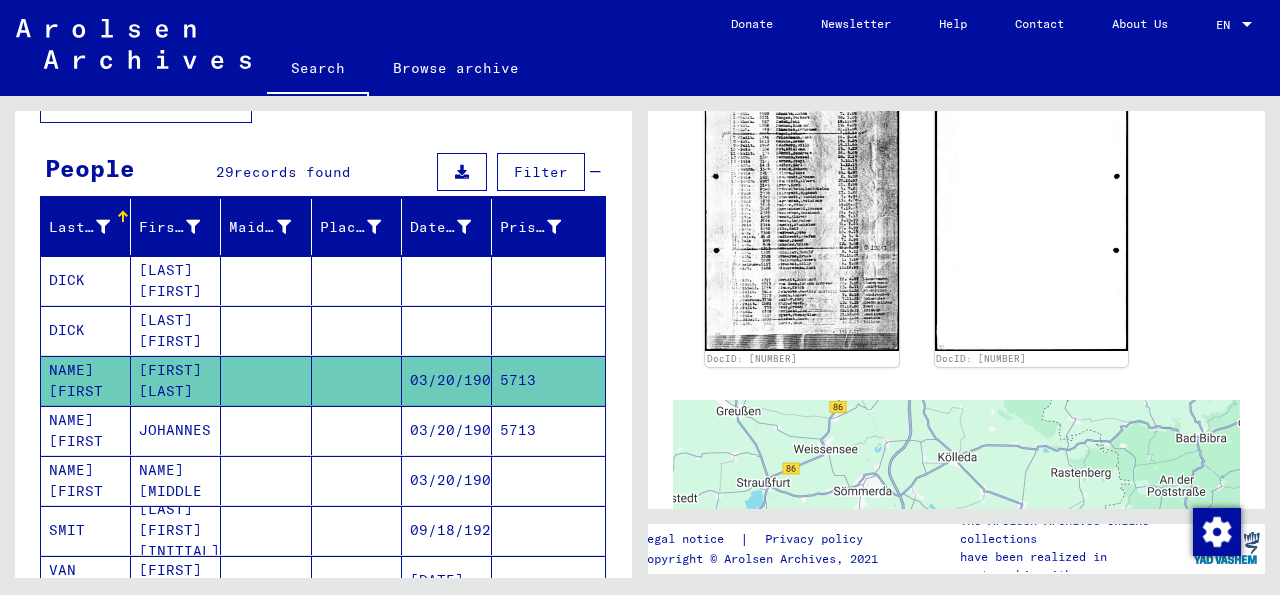 scroll, scrollTop: 595, scrollLeft: 0, axis: vertical 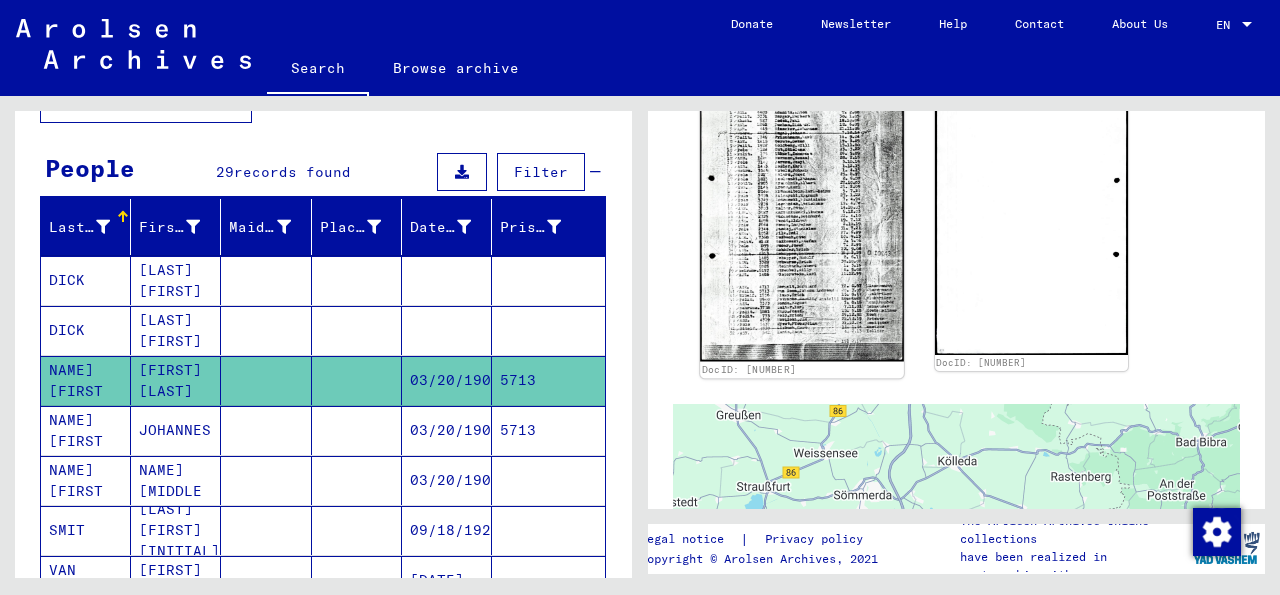click 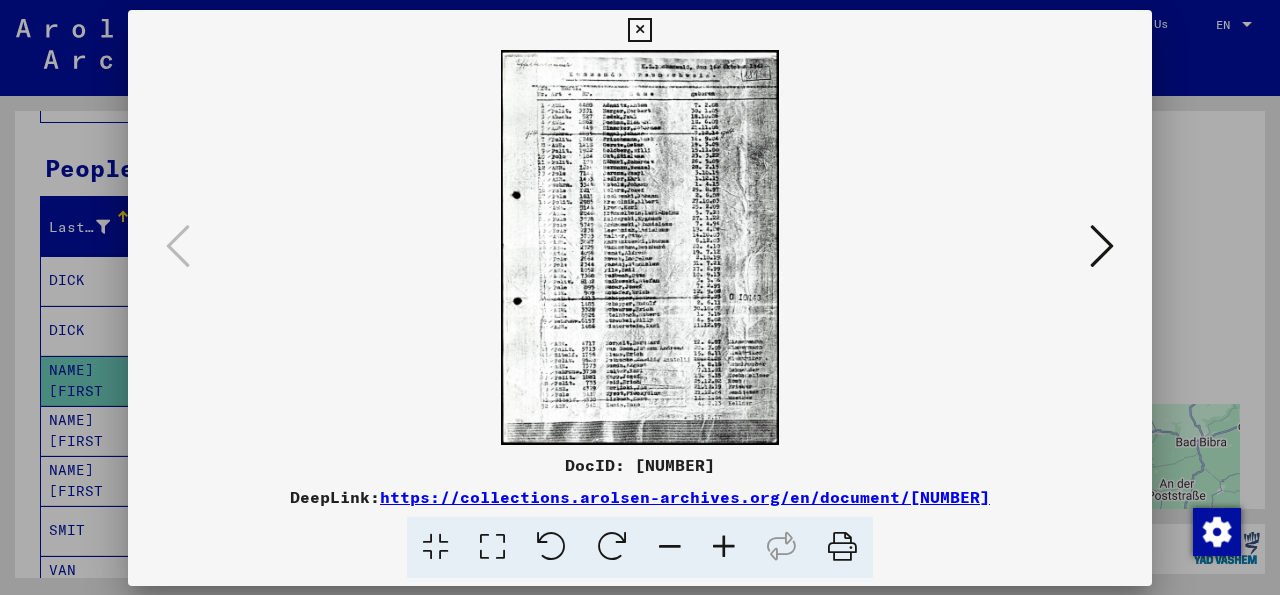 scroll, scrollTop: 595, scrollLeft: 0, axis: vertical 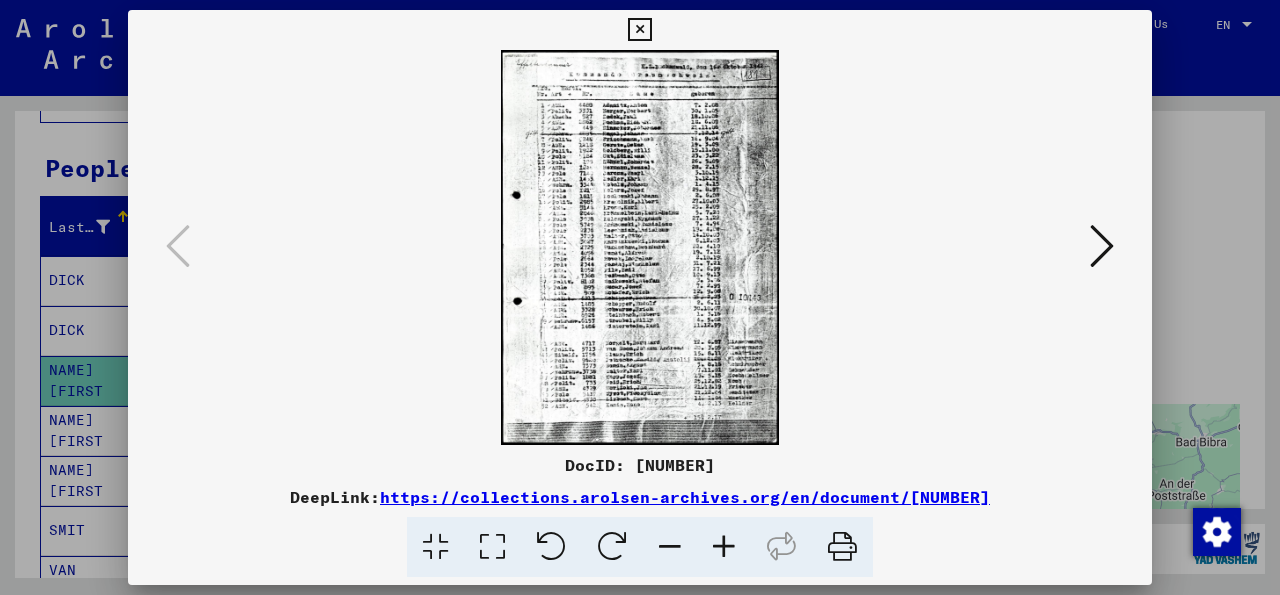 drag, startPoint x: 697, startPoint y: 225, endPoint x: 664, endPoint y: 336, distance: 115.80155 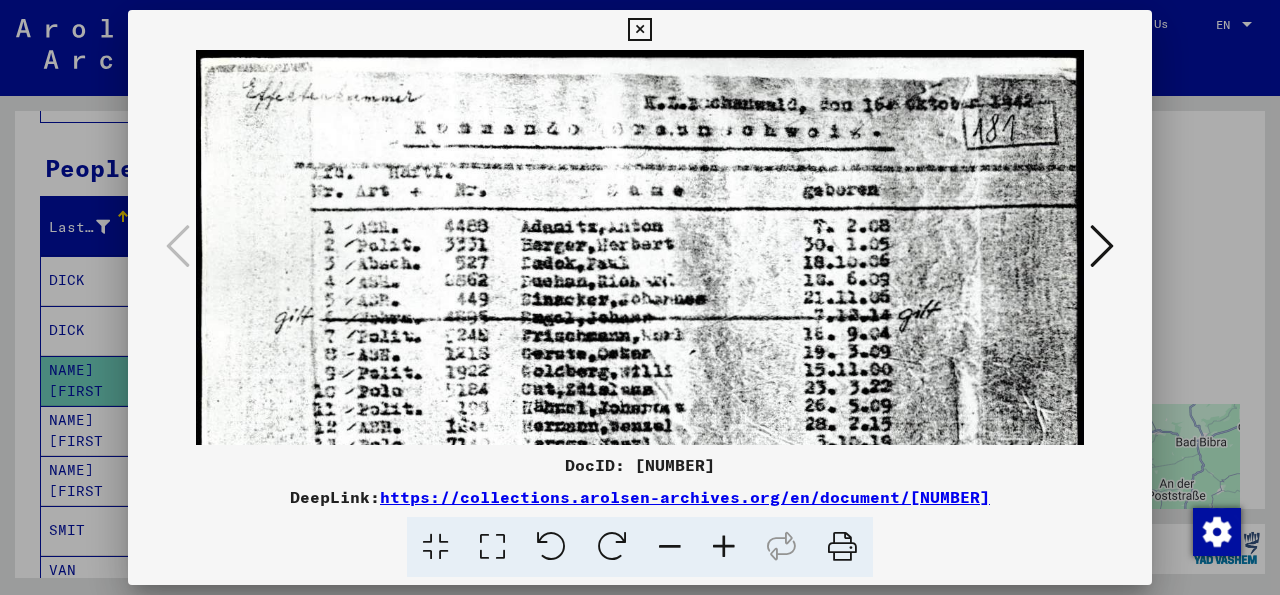 click at bounding box center (640, 682) 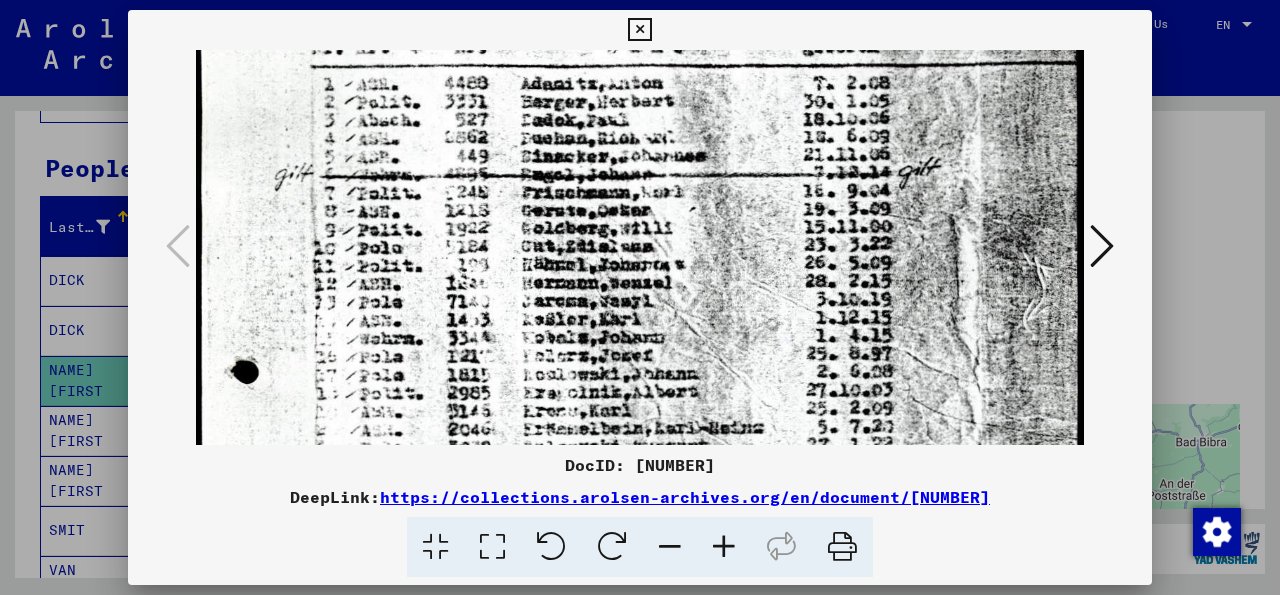 scroll, scrollTop: 145, scrollLeft: 0, axis: vertical 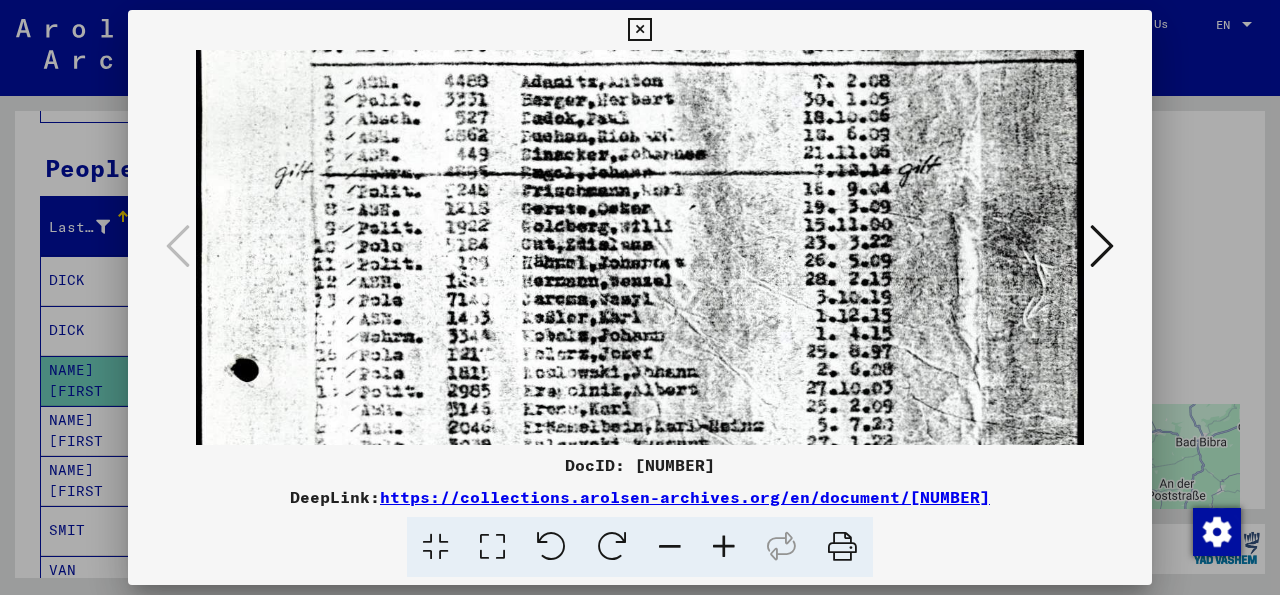 drag, startPoint x: 713, startPoint y: 304, endPoint x: 737, endPoint y: 159, distance: 146.9728 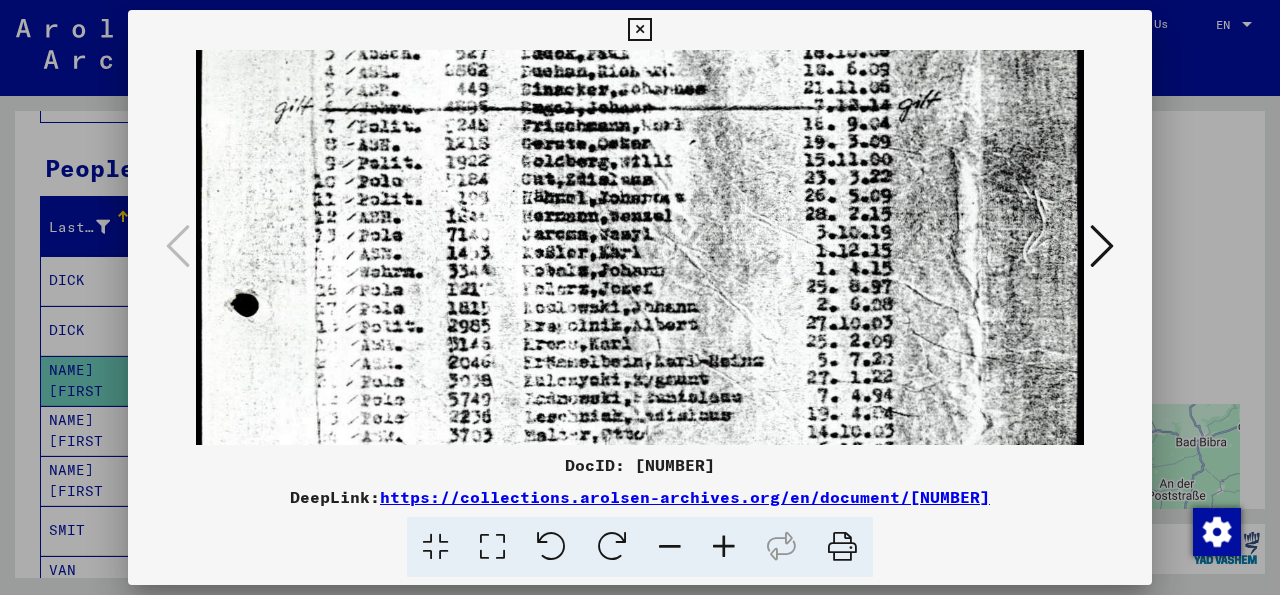 scroll, scrollTop: 244, scrollLeft: 0, axis: vertical 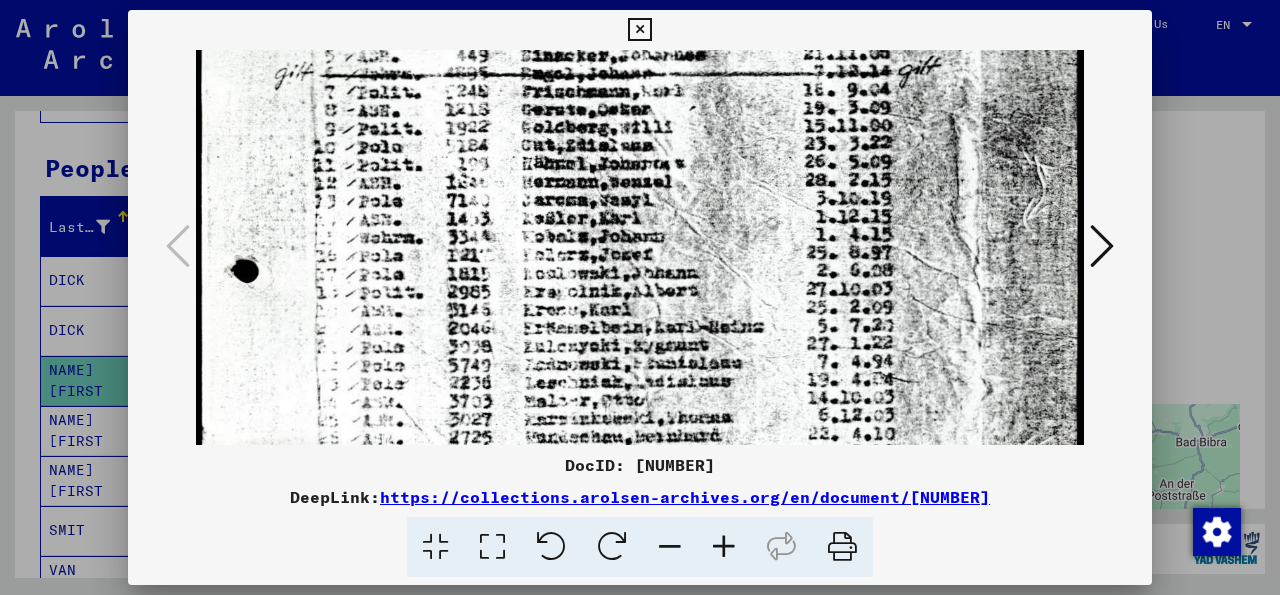 drag, startPoint x: 686, startPoint y: 265, endPoint x: 681, endPoint y: 166, distance: 99.12618 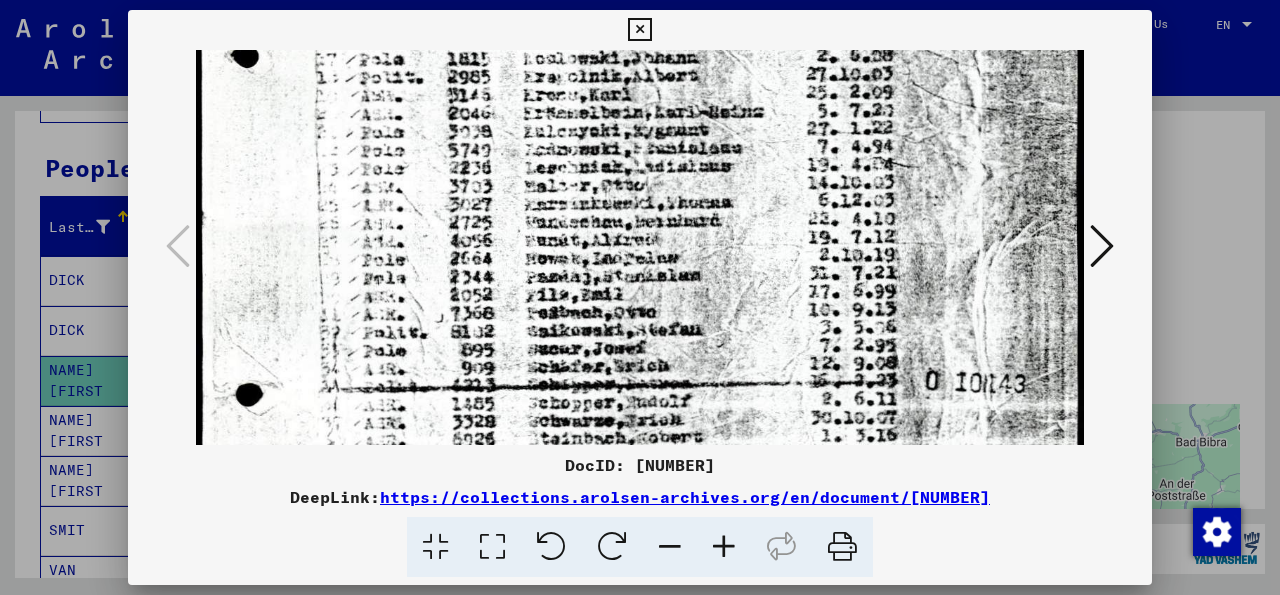 drag, startPoint x: 651, startPoint y: 347, endPoint x: 633, endPoint y: 131, distance: 216.7487 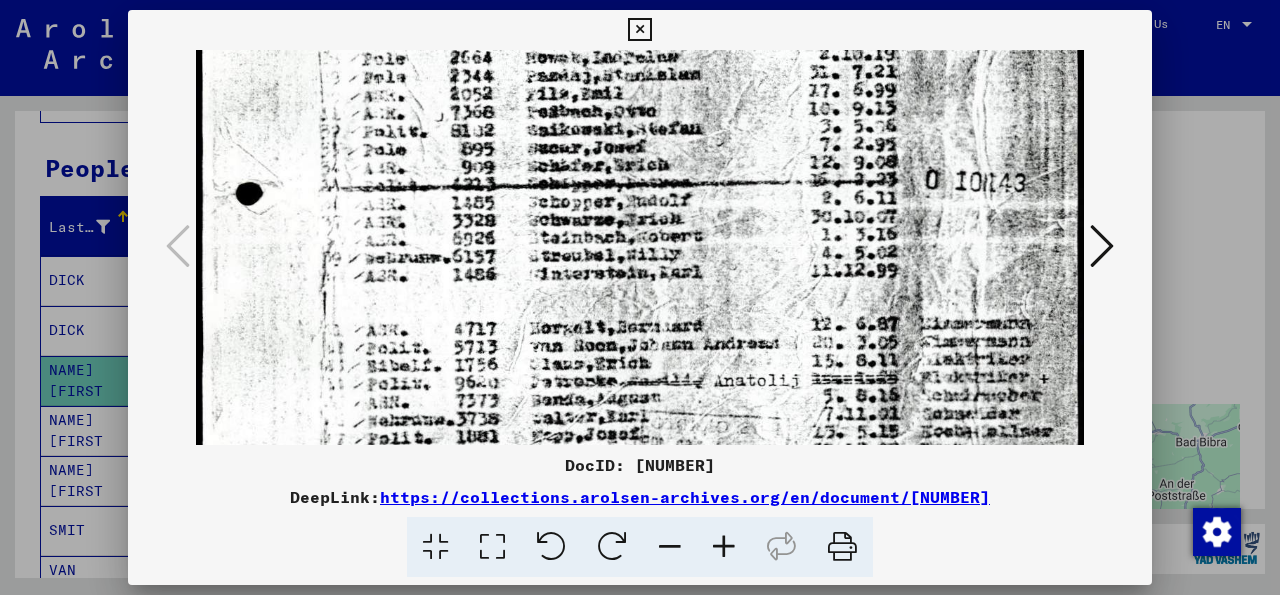 scroll, scrollTop: 668, scrollLeft: 0, axis: vertical 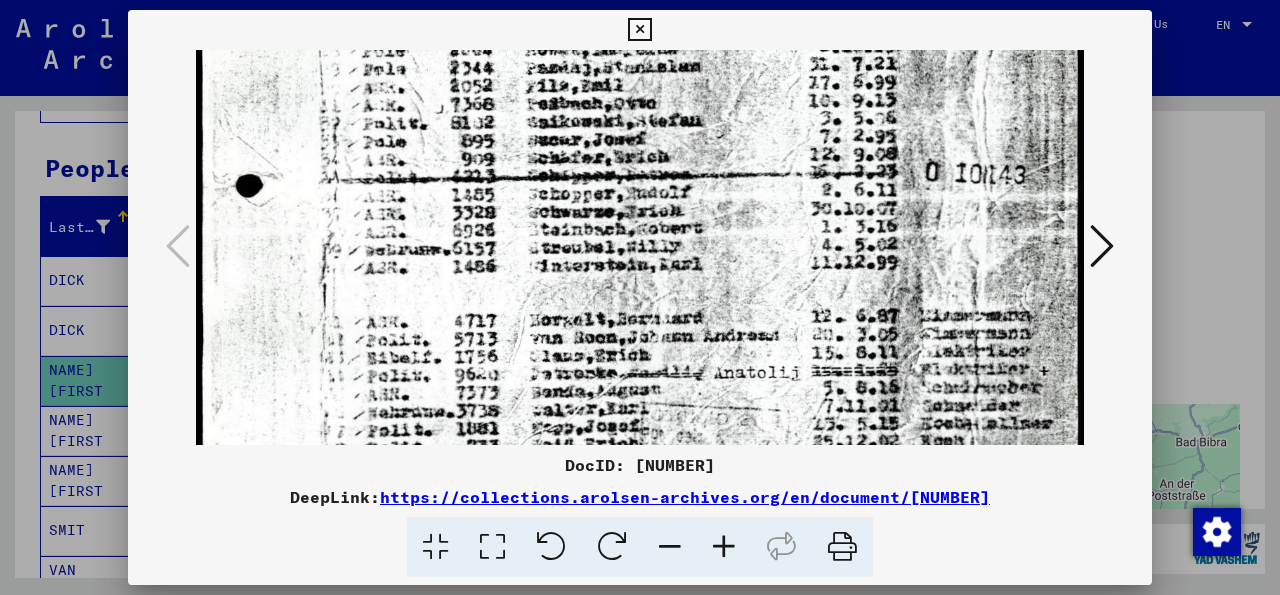 drag, startPoint x: 608, startPoint y: 261, endPoint x: 609, endPoint y: 53, distance: 208.00241 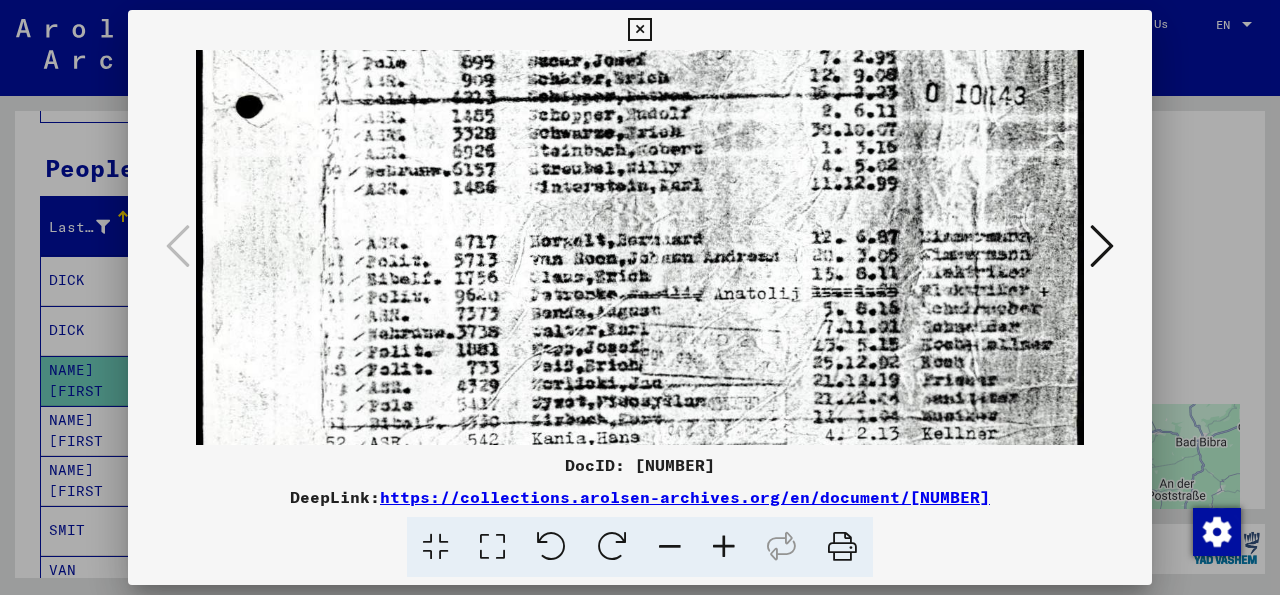 scroll, scrollTop: 789, scrollLeft: 0, axis: vertical 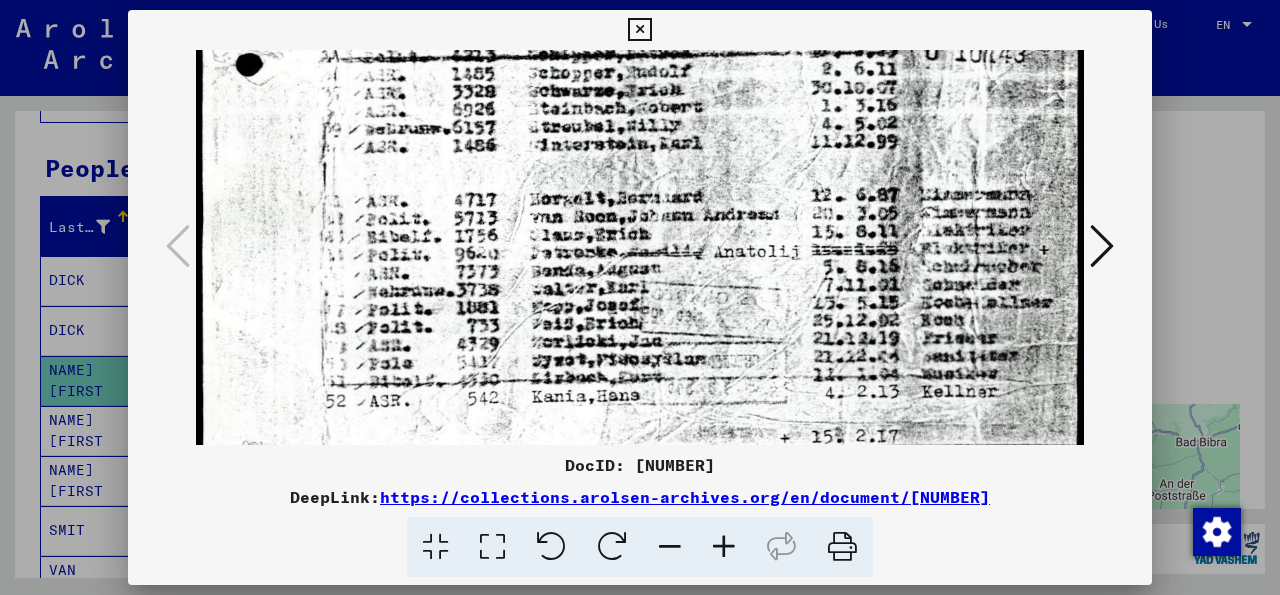 drag, startPoint x: 639, startPoint y: 180, endPoint x: 635, endPoint y: 59, distance: 121.0661 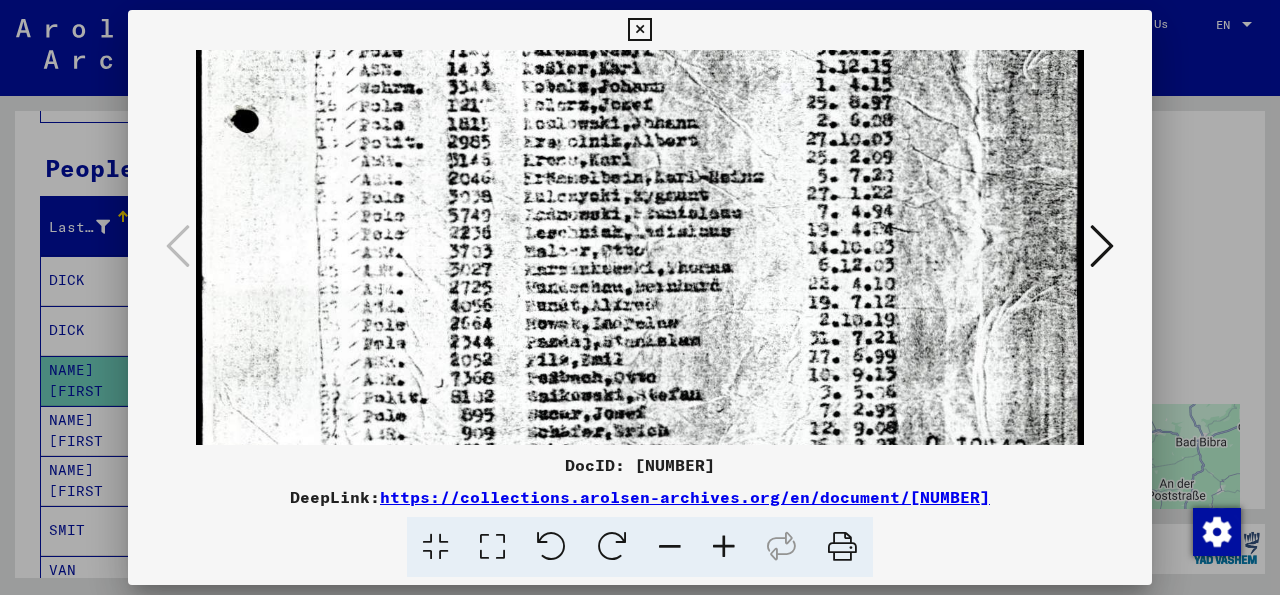 scroll, scrollTop: 384, scrollLeft: 0, axis: vertical 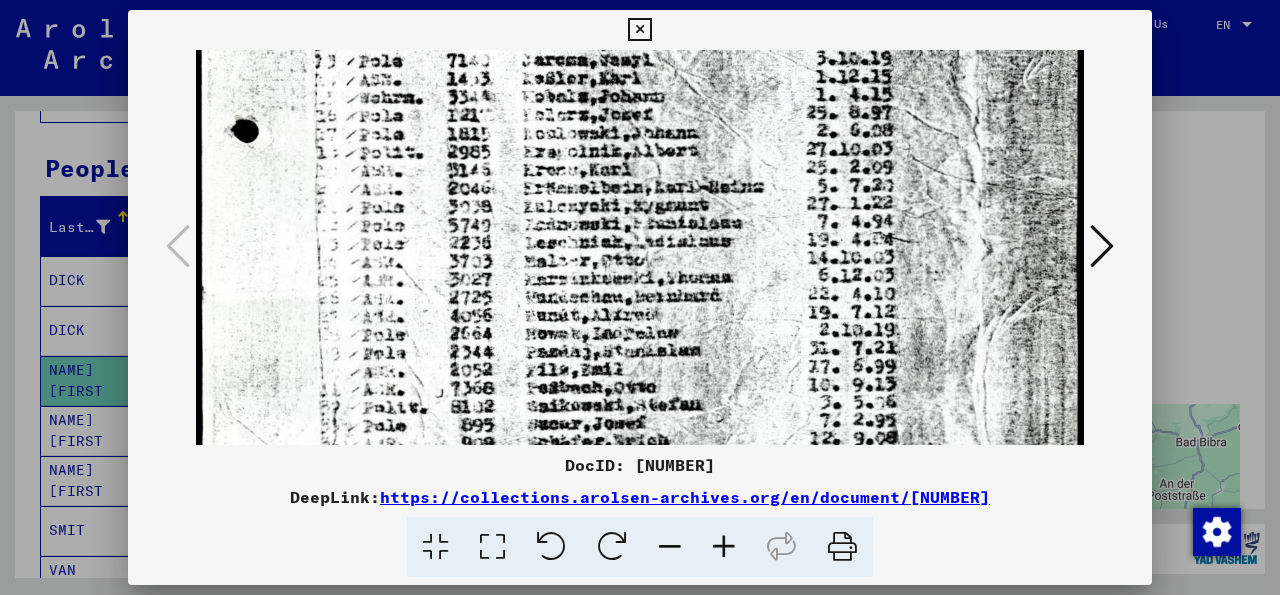 drag, startPoint x: 839, startPoint y: 230, endPoint x: 802, endPoint y: 635, distance: 406.6866 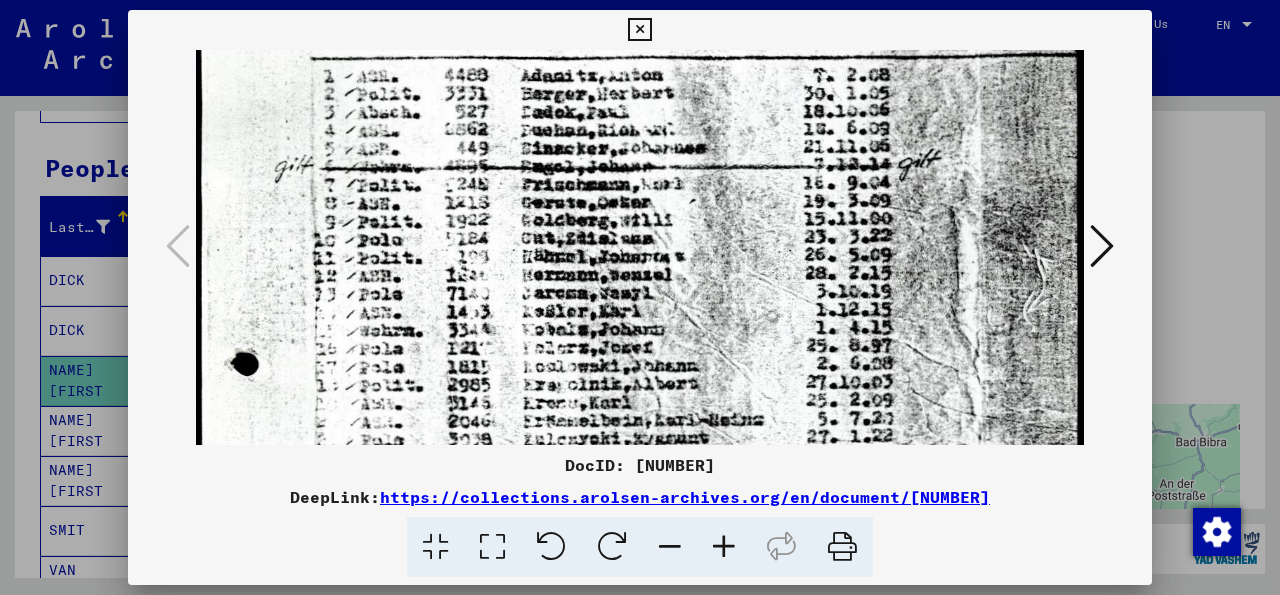 scroll, scrollTop: 127, scrollLeft: 0, axis: vertical 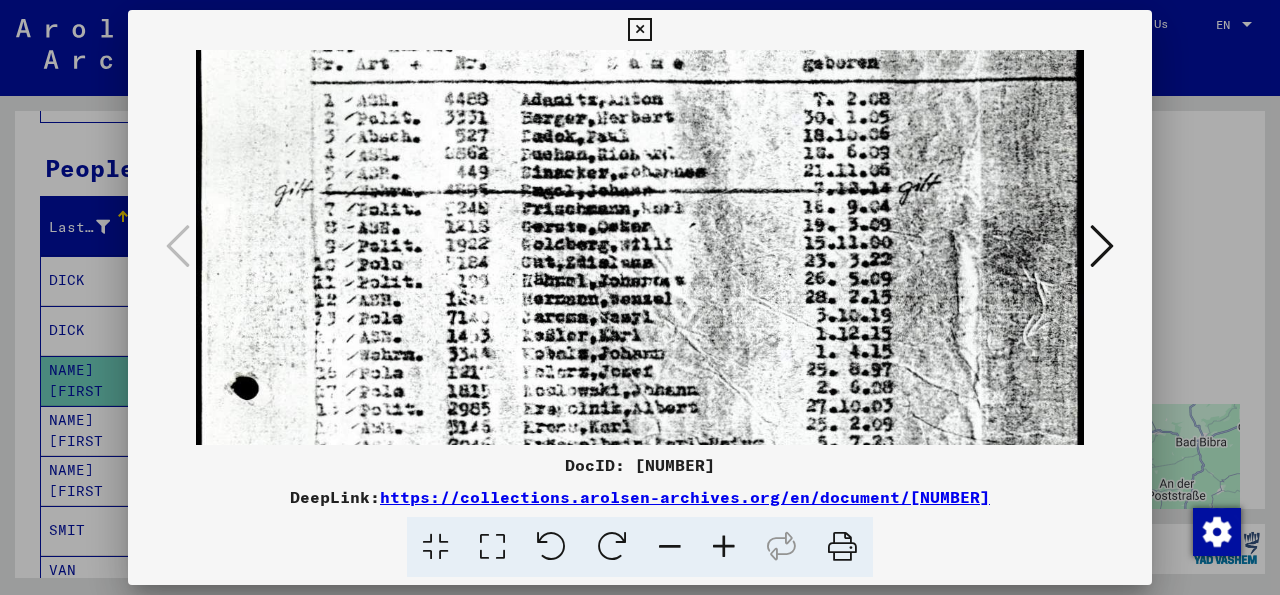 drag, startPoint x: 717, startPoint y: 378, endPoint x: 696, endPoint y: 635, distance: 257.85654 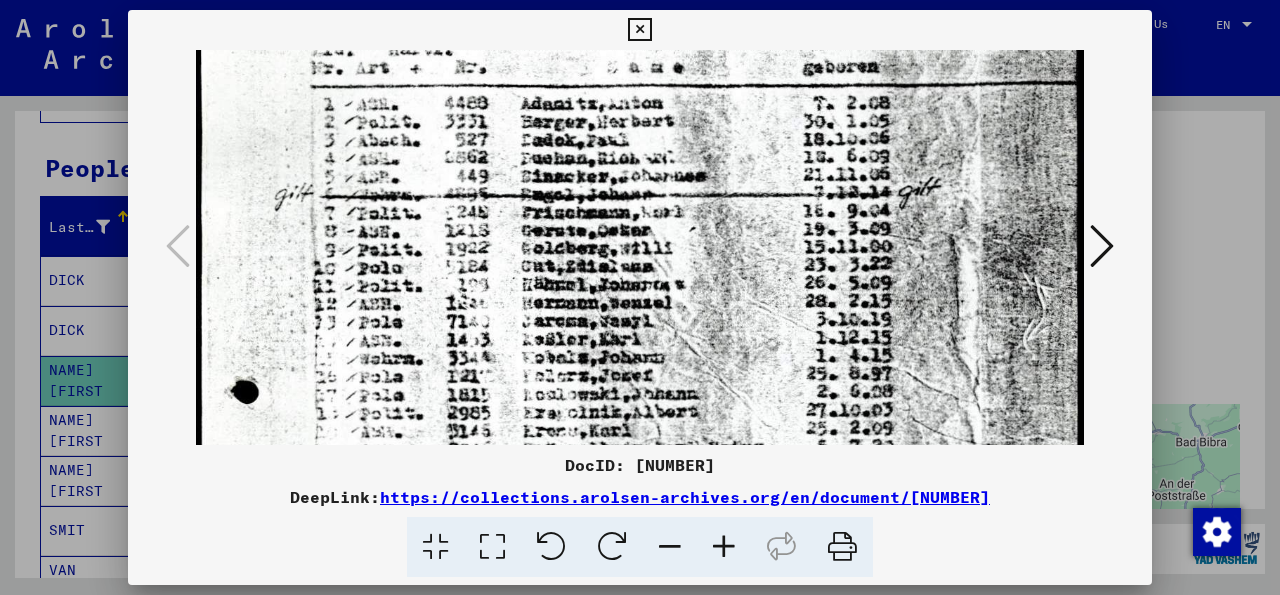 click at bounding box center [640, 559] 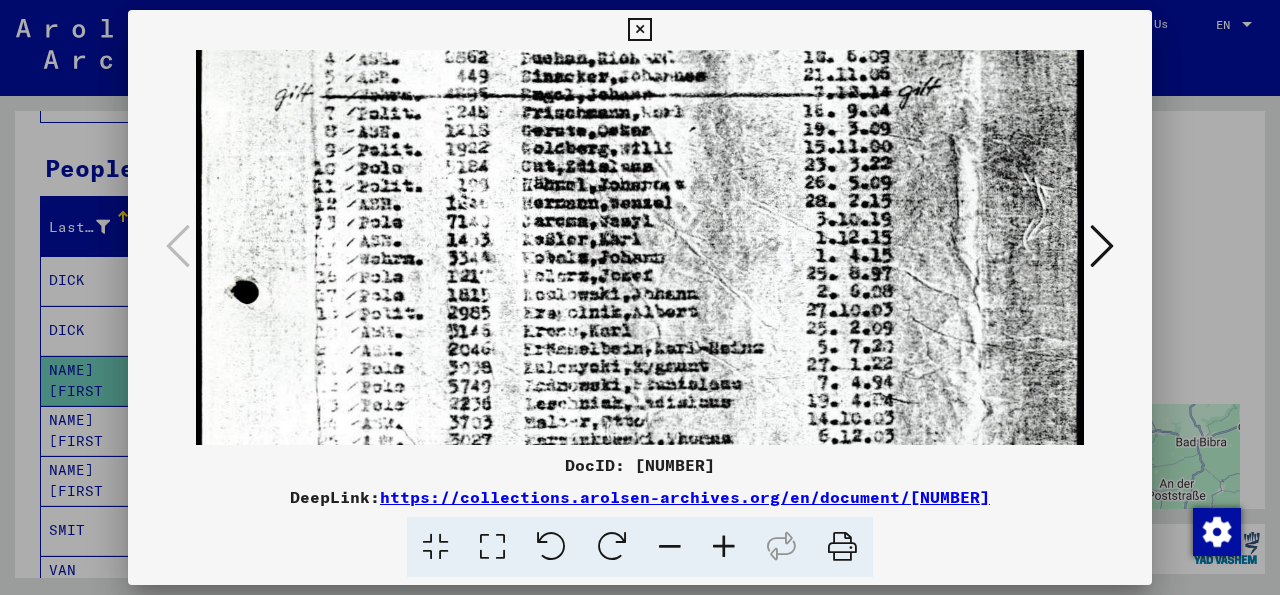 scroll, scrollTop: 258, scrollLeft: 0, axis: vertical 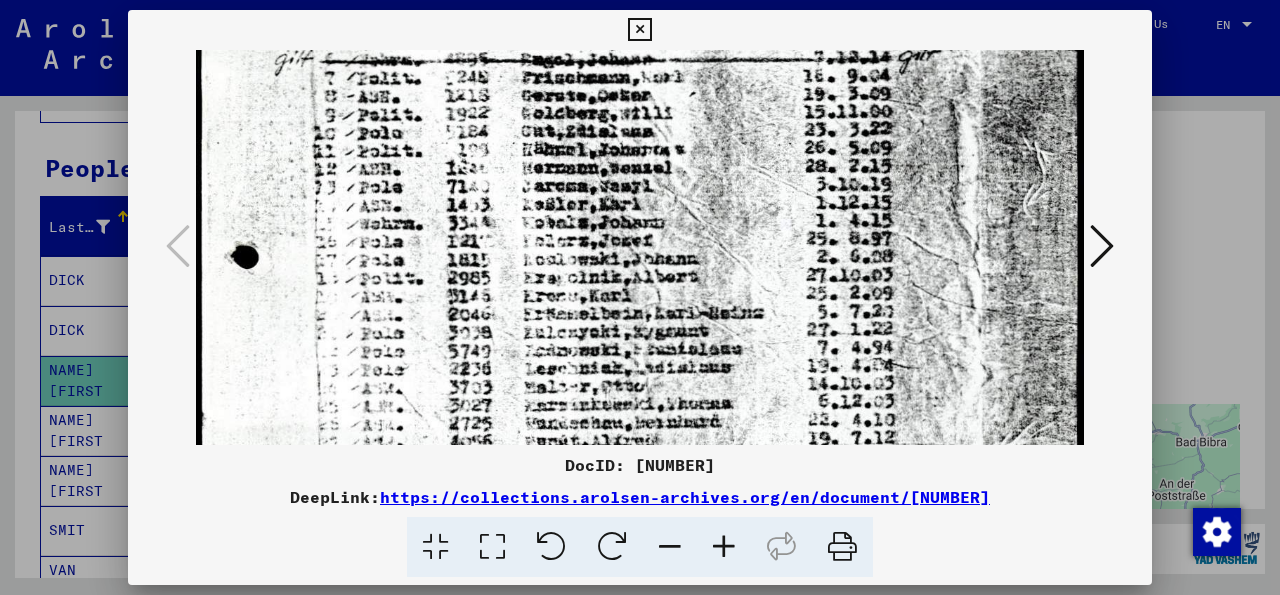 drag, startPoint x: 699, startPoint y: 267, endPoint x: 728, endPoint y: 132, distance: 138.07968 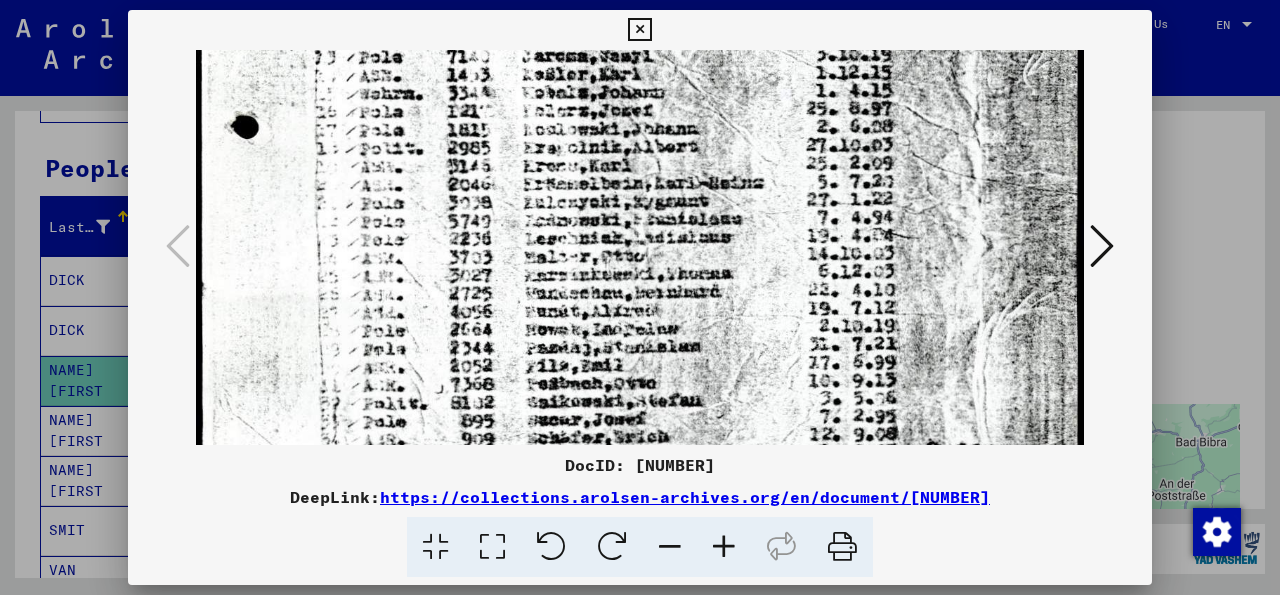 scroll, scrollTop: 426, scrollLeft: 0, axis: vertical 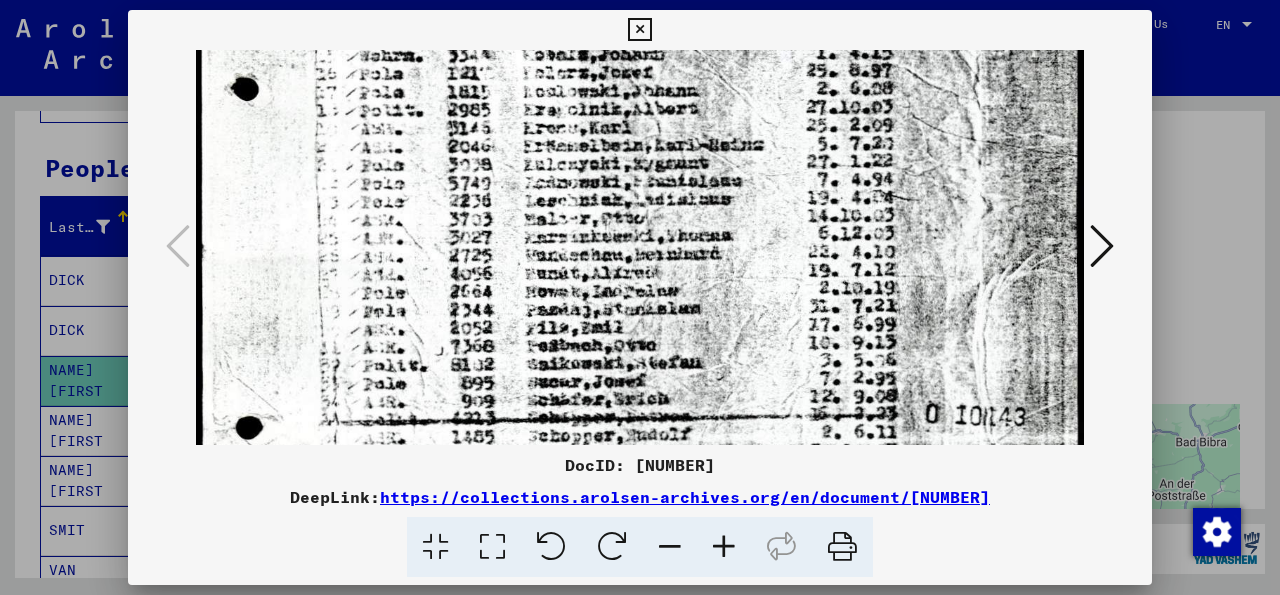 drag, startPoint x: 649, startPoint y: 285, endPoint x: 662, endPoint y: 117, distance: 168.50223 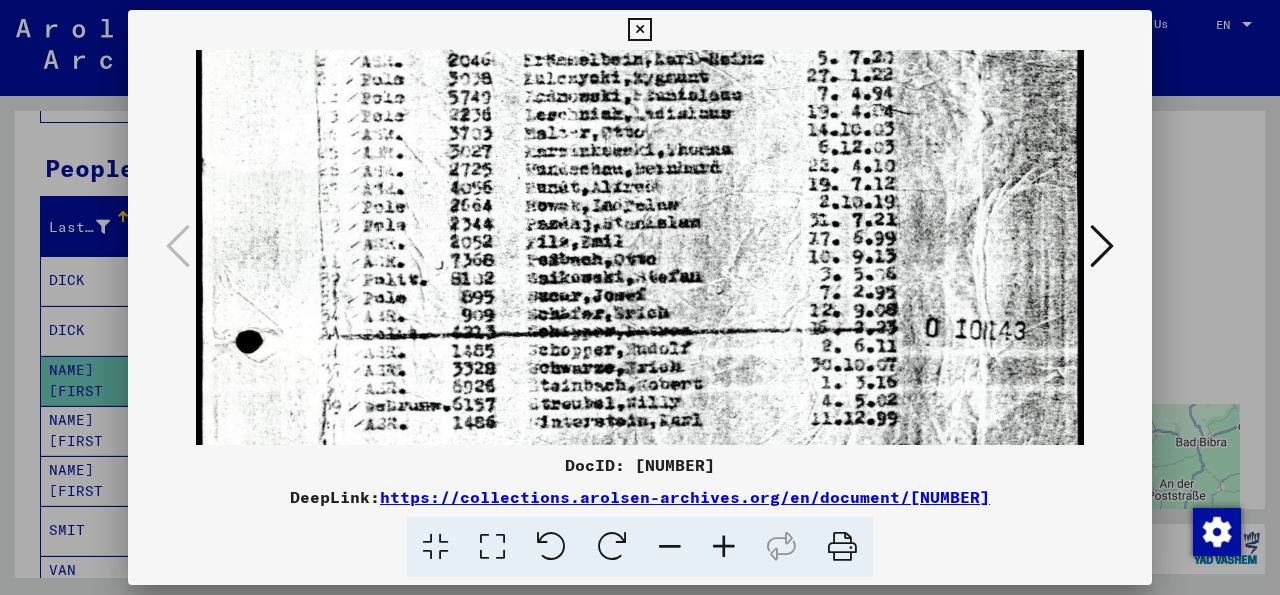 scroll, scrollTop: 543, scrollLeft: 0, axis: vertical 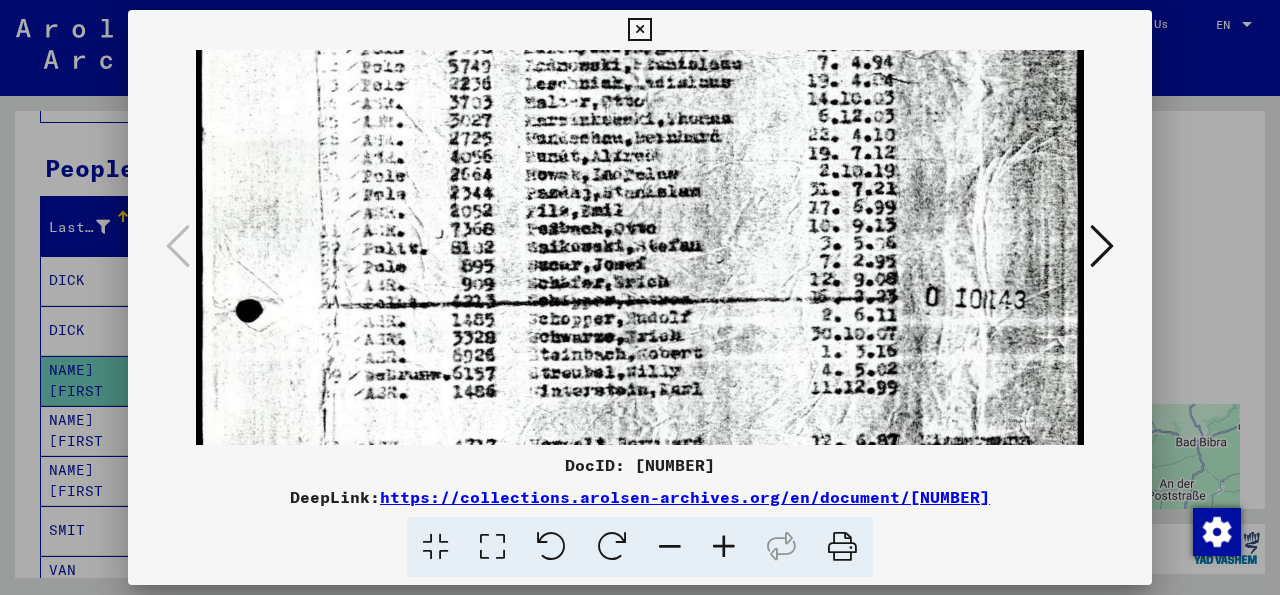 drag, startPoint x: 611, startPoint y: 317, endPoint x: 593, endPoint y: 200, distance: 118.37652 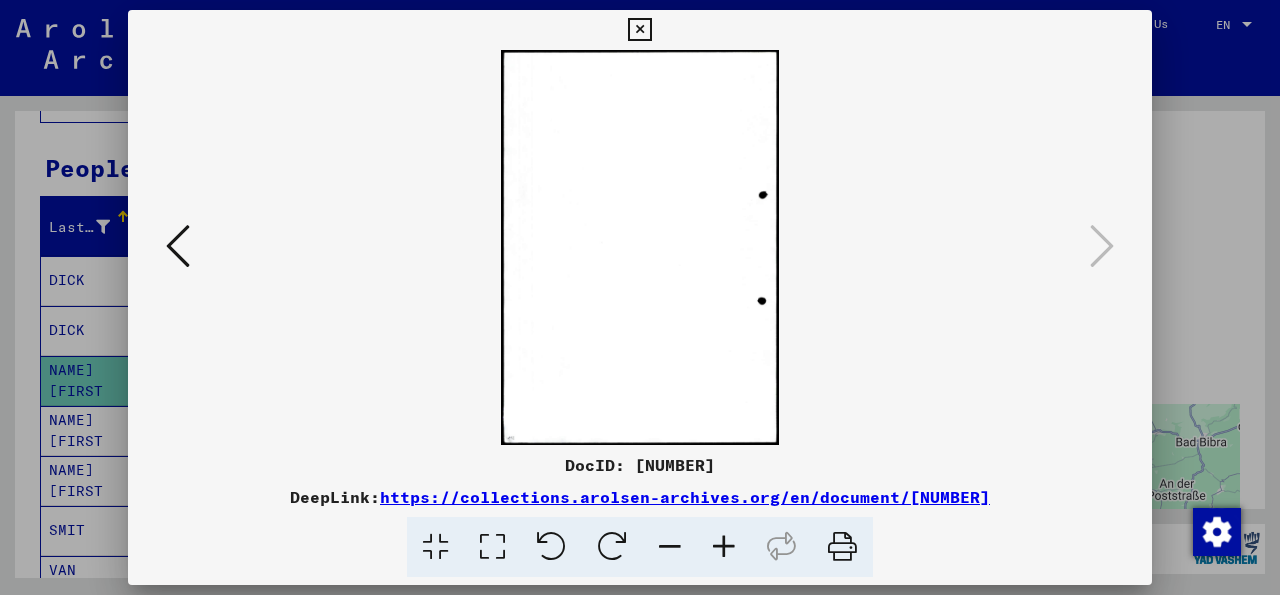 scroll, scrollTop: 0, scrollLeft: 0, axis: both 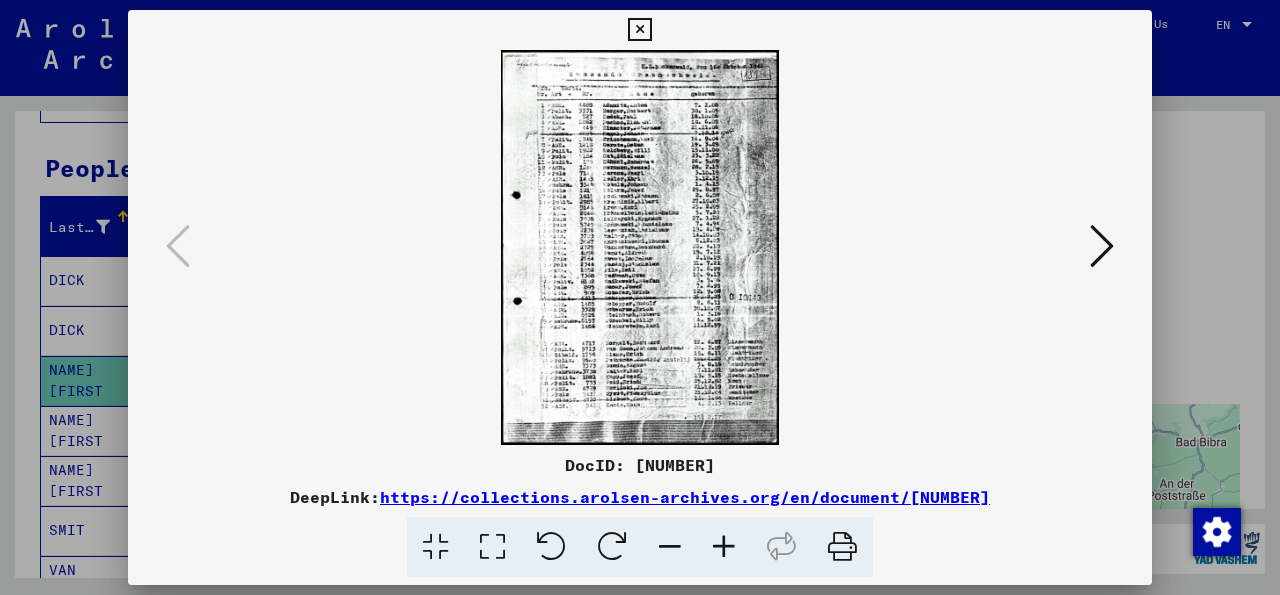 click at bounding box center [640, 247] 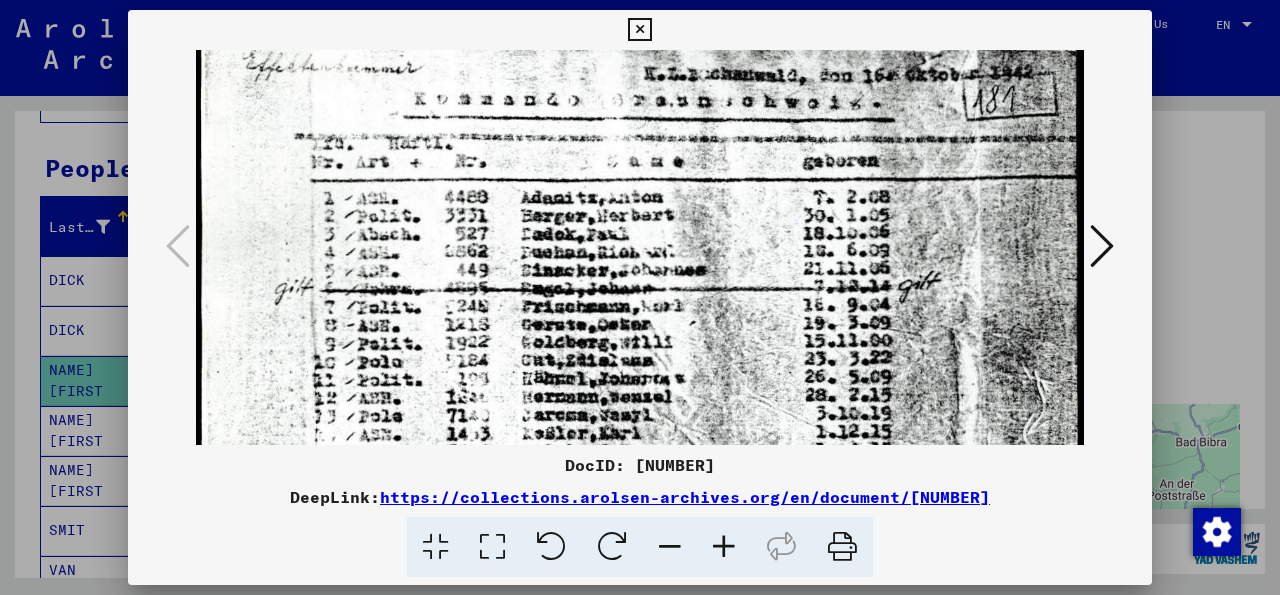 scroll, scrollTop: 0, scrollLeft: 0, axis: both 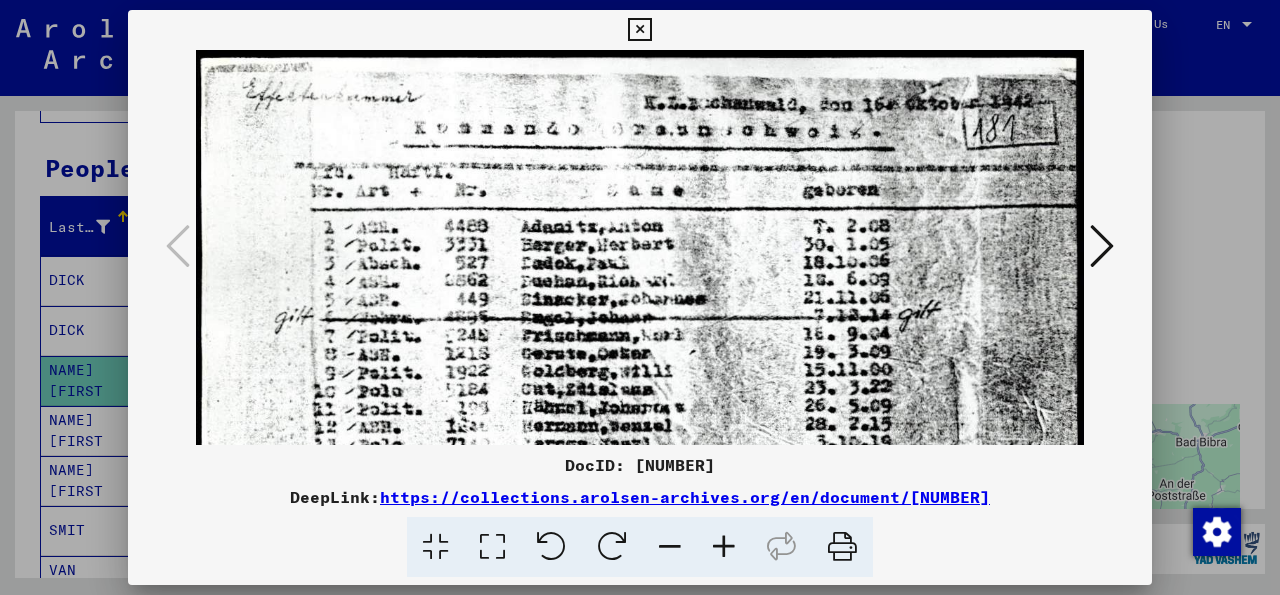 drag, startPoint x: 665, startPoint y: 342, endPoint x: 641, endPoint y: 352, distance: 26 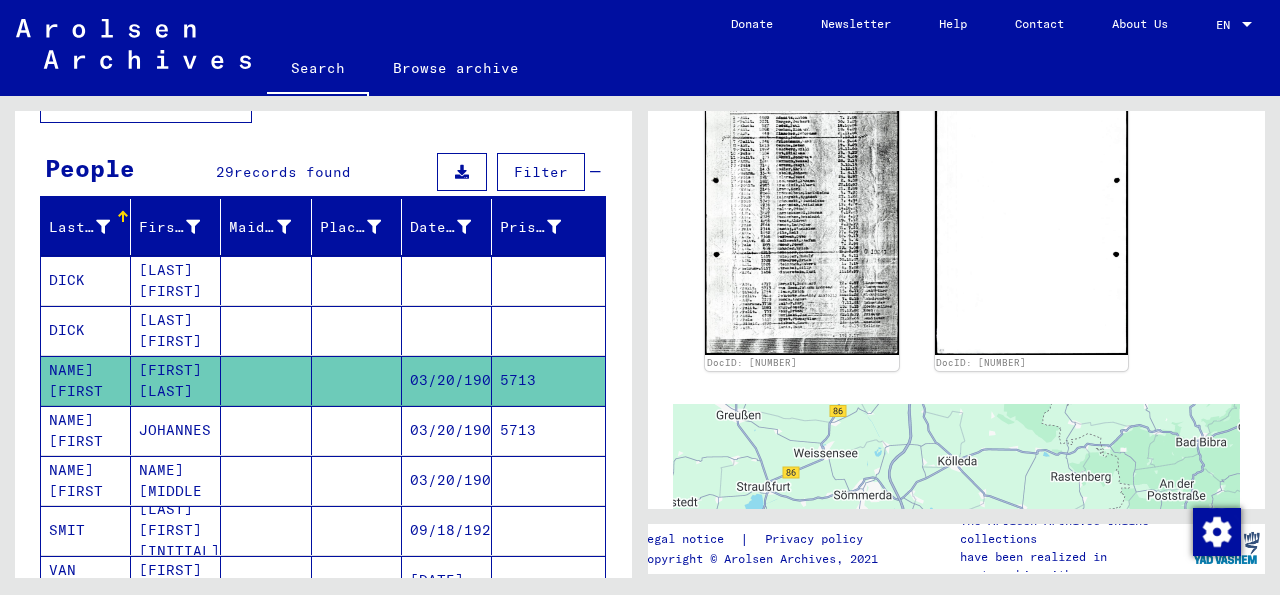 click on "03/20/1905" at bounding box center [447, 480] 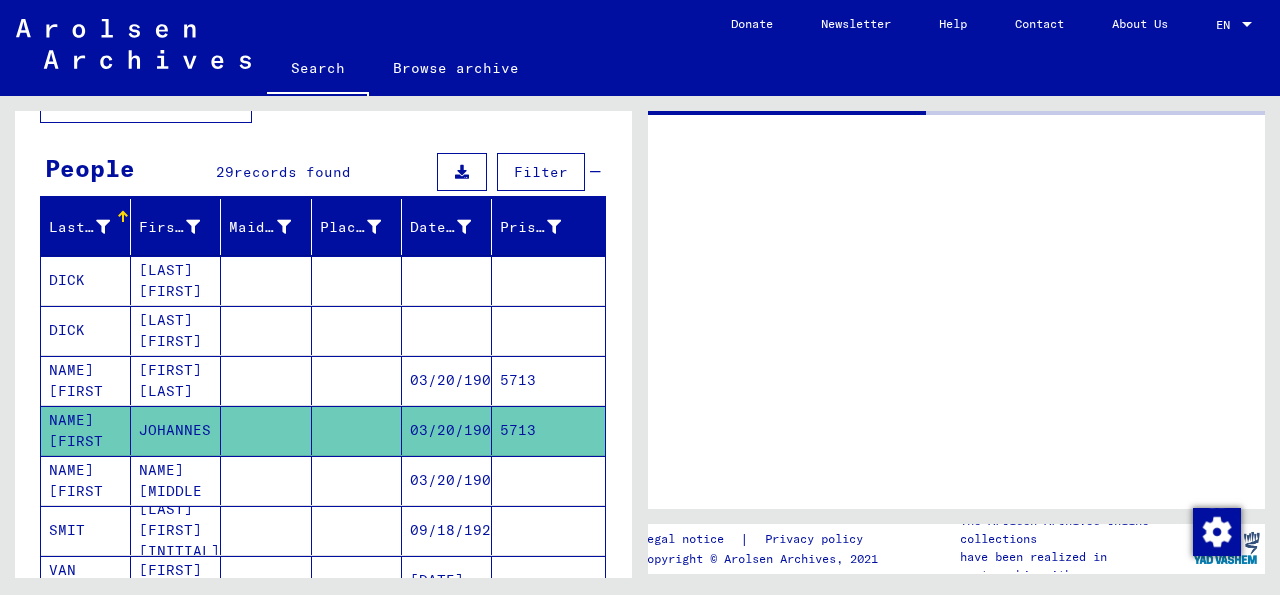 scroll, scrollTop: 0, scrollLeft: 0, axis: both 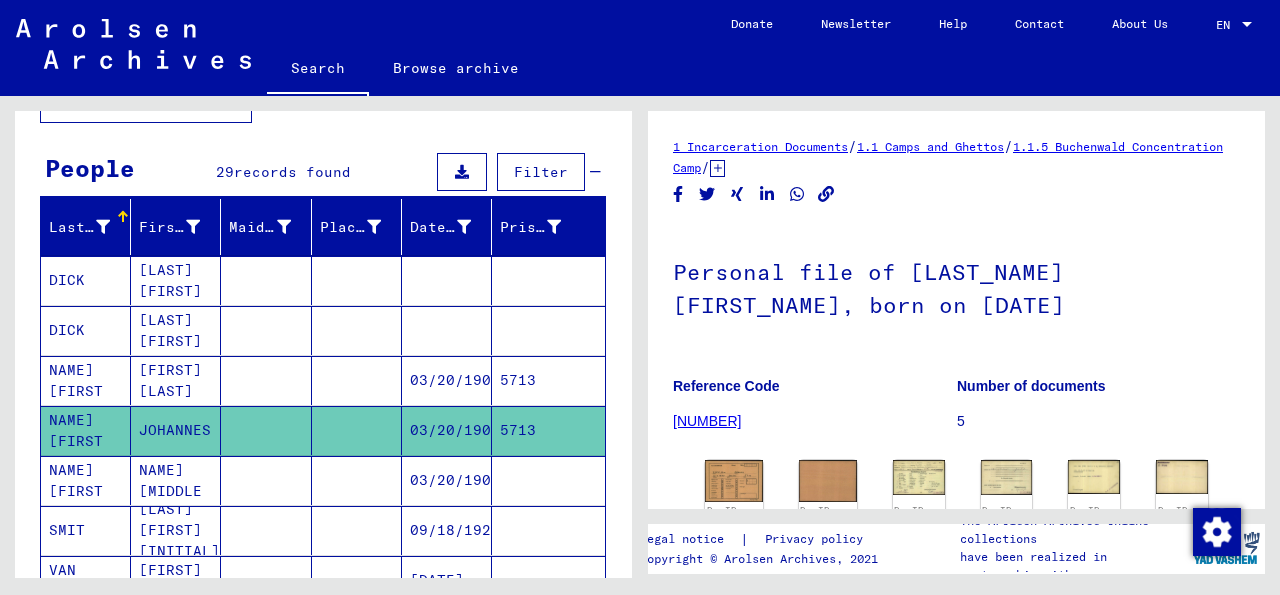 click on "Personal file of [LAST_NAME] [FIRST_NAME], born on [DATE]" 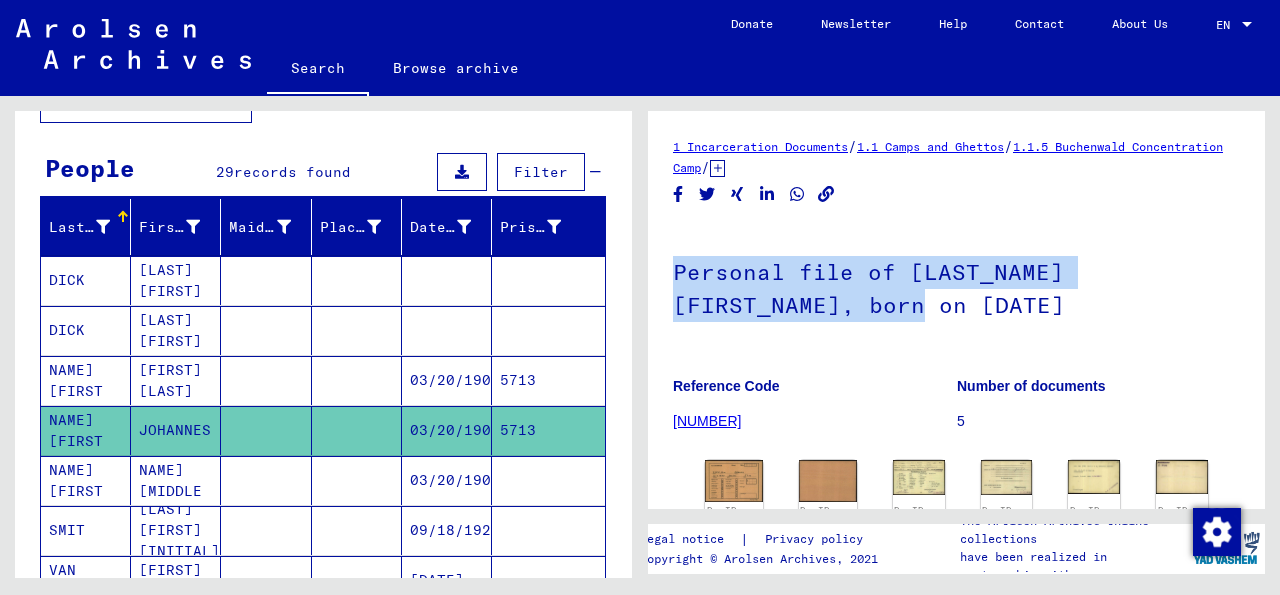 drag, startPoint x: 775, startPoint y: 293, endPoint x: 773, endPoint y: 195, distance: 98.02041 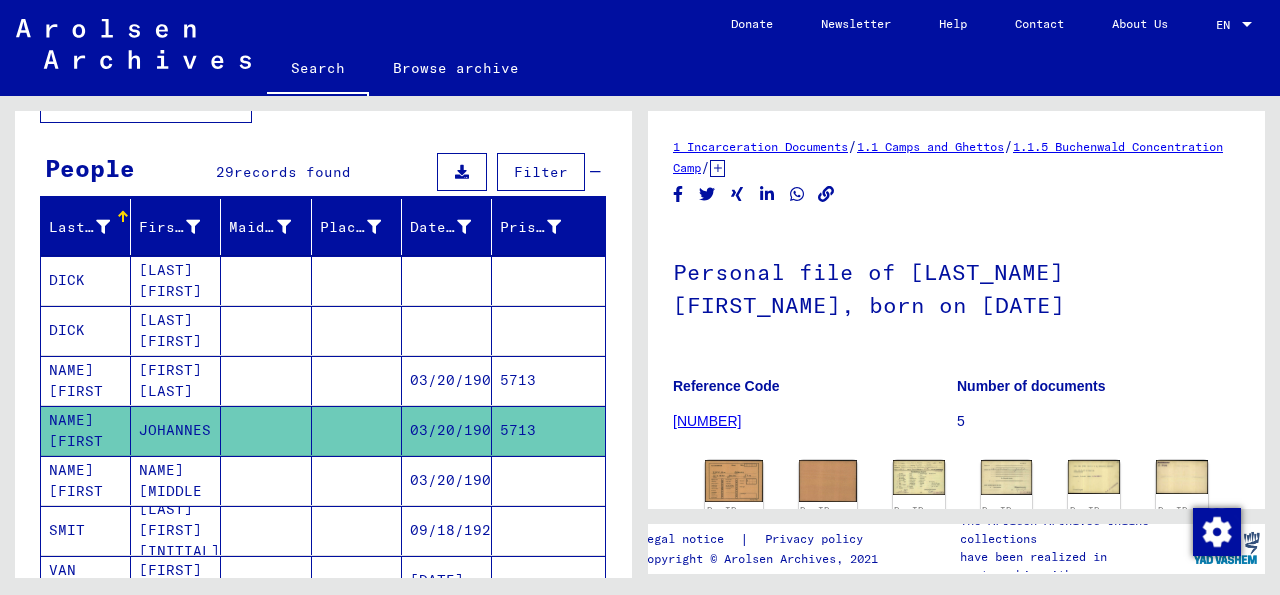 click on "Personal file of [LAST_NAME] [FIRST_NAME], born on [DATE]" 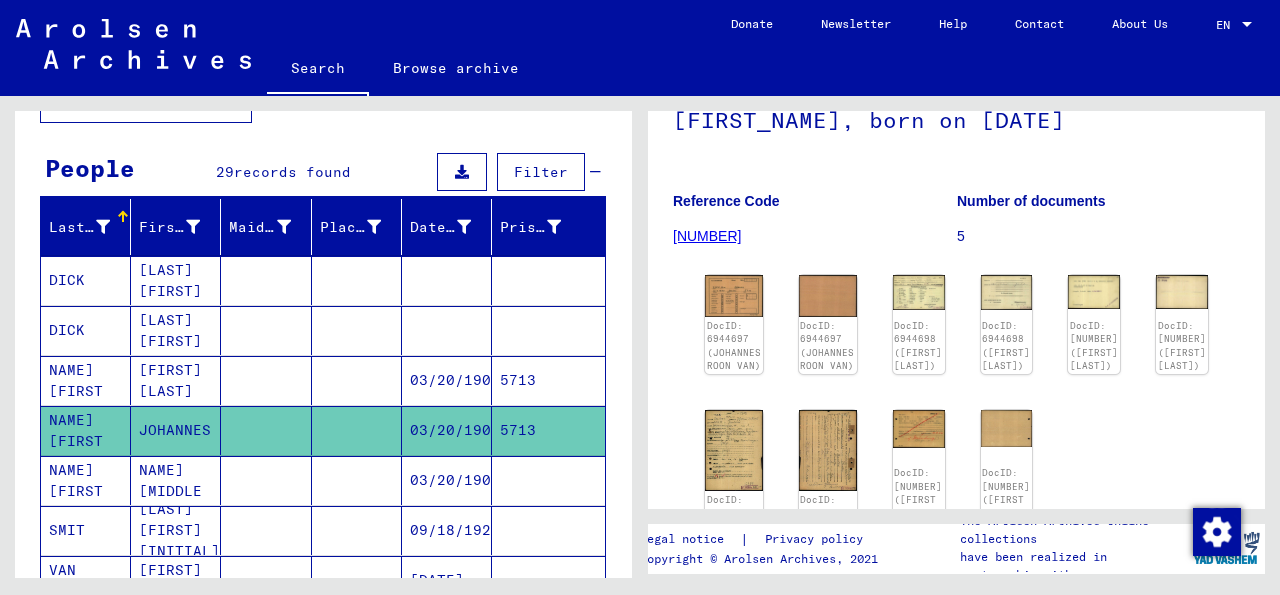 scroll, scrollTop: 187, scrollLeft: 0, axis: vertical 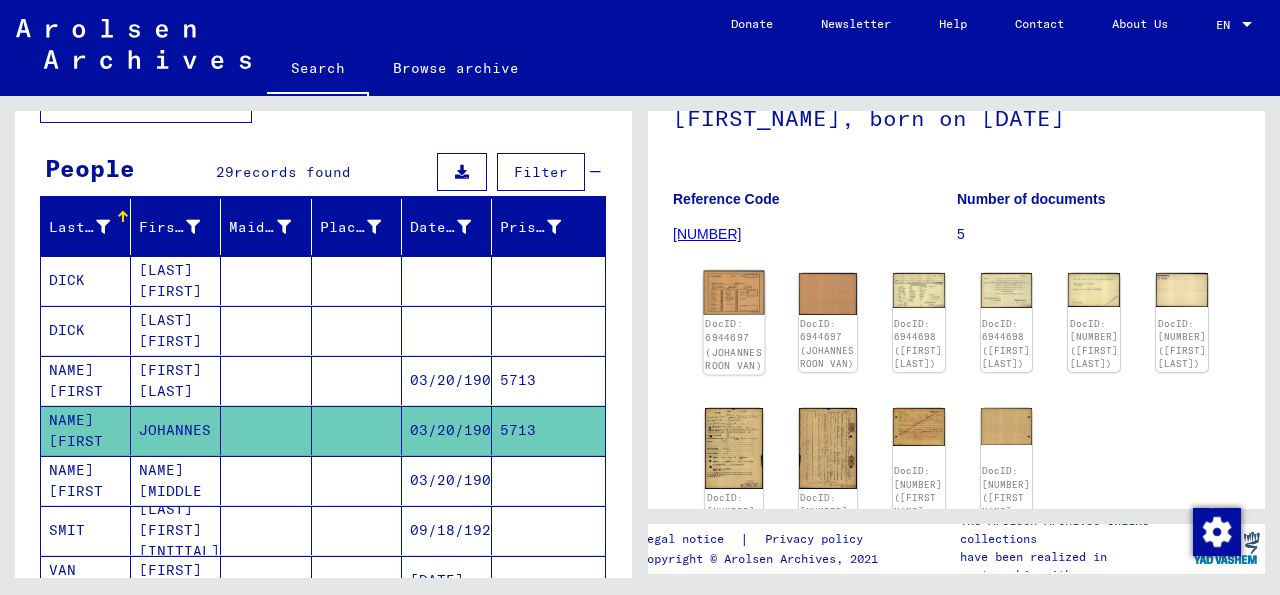 click 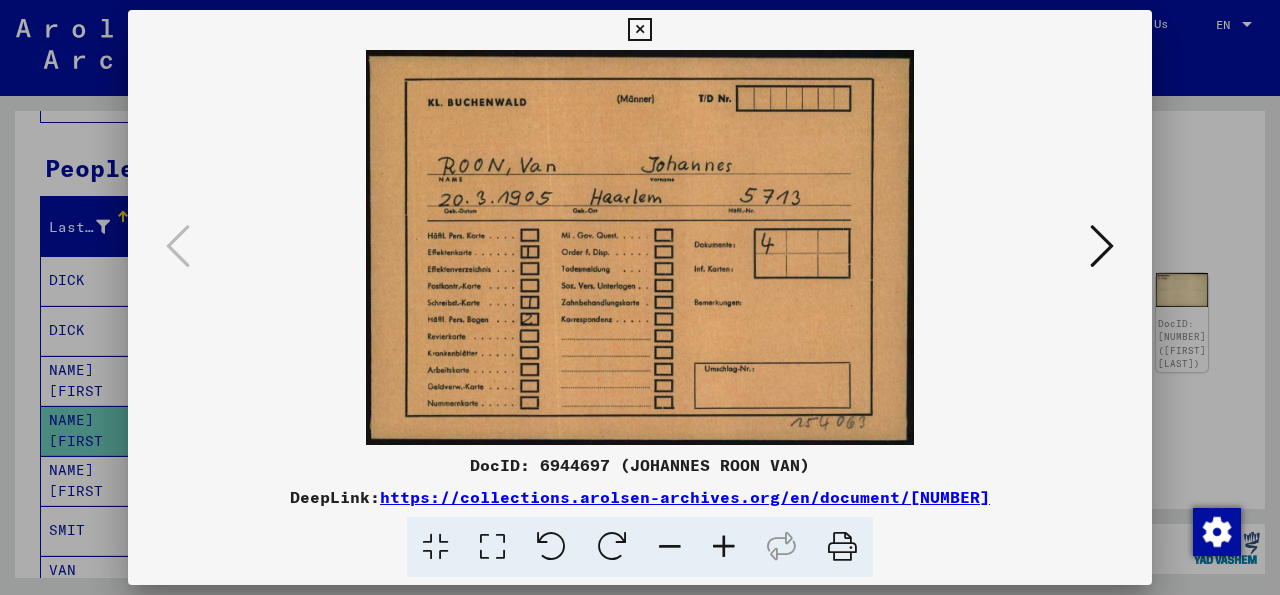 click at bounding box center (1102, 246) 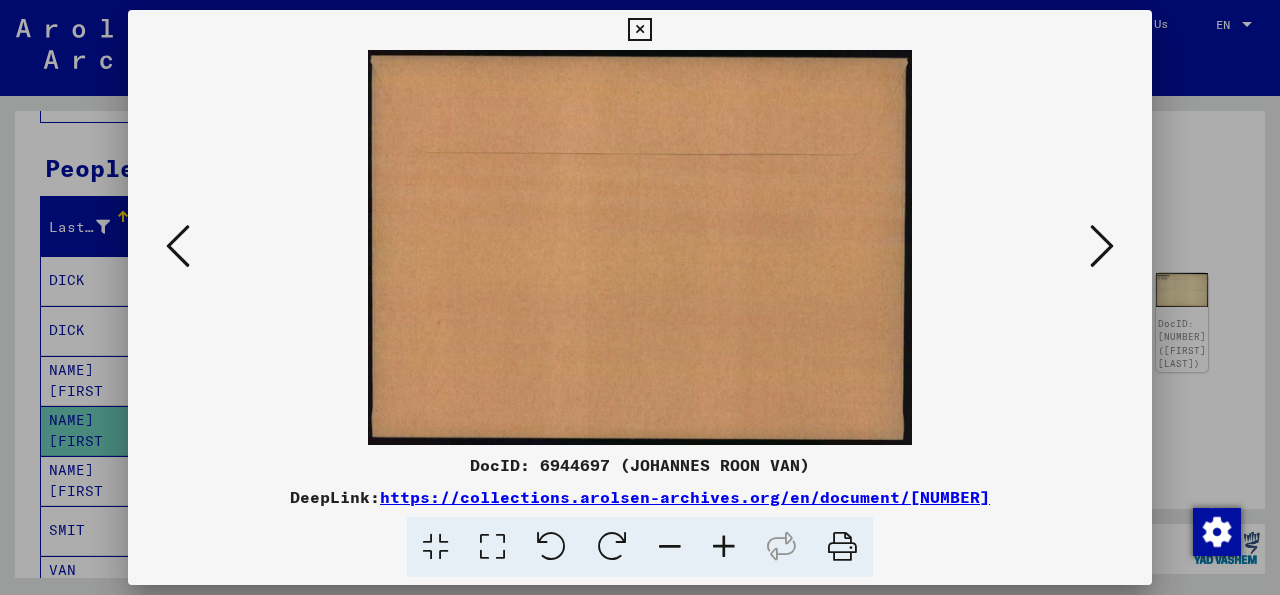 click at bounding box center (1102, 246) 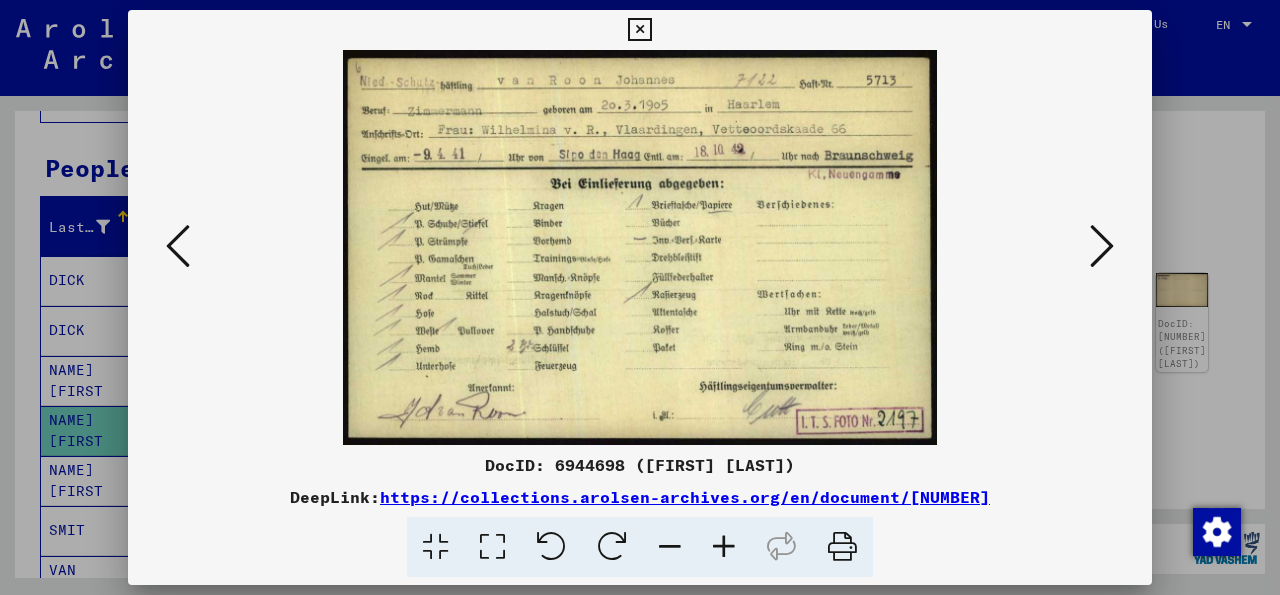 click at bounding box center [1102, 246] 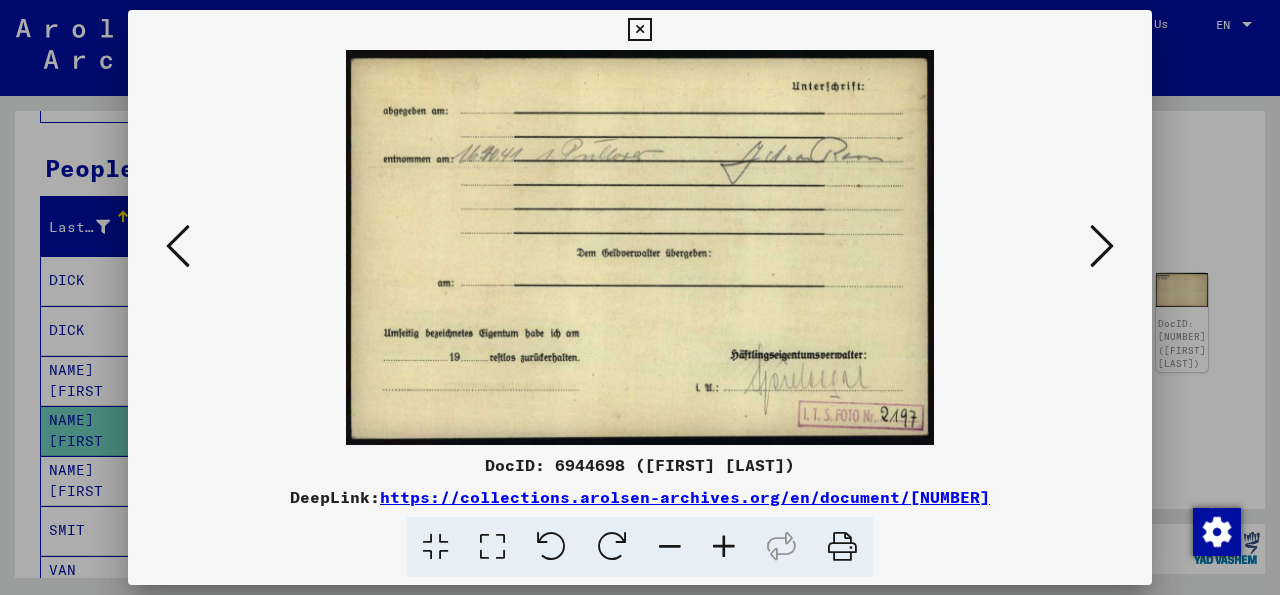 click at bounding box center [1102, 246] 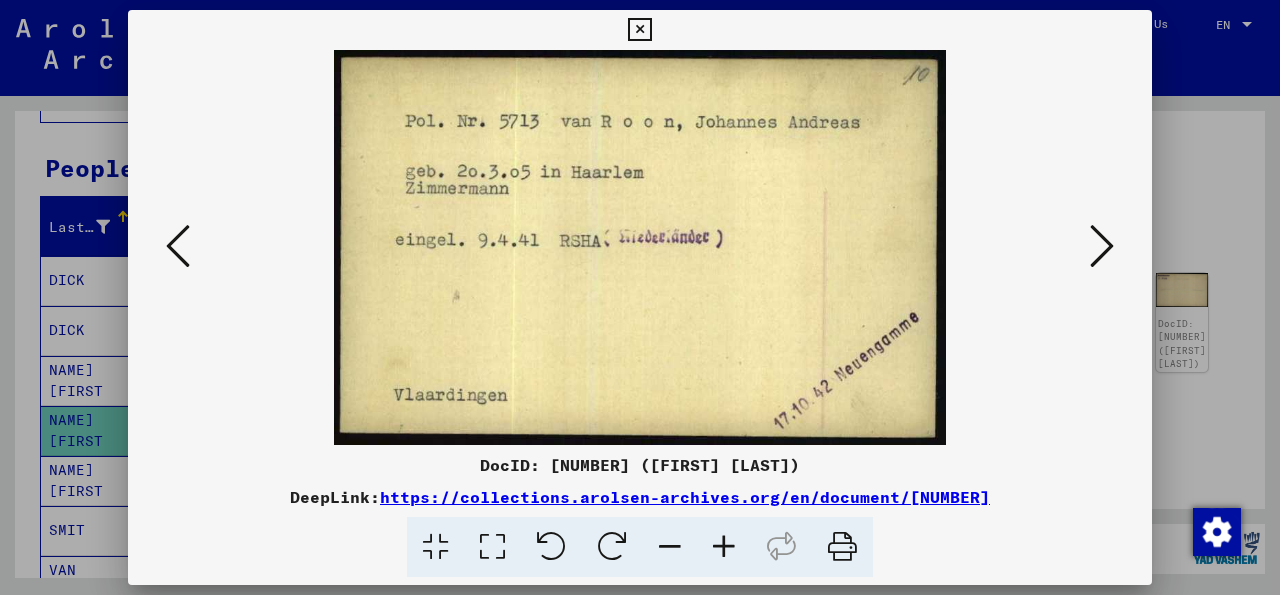 click at bounding box center (1102, 246) 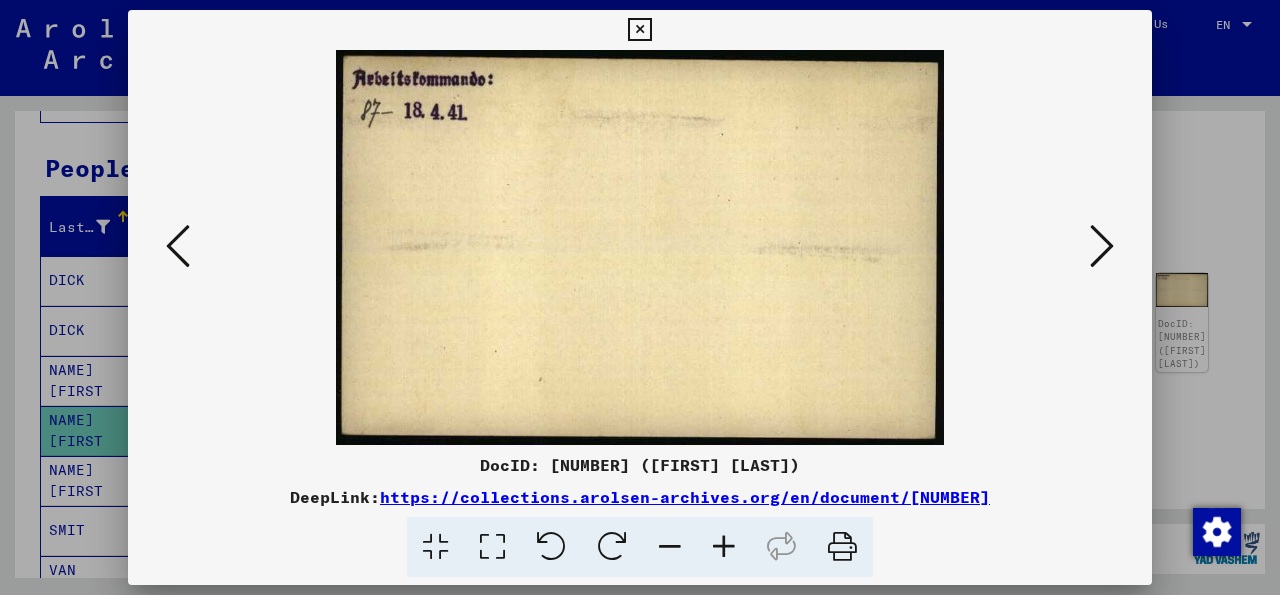 click at bounding box center [1102, 246] 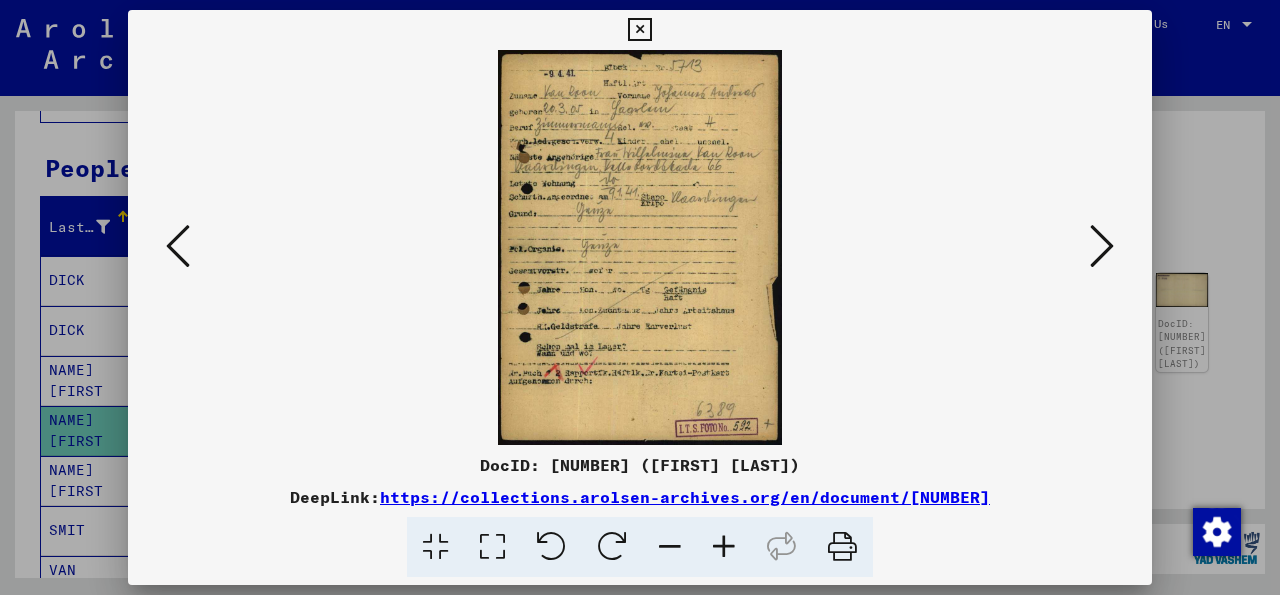 click at bounding box center [1102, 246] 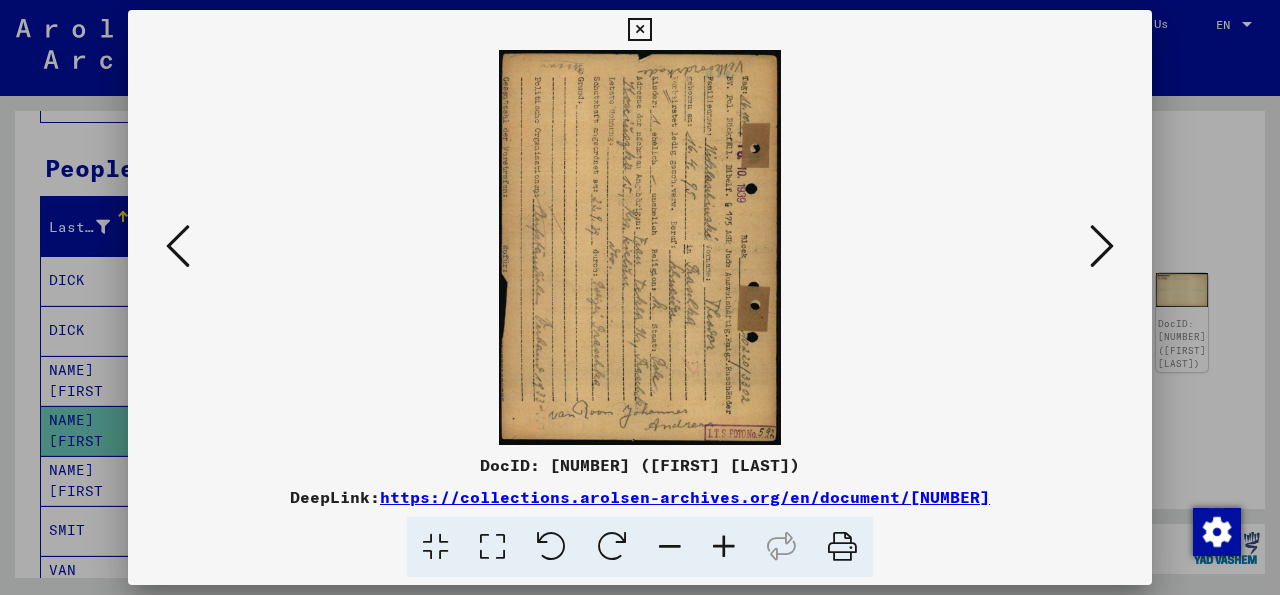 click at bounding box center (551, 547) 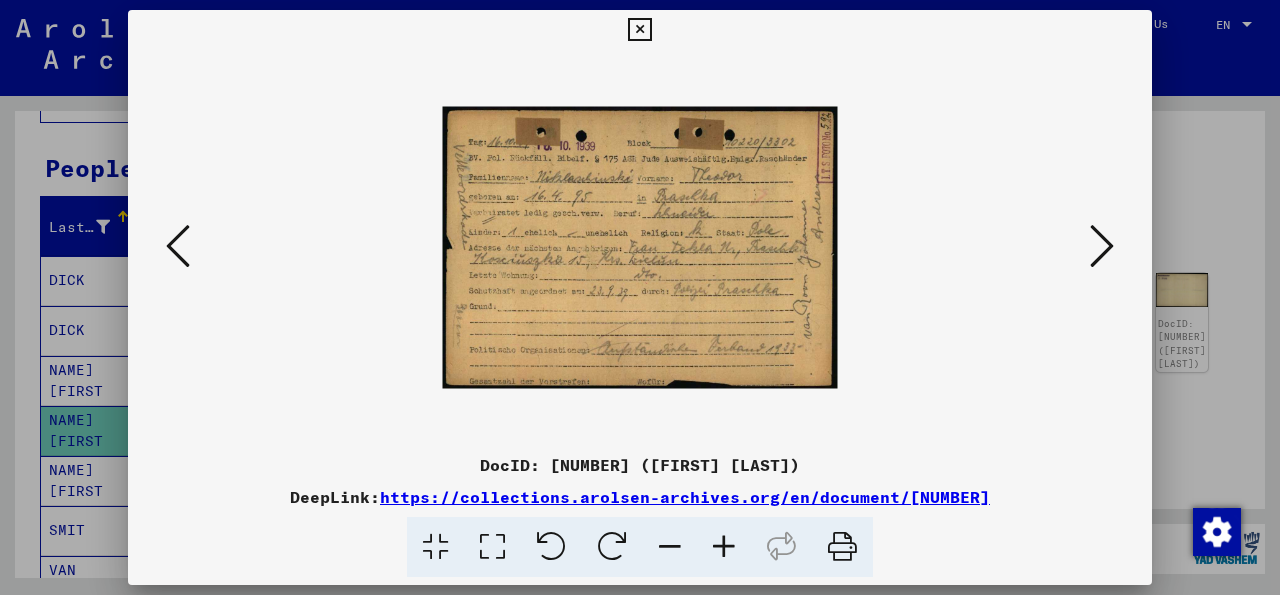 click at bounding box center (492, 547) 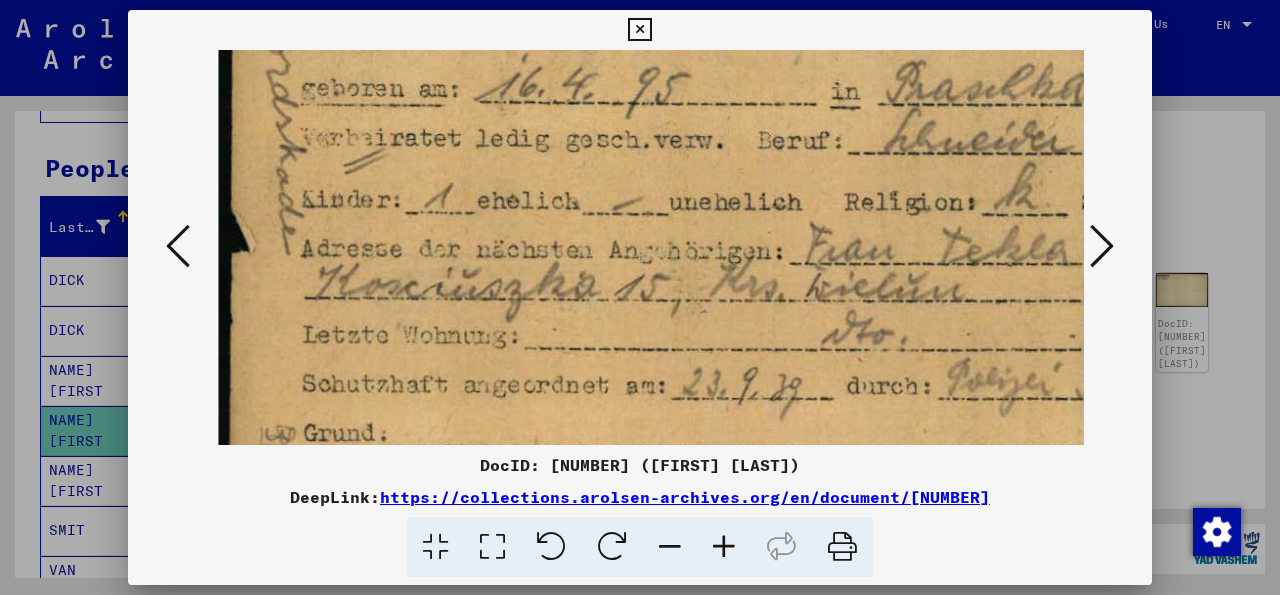 scroll, scrollTop: 0, scrollLeft: 233, axis: horizontal 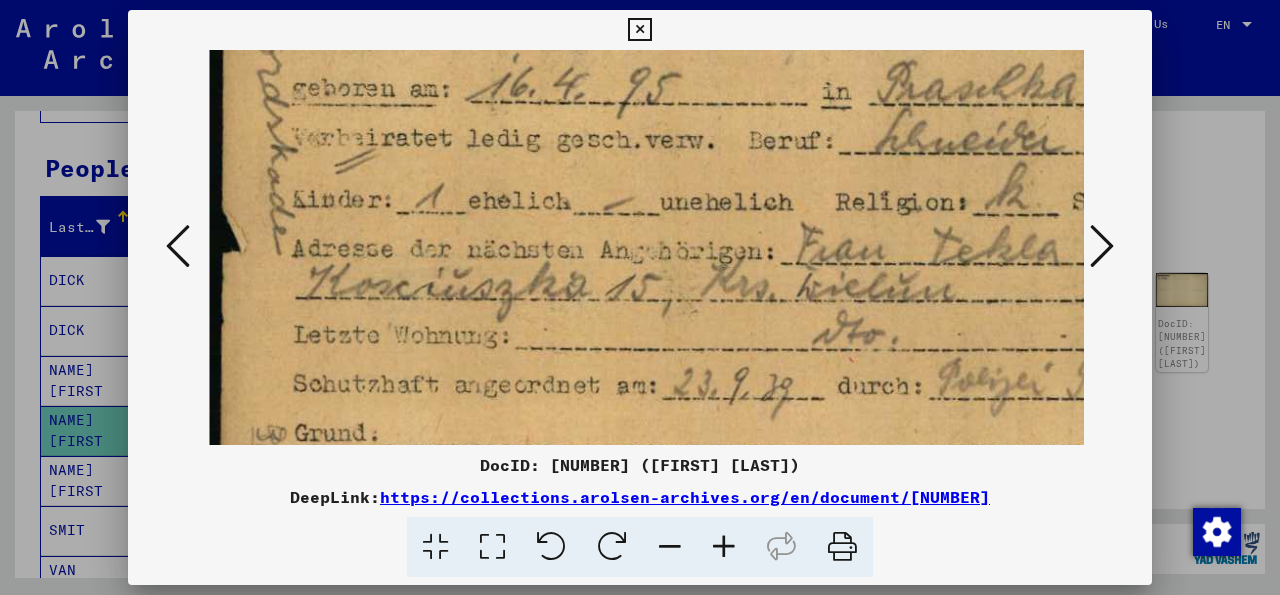 drag, startPoint x: 785, startPoint y: 275, endPoint x: 550, endPoint y: 289, distance: 235.41666 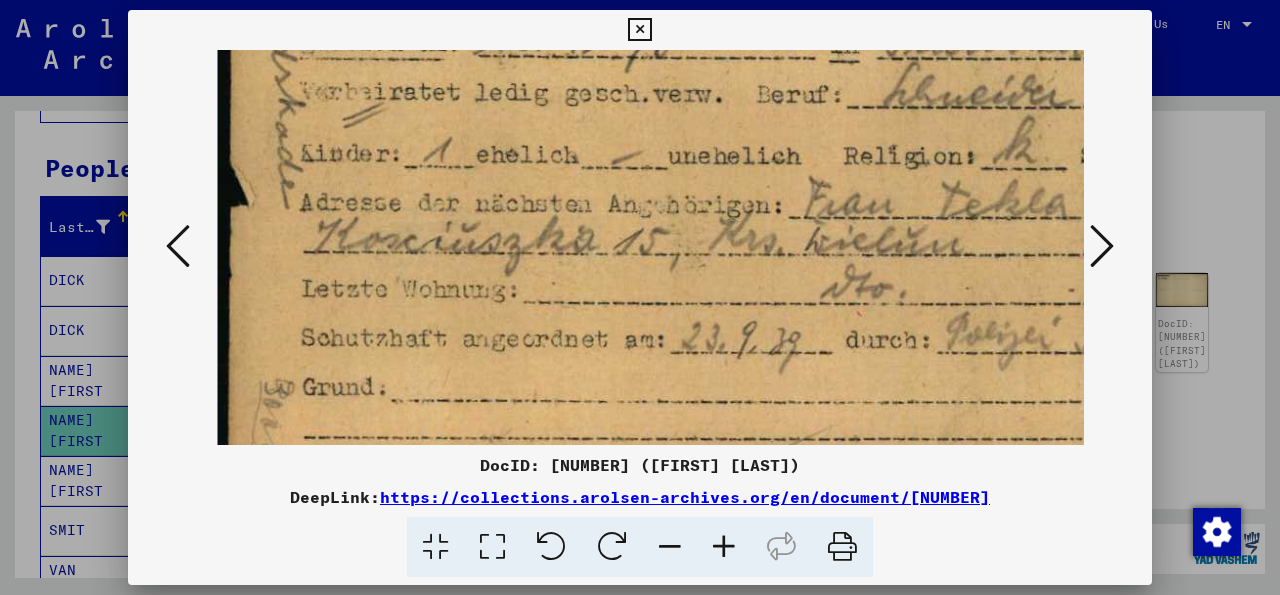 scroll, scrollTop: 4, scrollLeft: 241, axis: both 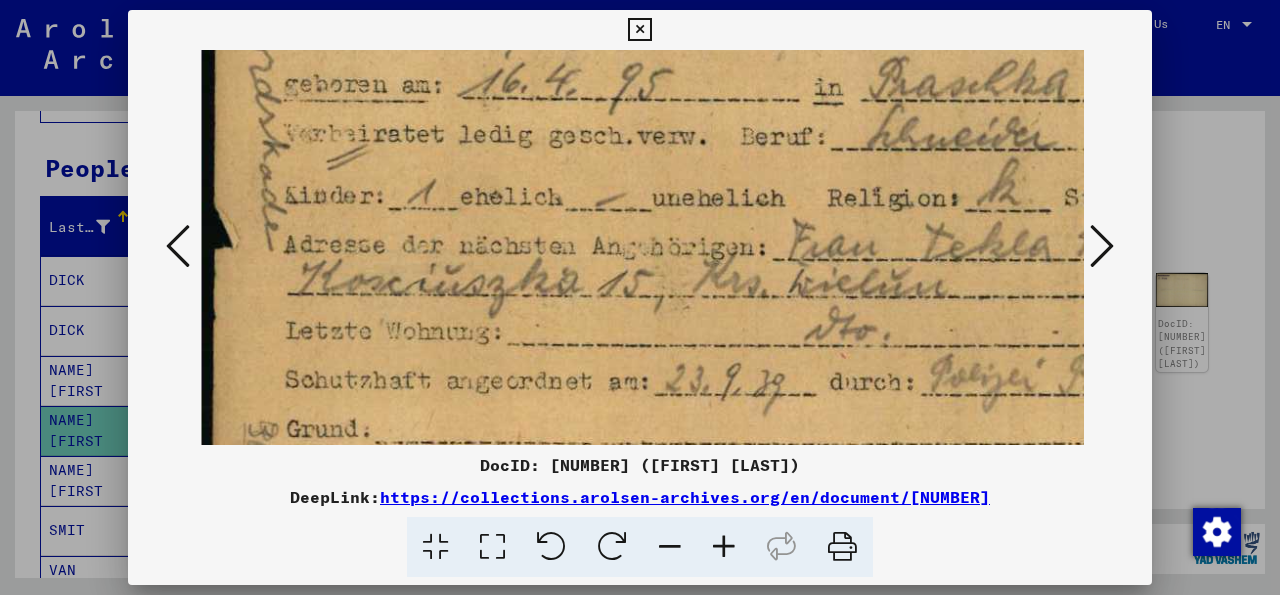 drag, startPoint x: 748, startPoint y: 302, endPoint x: 740, endPoint y: 621, distance: 319.1003 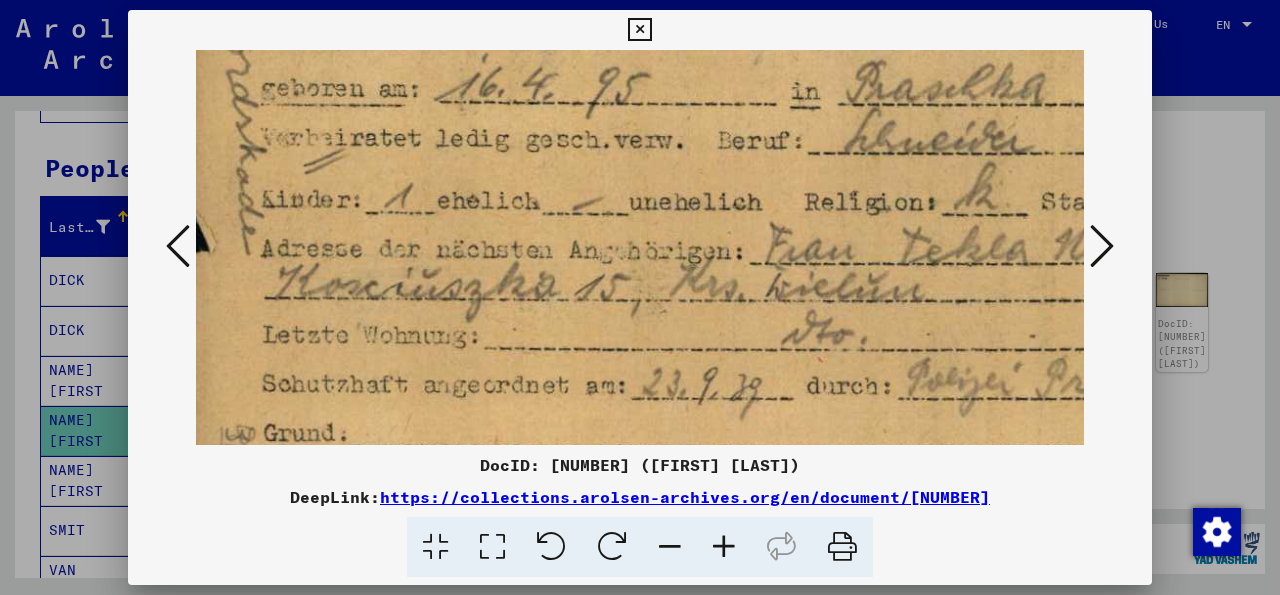 drag, startPoint x: 872, startPoint y: 517, endPoint x: 872, endPoint y: 608, distance: 91 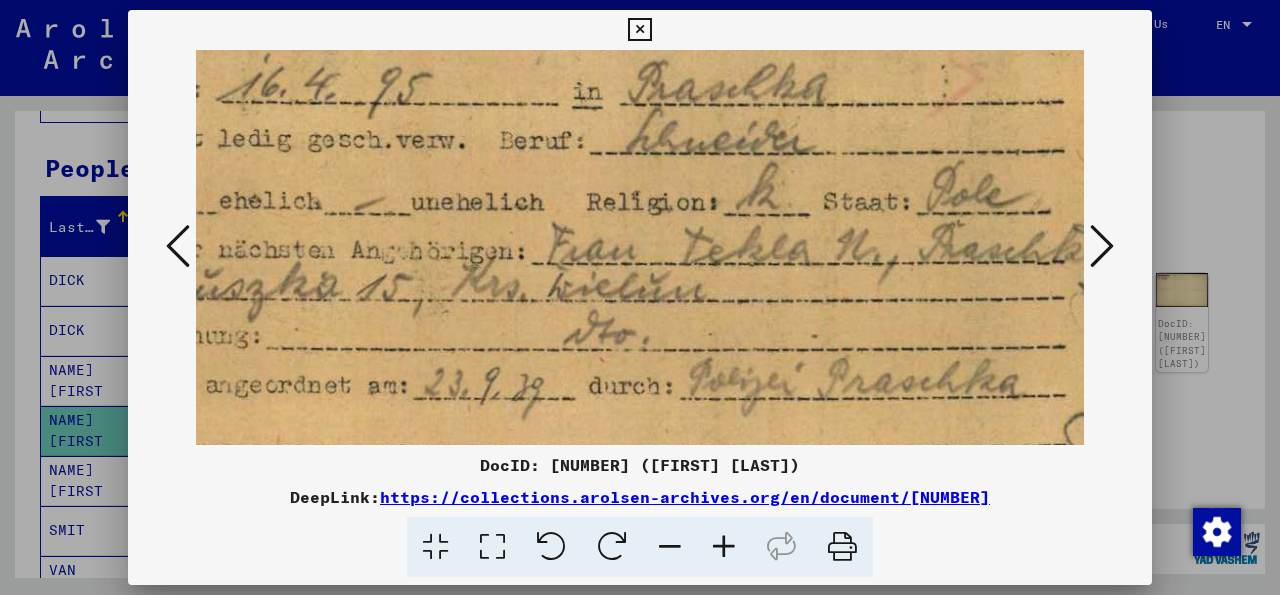 scroll, scrollTop: 0, scrollLeft: 492, axis: horizontal 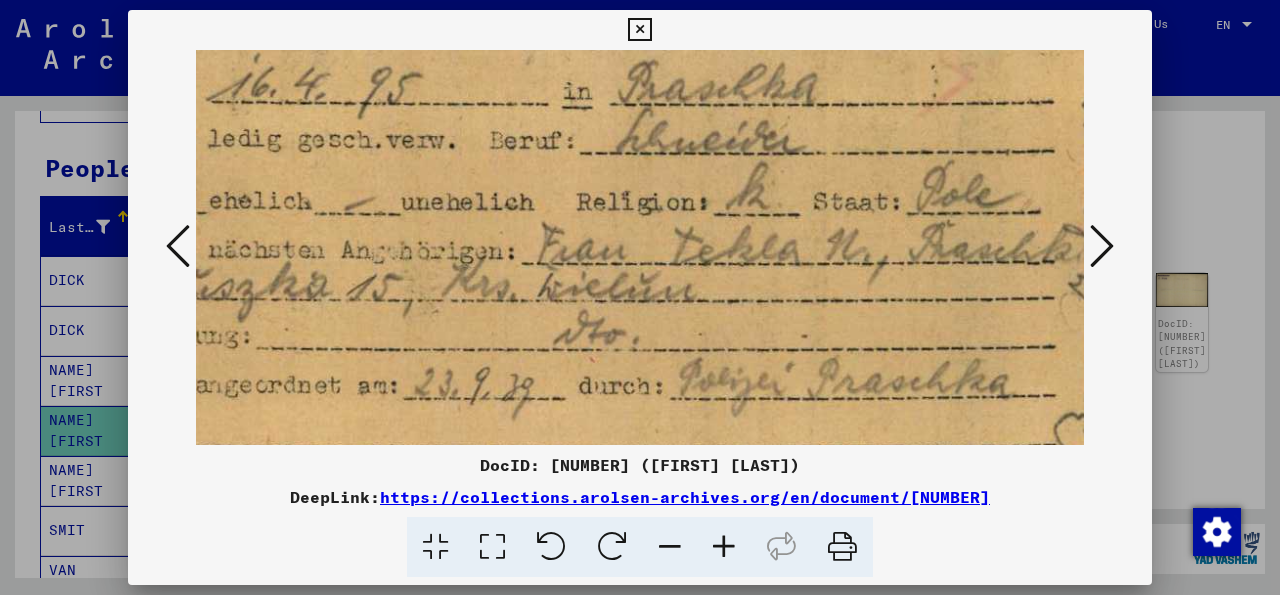 drag, startPoint x: 903, startPoint y: 342, endPoint x: 685, endPoint y: 522, distance: 282.70834 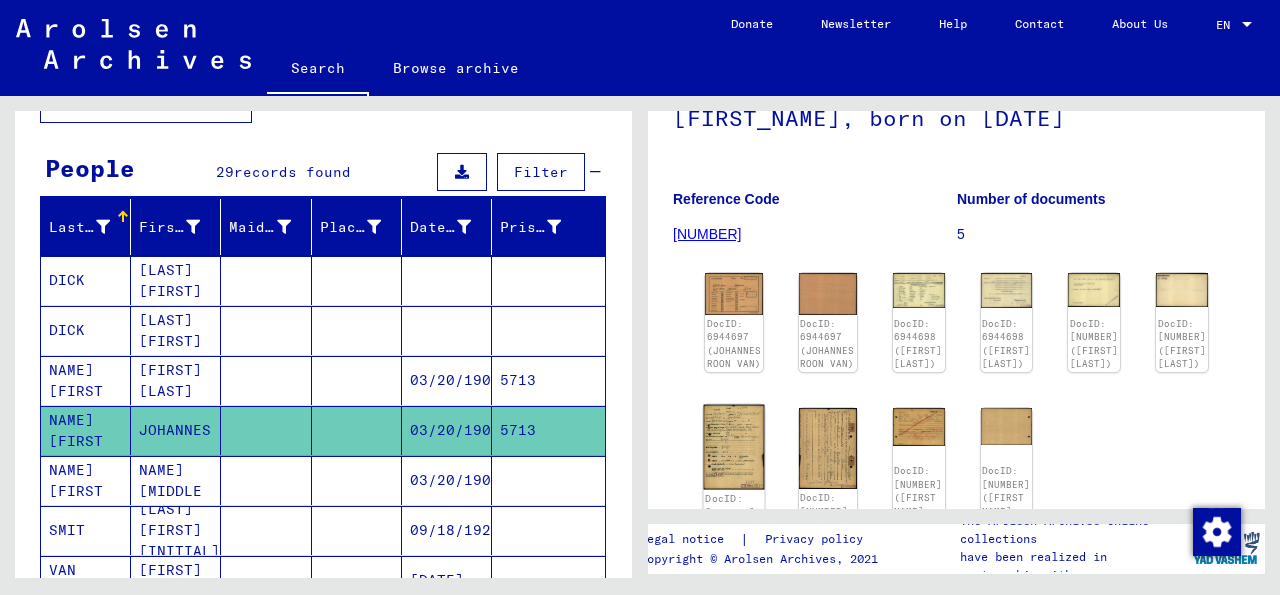 click 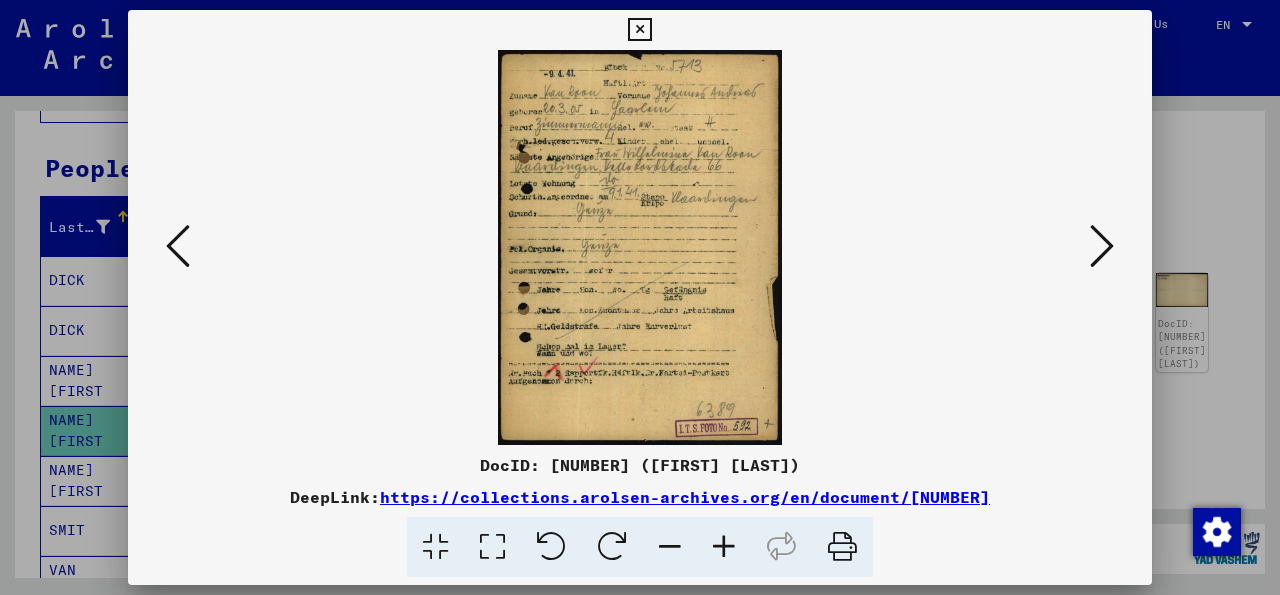 click at bounding box center (1102, 246) 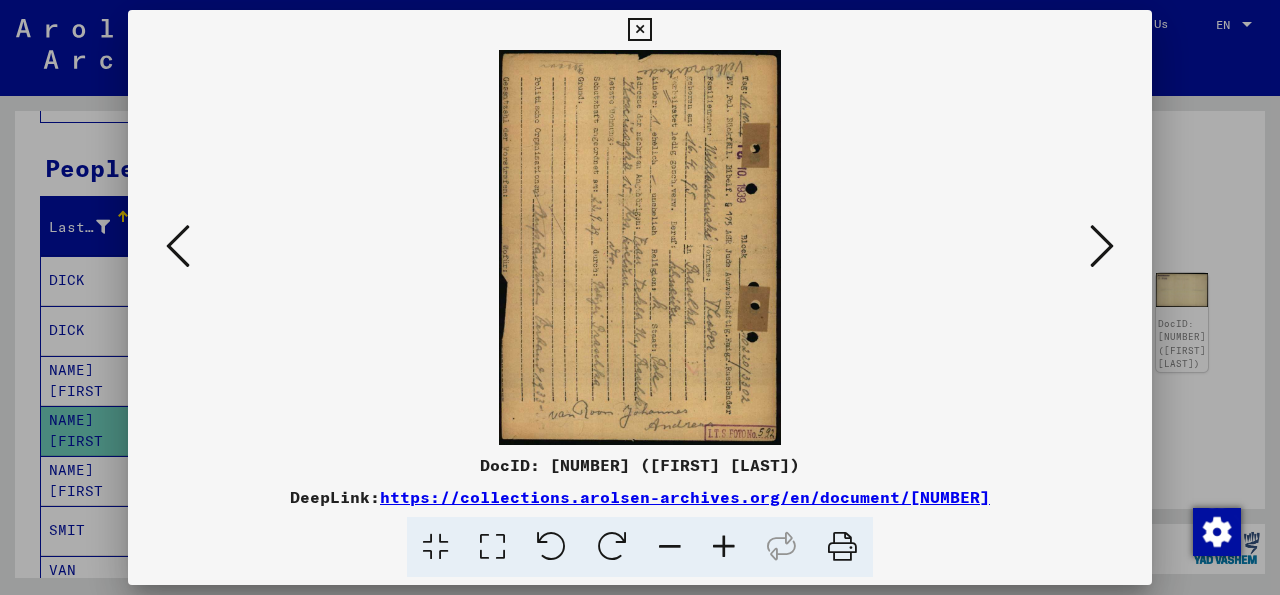 click at bounding box center (551, 547) 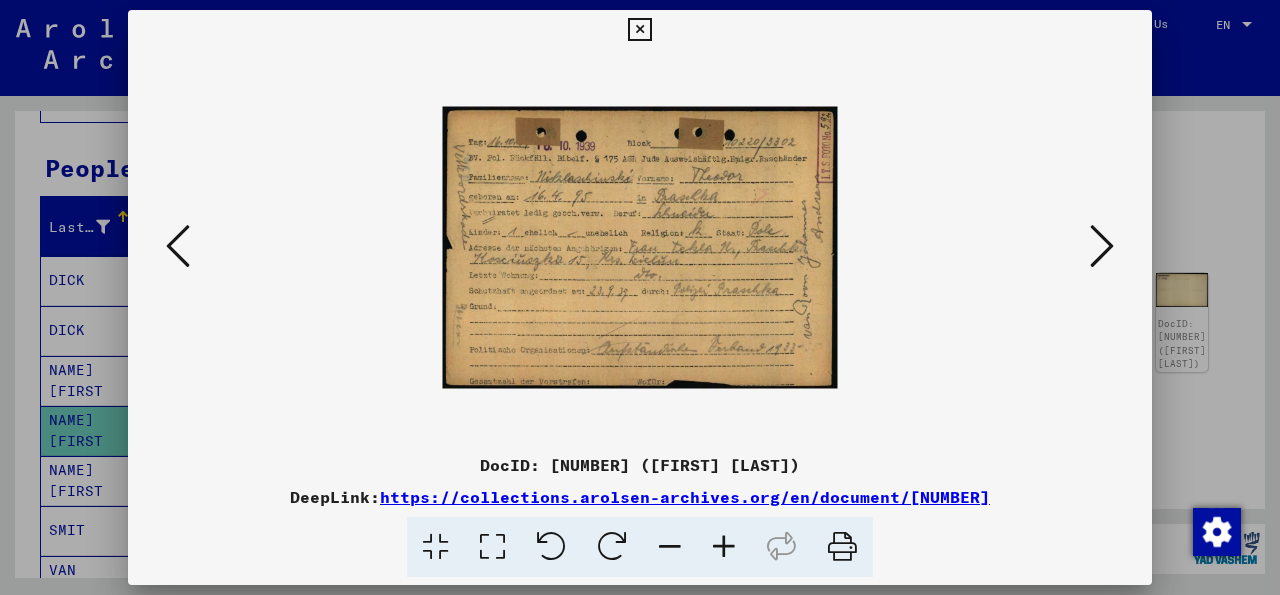 click at bounding box center (1102, 246) 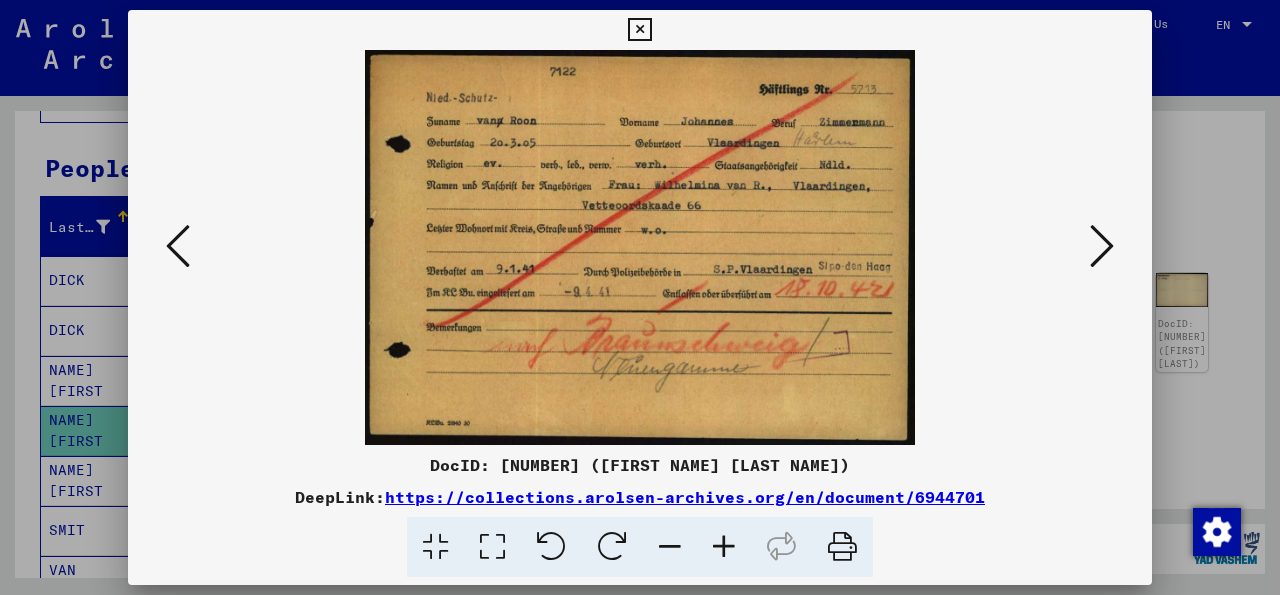 click at bounding box center [1102, 246] 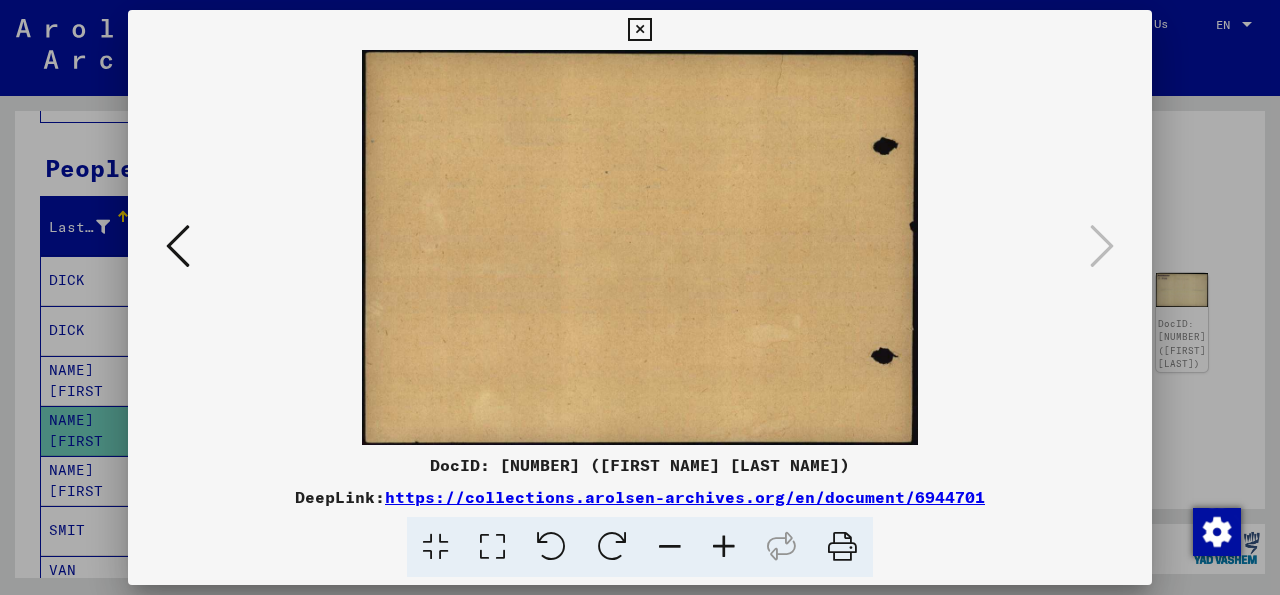 click at bounding box center [639, 30] 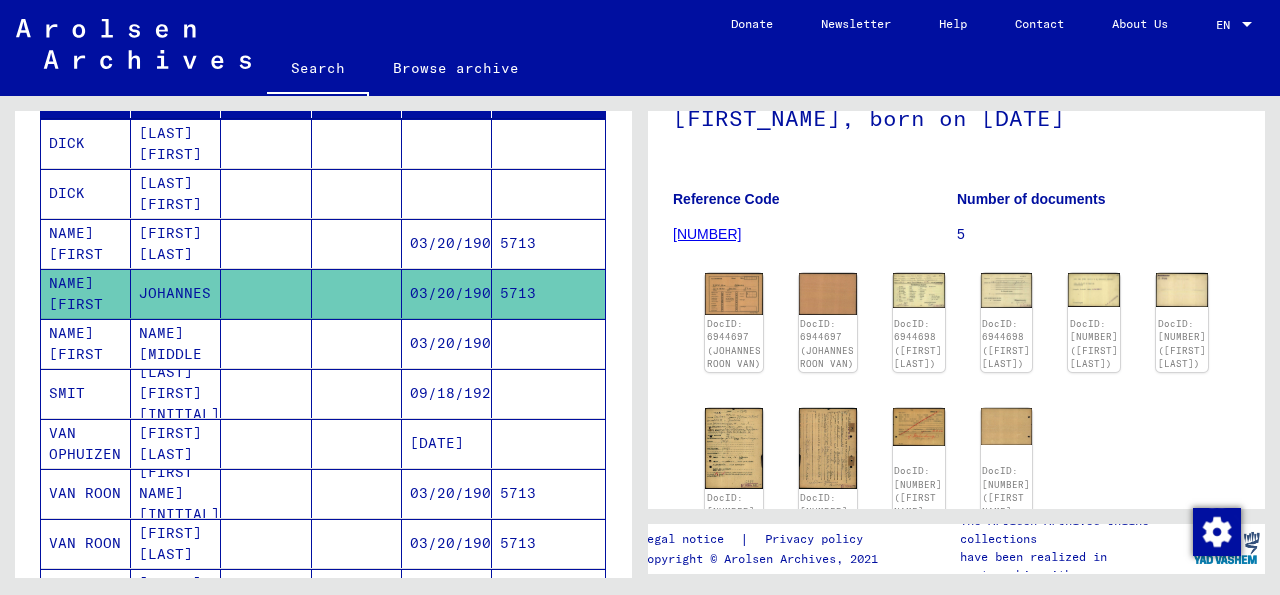 scroll, scrollTop: 287, scrollLeft: 0, axis: vertical 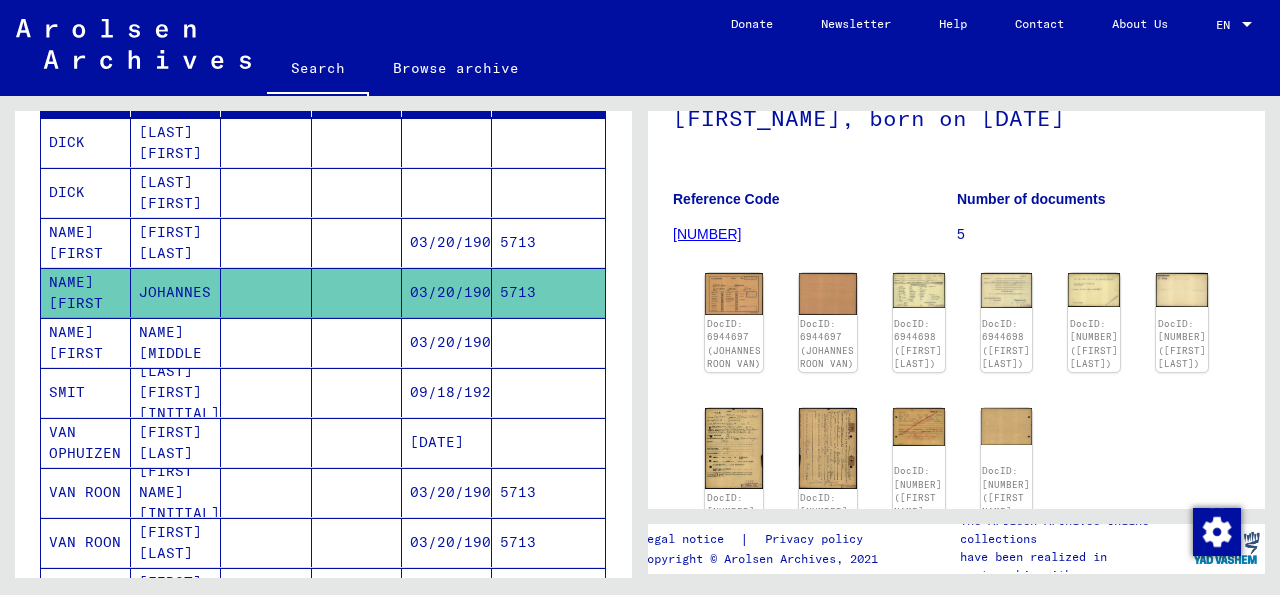 click at bounding box center (357, 542) 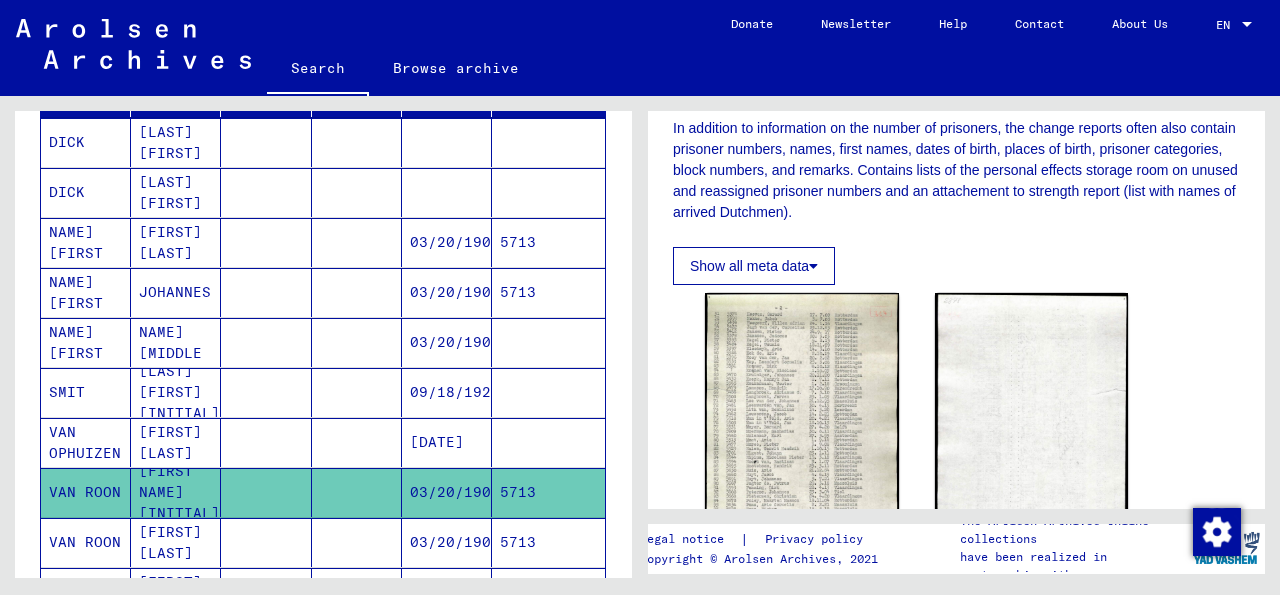 scroll, scrollTop: 510, scrollLeft: 0, axis: vertical 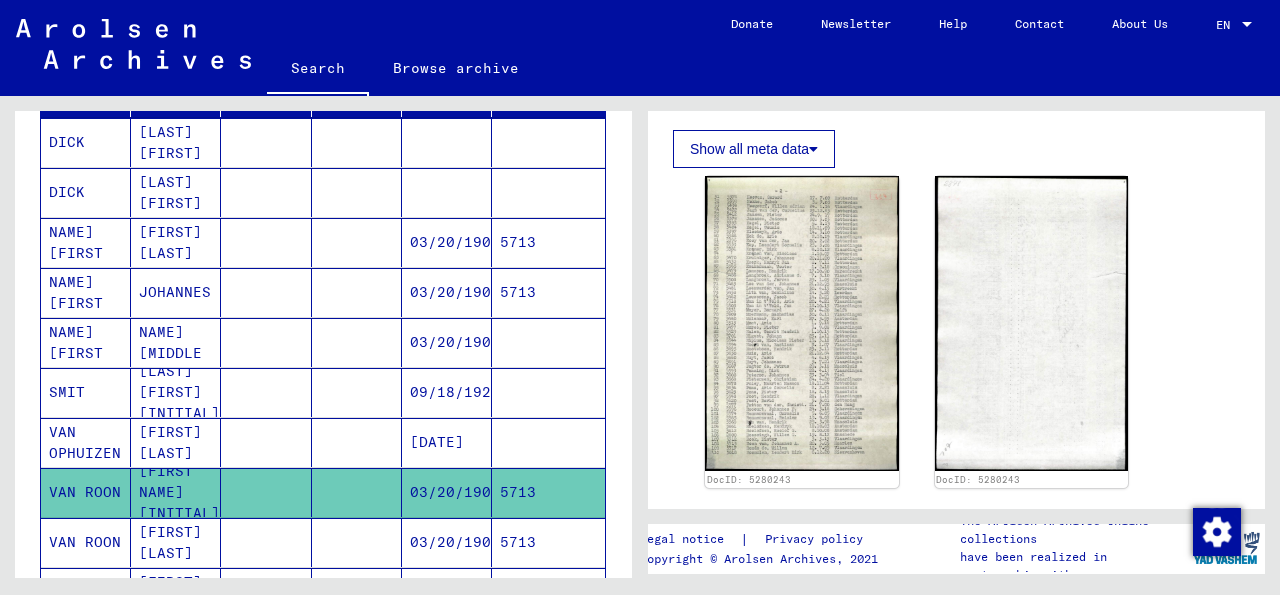 click 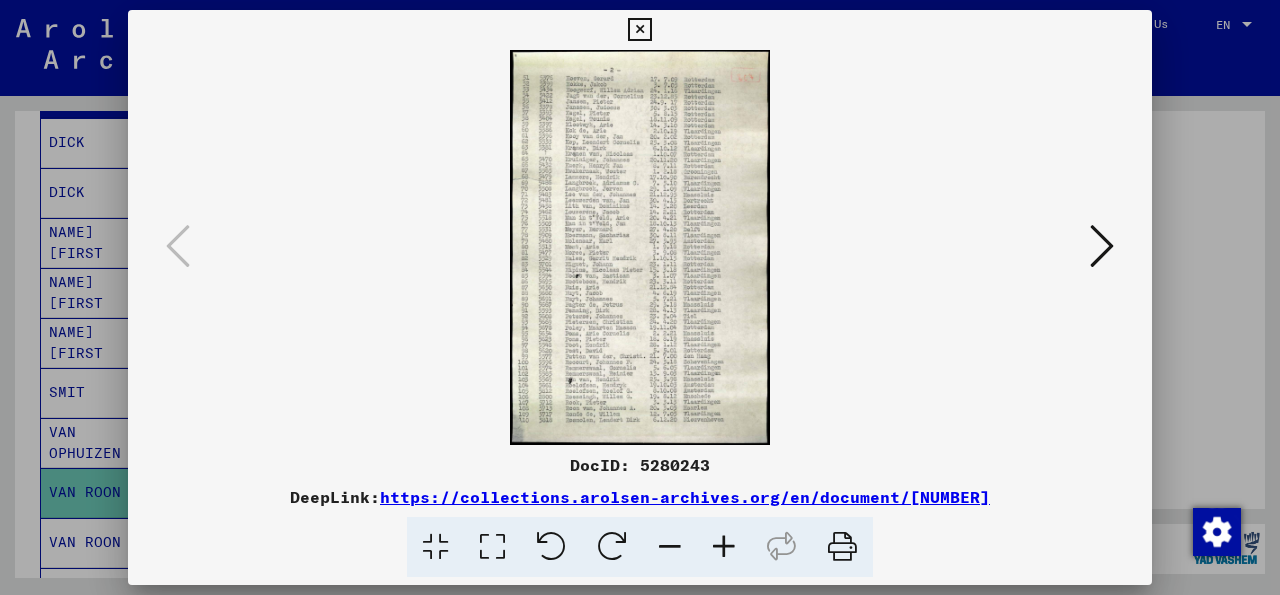 click at bounding box center (492, 547) 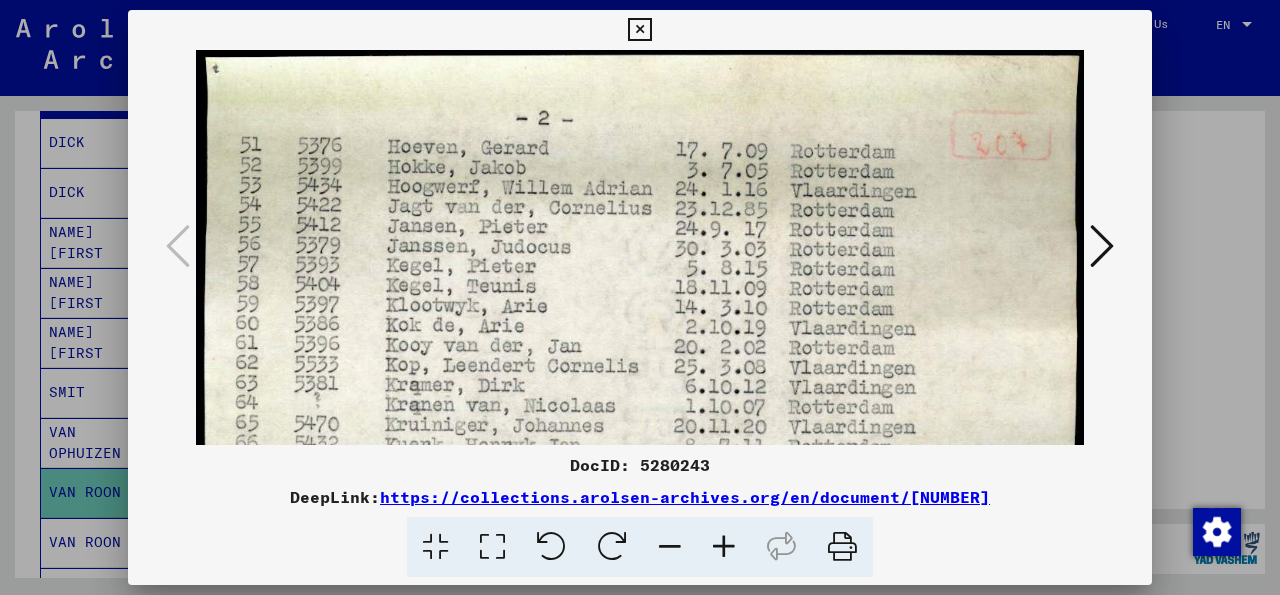 drag, startPoint x: 635, startPoint y: 287, endPoint x: 648, endPoint y: 186, distance: 101.8332 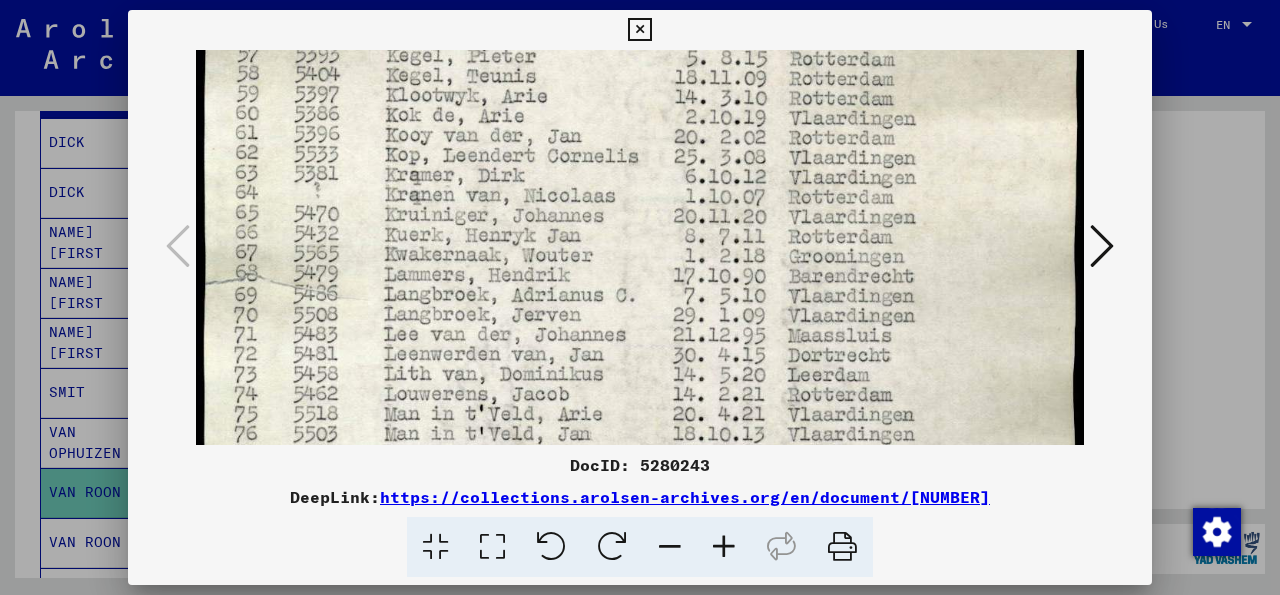 drag, startPoint x: 856, startPoint y: 221, endPoint x: 915, endPoint y: 28, distance: 201.81674 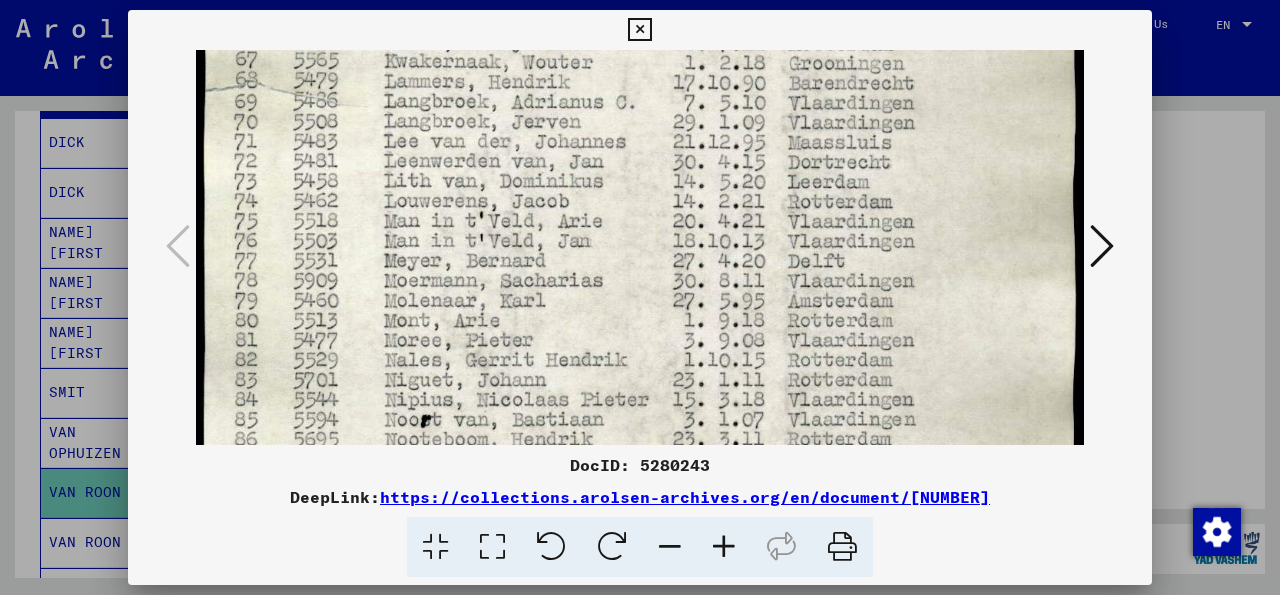 drag, startPoint x: 850, startPoint y: 153, endPoint x: 877, endPoint y: 35, distance: 121.049576 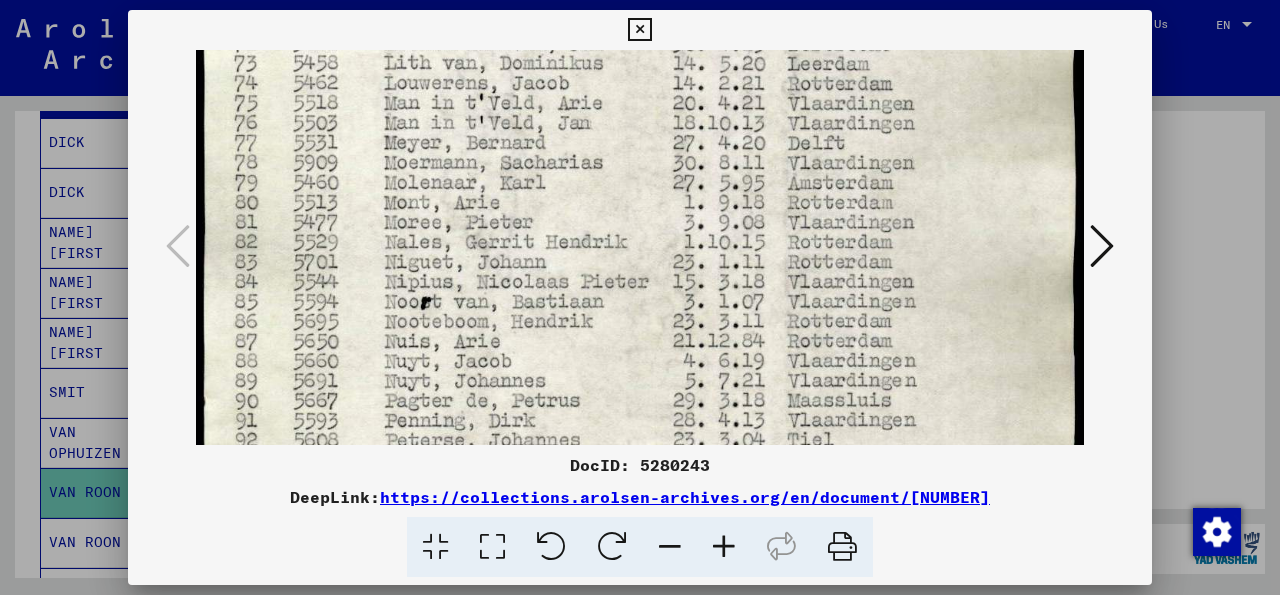 drag, startPoint x: 830, startPoint y: 72, endPoint x: 870, endPoint y: -85, distance: 162.01543 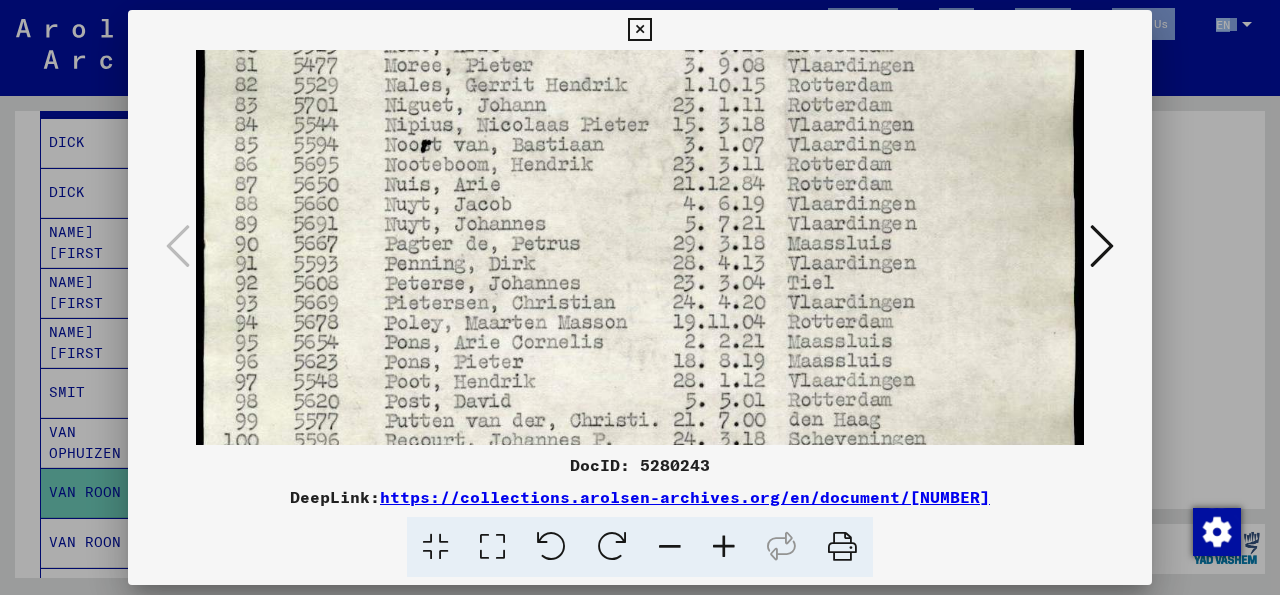 drag, startPoint x: 805, startPoint y: 43, endPoint x: 818, endPoint y: -84, distance: 127.66362 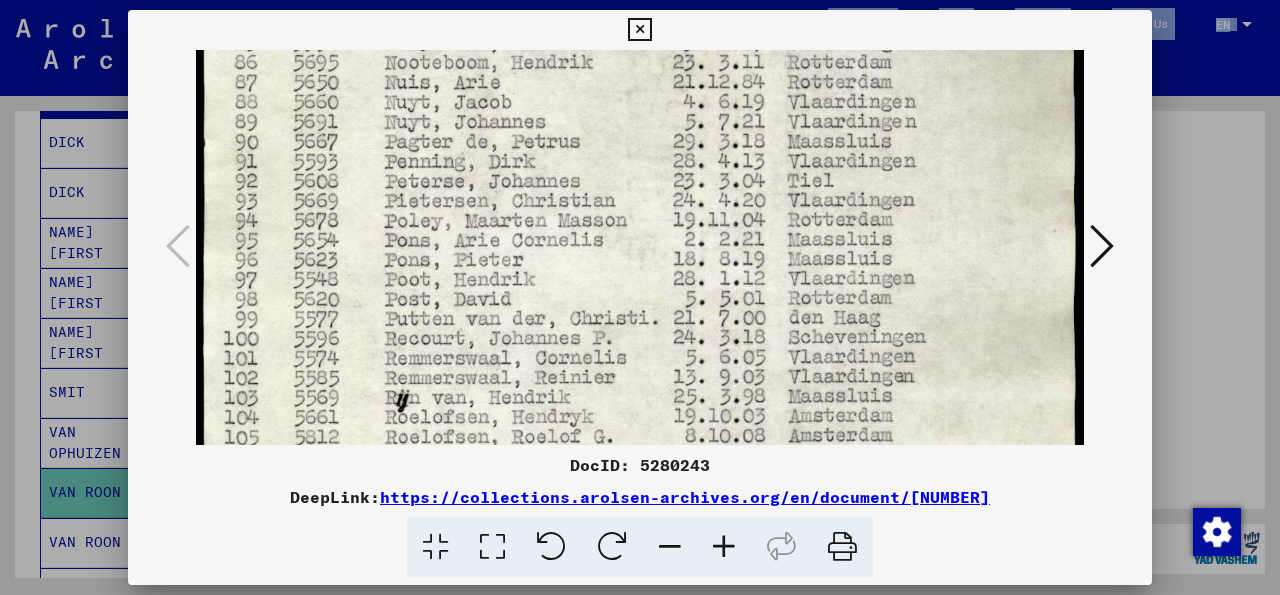 scroll, scrollTop: 866, scrollLeft: 0, axis: vertical 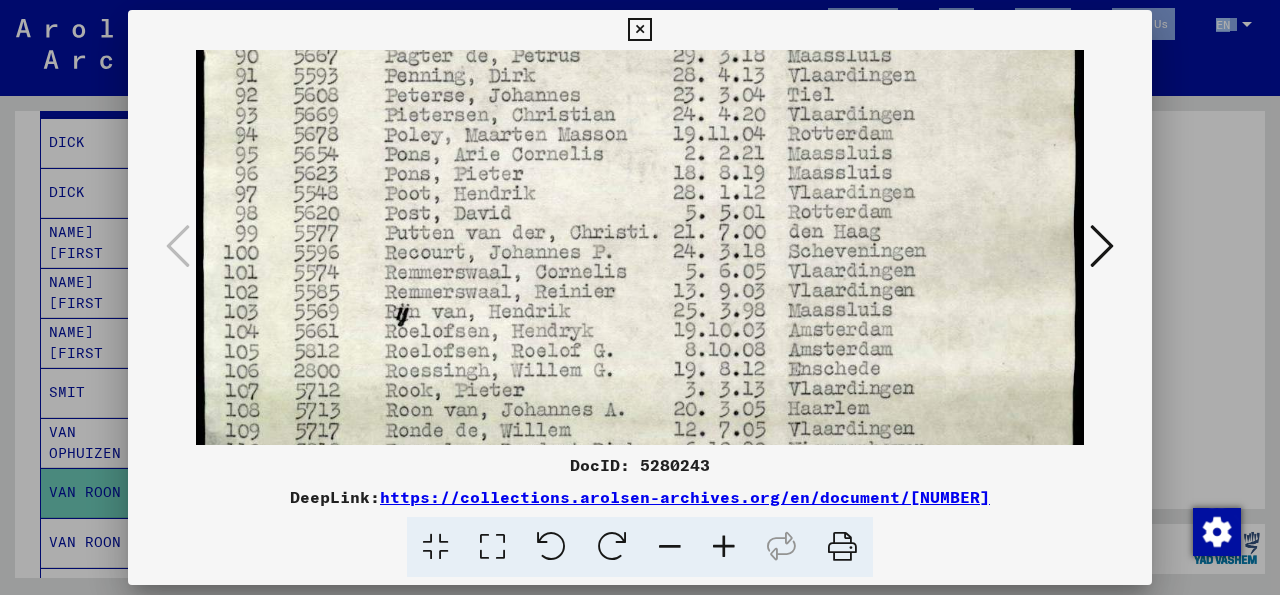drag, startPoint x: 516, startPoint y: 299, endPoint x: 542, endPoint y: 111, distance: 189.78935 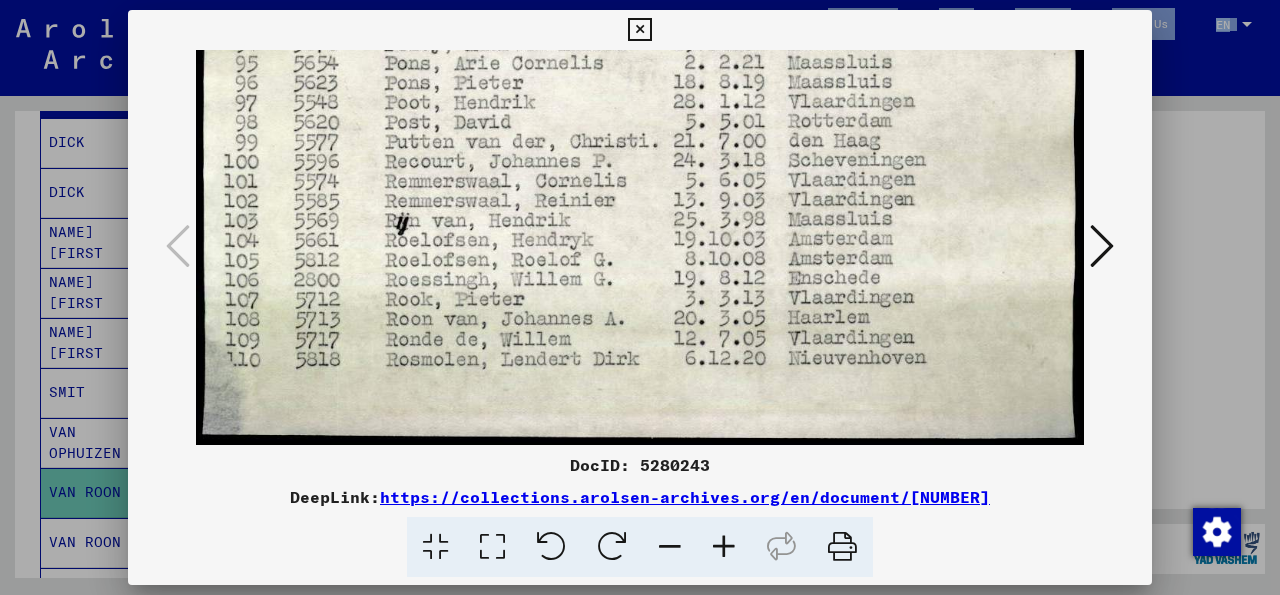 drag, startPoint x: 517, startPoint y: 344, endPoint x: 527, endPoint y: 237, distance: 107.46627 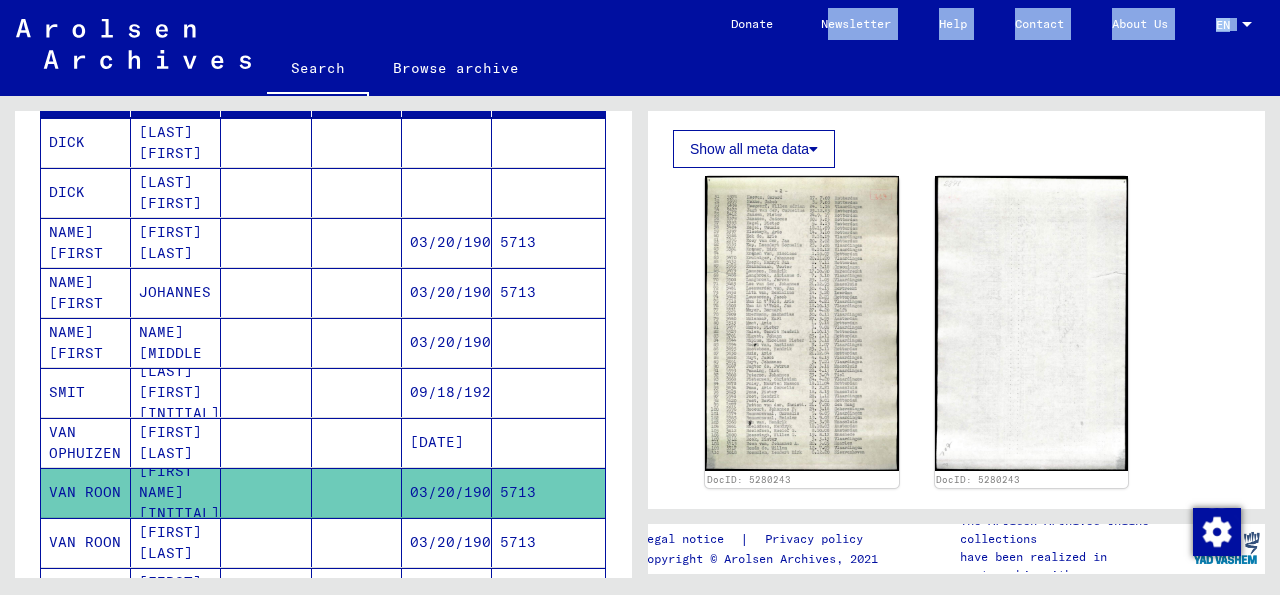 click on "03/20/1905" at bounding box center [447, 592] 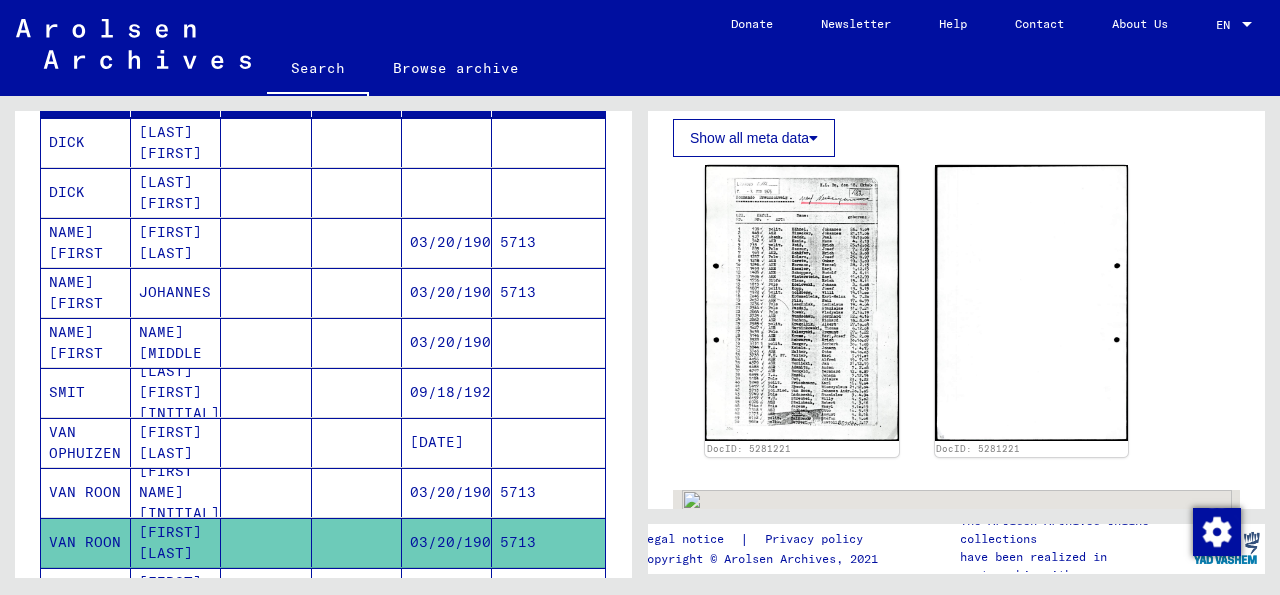 scroll, scrollTop: 510, scrollLeft: 0, axis: vertical 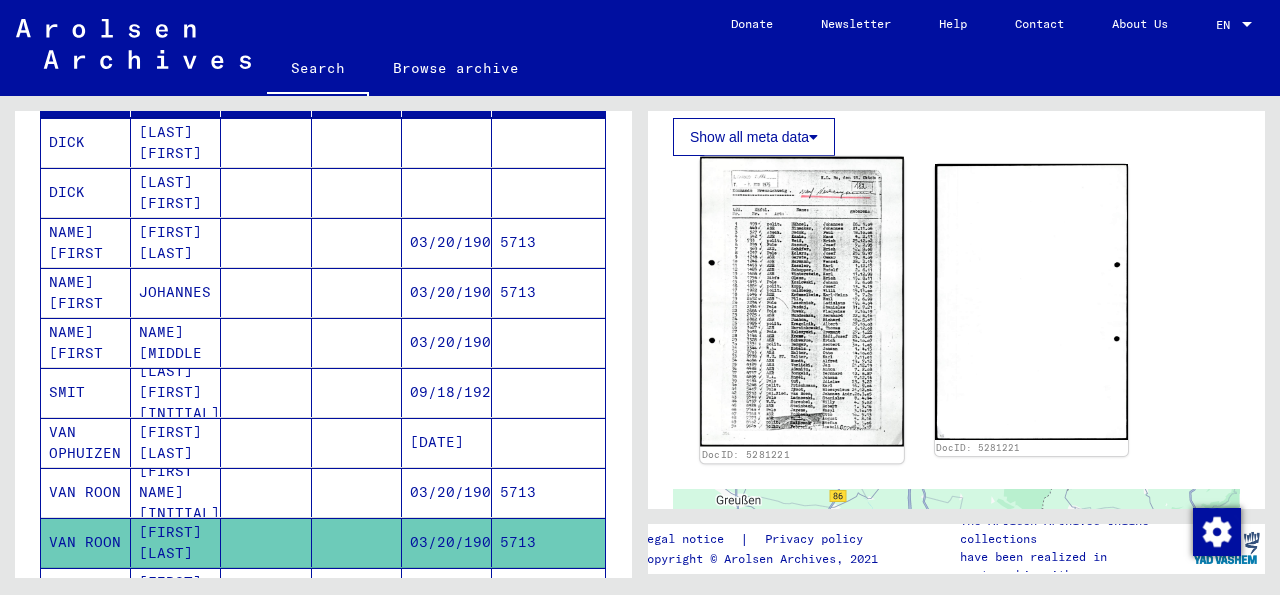 click 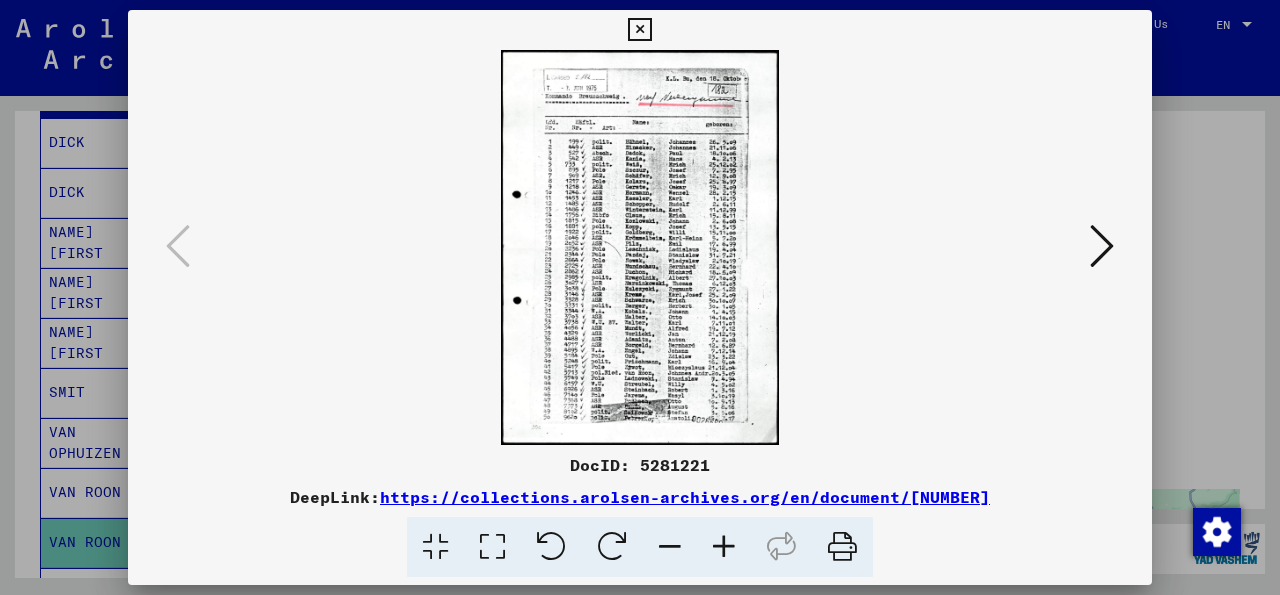 click at bounding box center [492, 547] 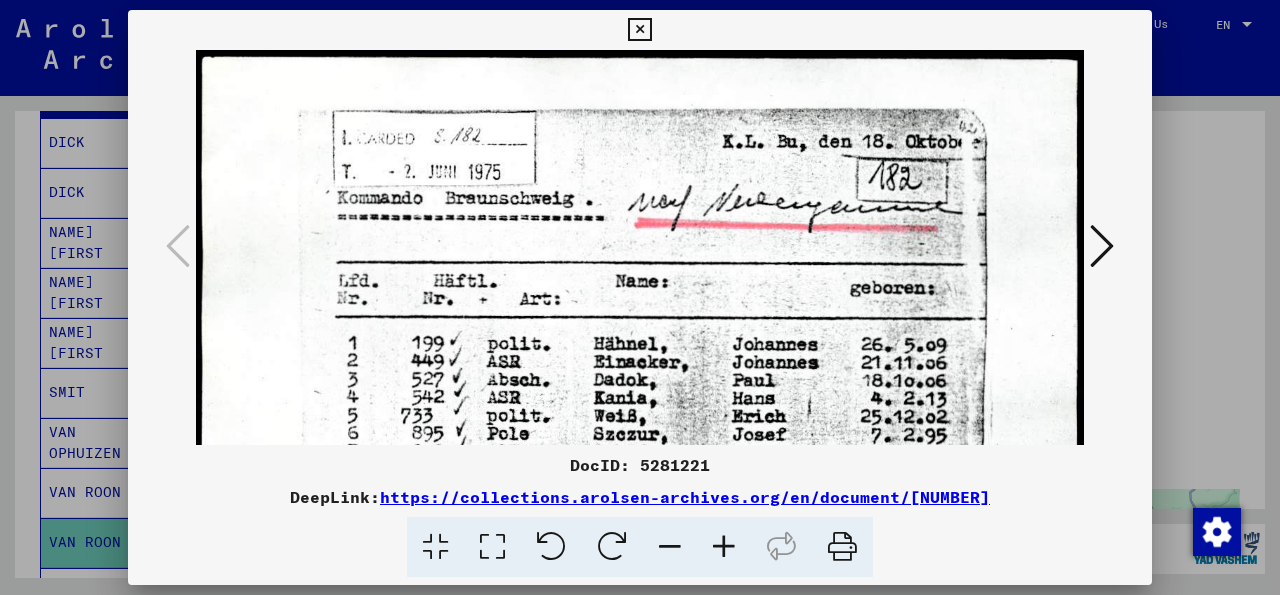 click at bounding box center [640, 682] 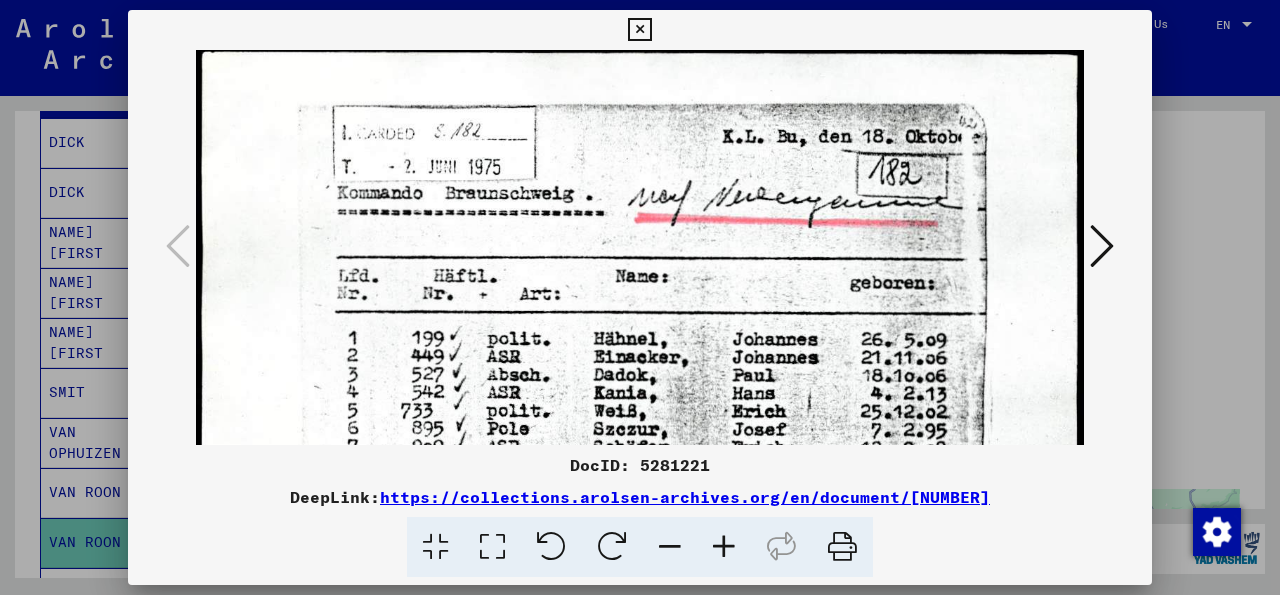 scroll, scrollTop: 0, scrollLeft: 0, axis: both 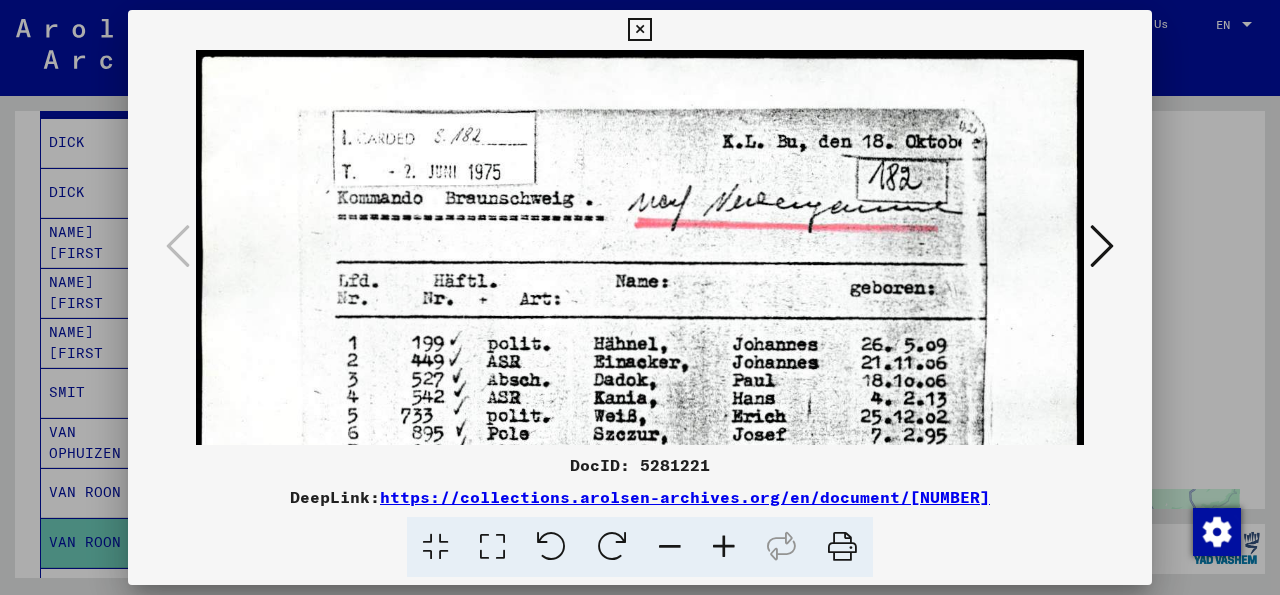 click at bounding box center (640, 682) 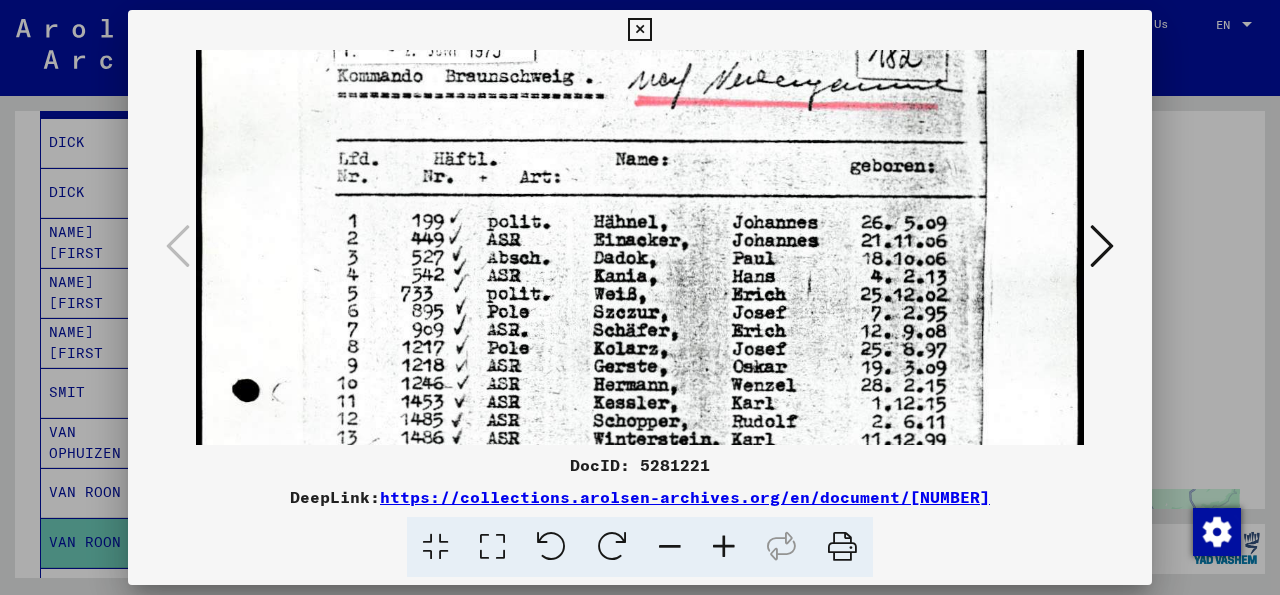 scroll, scrollTop: 133, scrollLeft: 0, axis: vertical 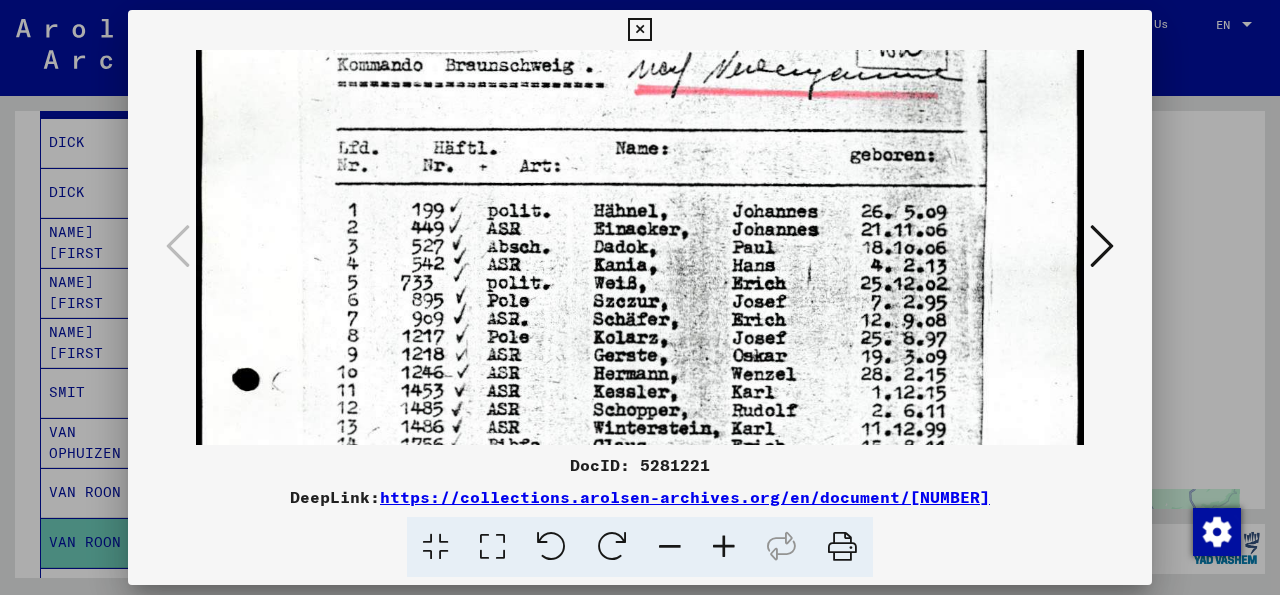 drag, startPoint x: 741, startPoint y: 329, endPoint x: 743, endPoint y: 196, distance: 133.01503 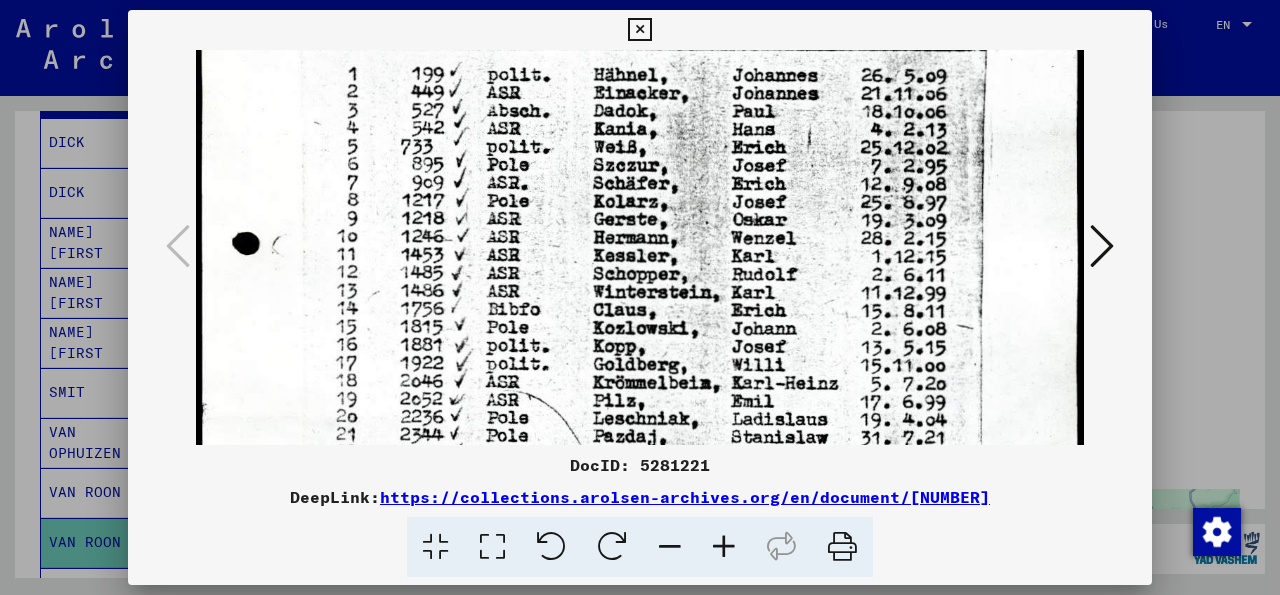 scroll, scrollTop: 286, scrollLeft: 0, axis: vertical 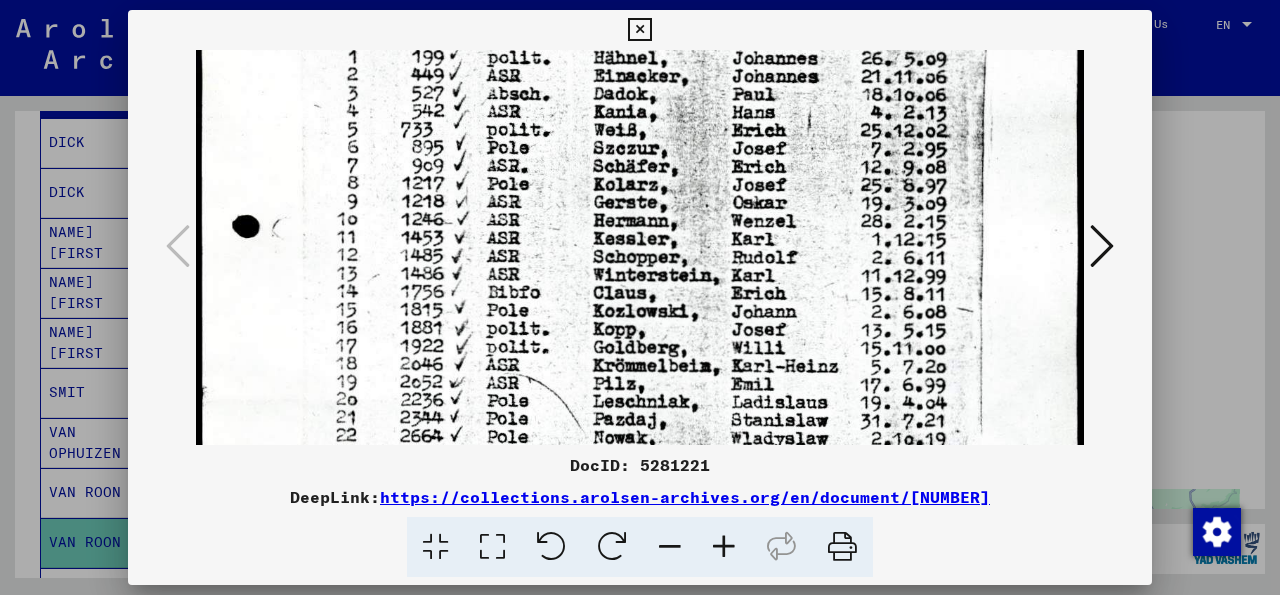drag, startPoint x: 700, startPoint y: 359, endPoint x: 709, endPoint y: 206, distance: 153.26448 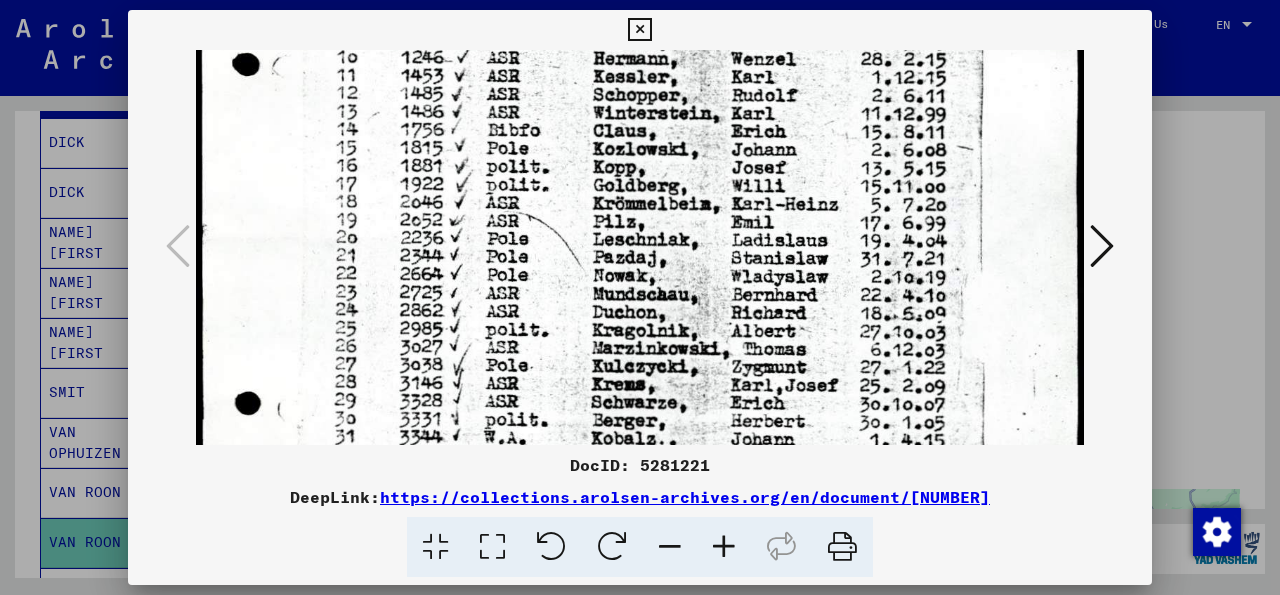 drag, startPoint x: 686, startPoint y: 375, endPoint x: 701, endPoint y: 157, distance: 218.51544 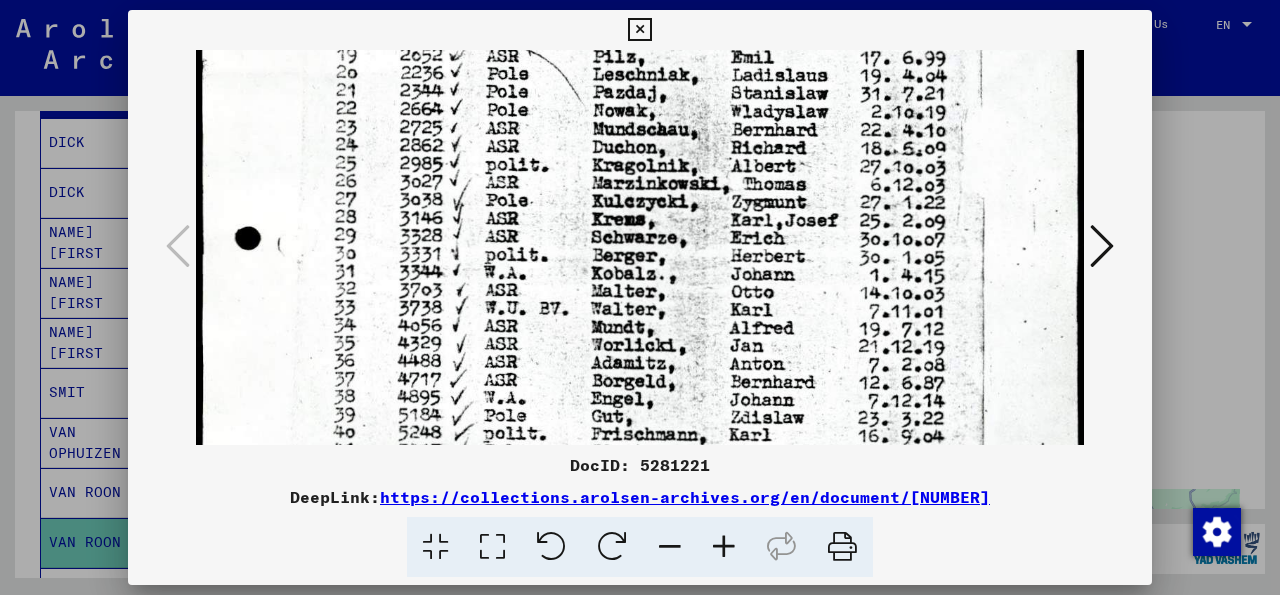 drag, startPoint x: 717, startPoint y: 312, endPoint x: 745, endPoint y: 117, distance: 197 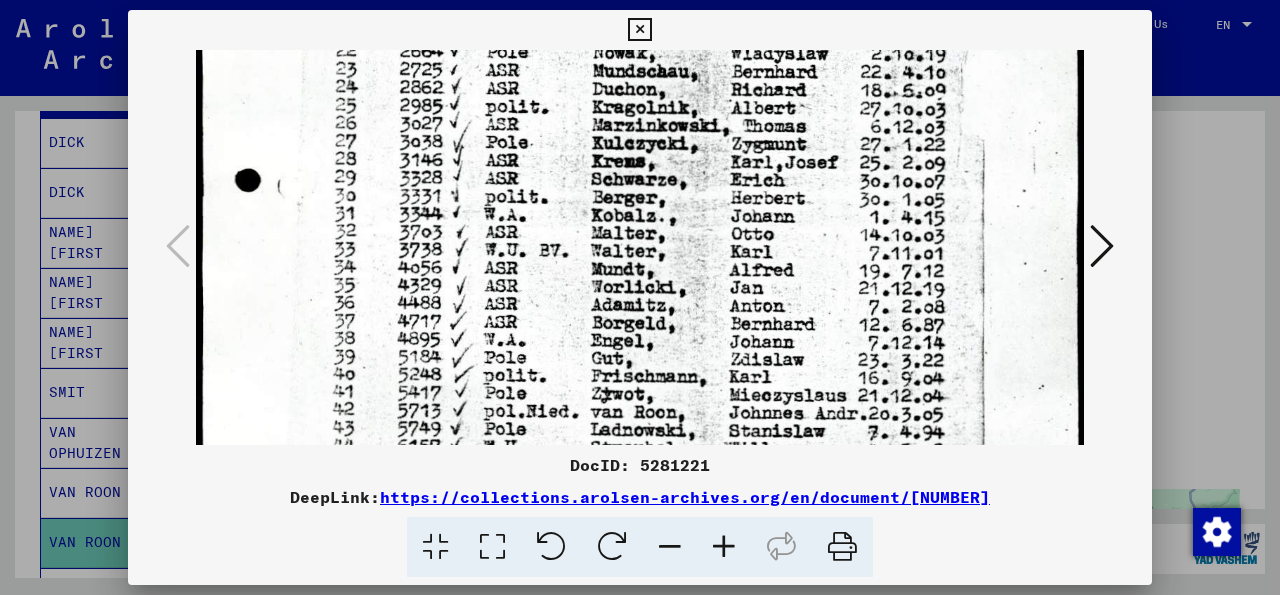 scroll, scrollTop: 826, scrollLeft: 0, axis: vertical 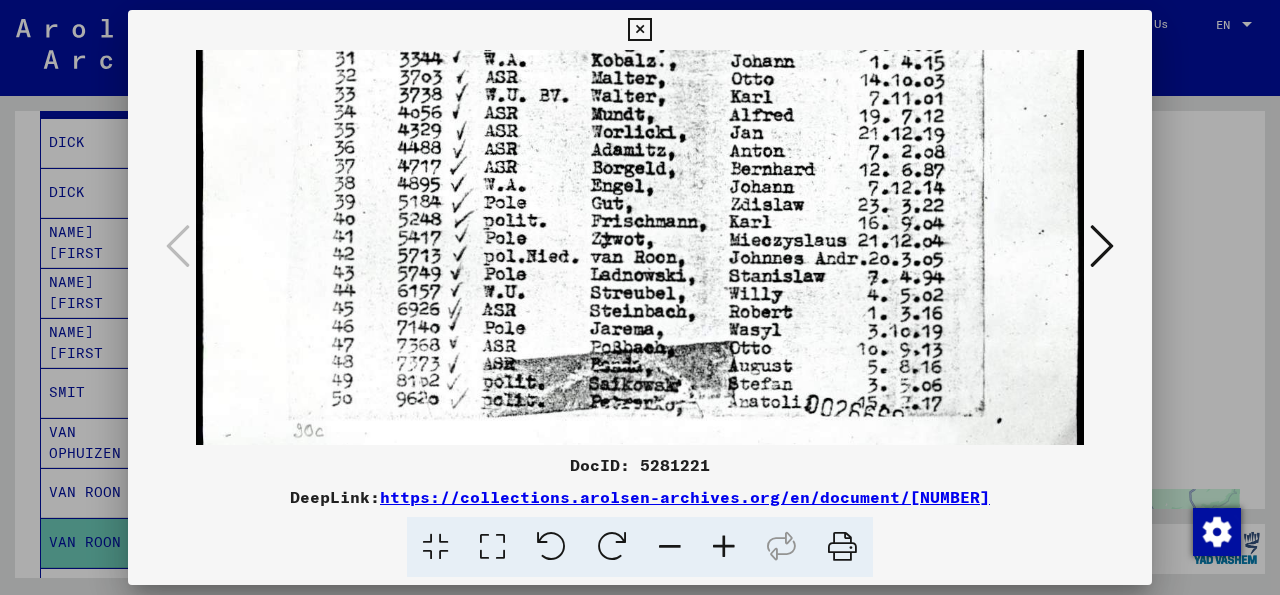 drag, startPoint x: 717, startPoint y: 366, endPoint x: 729, endPoint y: 210, distance: 156.46086 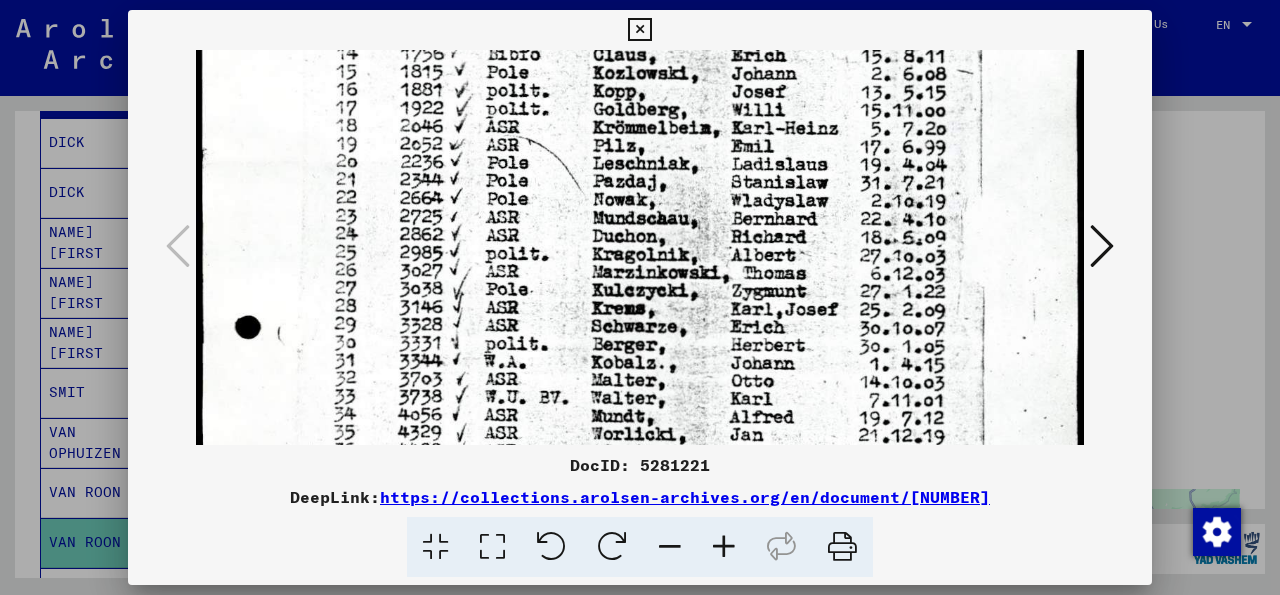 scroll, scrollTop: 392, scrollLeft: 0, axis: vertical 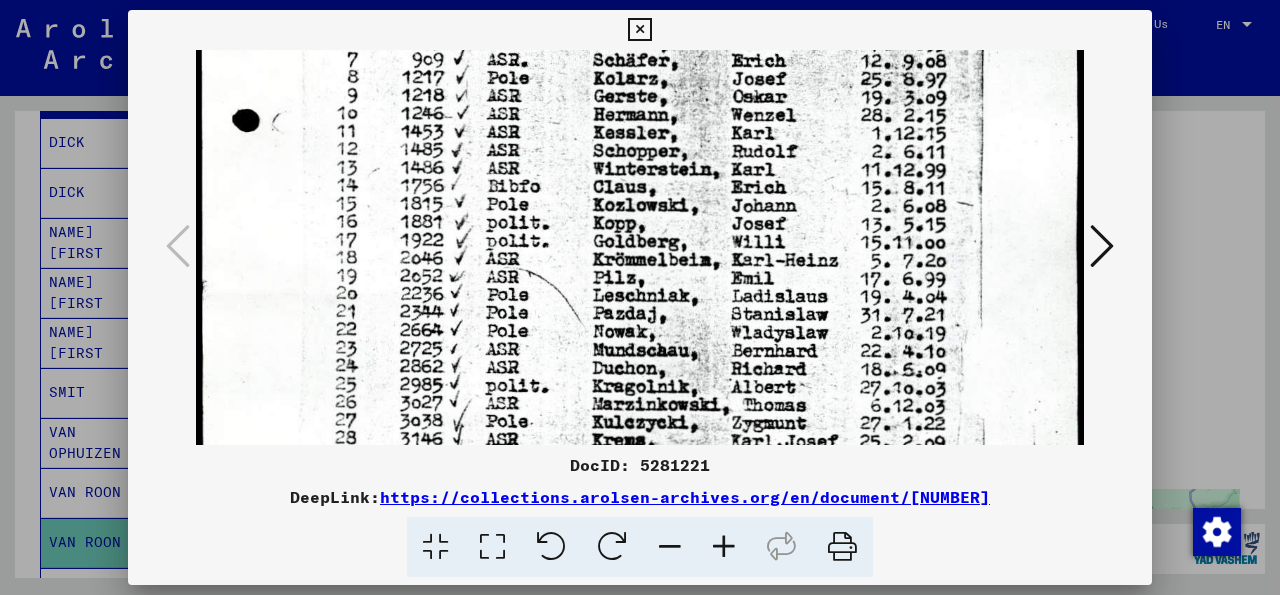 drag, startPoint x: 735, startPoint y: 317, endPoint x: 623, endPoint y: 635, distance: 337.14685 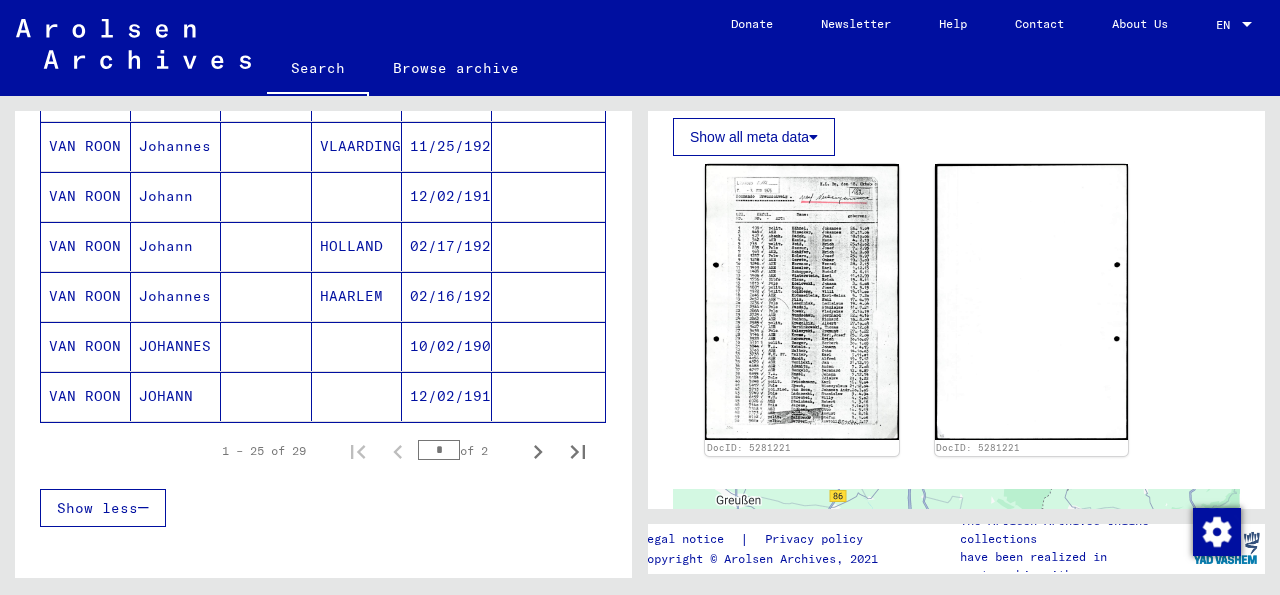scroll, scrollTop: 1237, scrollLeft: 0, axis: vertical 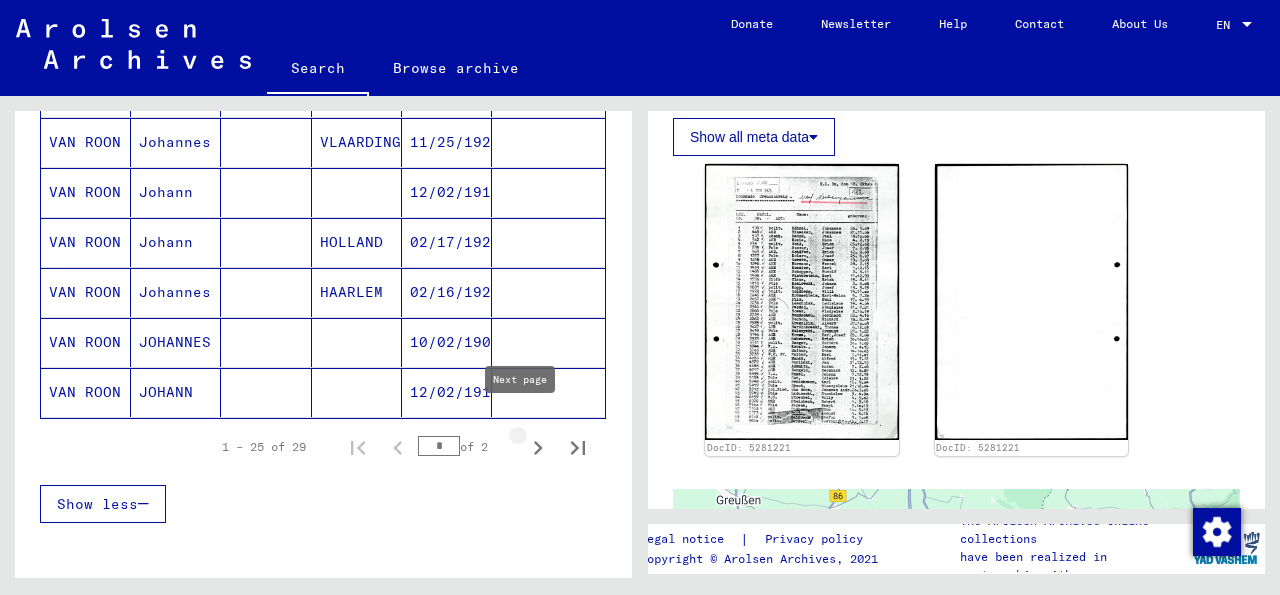 click 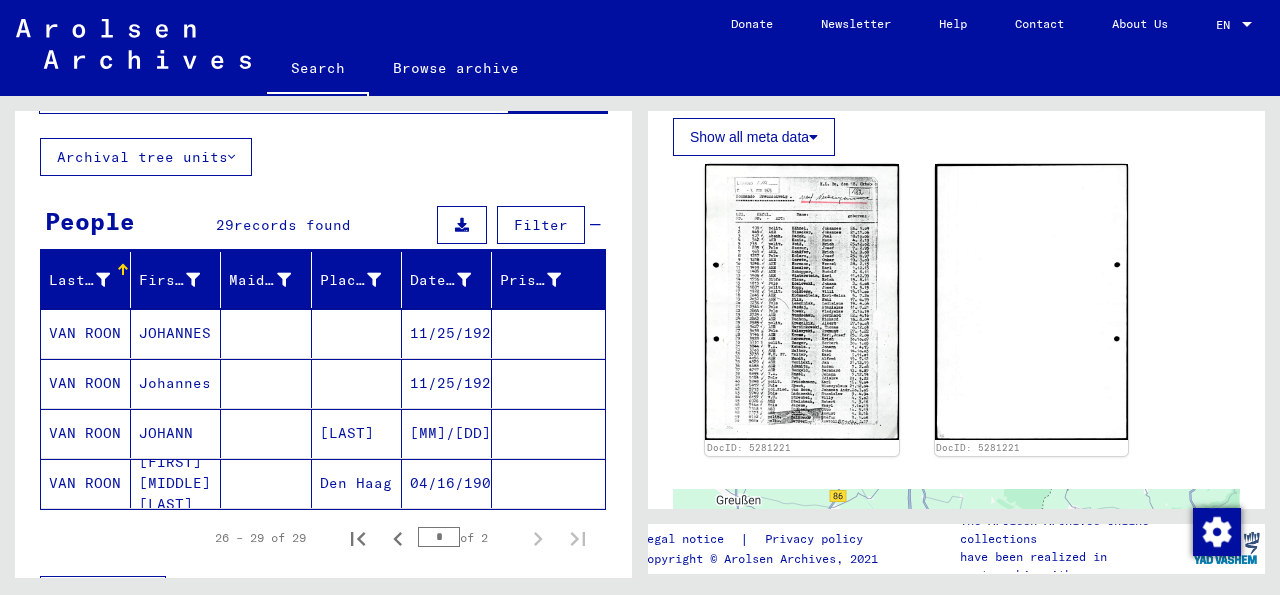scroll, scrollTop: 95, scrollLeft: 0, axis: vertical 